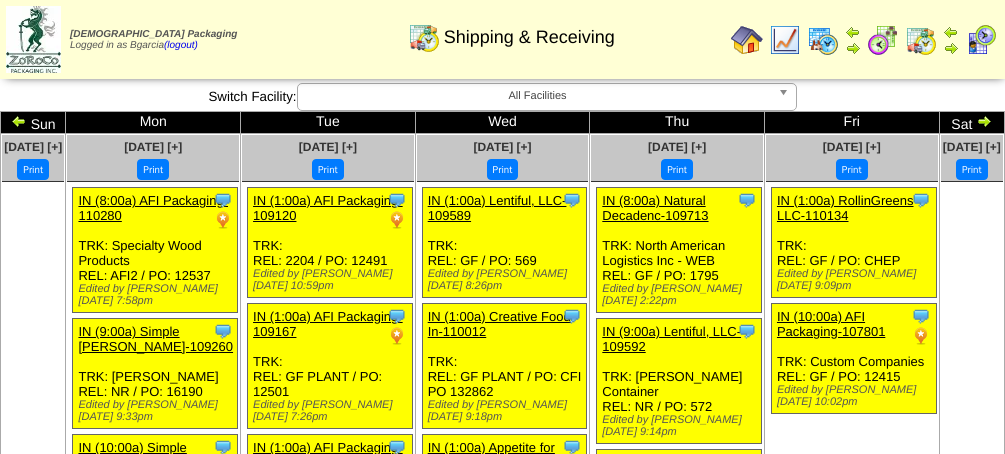scroll, scrollTop: 0, scrollLeft: 0, axis: both 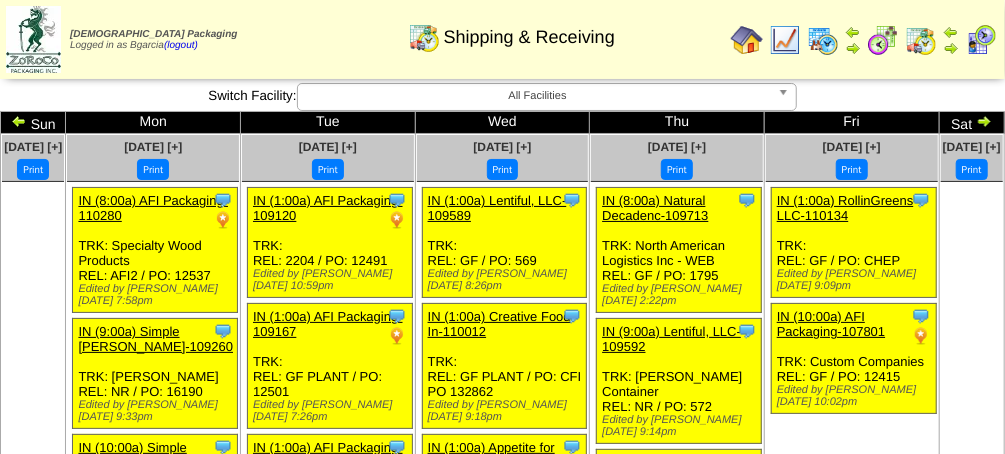 click at bounding box center (883, 40) 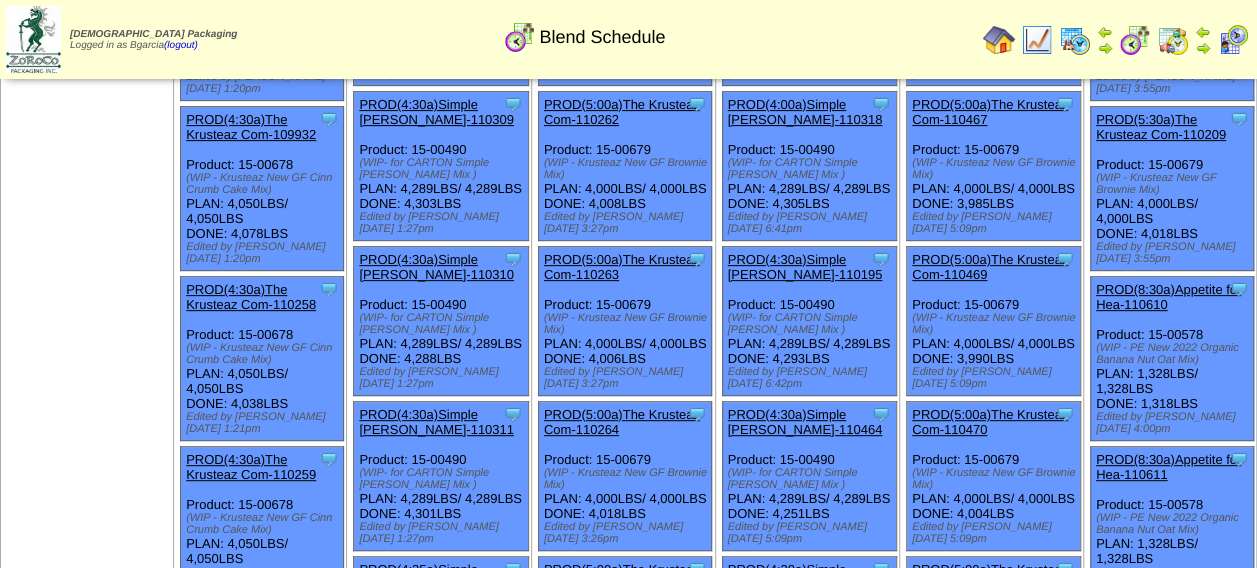 scroll, scrollTop: 0, scrollLeft: 0, axis: both 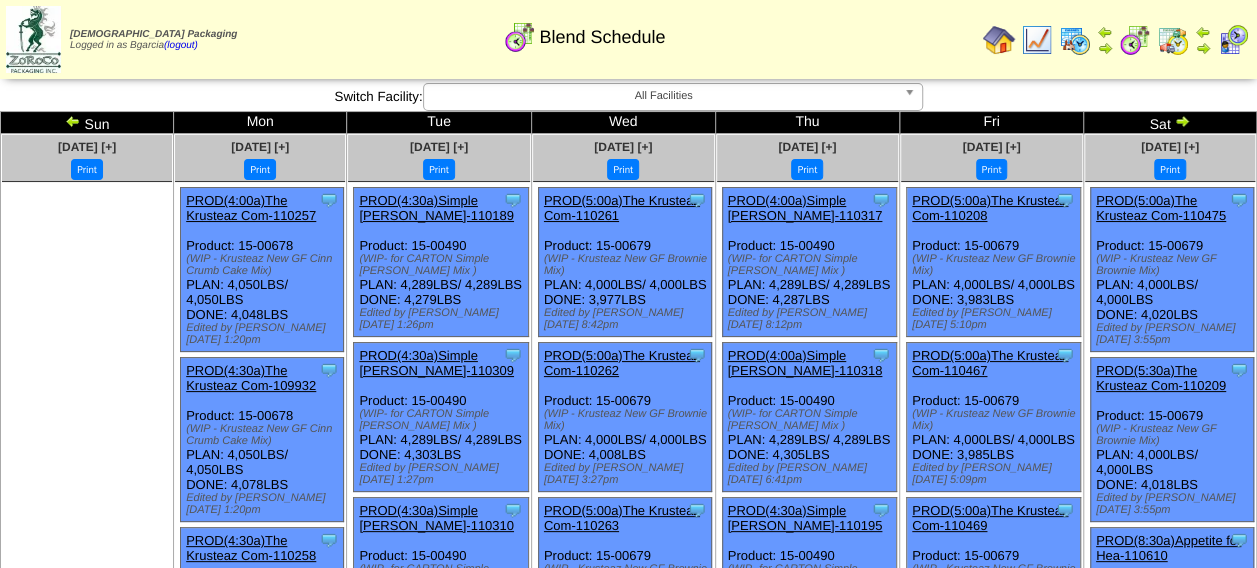 click at bounding box center (87, 332) 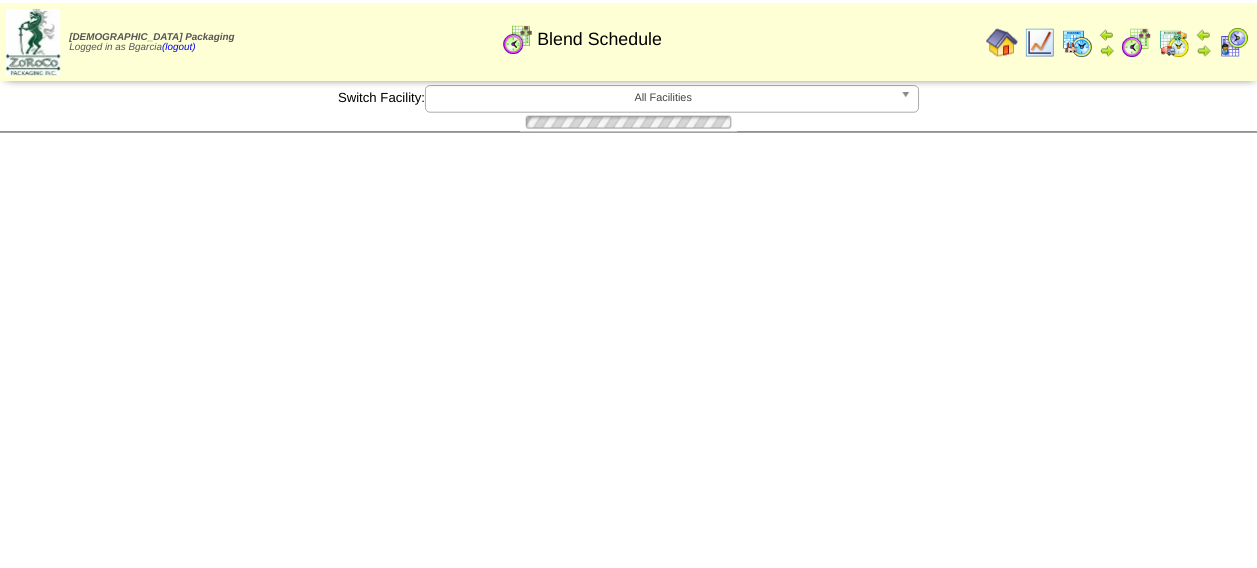 scroll, scrollTop: 0, scrollLeft: 0, axis: both 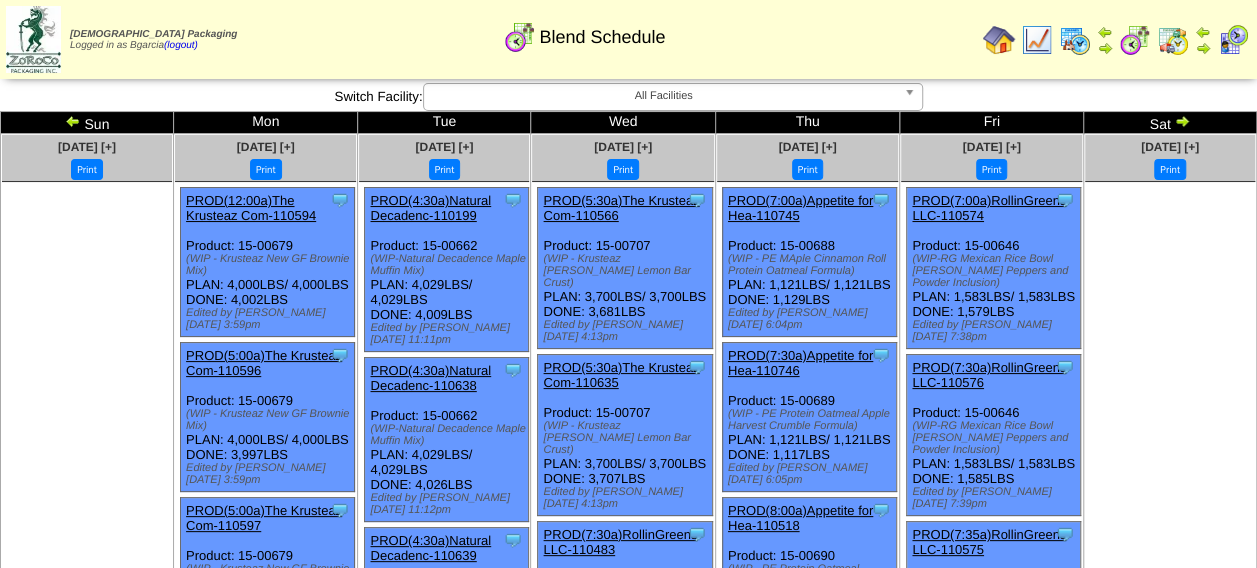 click at bounding box center (1182, 121) 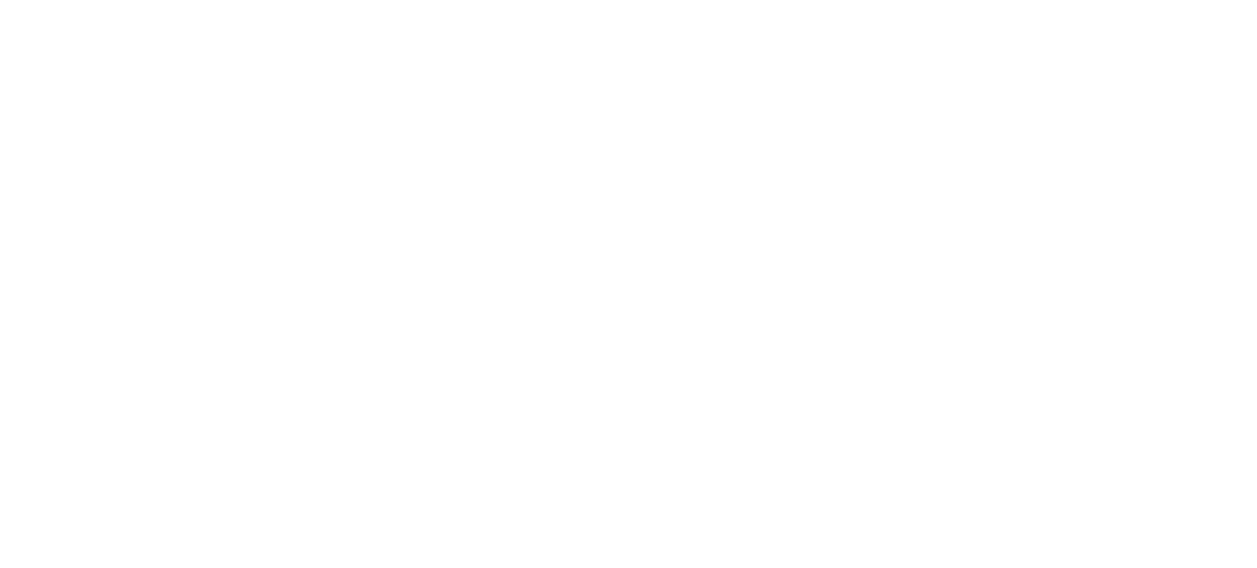scroll, scrollTop: 0, scrollLeft: 0, axis: both 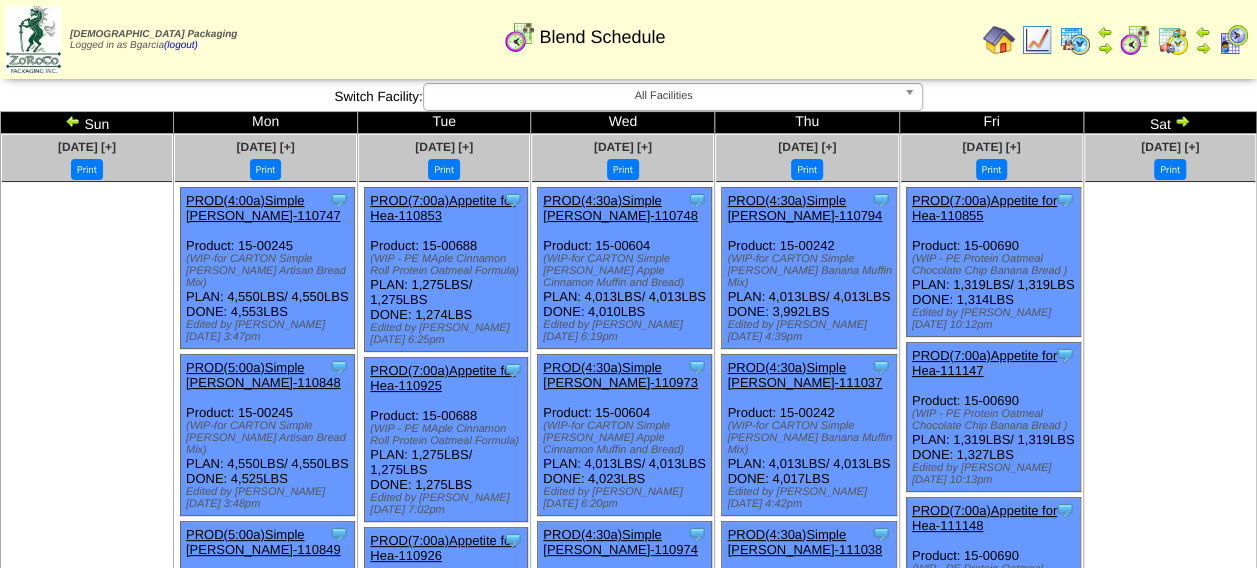click at bounding box center (1182, 121) 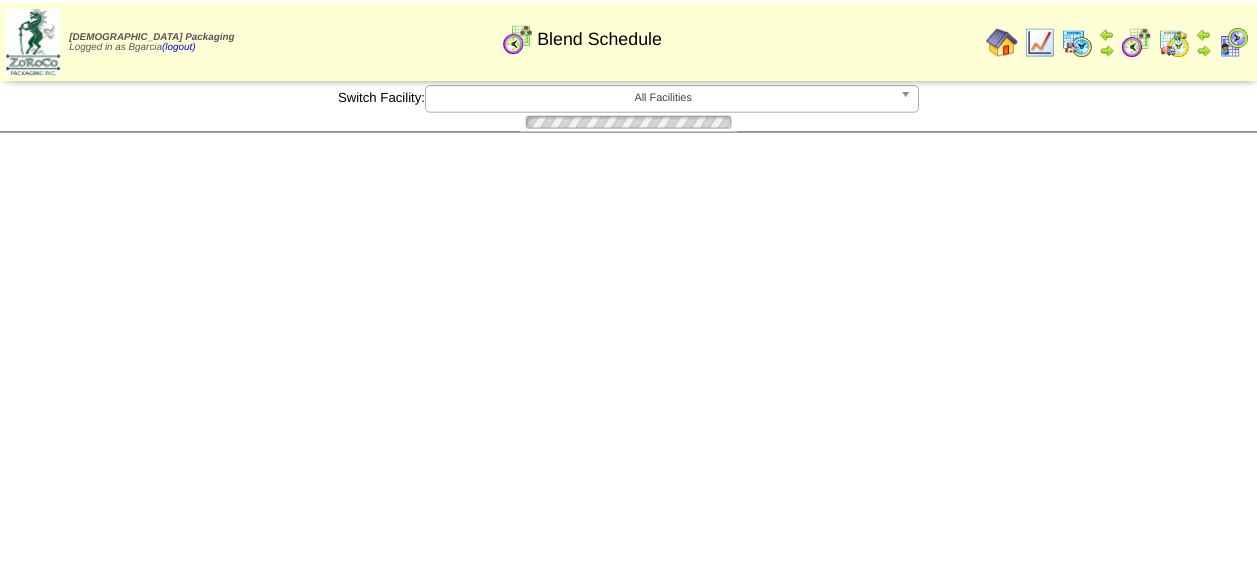 scroll, scrollTop: 0, scrollLeft: 0, axis: both 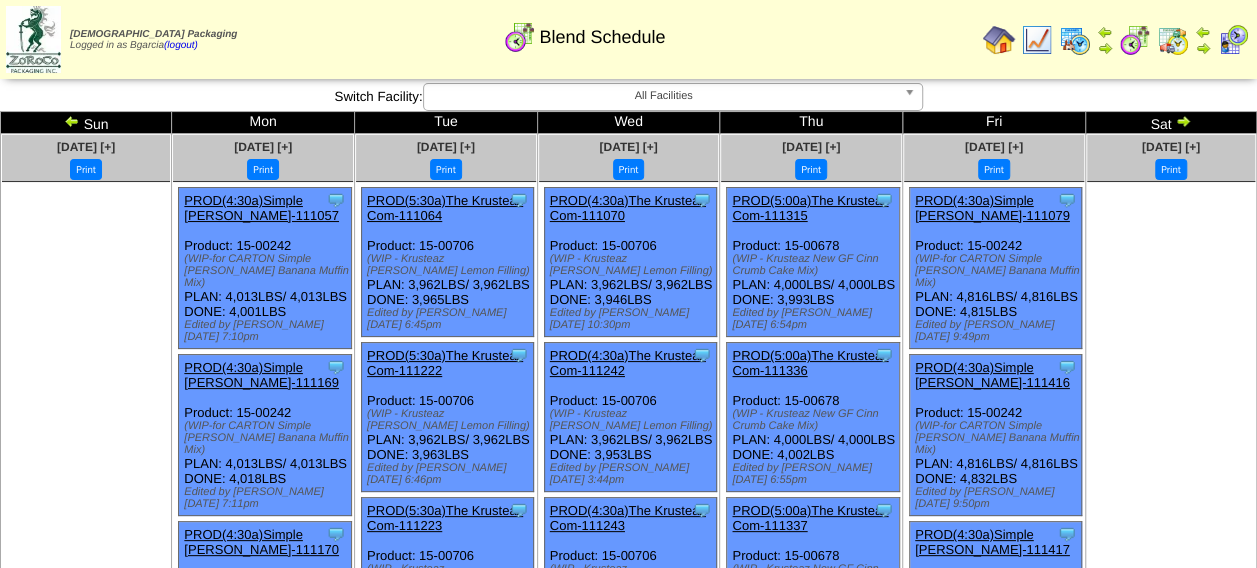 click on "Sat" at bounding box center [1170, 123] 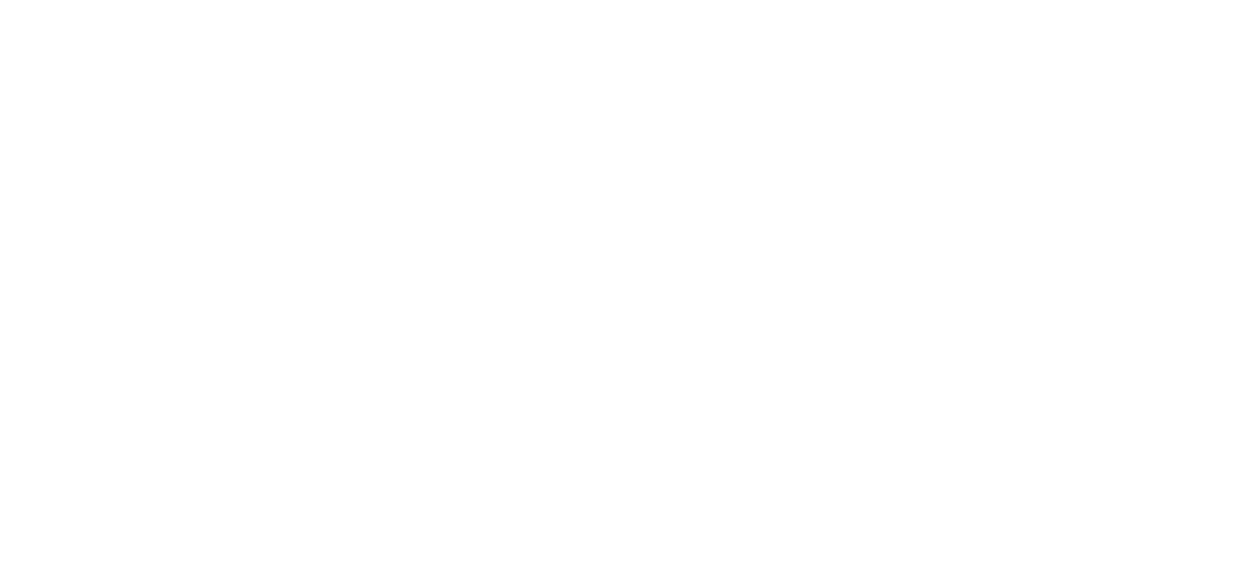 scroll, scrollTop: 0, scrollLeft: 0, axis: both 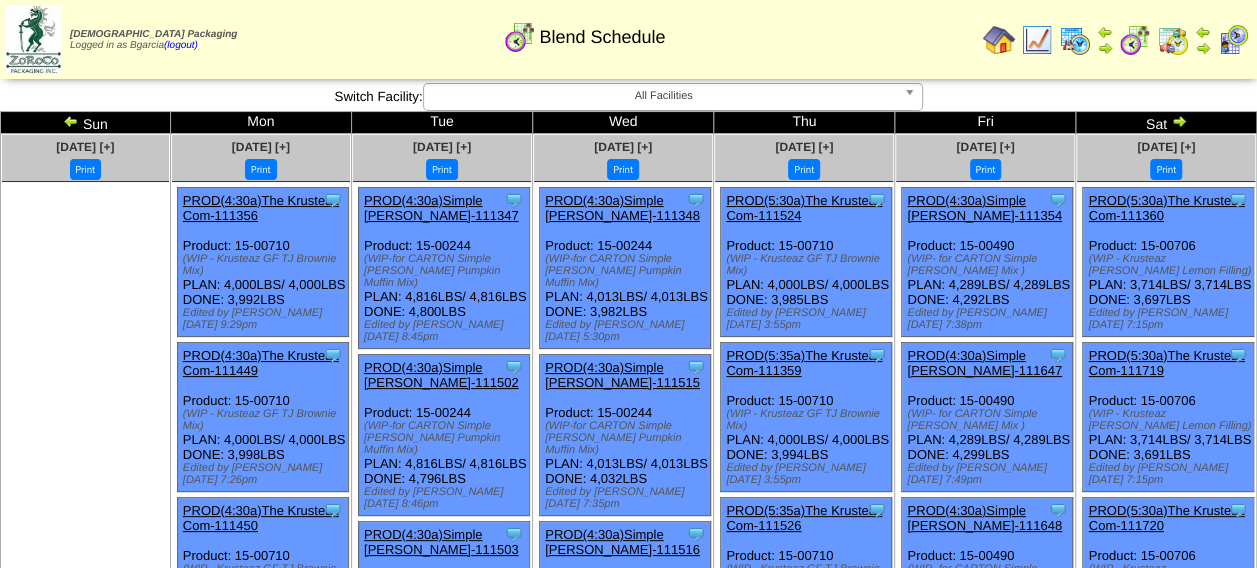 click at bounding box center [1179, 121] 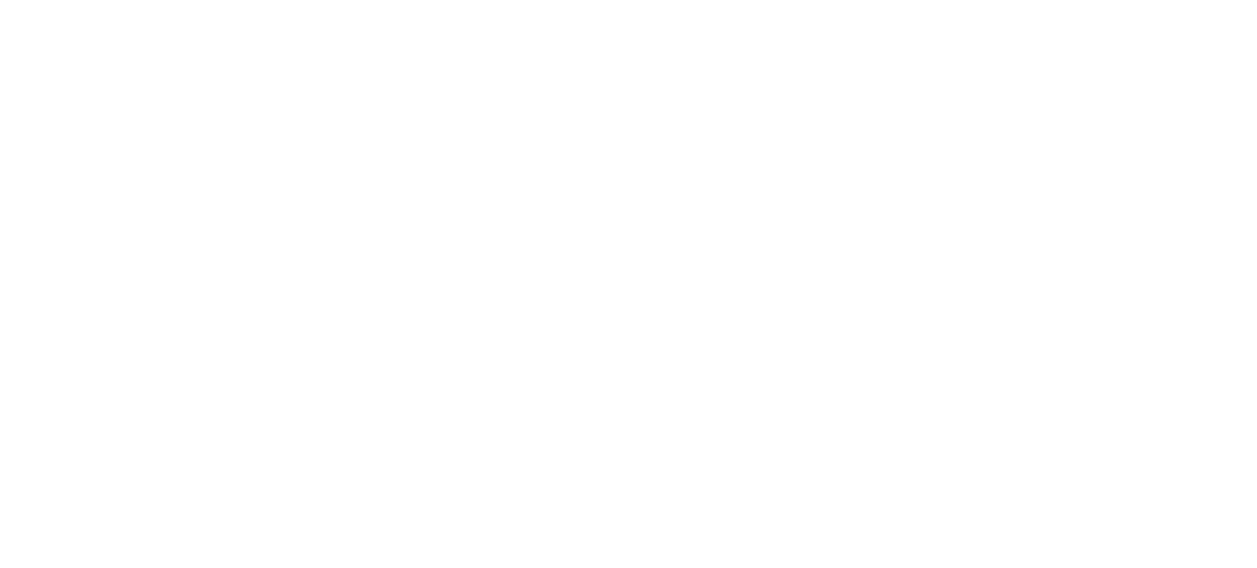 scroll, scrollTop: 0, scrollLeft: 0, axis: both 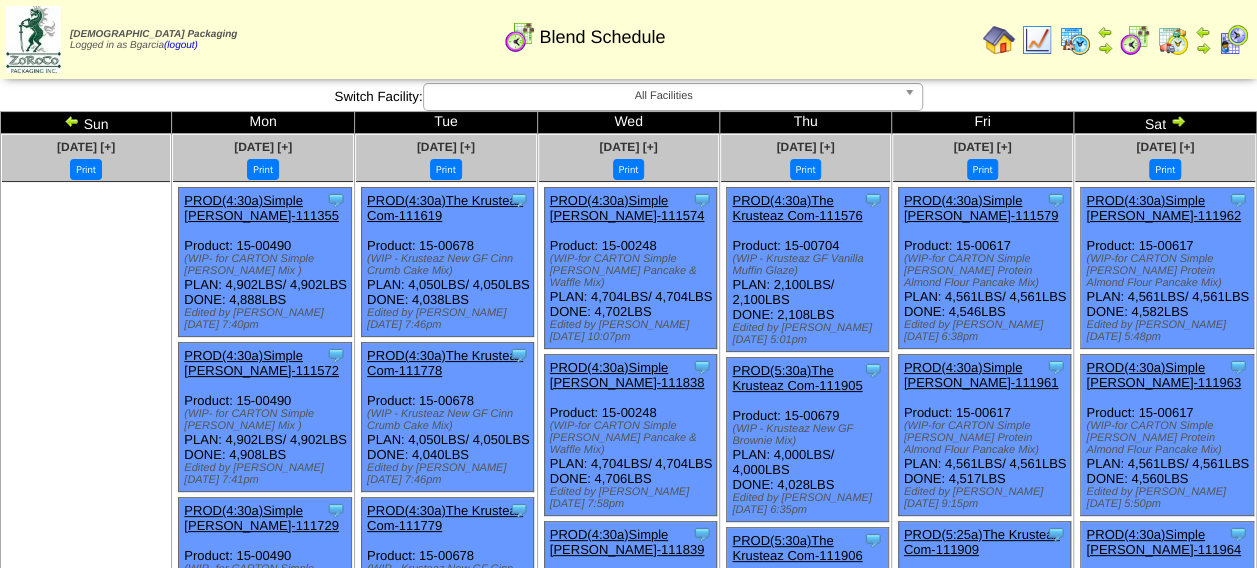 click at bounding box center [1178, 121] 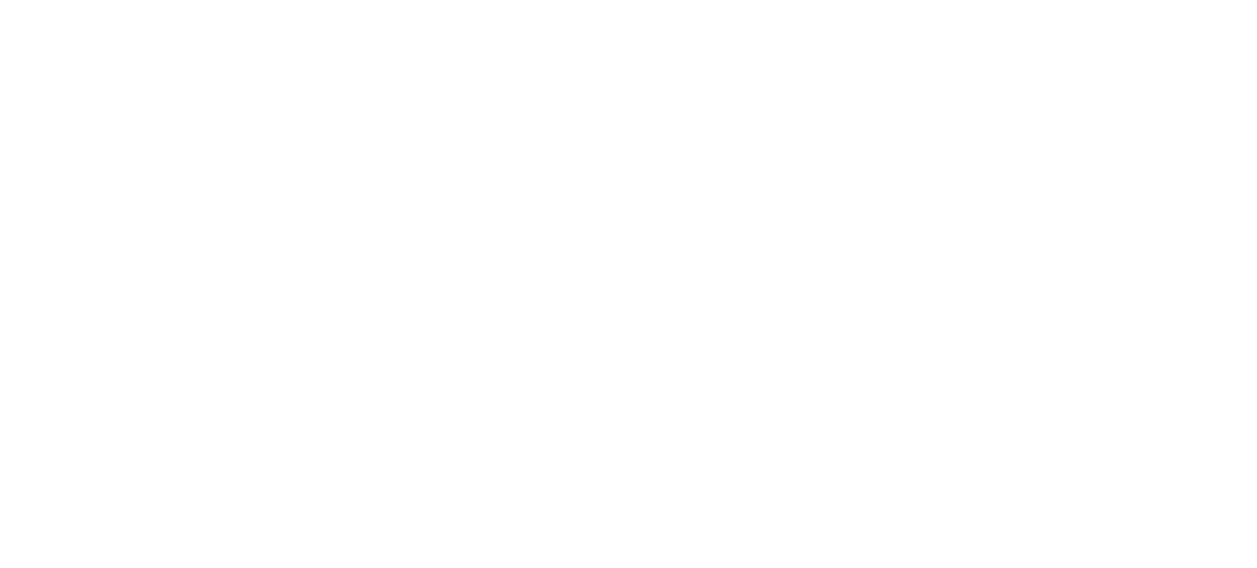 scroll, scrollTop: 0, scrollLeft: 0, axis: both 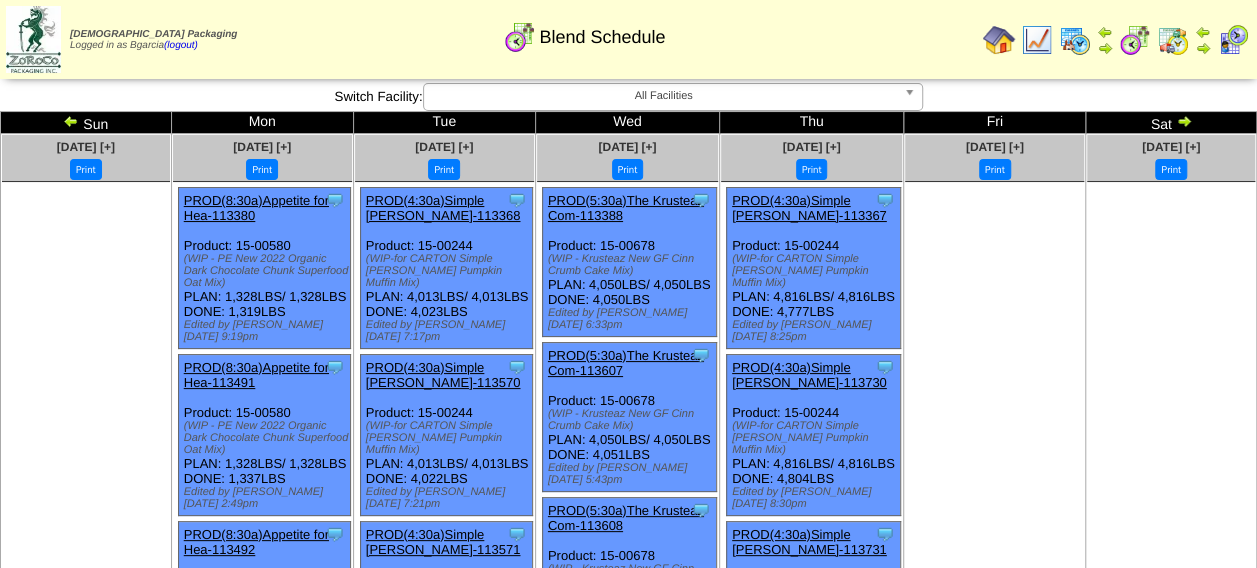 click on "**********" at bounding box center [628, 97] 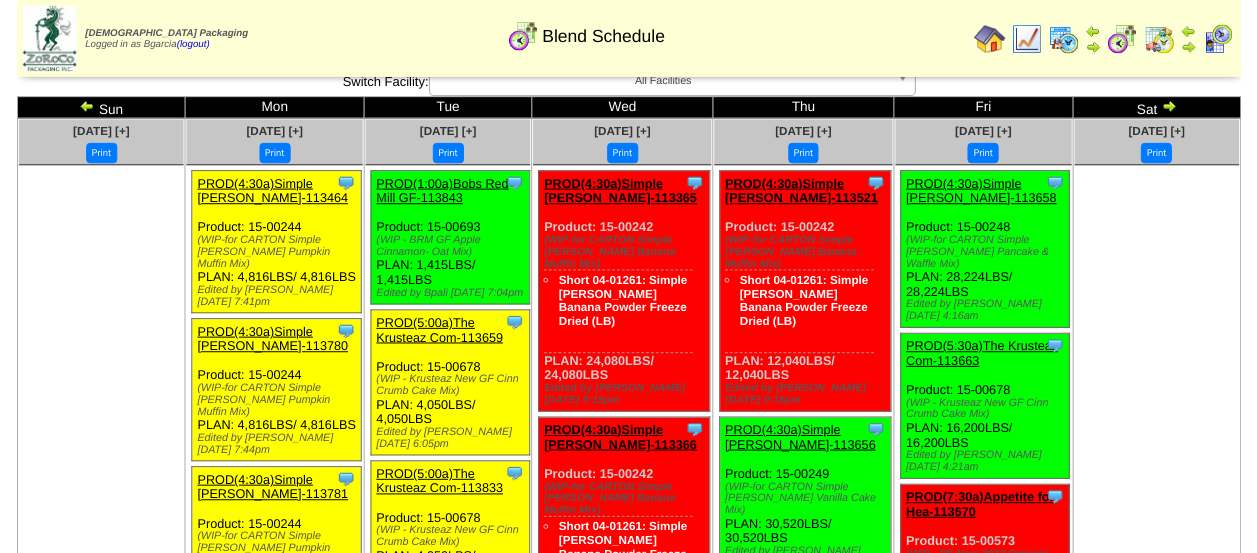 scroll, scrollTop: 0, scrollLeft: 0, axis: both 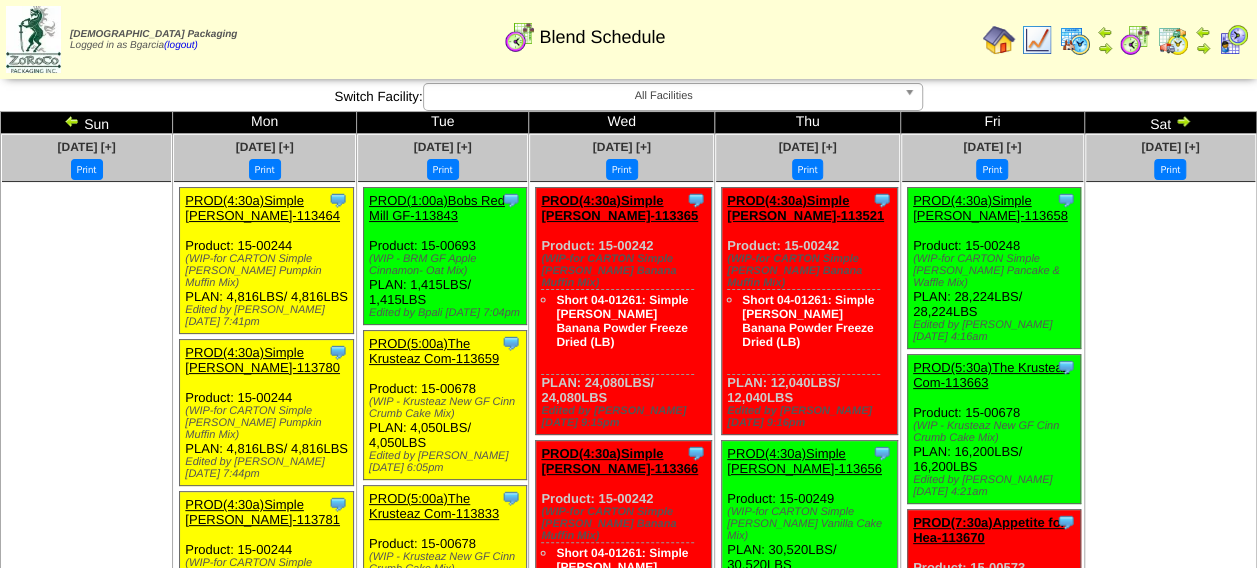 click on "PROD(4:30a)Simple [PERSON_NAME]-113464" at bounding box center (262, 208) 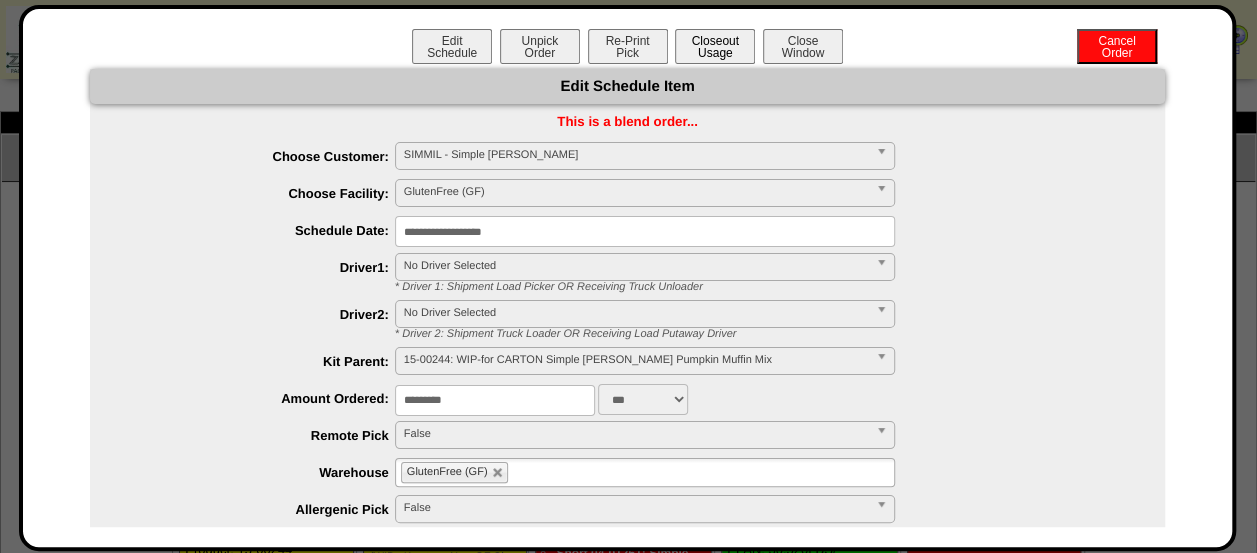 click on "Closeout Usage" at bounding box center [715, 46] 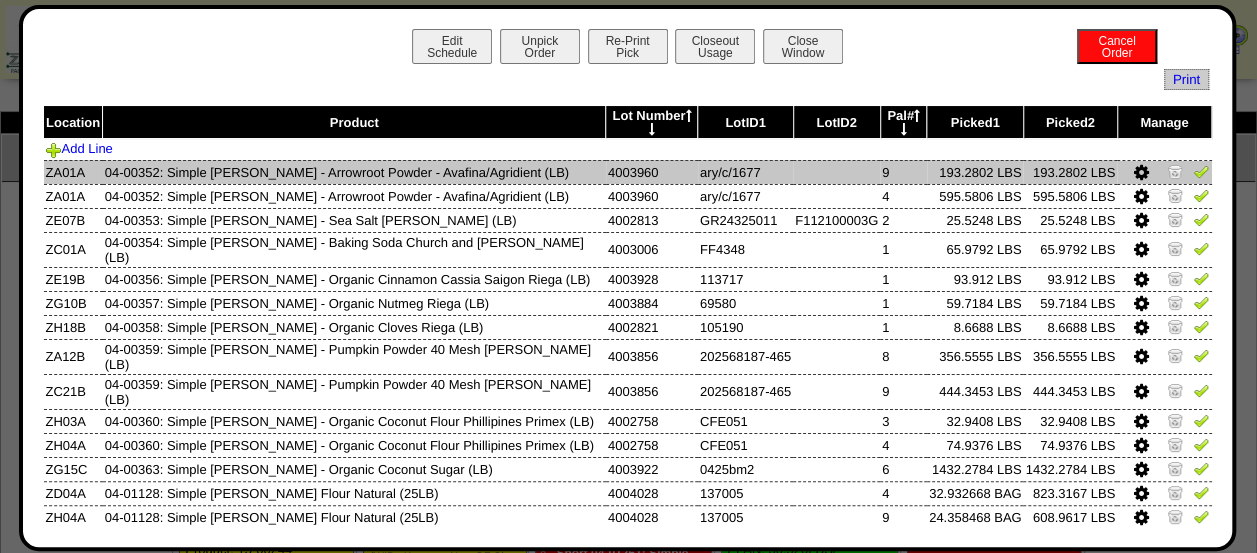 click at bounding box center [1201, 171] 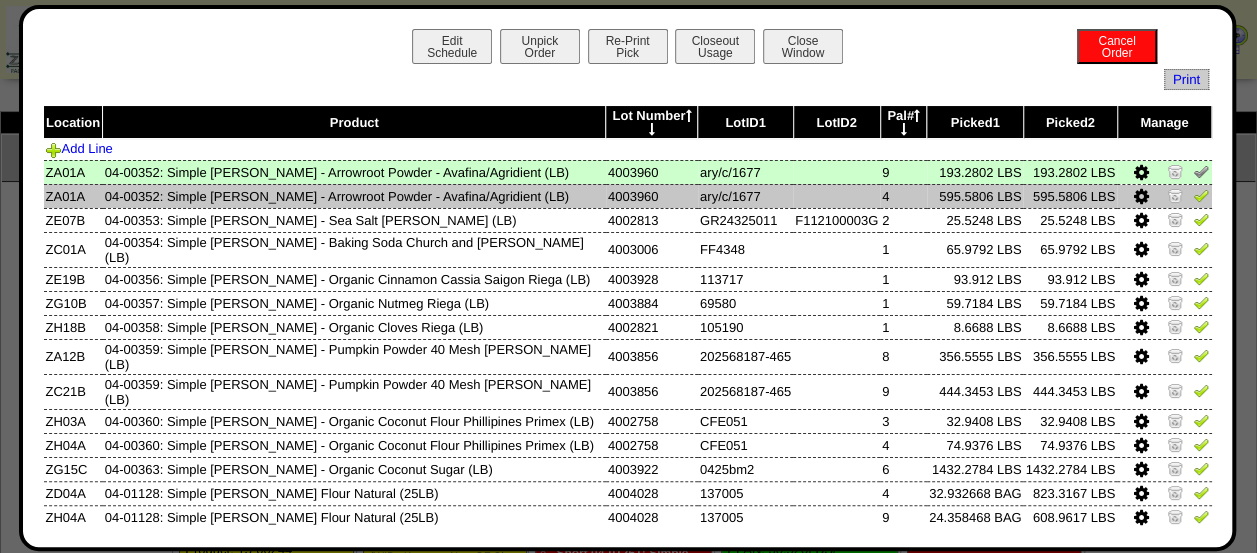 click at bounding box center [1201, 195] 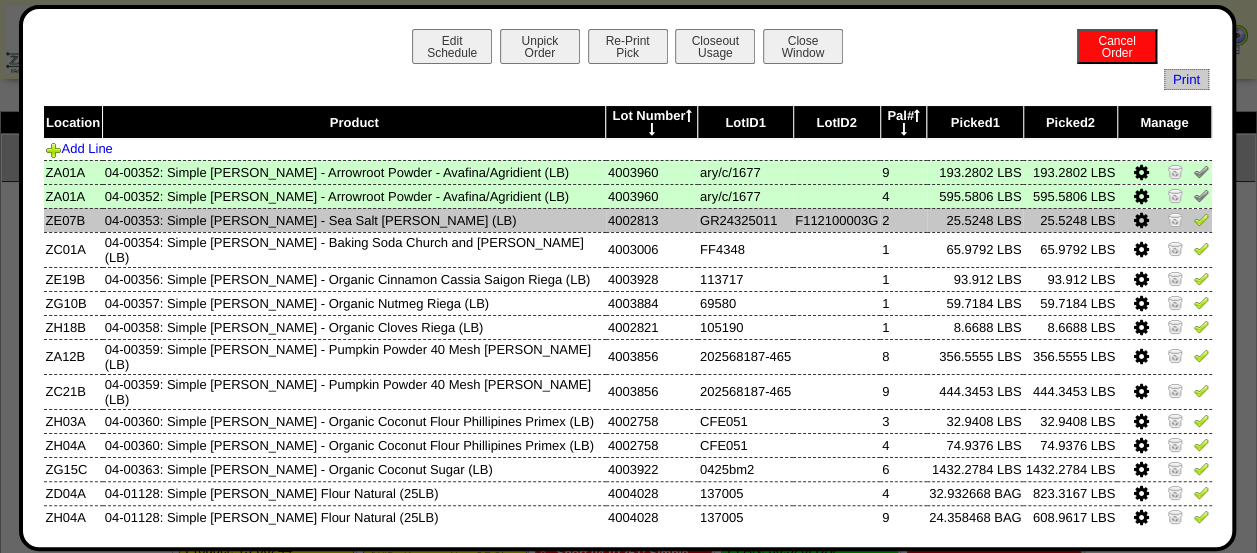 click at bounding box center [1201, 219] 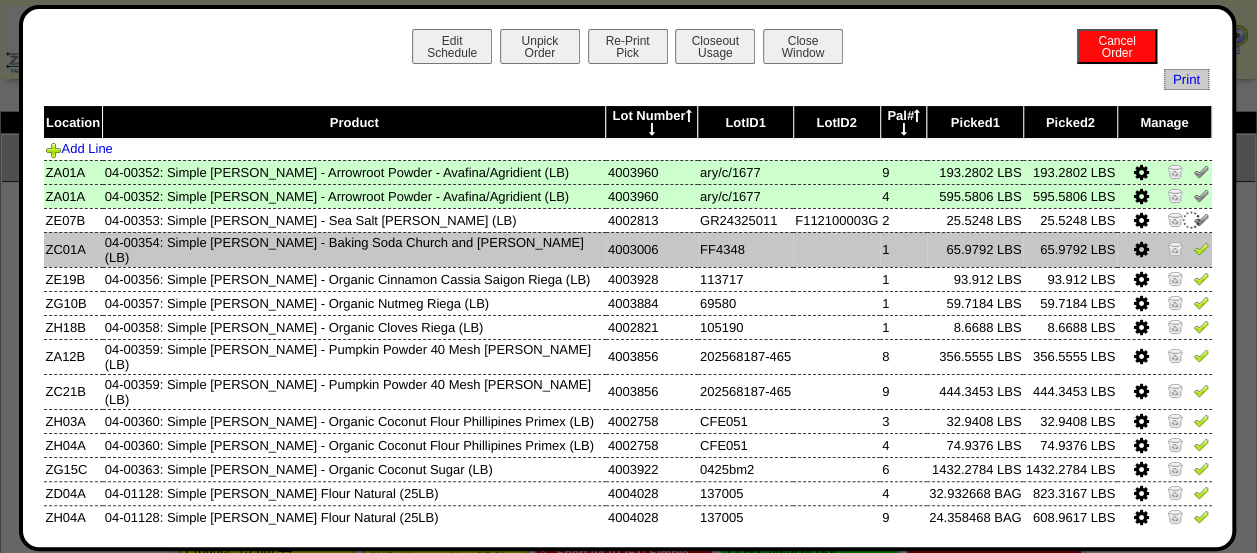 click at bounding box center (1201, 248) 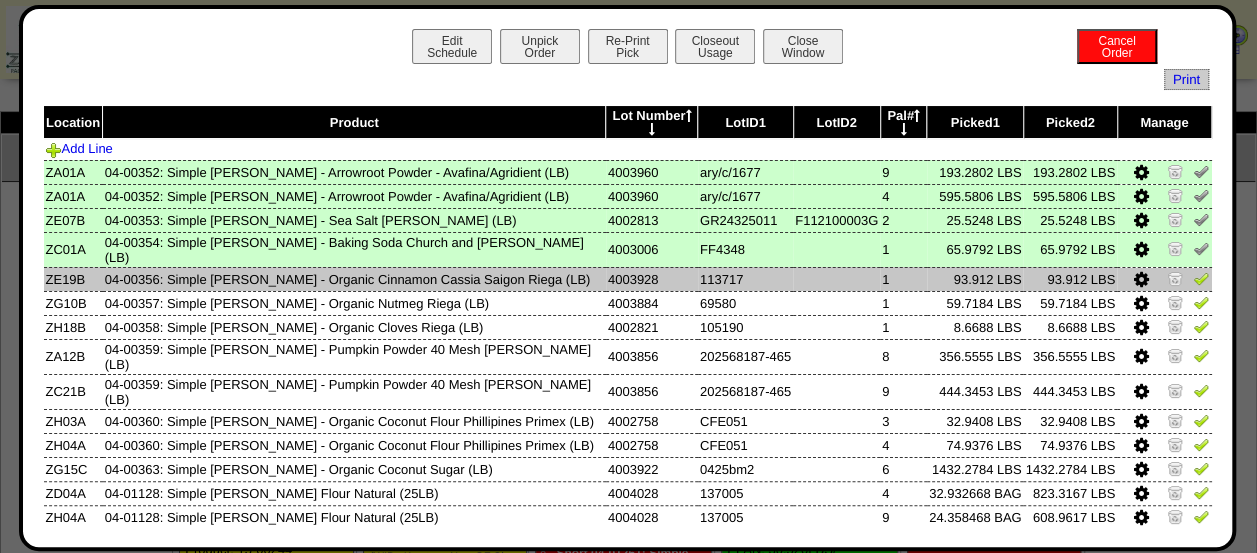 click at bounding box center [1201, 278] 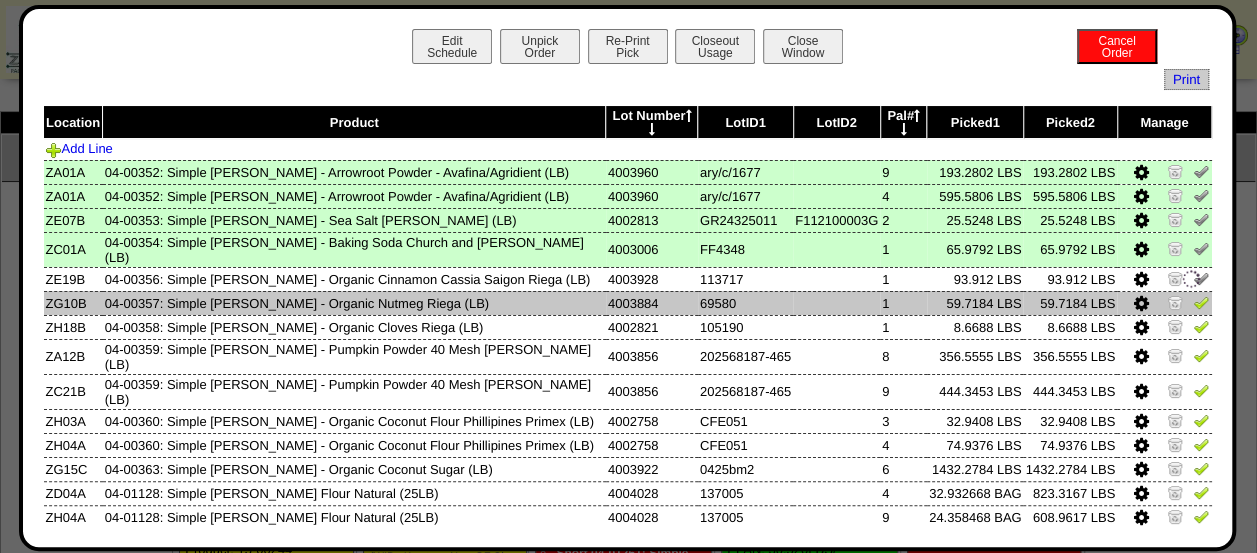 click at bounding box center [1201, 302] 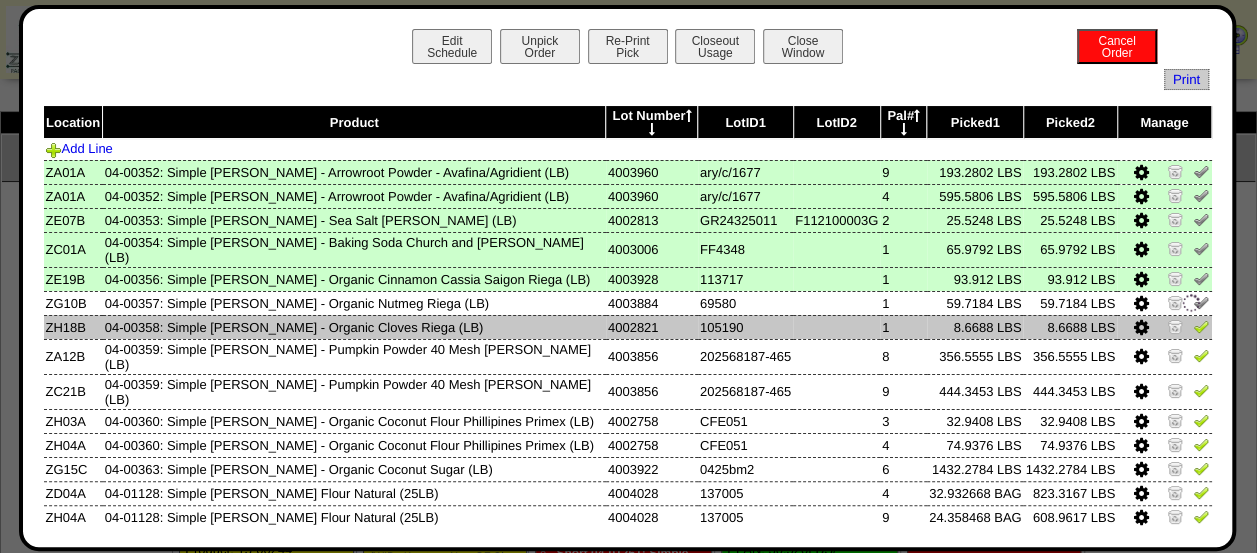 click at bounding box center (1201, 326) 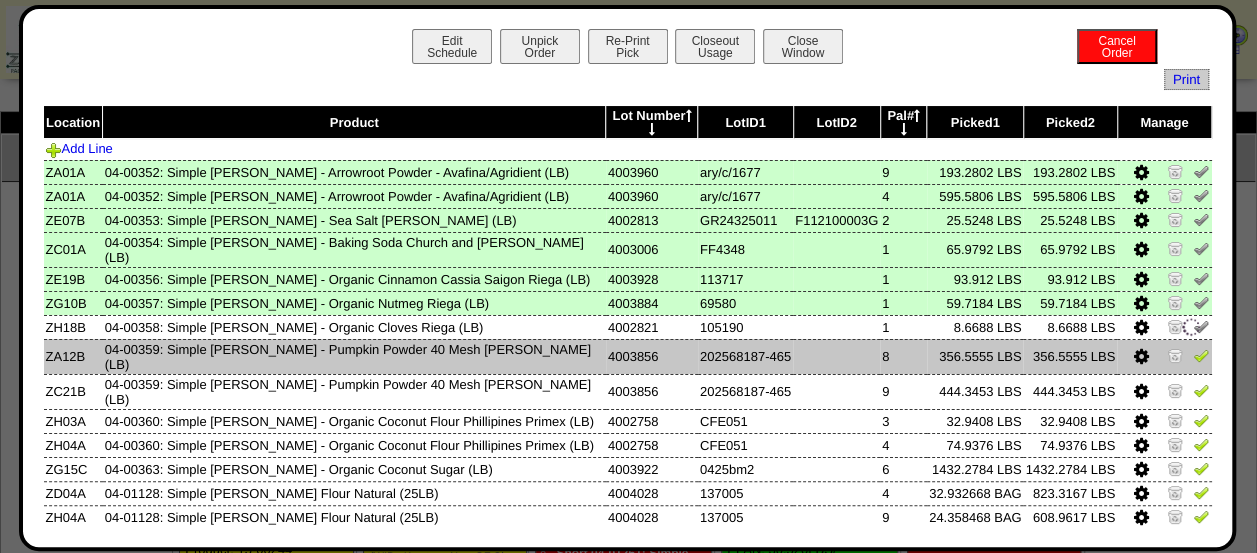 click at bounding box center (1201, 355) 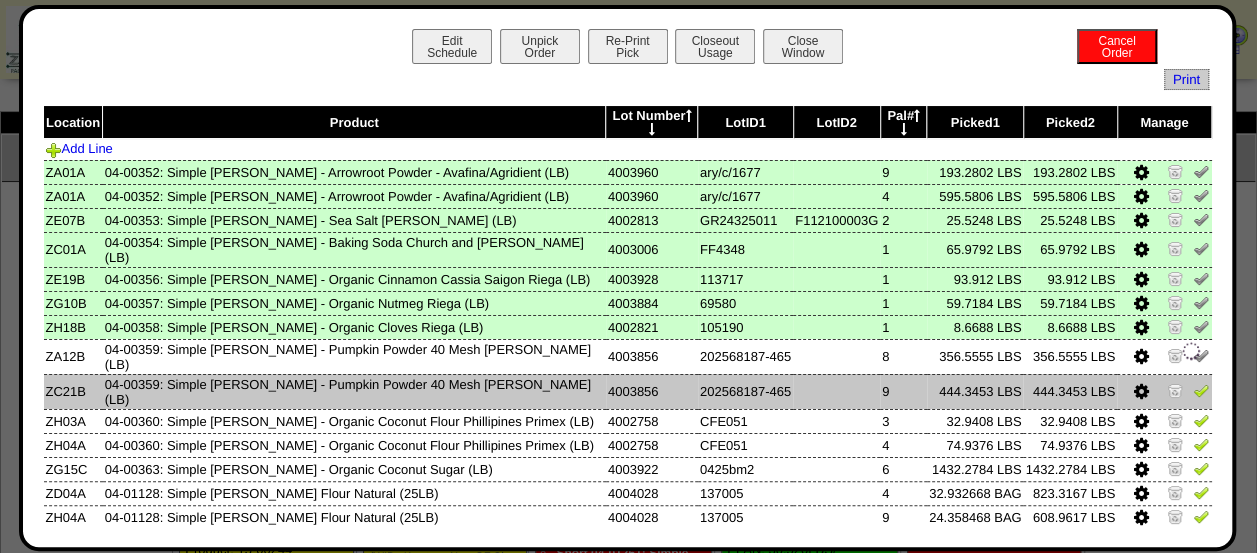 click at bounding box center [1201, 390] 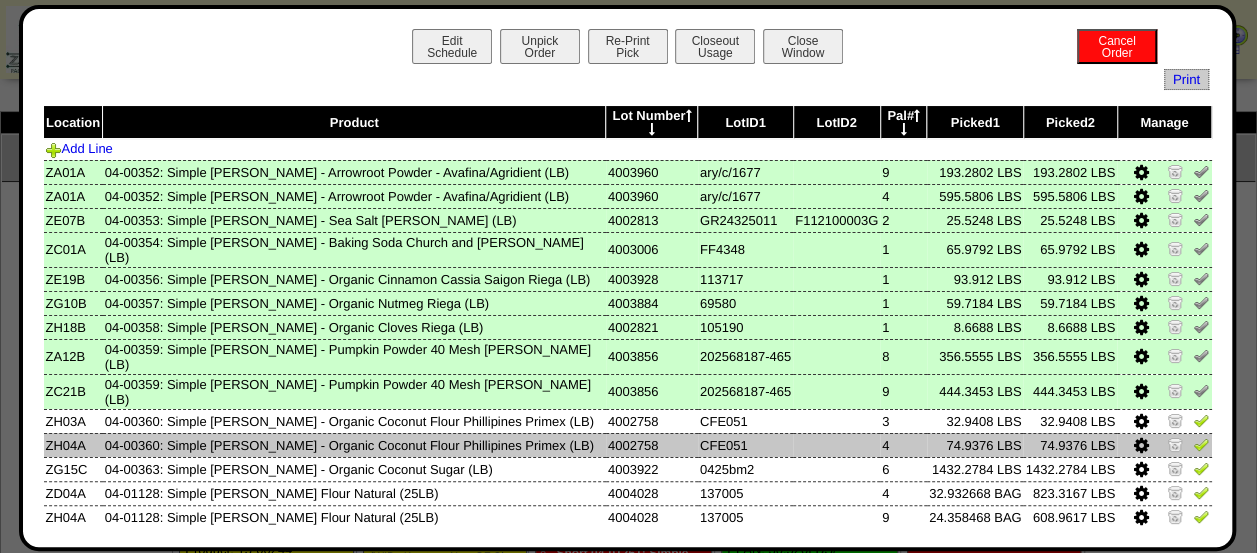 click at bounding box center [1201, 444] 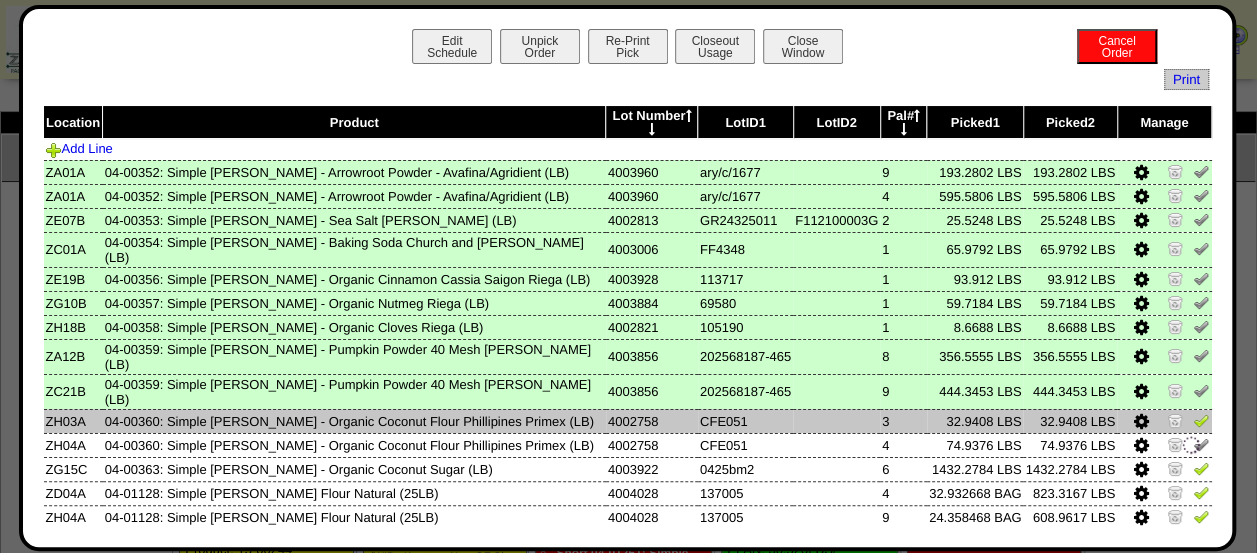 click at bounding box center (1201, 420) 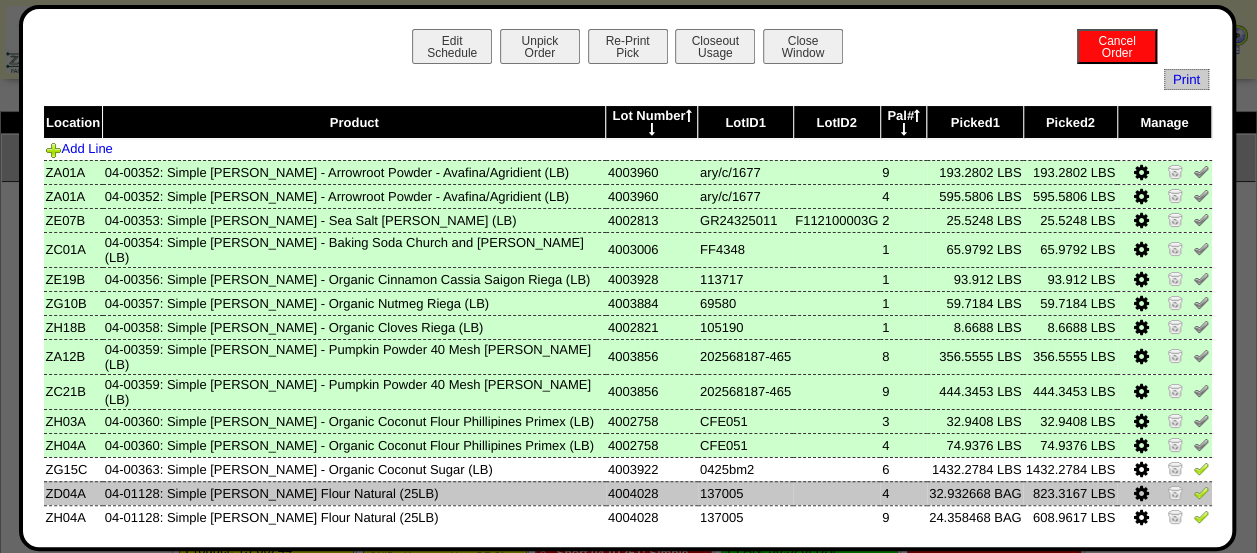click at bounding box center [1201, 492] 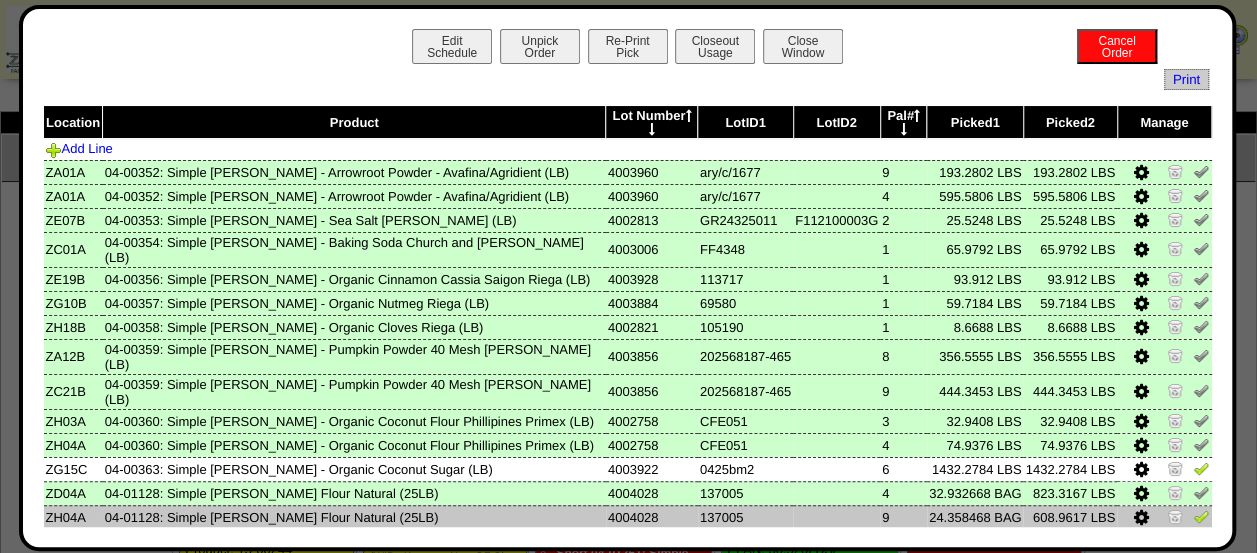 click at bounding box center [1201, 516] 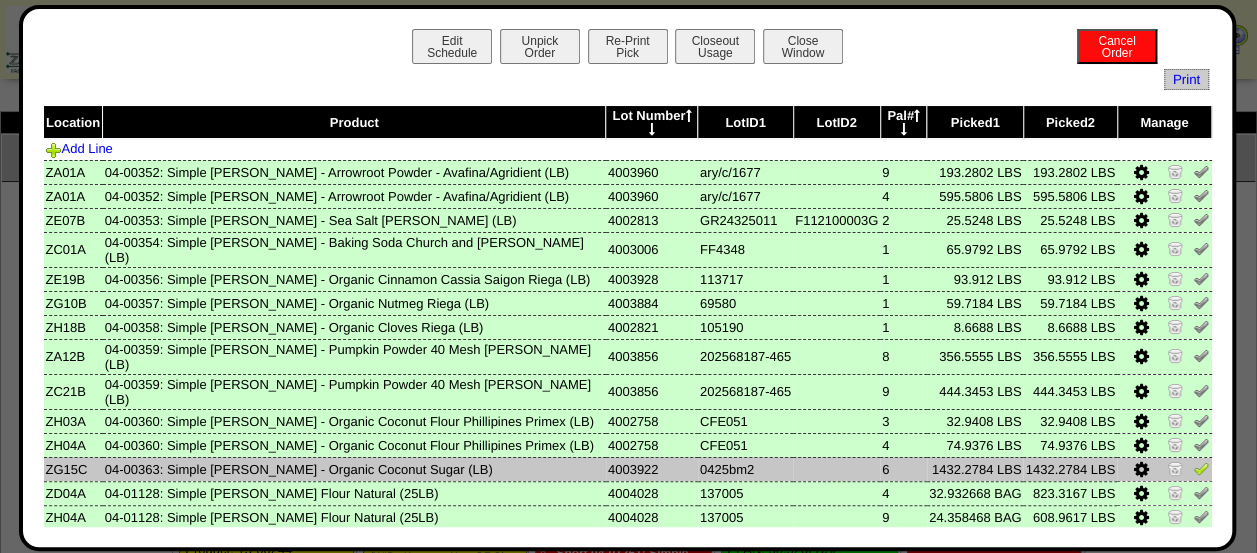 click at bounding box center (1201, 468) 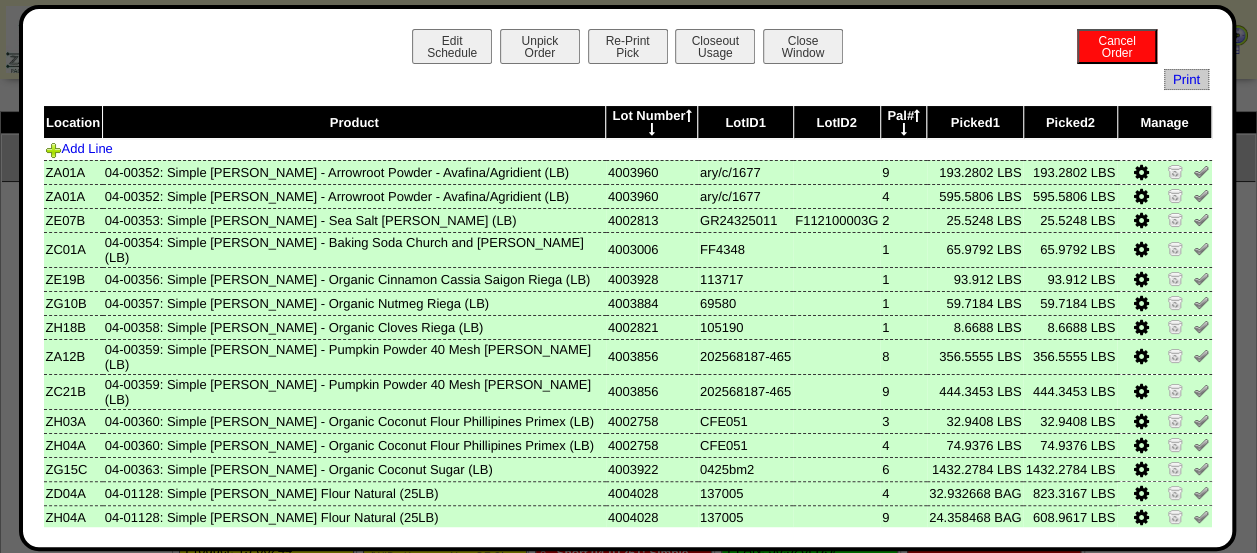 click on "Looks Good: Finalize & Print" at bounding box center [477, 555] 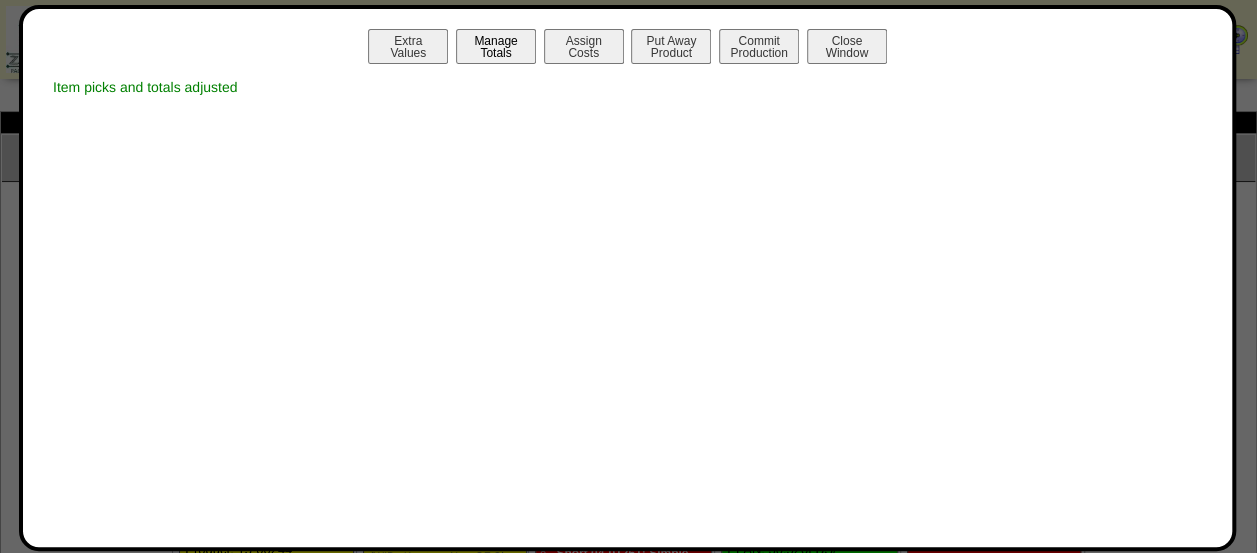 click on "Manage Totals" at bounding box center [496, 46] 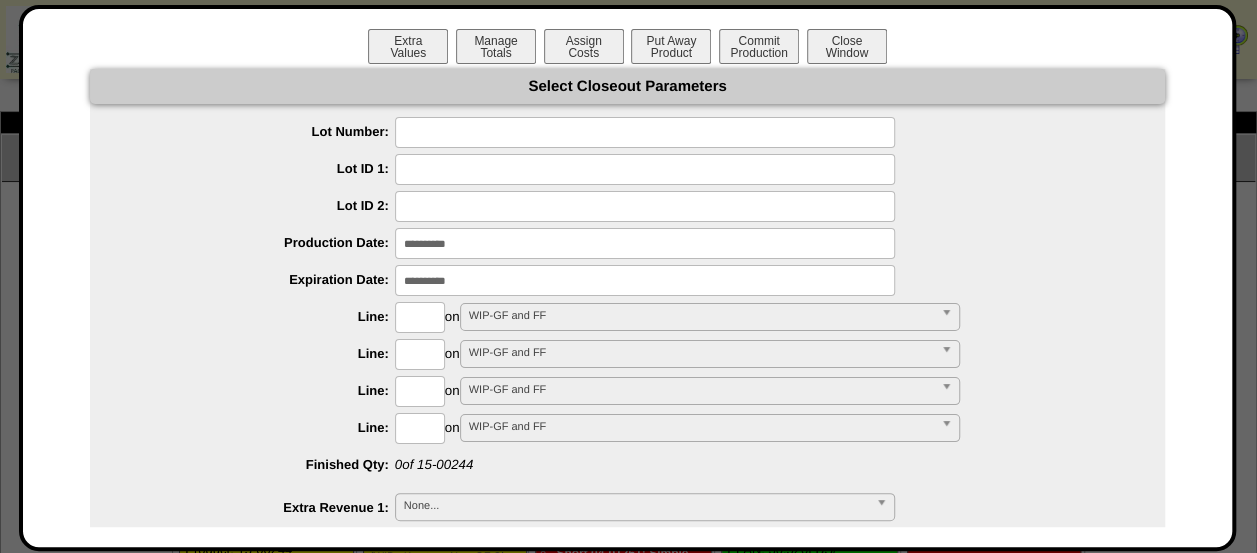 click at bounding box center (645, 132) 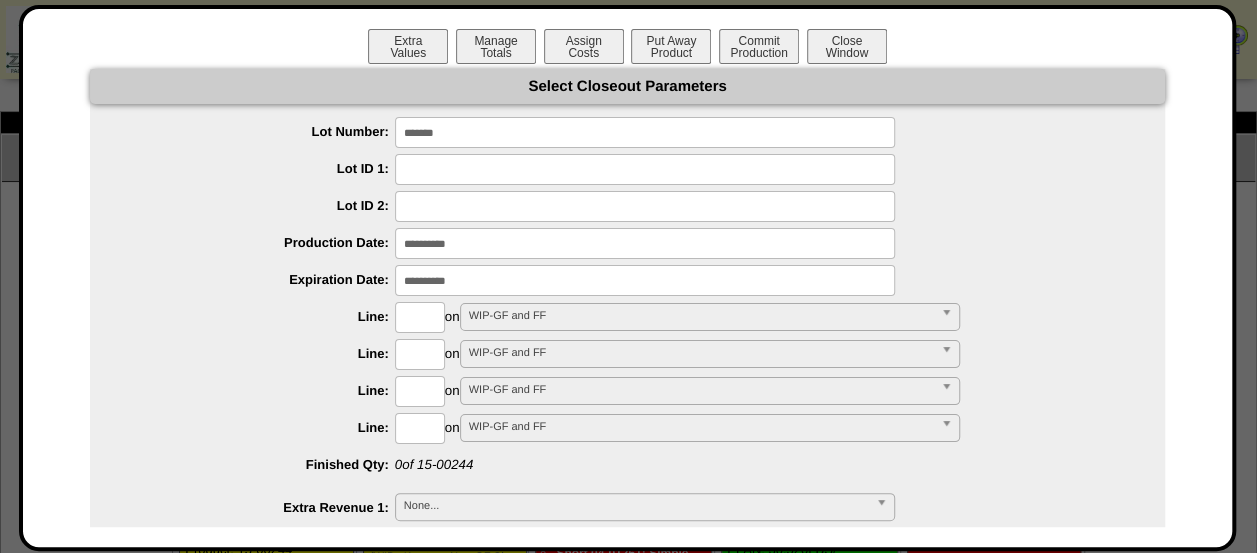 type on "*******" 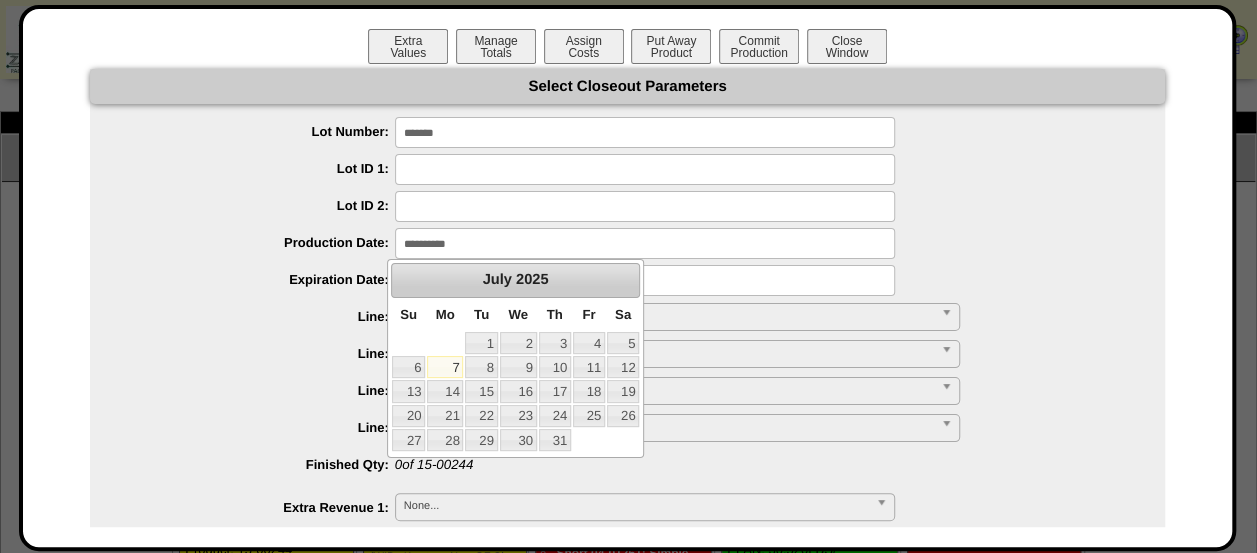 click on "Line:" at bounding box center [262, 353] 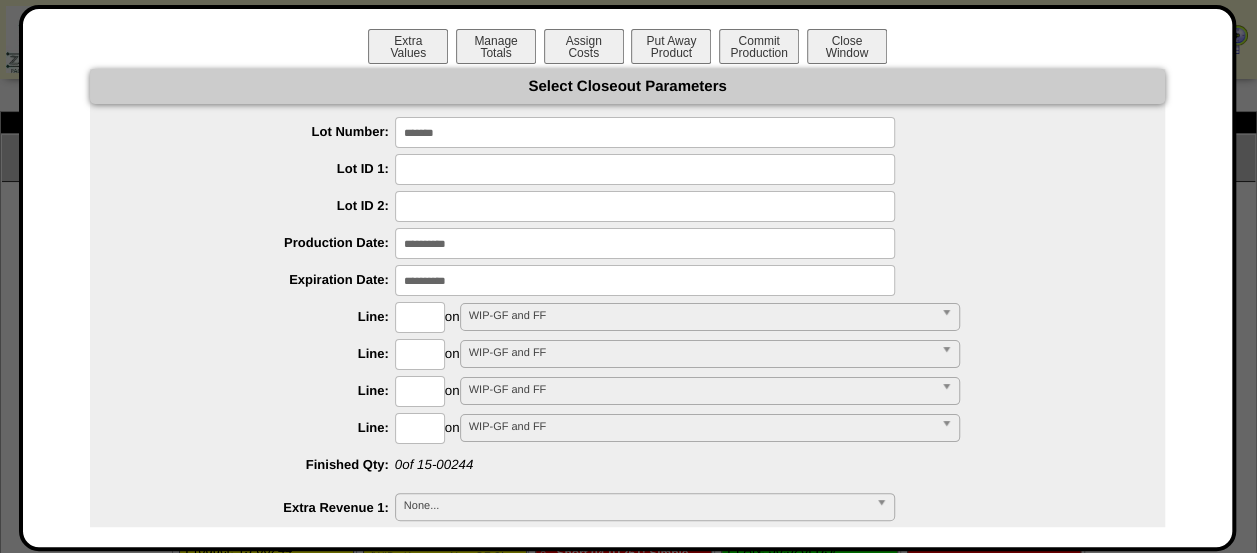 click at bounding box center [420, 317] 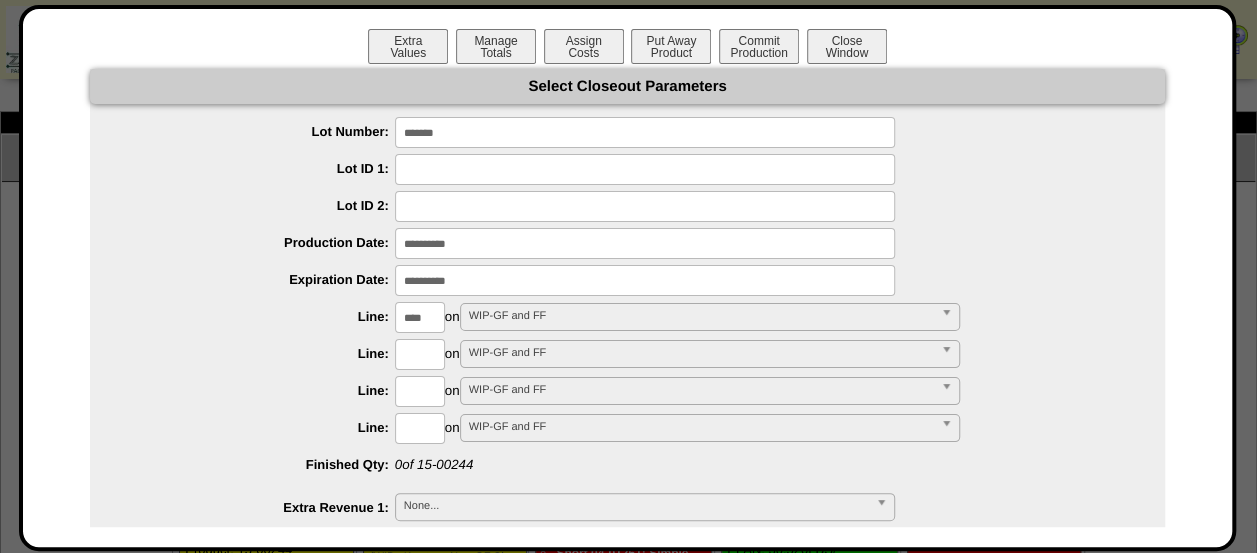 type on "****" 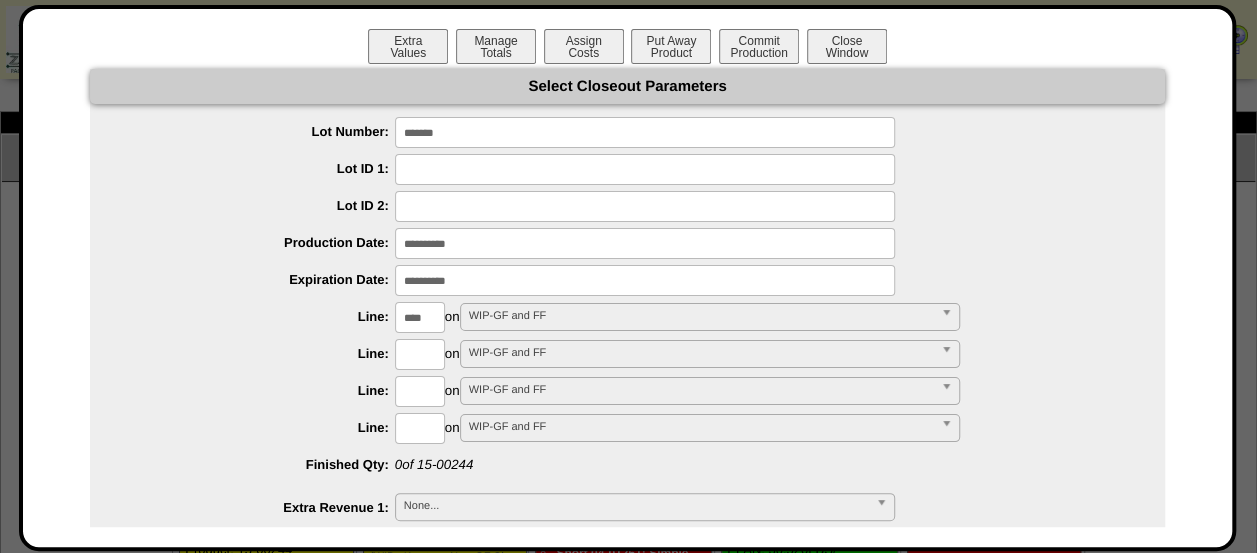 click on "**********" at bounding box center (627, 1010) 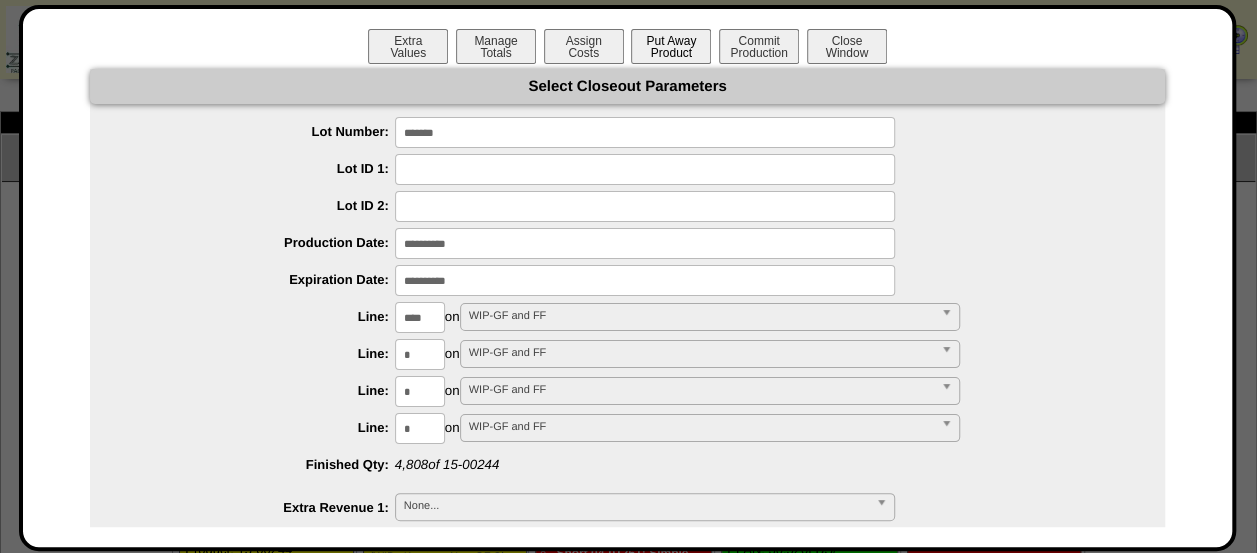 click on "Put Away Product" at bounding box center (671, 46) 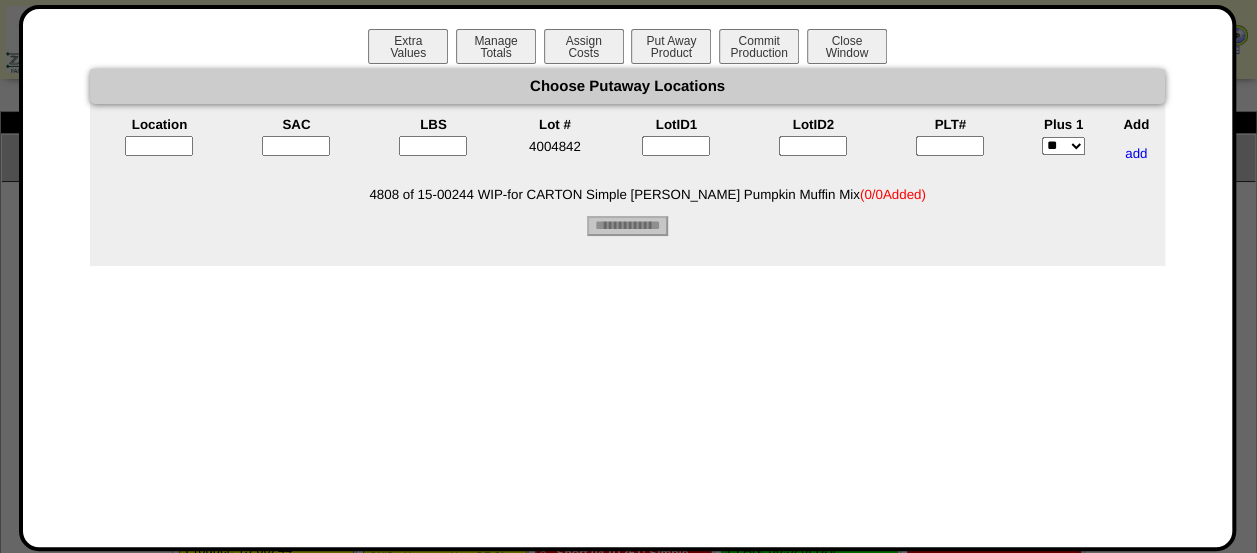 click at bounding box center (950, 146) 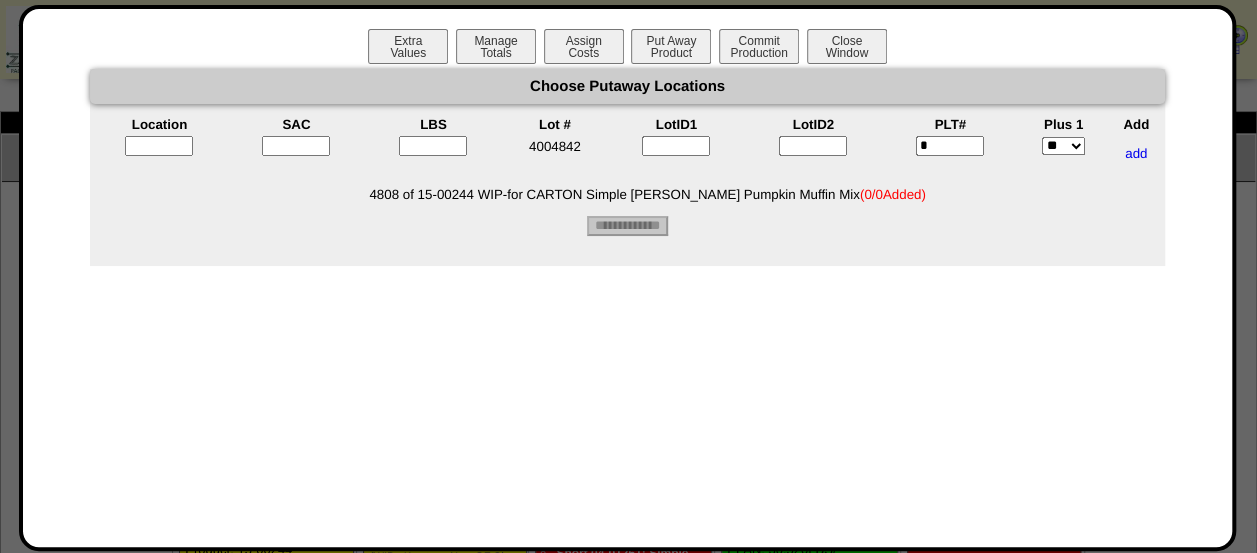 type on "*" 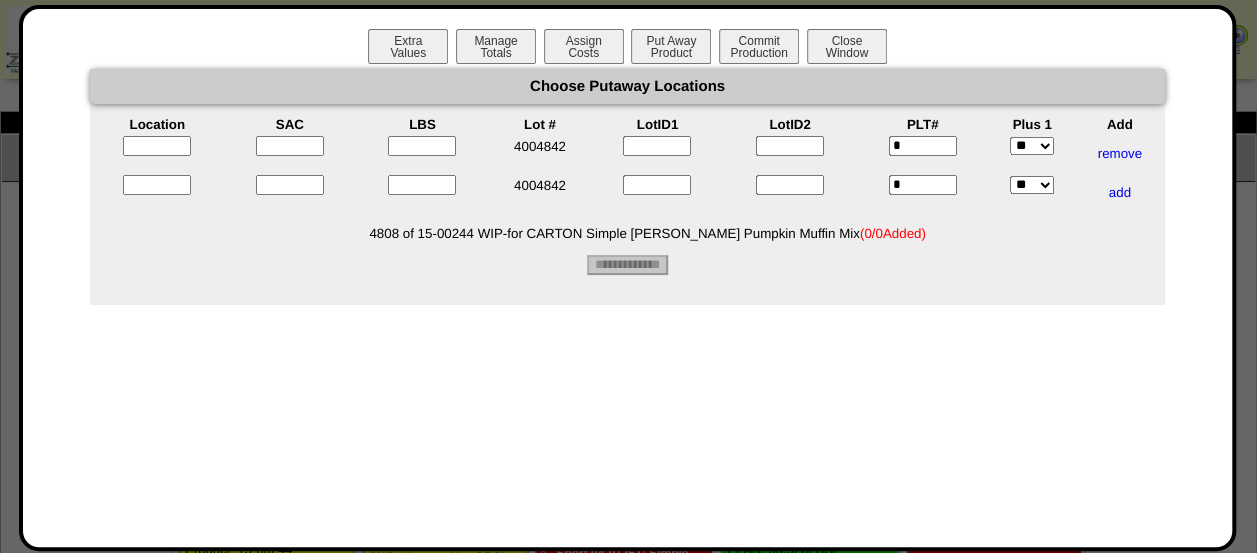 click on "*" at bounding box center [923, 185] 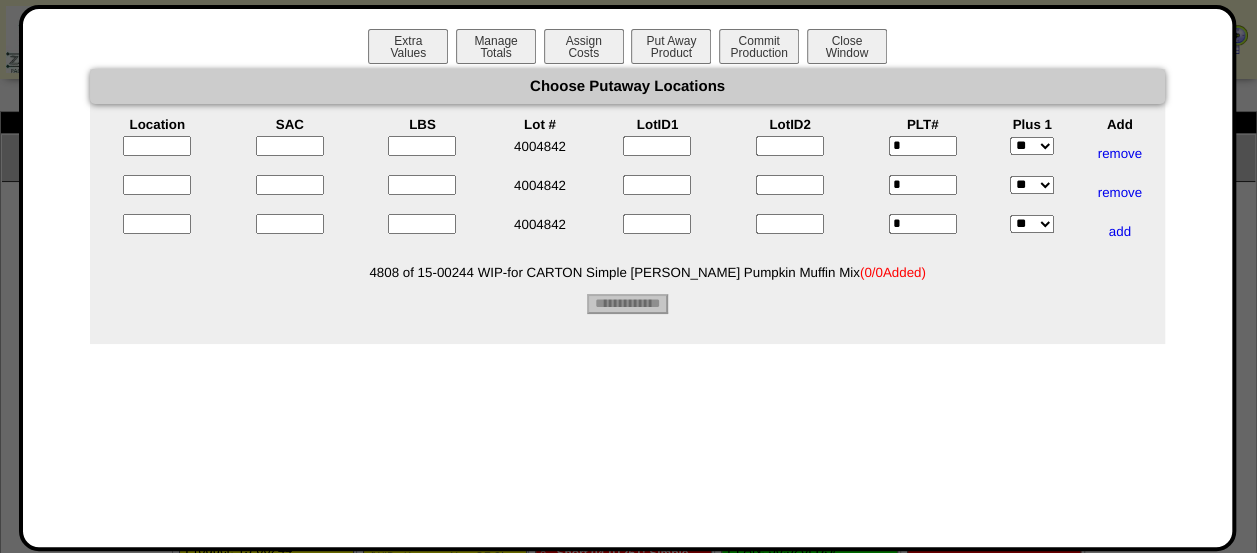 click at bounding box center [157, 146] 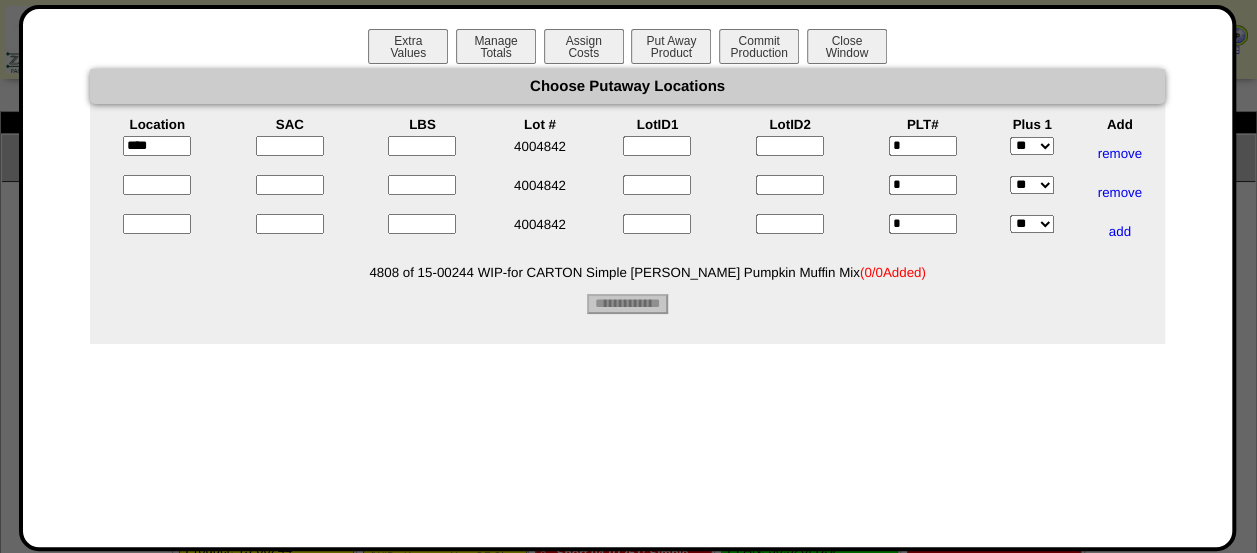 type on "*****" 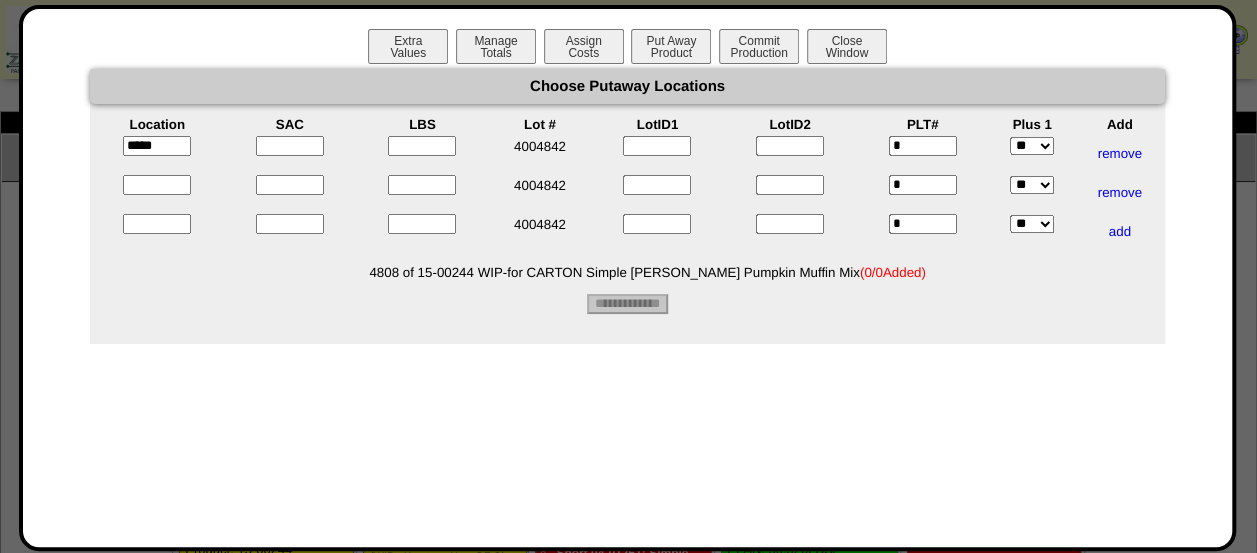 click at bounding box center (157, 185) 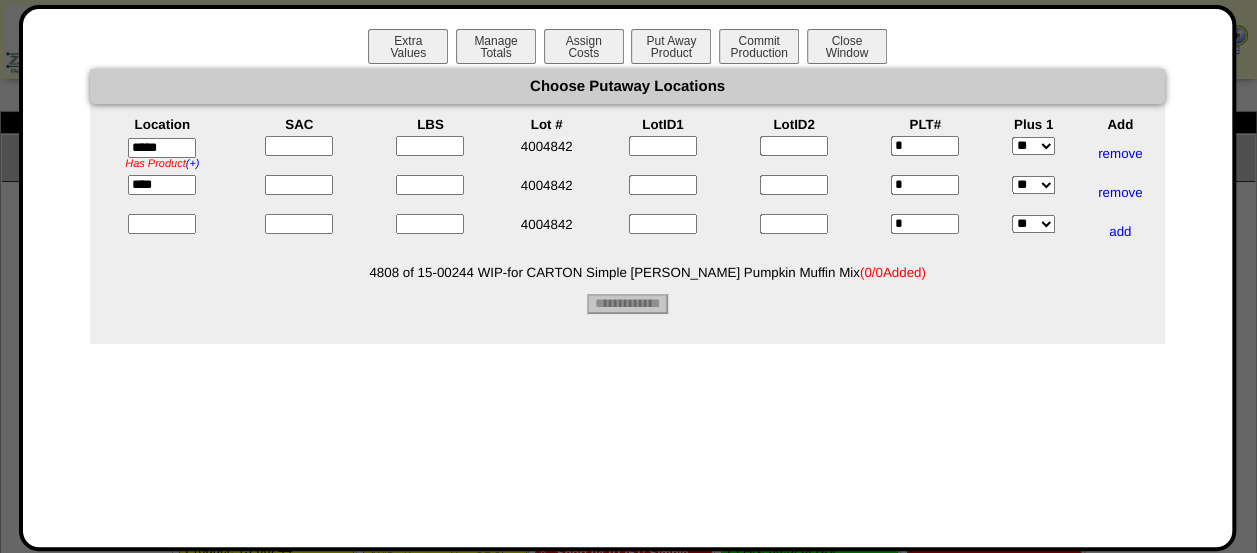 type on "*****" 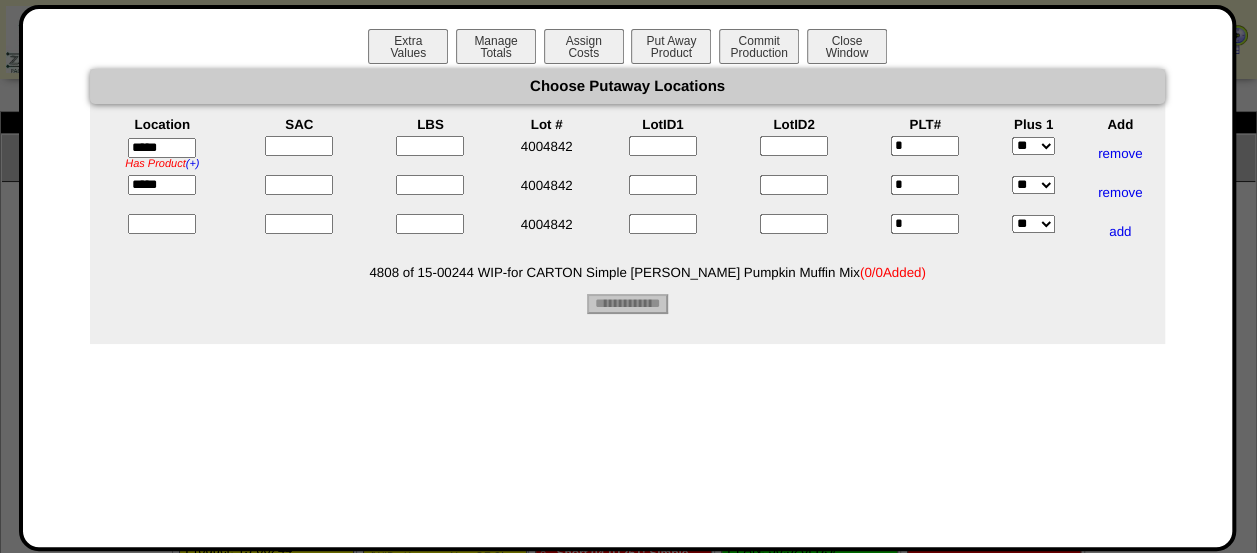 click at bounding box center [162, 224] 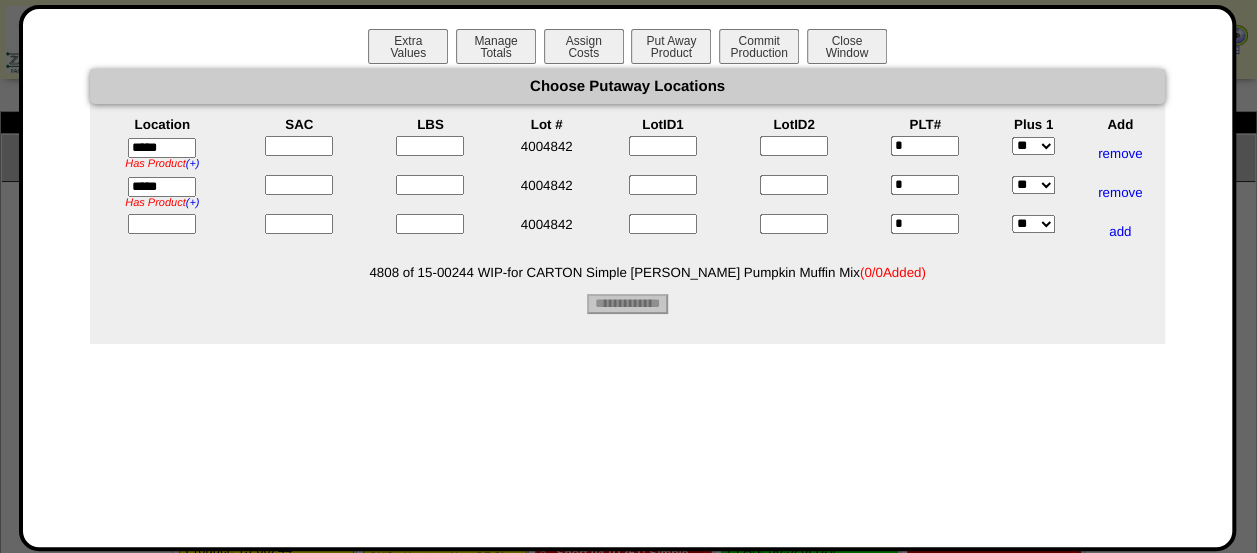 type on "*****" 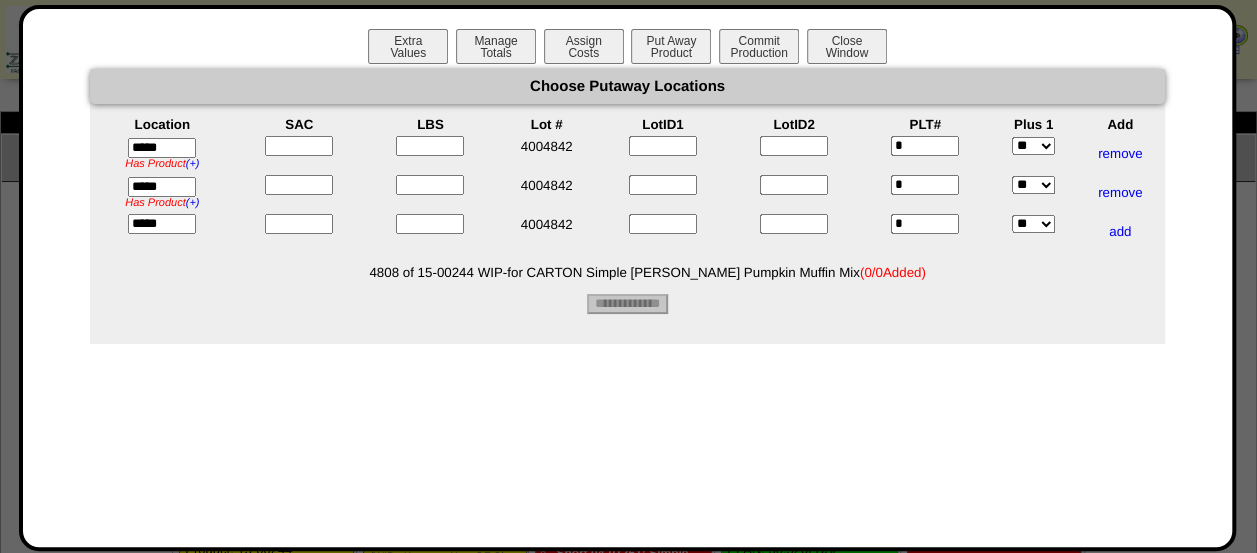 click at bounding box center (299, 146) 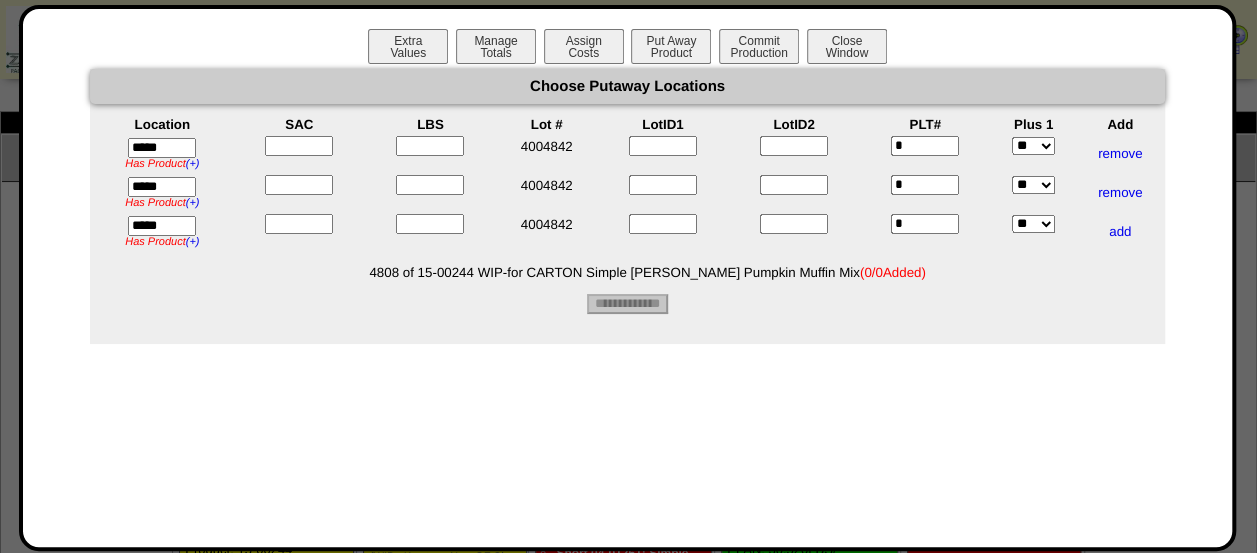 click at bounding box center [299, 146] 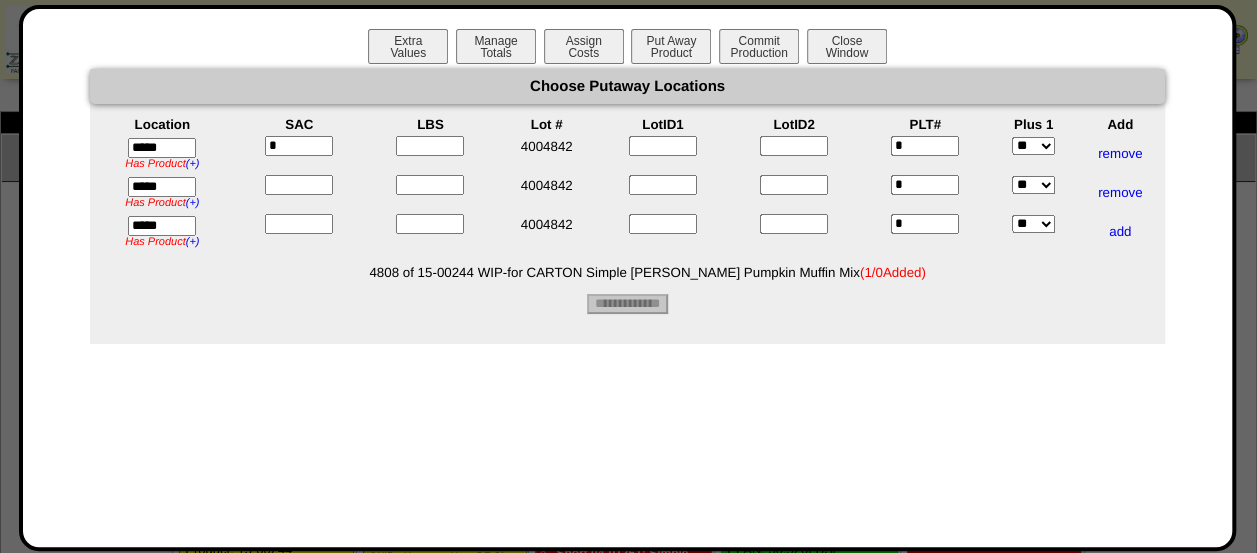 click on "*" at bounding box center (299, 153) 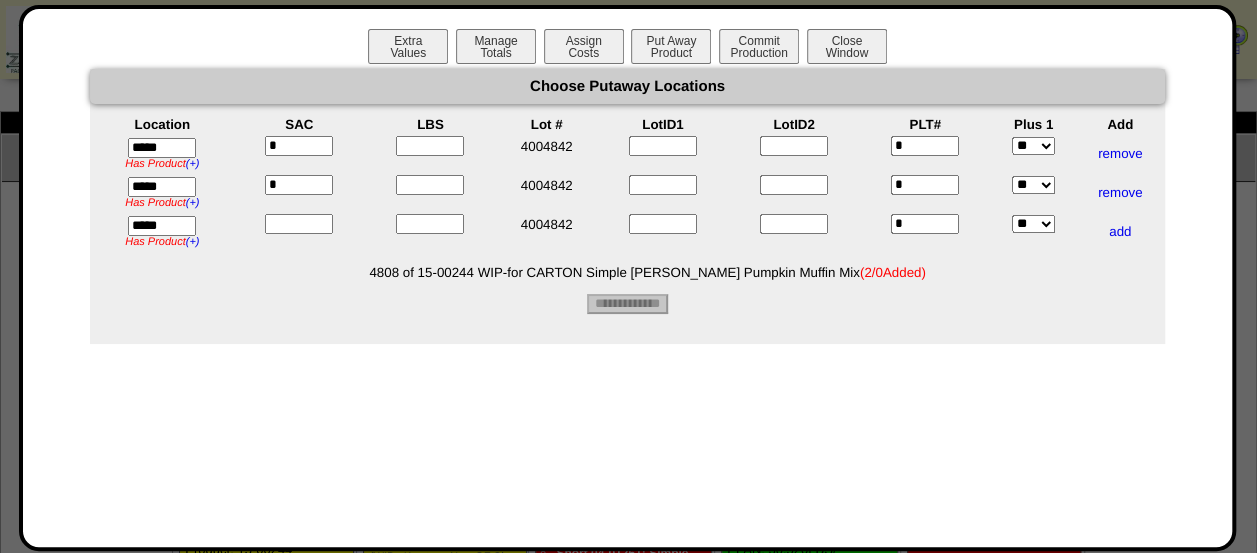 click at bounding box center [299, 224] 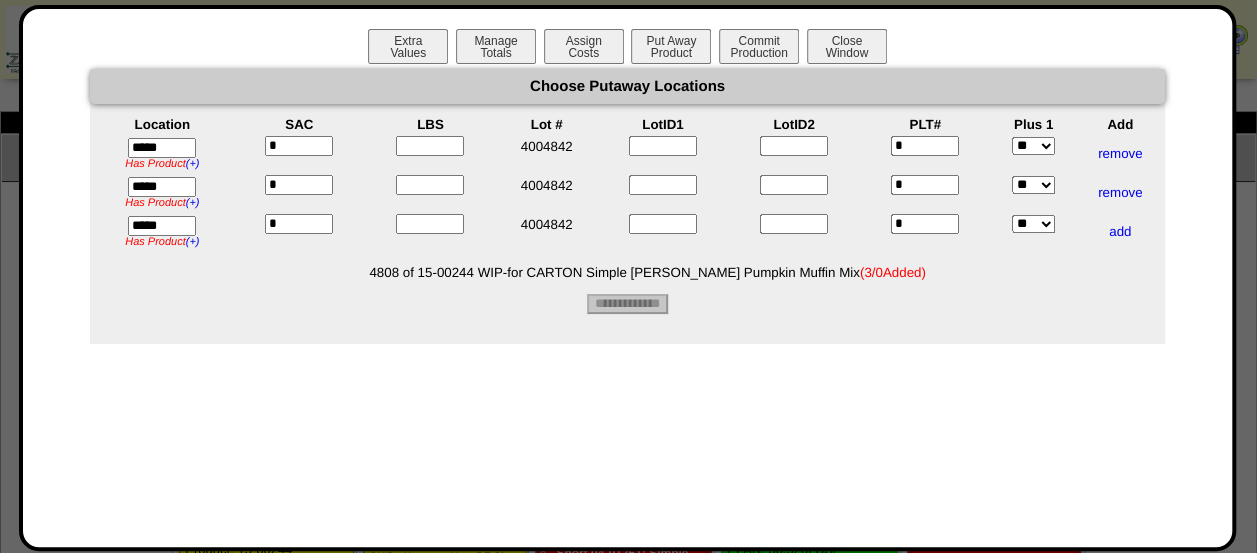 click at bounding box center (430, 146) 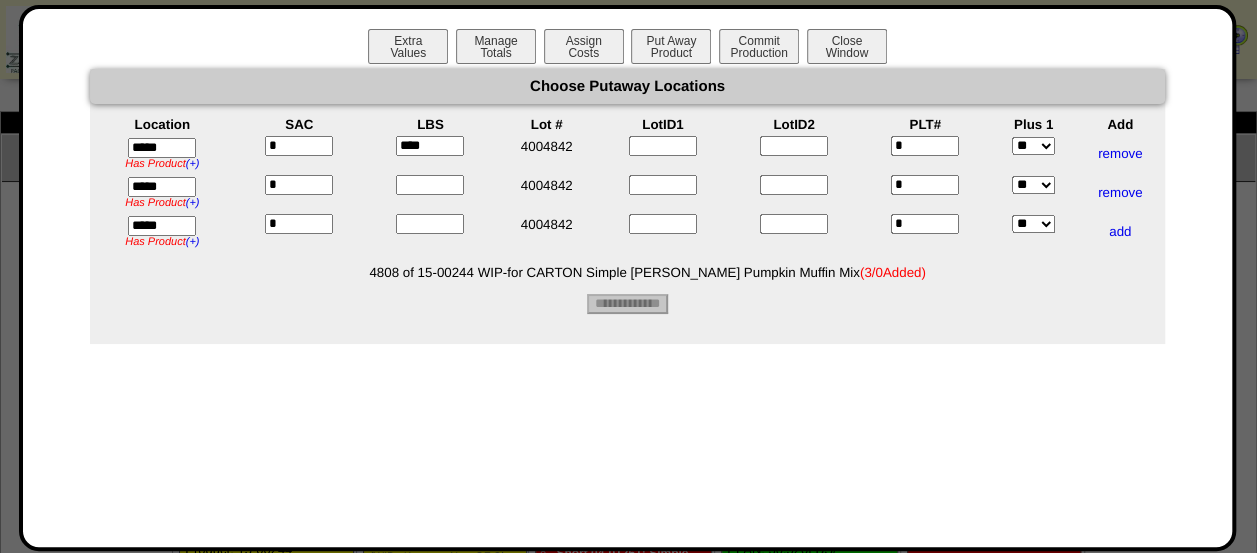 type on "****" 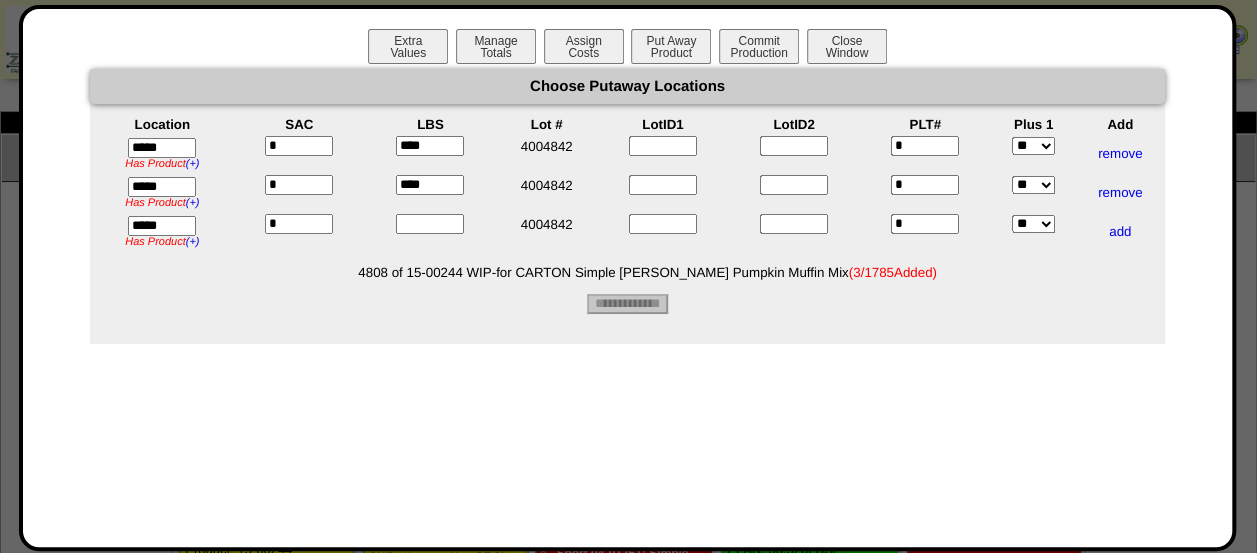 type on "****" 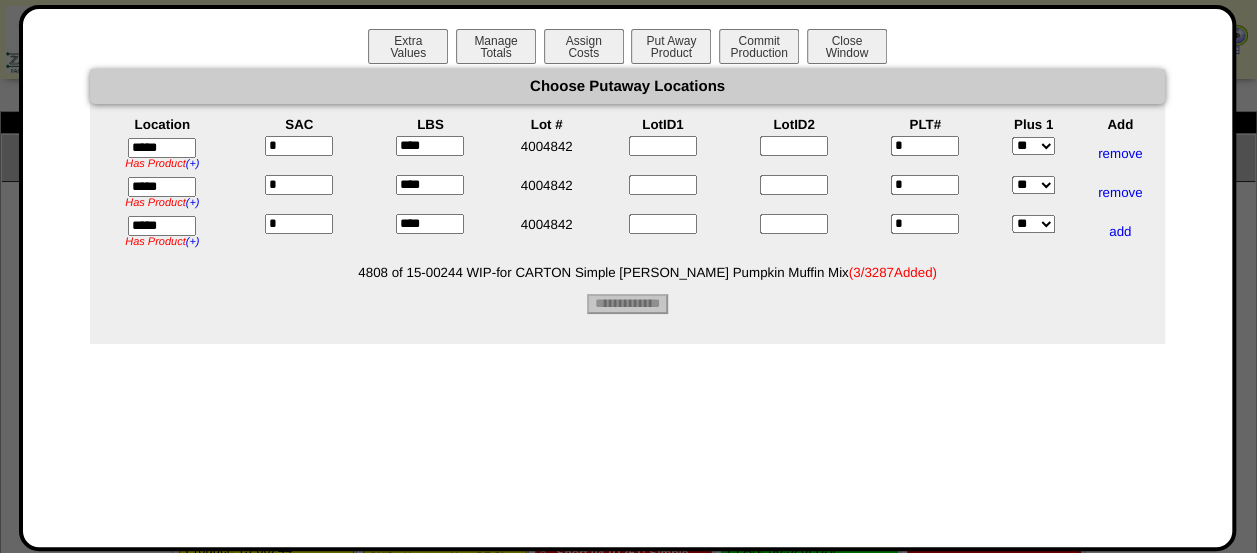 type on "****" 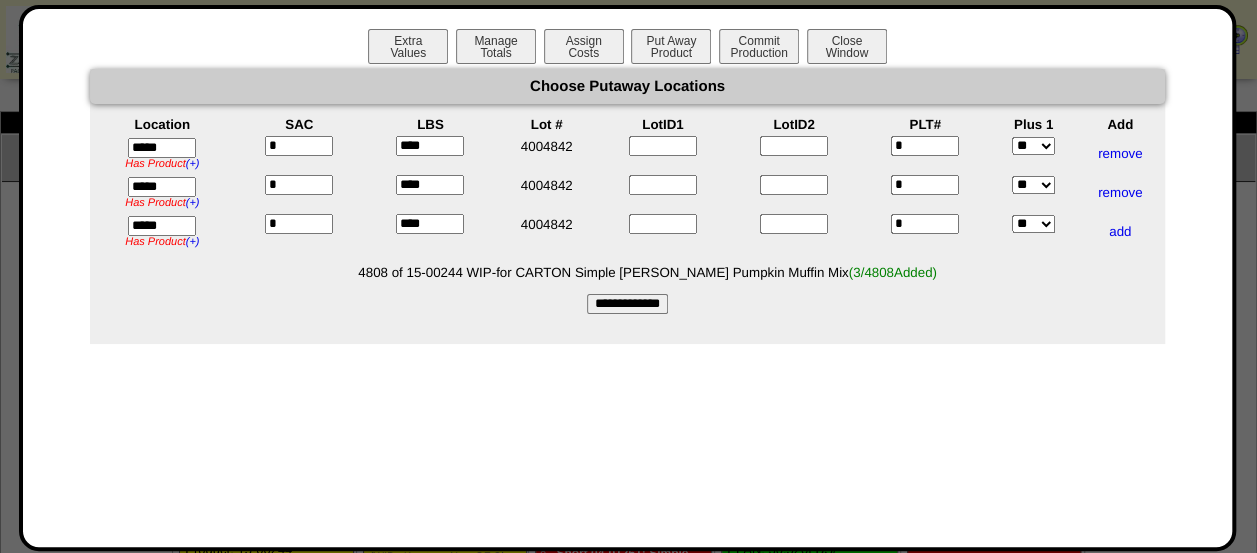 click on "Choose Putaway Locations
Location
SAC
LBS
Lot #
LotID1
LotID2
PLT#
Plus 1
Add
***** Has Product   (+)  ZS29B has 1 SAC of 15-00244 WIP-for CARTON Simple Mills Pumpkin Muffin Mix
*
****
4004842 *" at bounding box center (627, 191) 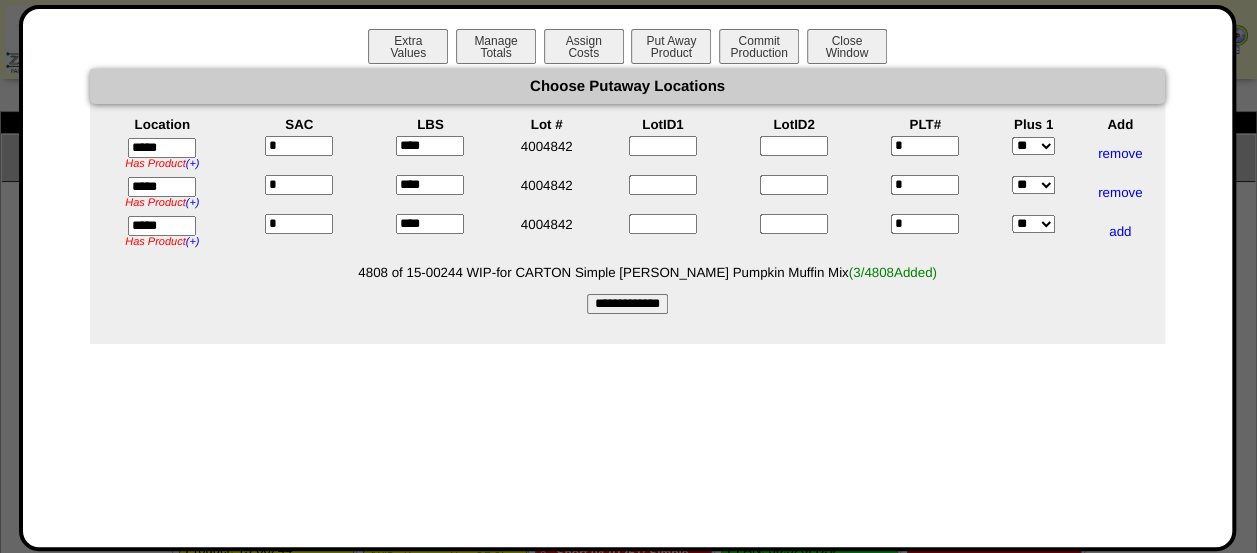 click on "Choose Putaway Locations
Location
SAC
LBS
Lot #
LotID1
LotID2
PLT#
Plus 1
Add
***** Has Product   (+)  ZS29B has 1 SAC of 15-00244 WIP-for CARTON Simple Mills Pumpkin Muffin Mix
*
****
4004842 *" at bounding box center [627, 191] 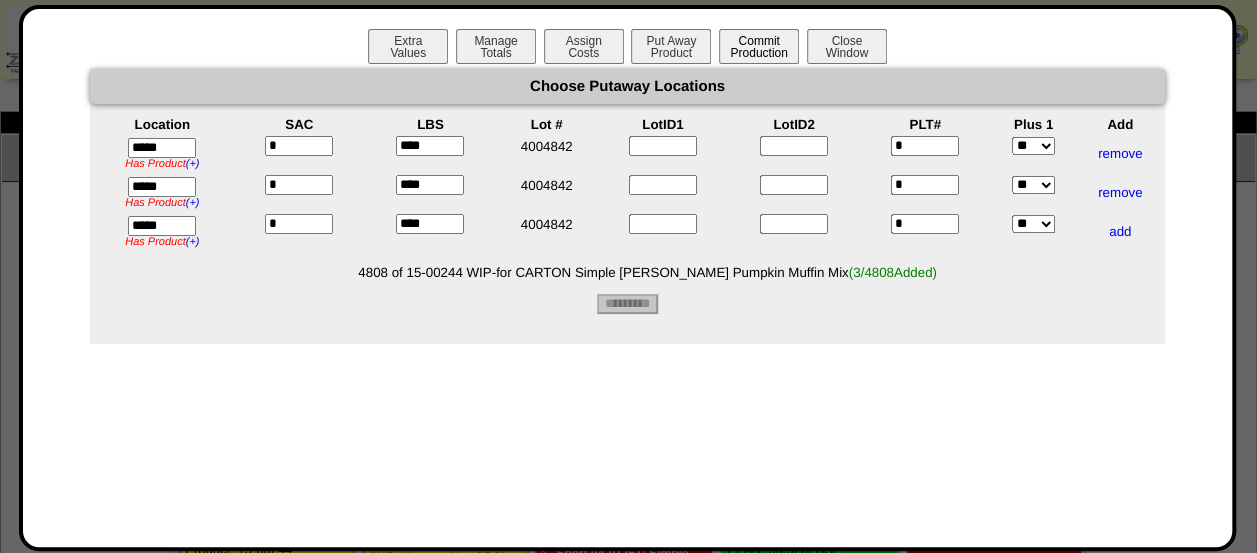 click on "Commit Production" at bounding box center (759, 46) 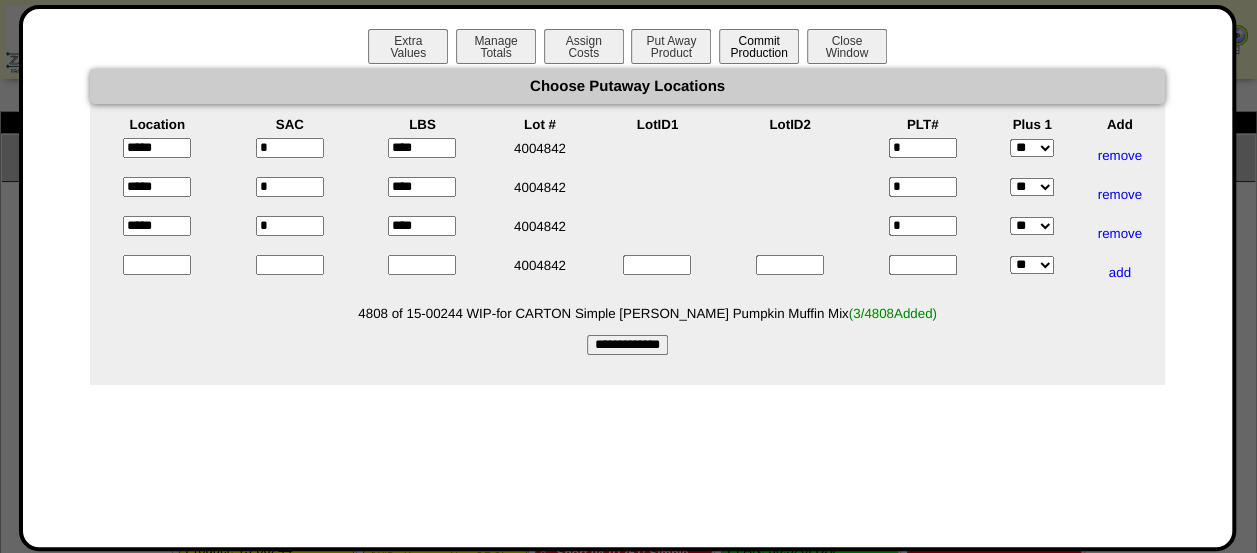 click on "Commit Production" at bounding box center (759, 46) 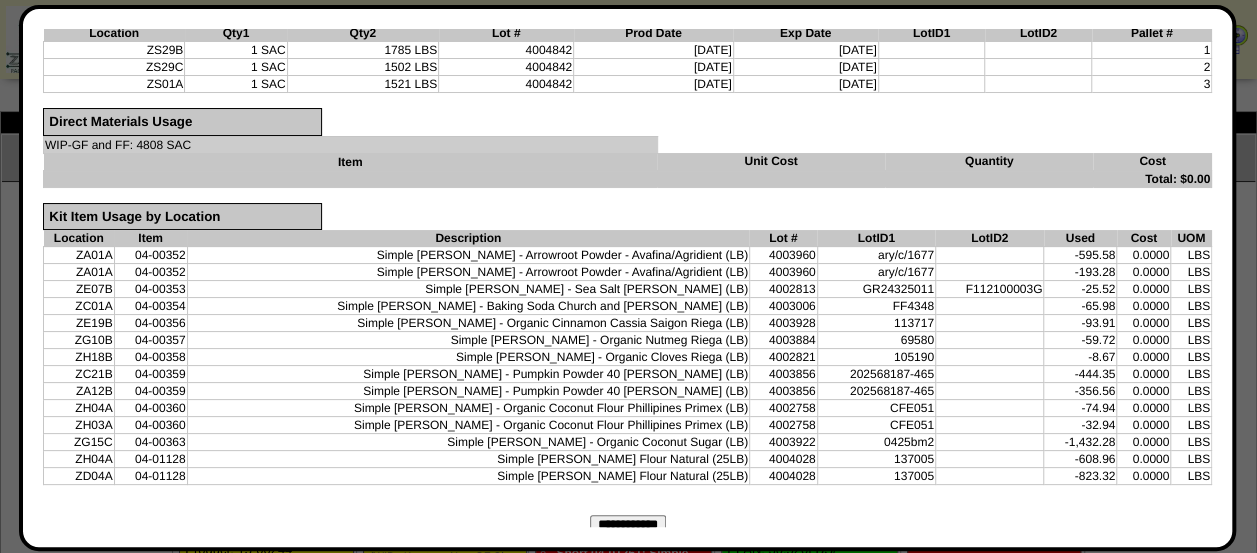scroll, scrollTop: 684, scrollLeft: 0, axis: vertical 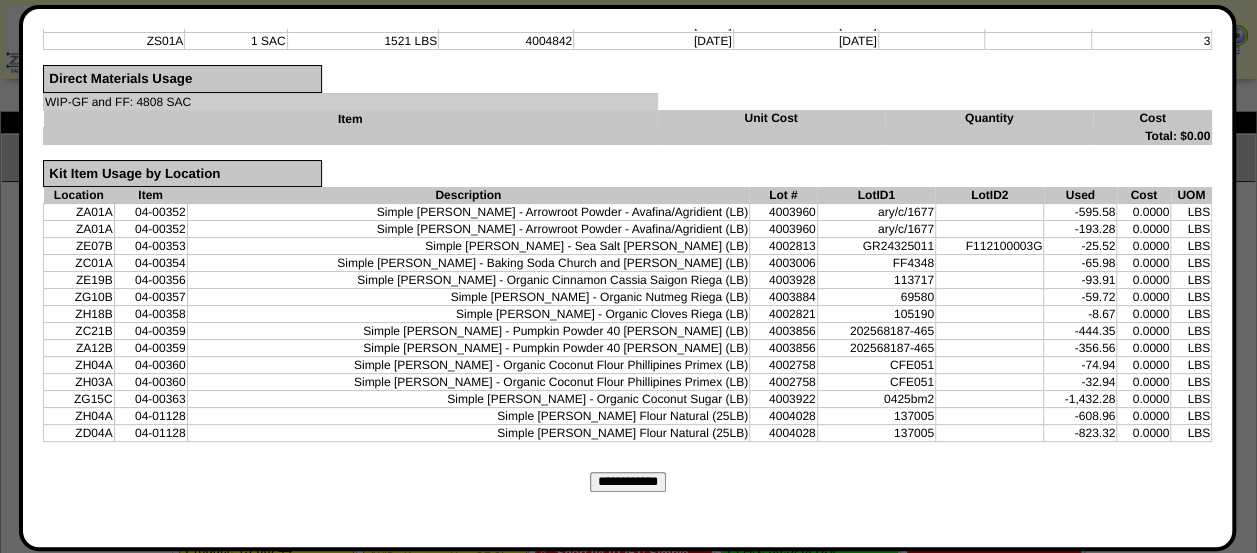 click on "**********" at bounding box center [628, 482] 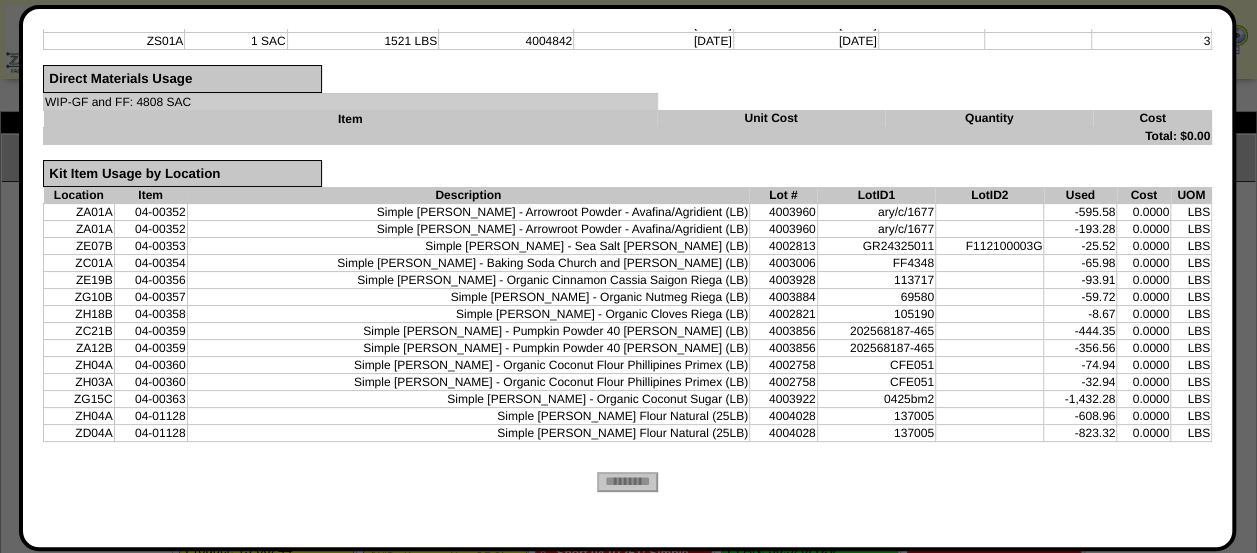 scroll, scrollTop: 0, scrollLeft: 0, axis: both 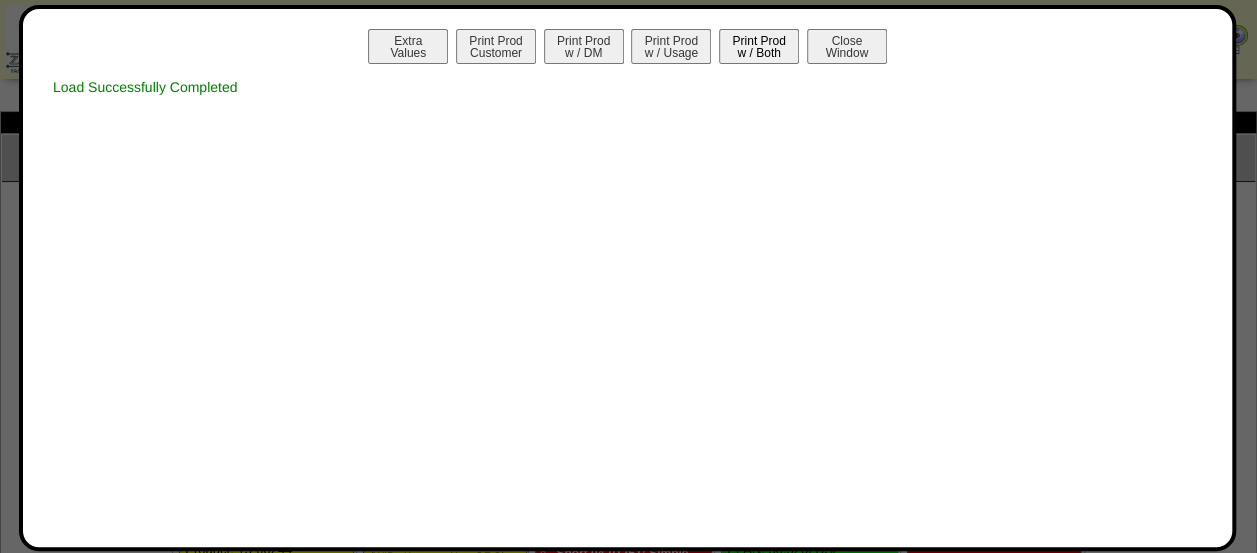 click on "Print Prod w / Both" at bounding box center (759, 46) 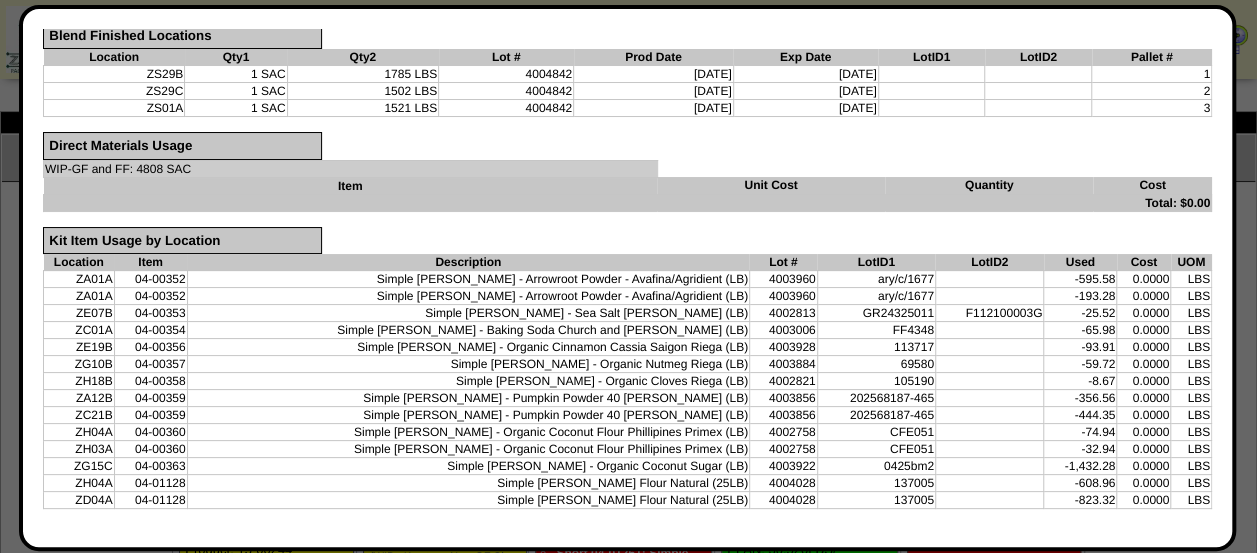 scroll, scrollTop: 0, scrollLeft: 0, axis: both 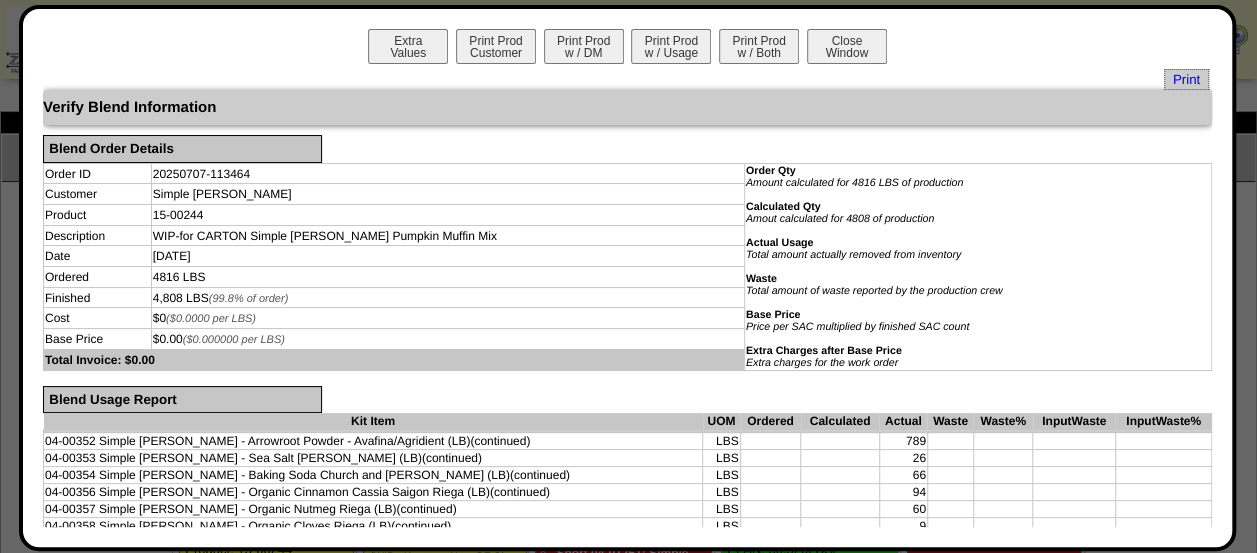 type 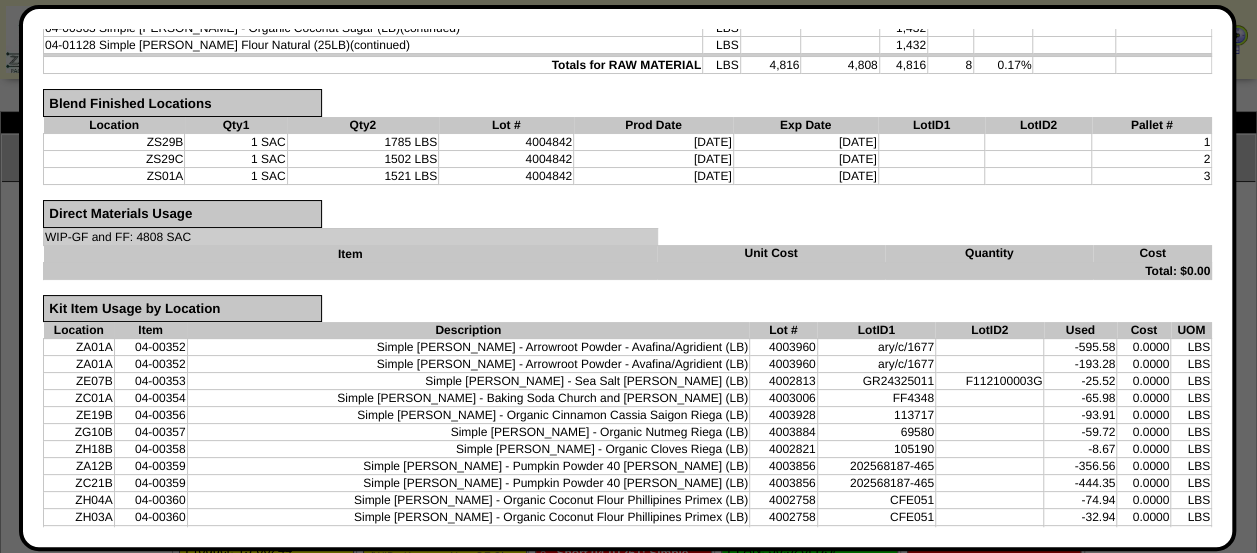 scroll, scrollTop: 617, scrollLeft: 0, axis: vertical 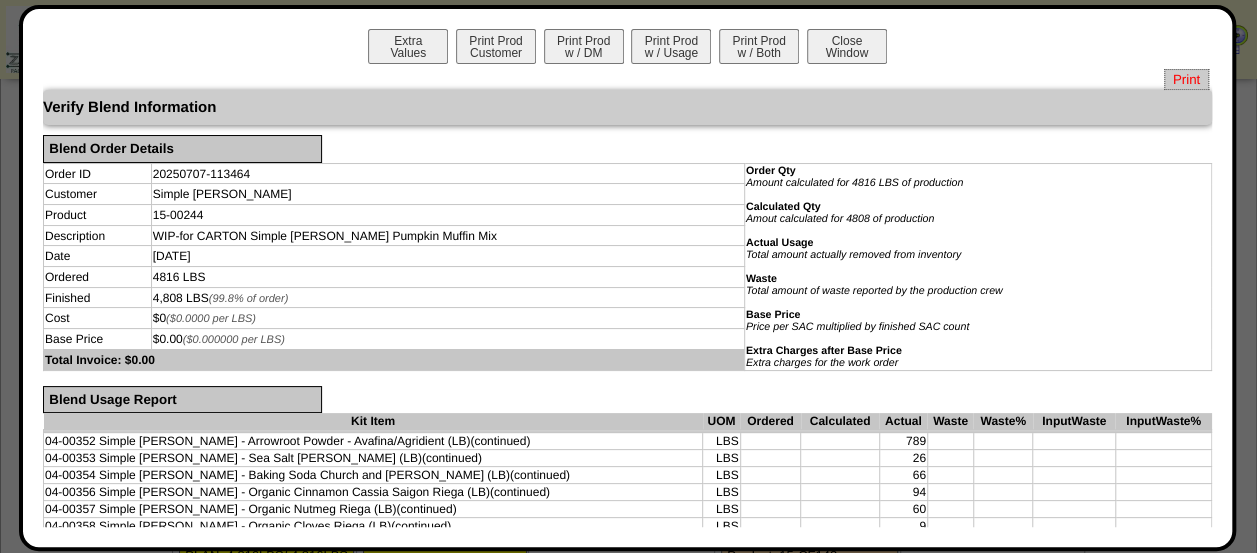 click on "Print" at bounding box center [1186, 79] 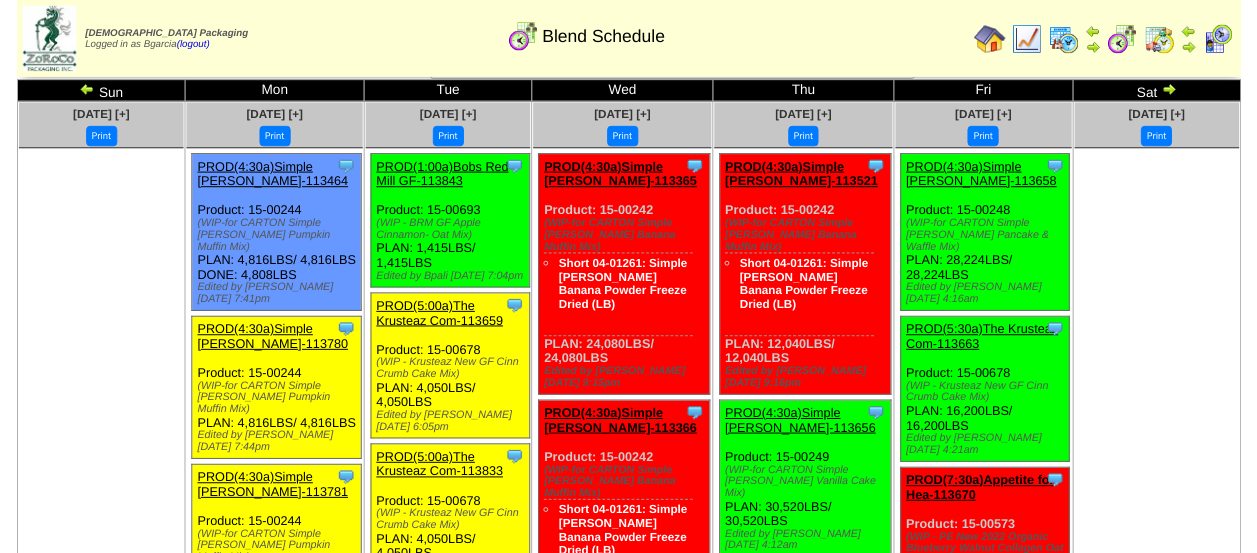 scroll, scrollTop: 0, scrollLeft: 0, axis: both 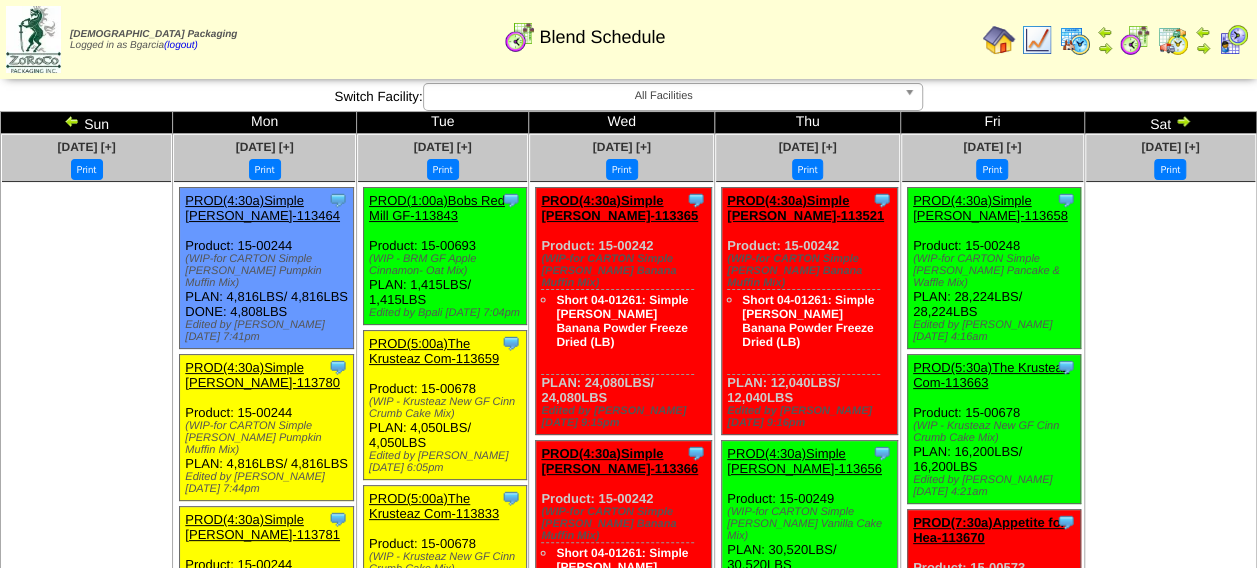 click on "PROD(4:30a)Simple [PERSON_NAME]-113780" at bounding box center (262, 375) 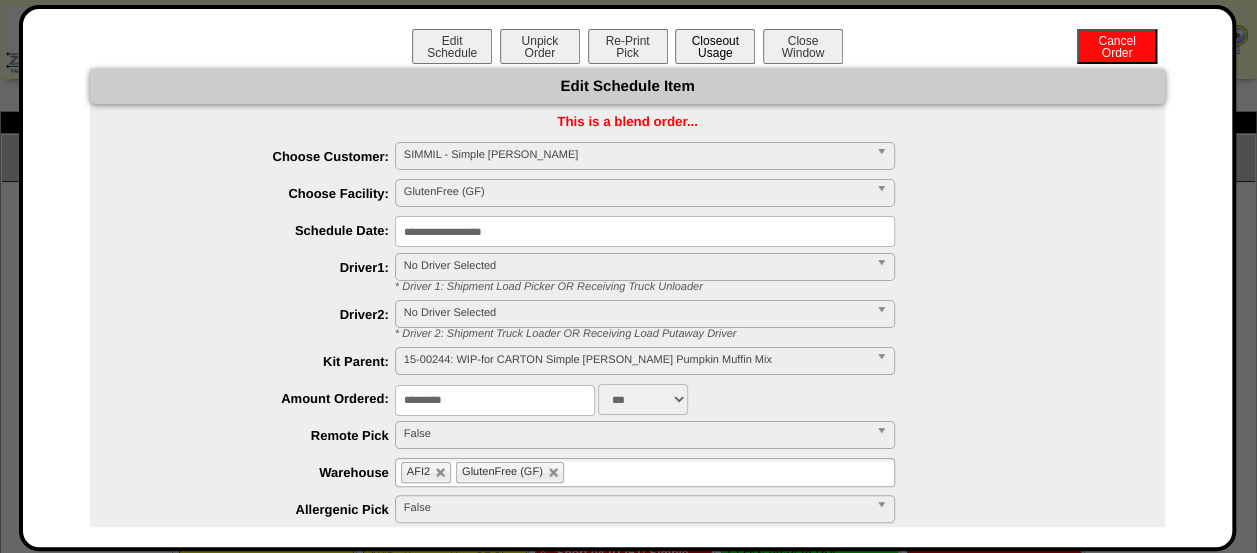 click on "Closeout Usage" at bounding box center [715, 46] 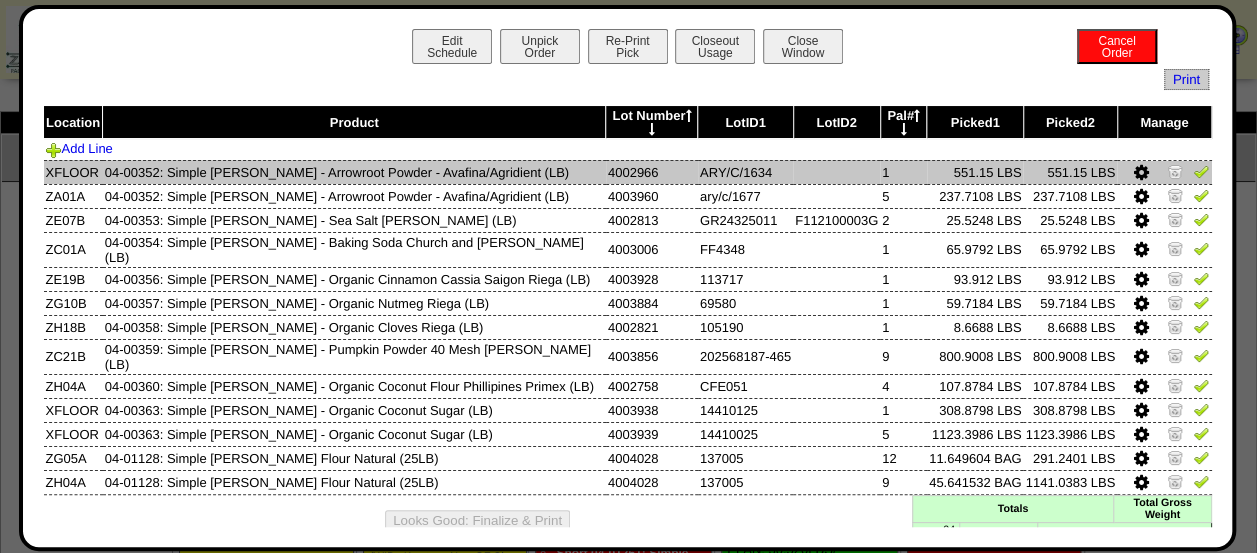 click at bounding box center [1201, 171] 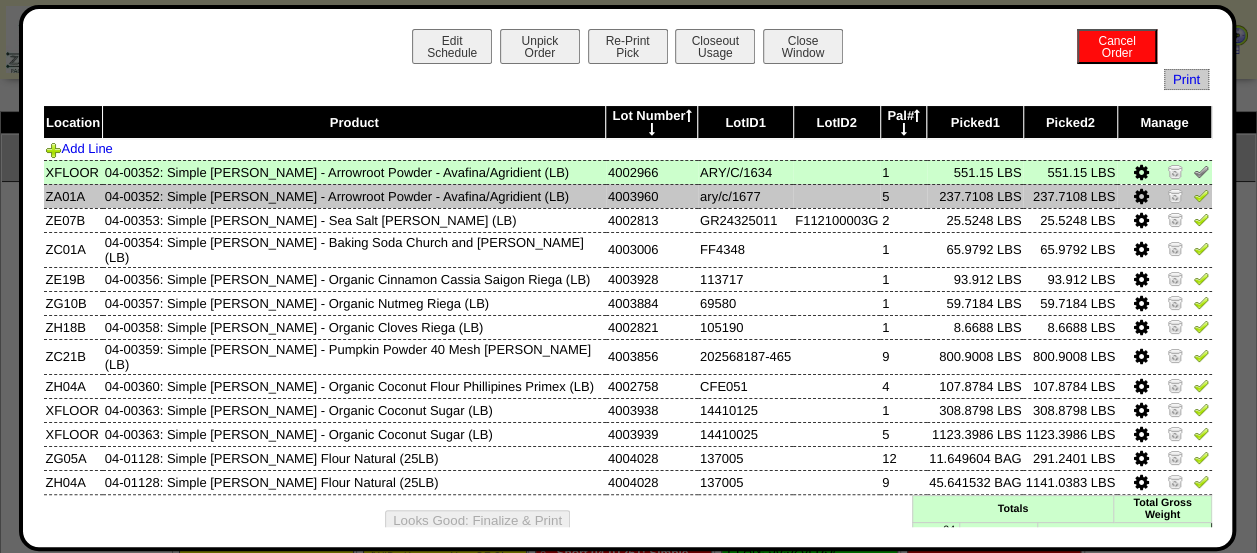 click at bounding box center [1201, 195] 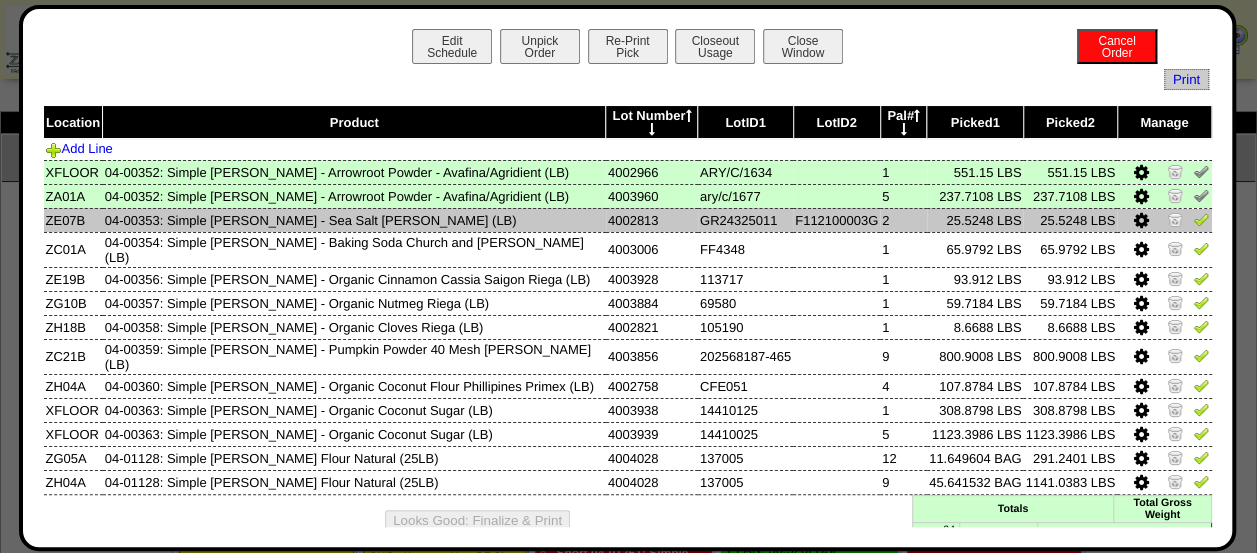 click at bounding box center [1201, 219] 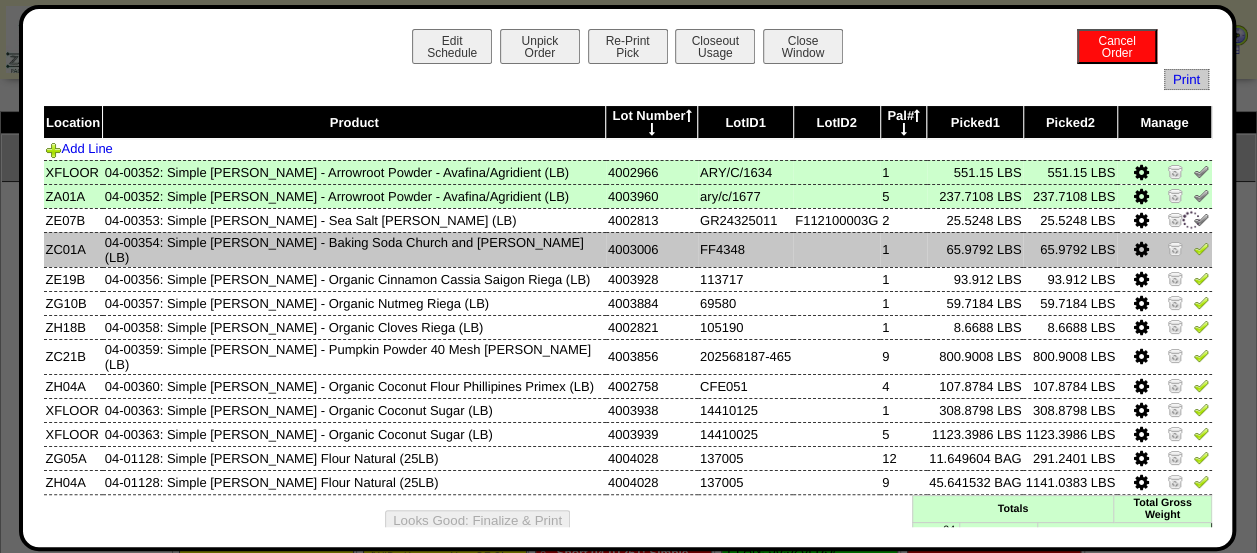 click at bounding box center (1201, 248) 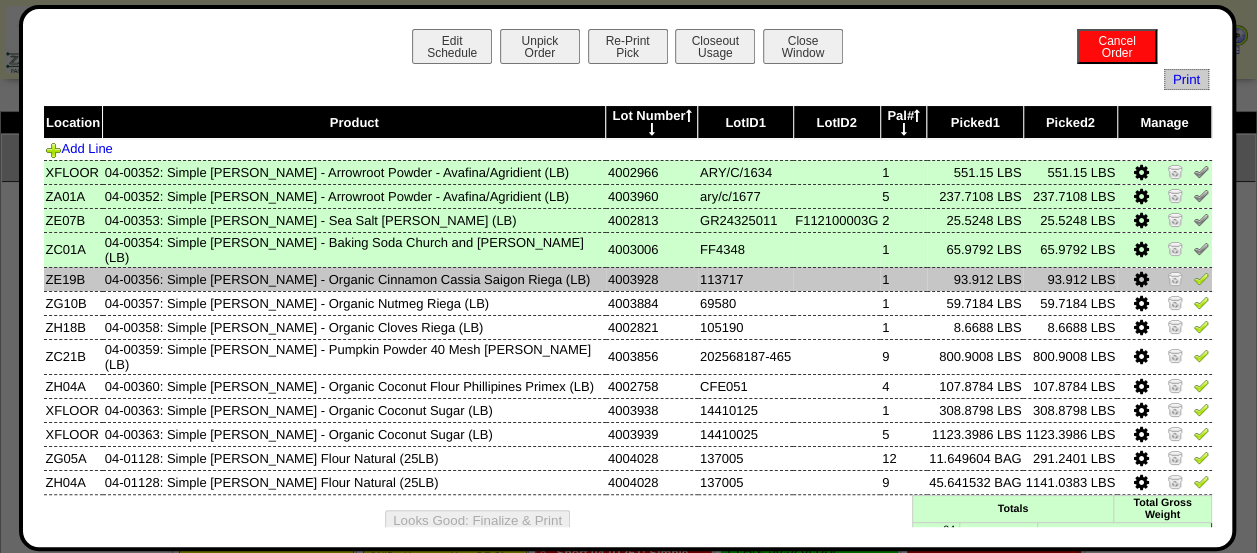 click at bounding box center [1164, 279] 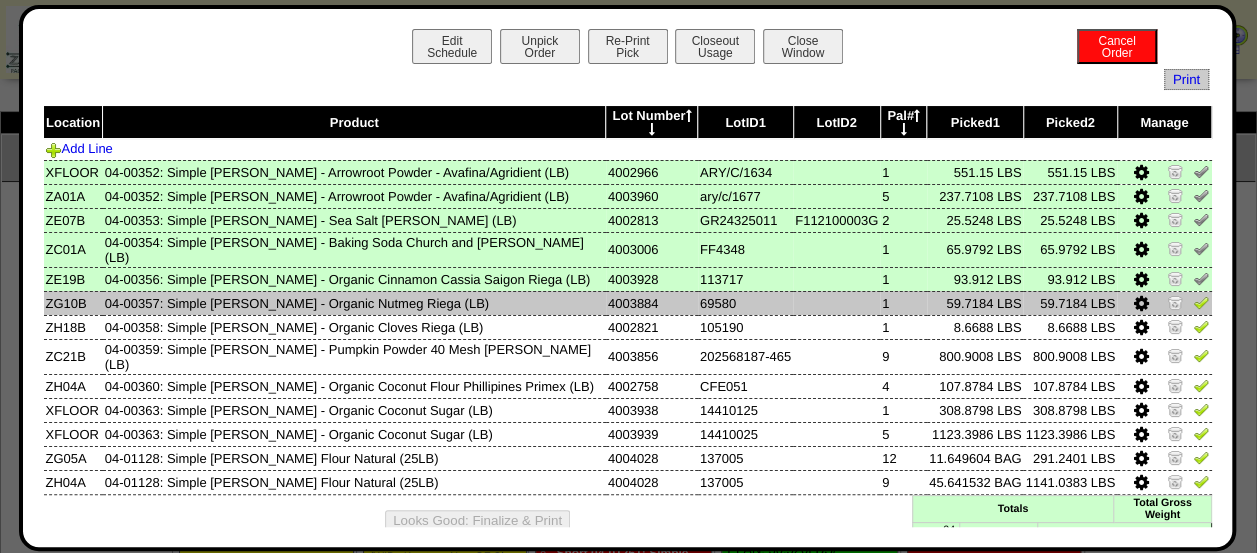 click at bounding box center (1201, 302) 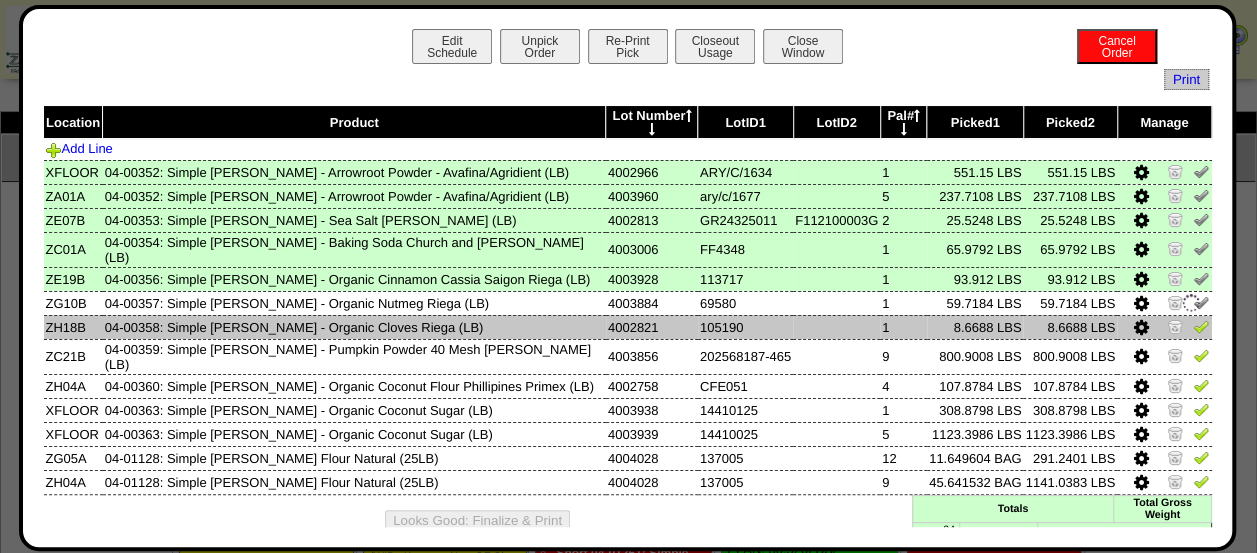 click at bounding box center [1201, 329] 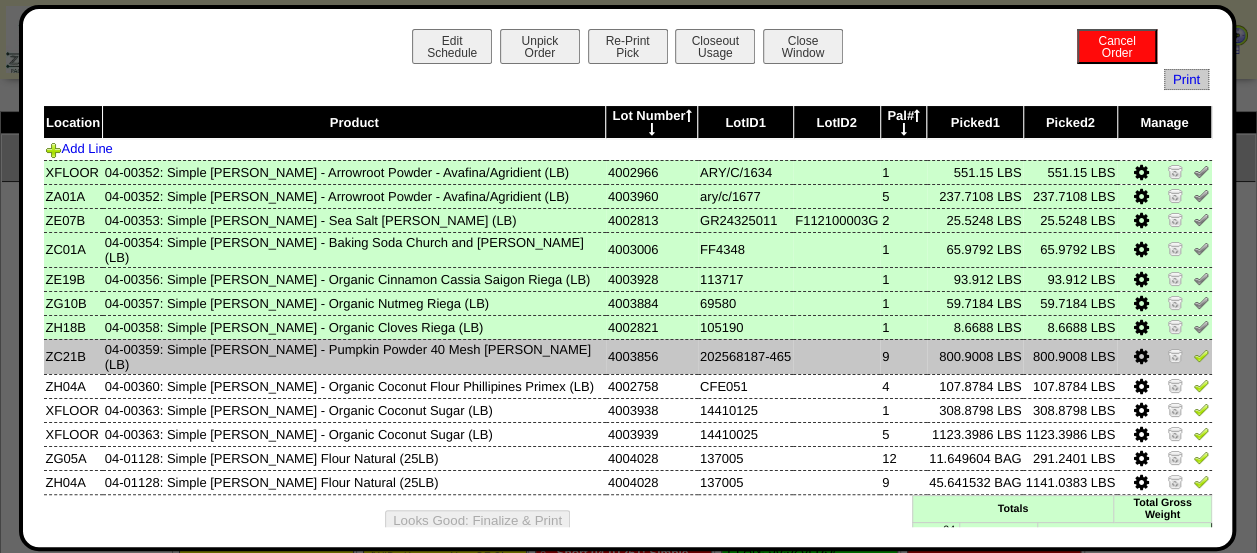click at bounding box center [1201, 355] 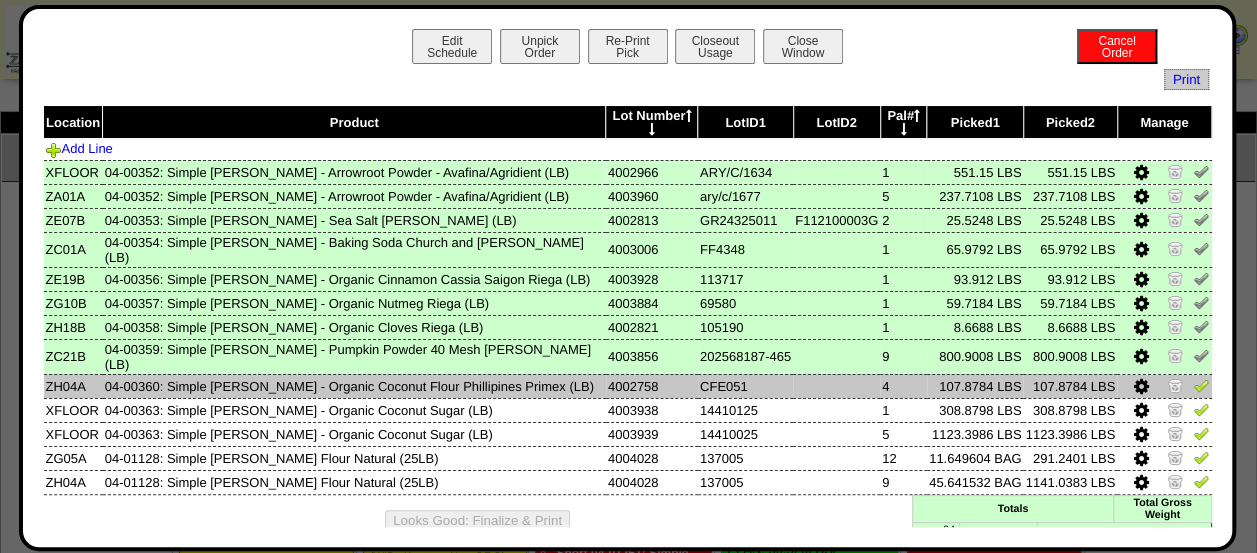 click at bounding box center (1201, 385) 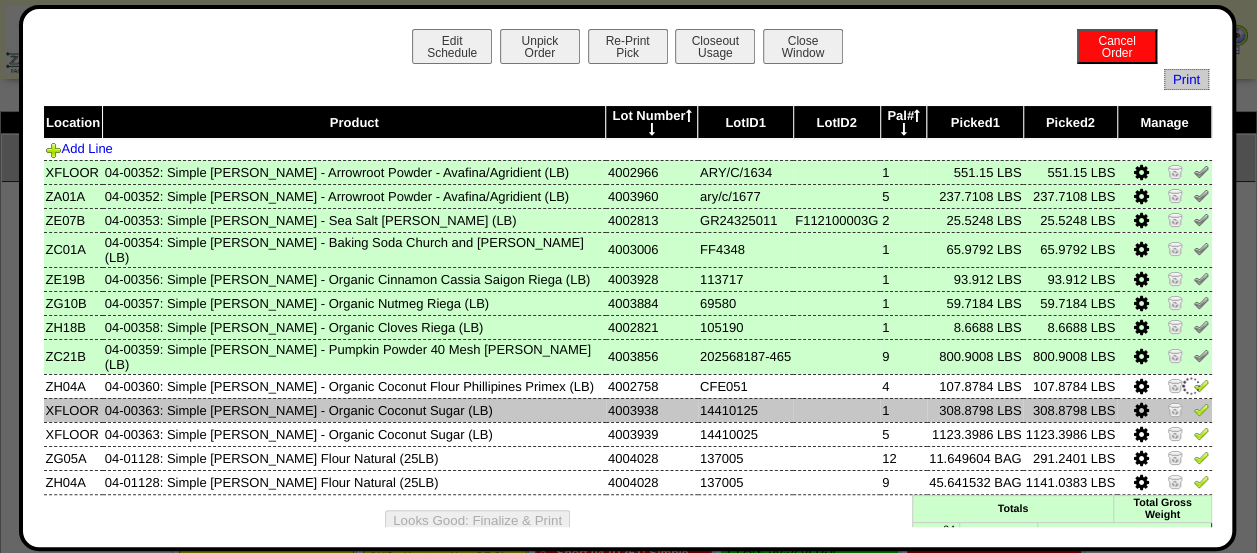 click at bounding box center (1201, 409) 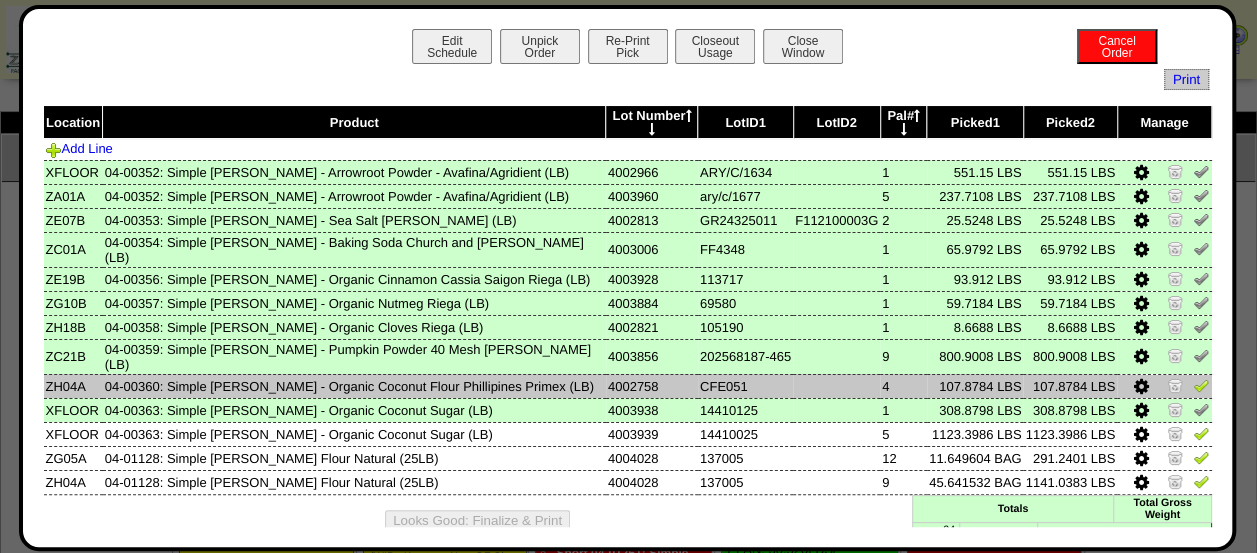 click at bounding box center [1201, 385] 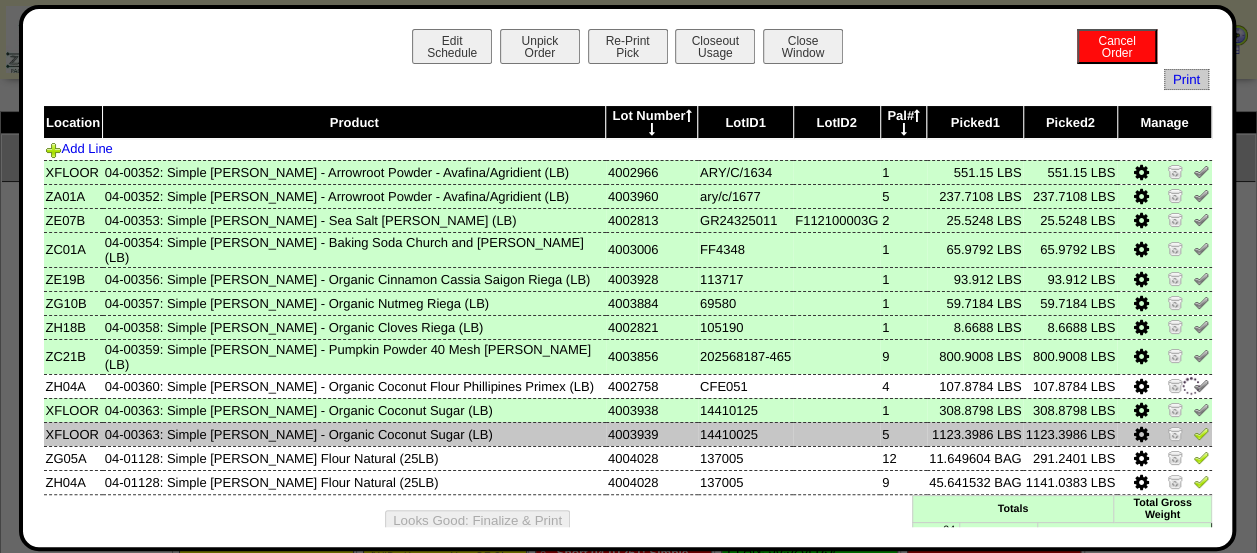 click at bounding box center [1201, 433] 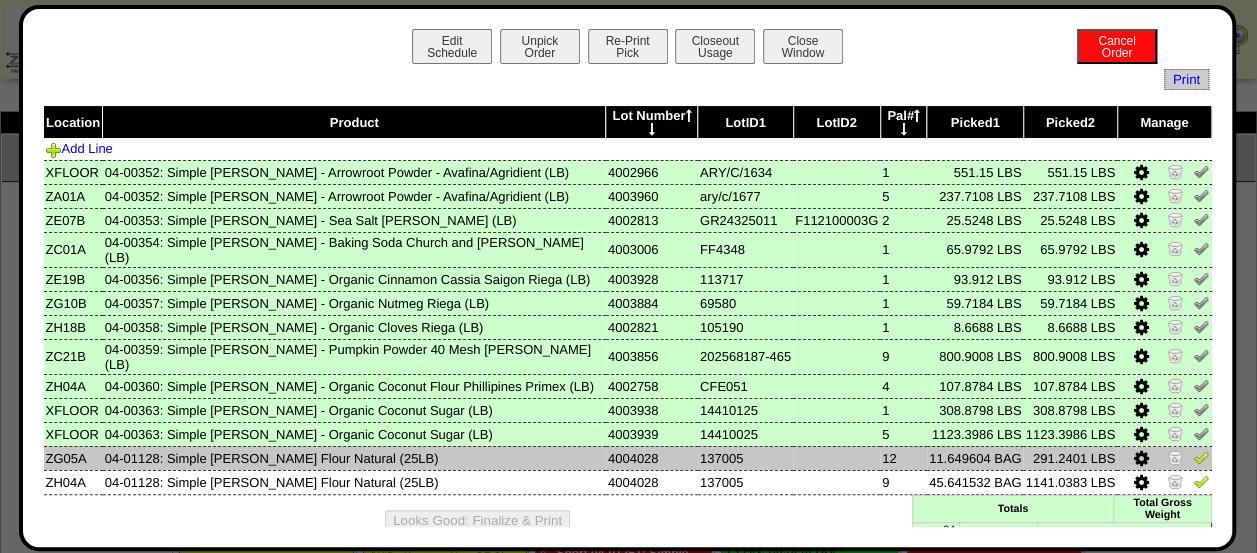 click at bounding box center [1201, 457] 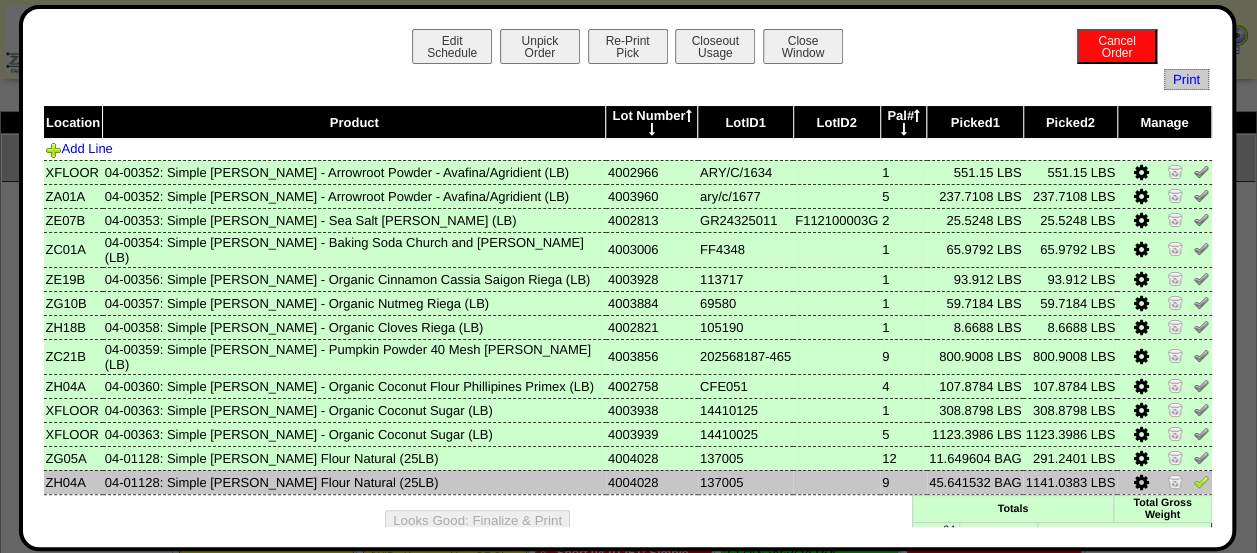 click at bounding box center [1201, 481] 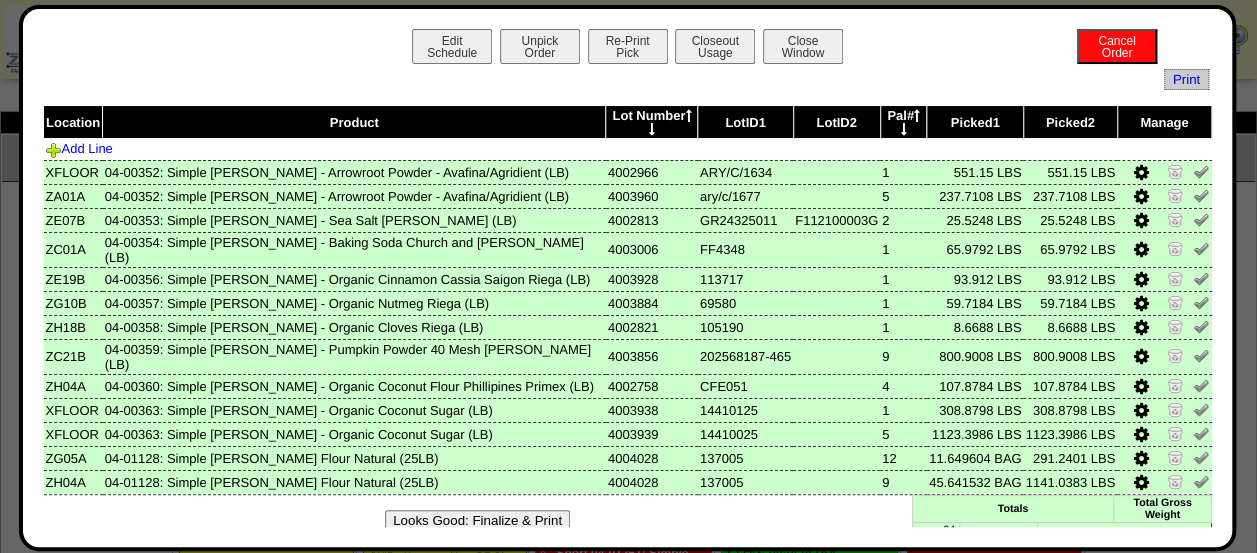 click on "Looks Good: Finalize & Print" at bounding box center [477, 520] 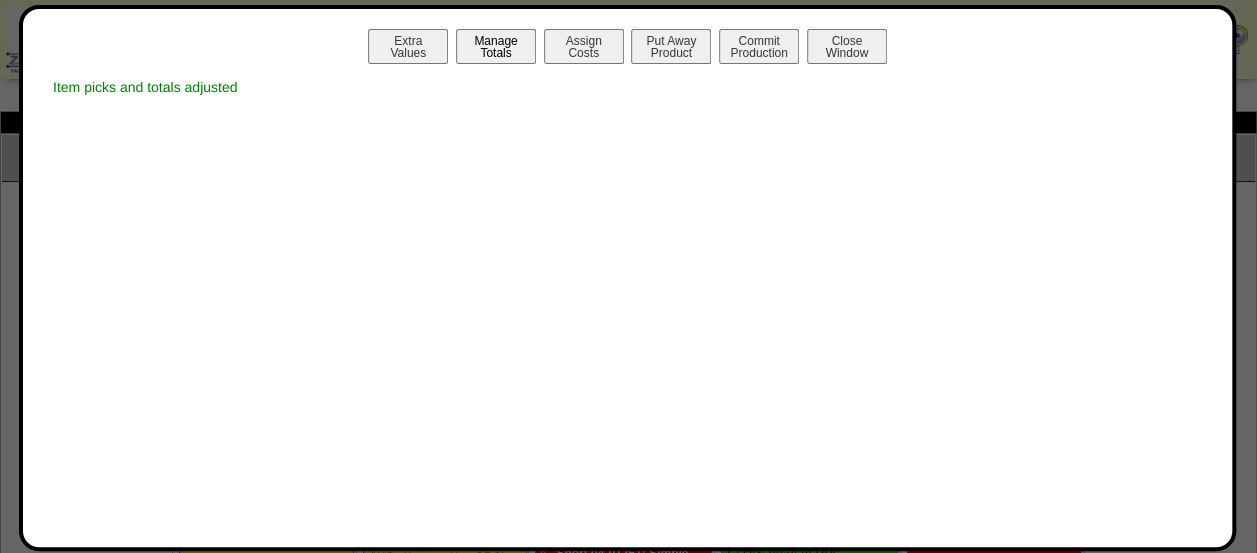 click on "Manage Totals" at bounding box center [496, 46] 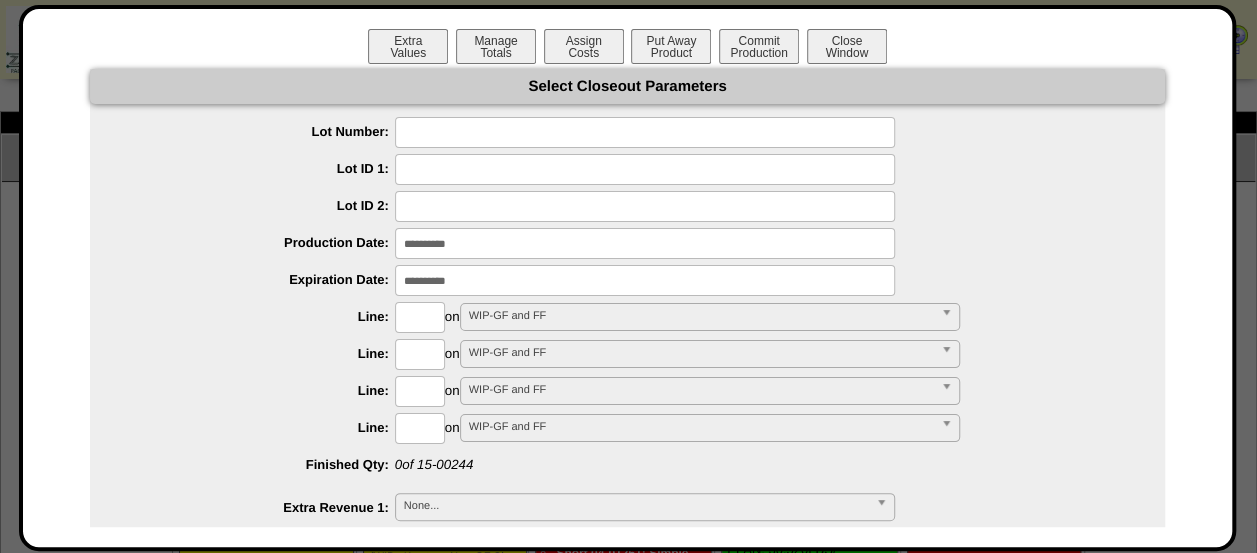 click at bounding box center (645, 132) 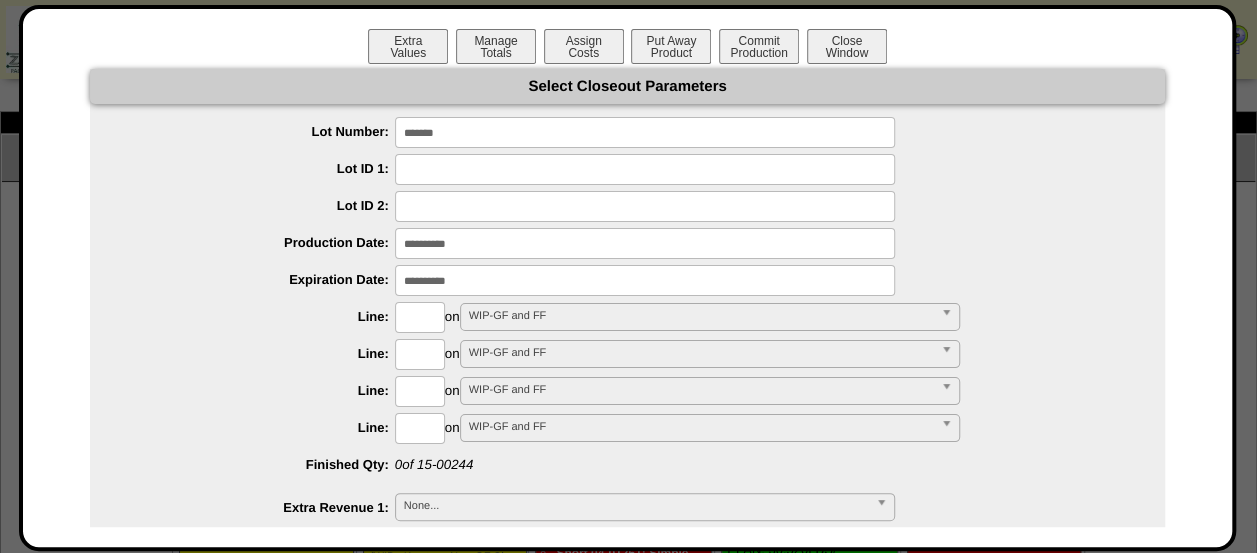 type on "*******" 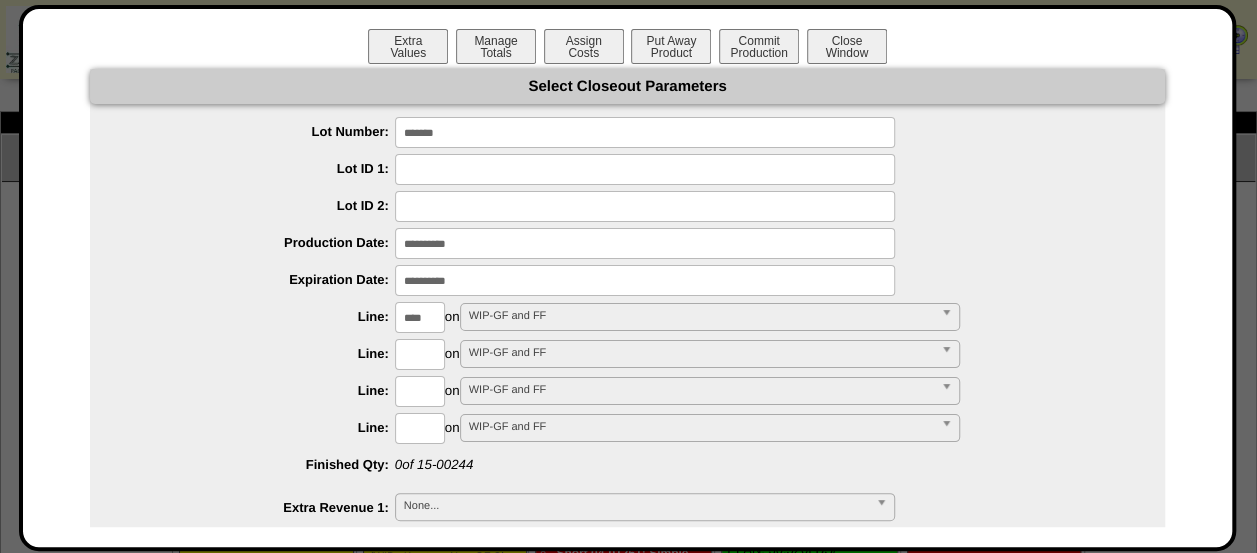 type on "****" 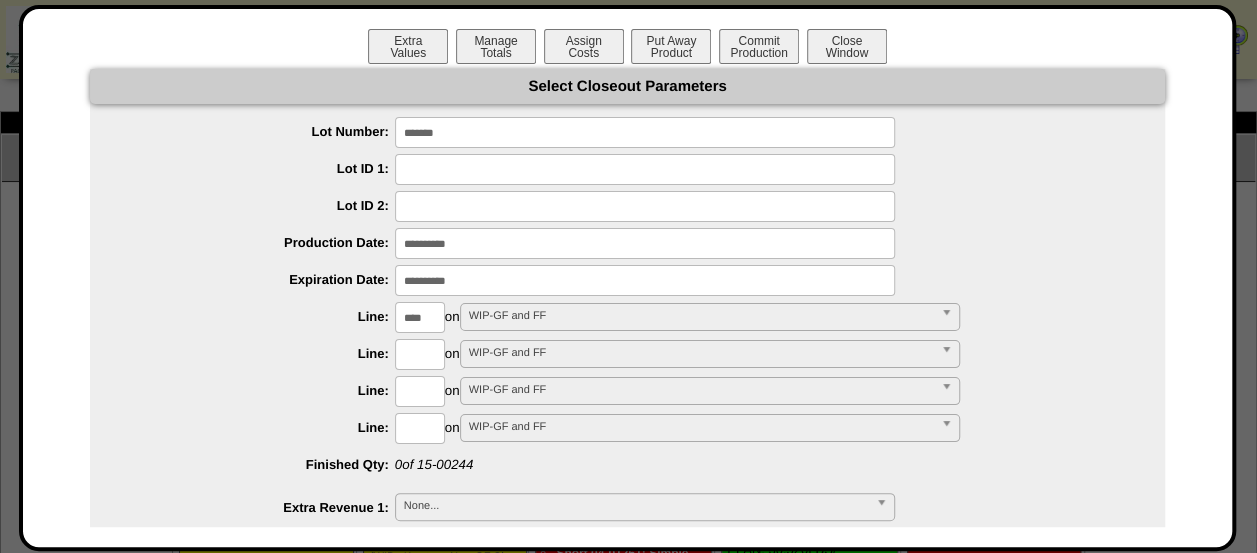 click on "**********" at bounding box center (627, 1010) 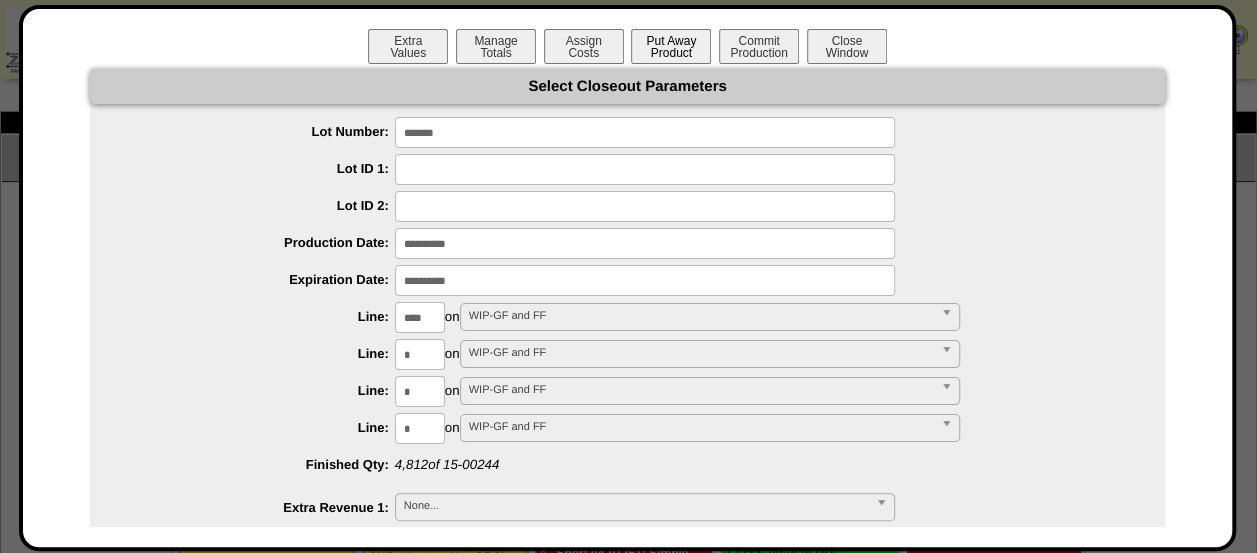 click on "Put Away Product" at bounding box center (671, 46) 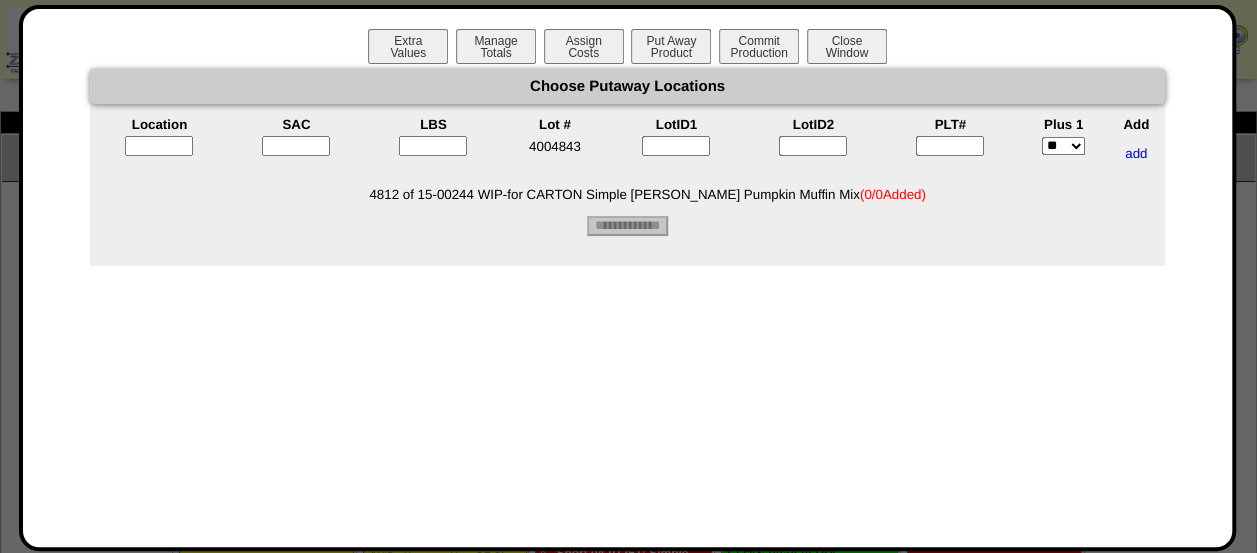 click at bounding box center (950, 146) 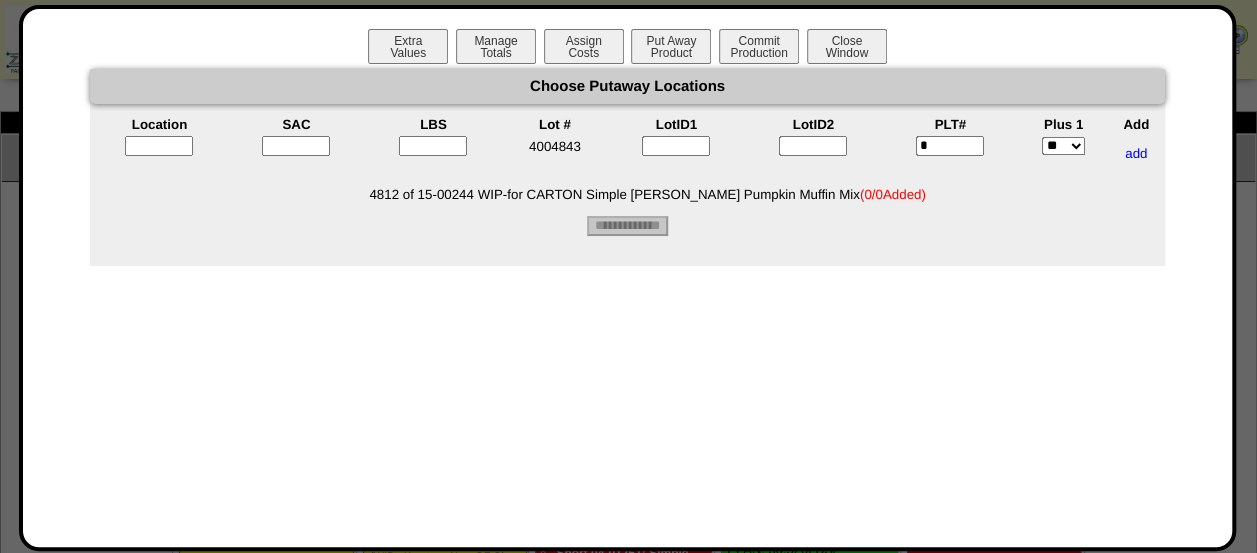 type on "*" 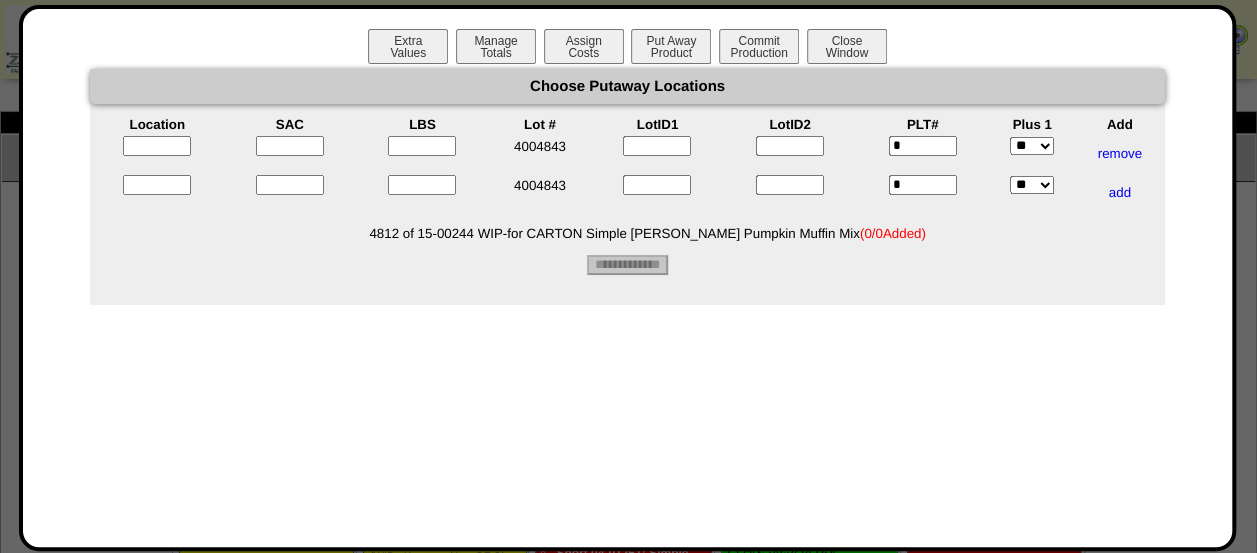 click on "*" at bounding box center [923, 185] 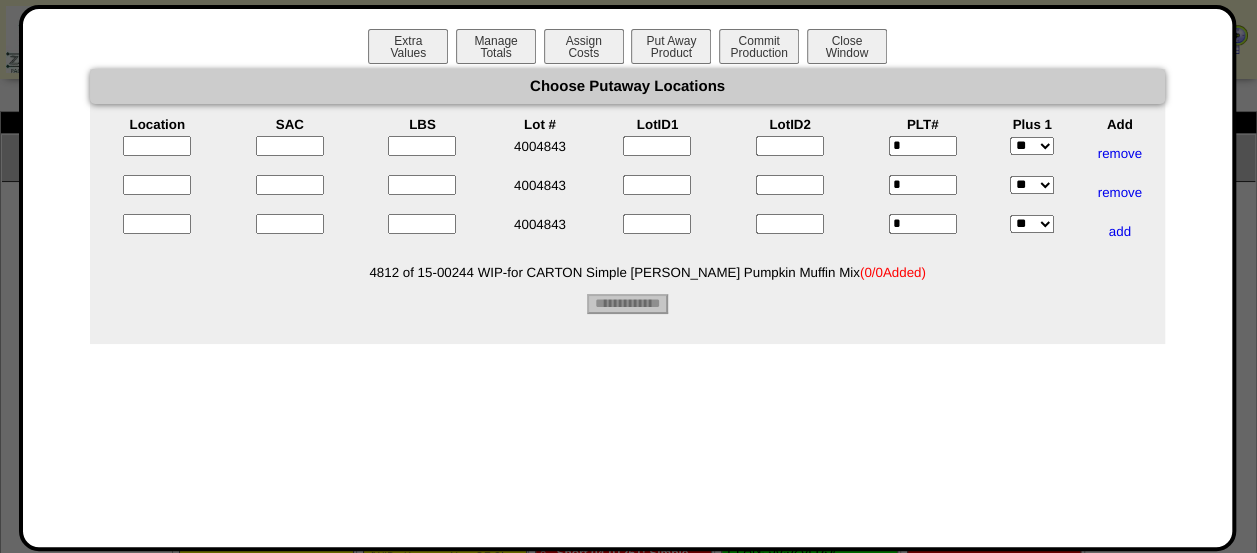 click at bounding box center (157, 146) 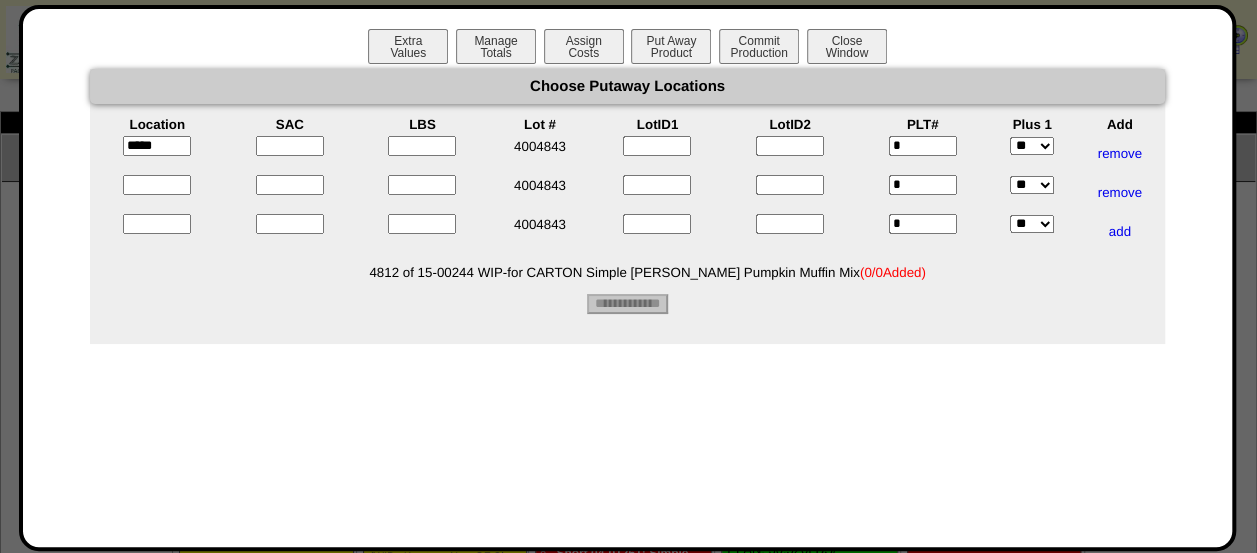 click at bounding box center (157, 185) 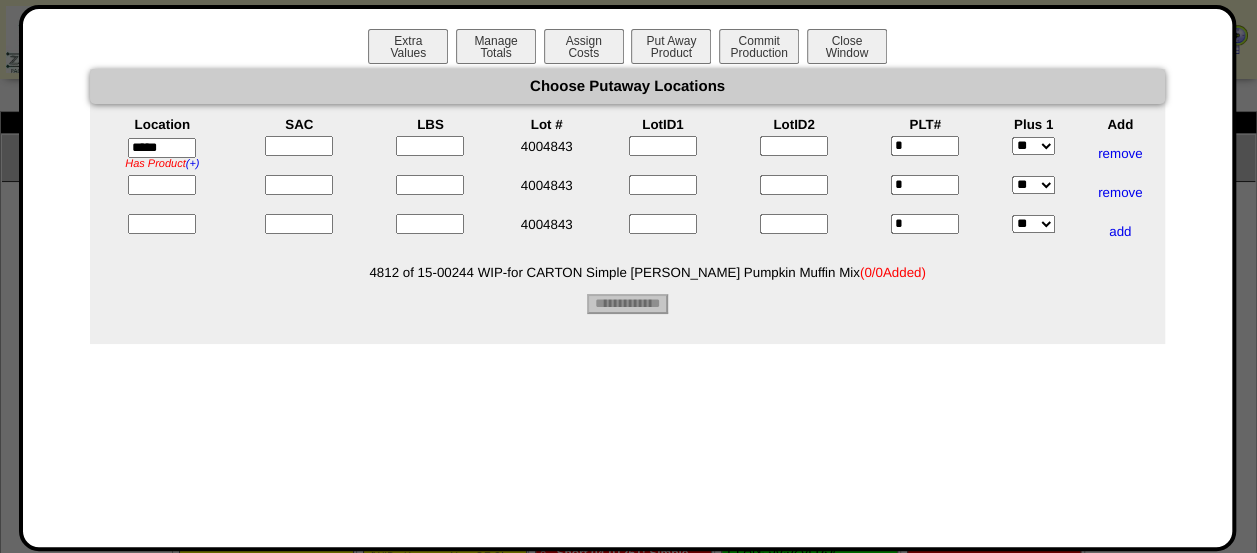 type on "*****" 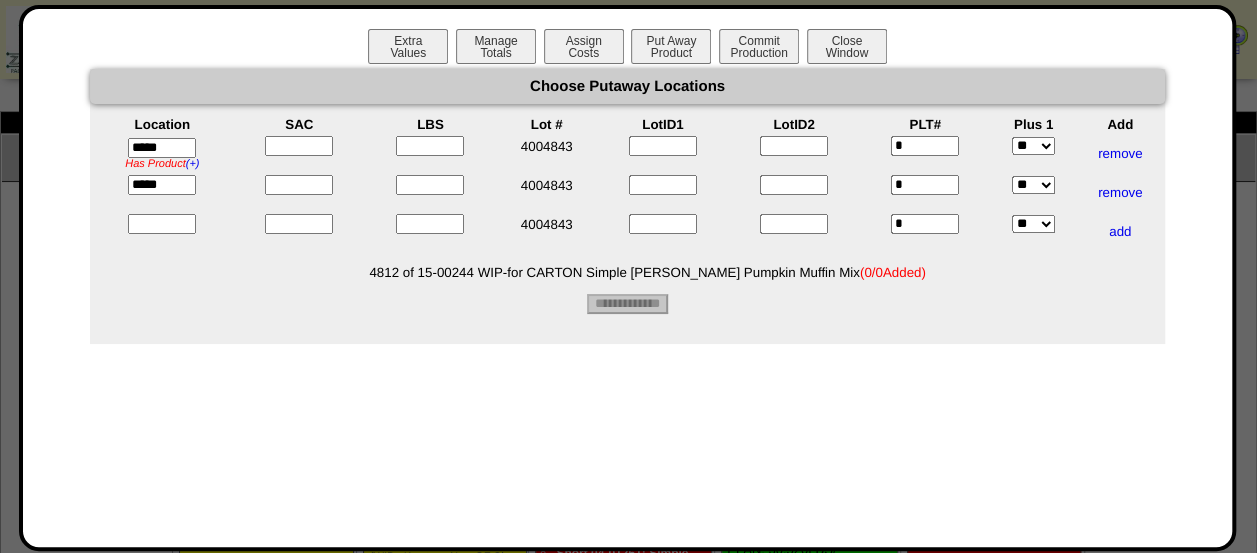 click at bounding box center [162, 224] 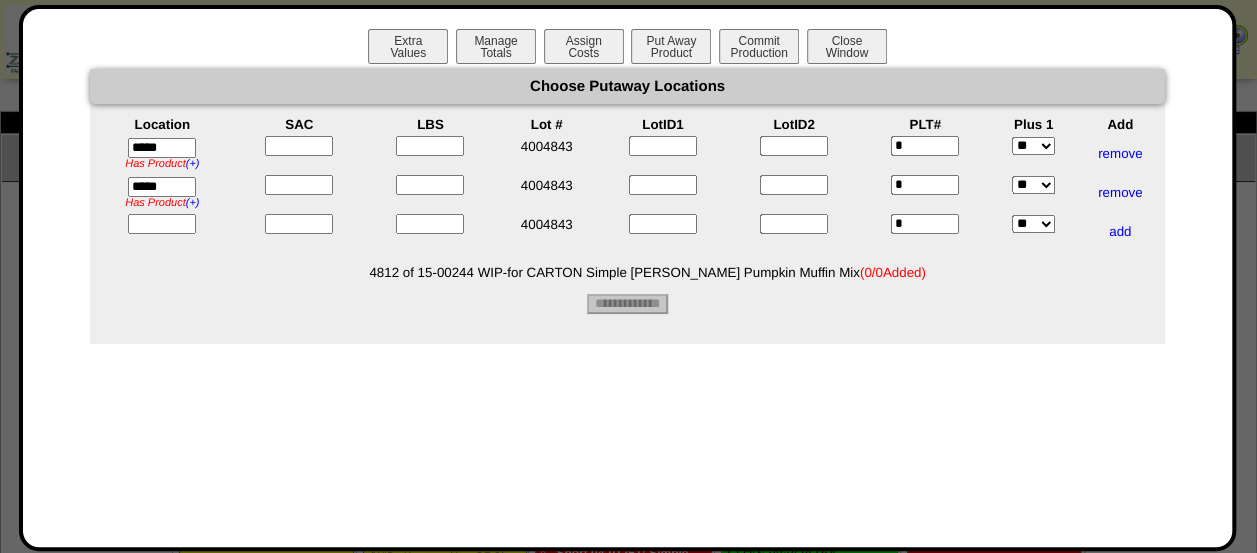 type on "*****" 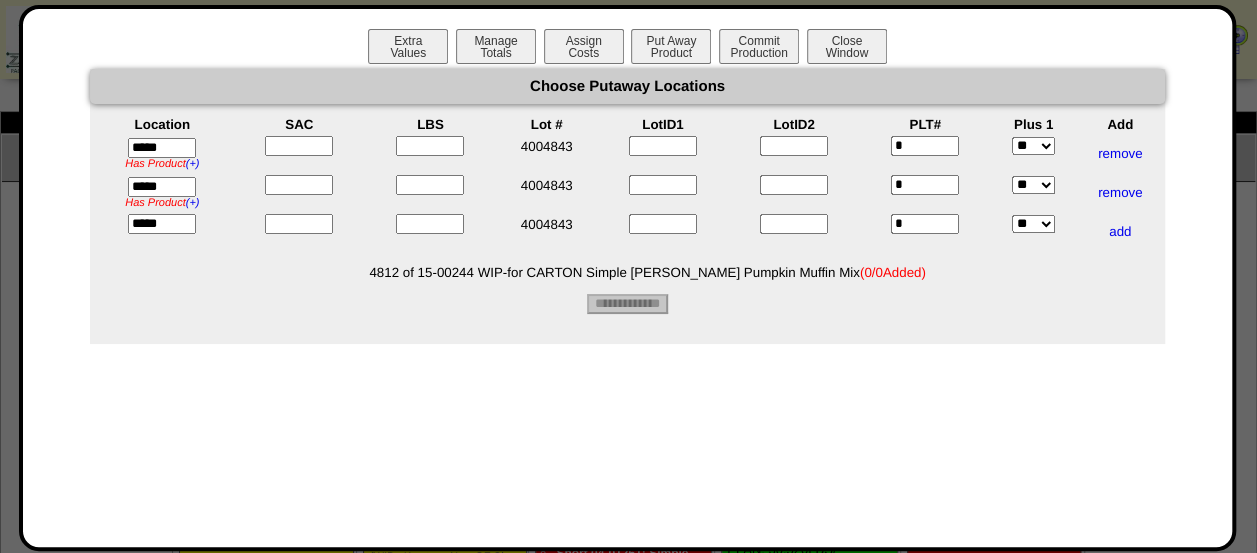 click at bounding box center (299, 146) 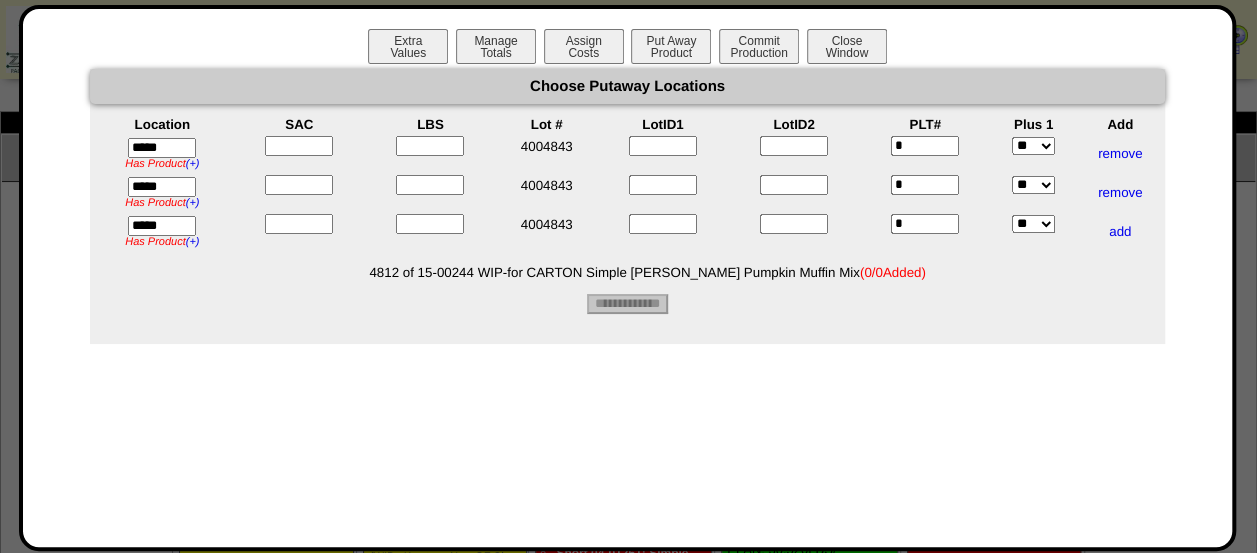 type on "*" 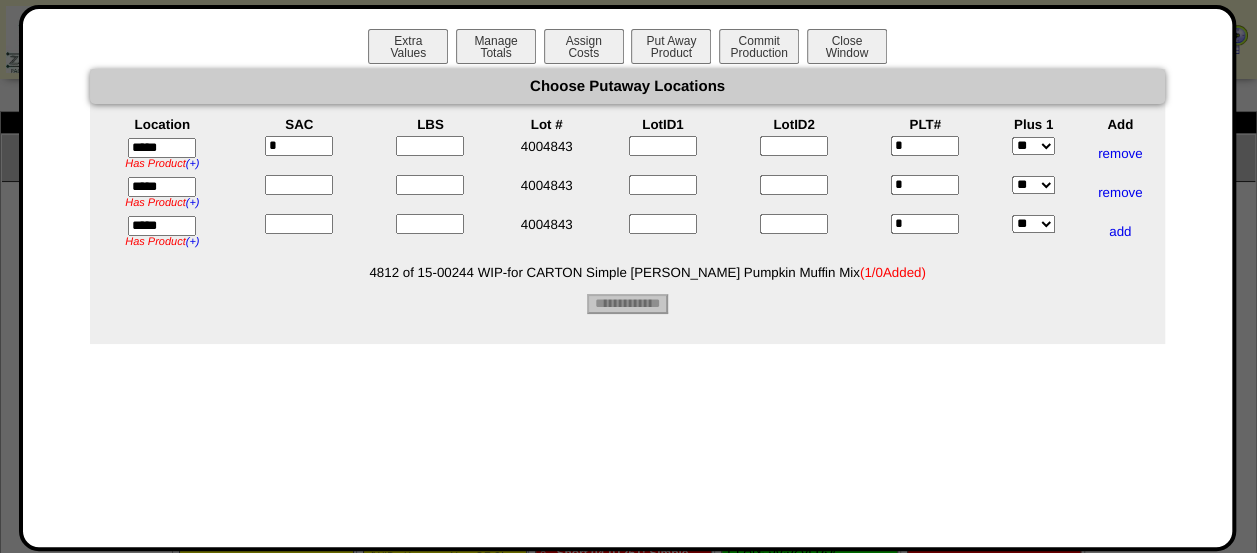 click at bounding box center (299, 185) 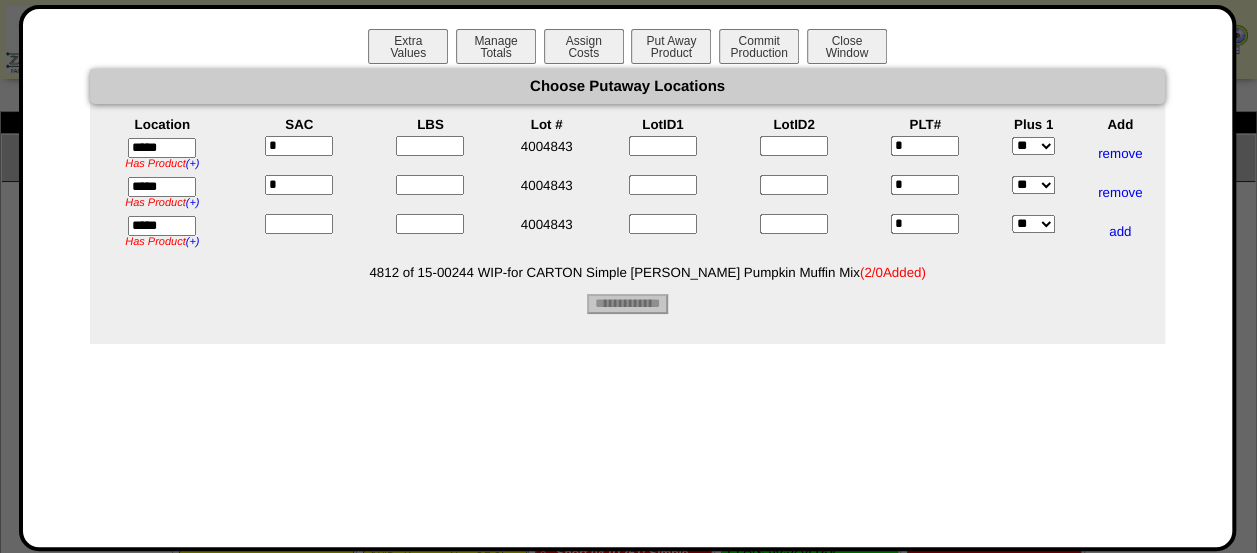 click on "*" at bounding box center (299, 192) 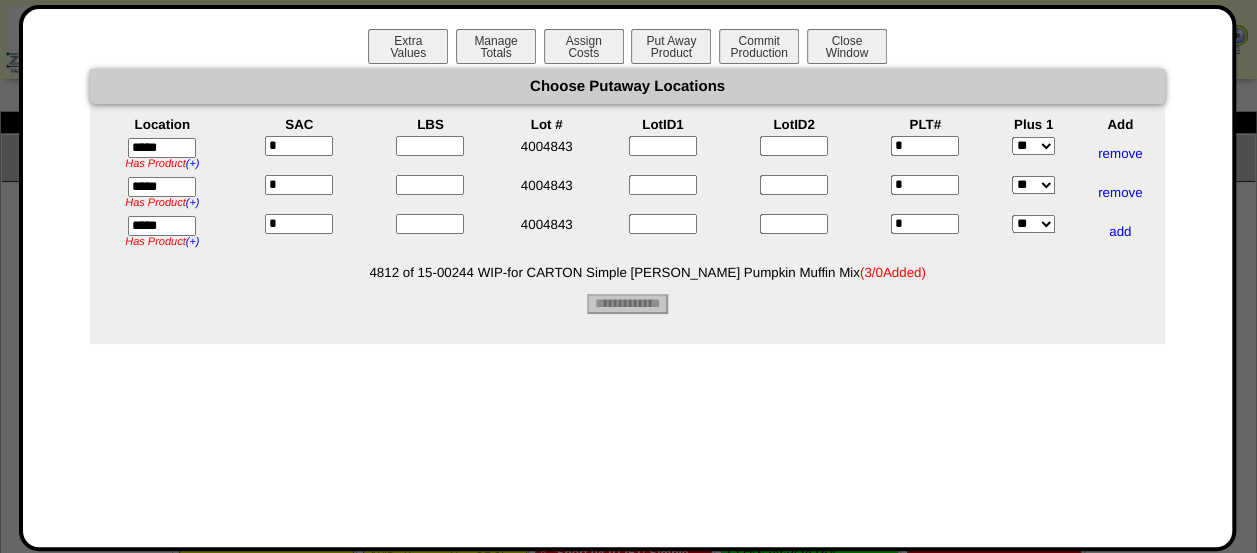 click at bounding box center [430, 146] 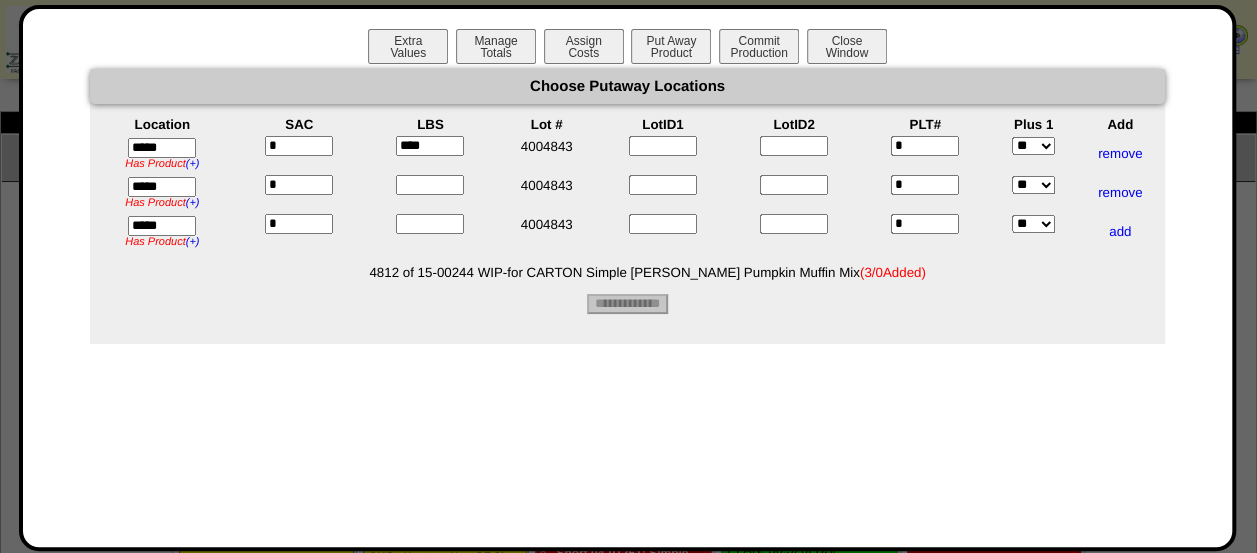 type on "****" 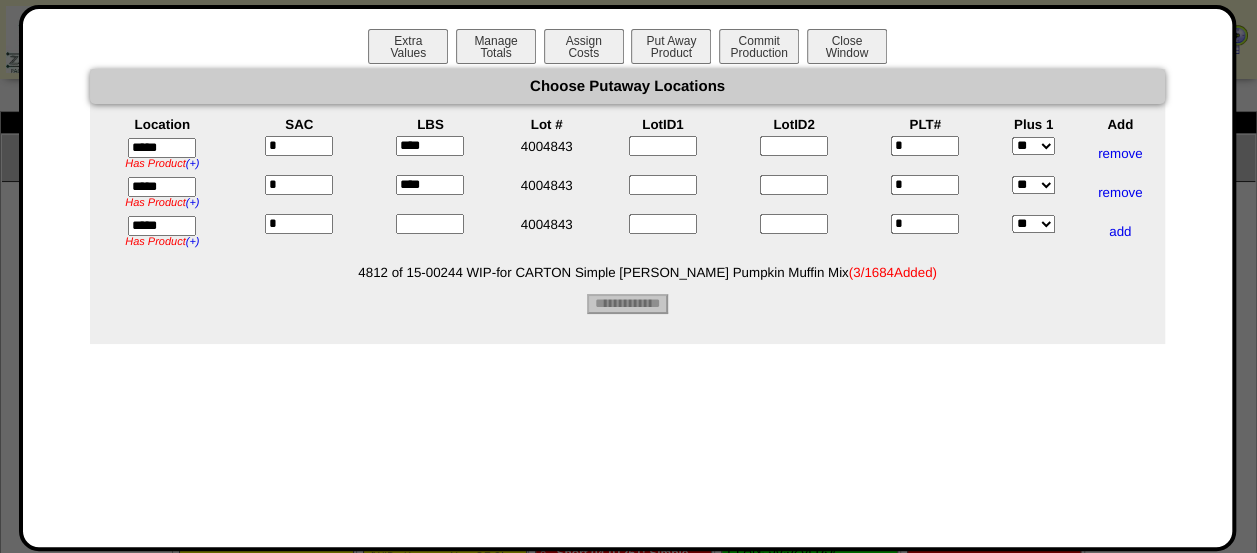 type on "****" 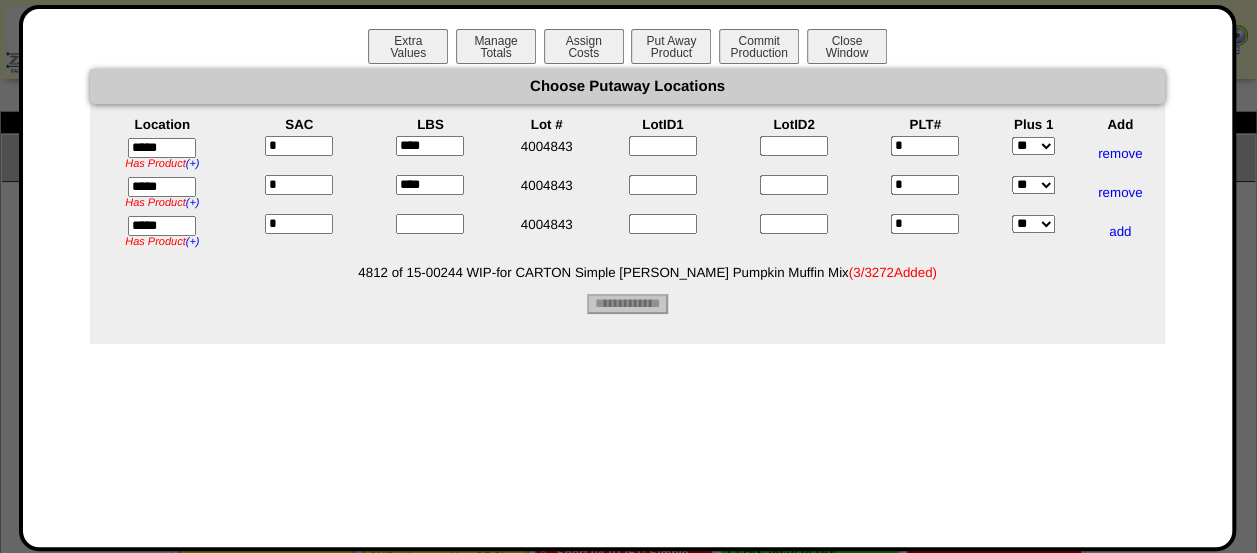click at bounding box center (430, 224) 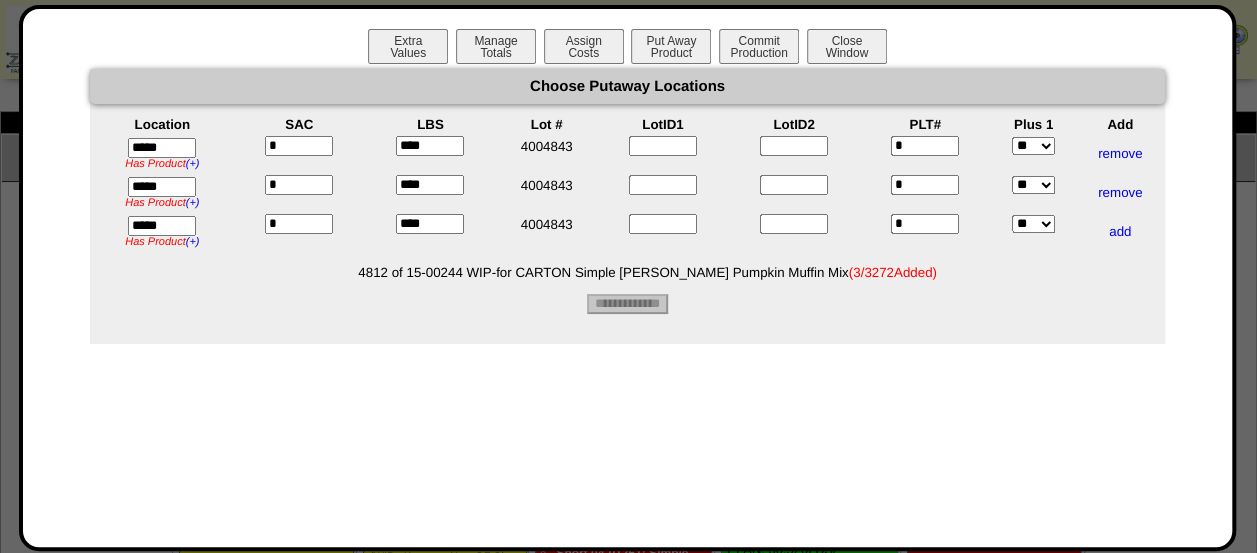 type on "****" 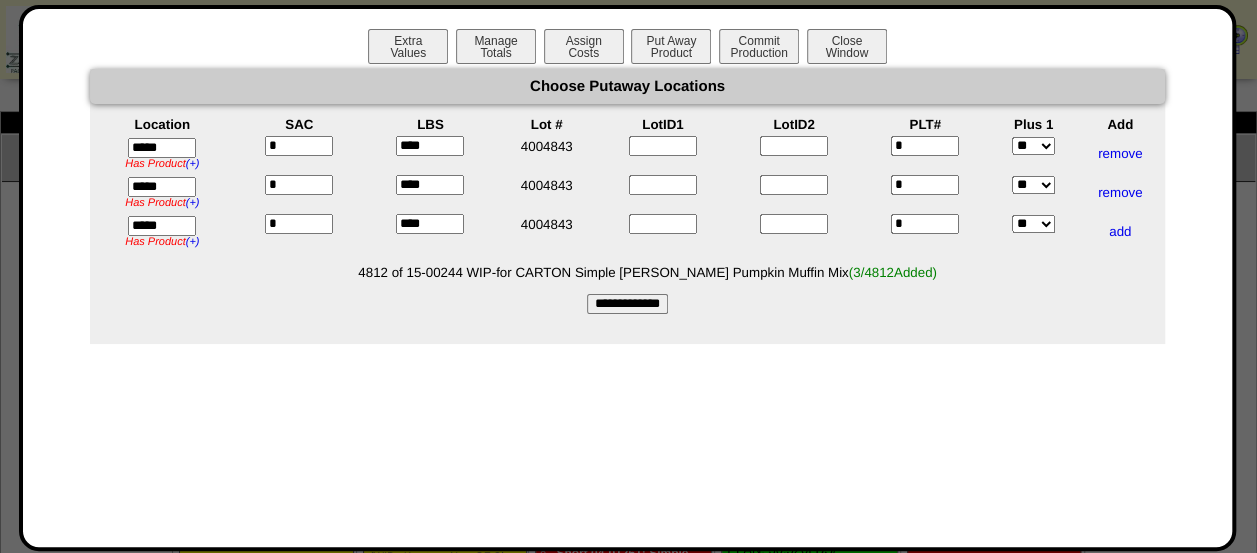click on "**********" at bounding box center [627, 304] 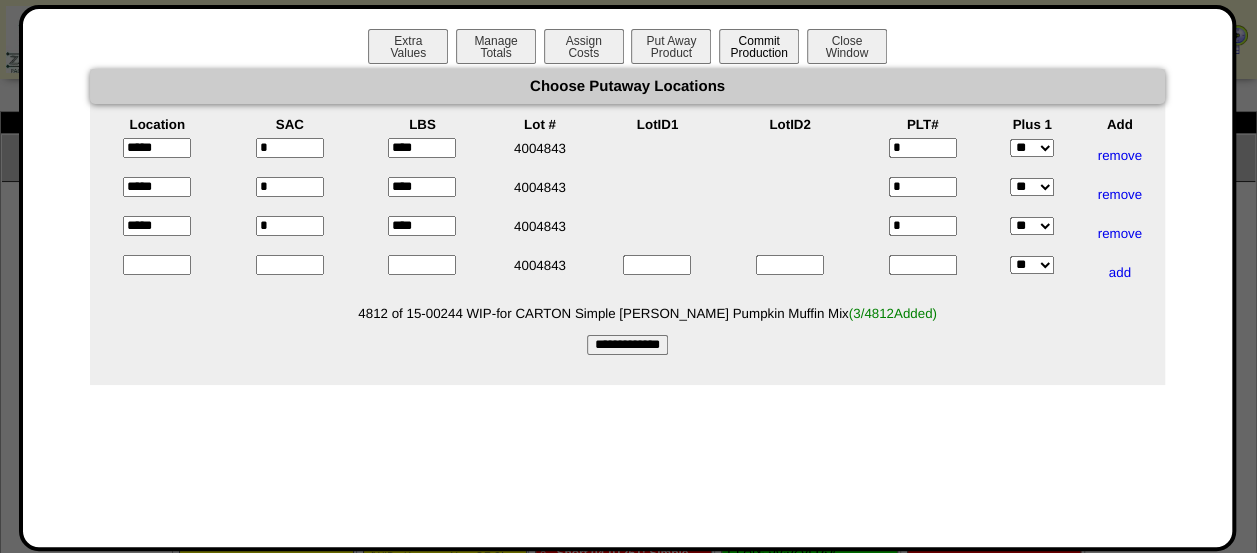 click on "Commit Production" at bounding box center [759, 46] 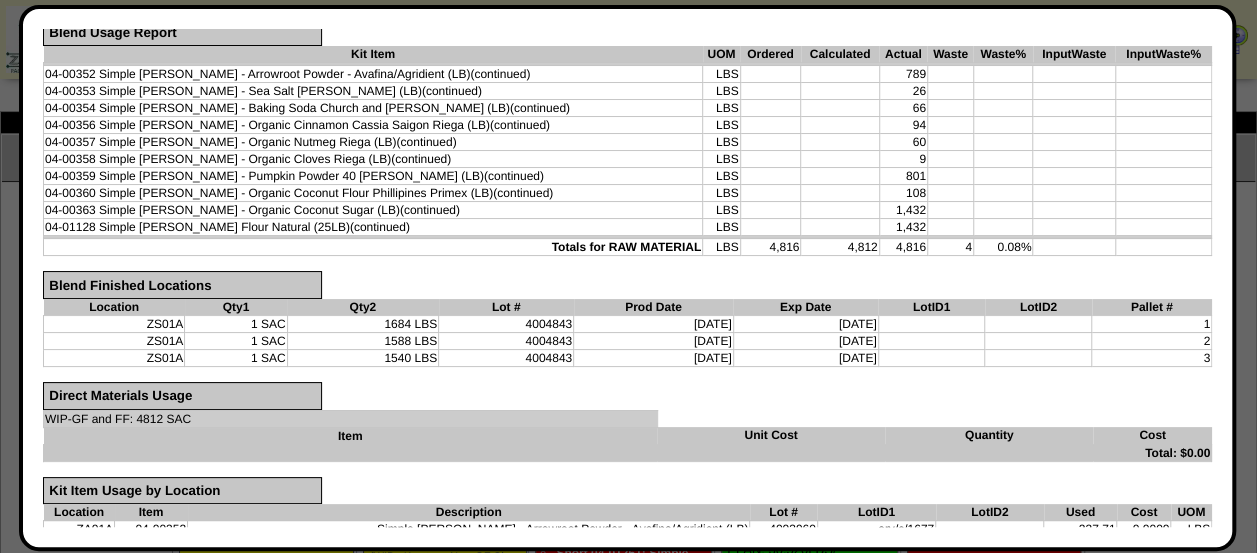 scroll, scrollTop: 668, scrollLeft: 0, axis: vertical 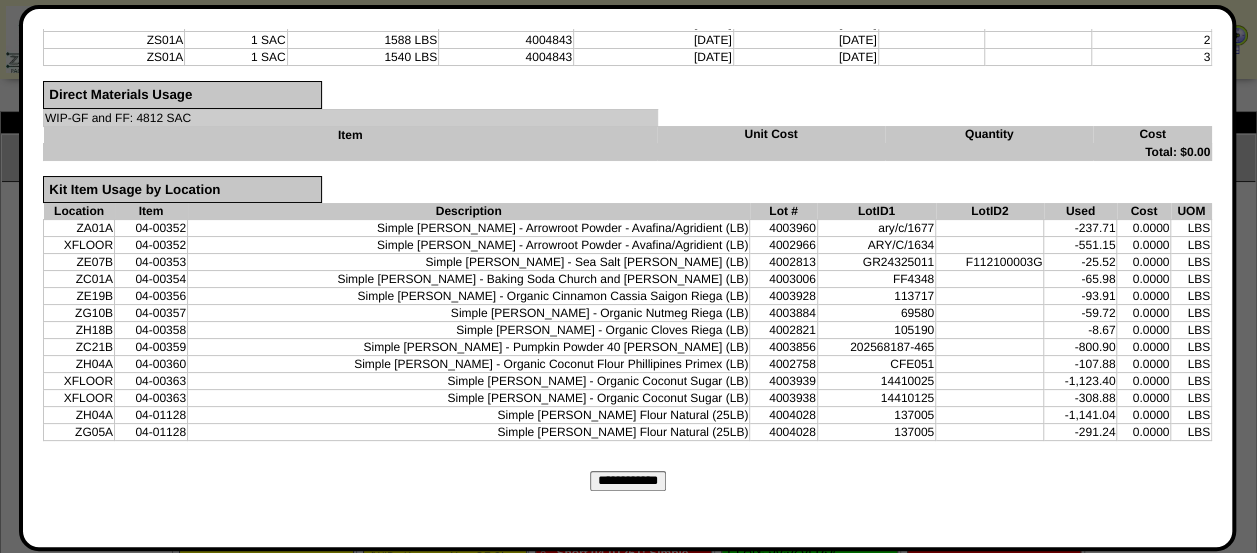 click on "**********" at bounding box center (628, 481) 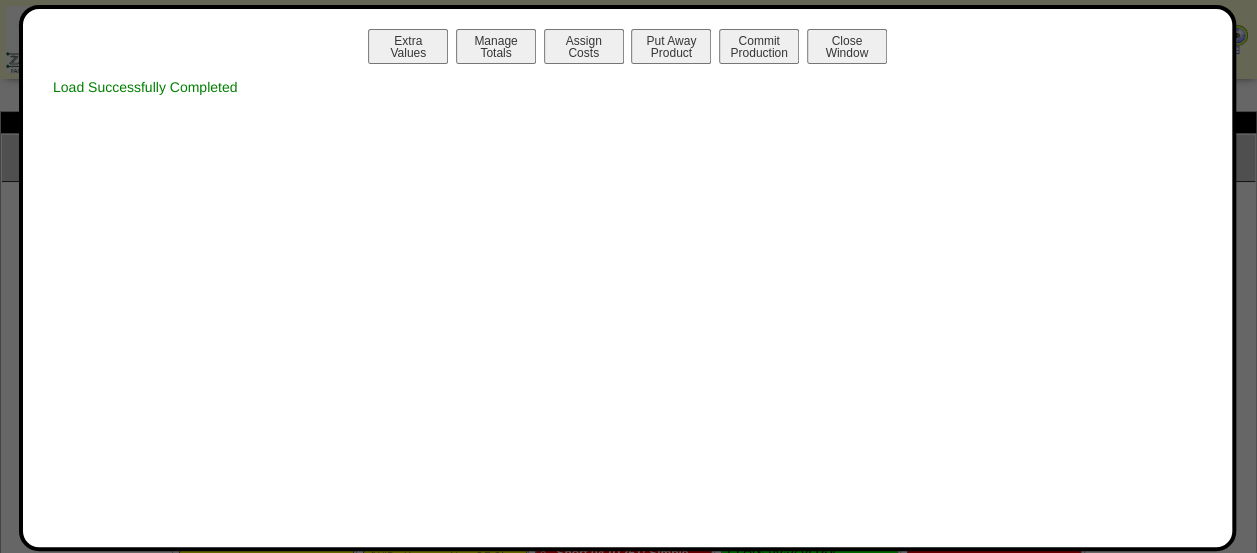 scroll, scrollTop: 0, scrollLeft: 0, axis: both 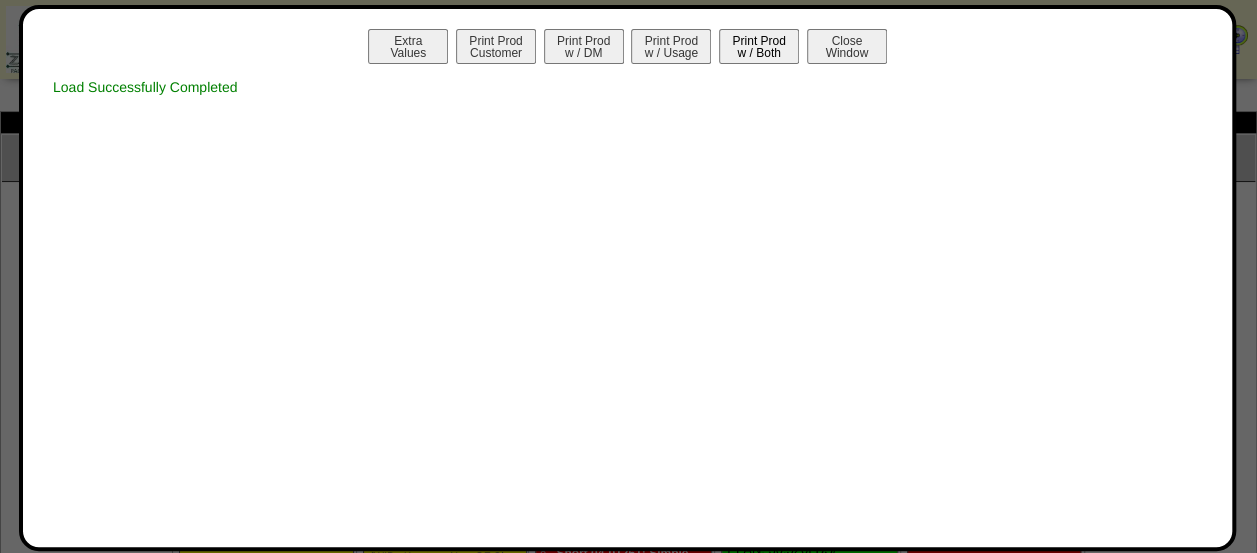 click on "Print Prod w / Both" at bounding box center [759, 46] 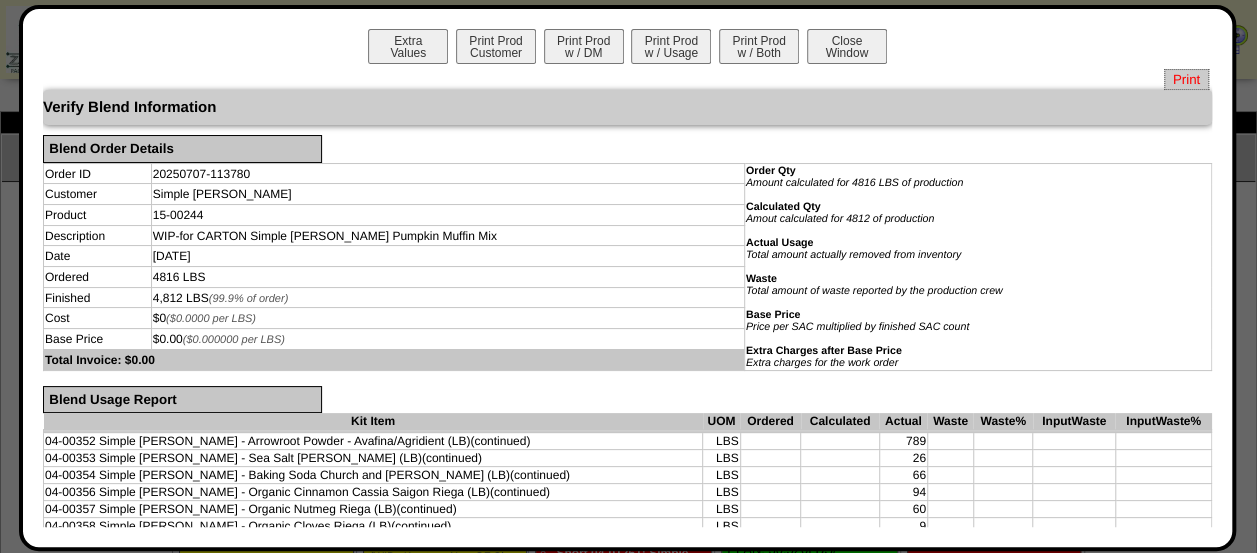 click on "Print" at bounding box center (1186, 79) 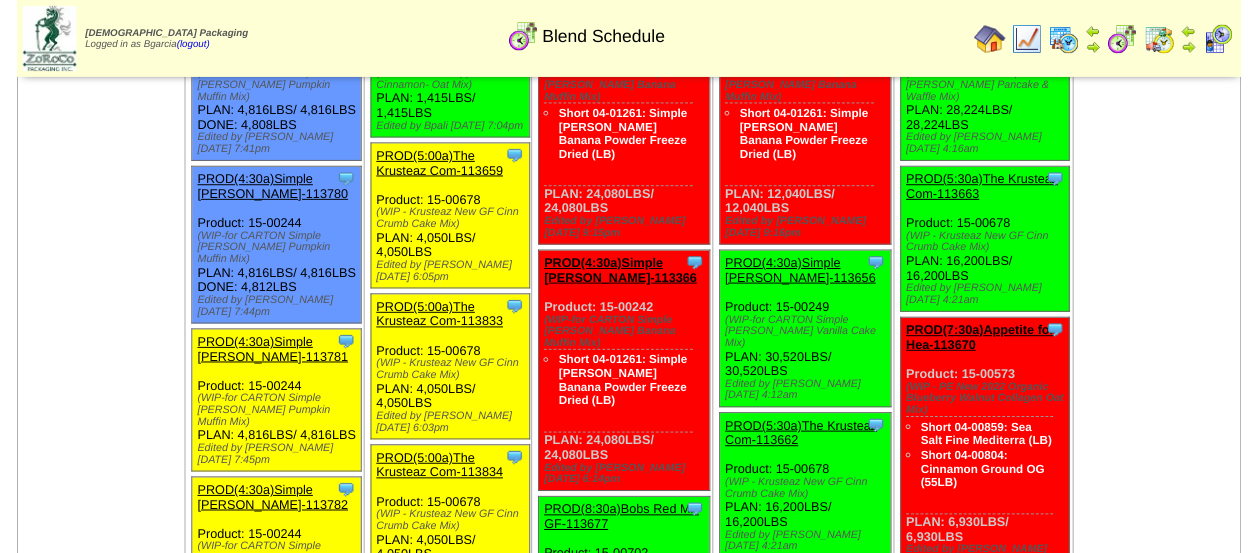 scroll, scrollTop: 196, scrollLeft: 0, axis: vertical 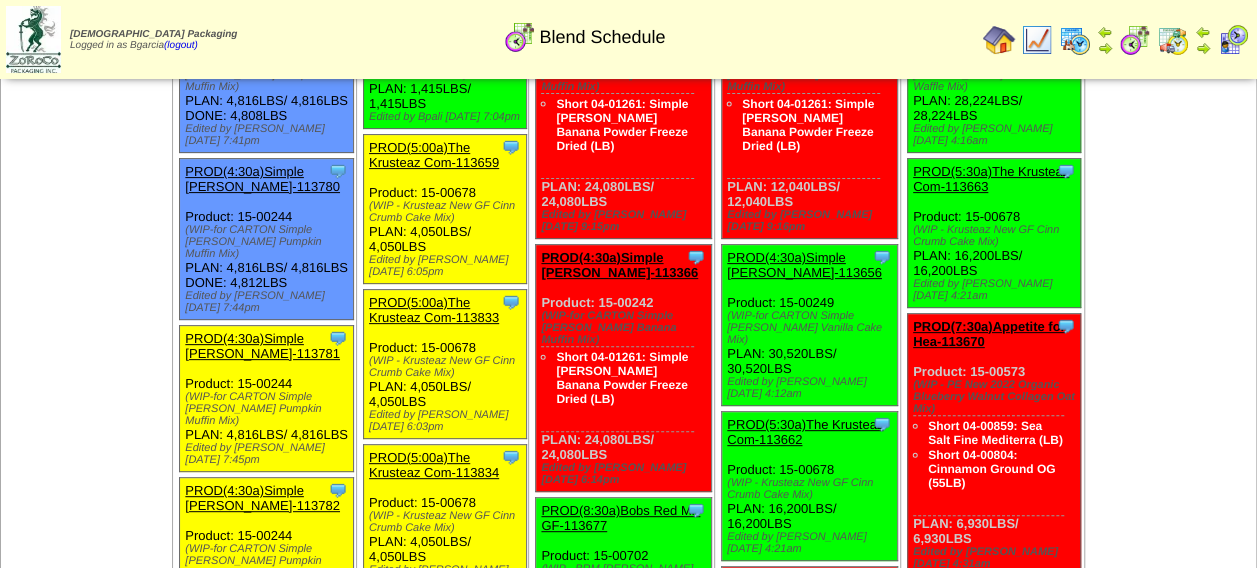 click on "PROD(4:30a)Simple [PERSON_NAME]-113781" at bounding box center [262, 346] 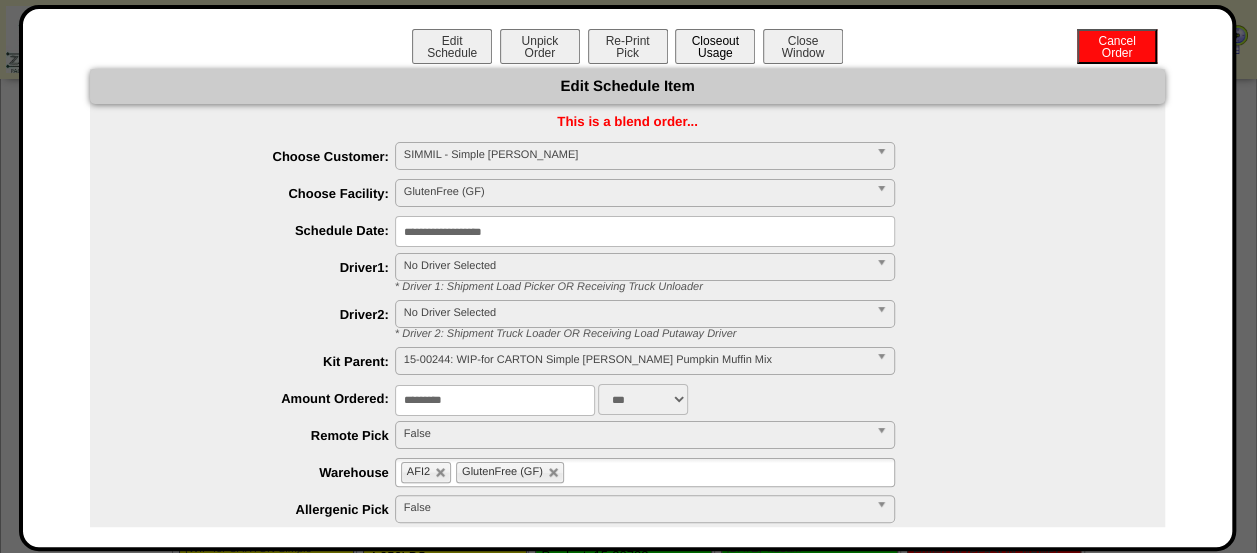 click on "Closeout Usage" at bounding box center (715, 46) 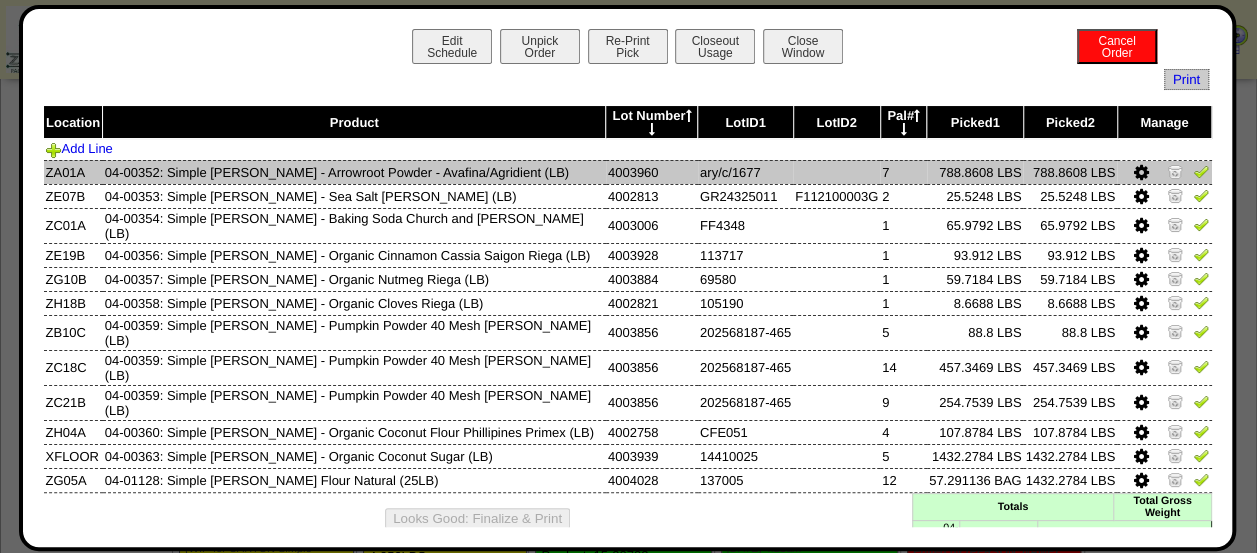 click at bounding box center [1201, 171] 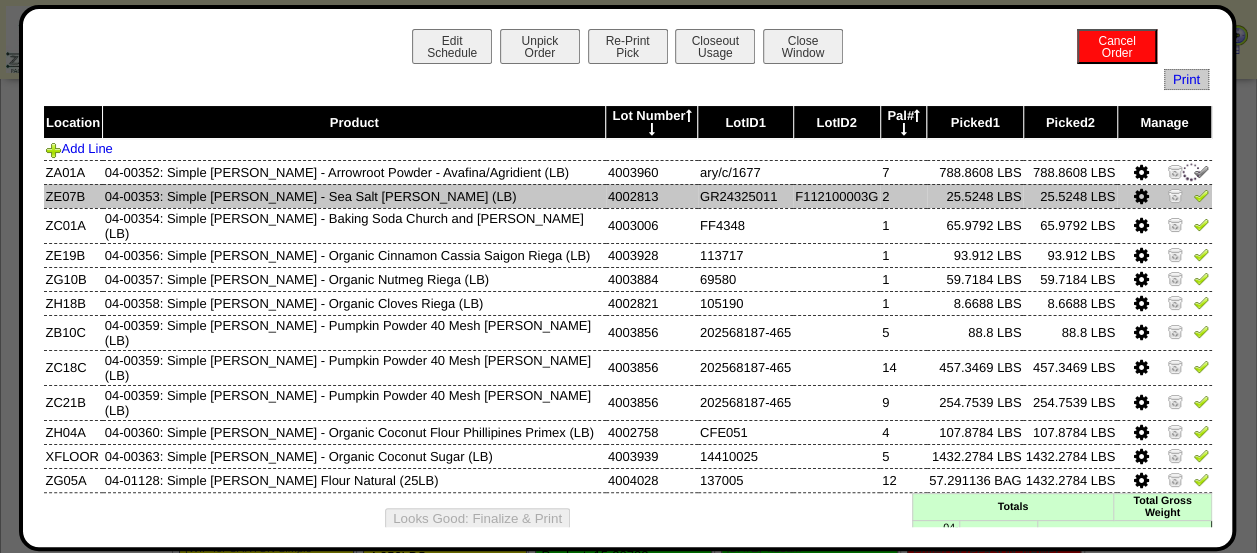 click at bounding box center [1201, 195] 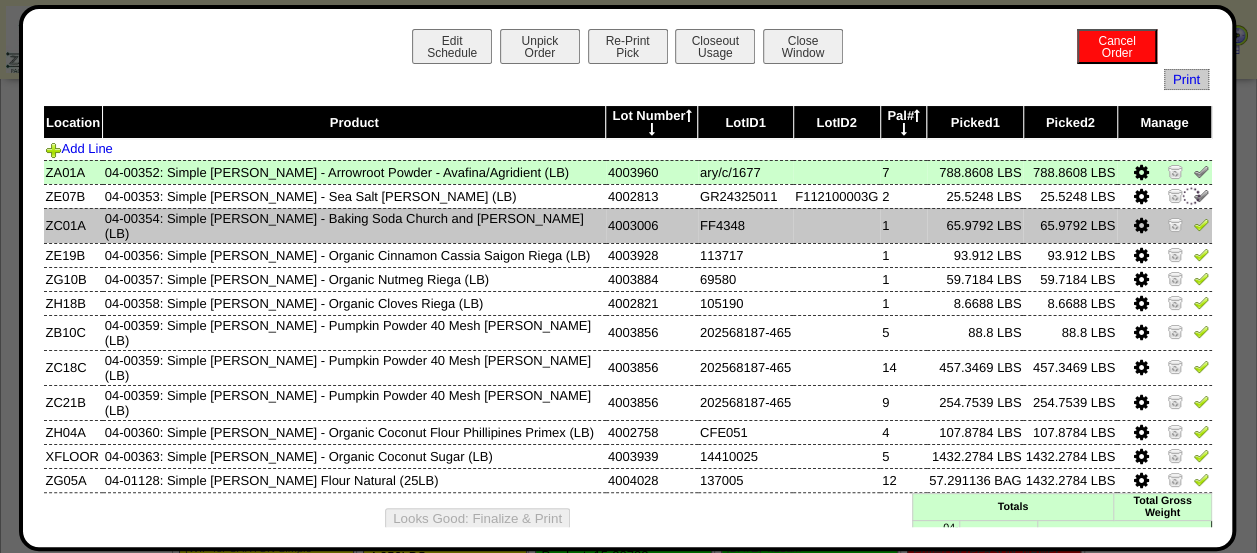 click at bounding box center [1201, 224] 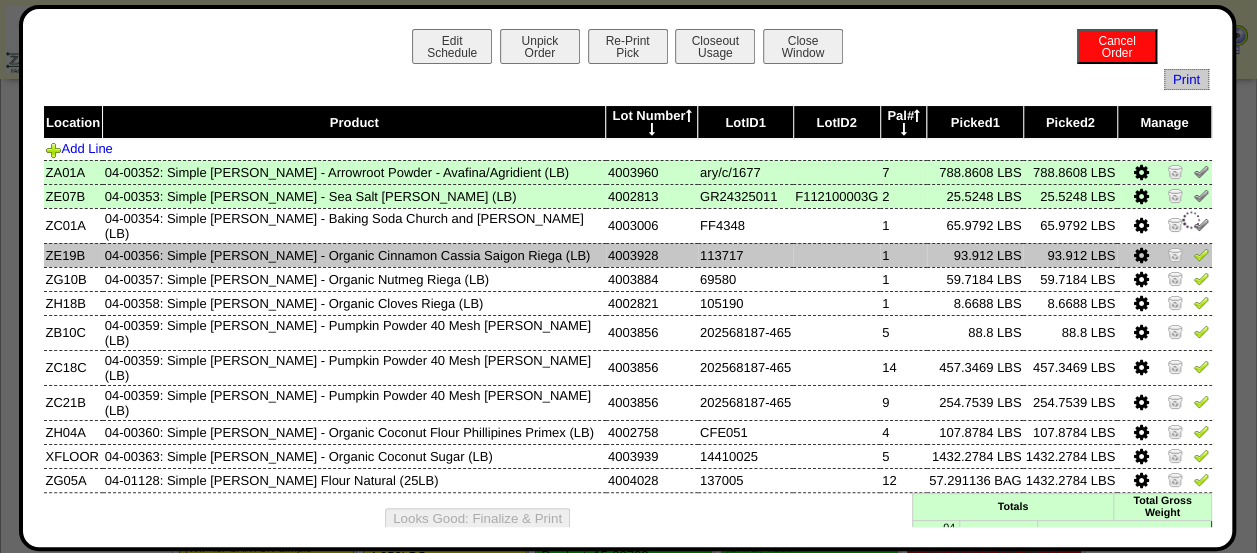 click at bounding box center (1201, 254) 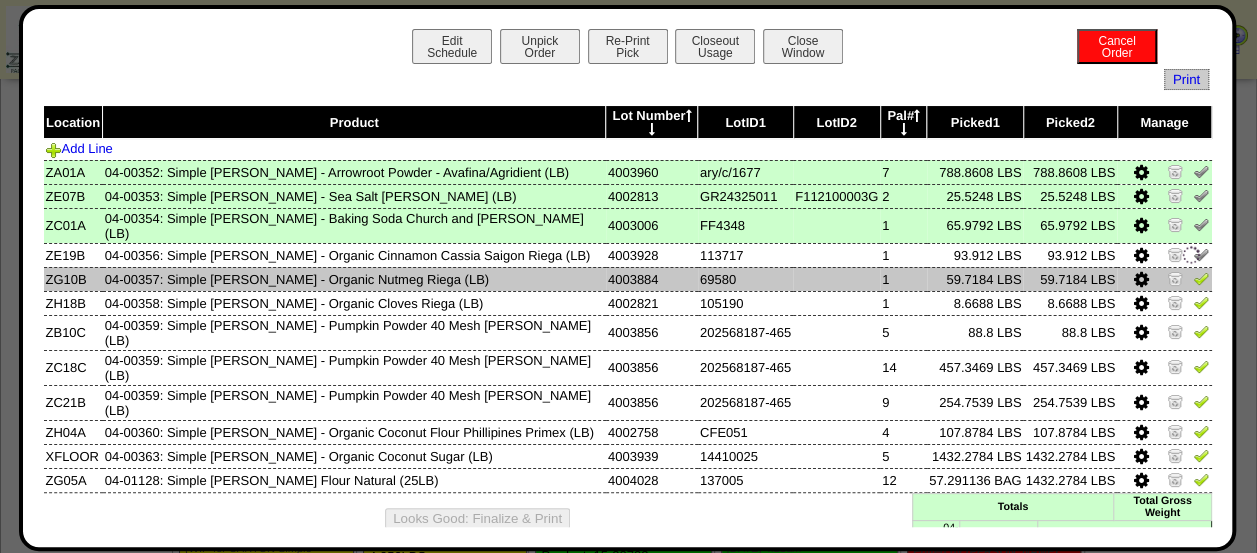 click at bounding box center (1201, 278) 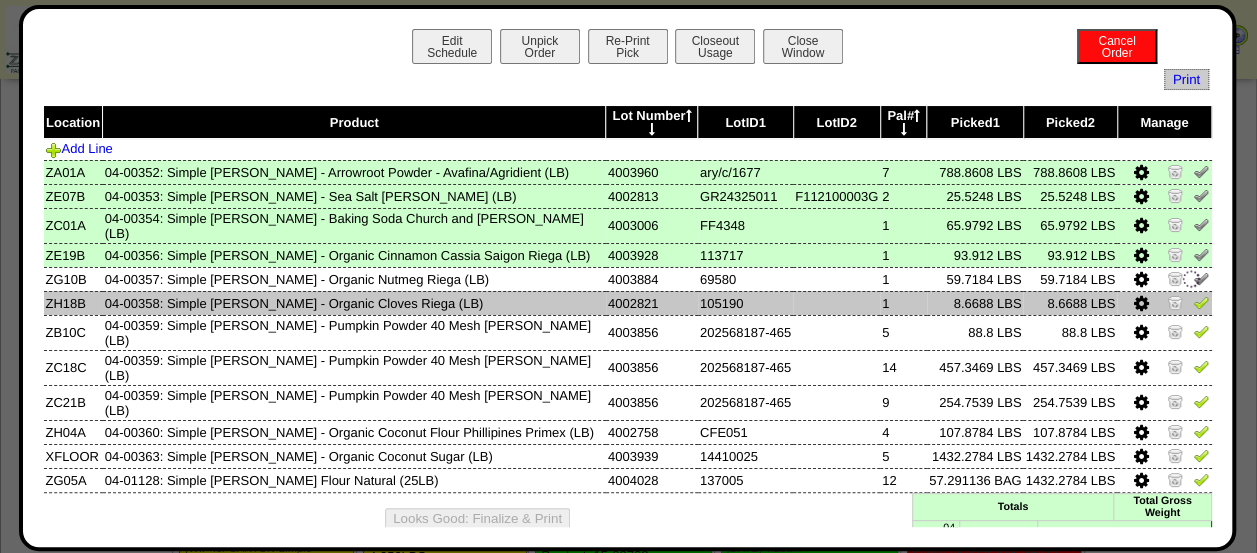click at bounding box center (1201, 302) 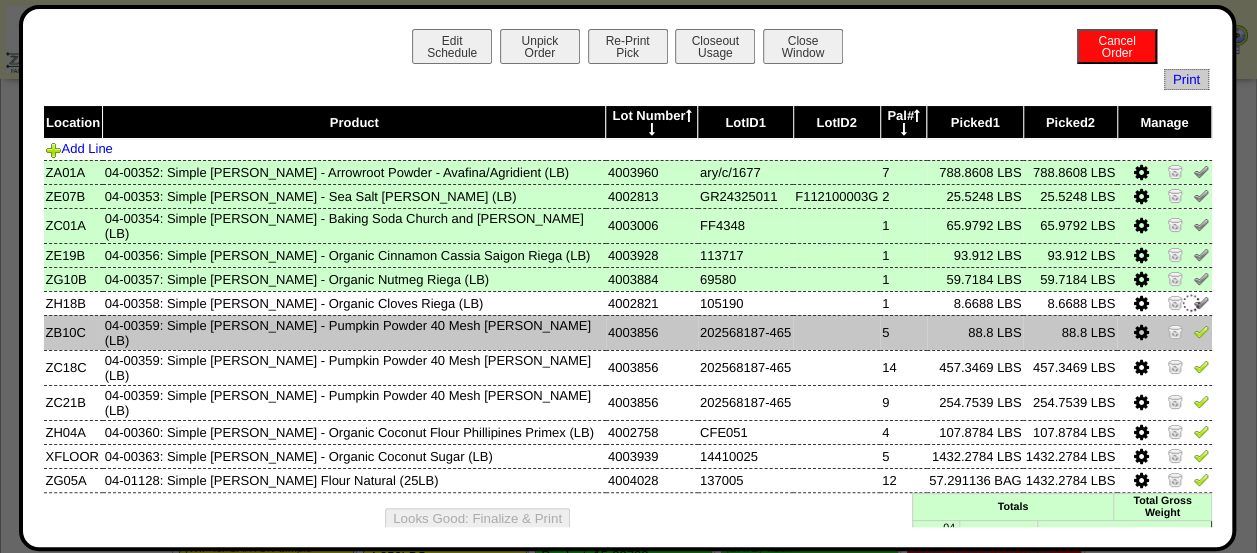 click at bounding box center (1201, 334) 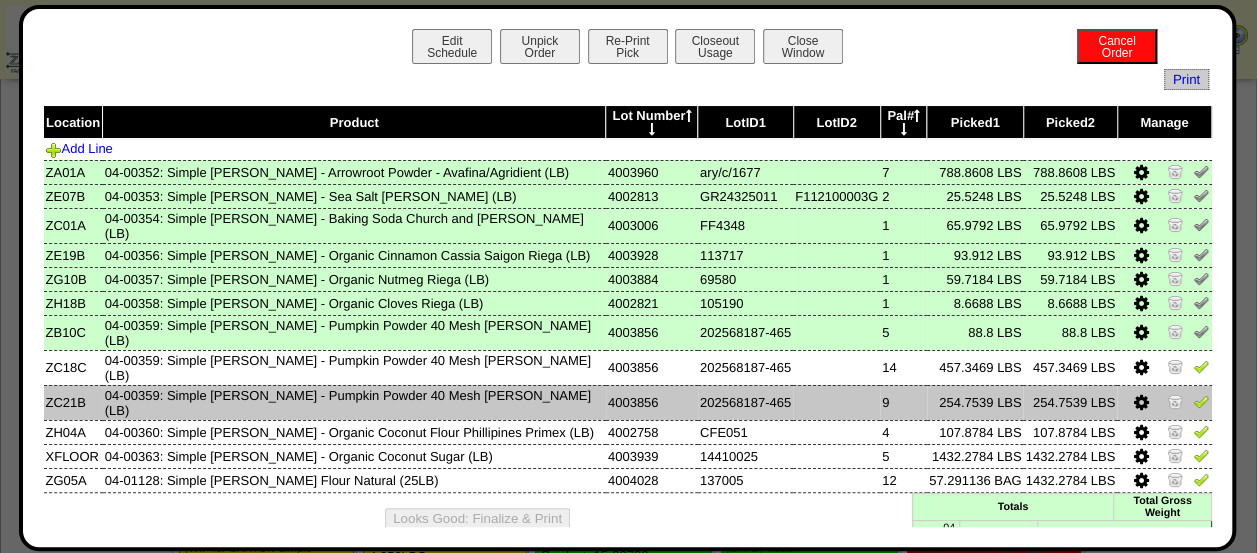 click at bounding box center [1164, 402] 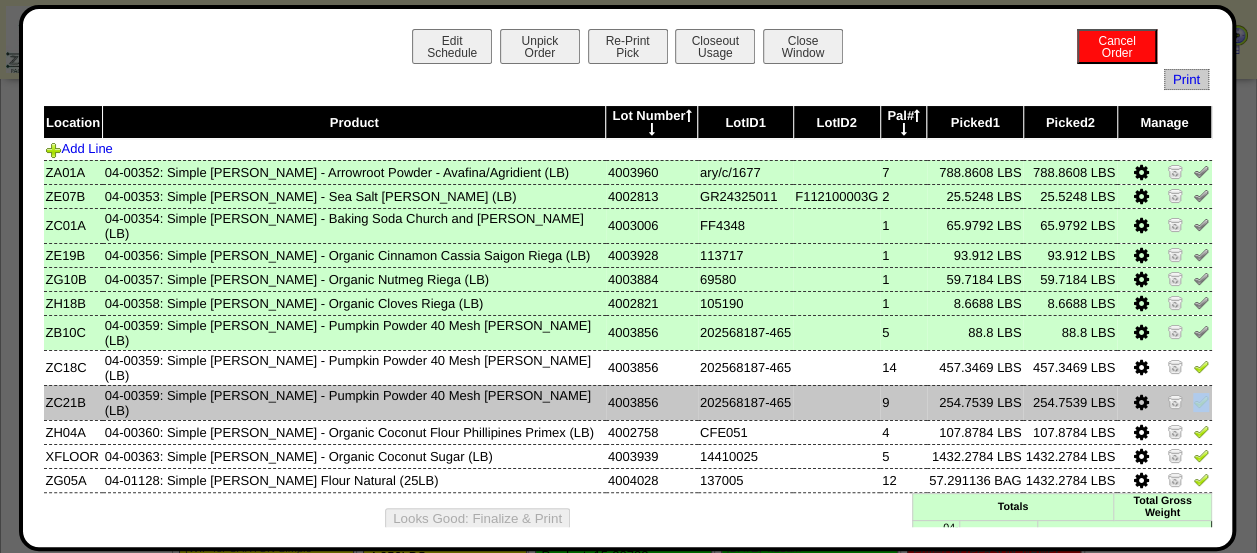 click at bounding box center (1164, 402) 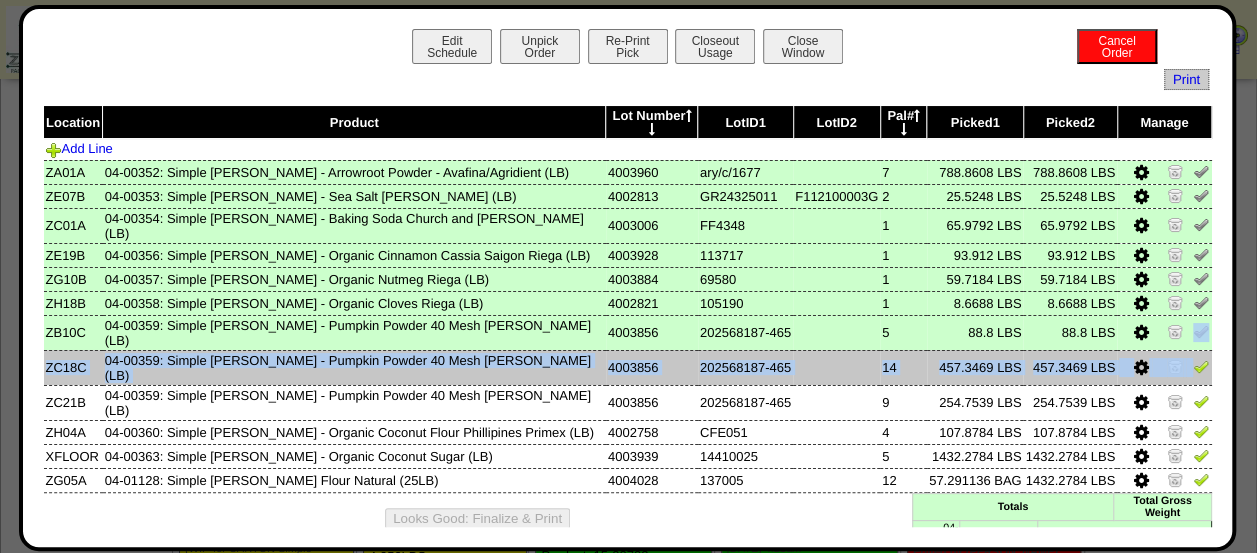 drag, startPoint x: 1190, startPoint y: 340, endPoint x: 1176, endPoint y: 314, distance: 29.529646 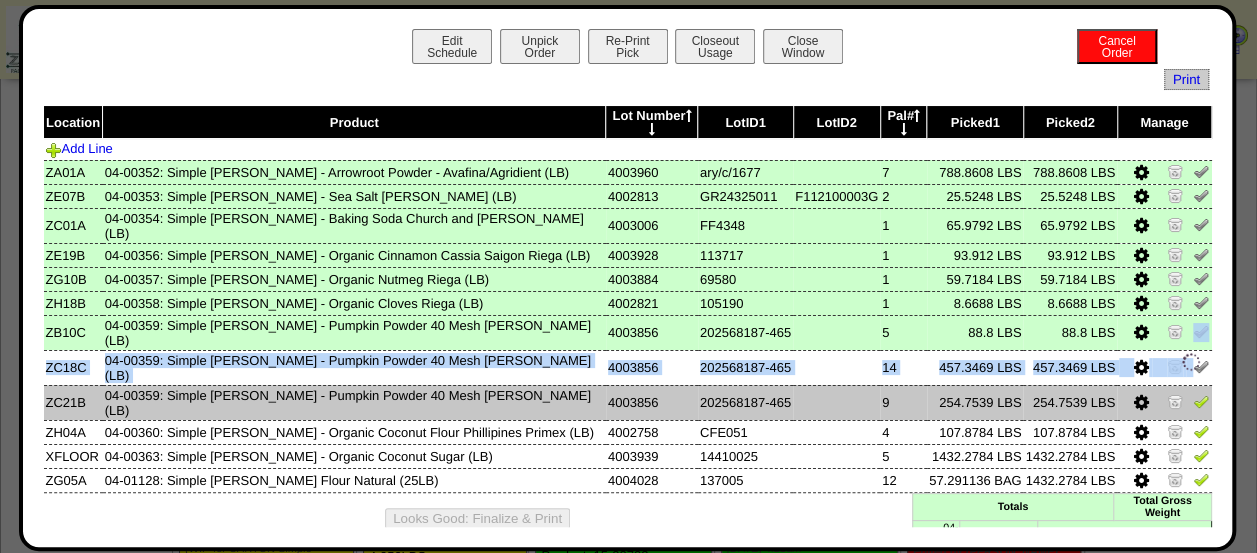 click at bounding box center (1201, 401) 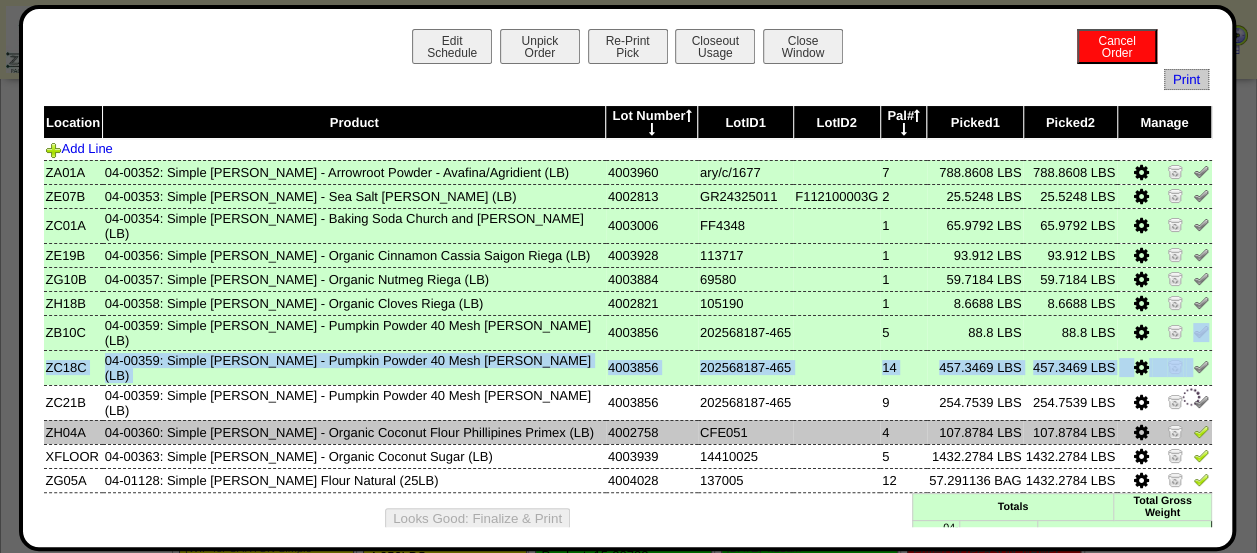 click at bounding box center (1201, 431) 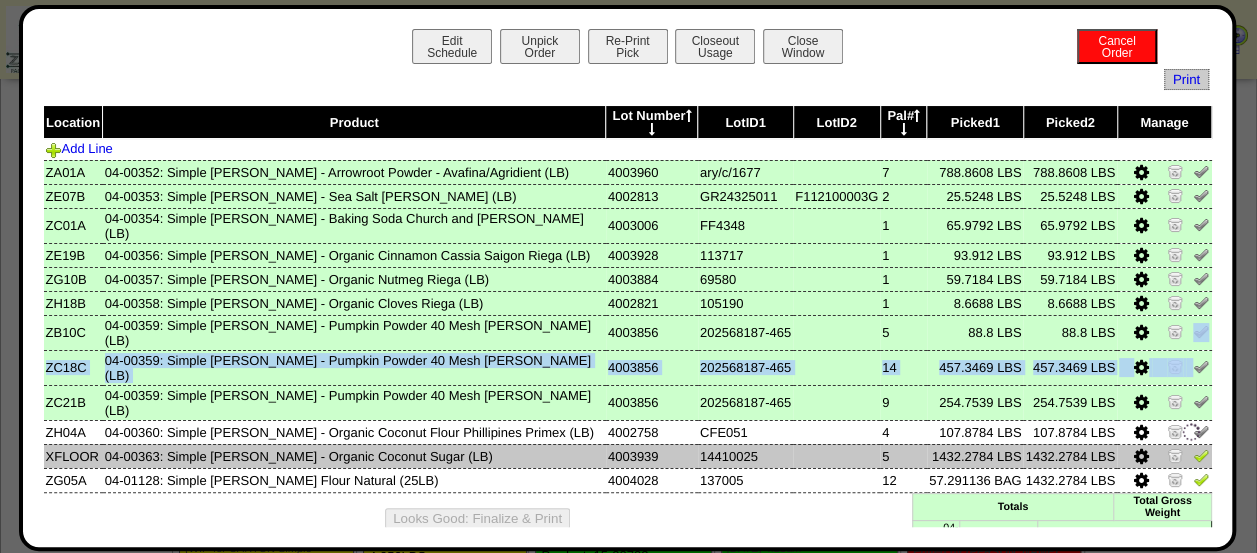 click at bounding box center [1201, 455] 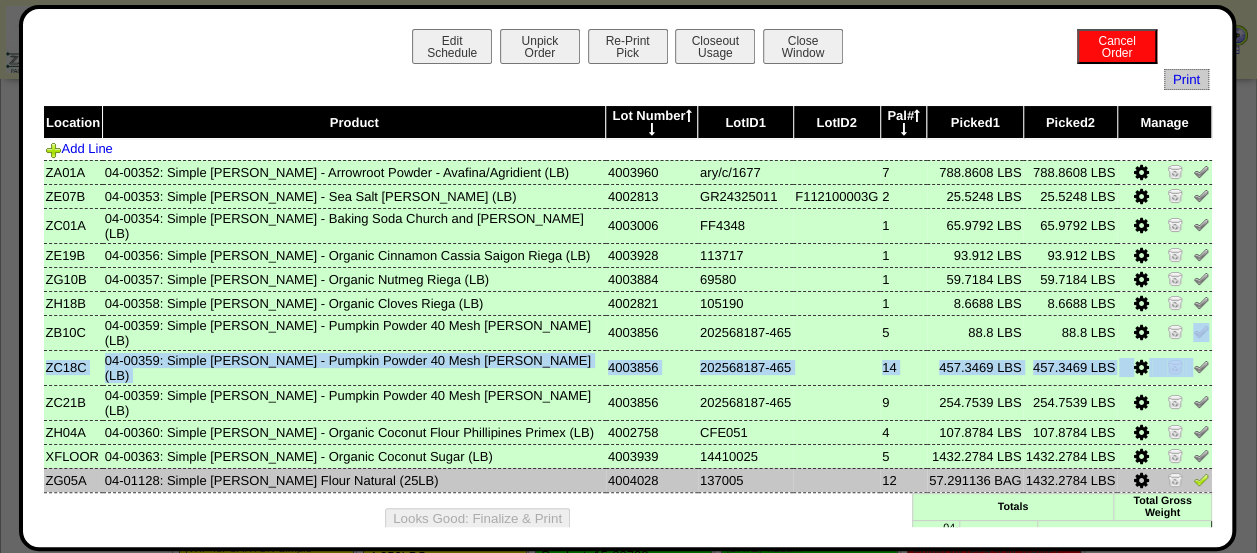 click at bounding box center (1201, 479) 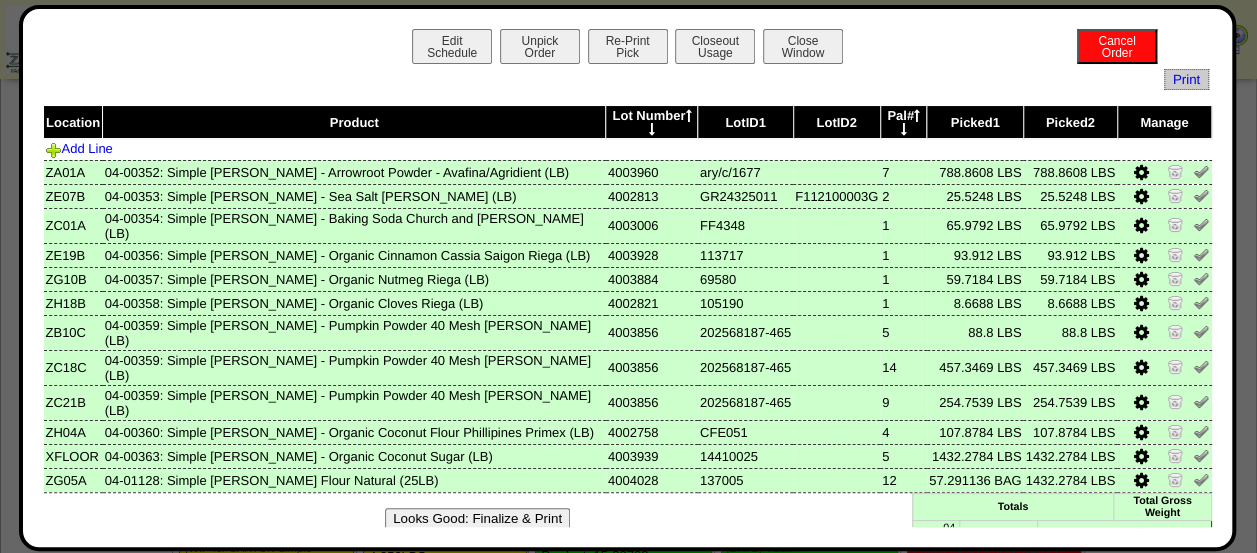 click on "Edit Schedule
Unpick Order
Re-Print Pick
Closeout Usage
Cancel Order
Close Window
Print
Location
Product
Lot Number
LotID1
LotID2
Pal#
Picked1
Picked2
Manage
Add Line" at bounding box center [627, 278] 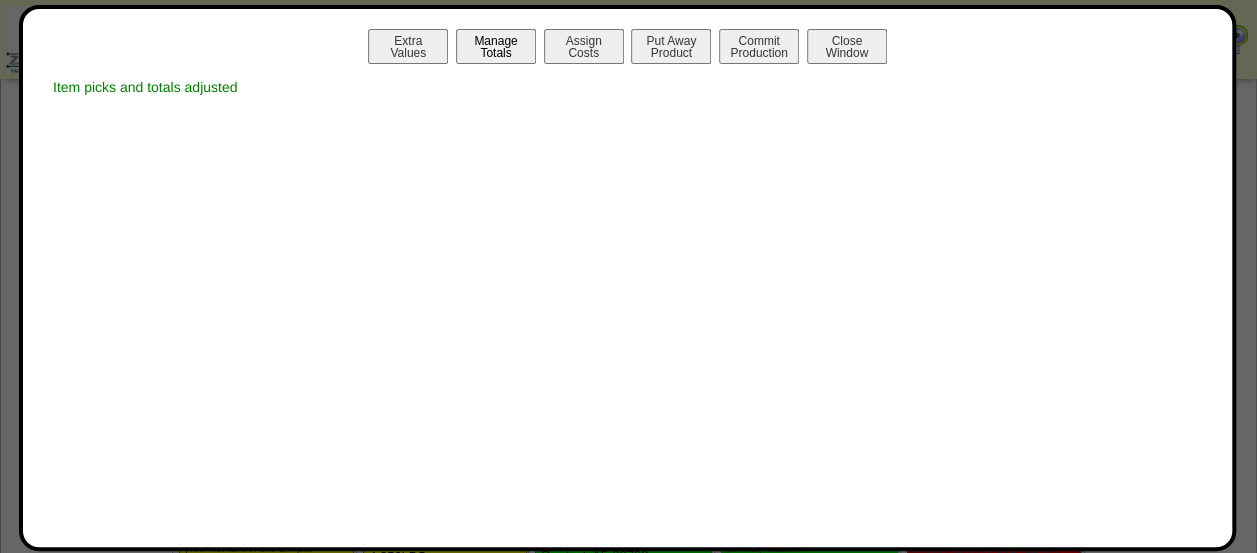 click on "Manage Totals" at bounding box center (496, 46) 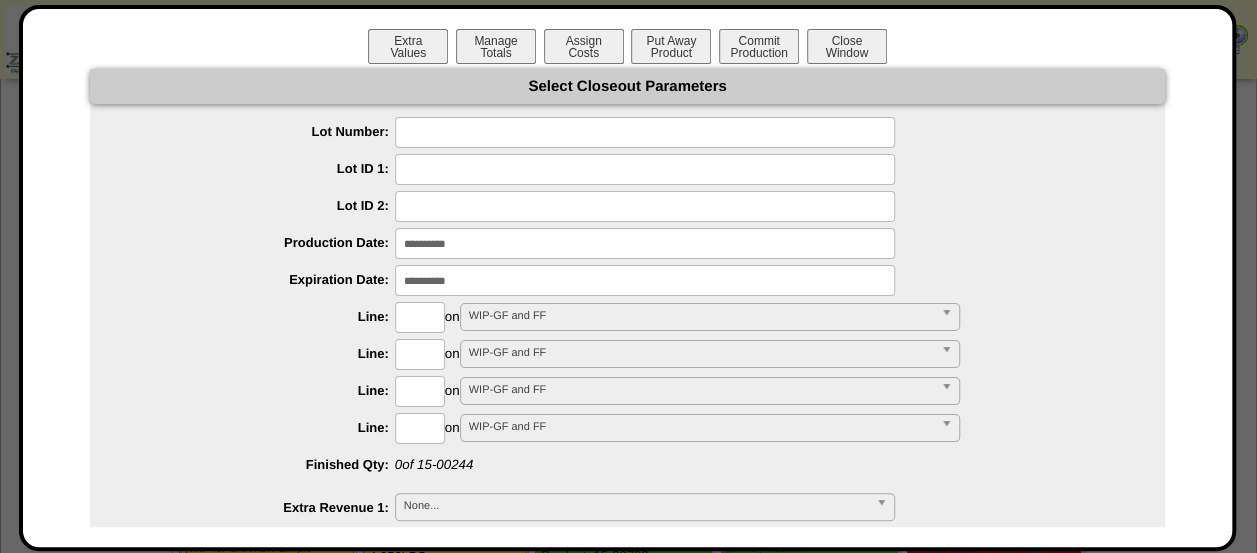 click on "**********" at bounding box center (627, 544) 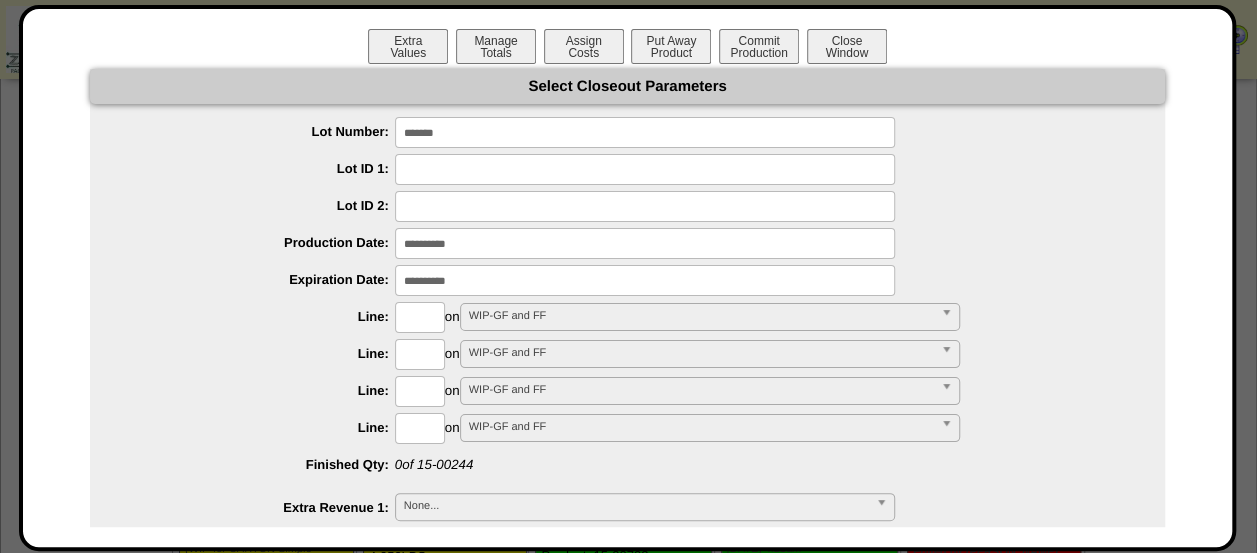 type on "*******" 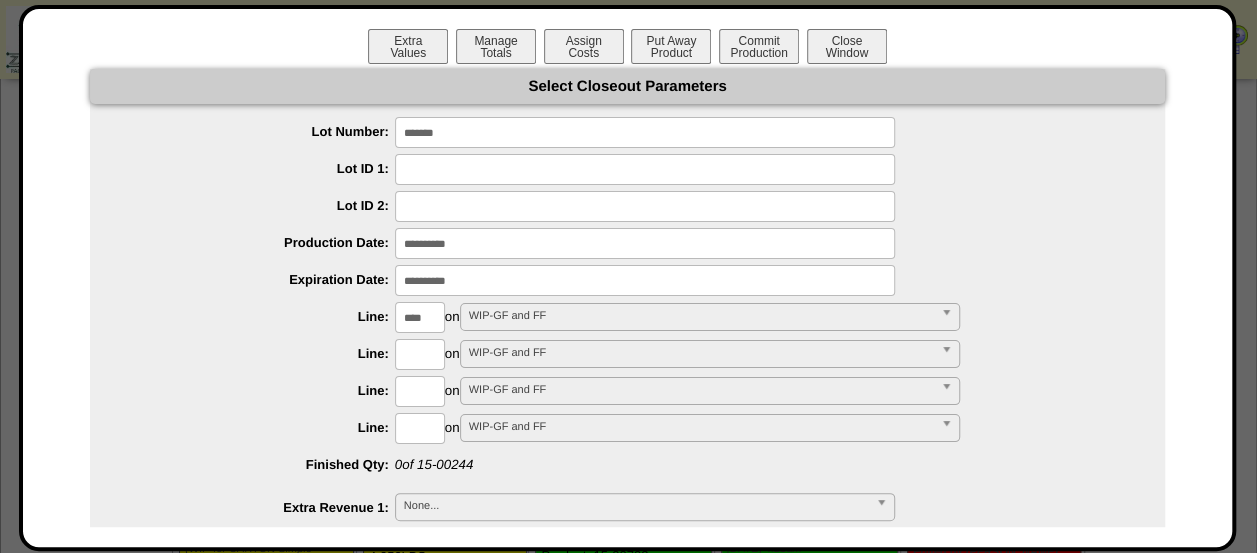 type on "****" 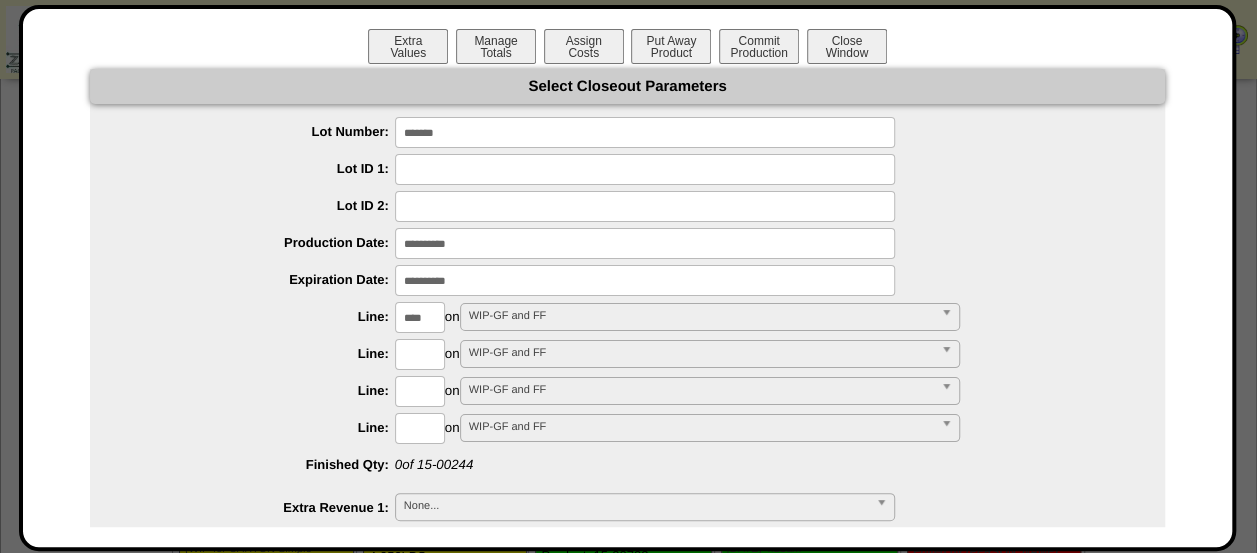 click on "**********" at bounding box center [627, 1010] 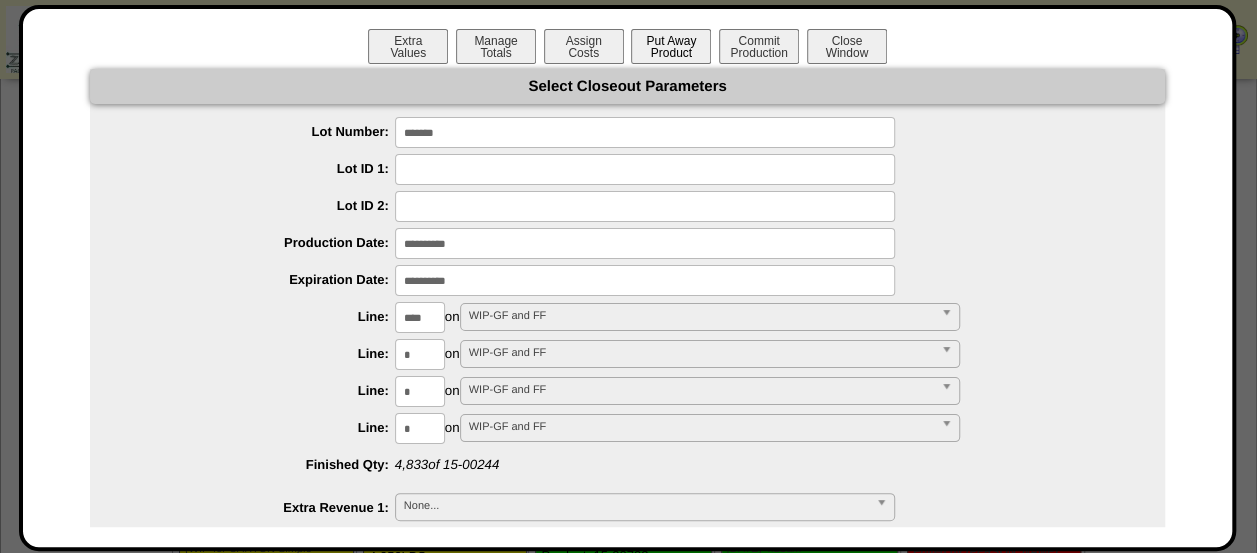 click on "Put Away Product" at bounding box center (671, 46) 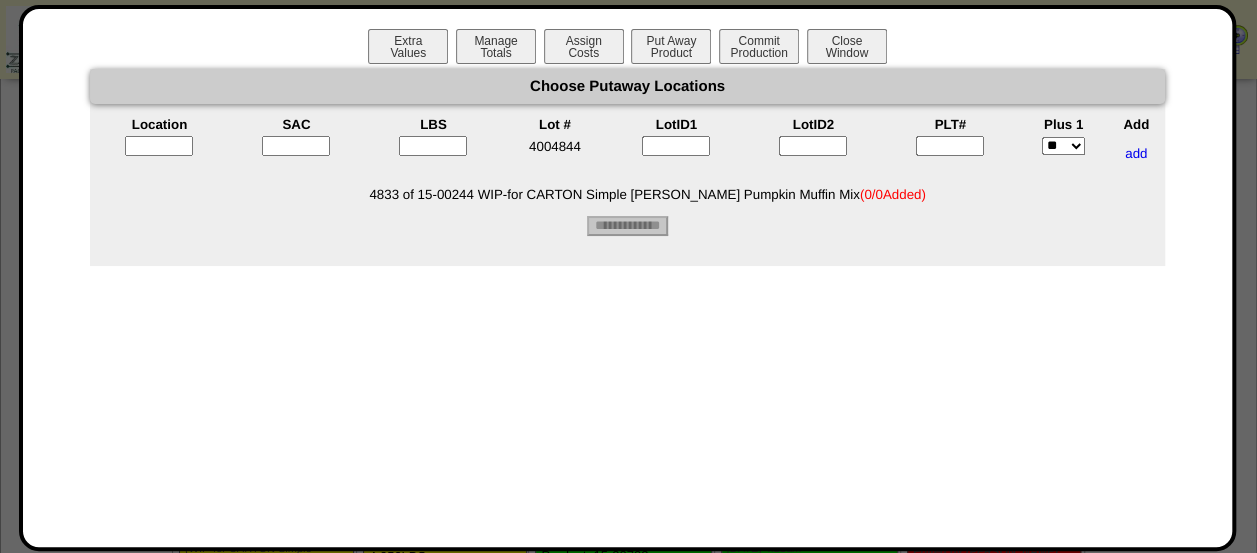 click at bounding box center [950, 146] 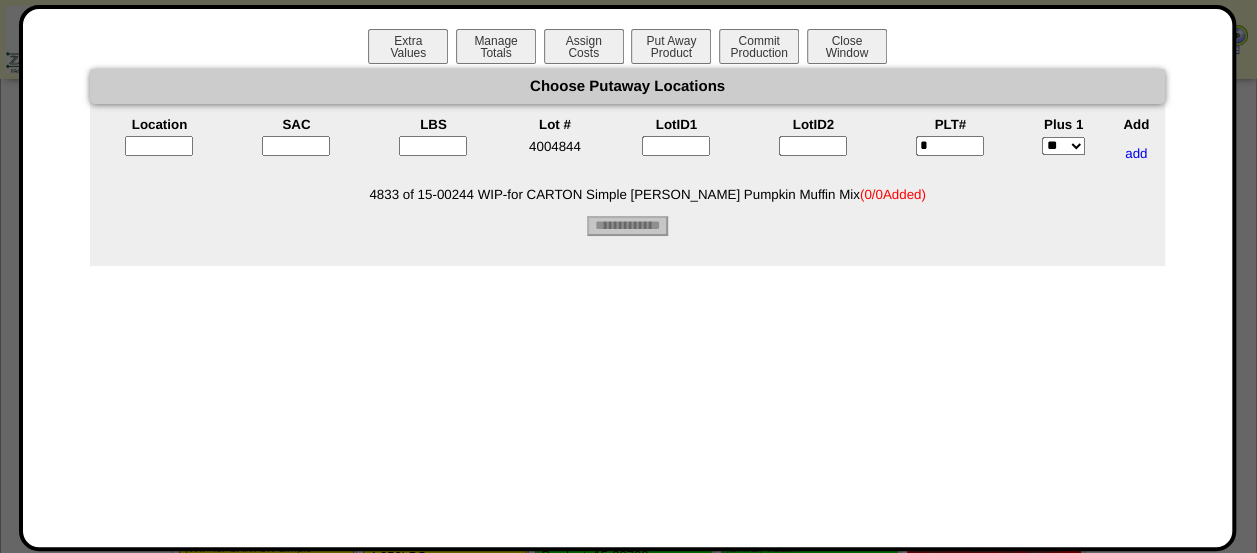 type on "*" 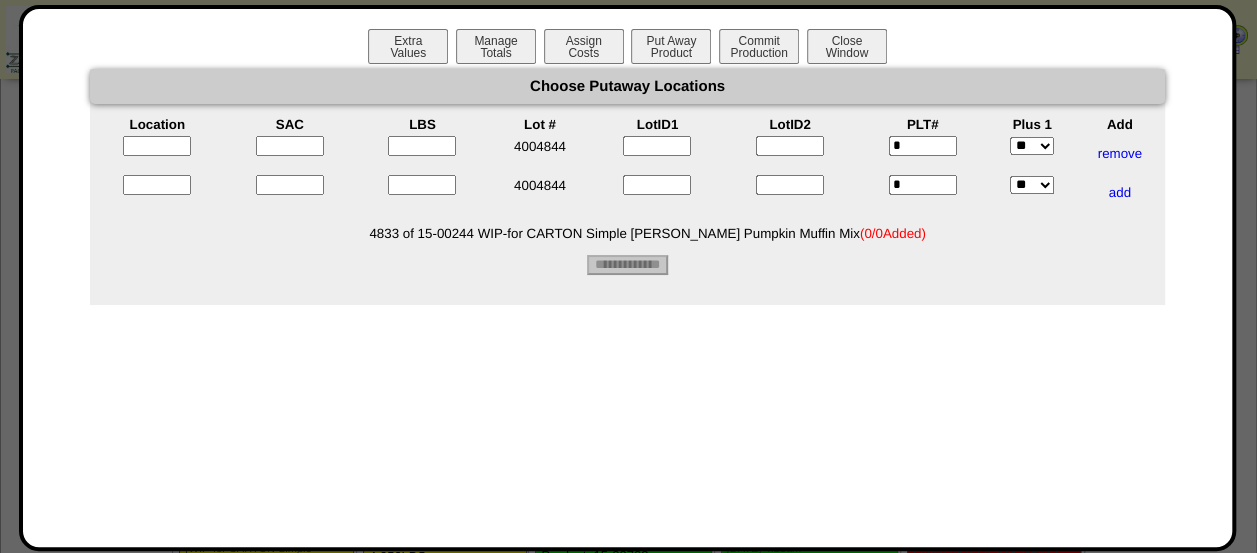 click on "*" at bounding box center [923, 185] 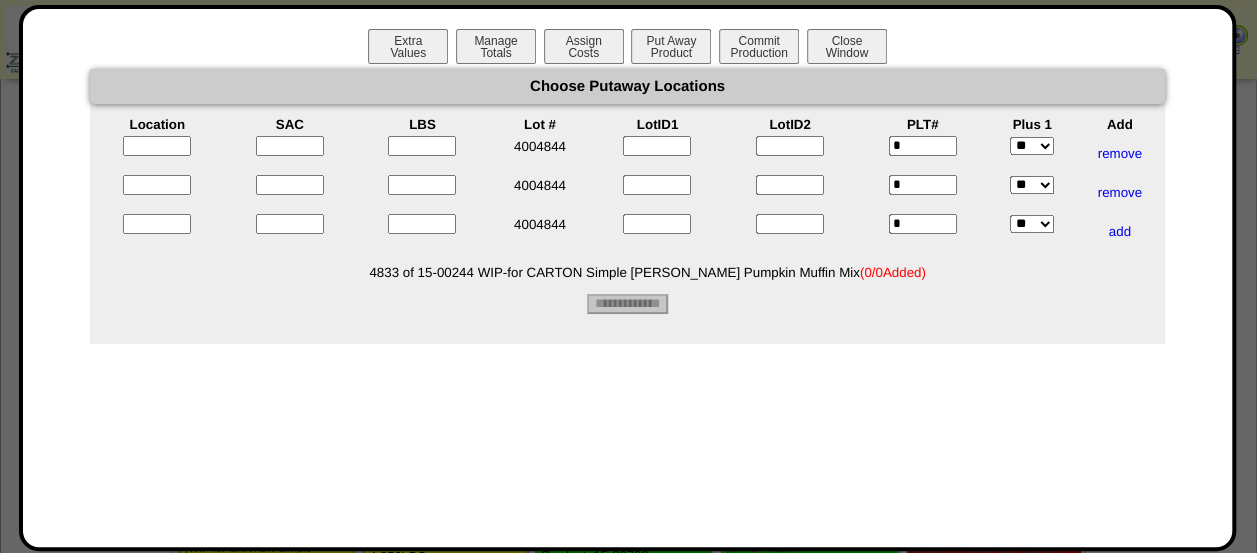 click at bounding box center [157, 146] 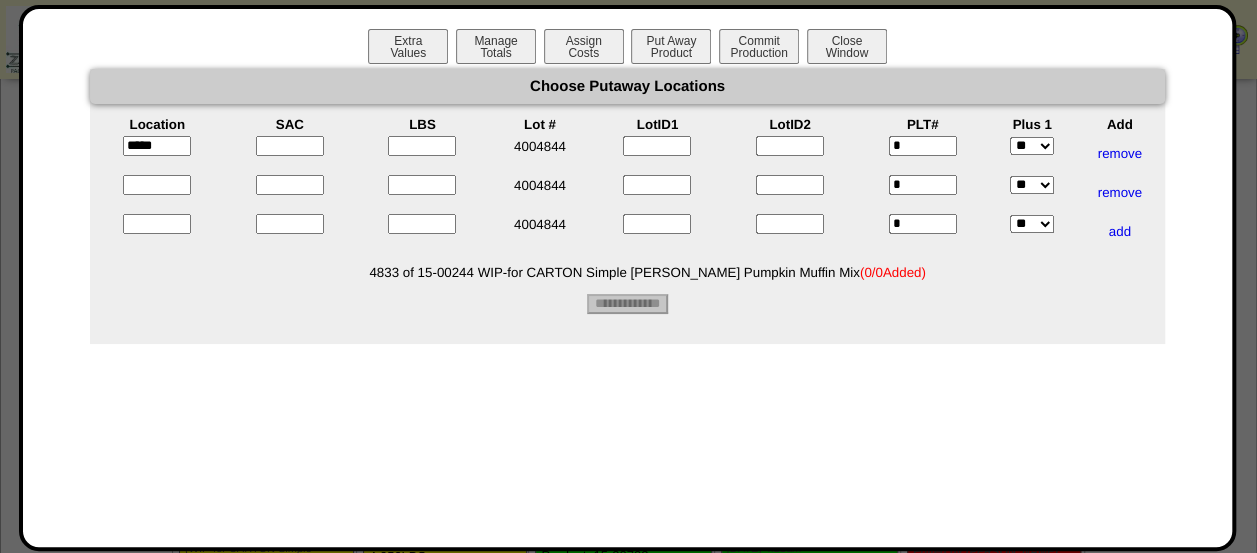 click at bounding box center [157, 185] 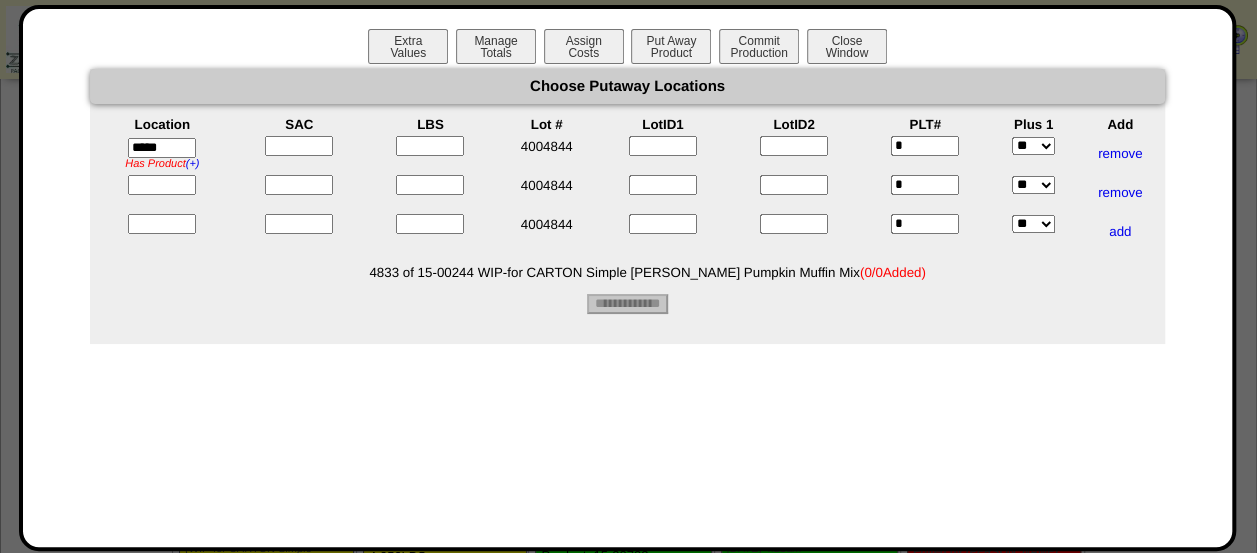 type on "*****" 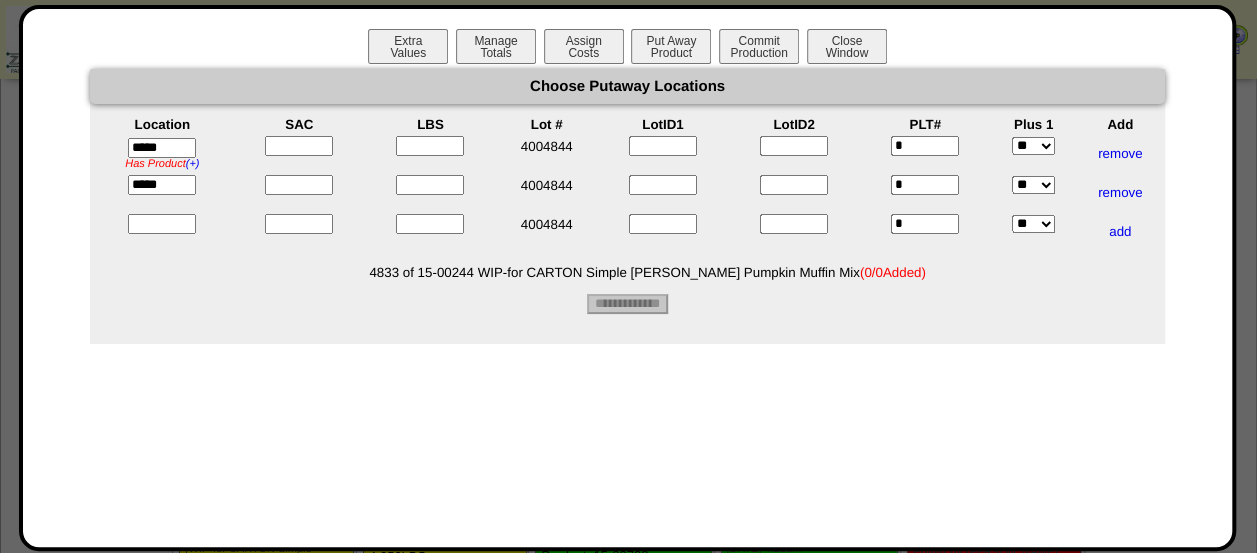 click at bounding box center [162, 224] 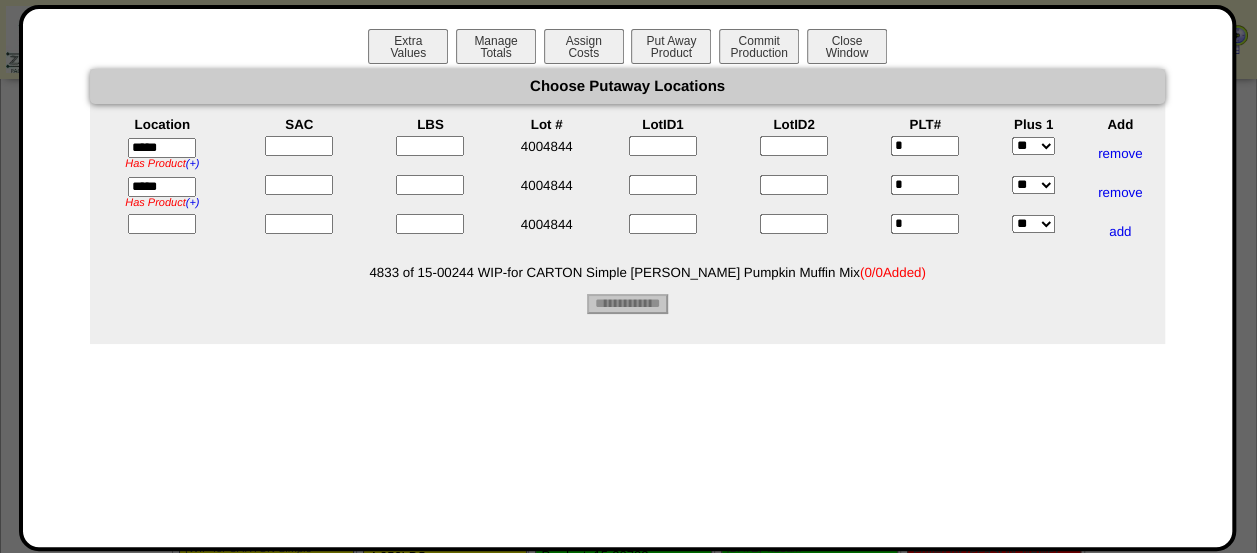 type on "*****" 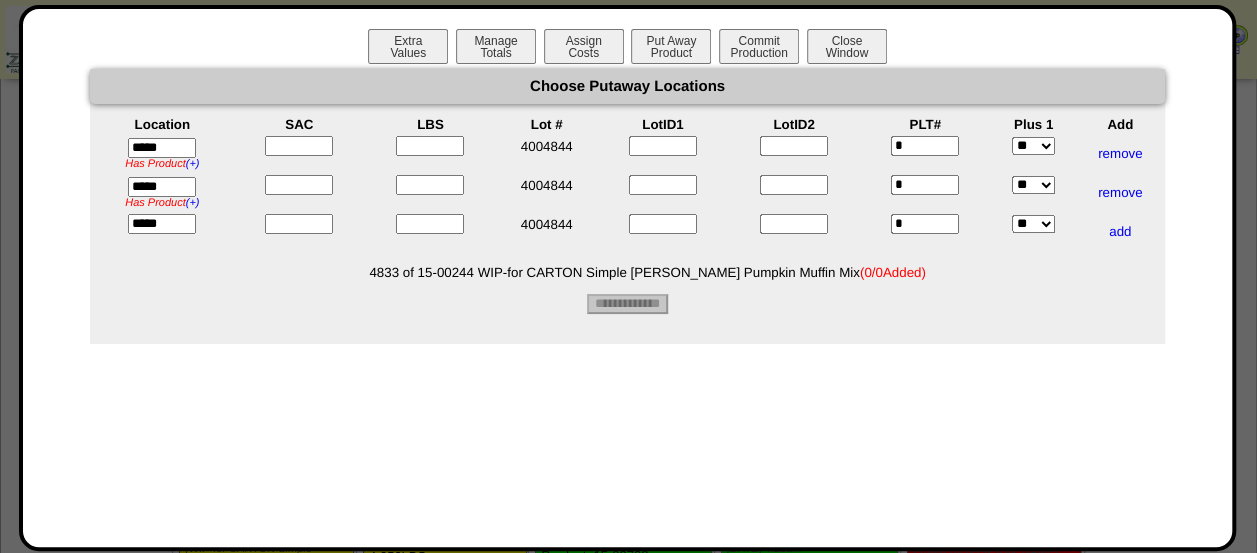 click on "SAC" at bounding box center (299, 124) 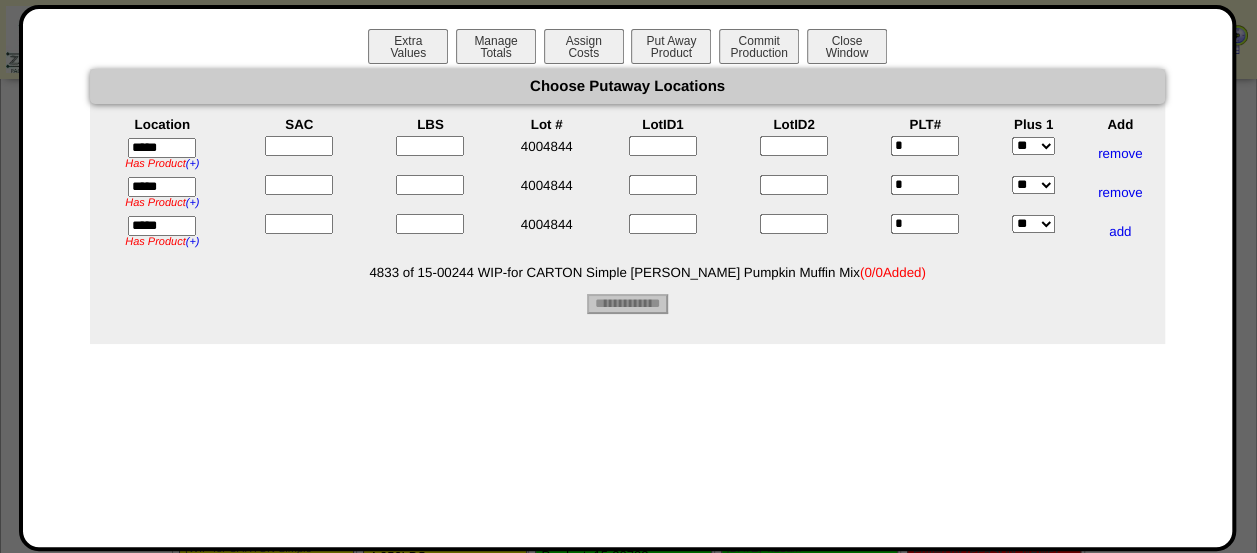 click on "Location
SAC
LBS
Lot #
LotID1
LotID2
PLT#
Plus 1
Add
***** Has Product   (+)  ZS01A has 44.092 LBS of 04-01779 PE - Pea Protein 2.0 (LB) ZS01A has 2000 EA of 05-00946 BAG-RG 3mil Industrial Poly Bag 18x18 (S-10993) ZS01A has 36000 EA of 09-00019 4 x 6 White Thermal Label (1000 ea/roll) ZS01A  has 193 EA of 14-00005 35x35x50 Single Use Super Sac ZS01A has 4 SAC of 15-00244 WIP-for CARTON Simple Mills Pumpkin Muffin Mix ZS01A has 5 SAC of 15-00577 WIP - PE New 2022 Organic Classic Cinnamon Oat Mix
* ** *** remove" at bounding box center (627, 183) 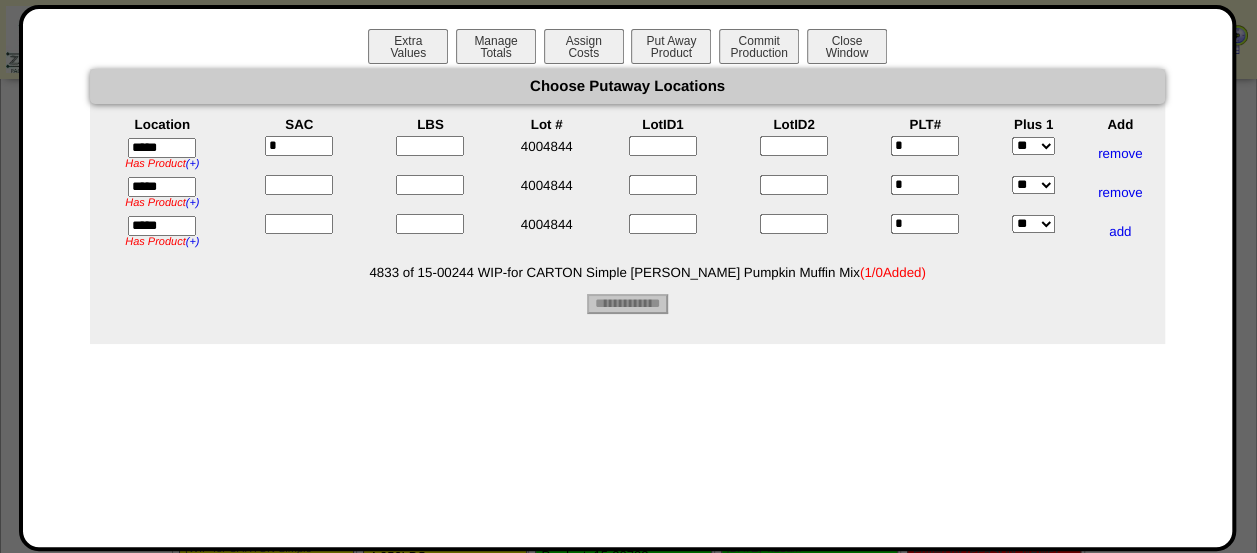 click at bounding box center [299, 185] 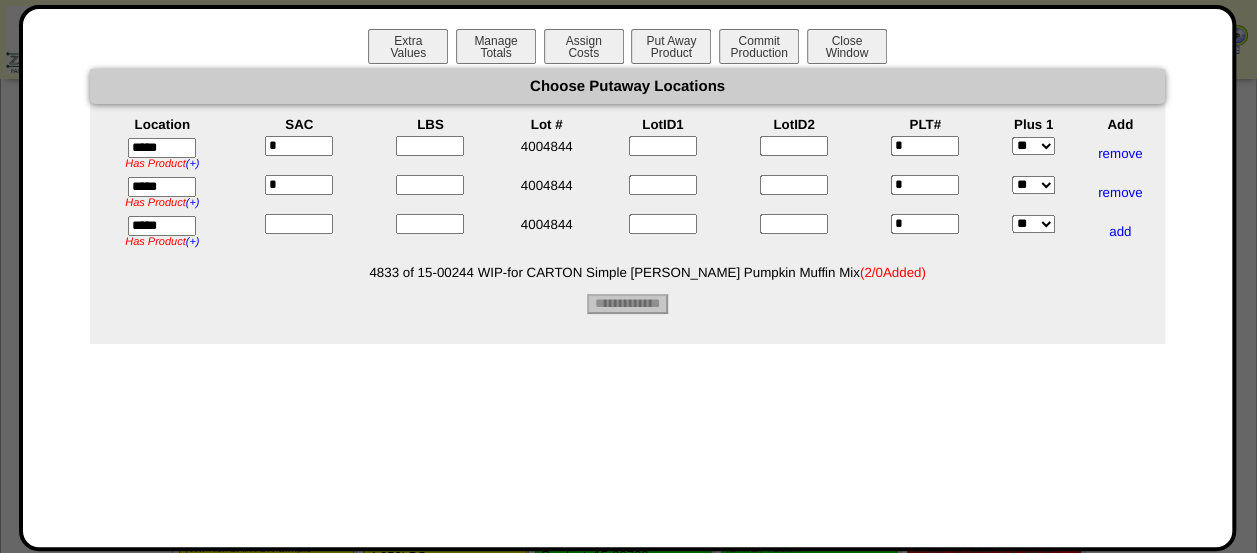 click at bounding box center [299, 224] 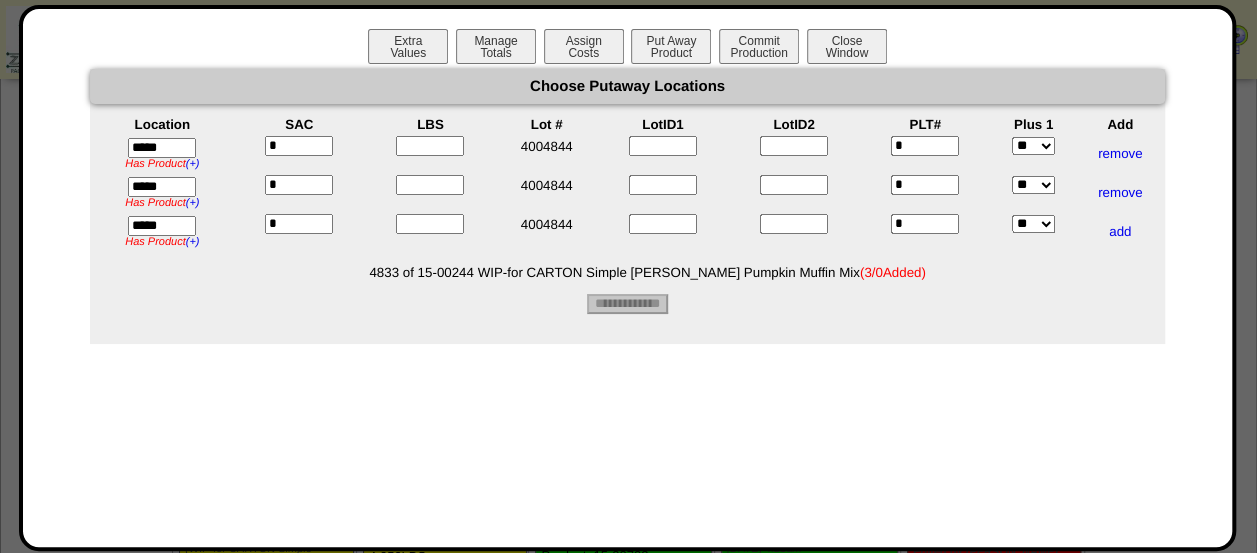 click at bounding box center [430, 146] 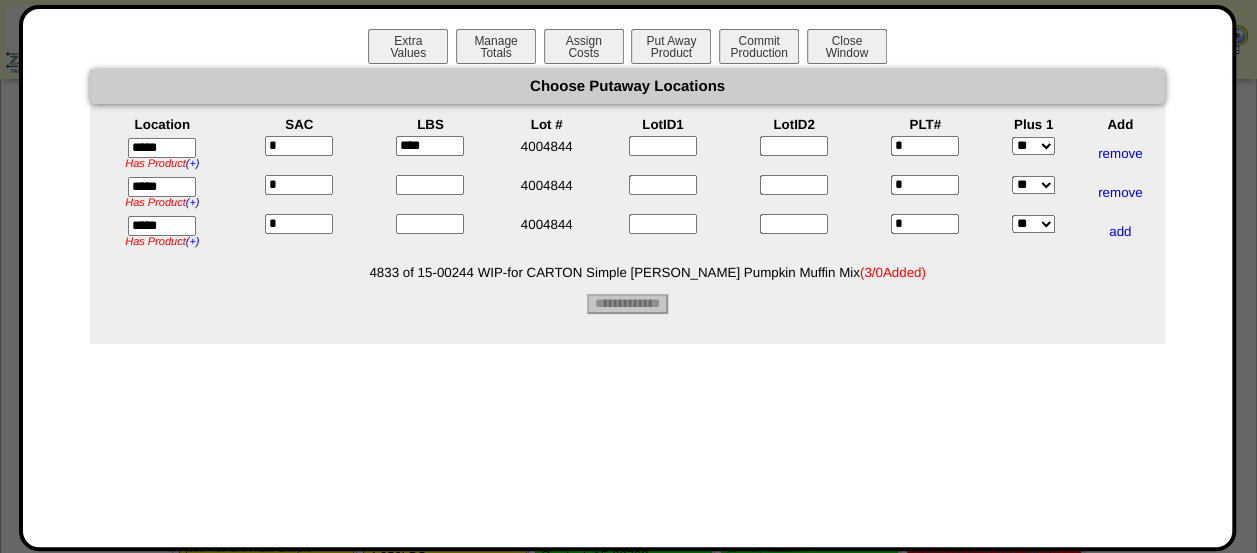 type on "****" 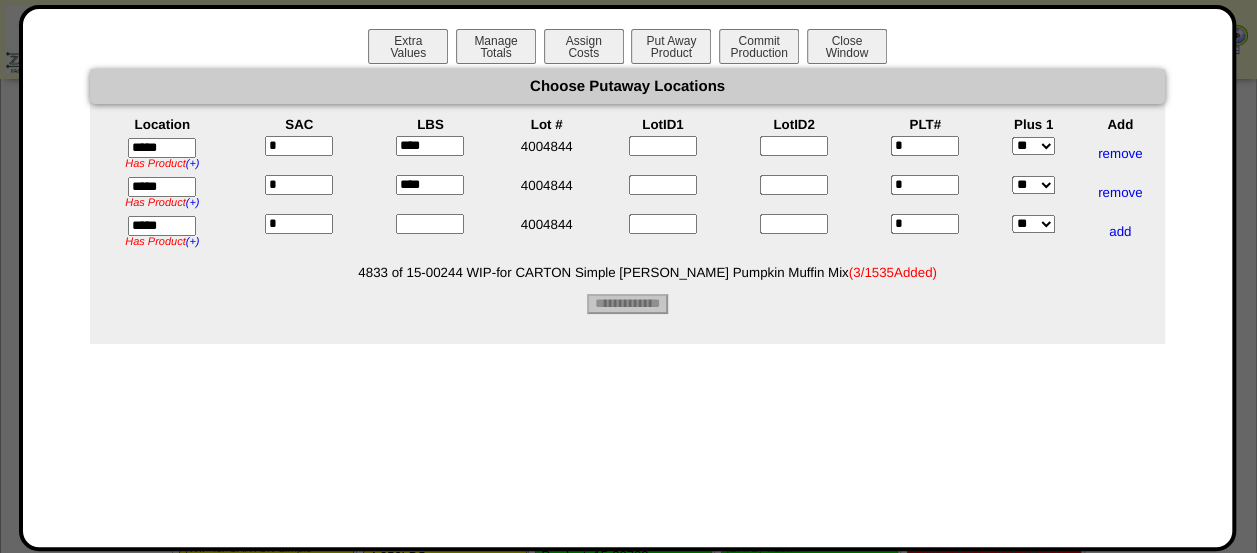 type on "****" 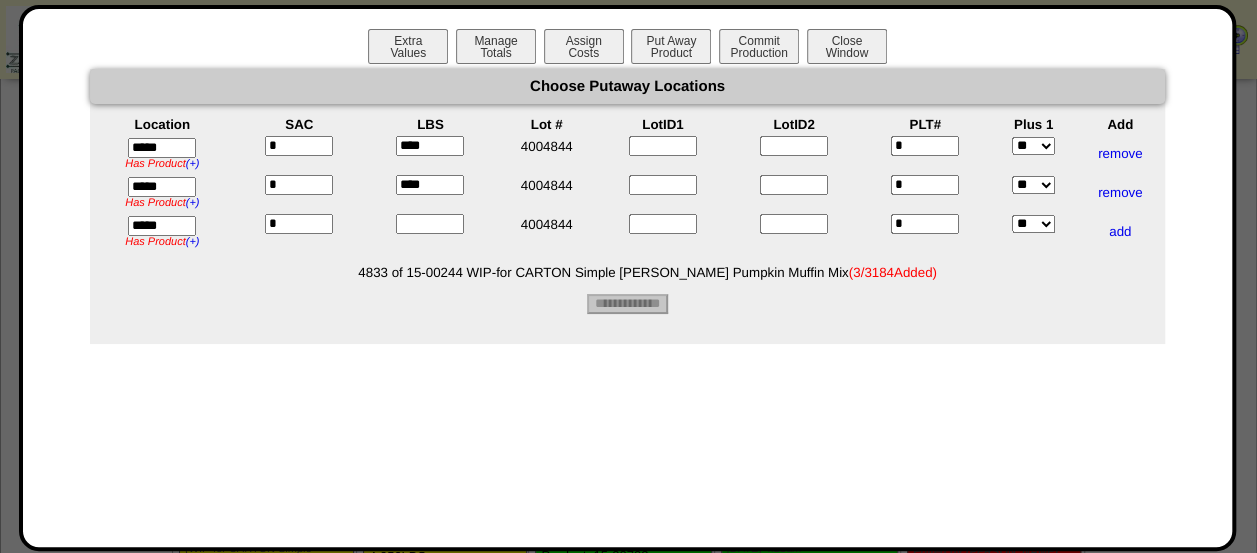 click at bounding box center (430, 224) 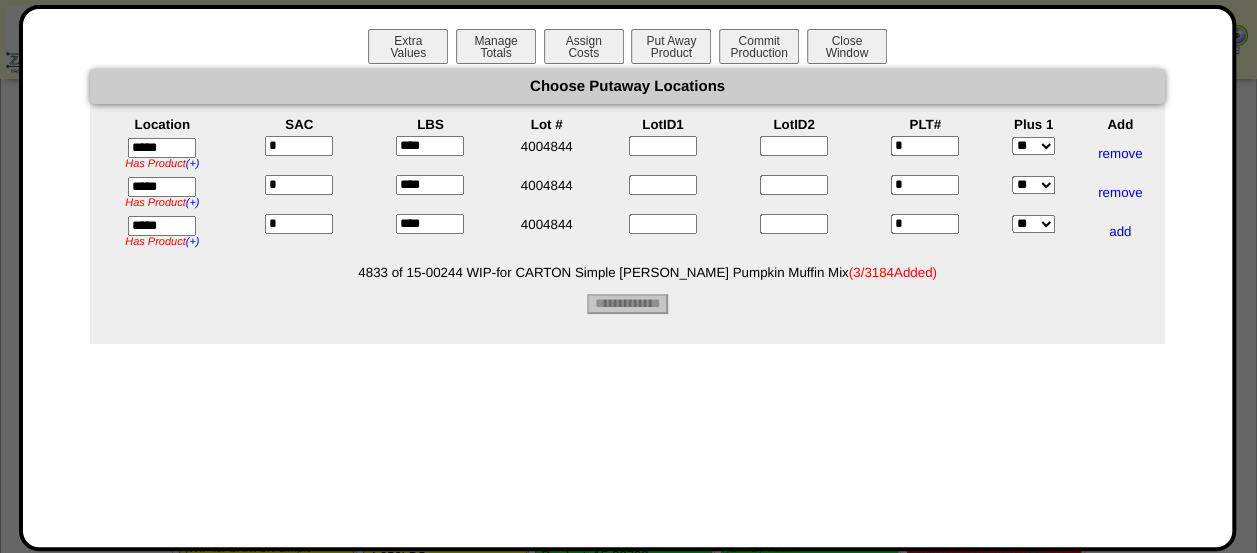 click on "Choose Putaway Locations
Location
SAC
LBS
Lot #
LotID1
LotID2
PLT#
Plus 1
Add
***** Has Product   (+)  ZS01A has 44.092 LBS of 04-01779 PE - Pea Protein 2.0 (LB) ZS01A has 2000 EA of 05-00946 BAG-RG 3mil Industrial Poly Bag 18x18 (S-10993) ZS01A has 36000 EA of 09-00019 4 x 6 White Thermal Label (1000 ea/roll) ZS01A  has 193 EA of 14-00005 35x35x50 Single Use Super Sac ZS01A has 4 SAC of 15-00244 WIP-for CARTON Simple Mills Pumpkin Muffin Mix ZS01A has 1 SAC of 15-00665 WIP - Krusteaz GF Cinn Crumb Cake Mix * * *" at bounding box center (627, 191) 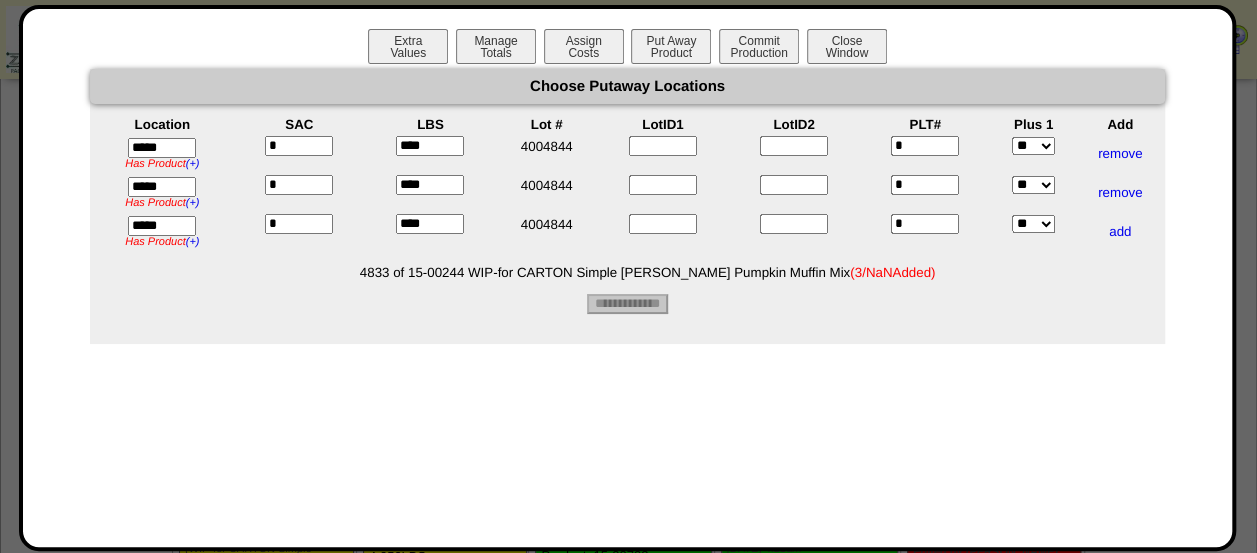 click on "****" at bounding box center [430, 224] 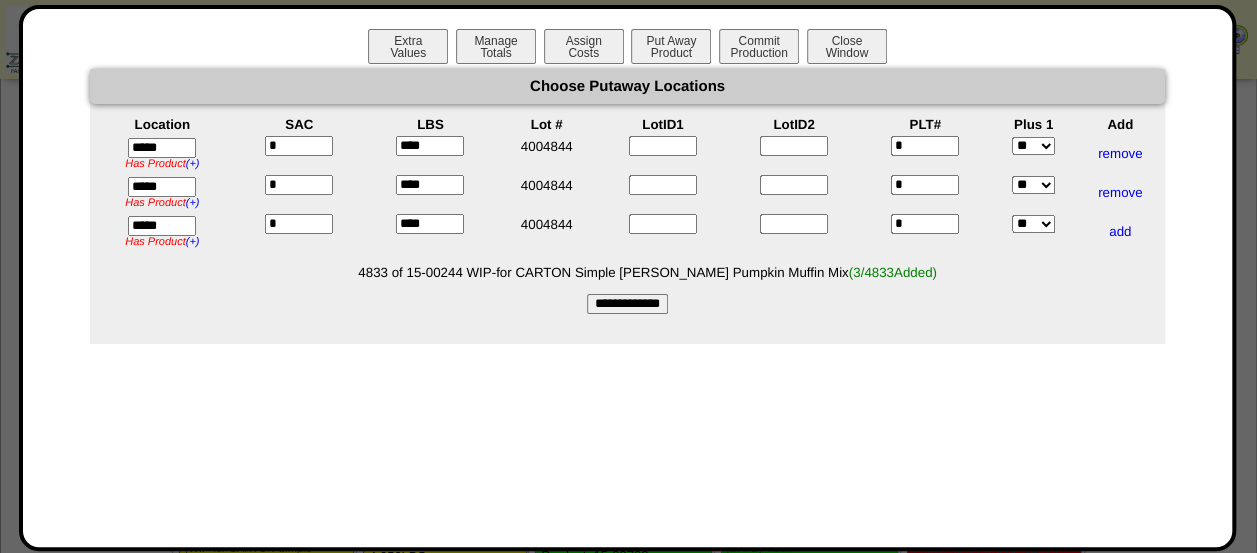 click on "**********" at bounding box center [627, 304] 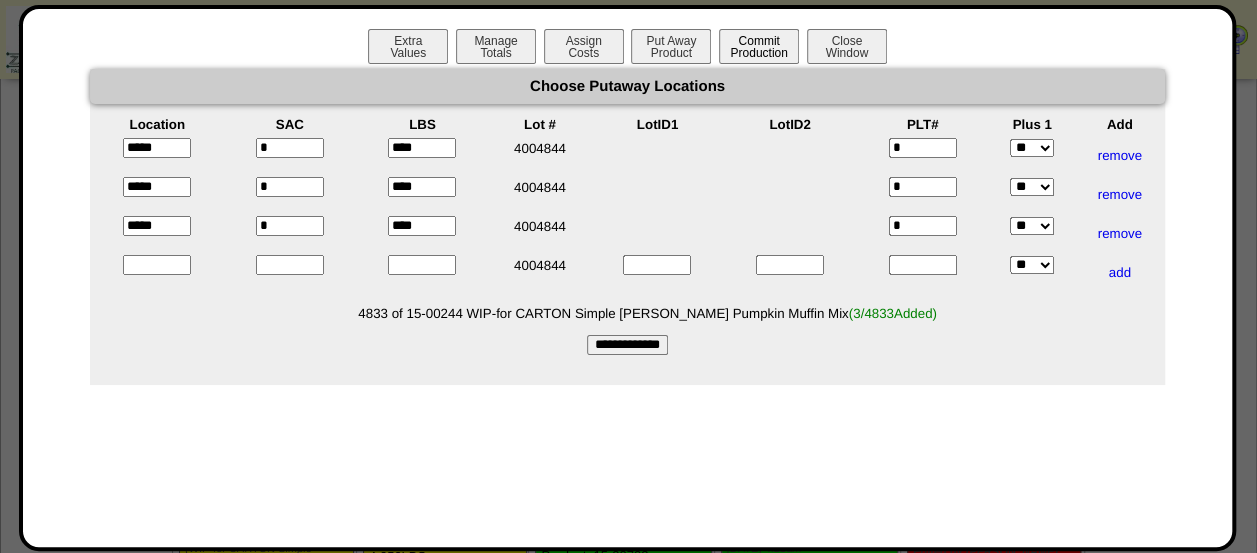 click on "Commit Production" at bounding box center (759, 46) 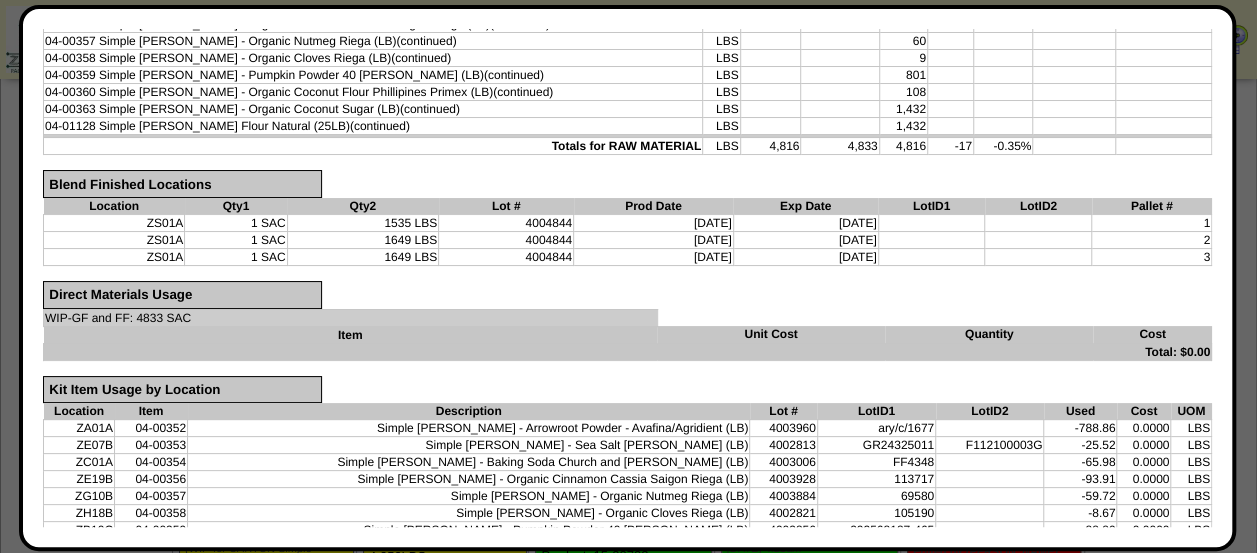 scroll, scrollTop: 463, scrollLeft: 0, axis: vertical 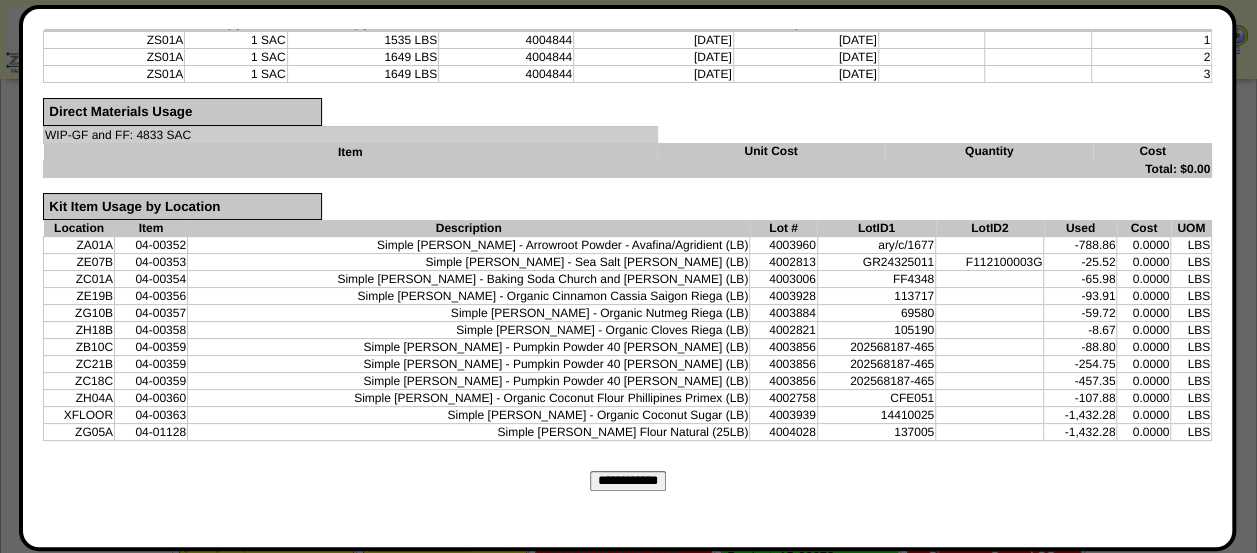 click on "**********" at bounding box center (628, 481) 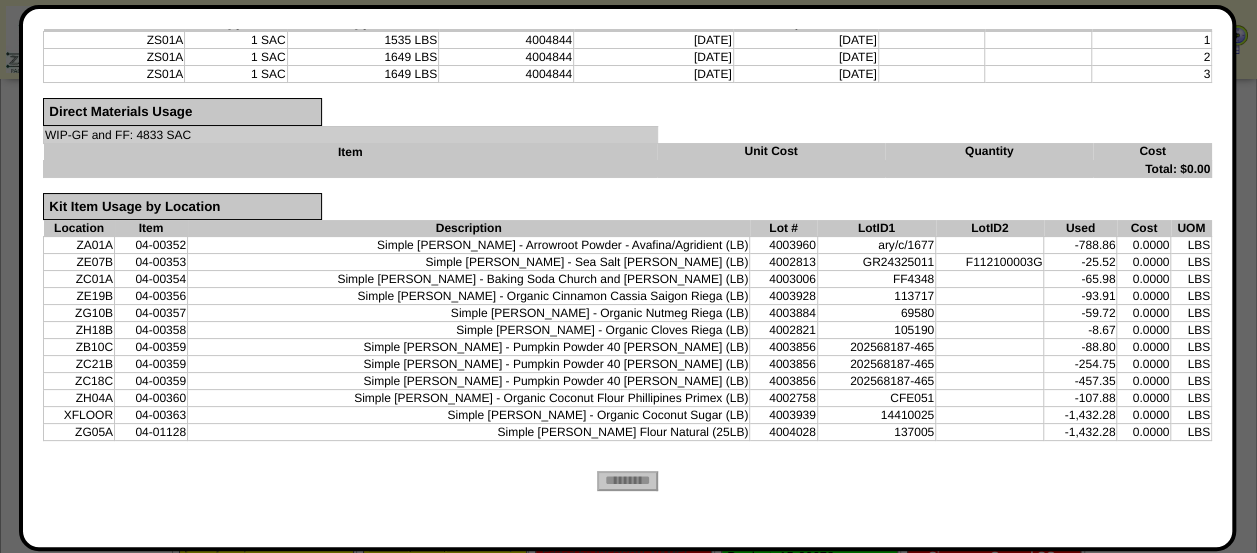 scroll, scrollTop: 0, scrollLeft: 0, axis: both 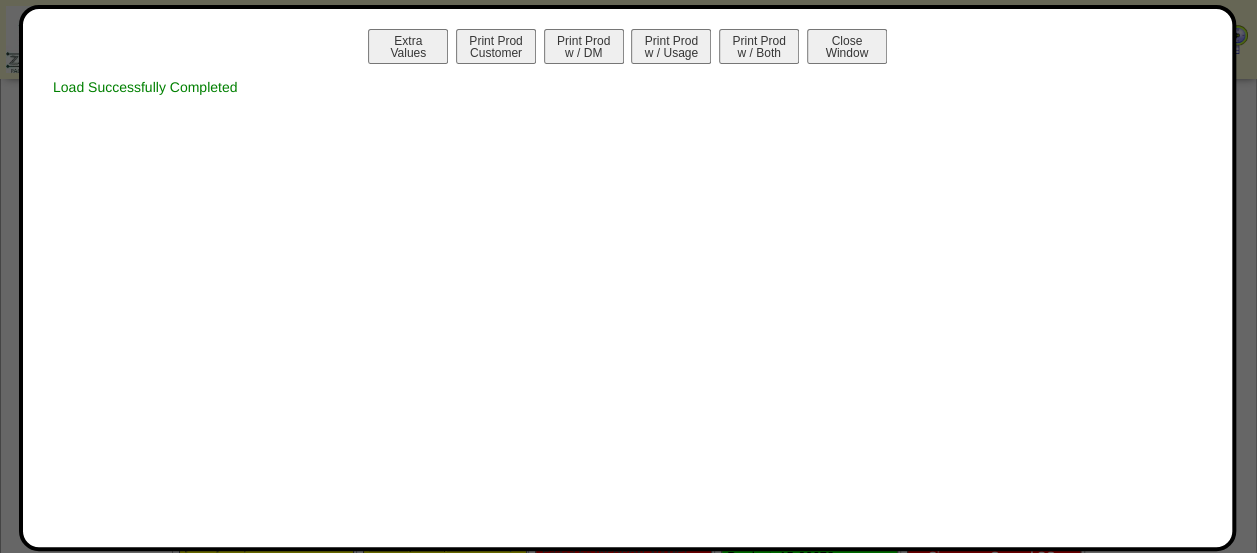 click on "Extra Values
Print Prod Customer
Print Prod w / DM
Print Prod w / Usage
Print Prod w / Both
Close Window" at bounding box center (627, 49) 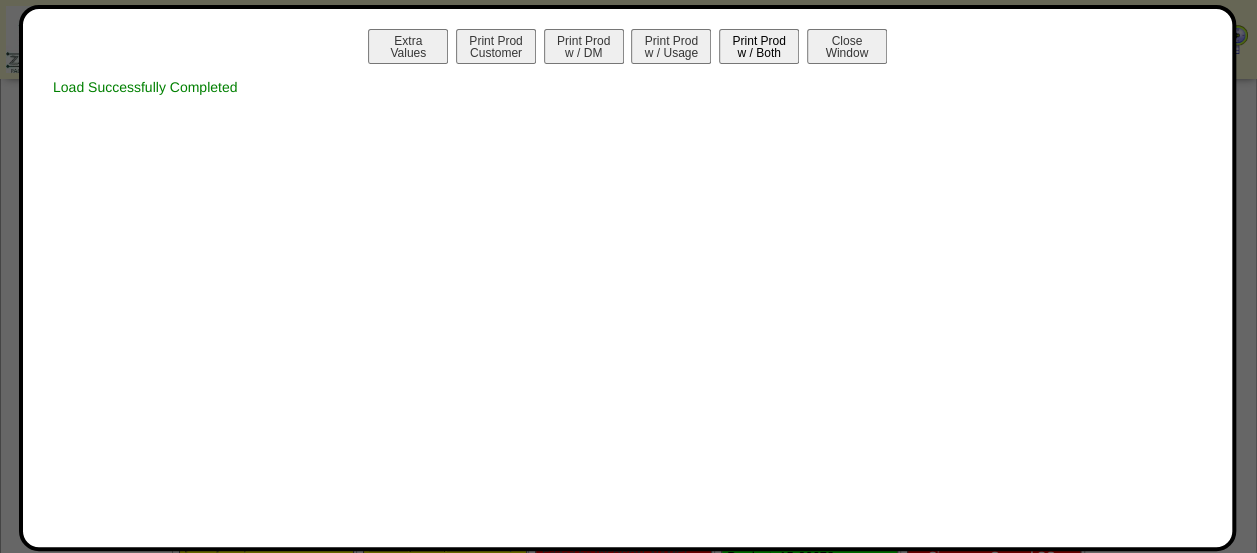 click on "Print Prod w / Both" at bounding box center [759, 46] 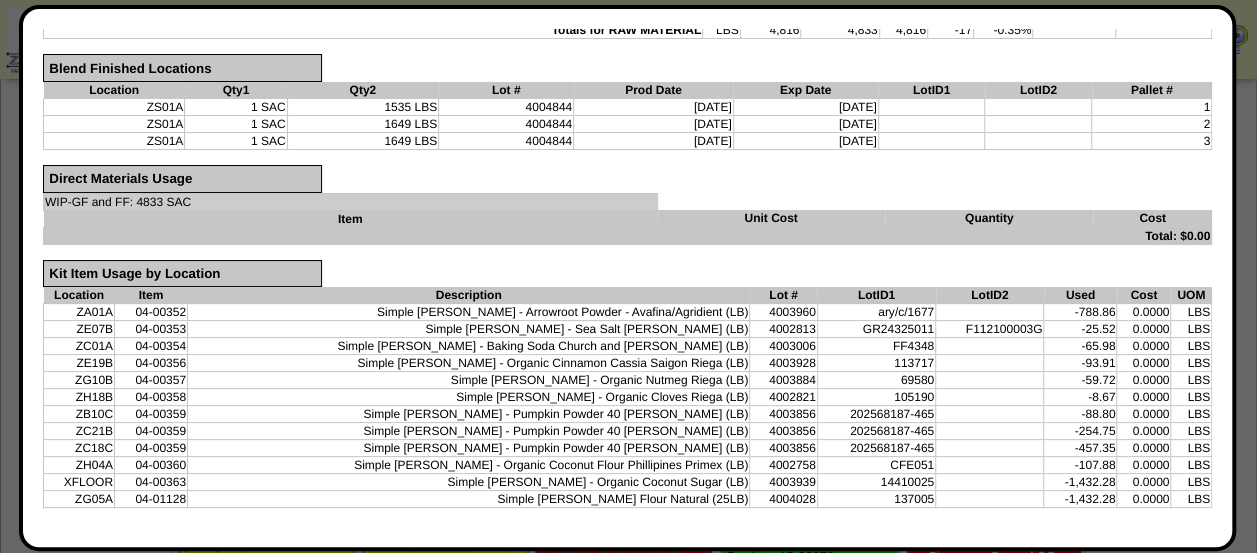 scroll, scrollTop: 0, scrollLeft: 0, axis: both 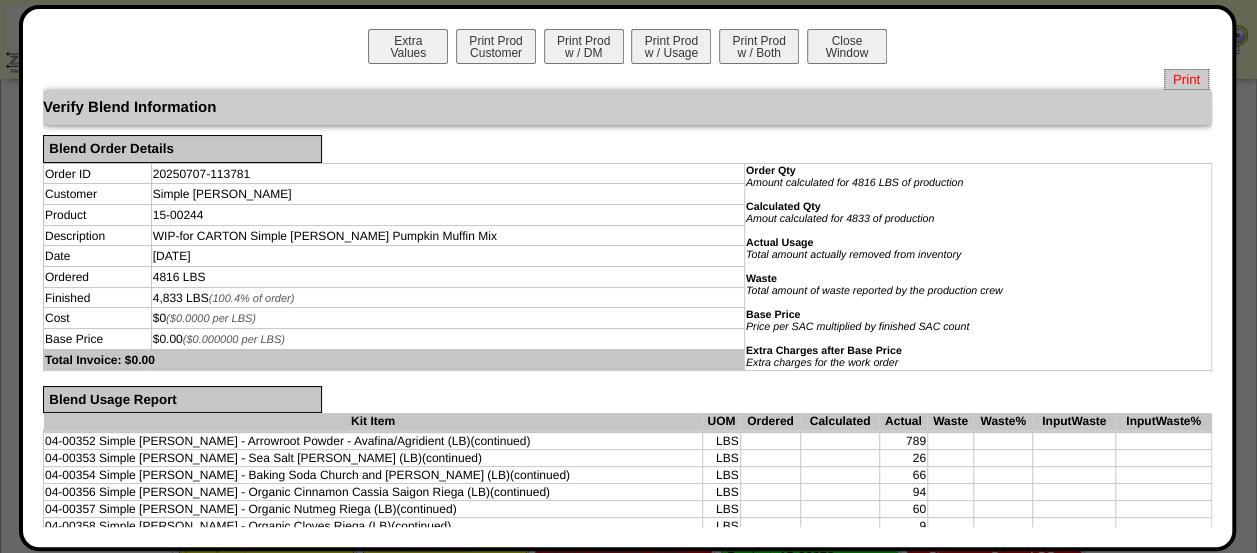 click on "Print" at bounding box center [1186, 79] 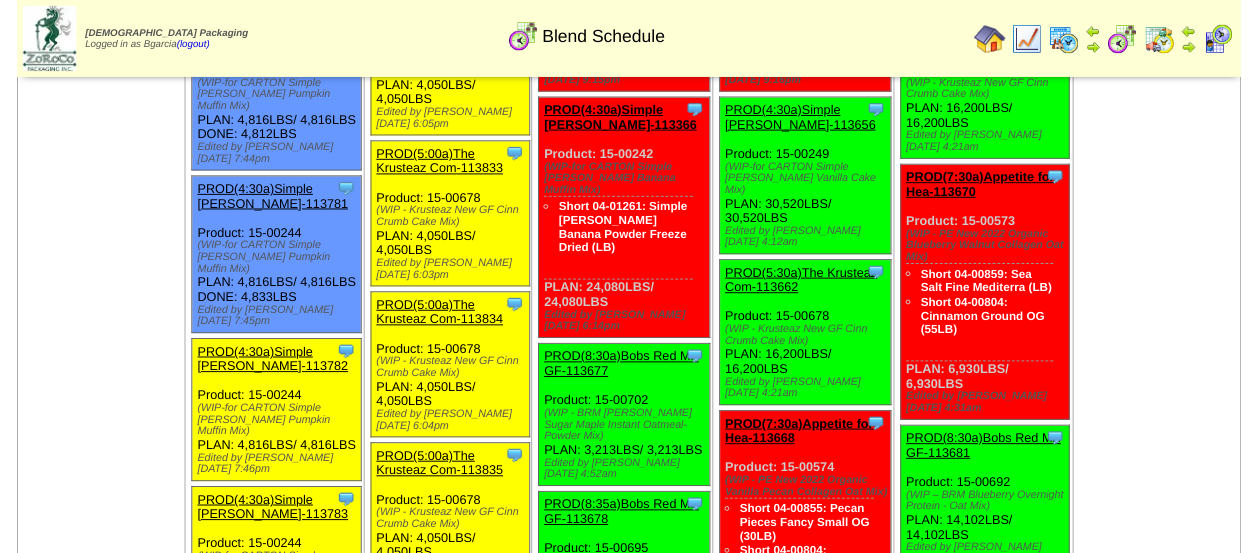 scroll, scrollTop: 348, scrollLeft: 0, axis: vertical 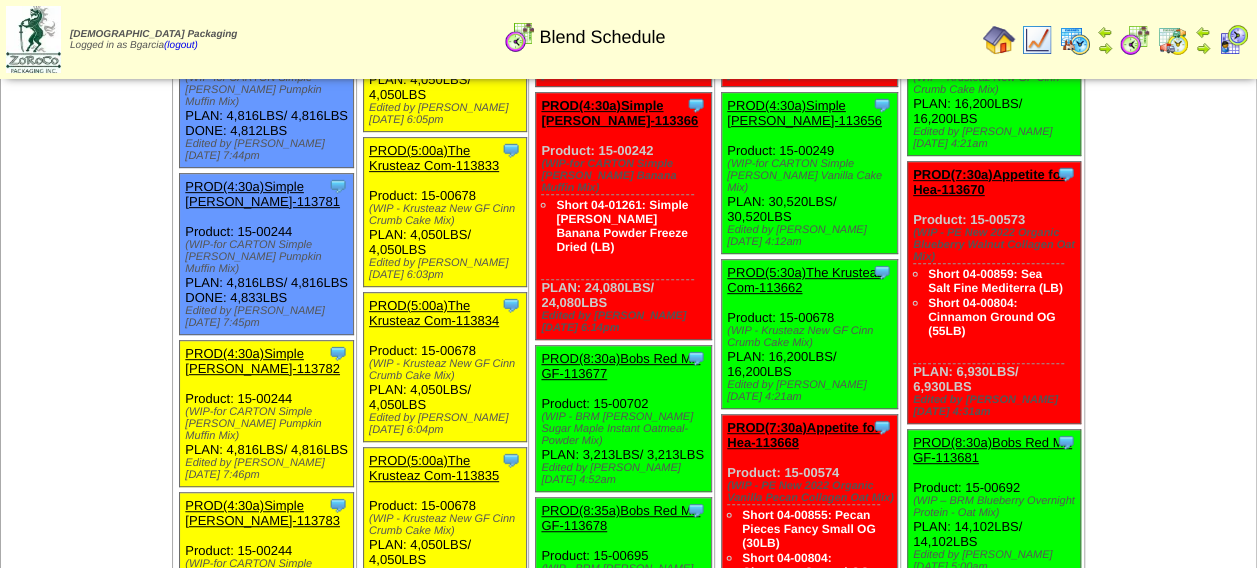 click on "PROD(4:30a)Simple [PERSON_NAME]-113782" at bounding box center (262, 361) 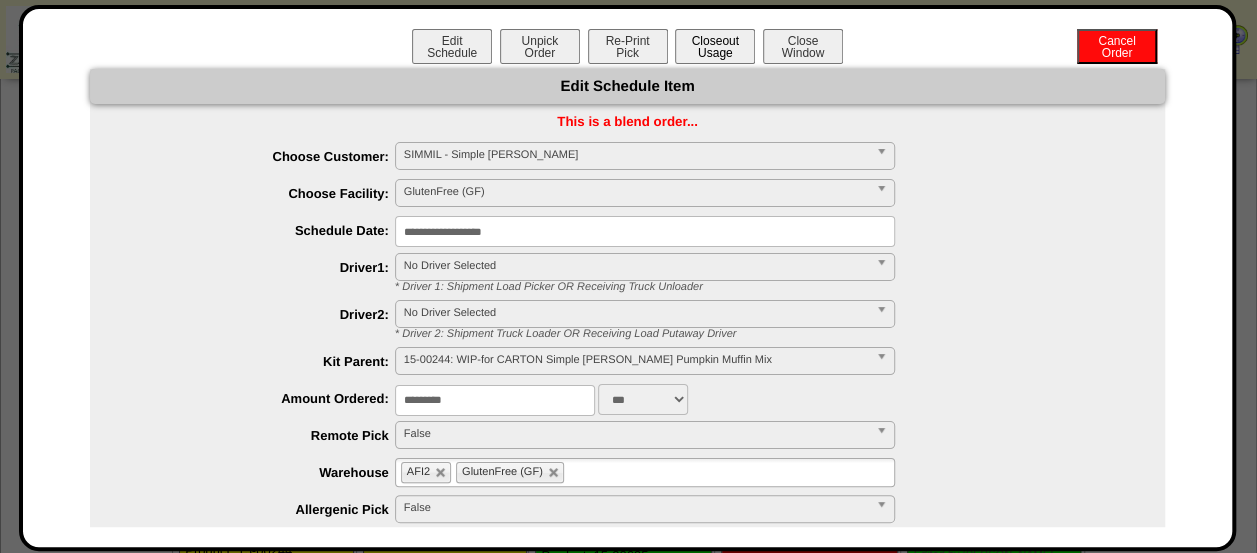 click on "Closeout Usage" at bounding box center [715, 46] 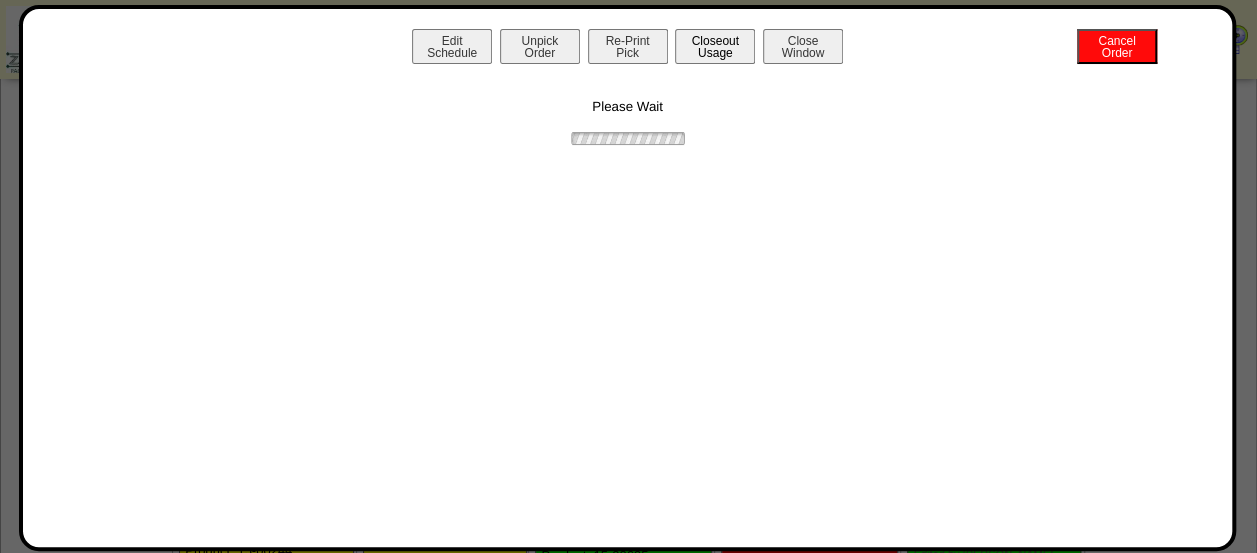 click on "Closeout Usage" at bounding box center [715, 46] 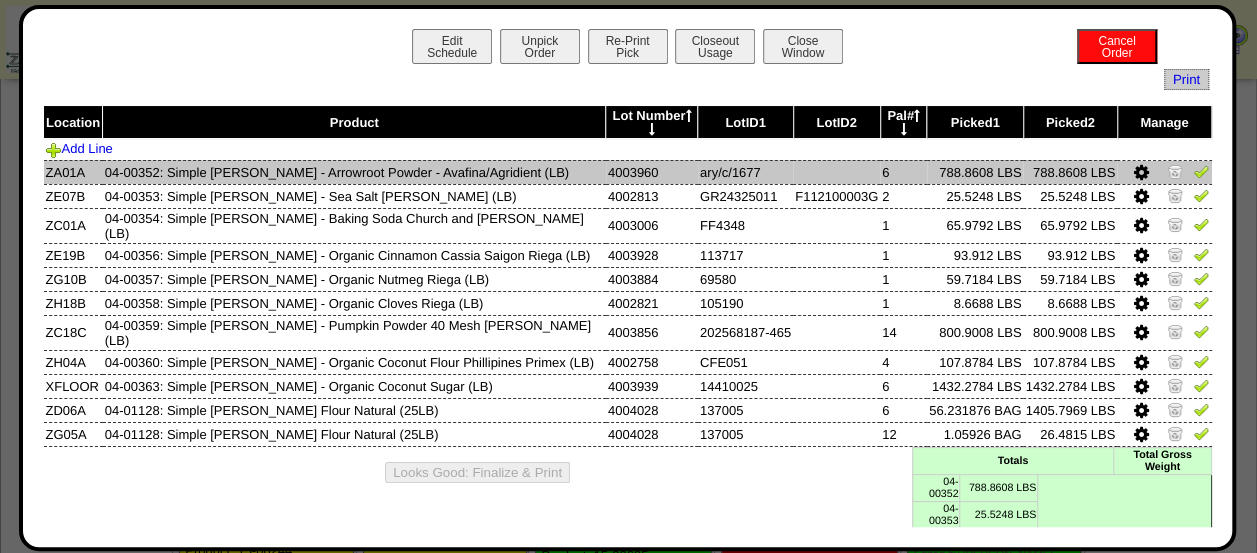 click at bounding box center (1164, 172) 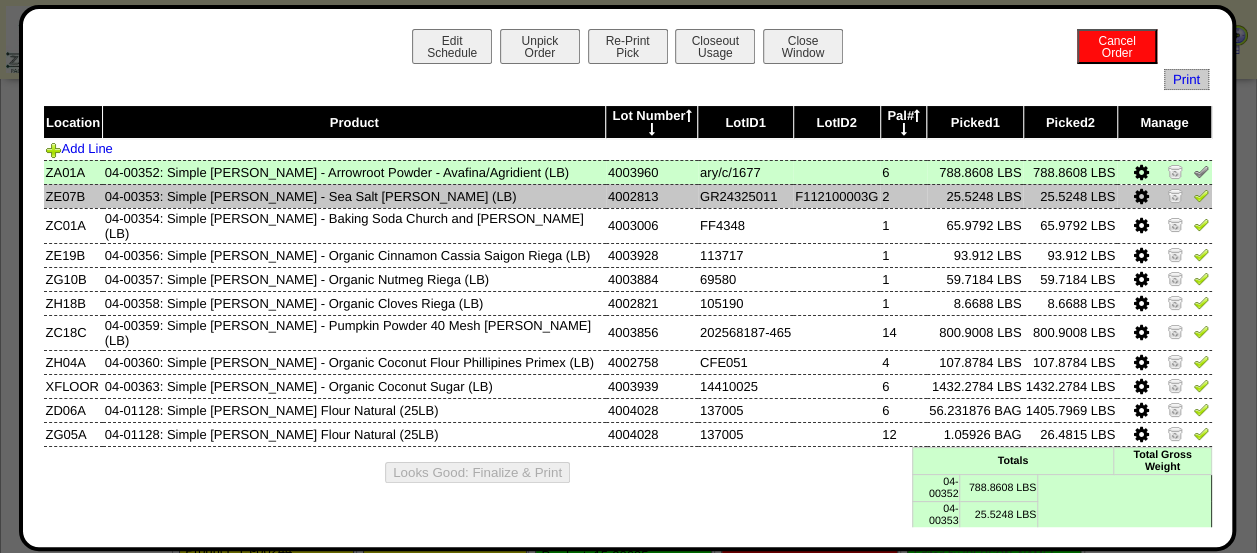 click at bounding box center (1201, 195) 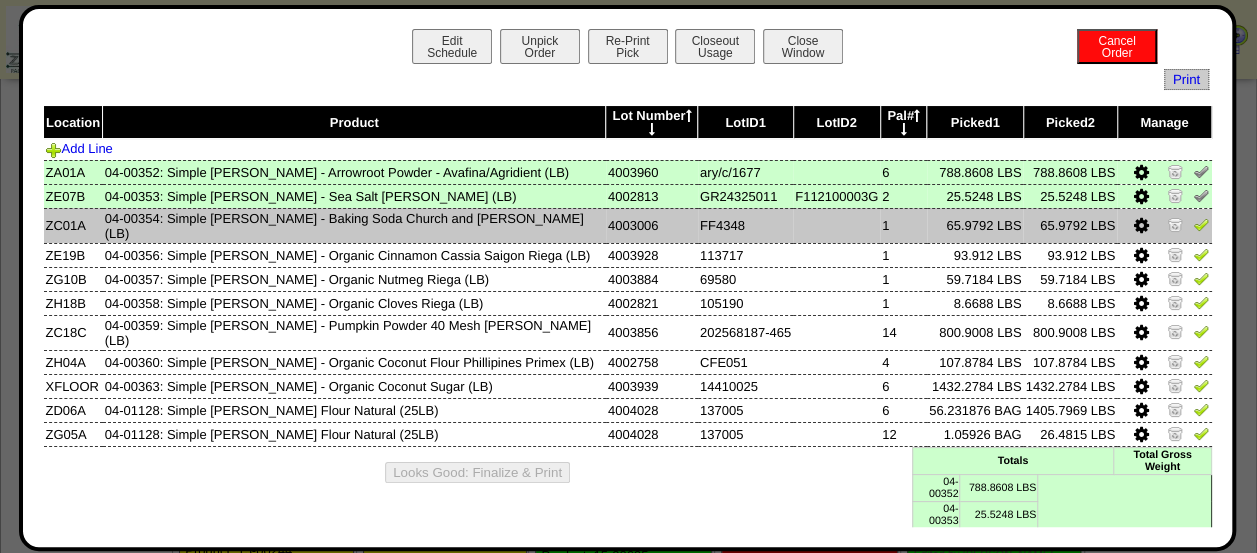 click at bounding box center [1201, 224] 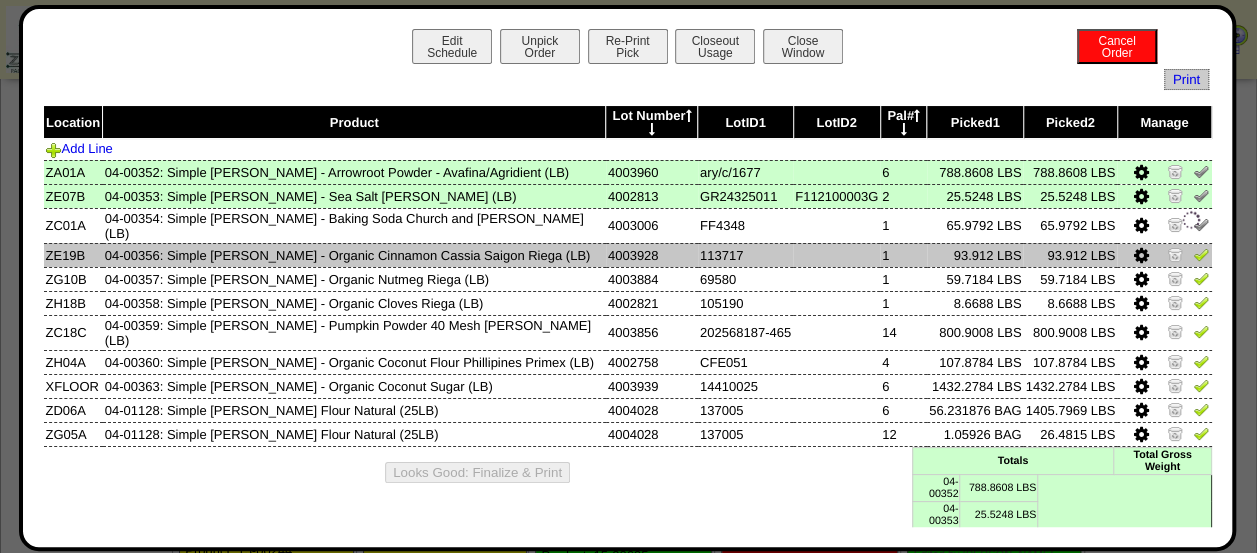 click at bounding box center (1201, 254) 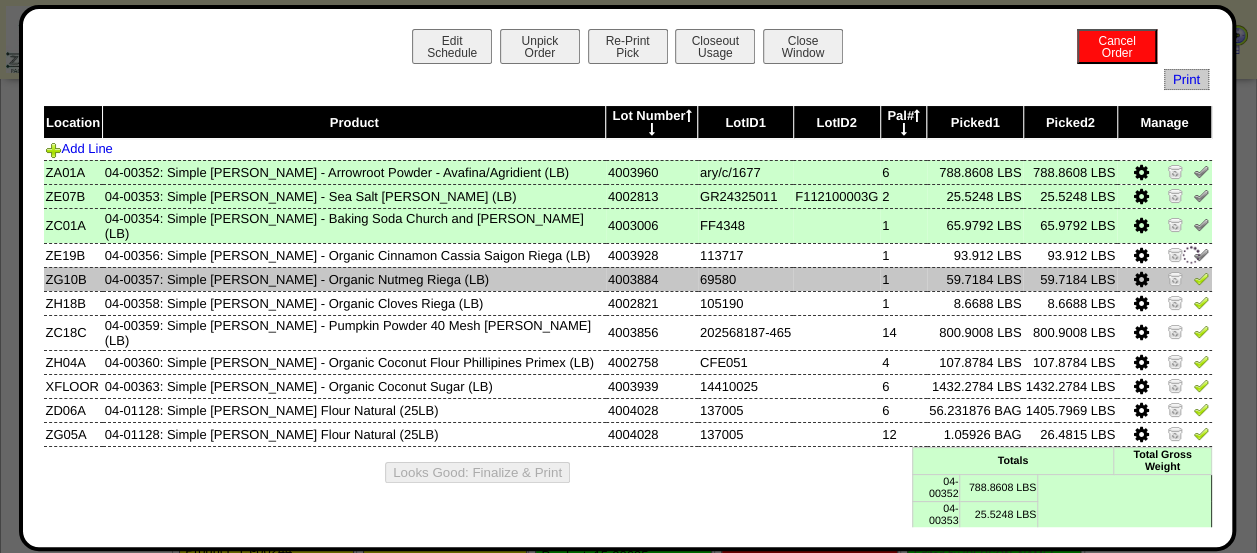 click at bounding box center [1201, 278] 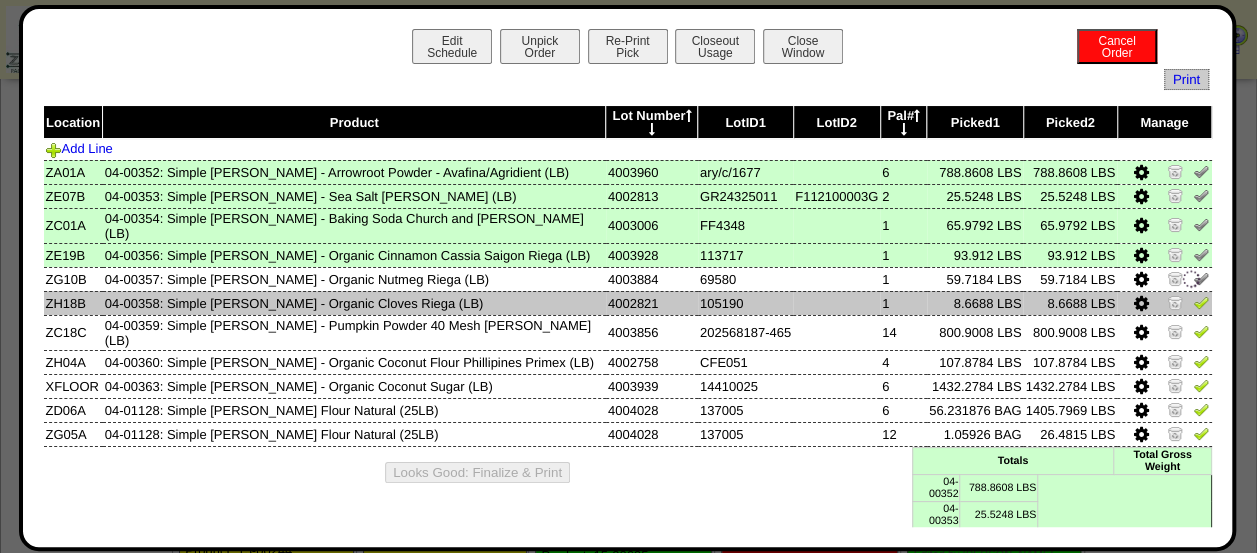 click at bounding box center [1201, 302] 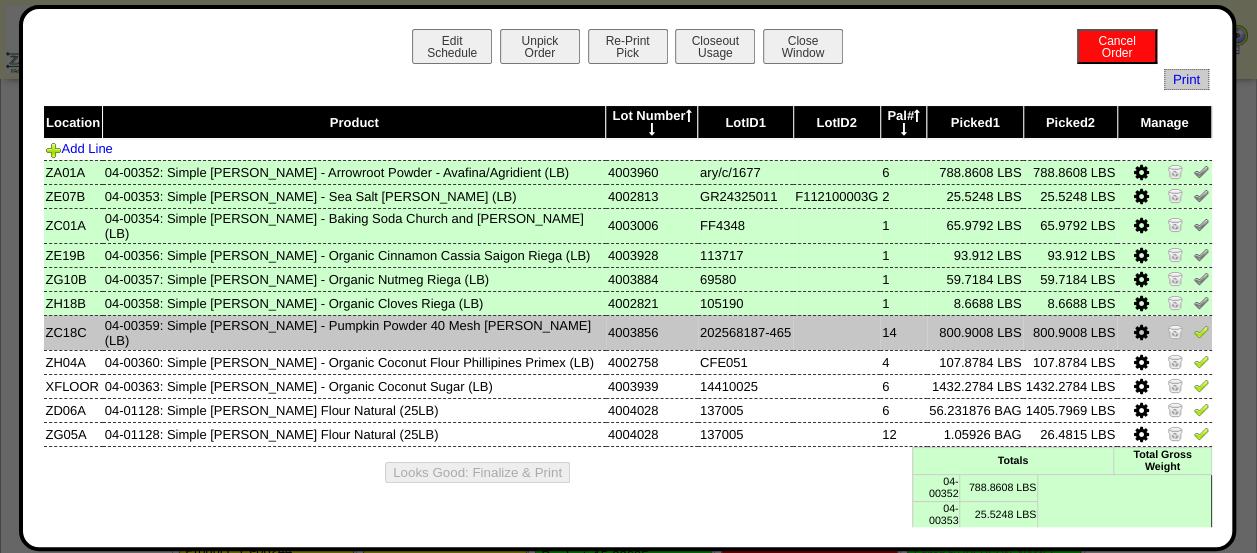 click at bounding box center [1201, 331] 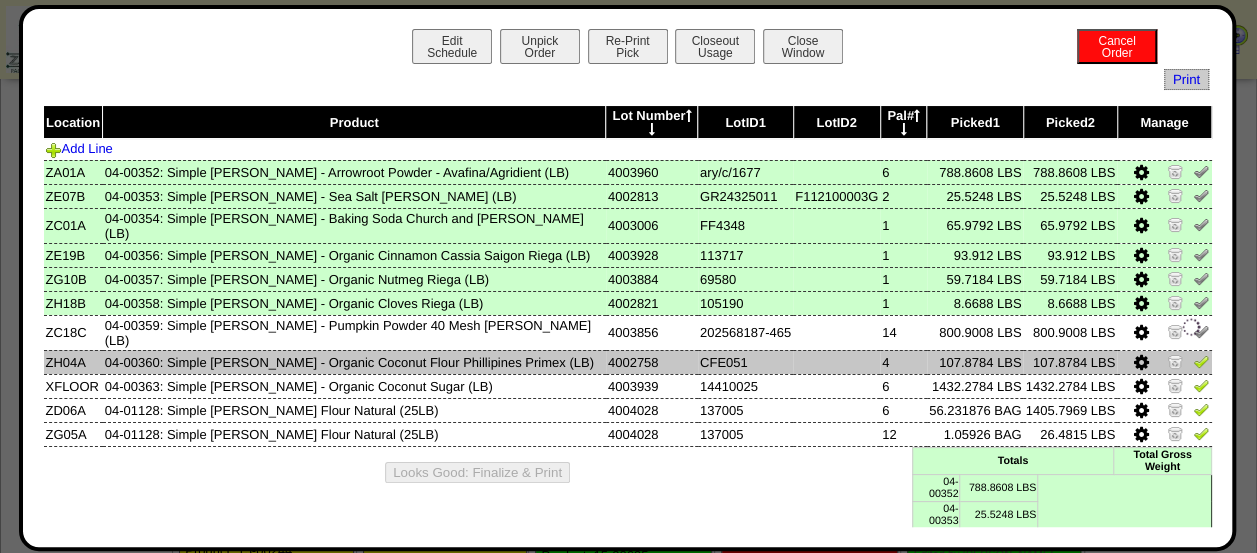 click at bounding box center (1164, 362) 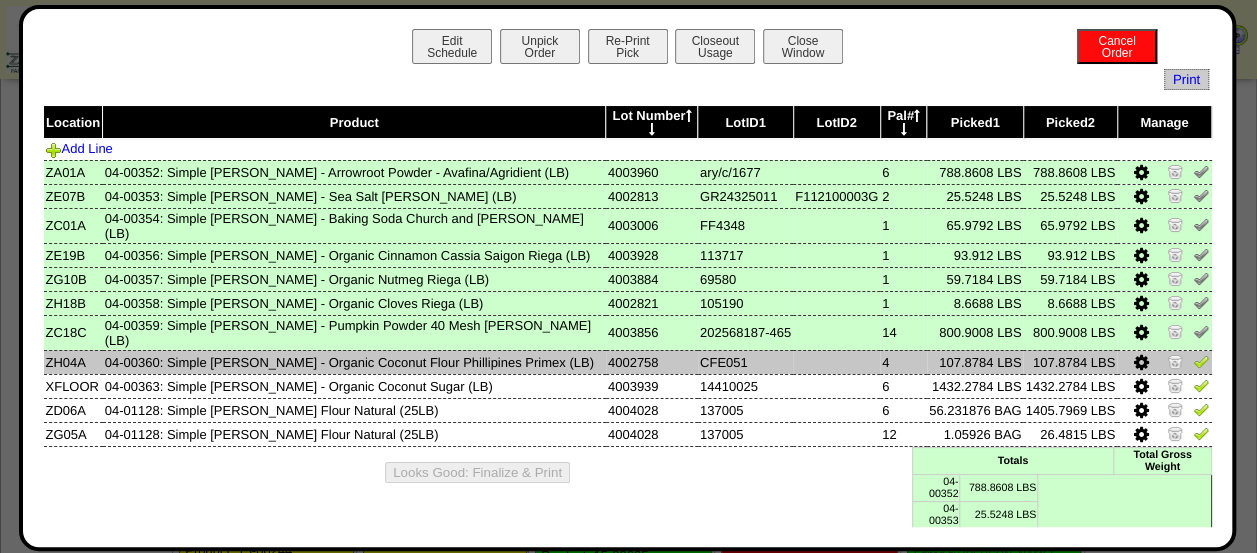 click at bounding box center [1201, 361] 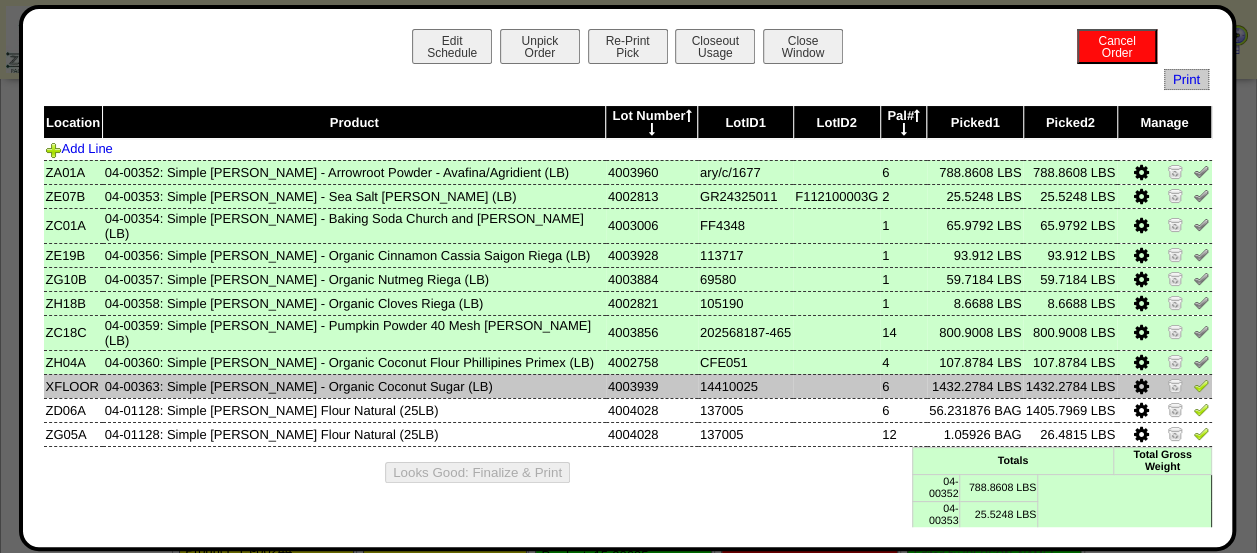 click at bounding box center (1164, 386) 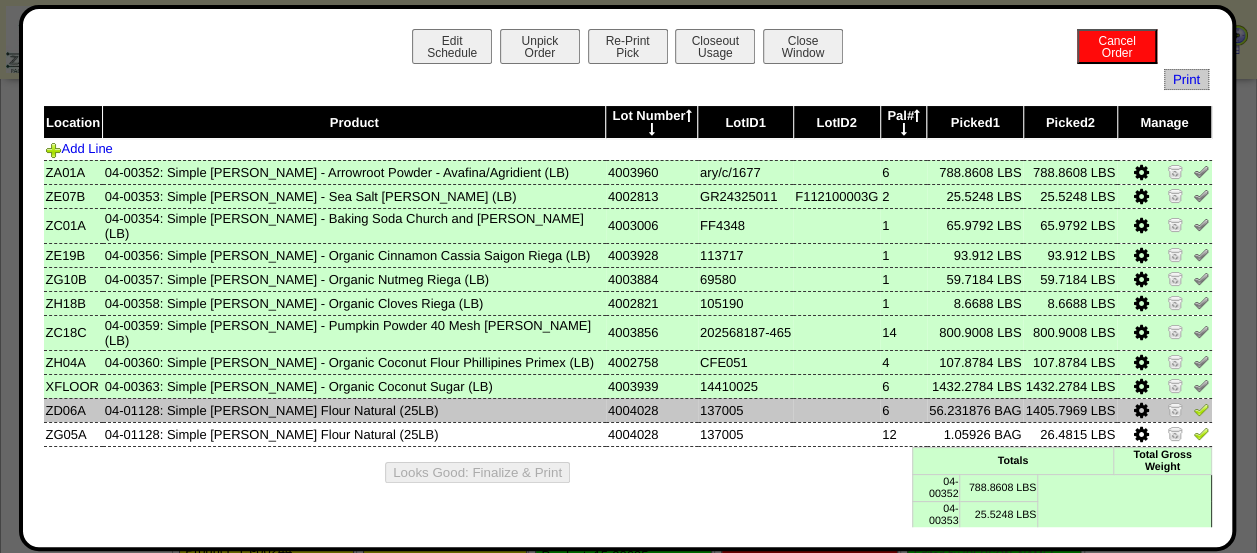 click at bounding box center [1201, 409] 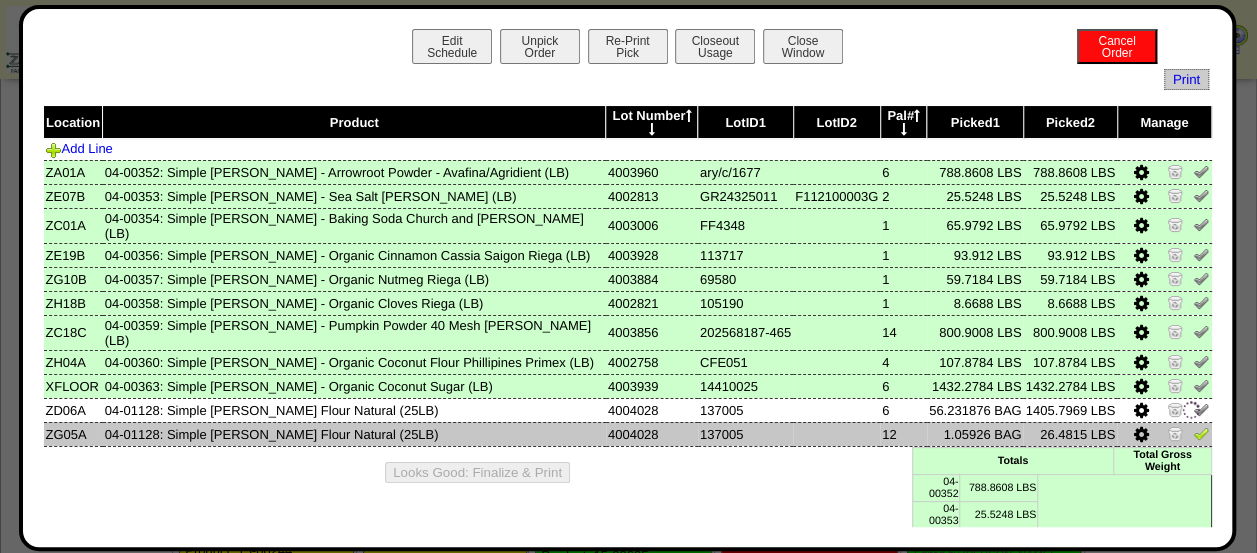 click at bounding box center [1201, 433] 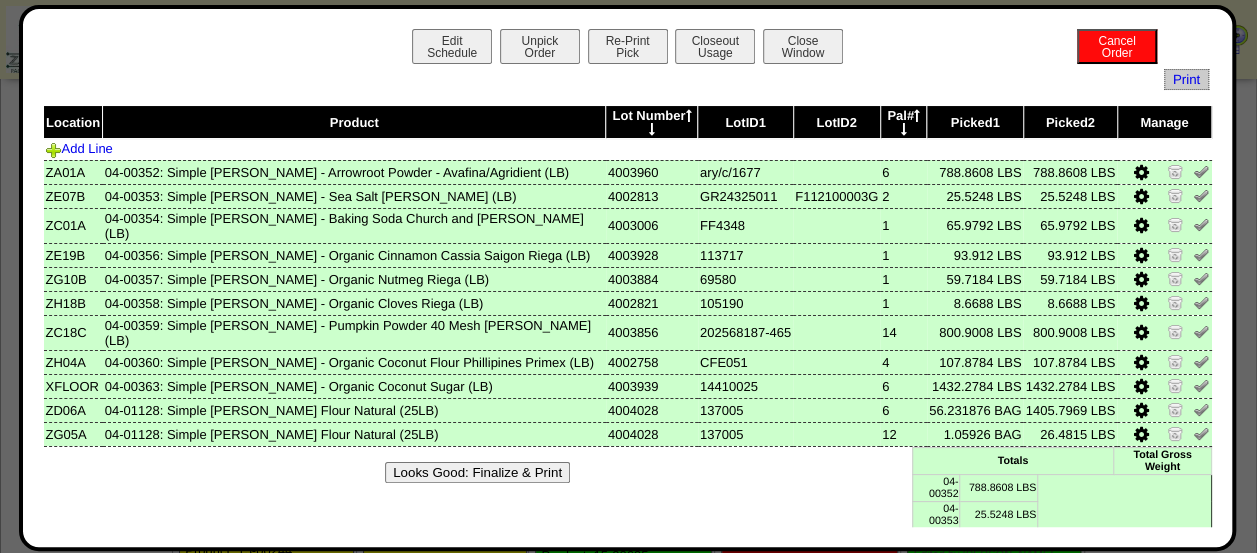 click on "Looks Good: Finalize & Print" at bounding box center [477, 472] 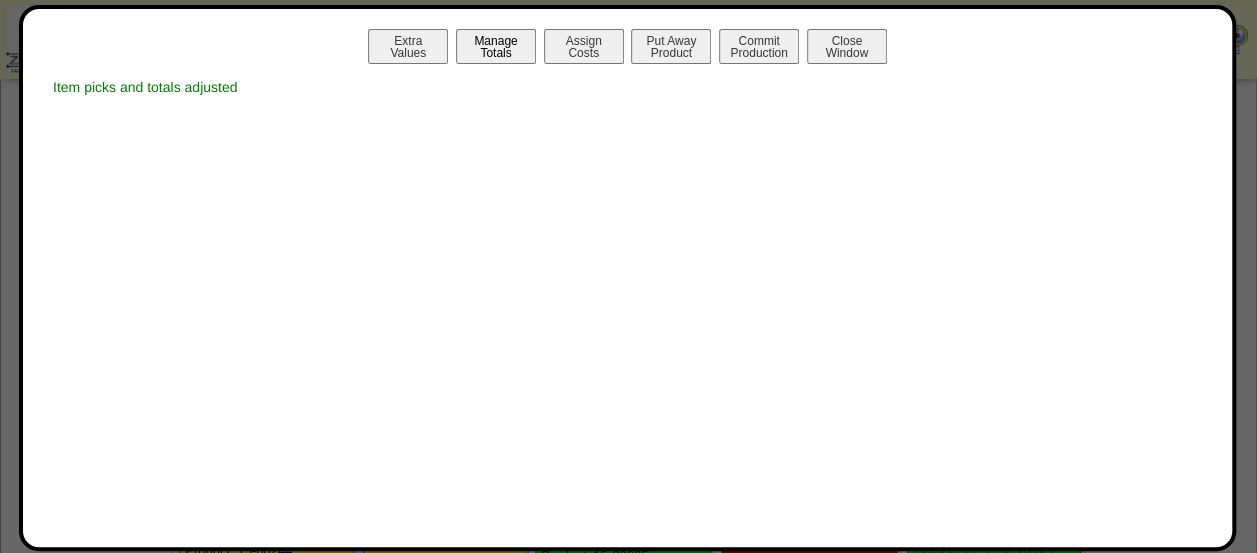 click on "Manage Totals" at bounding box center [496, 46] 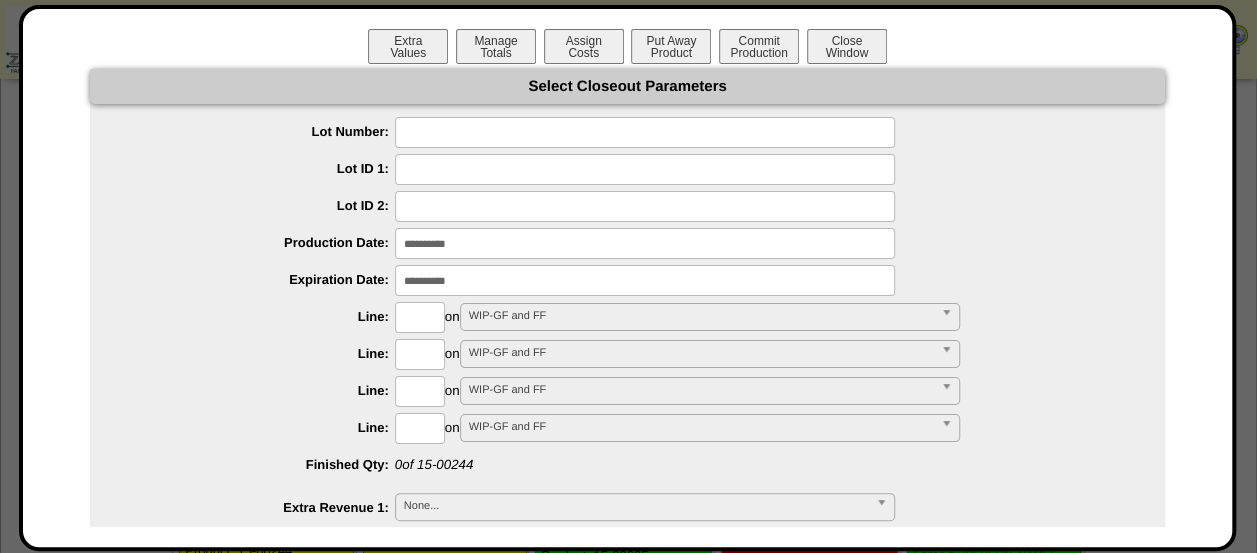 click at bounding box center (645, 132) 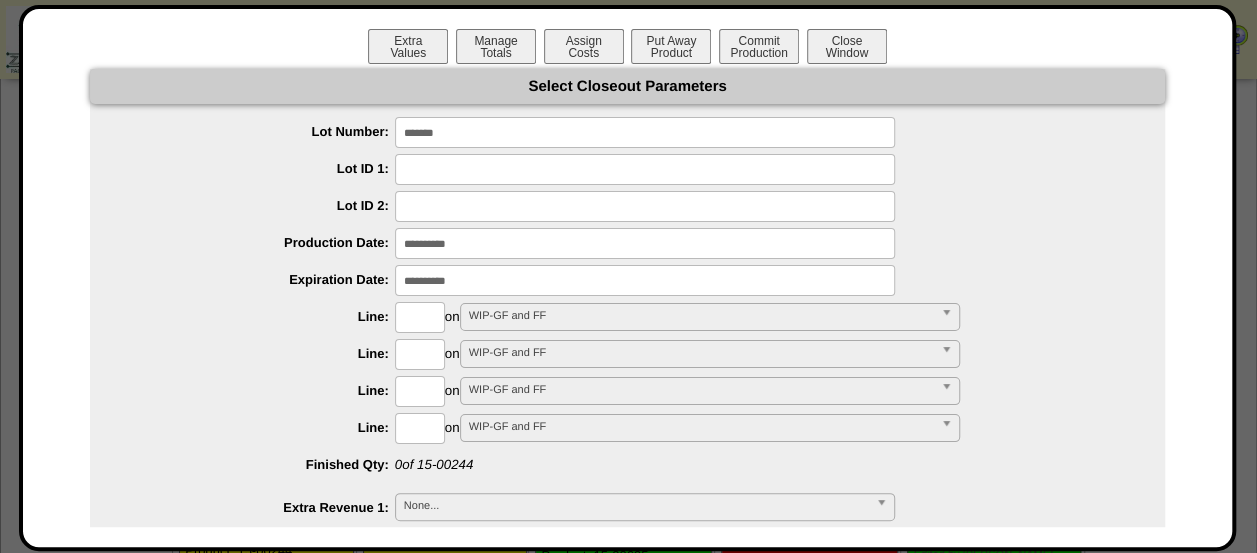 type on "*******" 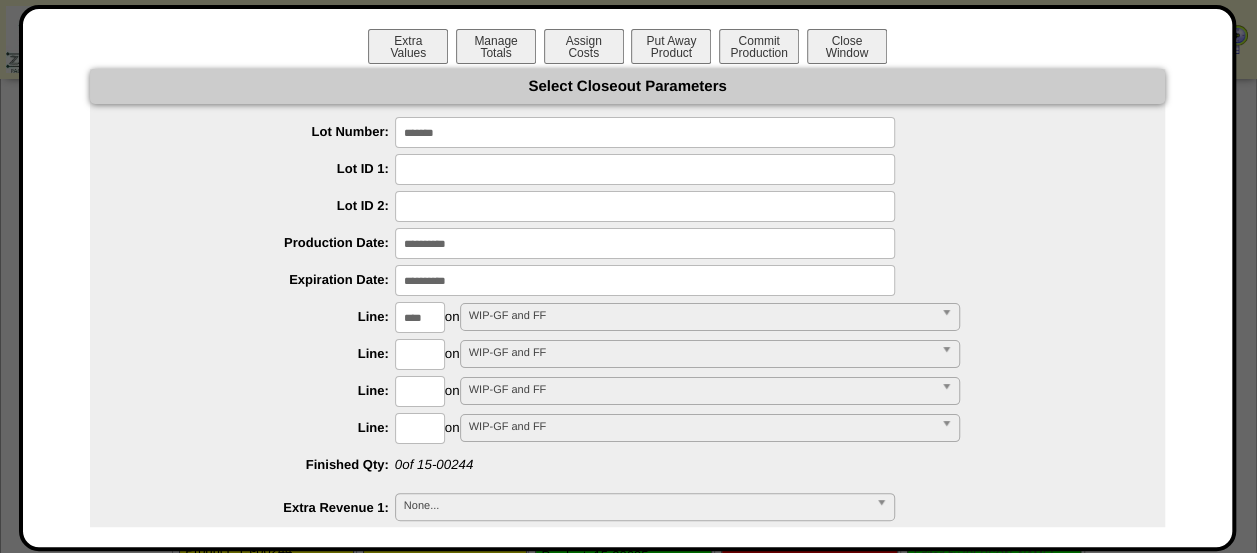 type on "****" 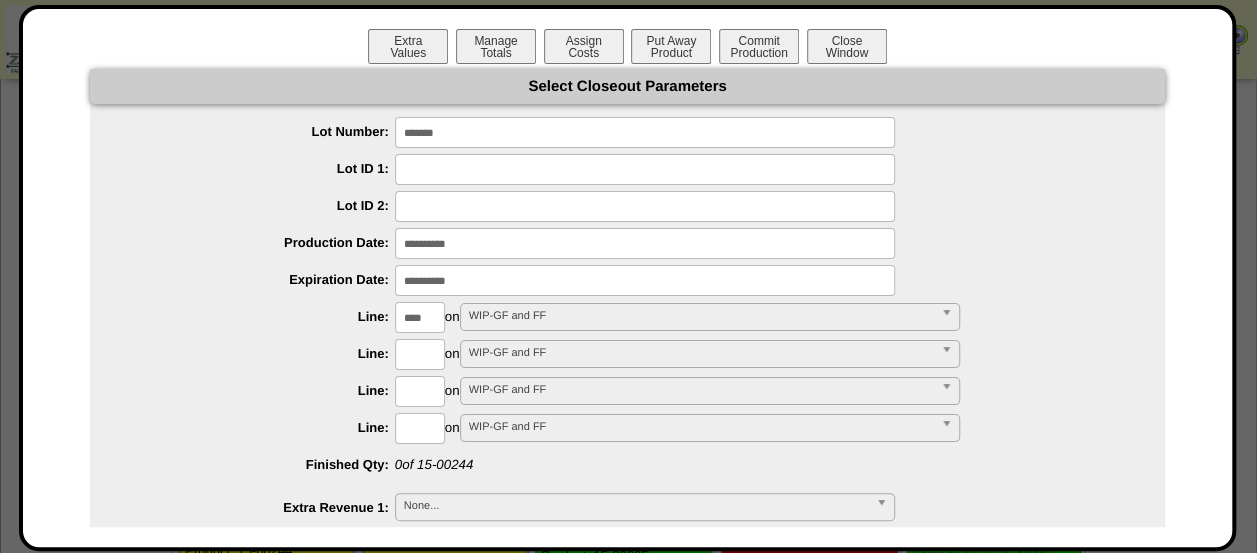 click on "**********" at bounding box center [627, 1010] 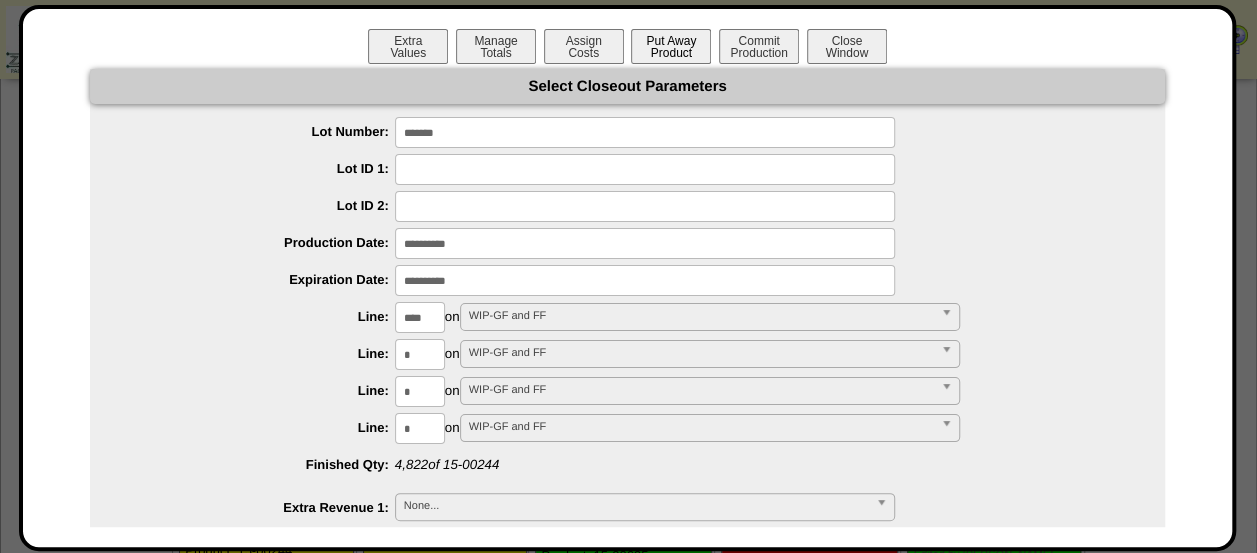 click on "Put Away Product" at bounding box center [671, 46] 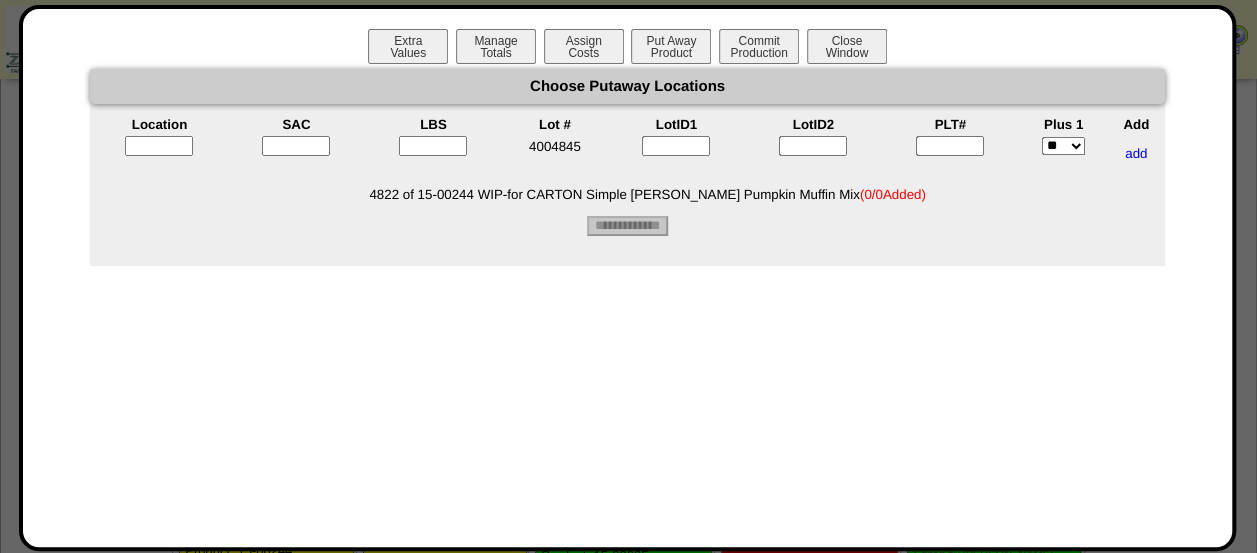 click at bounding box center (950, 146) 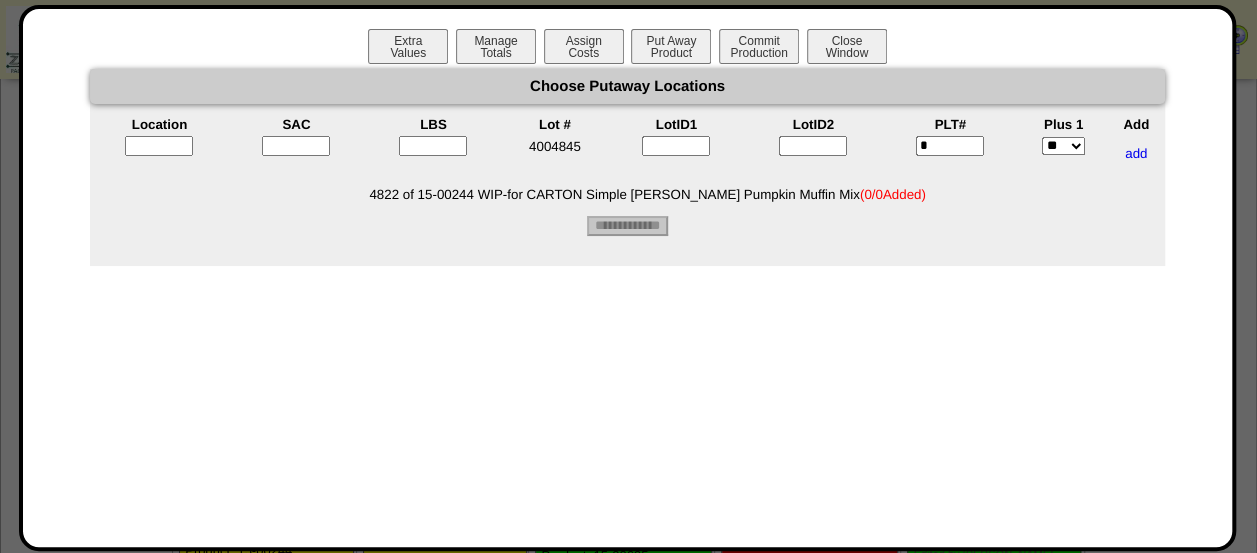 type on "*" 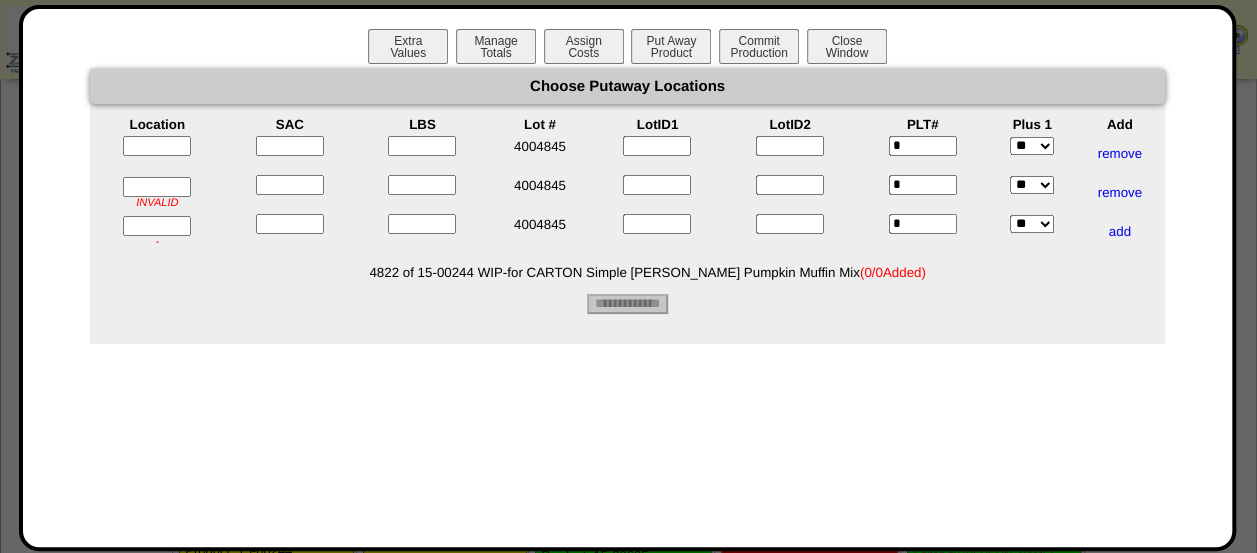 click at bounding box center (157, 146) 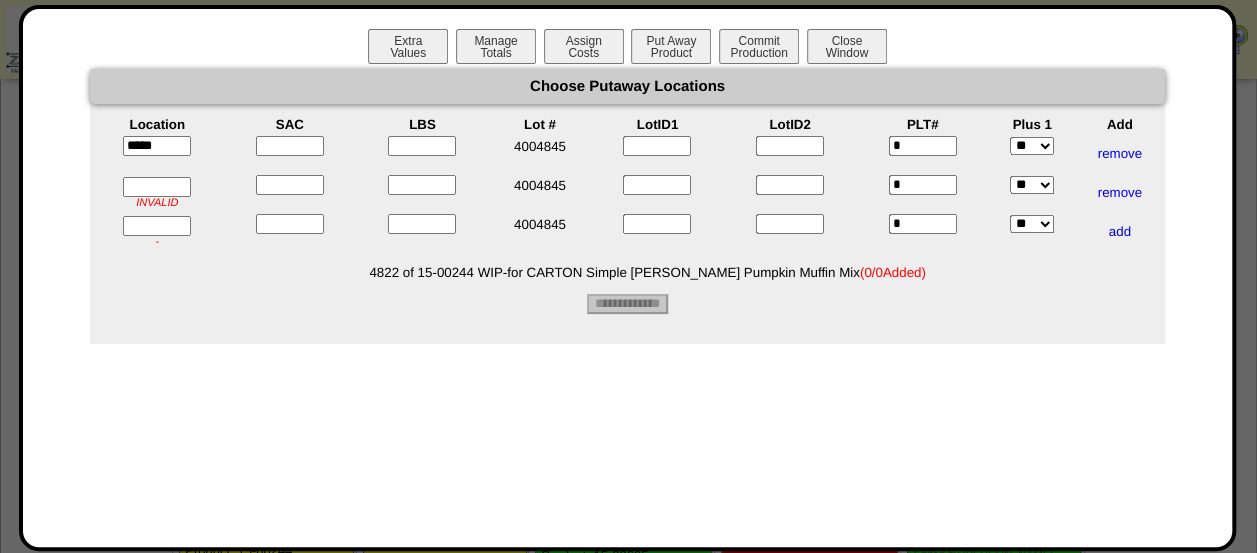 click at bounding box center (157, 187) 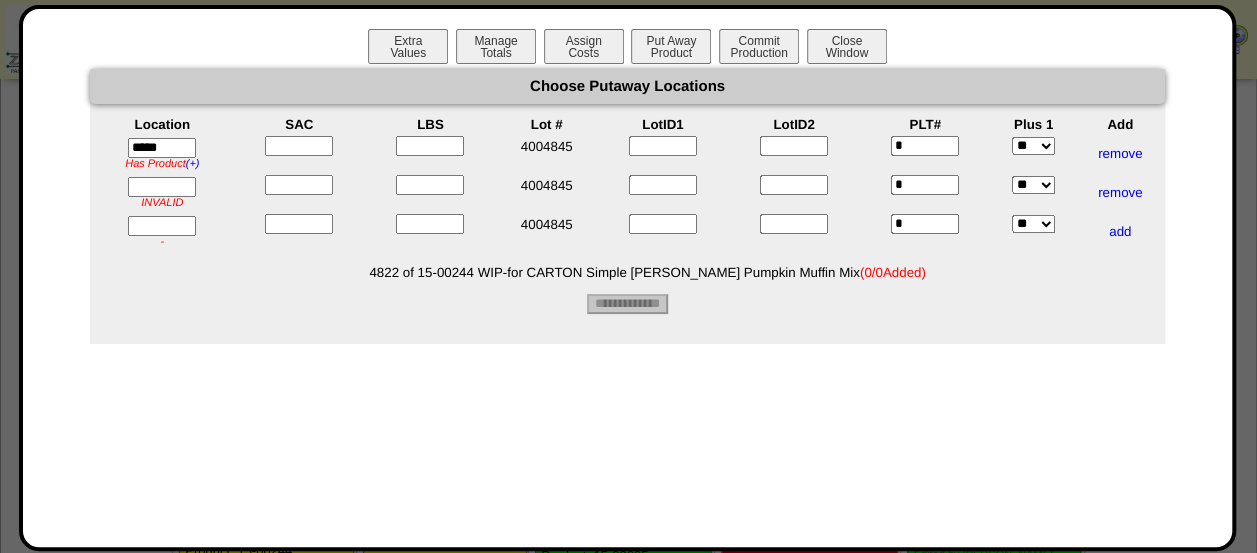 click at bounding box center (162, 187) 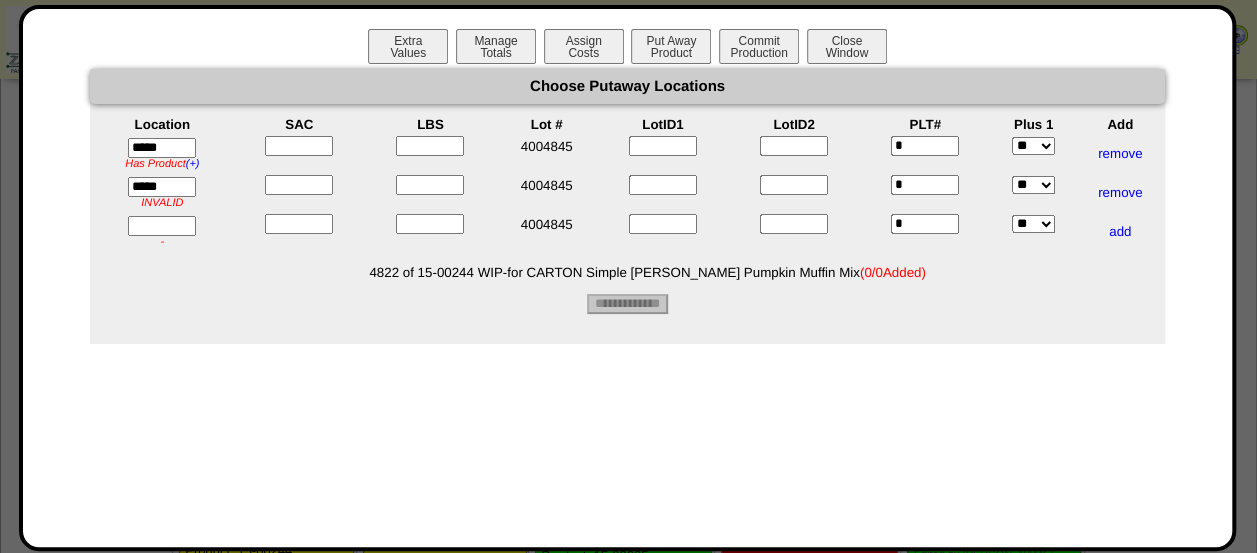 click at bounding box center (162, 226) 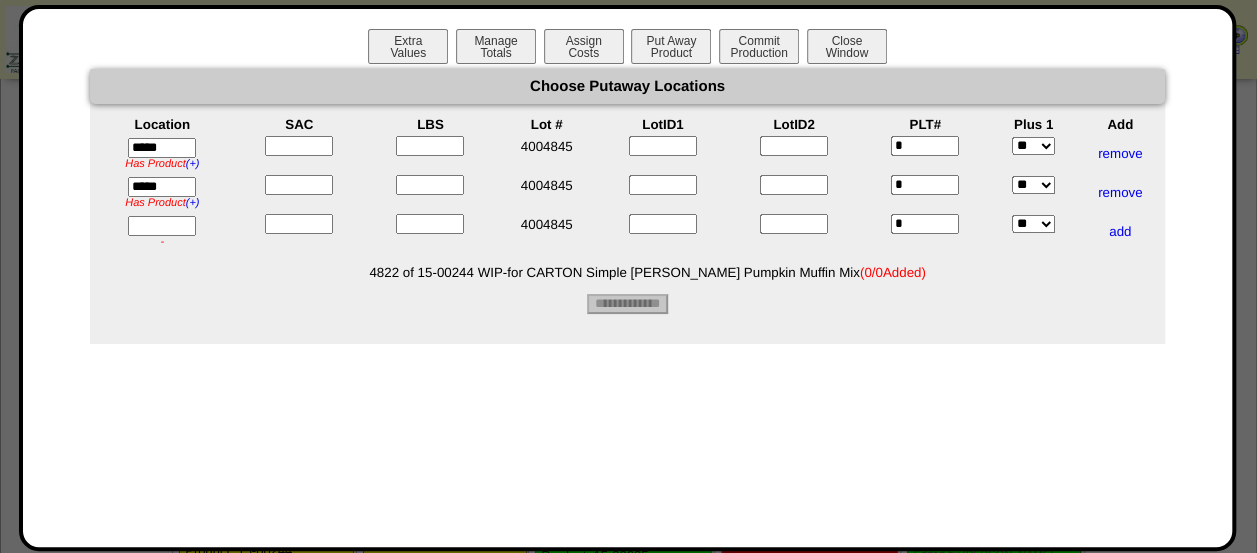 click at bounding box center [162, 226] 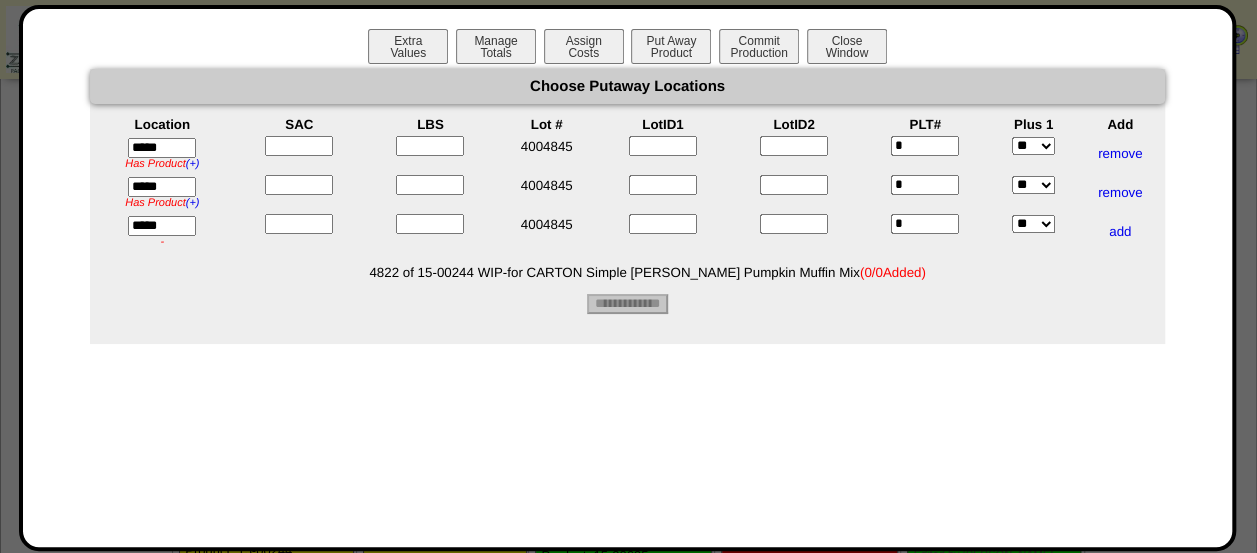 click on "SAC" at bounding box center [299, 124] 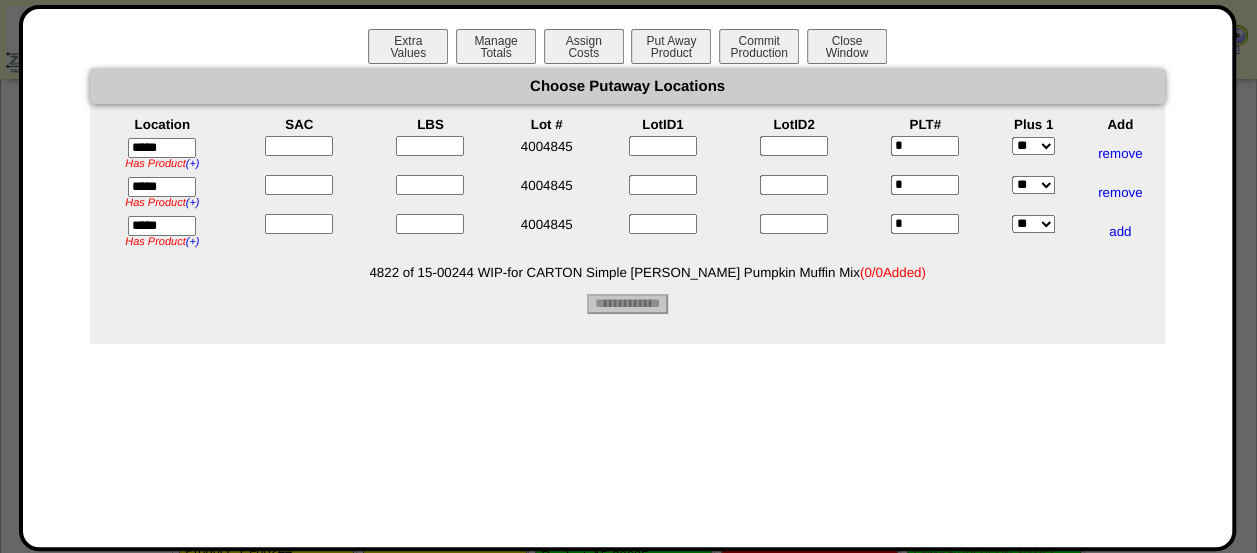 click at bounding box center [299, 146] 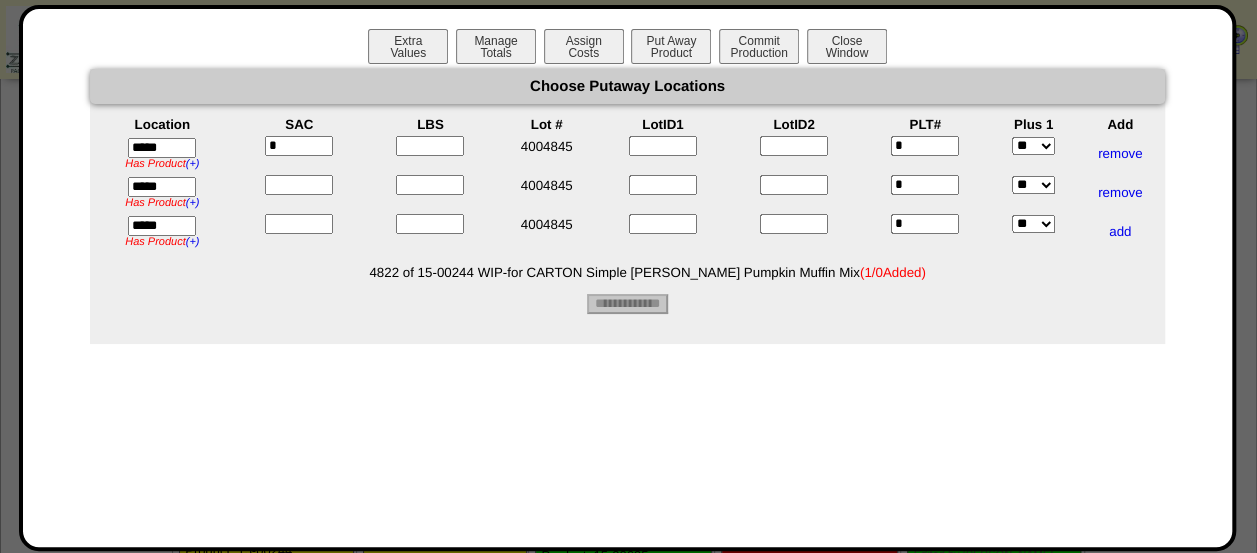 click at bounding box center (299, 185) 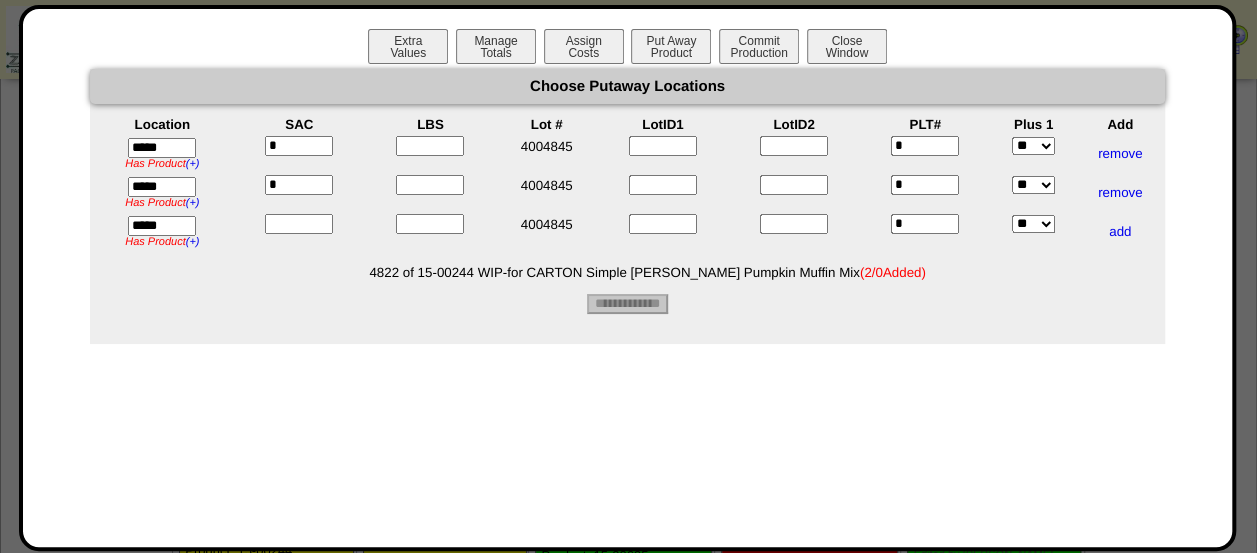 click at bounding box center [299, 224] 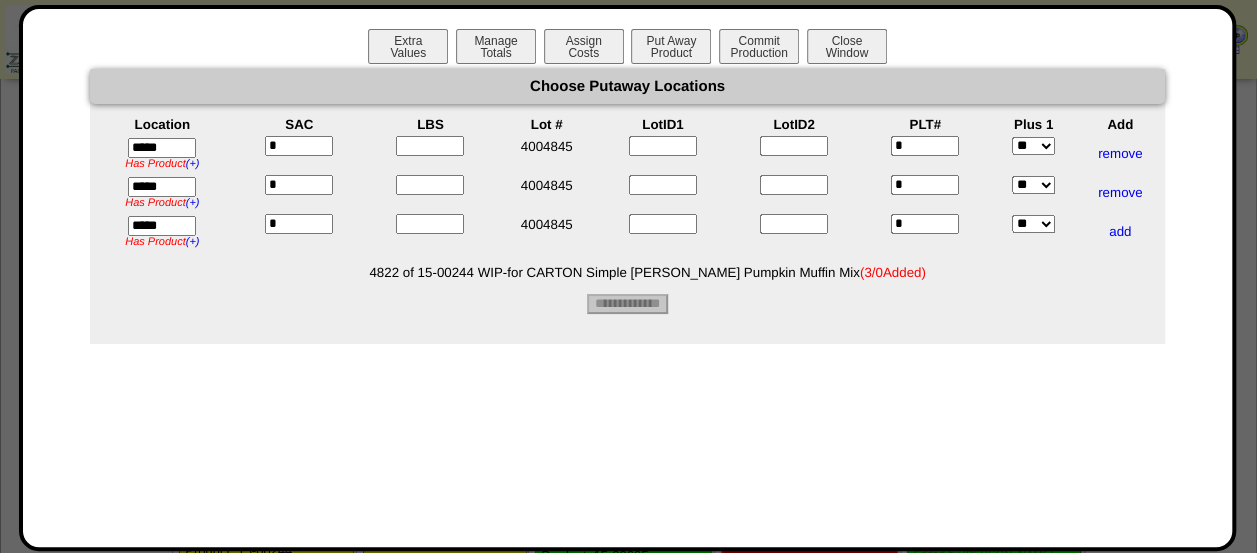 click at bounding box center (430, 153) 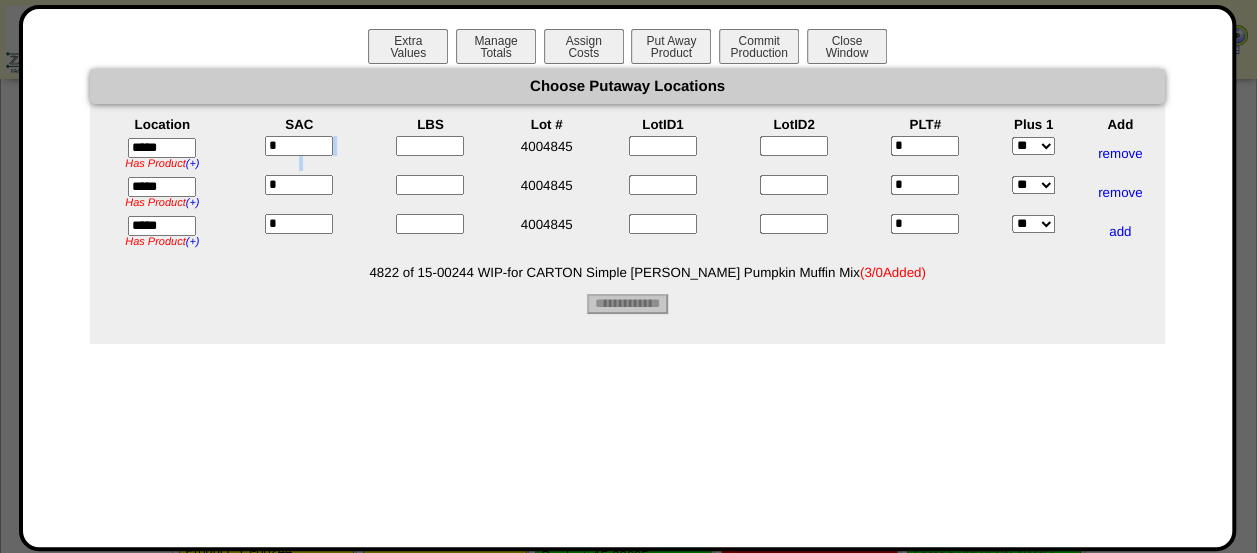 drag, startPoint x: 440, startPoint y: 135, endPoint x: 438, endPoint y: 149, distance: 14.142136 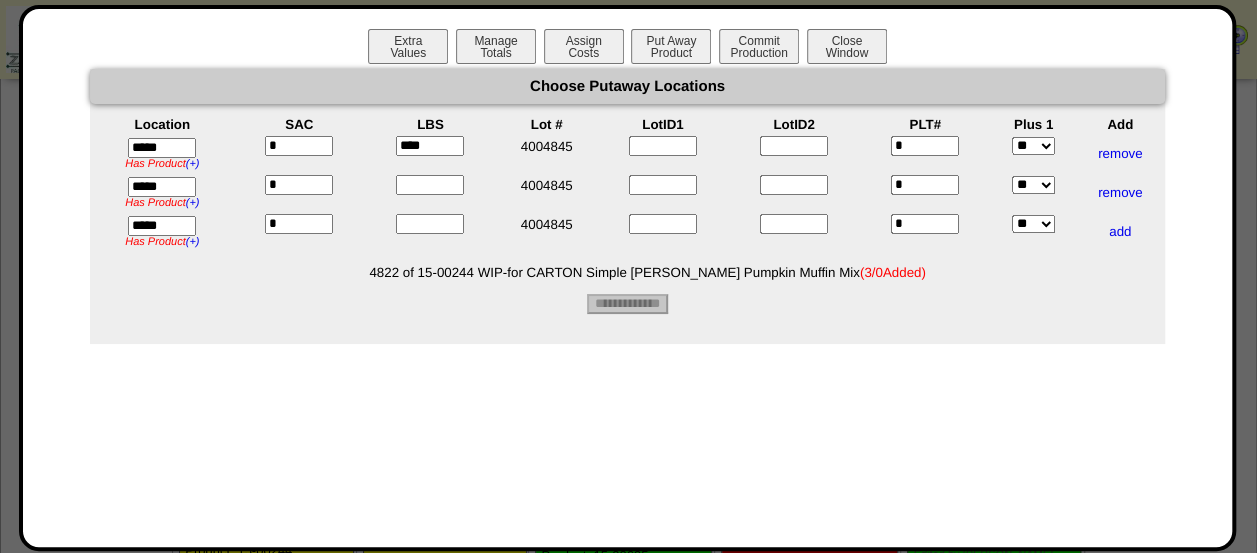 type on "****" 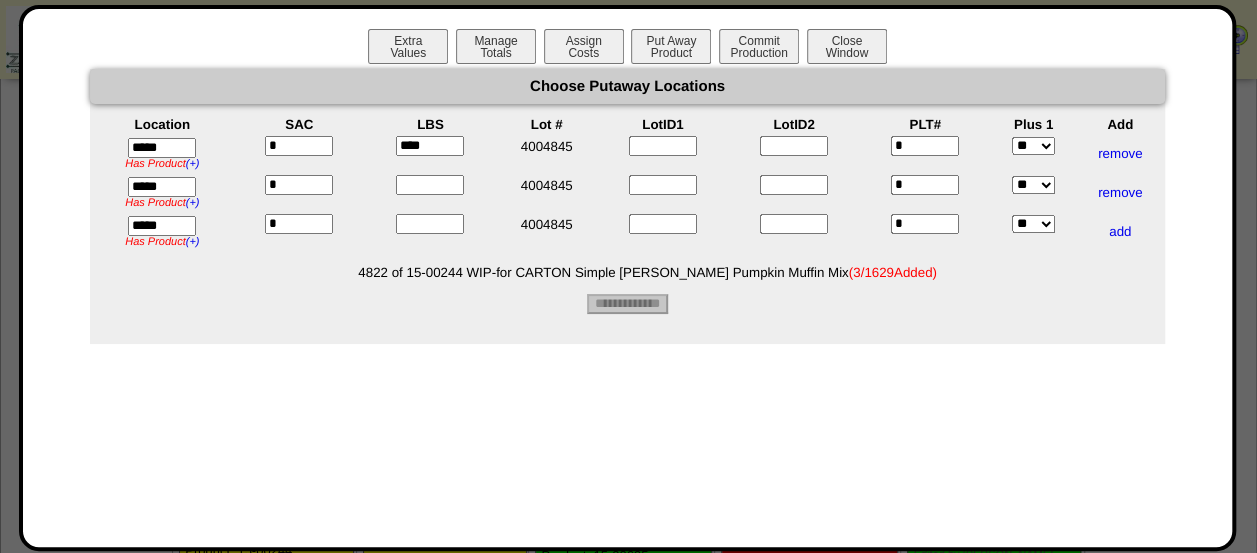 click at bounding box center [430, 185] 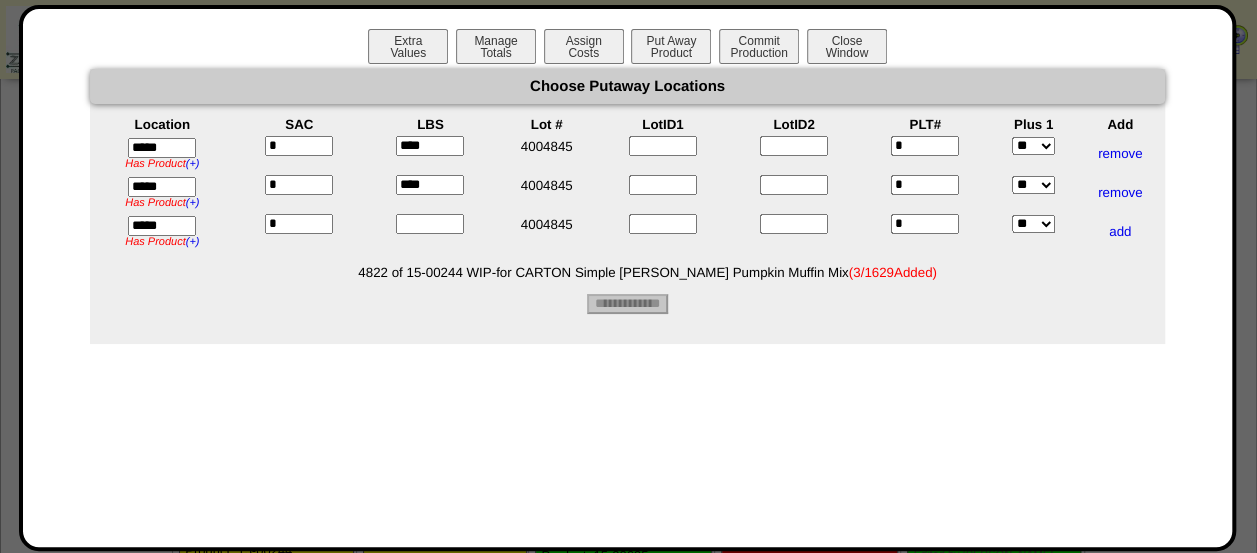 type on "****" 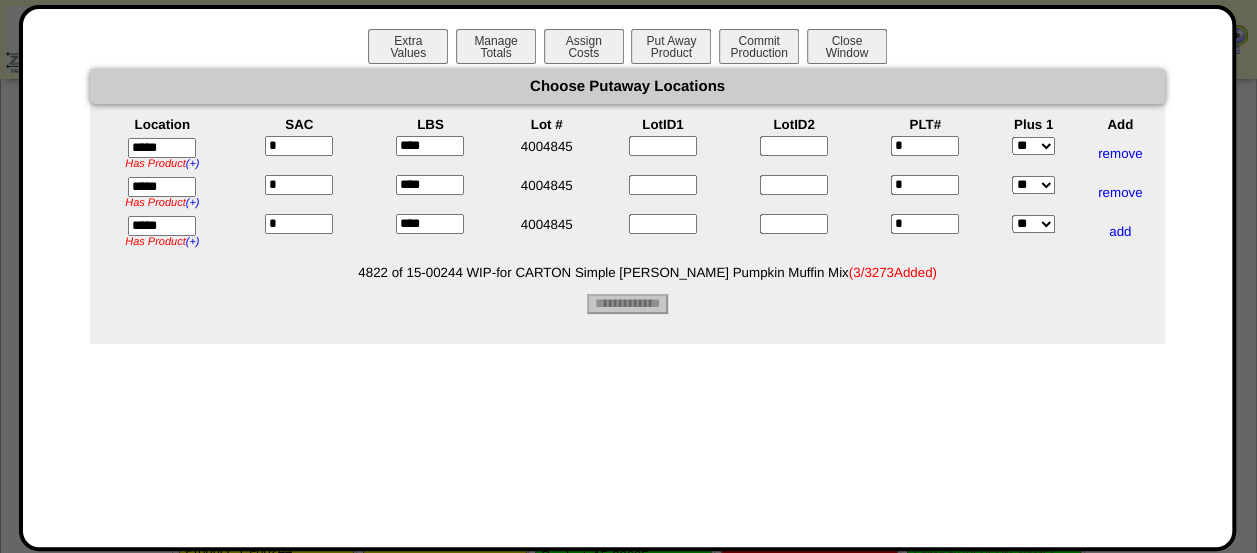 type on "****" 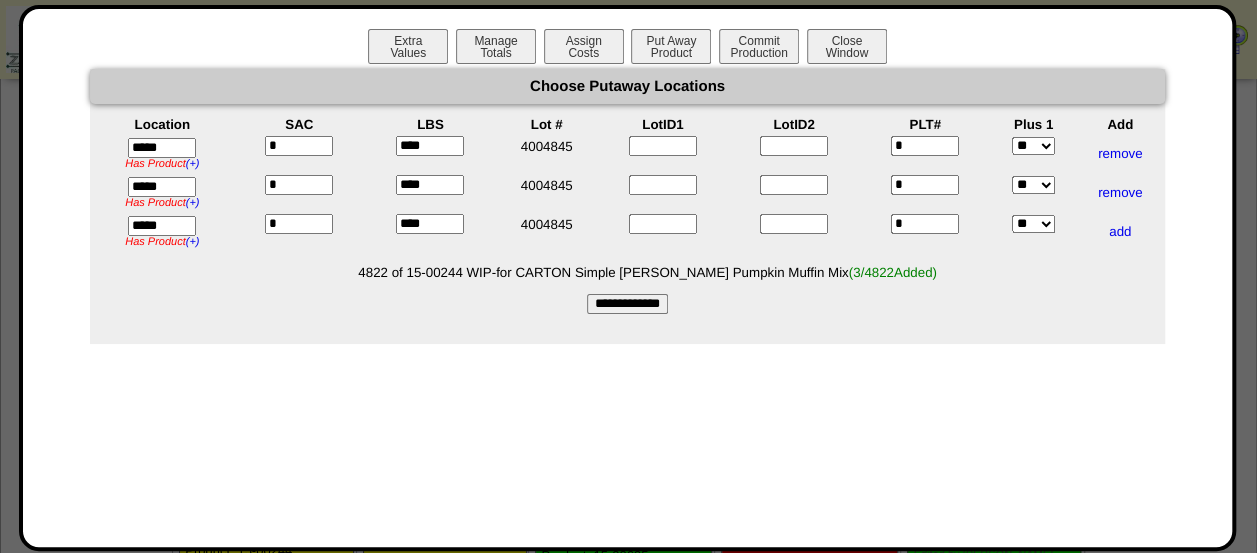 click on "**********" at bounding box center [627, 304] 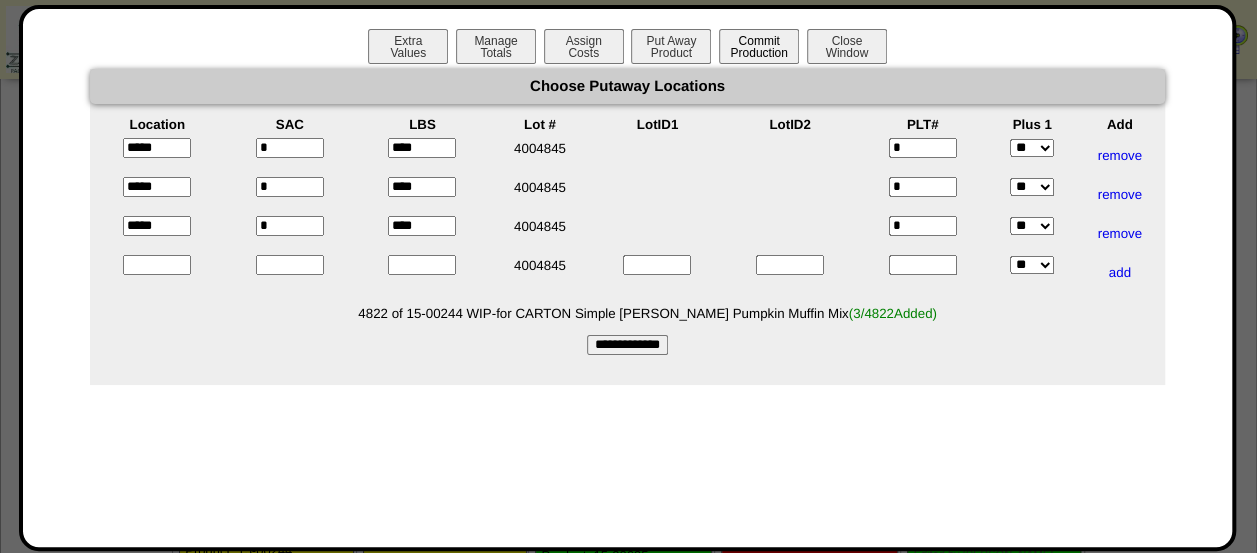 click on "Commit Production" at bounding box center [759, 46] 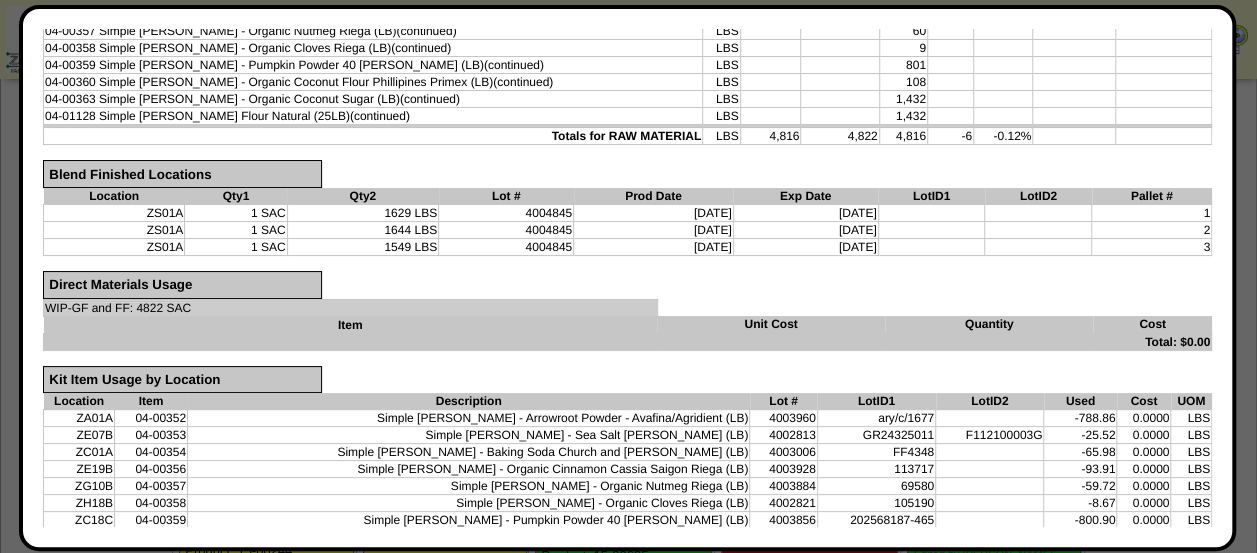 scroll, scrollTop: 634, scrollLeft: 0, axis: vertical 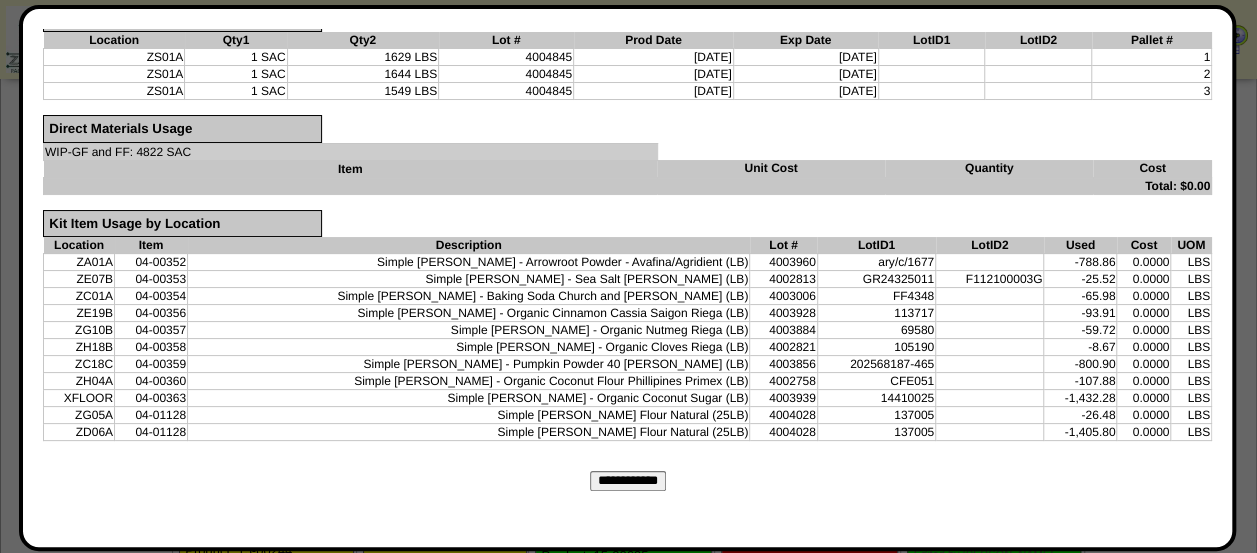 click on "Verify Blend Information
Blend Order Details
Order ID 20250707-113782
Order Qty
Amount calculated for 4816 LBS of production
Calculated Qty
Amout calculated for 4822  of production
Actual Usage
Total amount actually removed from inventory
Waste
Total amount of waste reported by the production crew Base Price" at bounding box center [627, -4] 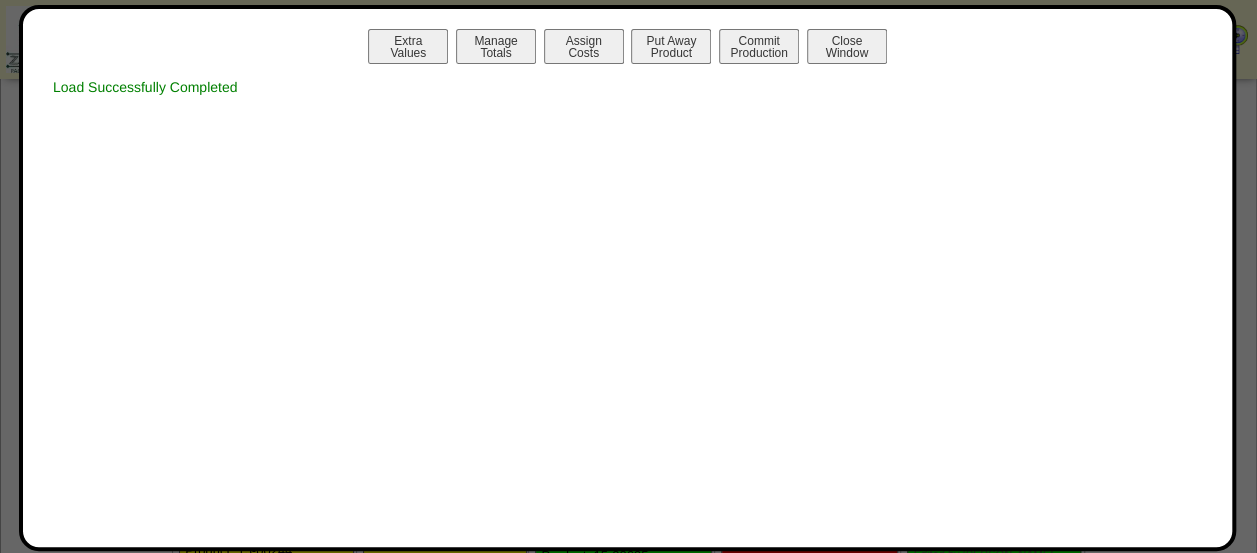 scroll, scrollTop: 0, scrollLeft: 0, axis: both 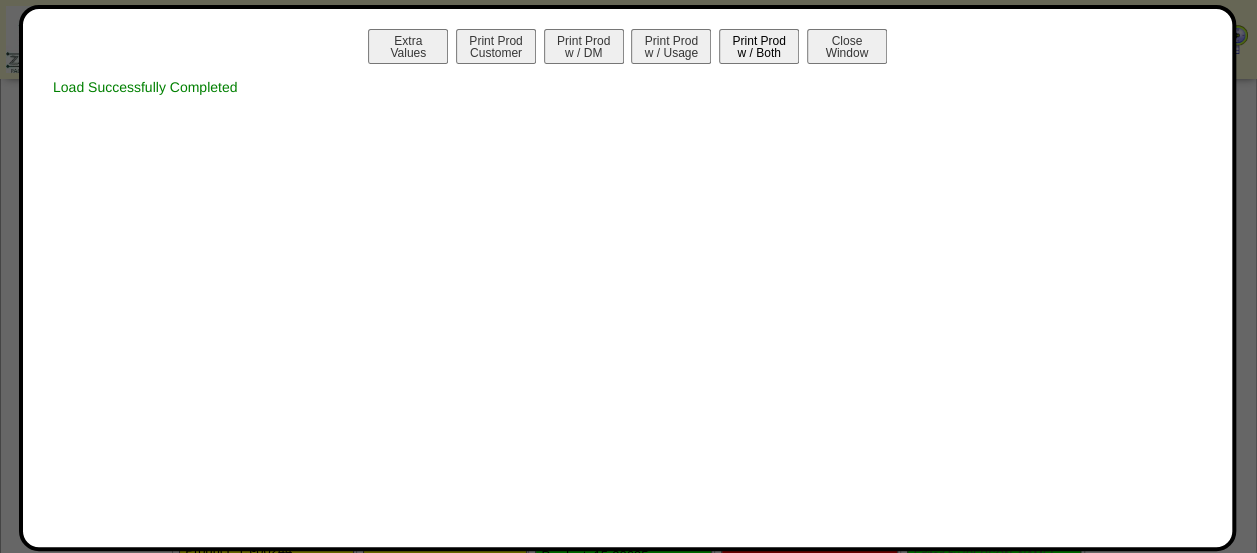 click on "Print Prod w / Both" at bounding box center (759, 46) 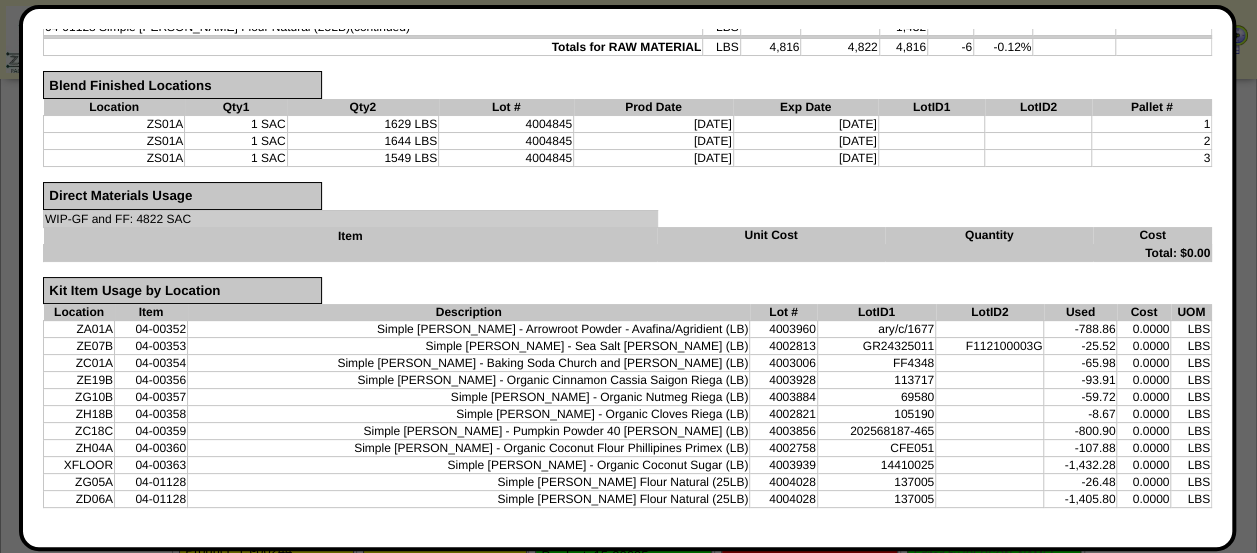 scroll, scrollTop: 0, scrollLeft: 0, axis: both 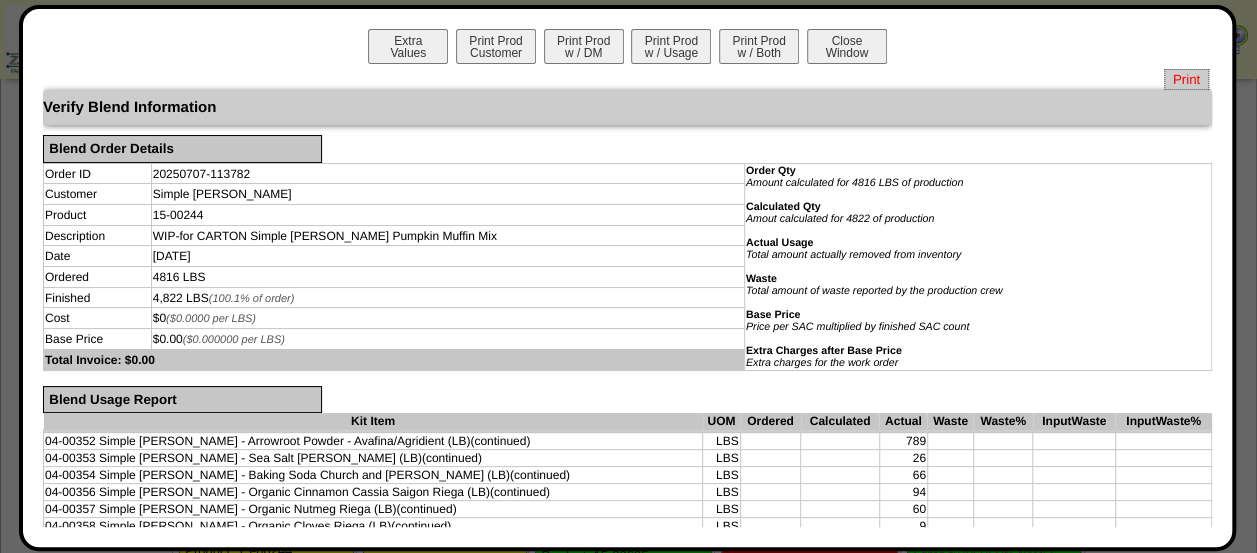click on "Print" at bounding box center (1186, 79) 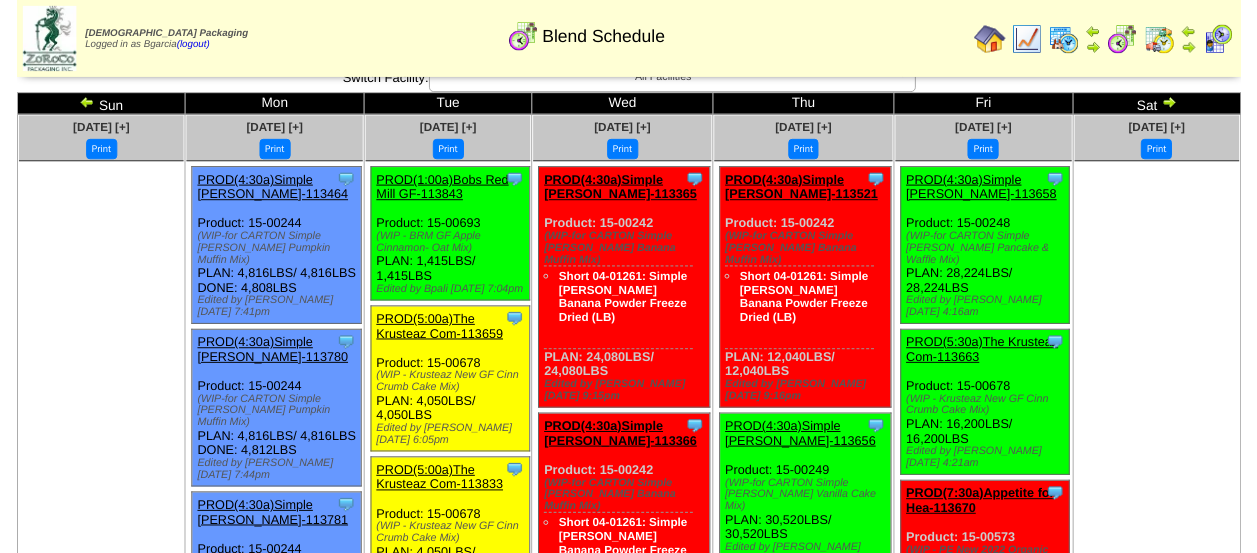 scroll, scrollTop: 14, scrollLeft: 0, axis: vertical 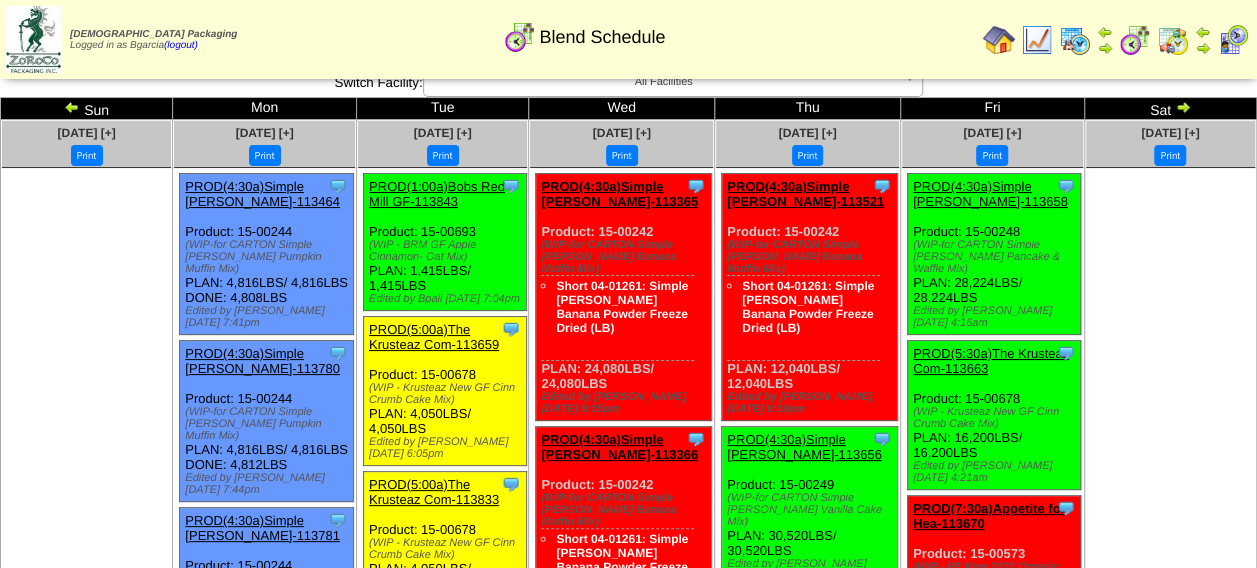 click on "PROD(4:30a)Simple [PERSON_NAME]-113464" at bounding box center [262, 194] 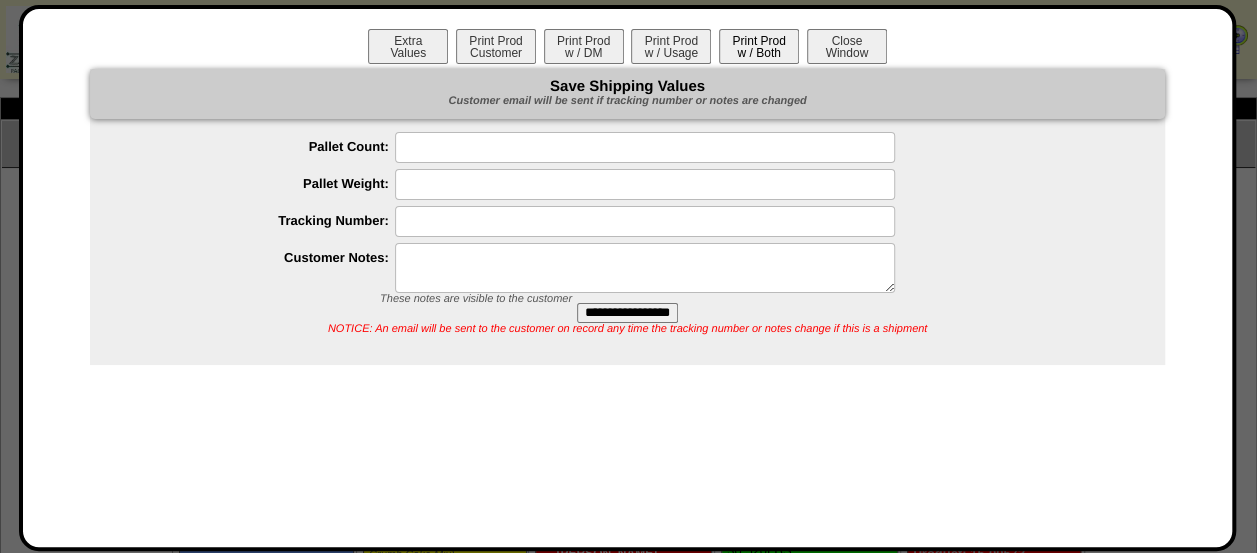 click on "Print Prod w / Both" at bounding box center (759, 46) 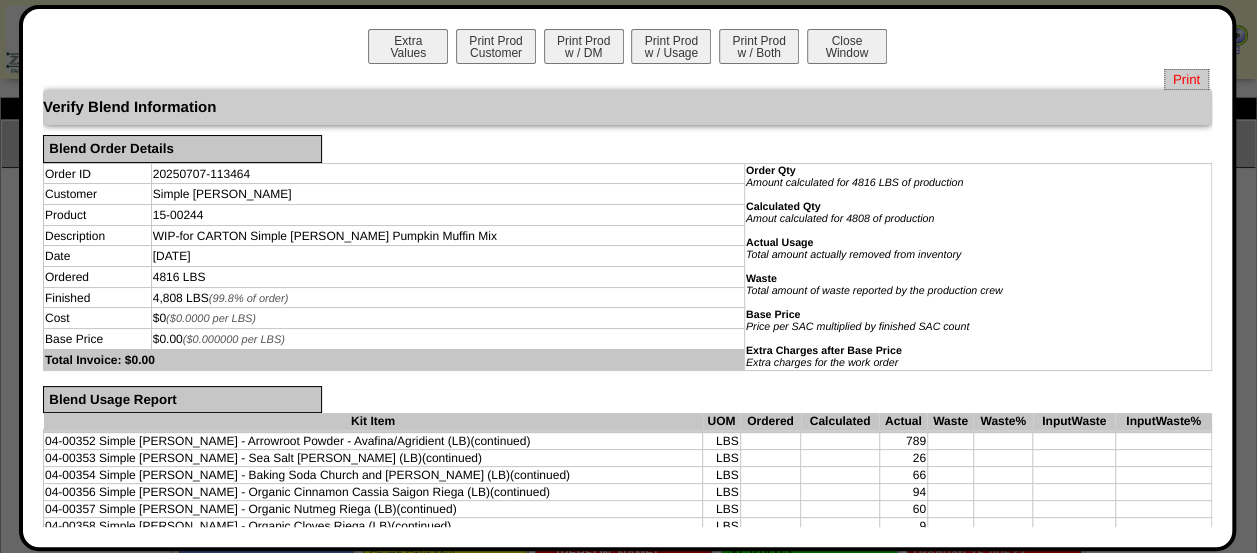 click on "Print" at bounding box center [1186, 79] 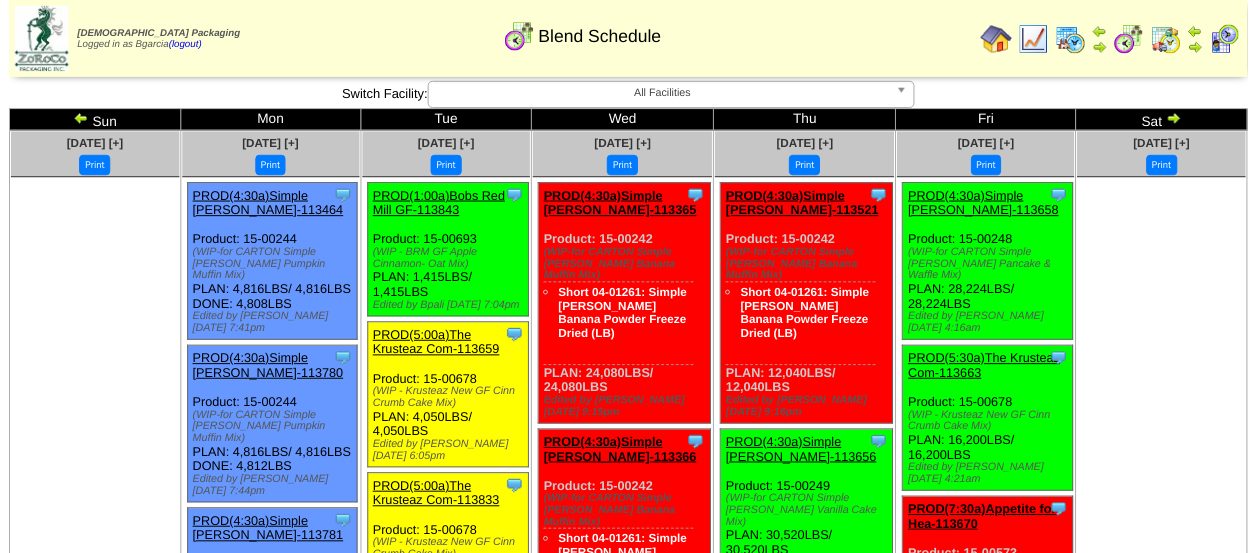 scroll, scrollTop: 14, scrollLeft: 0, axis: vertical 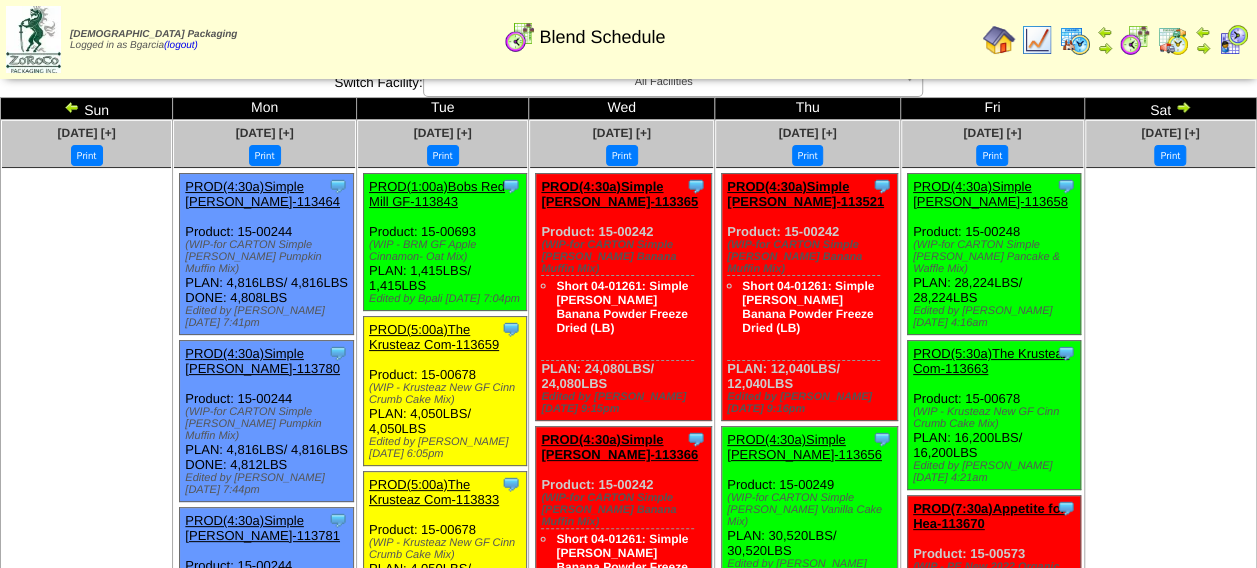 click on "PROD(4:30a)Simple [PERSON_NAME]-113780" at bounding box center (262, 361) 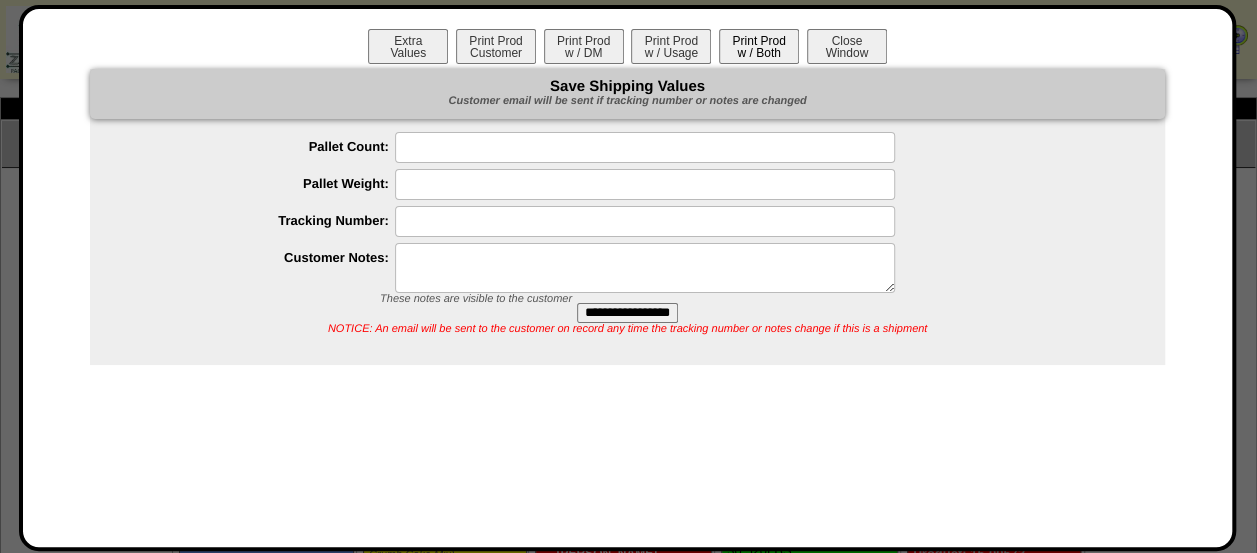 click on "Print Prod w / Both" at bounding box center (759, 46) 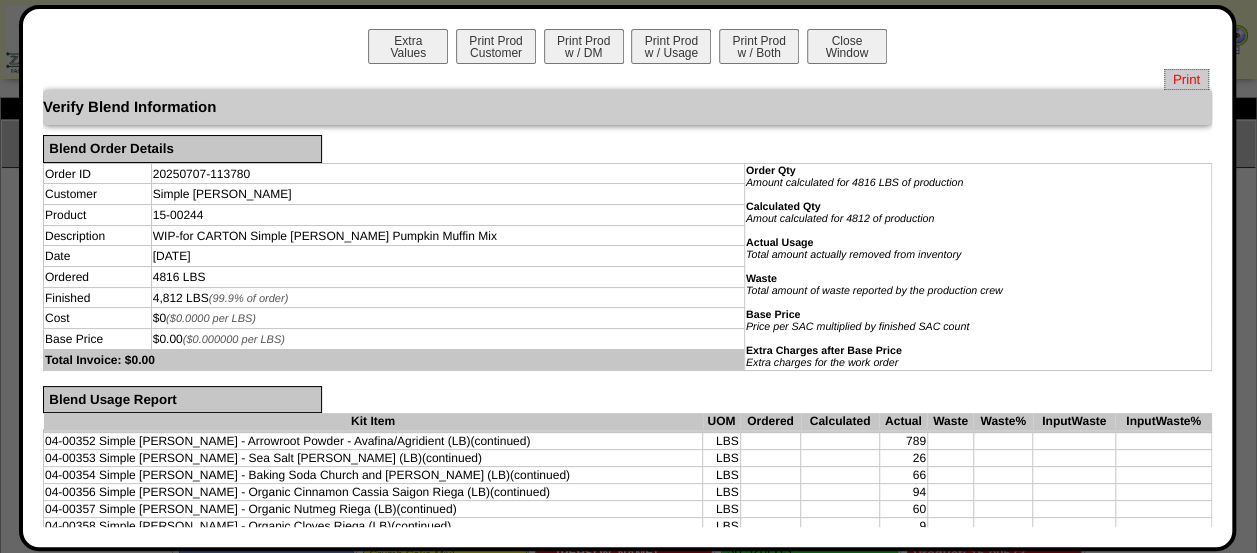 click on "Print" at bounding box center (1186, 79) 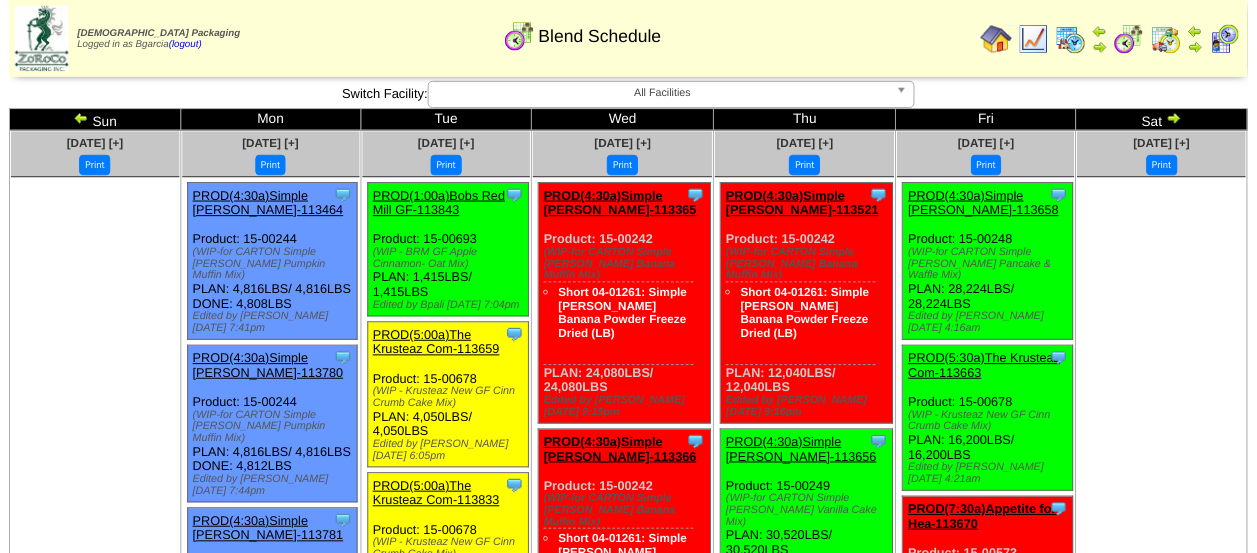 scroll, scrollTop: 14, scrollLeft: 0, axis: vertical 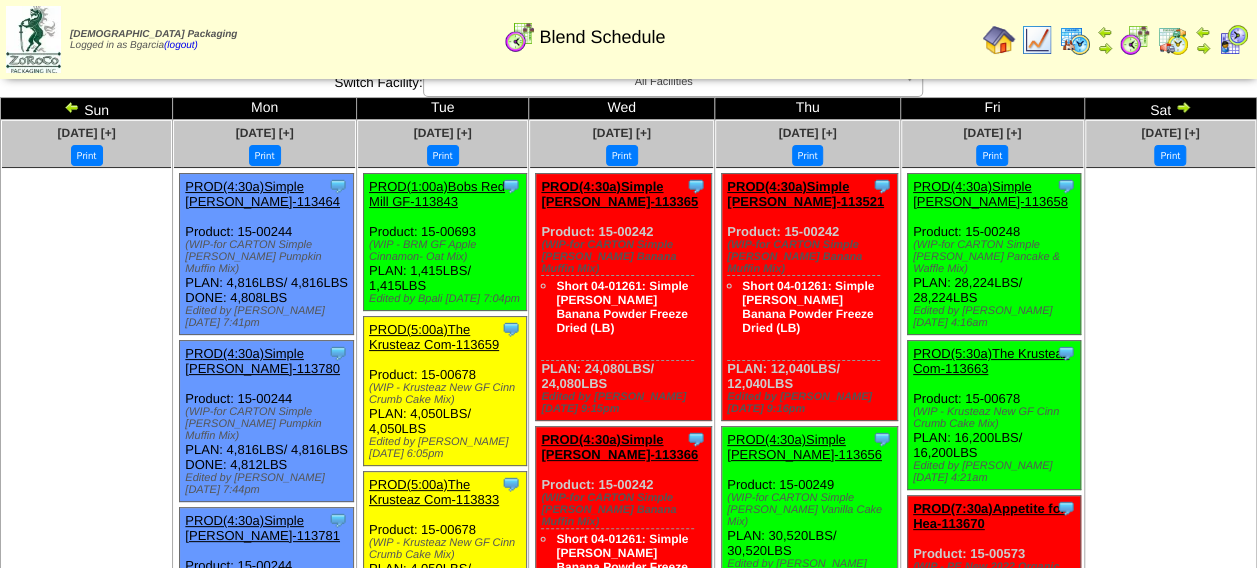 click on "PROD(4:30a)Simple [PERSON_NAME]-113781" at bounding box center [262, 528] 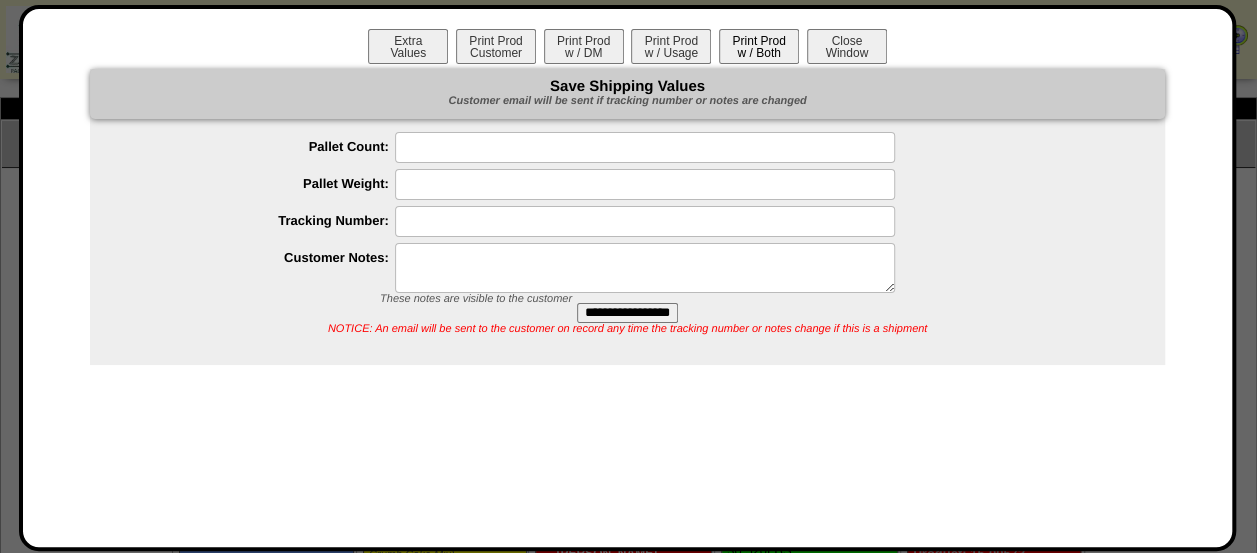 click on "Print Prod w / Both" at bounding box center [759, 46] 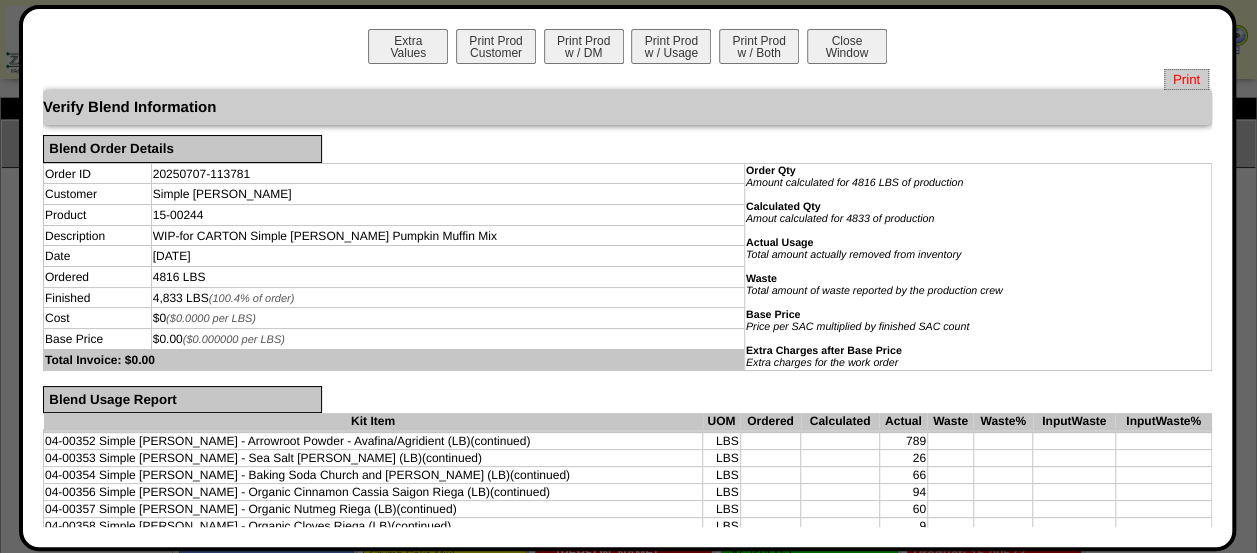 click on "Print" at bounding box center [1186, 79] 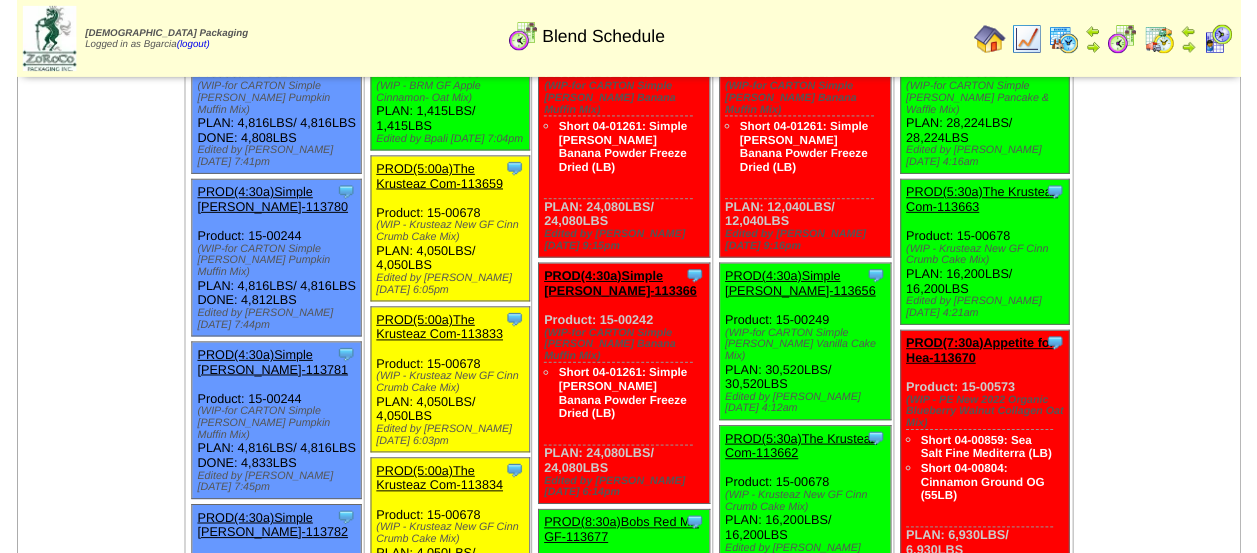 scroll, scrollTop: 192, scrollLeft: 0, axis: vertical 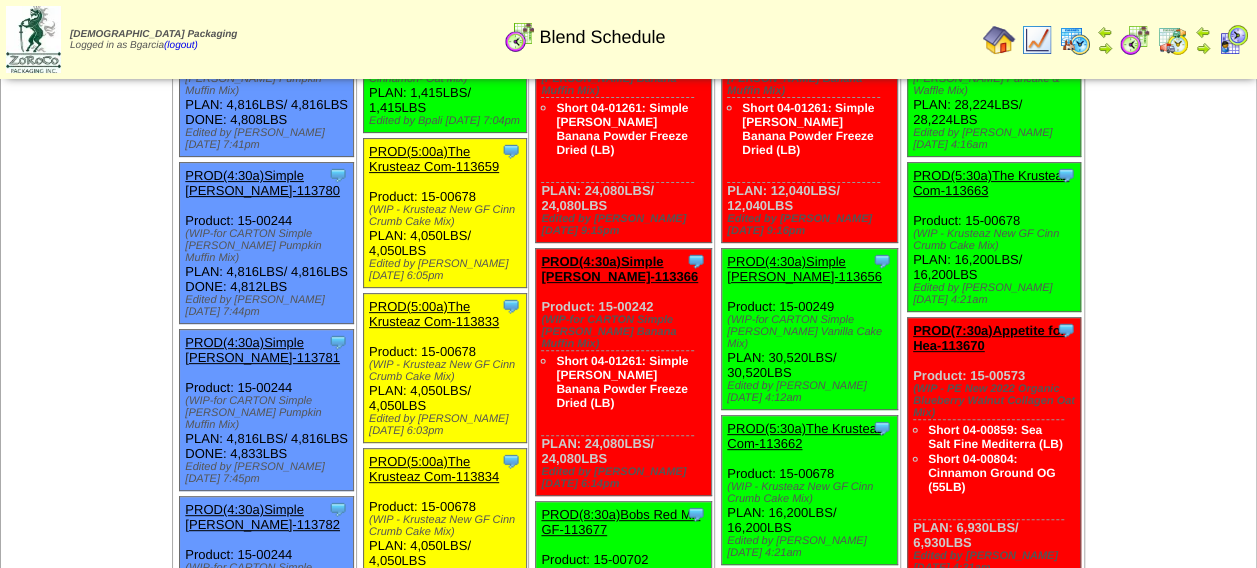 click on "Clone Item
PROD(4:30a)Simple [PERSON_NAME]-113782
Simple [PERSON_NAME]
[PERSON_NAME]: 113782
1432.2784 LBS: 04-01128
(Simple [PERSON_NAME] Flour Natural (25LB))
788.8608 LBS: 04-00352
(Simple [PERSON_NAME] - Arrowroot Powder - Avafina/Agridient (LB))
65.9792 LBS: 04-00354" at bounding box center [266, 577] 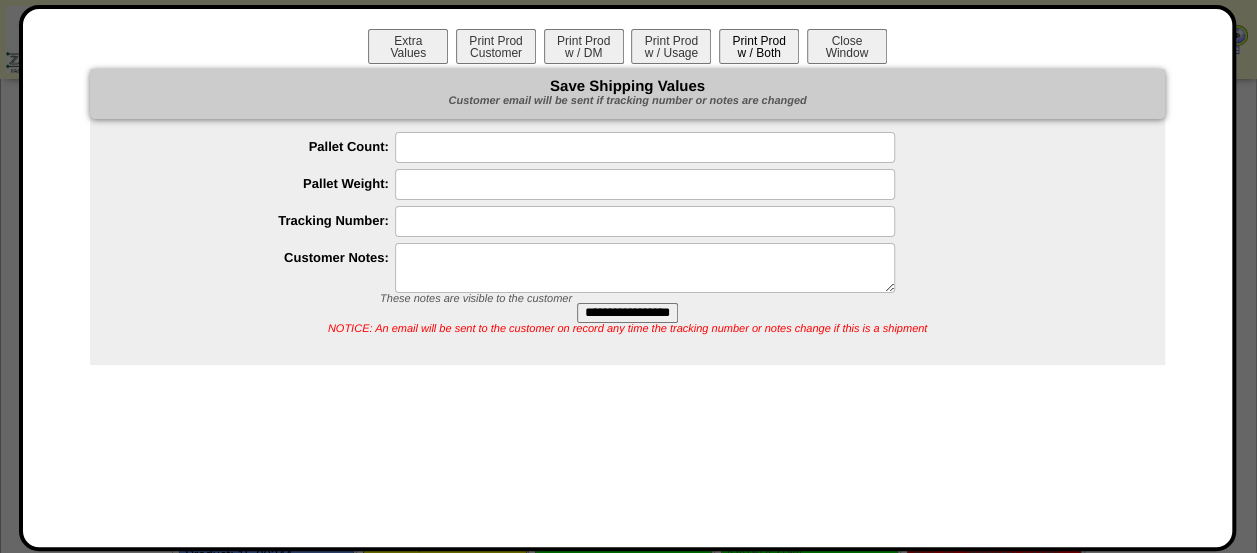 click on "Print Prod w / Both" at bounding box center (759, 46) 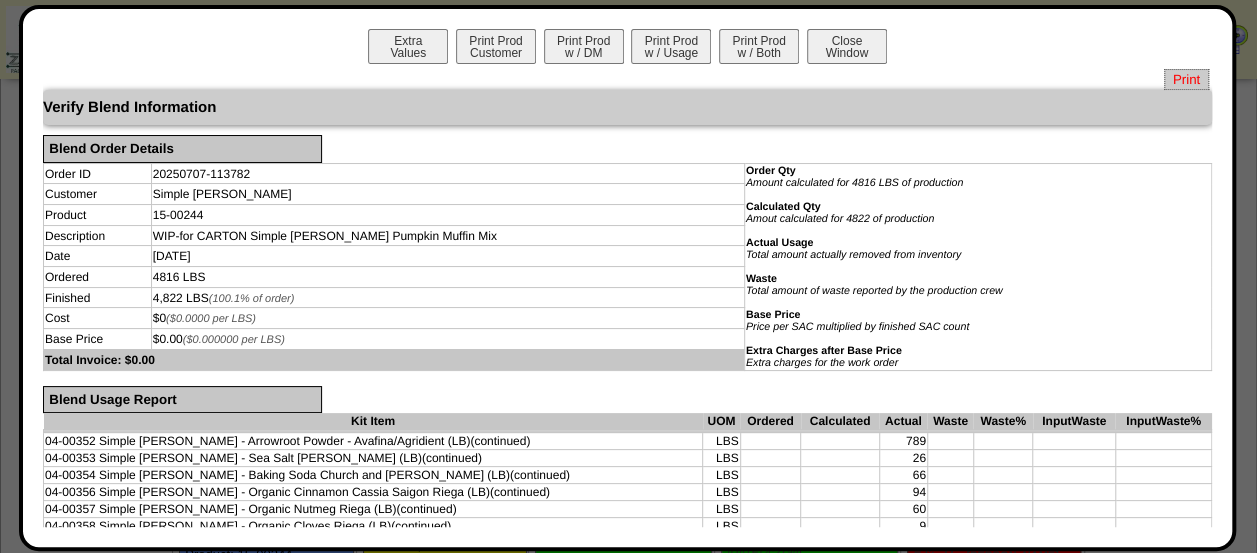 click on "Print" at bounding box center [1186, 79] 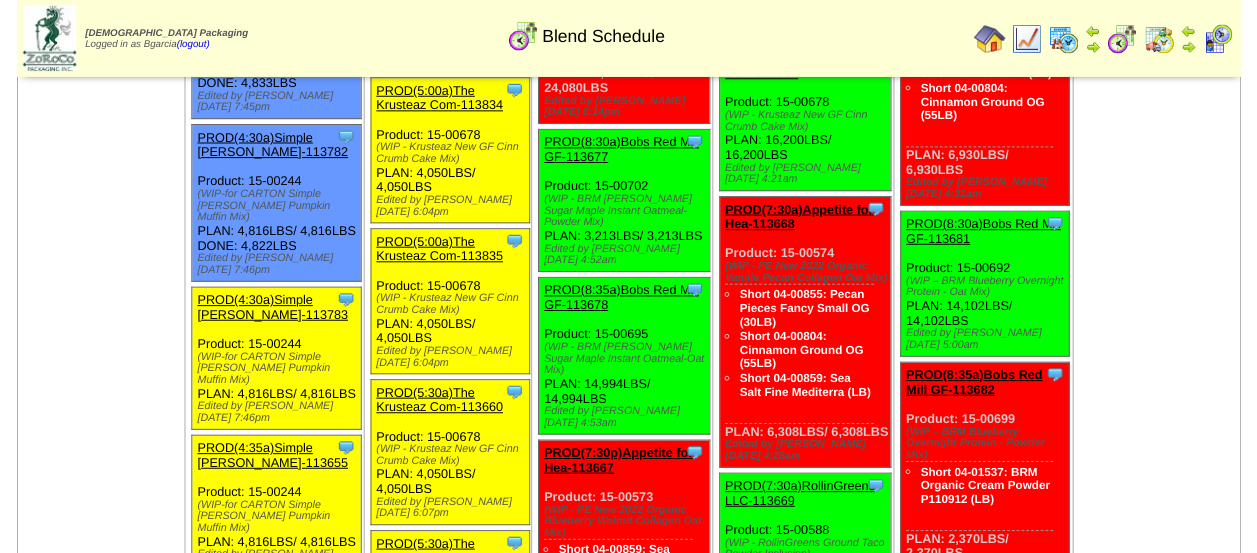 scroll, scrollTop: 562, scrollLeft: 0, axis: vertical 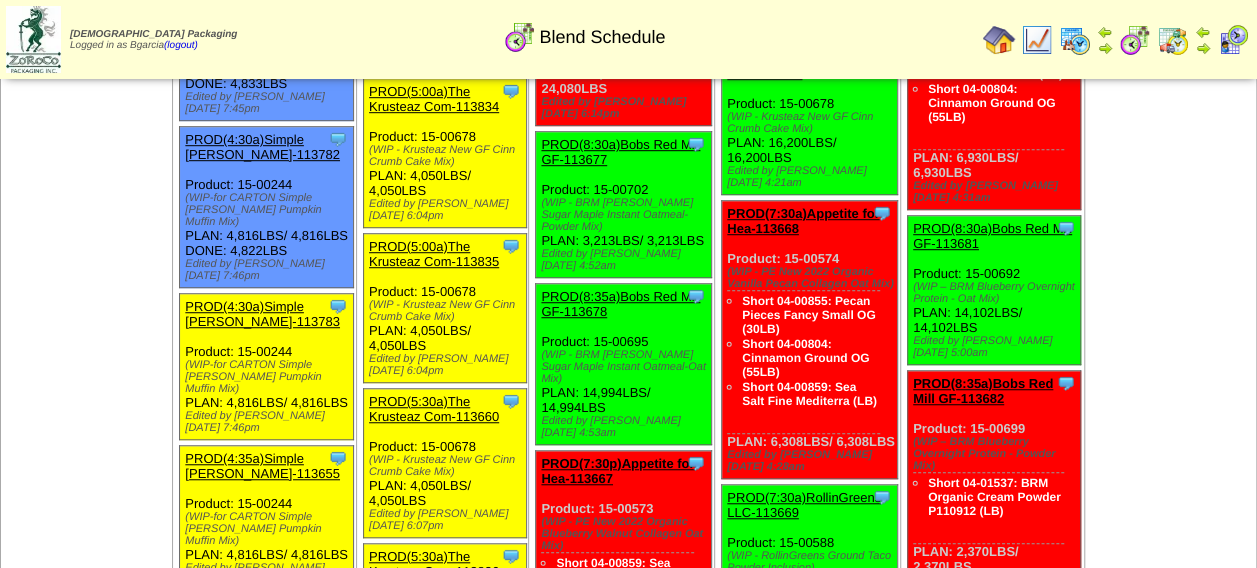 click on "PROD(4:30a)Simple [PERSON_NAME]-113783" at bounding box center (262, 314) 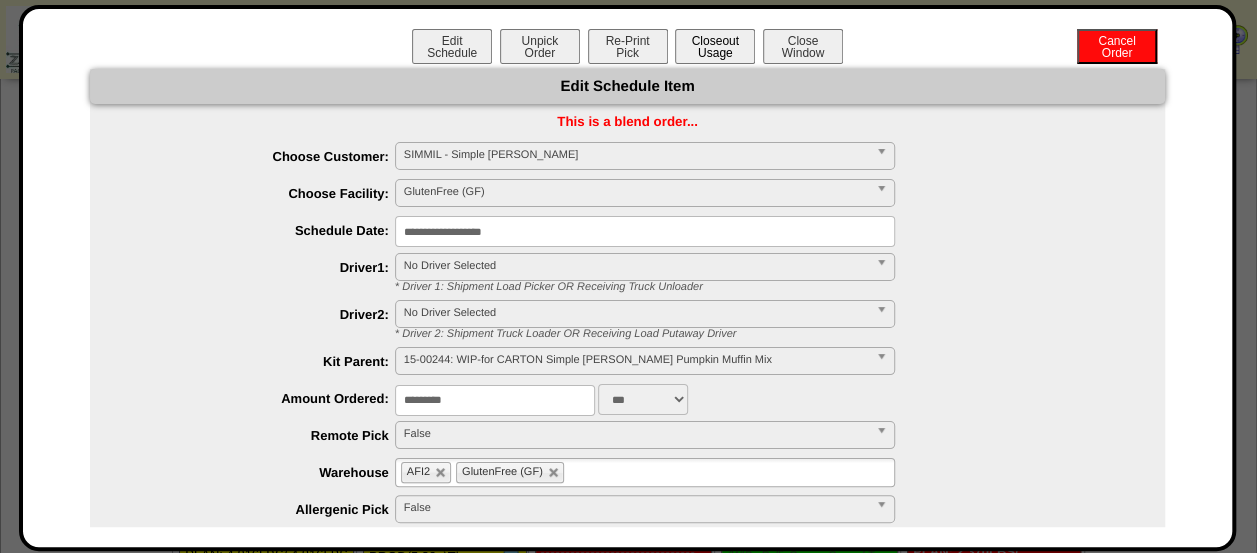 click on "Closeout Usage" at bounding box center (715, 46) 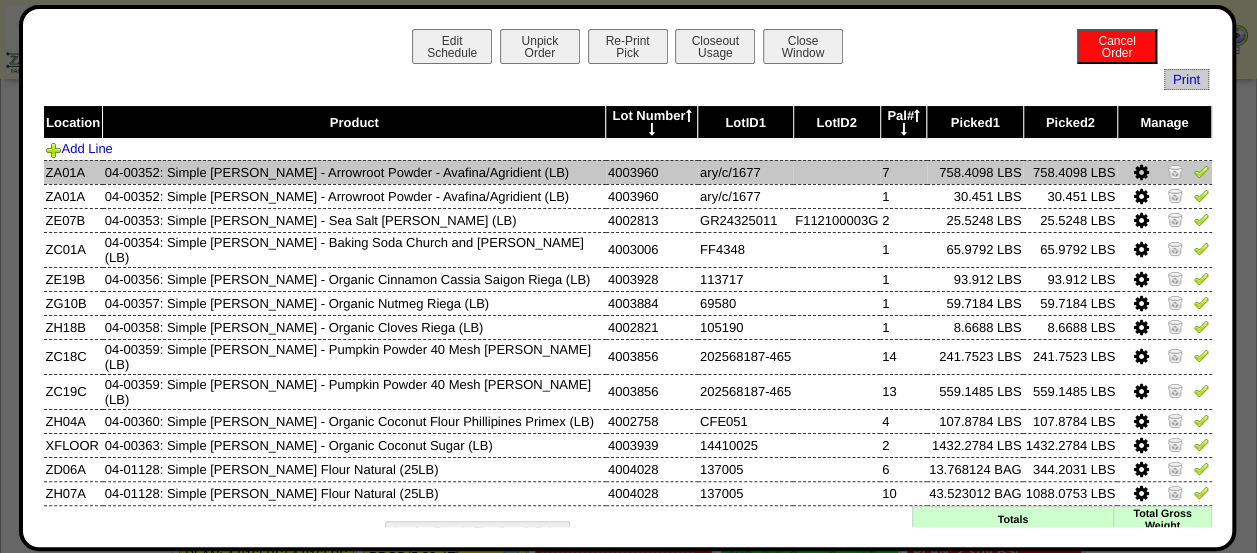 click at bounding box center [1201, 171] 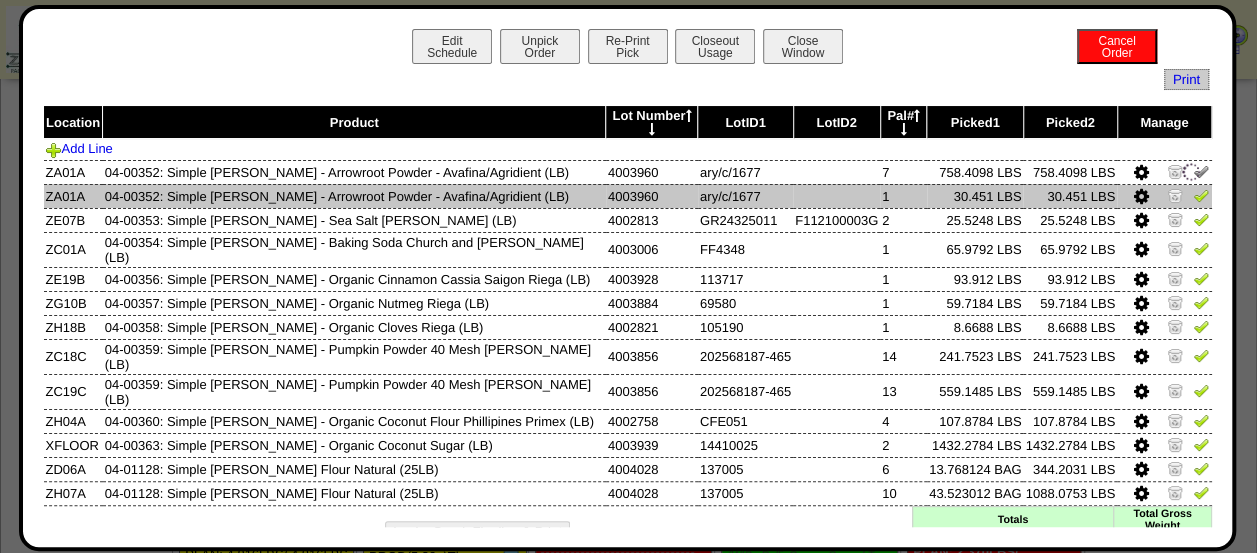 click at bounding box center (1201, 195) 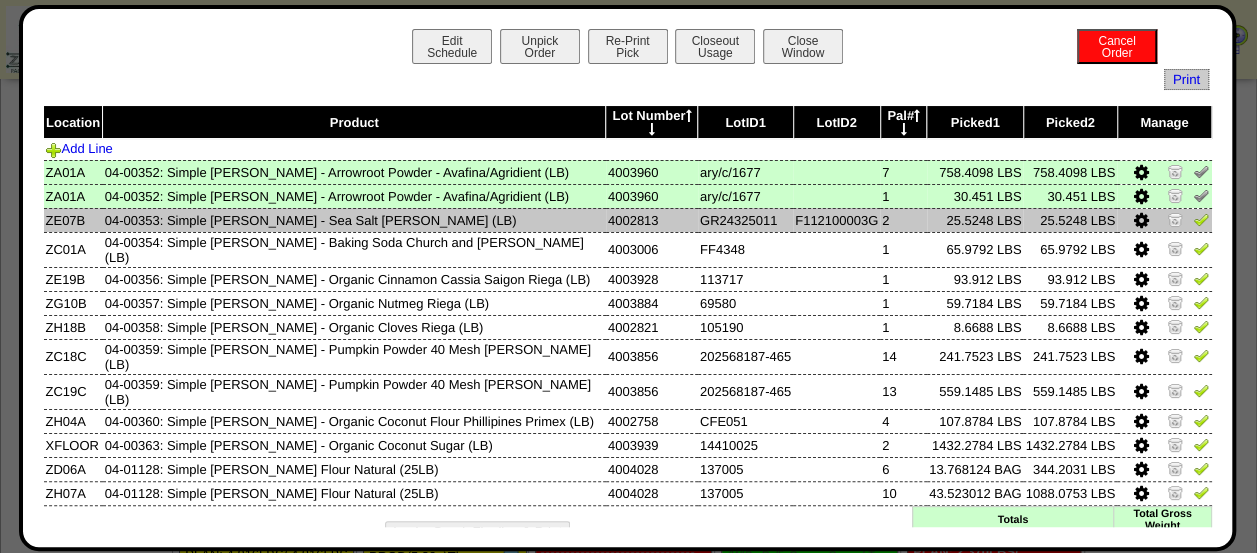 click at bounding box center (1201, 219) 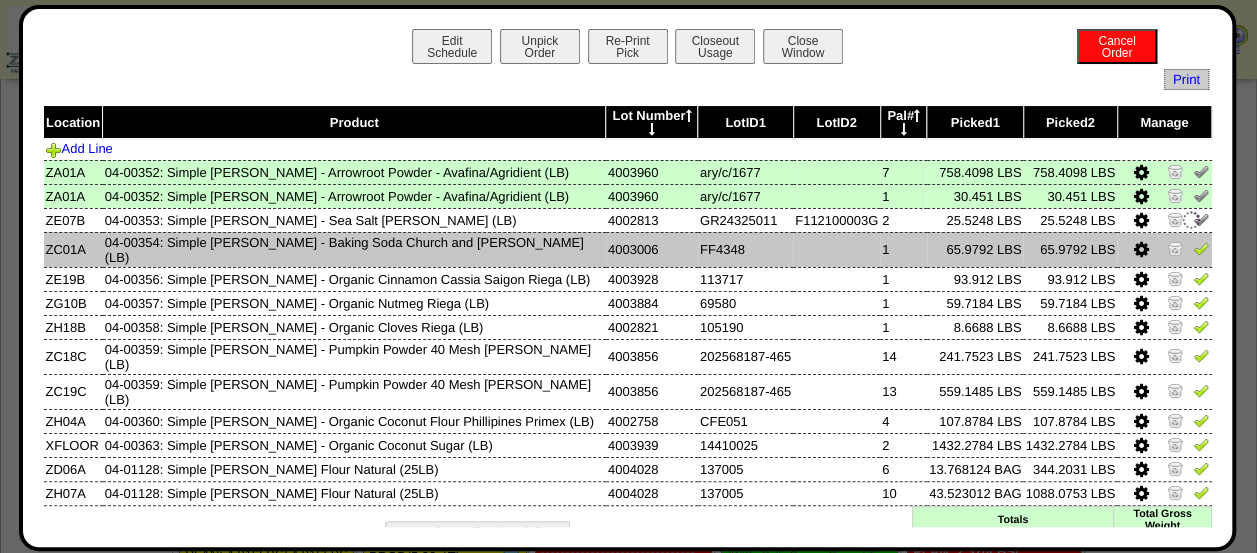 click at bounding box center [1201, 248] 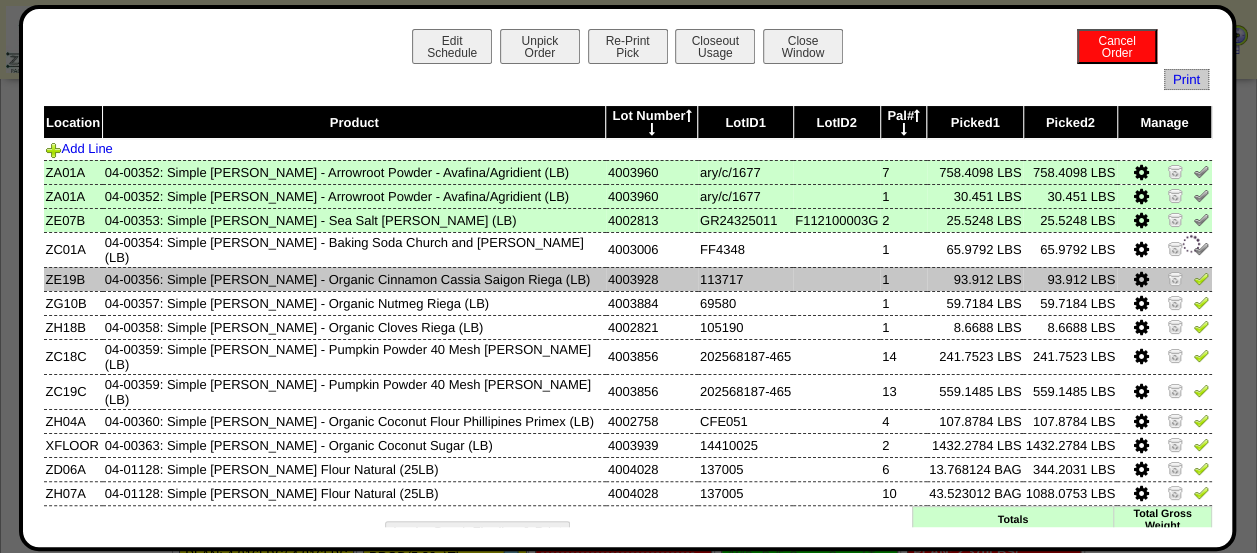click at bounding box center [1201, 278] 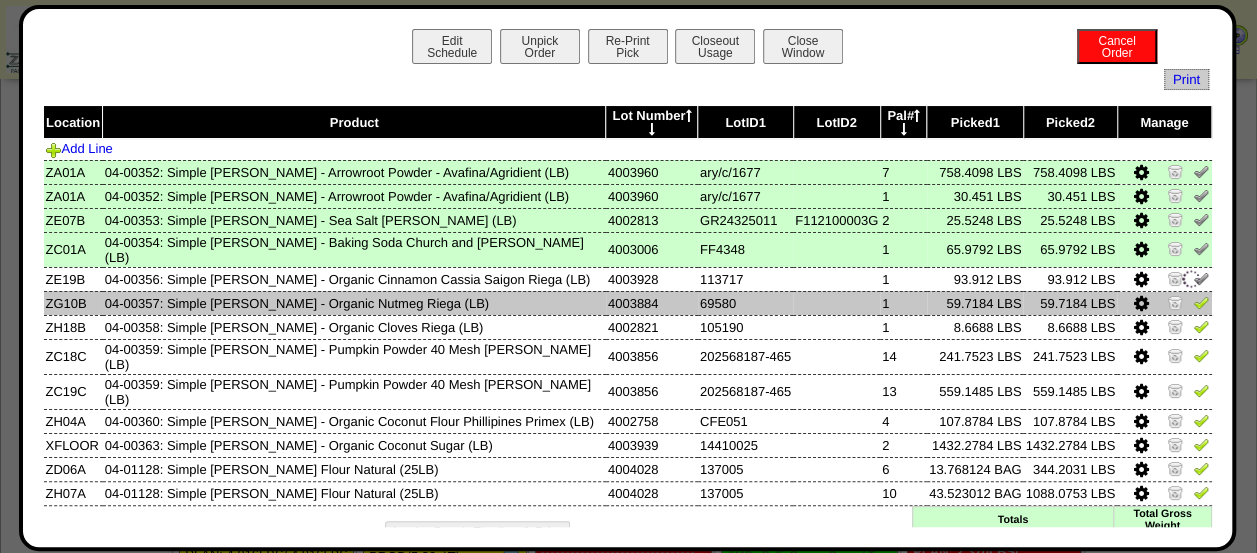 click at bounding box center (1201, 302) 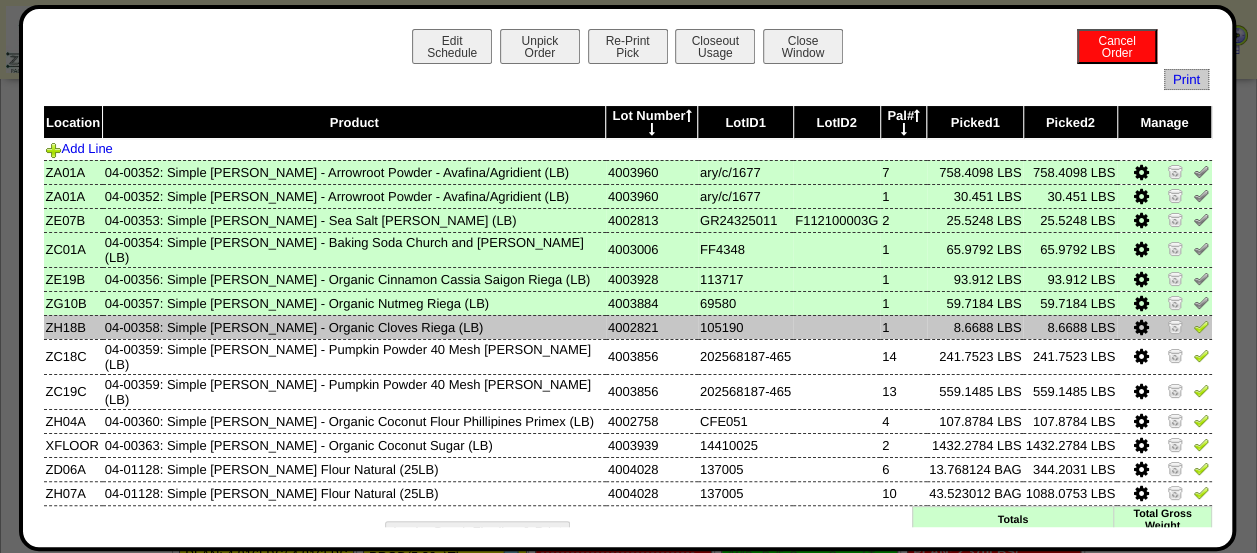 click at bounding box center (1201, 326) 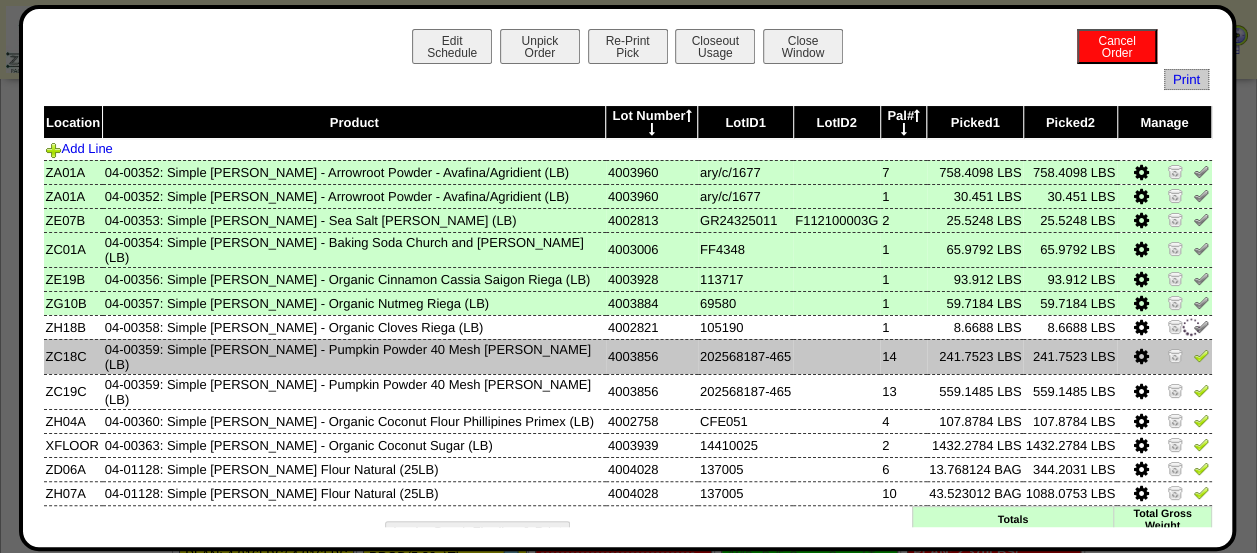 click at bounding box center (1201, 355) 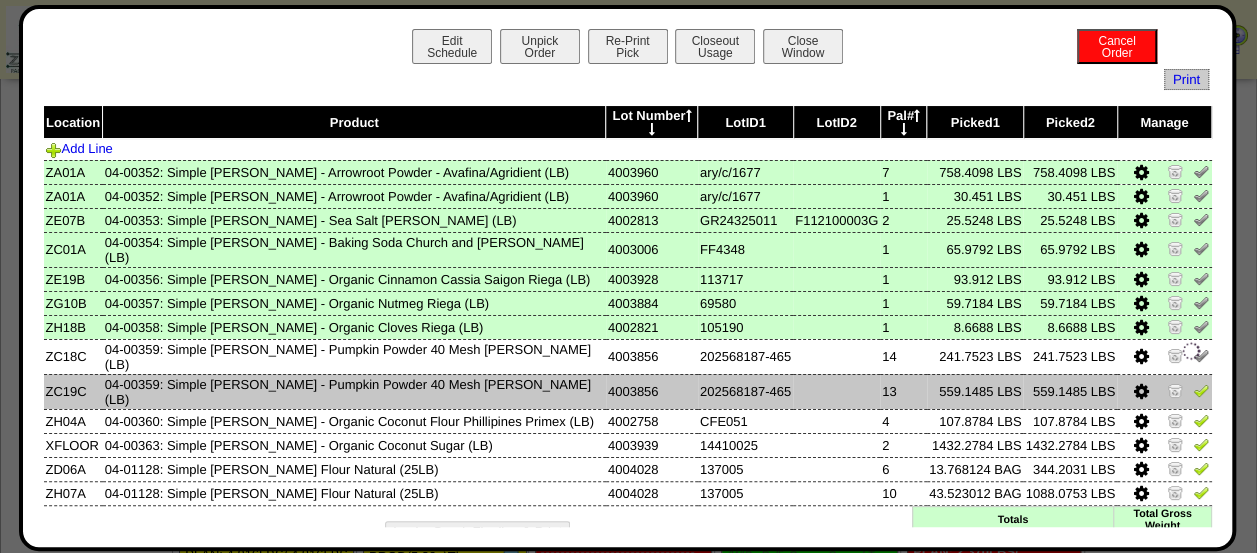 click at bounding box center (1201, 390) 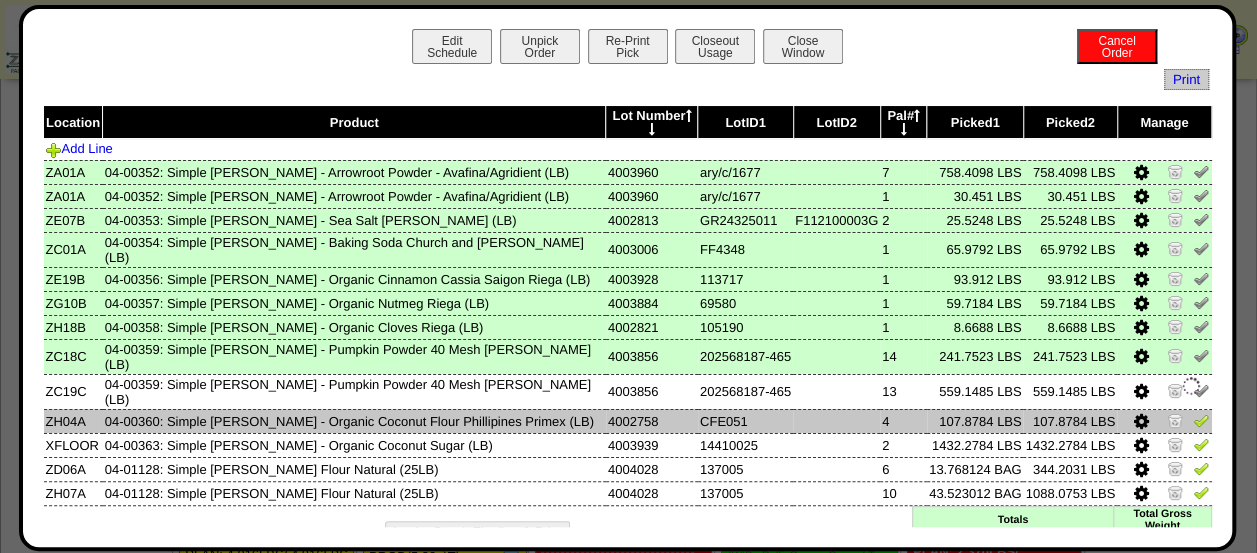 click at bounding box center [1164, 421] 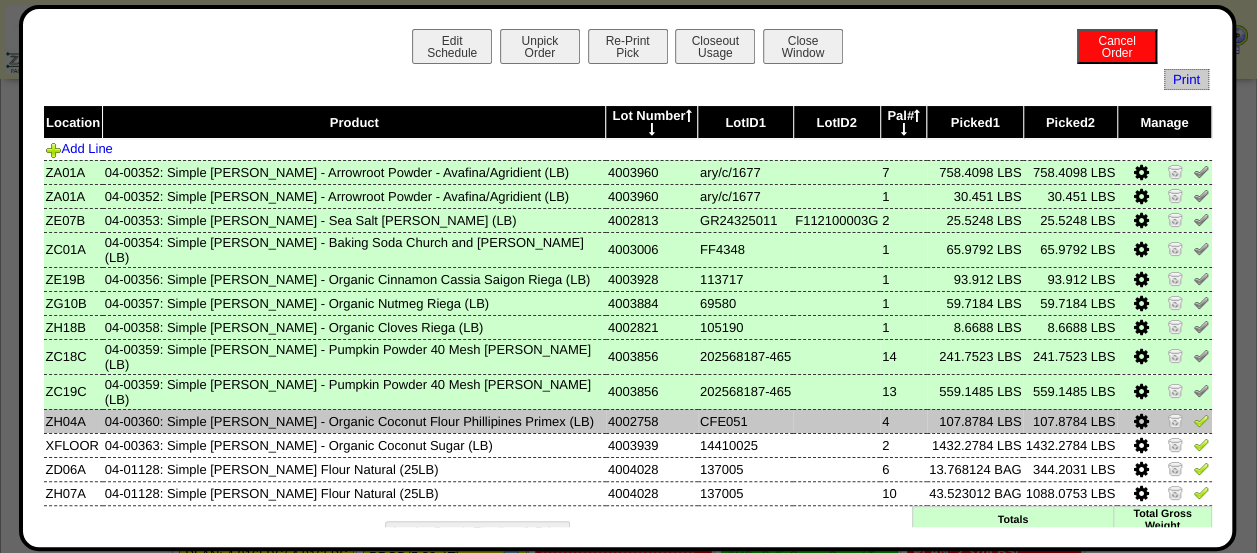 click at bounding box center (1201, 420) 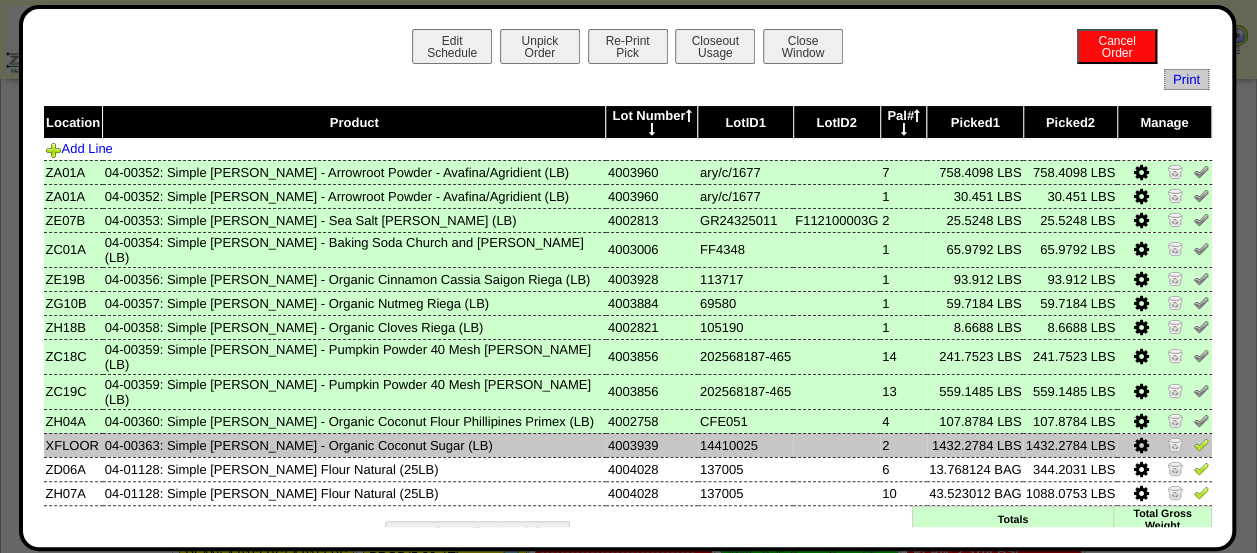 click at bounding box center (1201, 444) 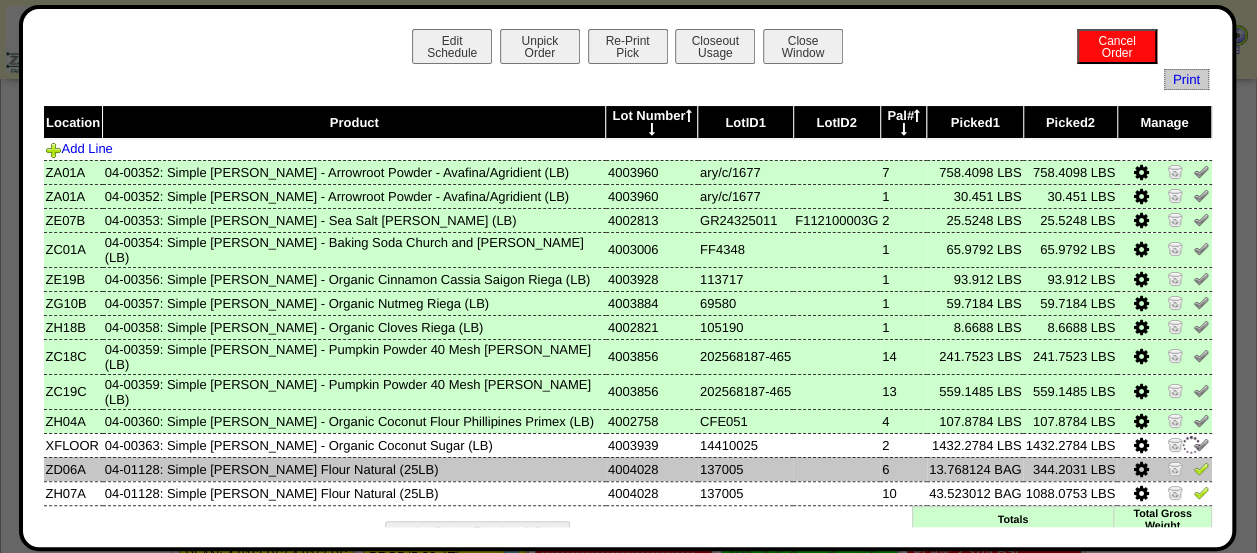 click at bounding box center [1201, 468] 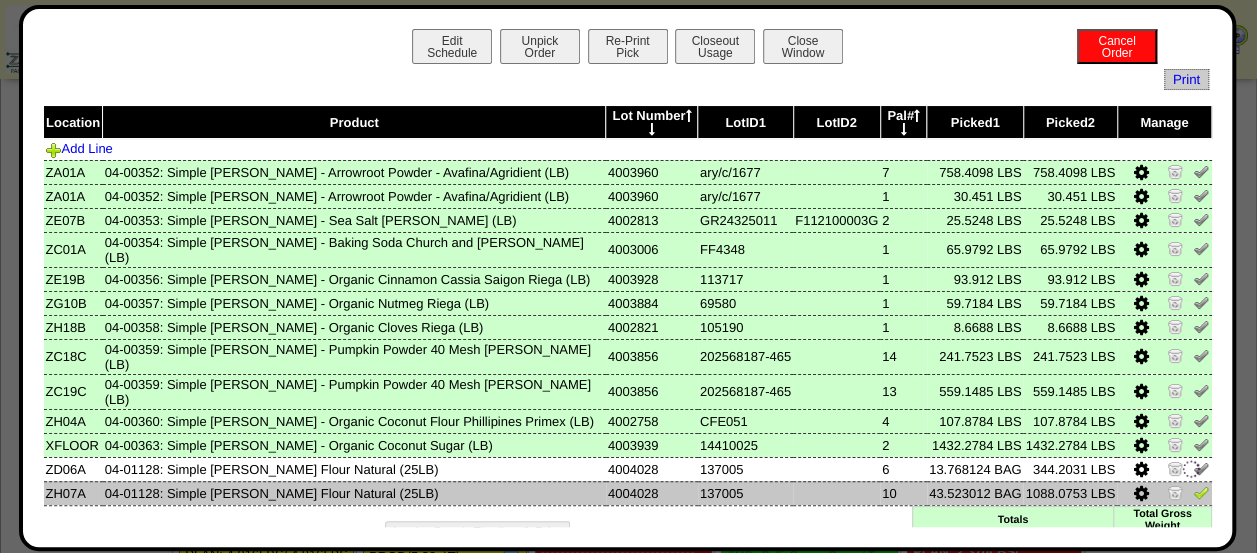 click at bounding box center [1201, 492] 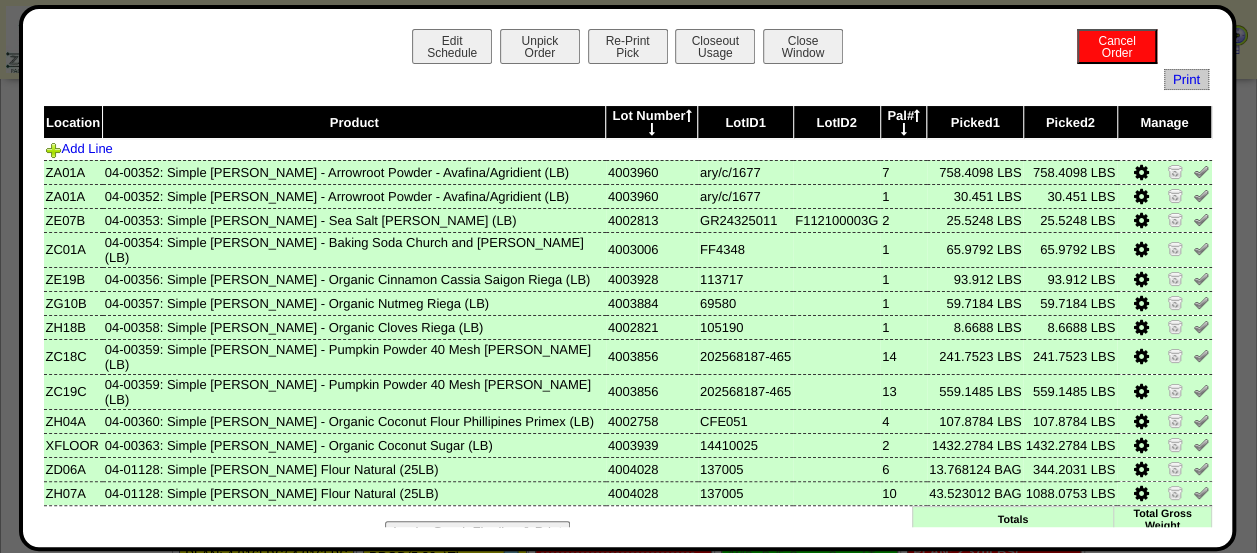 click on "Looks Good: Finalize & Print" at bounding box center (477, 531) 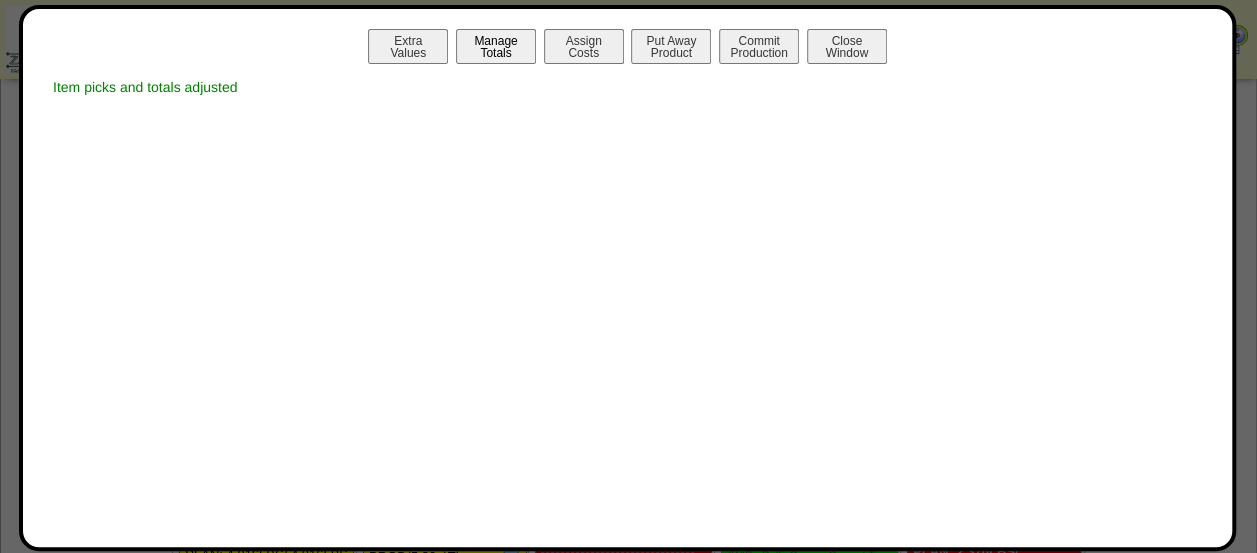 click on "Manage Totals" at bounding box center [496, 46] 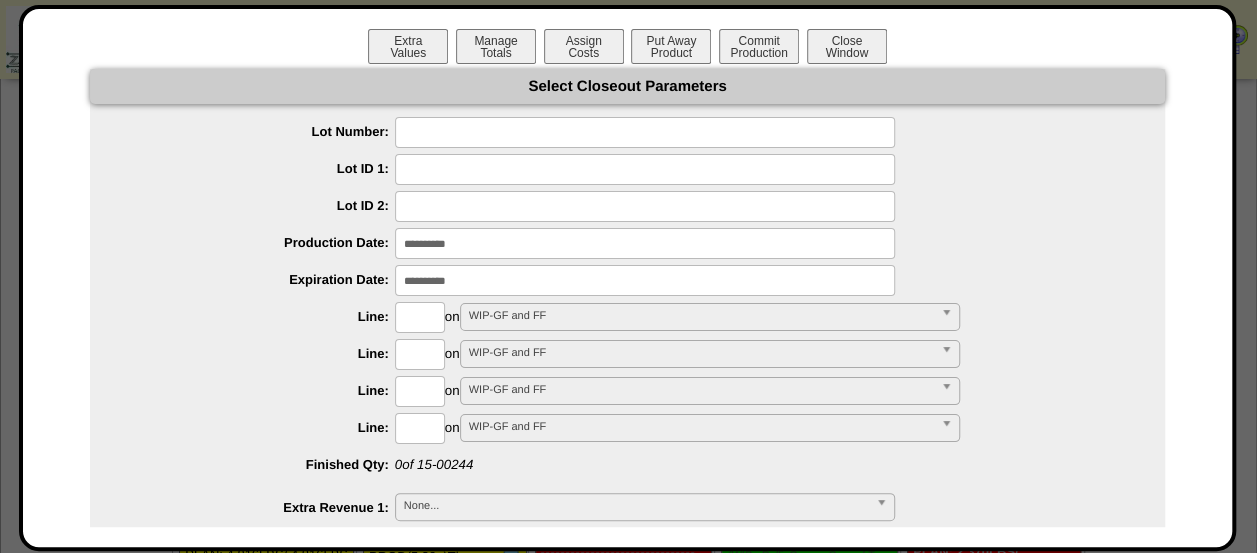 click on "**********" at bounding box center (627, 544) 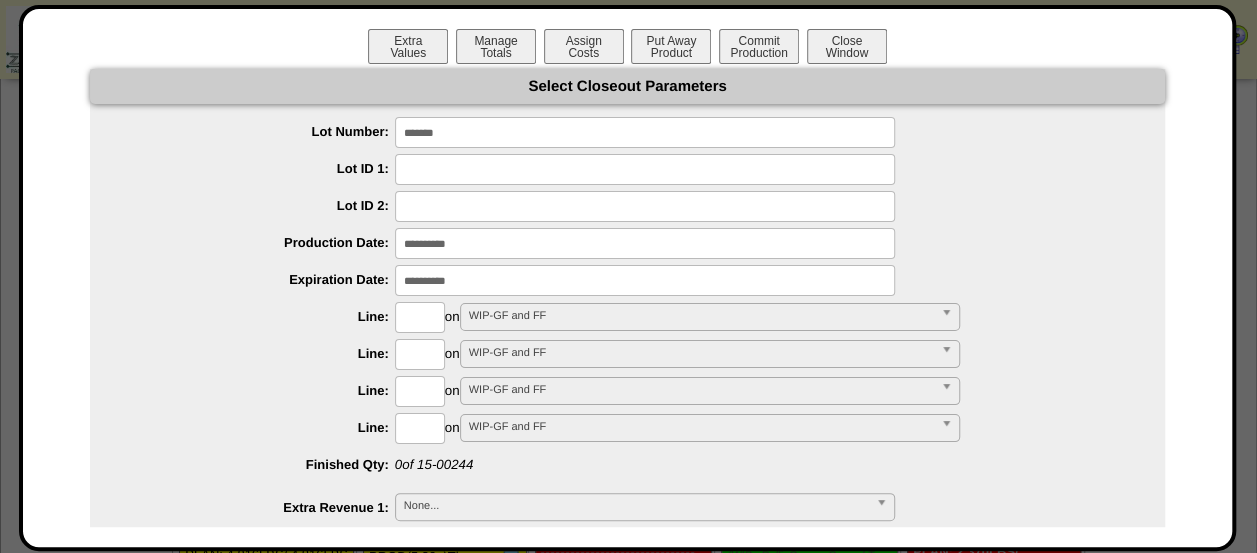 type on "*******" 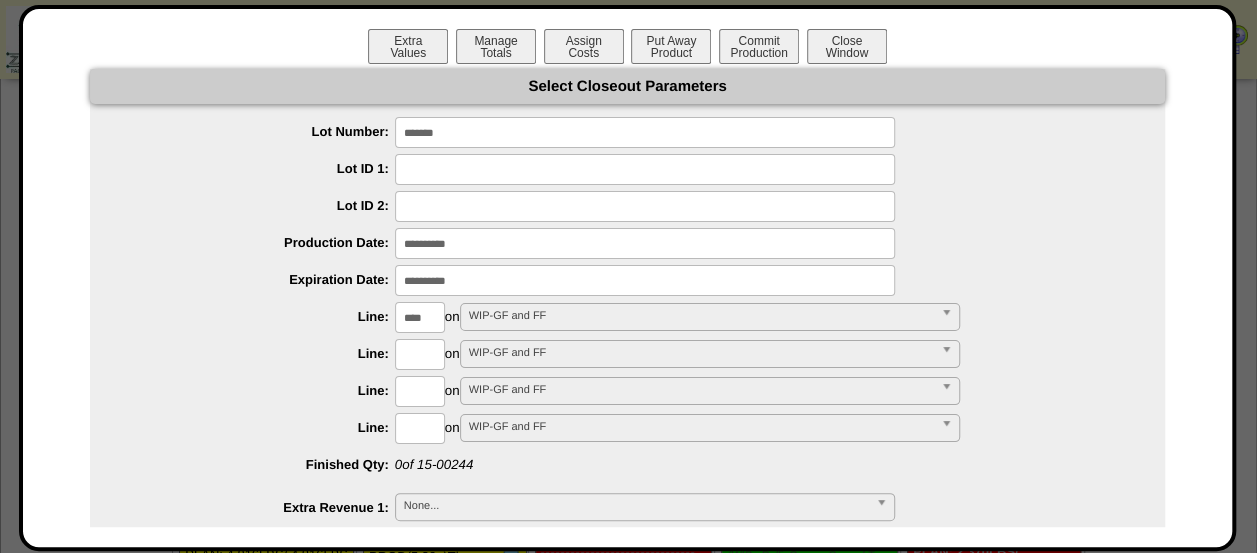 type on "****" 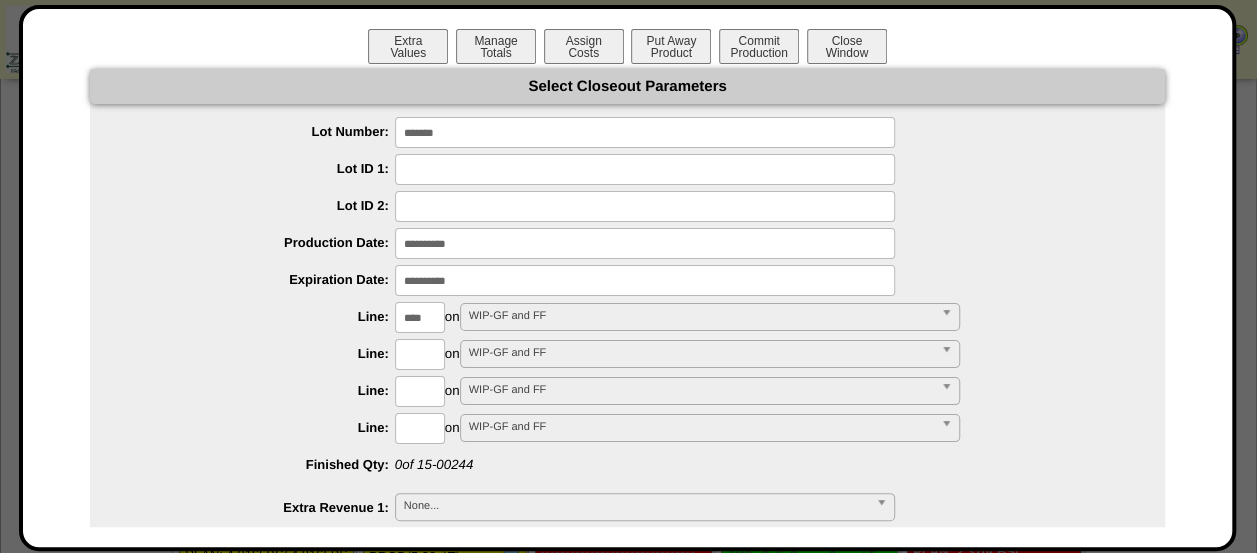 click on "**********" at bounding box center [627, 1010] 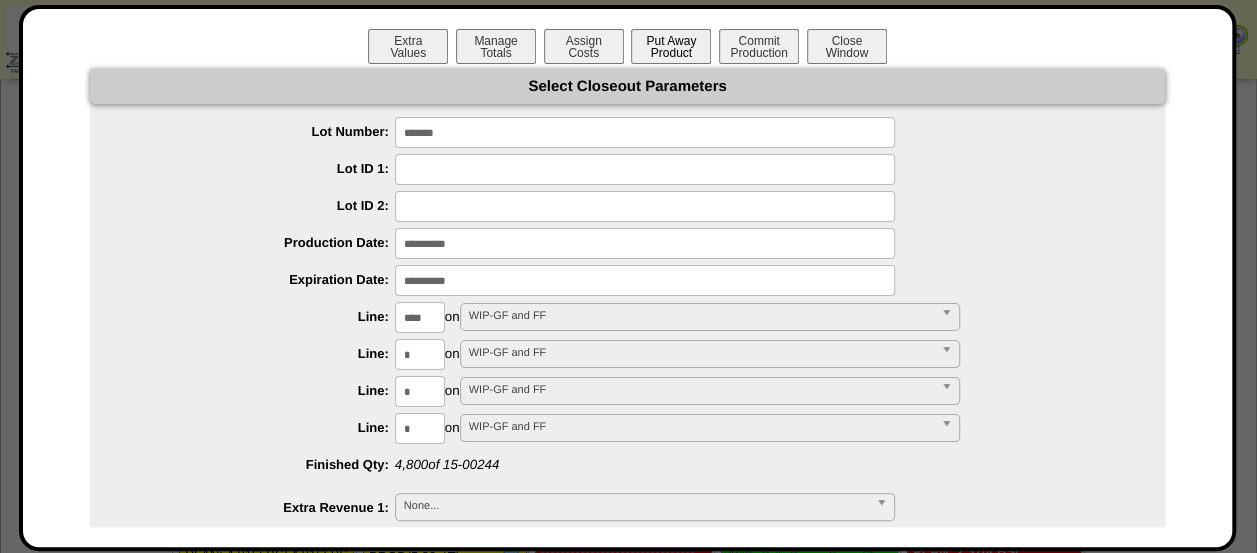 click on "Put Away Product" at bounding box center [671, 46] 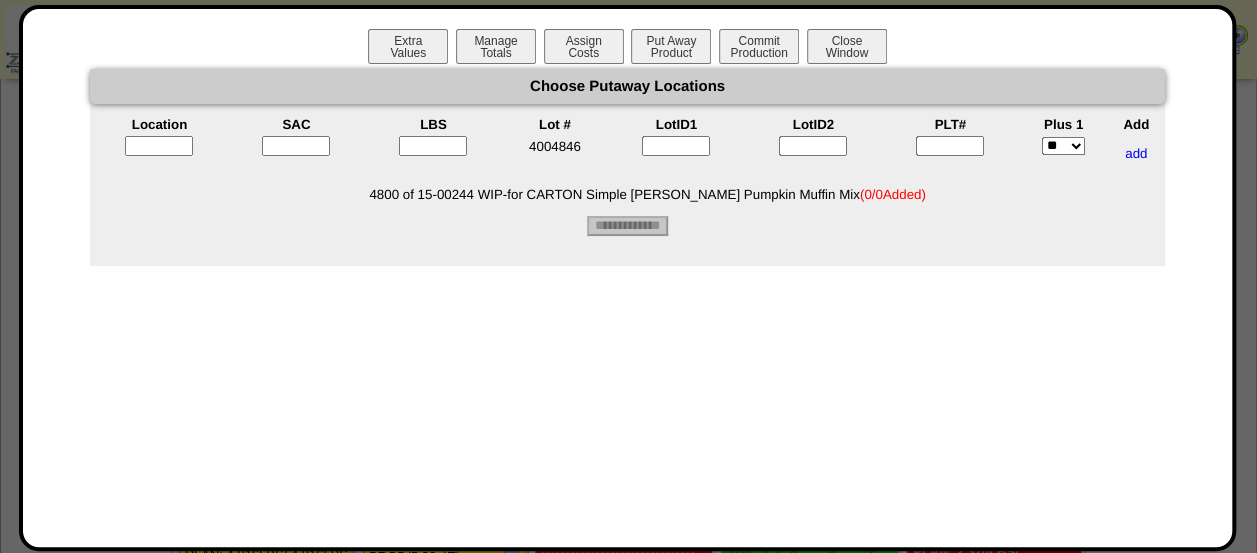 click on "PLT#" at bounding box center (950, 124) 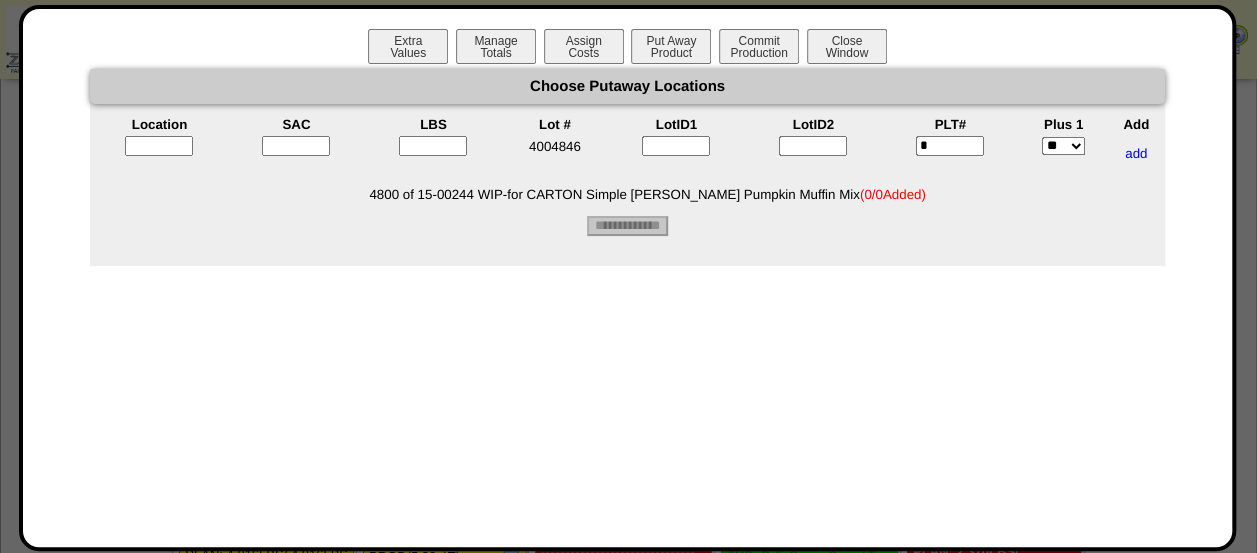 type on "*" 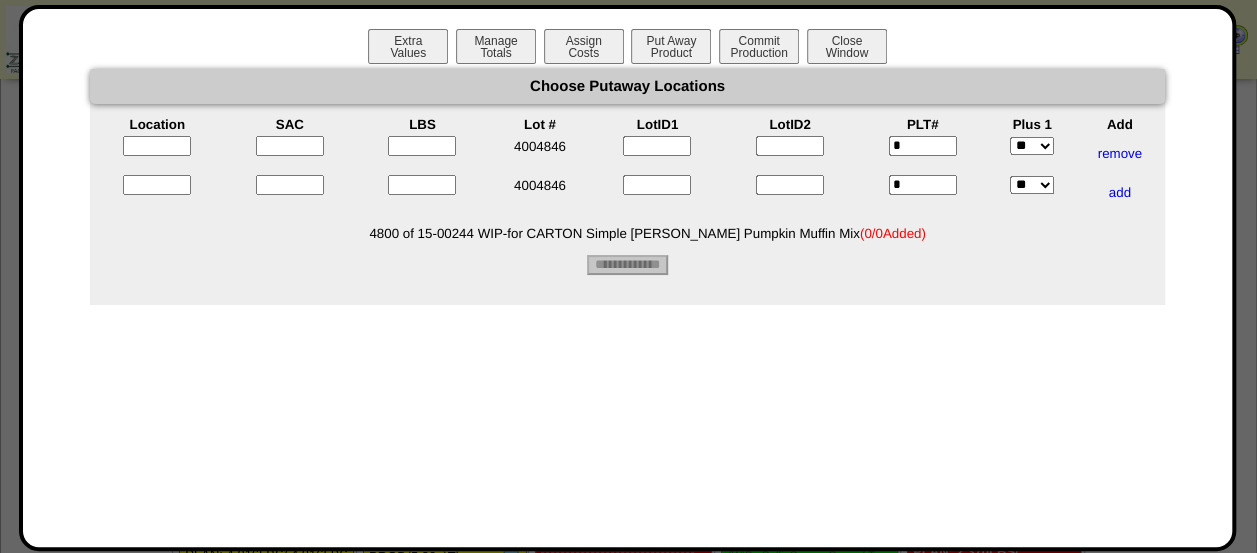 click on "*" at bounding box center (923, 185) 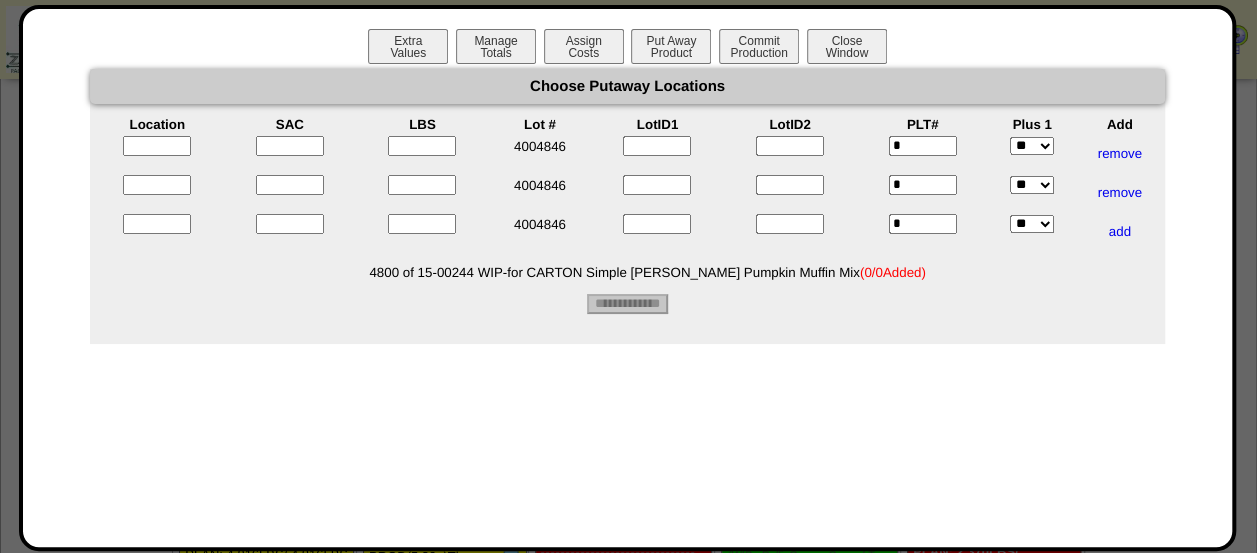 click at bounding box center [157, 146] 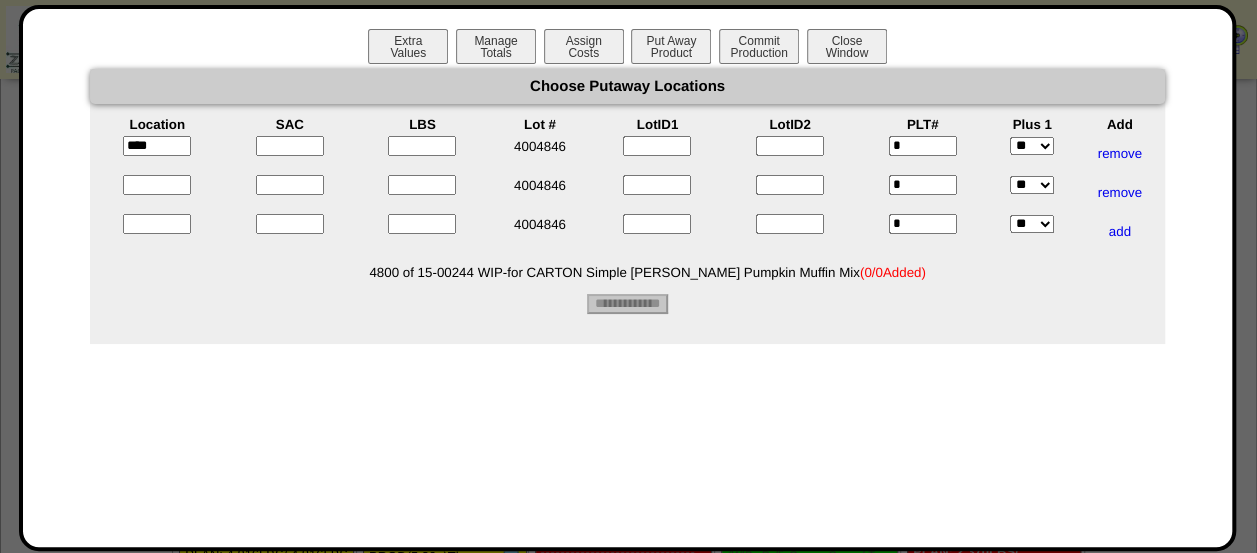 type on "*****" 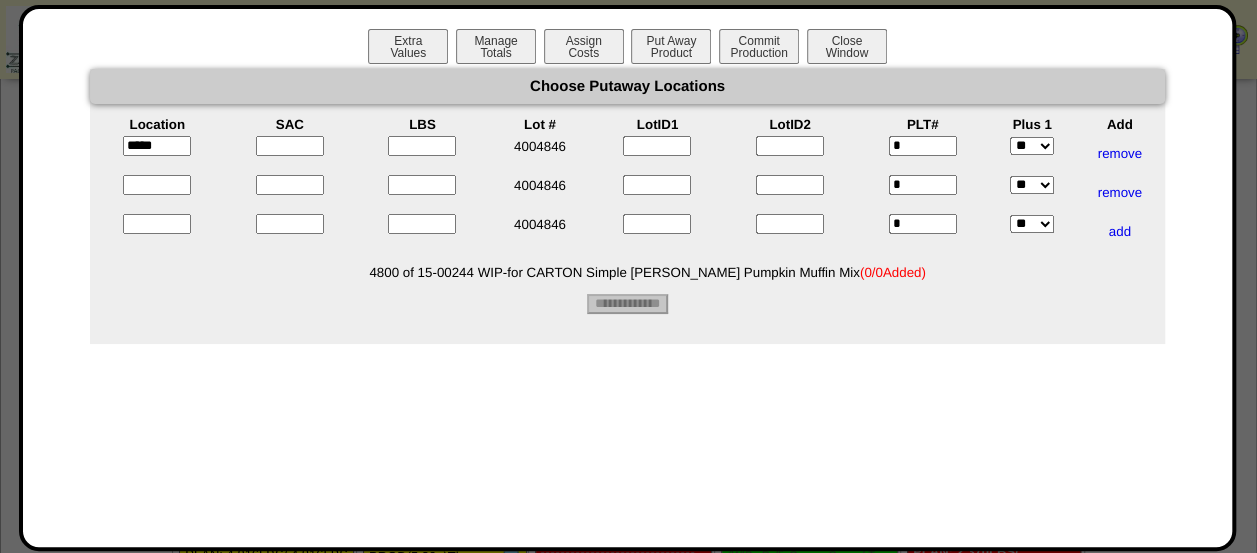 drag, startPoint x: 127, startPoint y: 179, endPoint x: 138, endPoint y: 182, distance: 11.401754 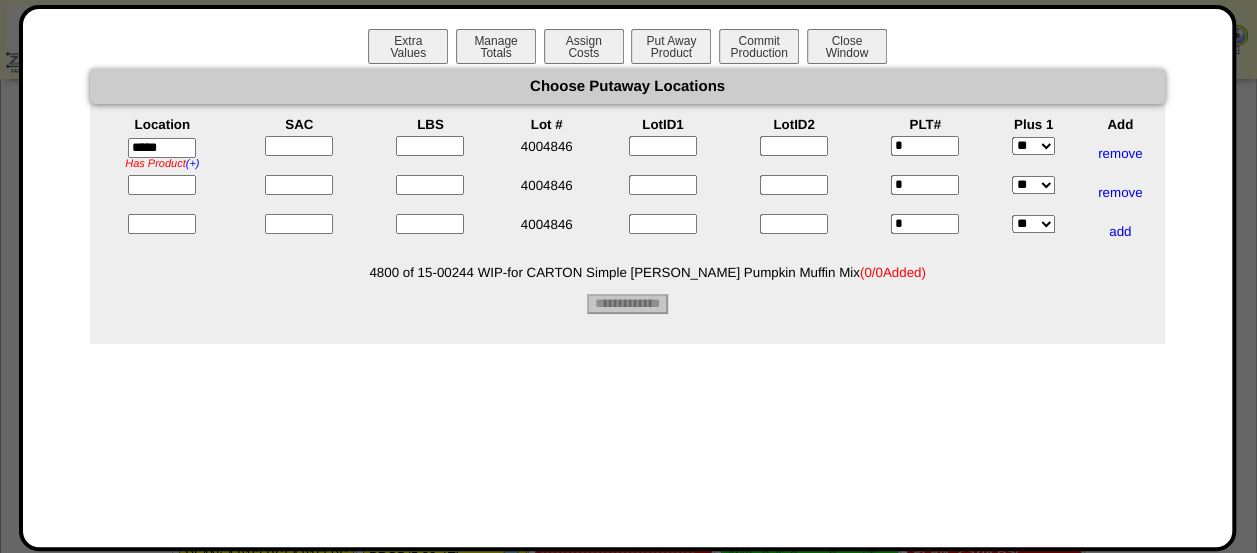 click at bounding box center (162, 185) 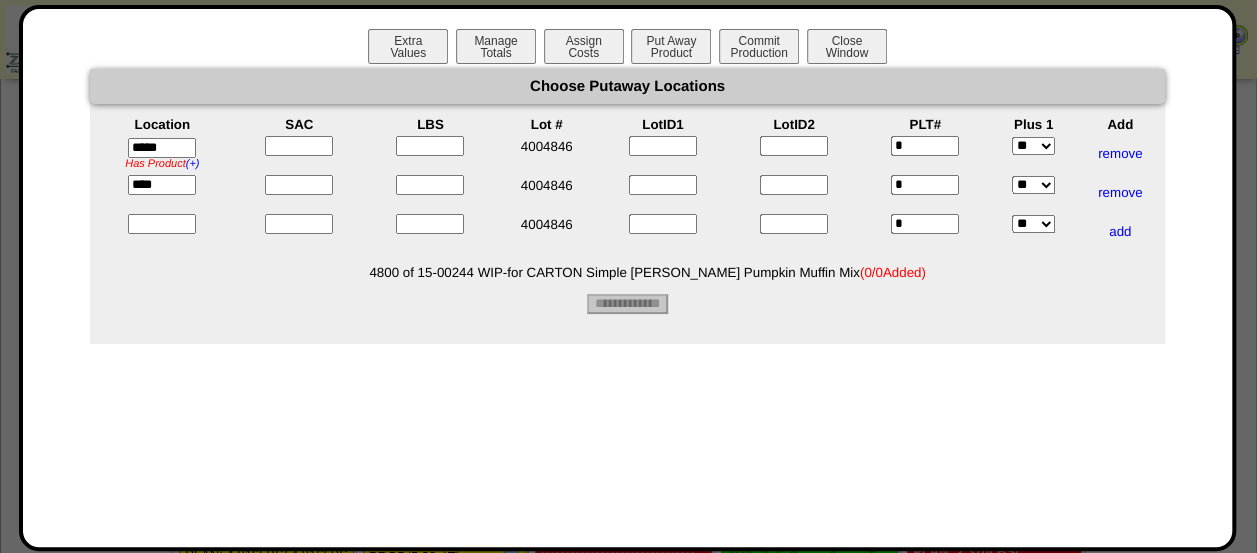 type on "*****" 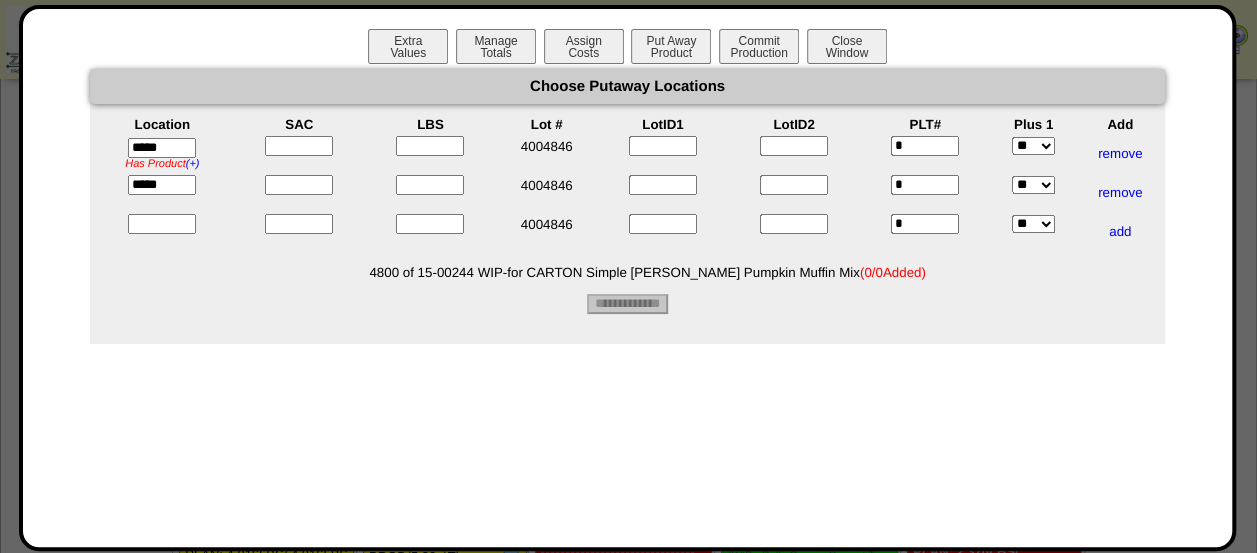 click at bounding box center (162, 224) 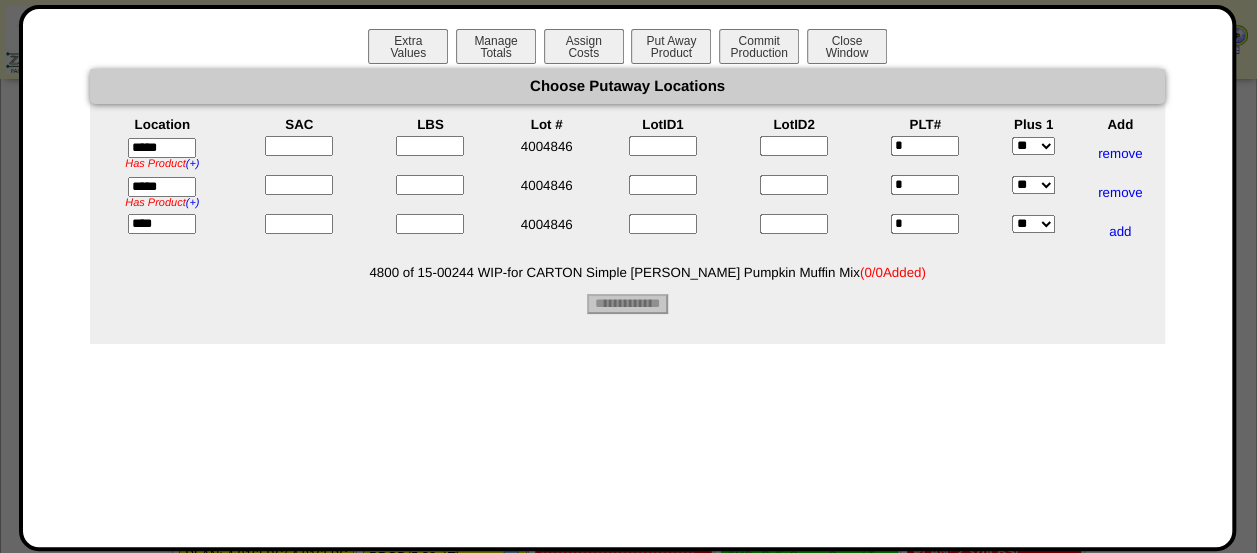 type on "*****" 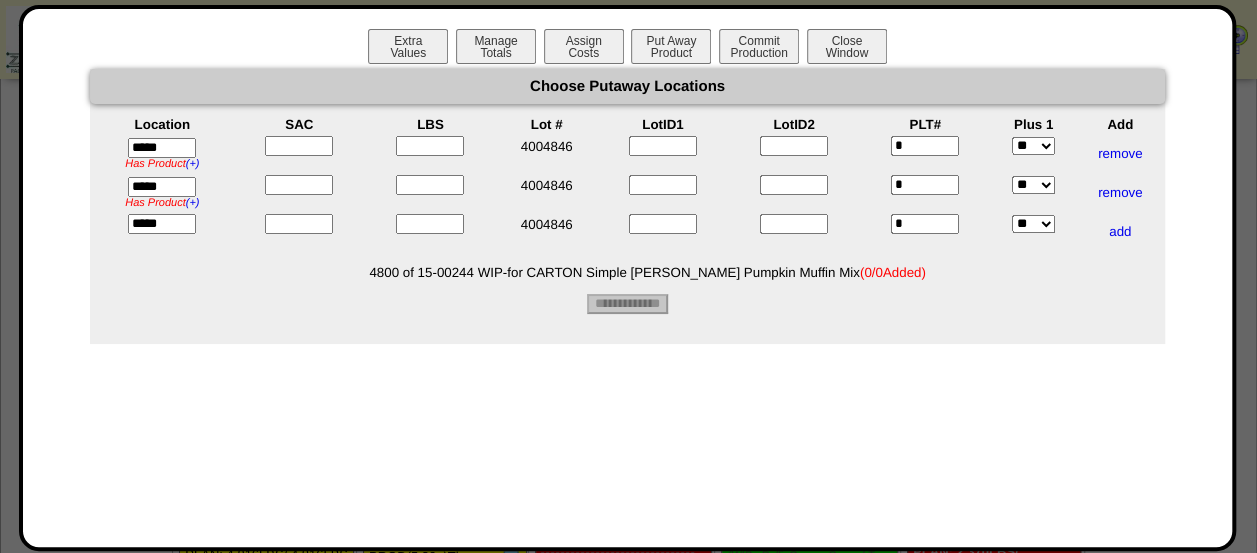 drag, startPoint x: 300, startPoint y: 136, endPoint x: 316, endPoint y: 150, distance: 21.260292 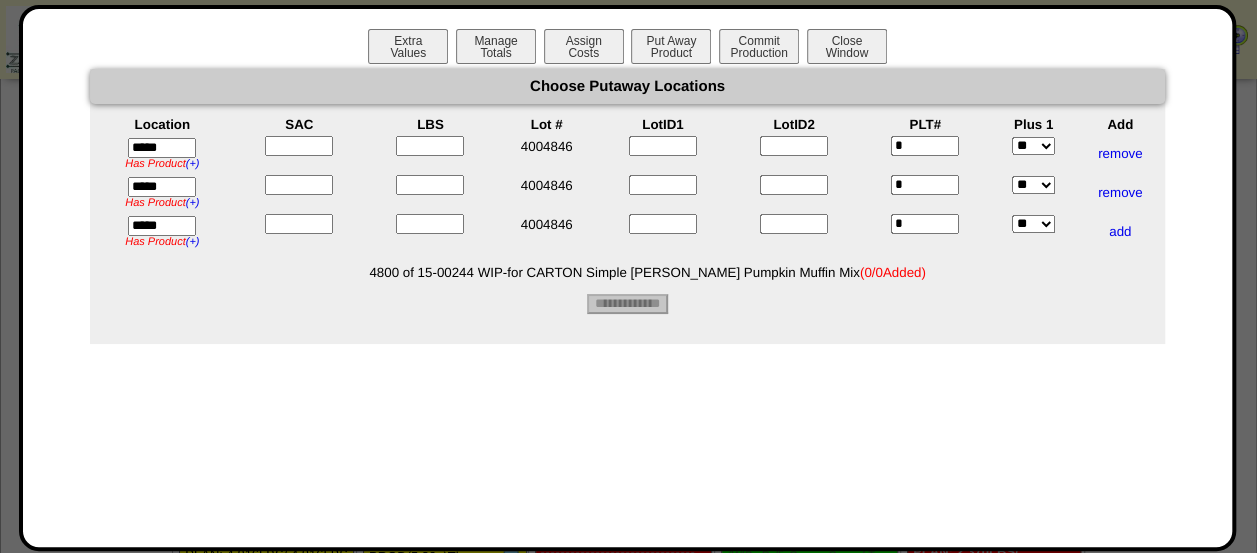 type on "*" 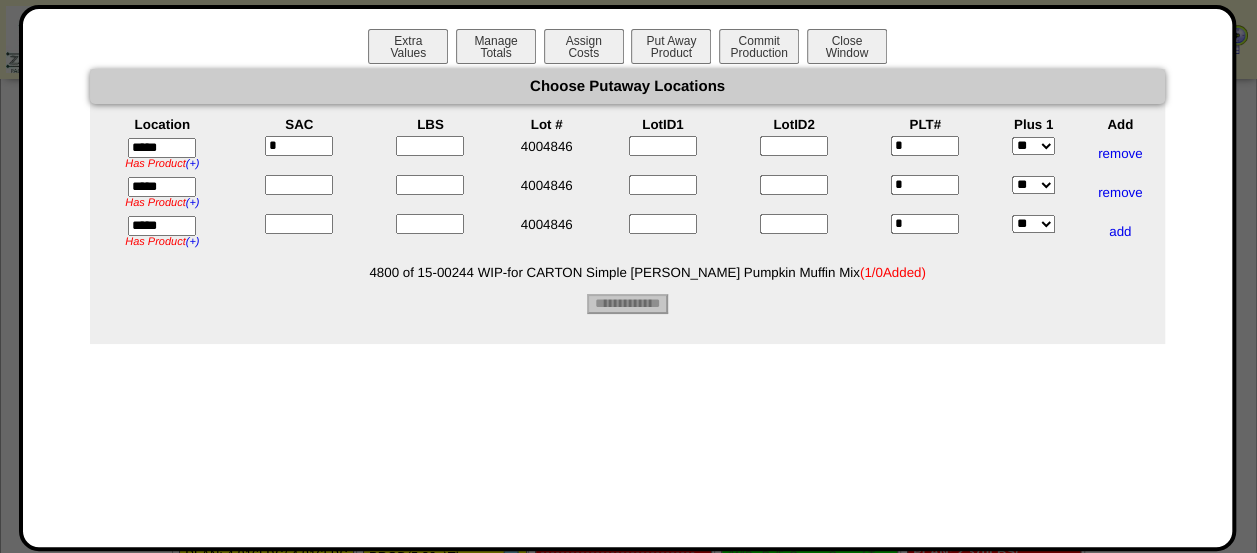 click at bounding box center [299, 185] 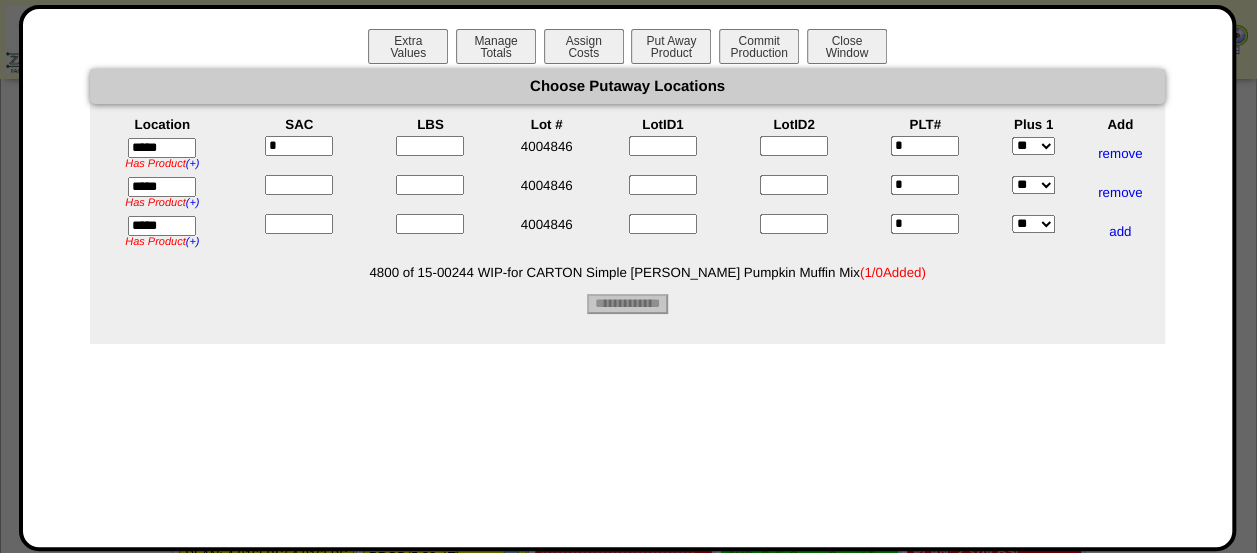 type on "*" 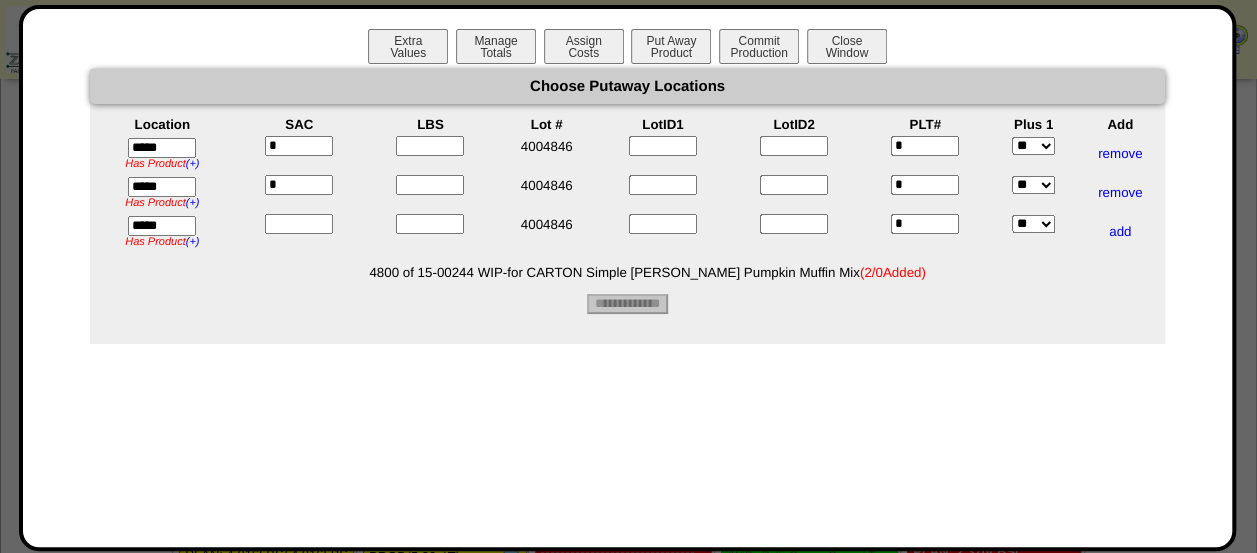 click at bounding box center [299, 224] 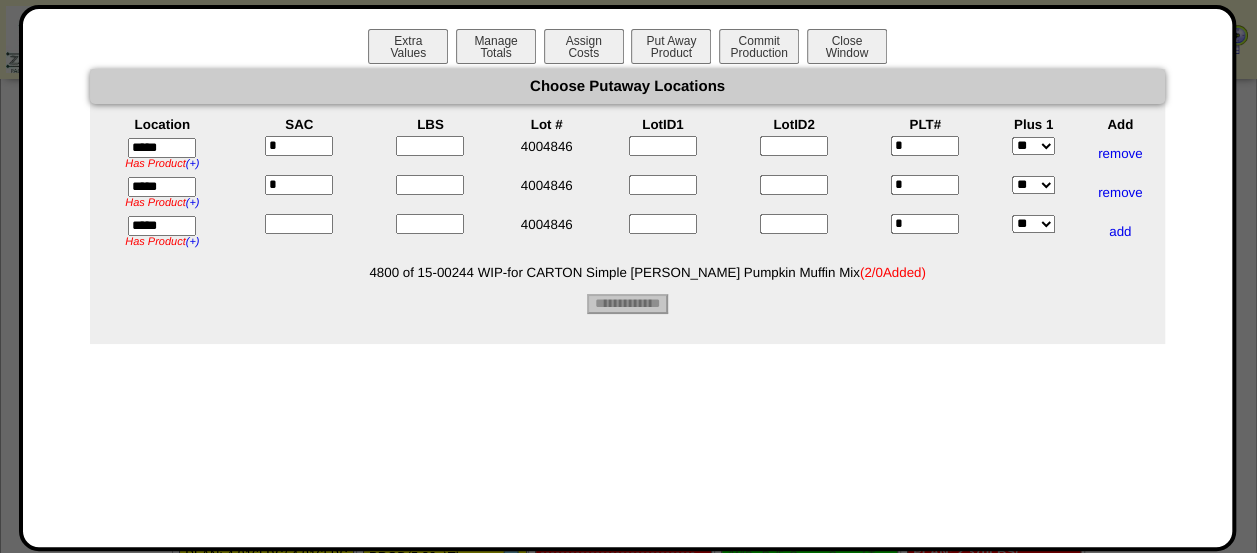type on "*" 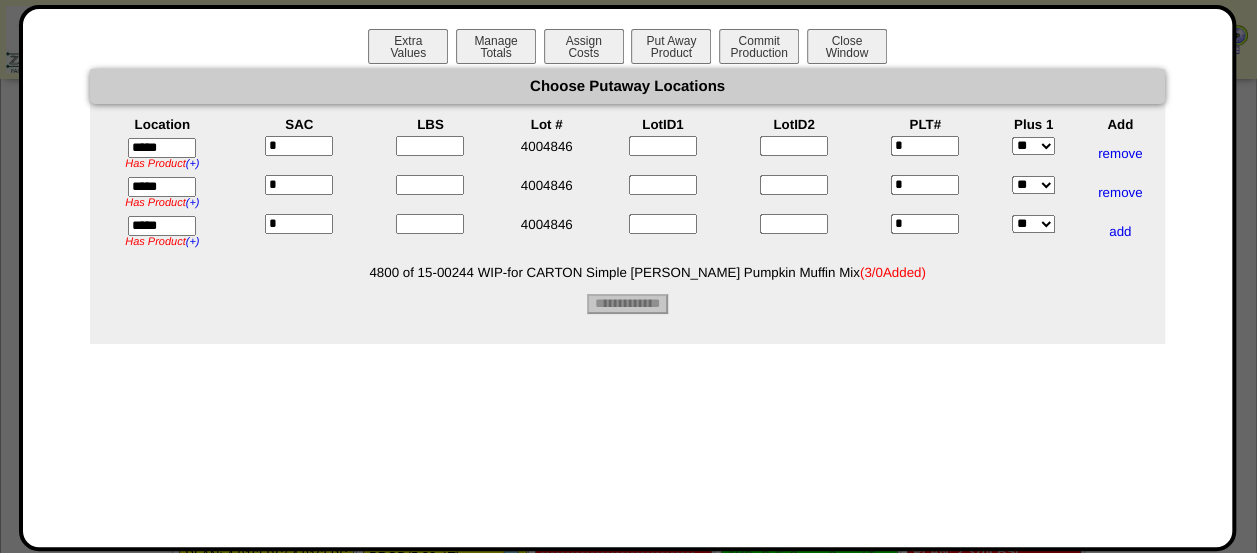 click at bounding box center (430, 146) 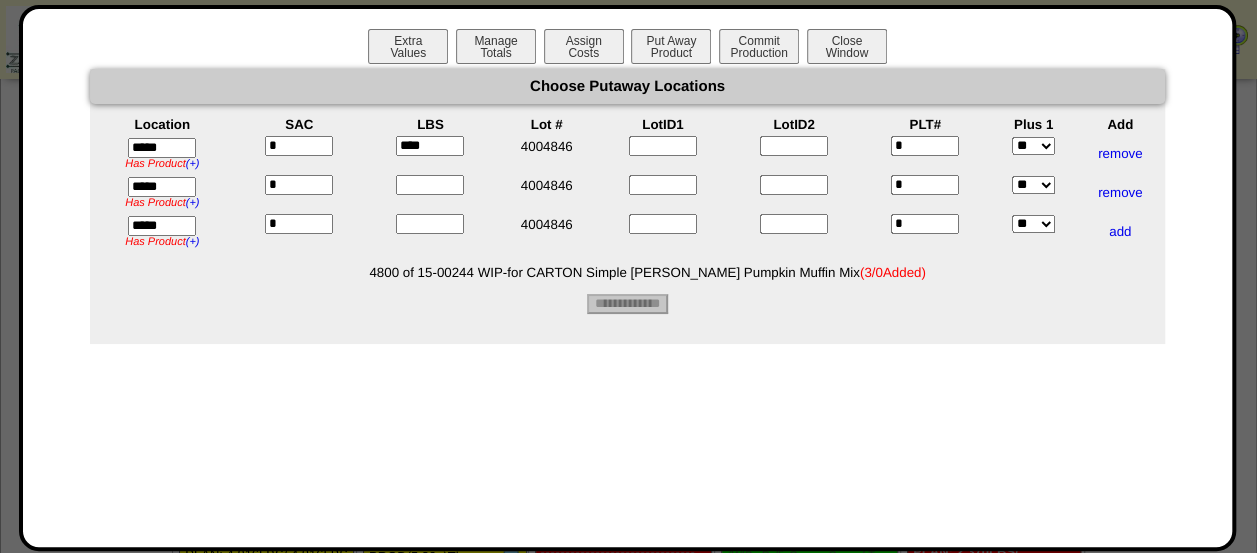 type on "****" 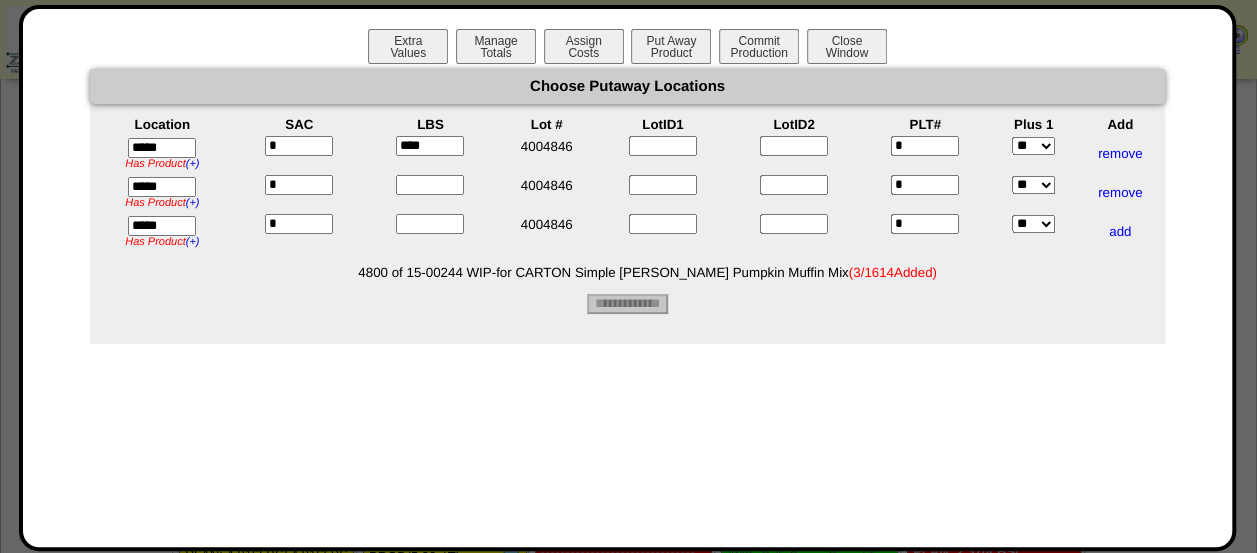 click at bounding box center [430, 185] 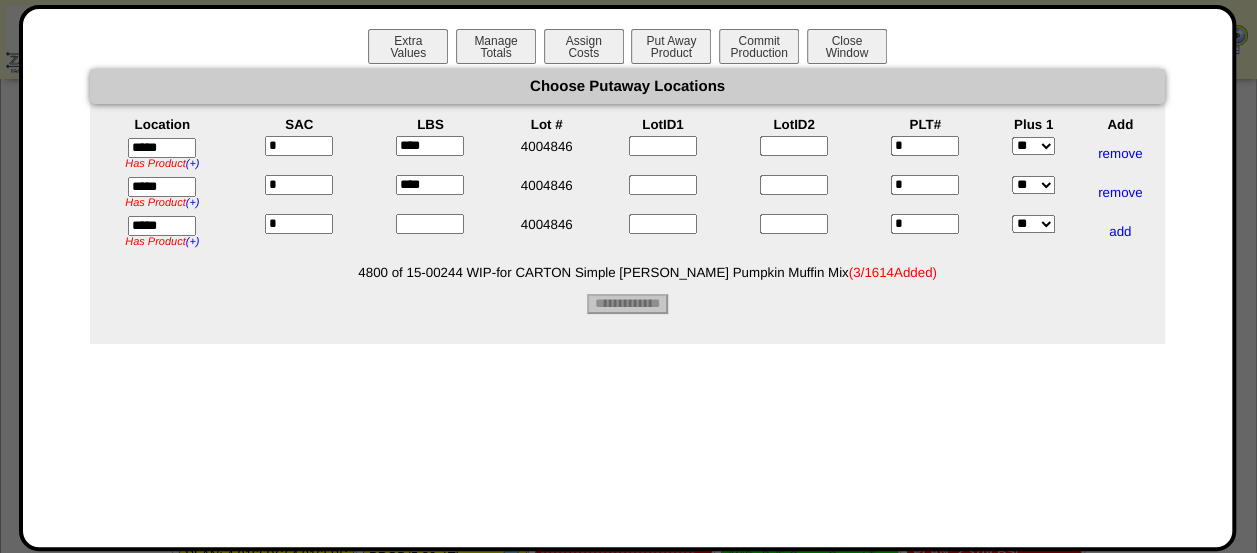 type on "****" 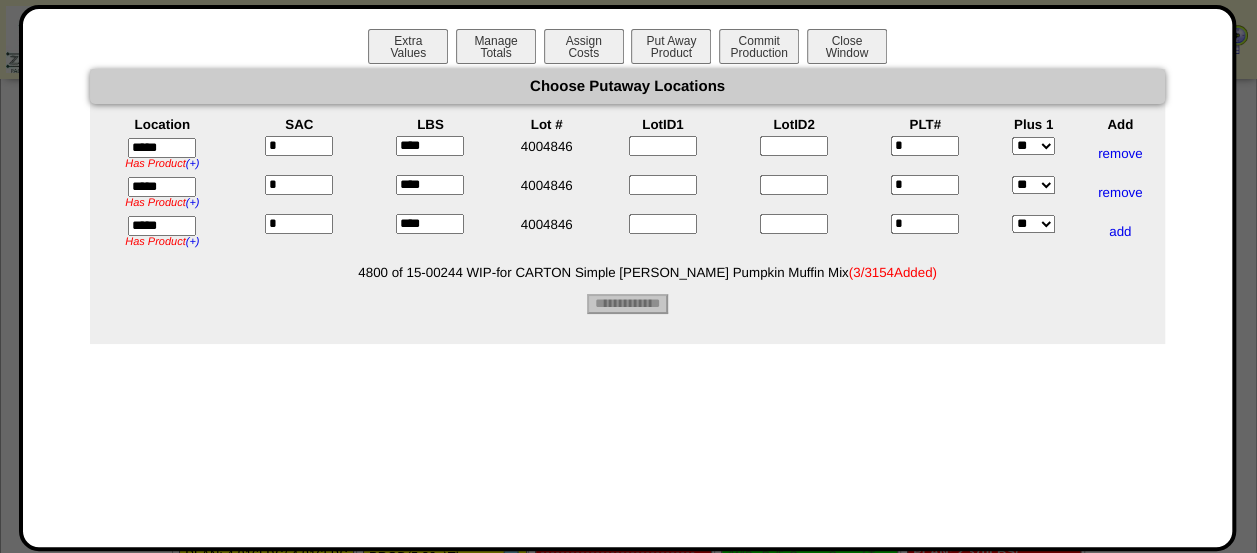 type on "****" 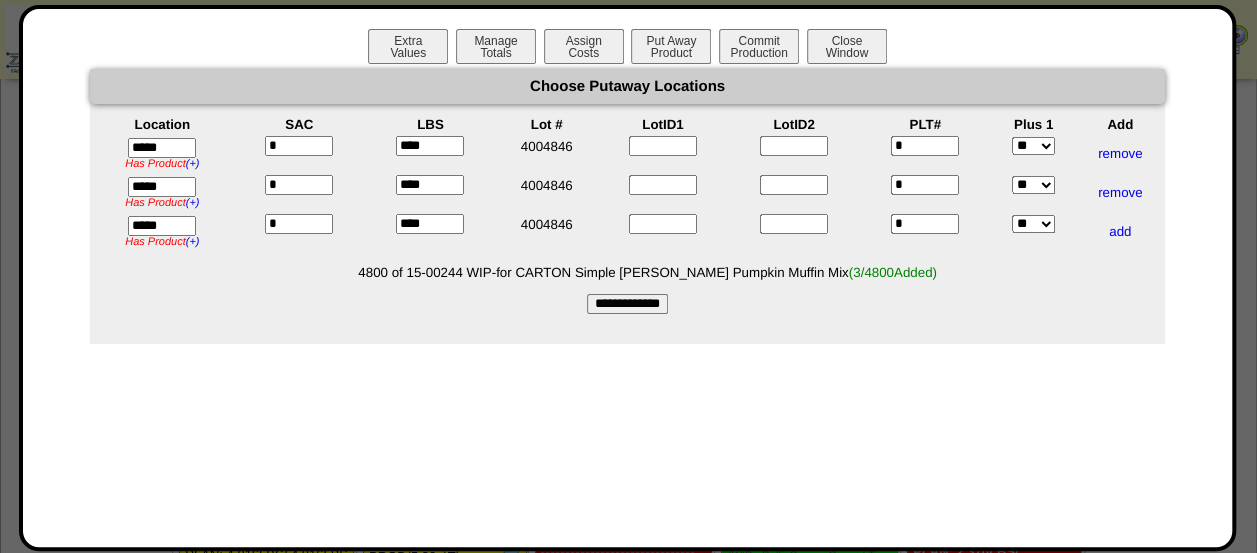 click on "****" at bounding box center [430, 231] 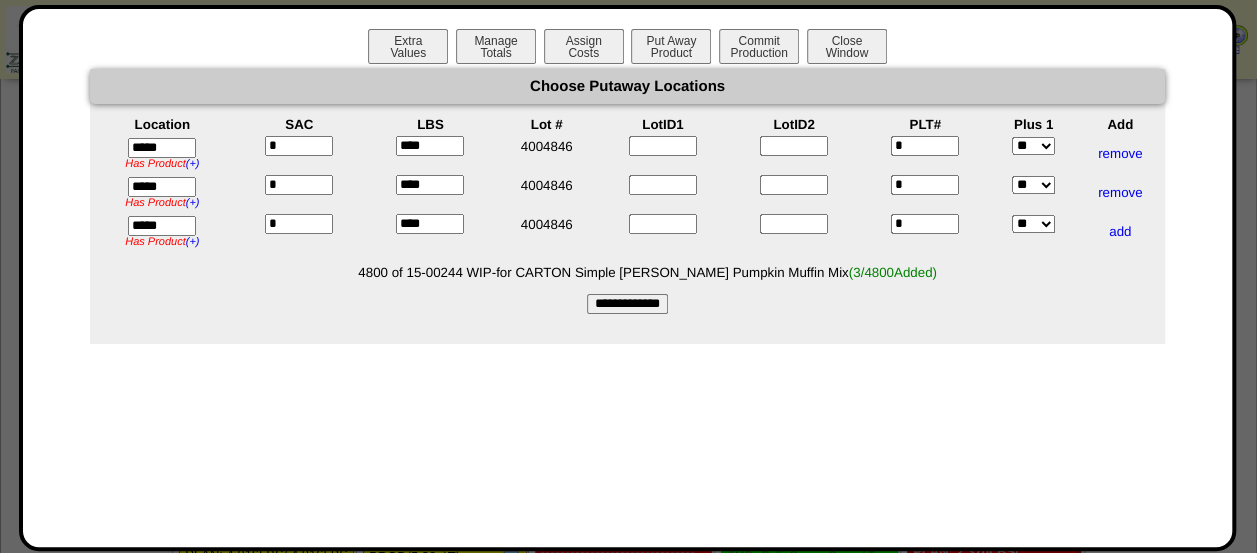 click on "**********" at bounding box center [627, 304] 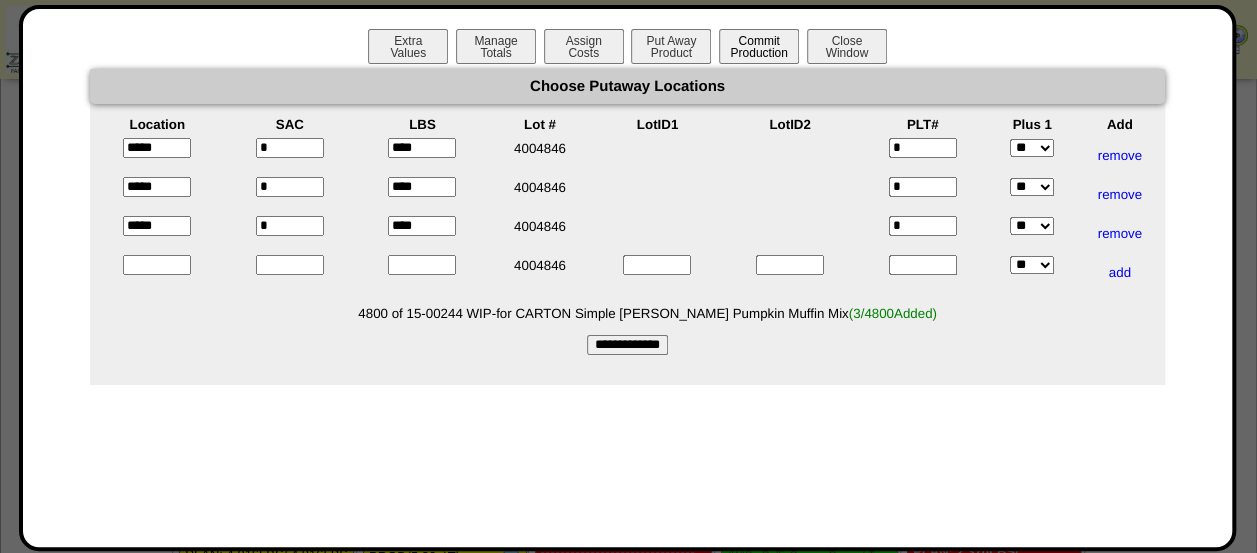 click on "Commit Production" at bounding box center [759, 46] 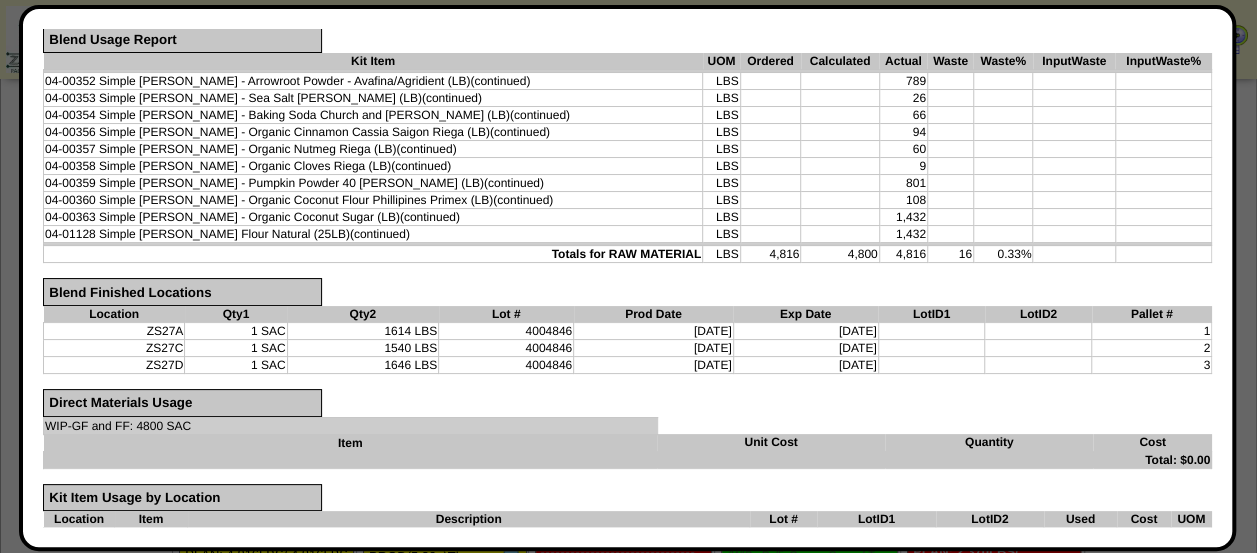 scroll, scrollTop: 668, scrollLeft: 0, axis: vertical 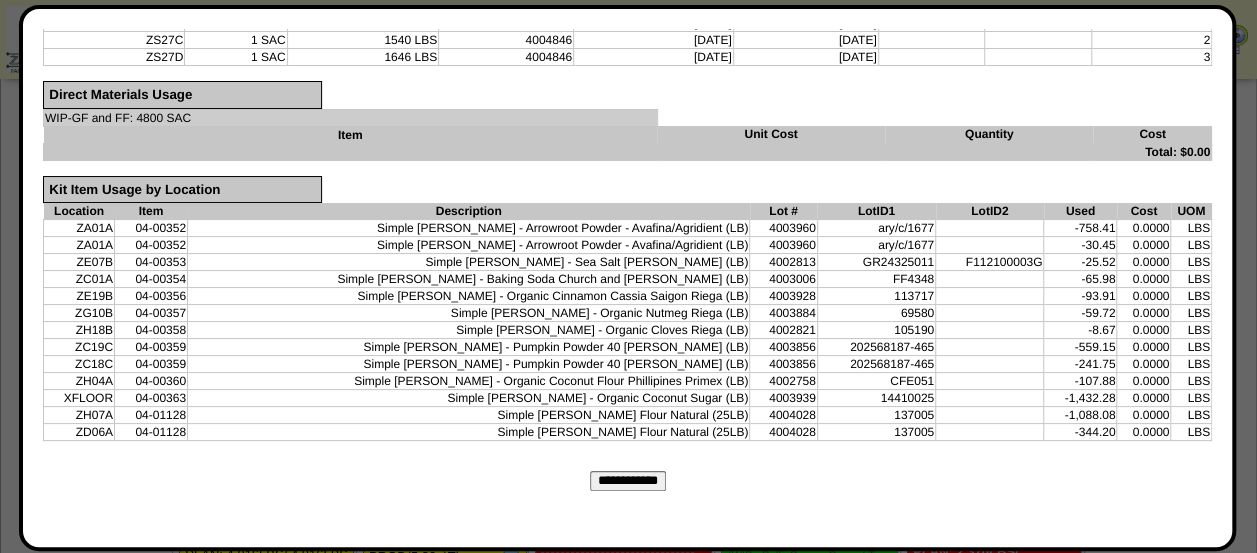 click on "**********" at bounding box center (628, 481) 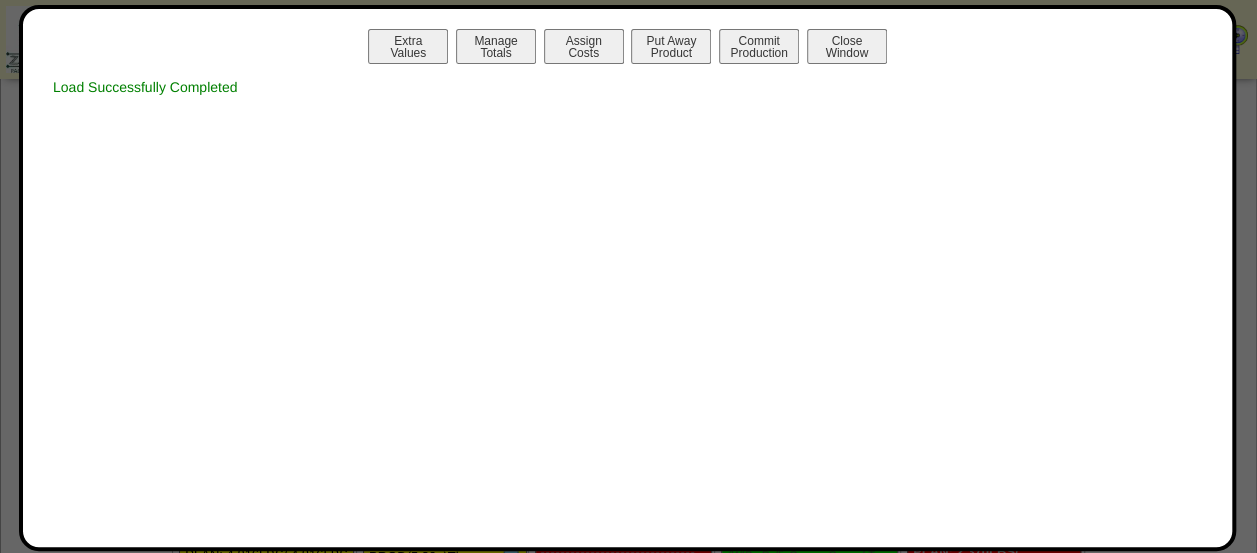 scroll, scrollTop: 0, scrollLeft: 0, axis: both 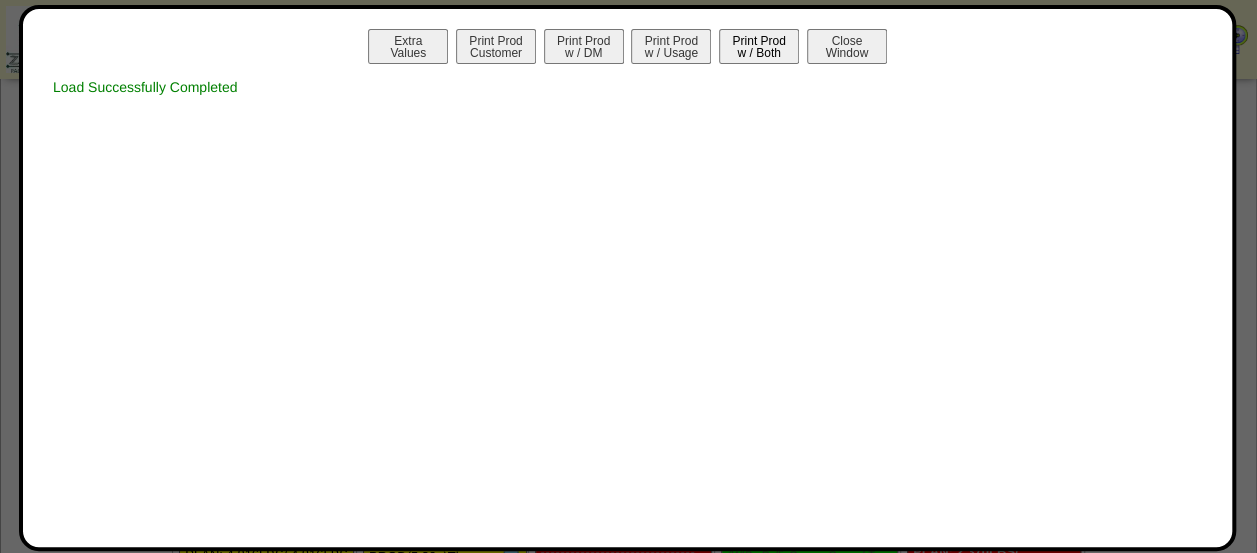 click on "Print Prod w / Both" at bounding box center [759, 46] 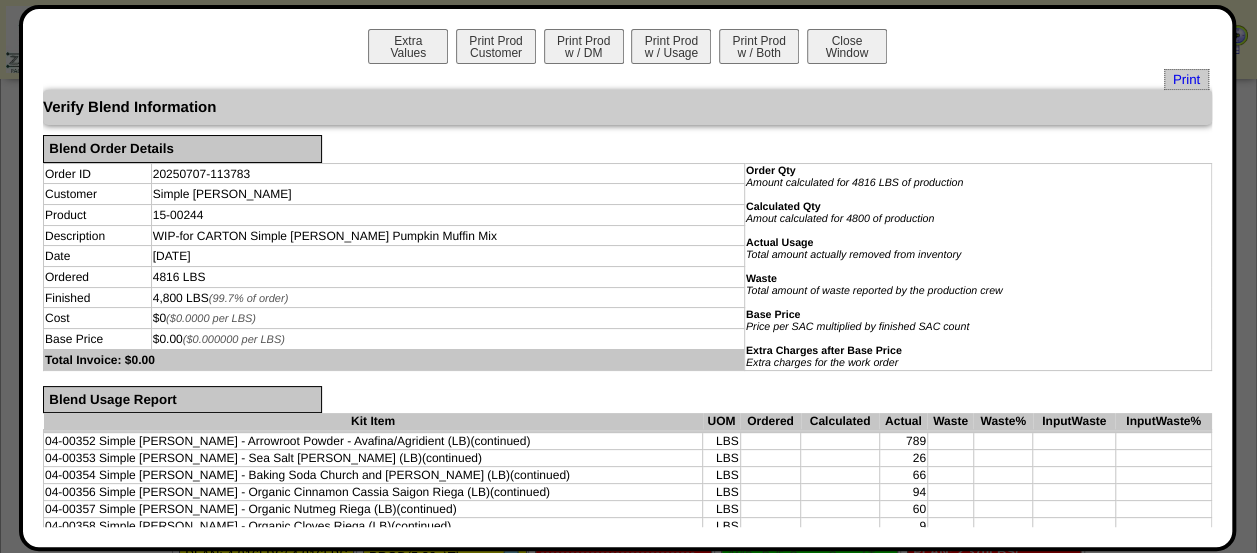 scroll, scrollTop: 600, scrollLeft: 0, axis: vertical 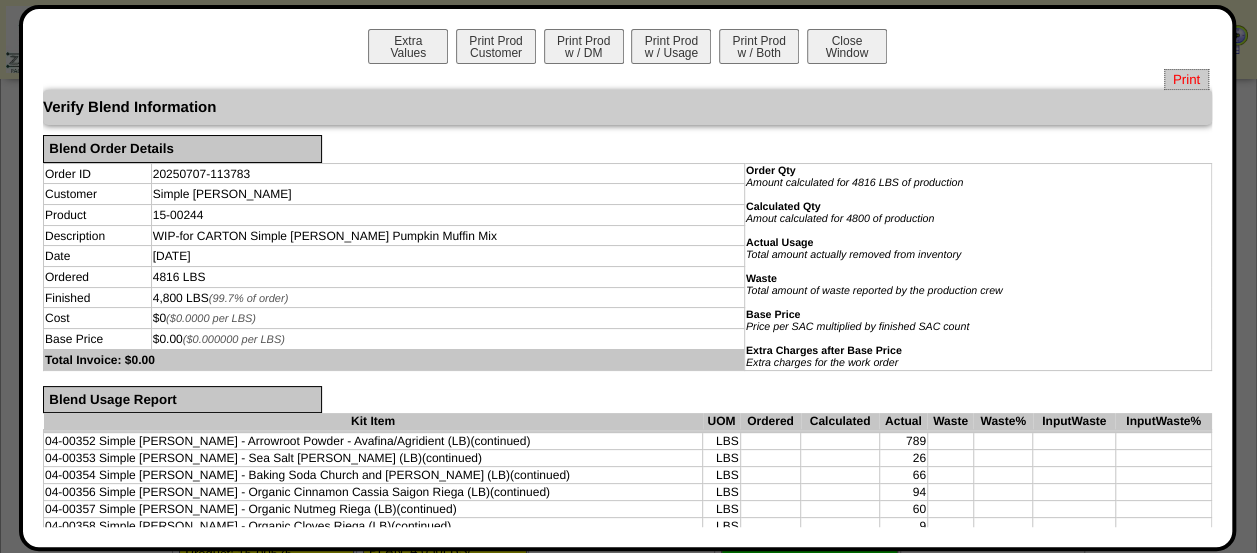 click on "Print" at bounding box center [1186, 79] 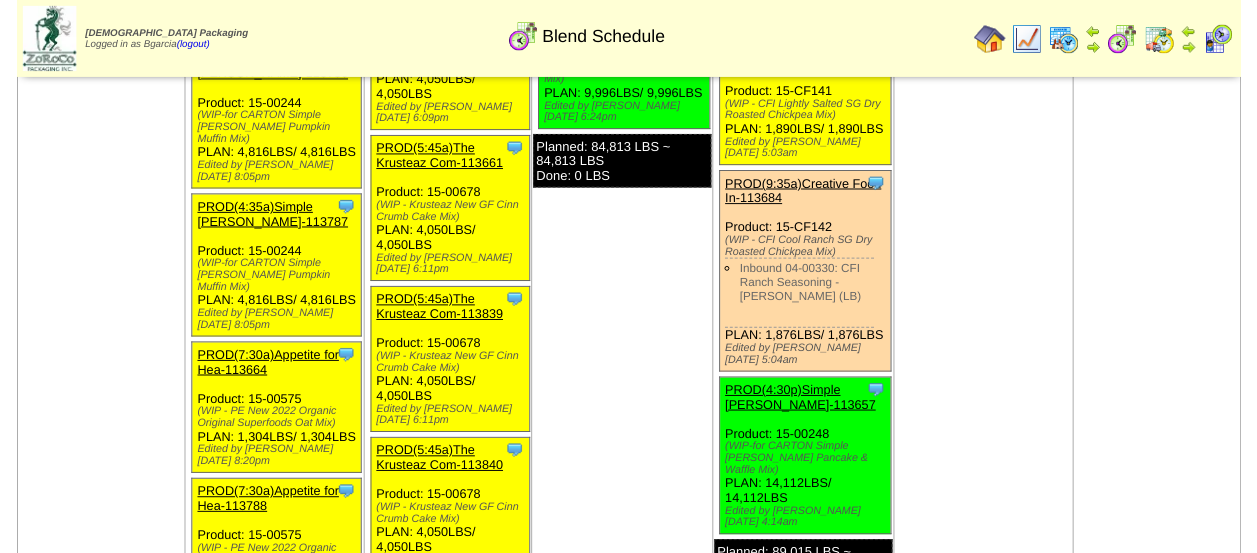 scroll, scrollTop: 1430, scrollLeft: 0, axis: vertical 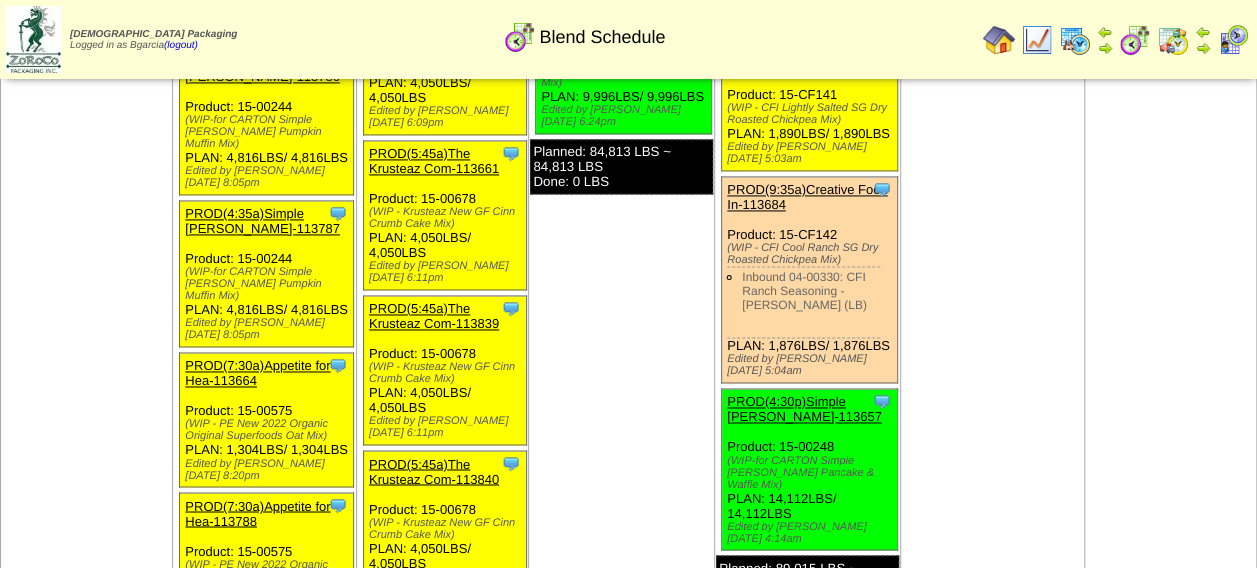 click on "PROD(7:30a)Appetite for Hea-113664" at bounding box center [257, 373] 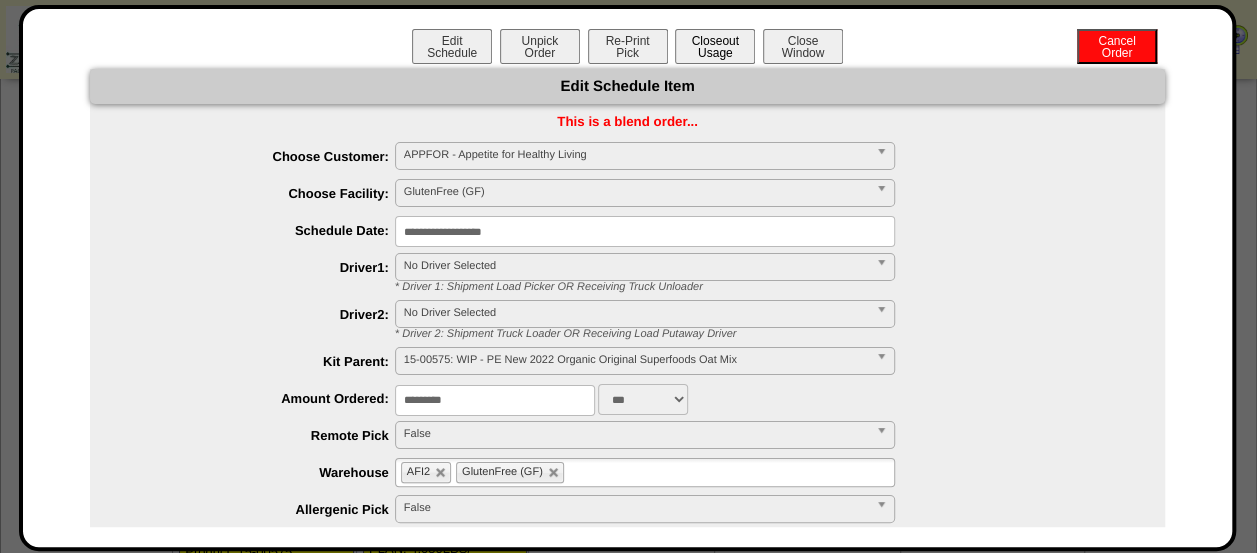 click on "Closeout Usage" at bounding box center (715, 46) 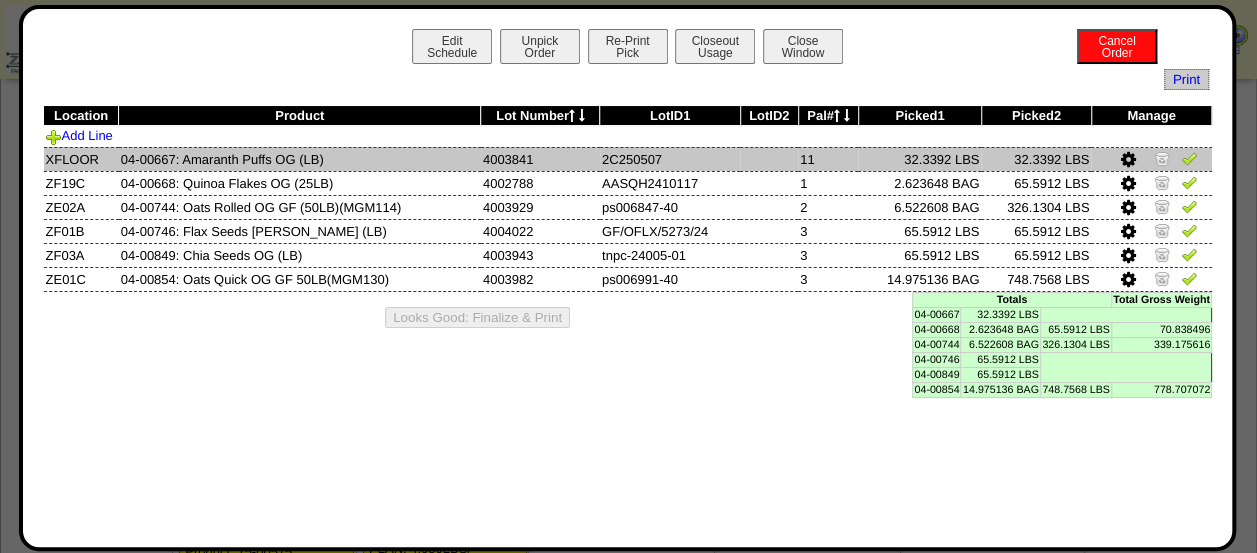 click at bounding box center [1189, 158] 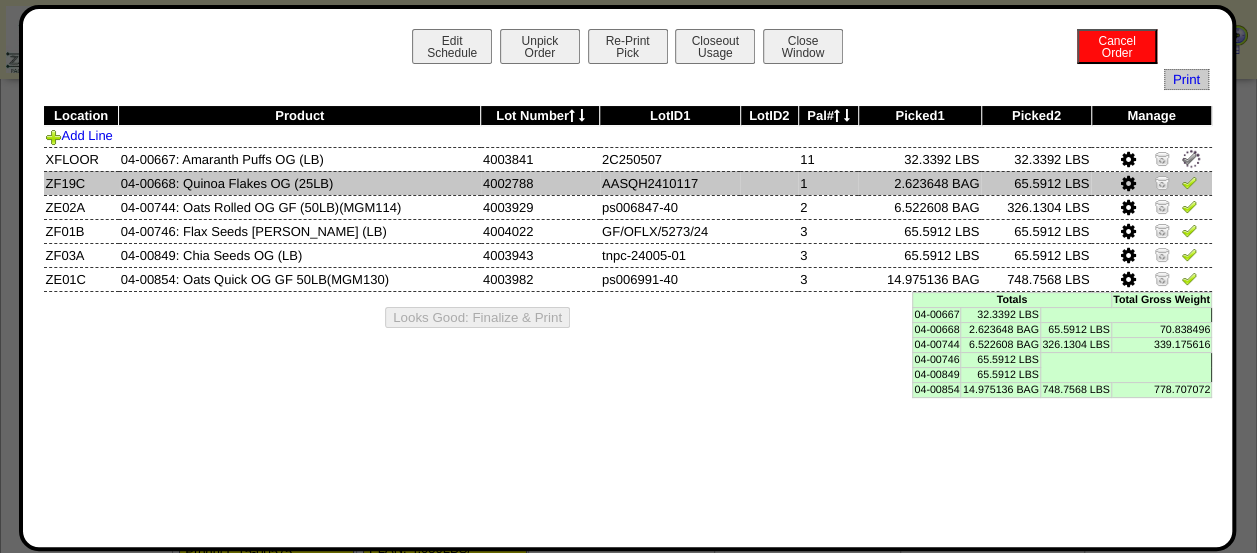 click at bounding box center [1189, 182] 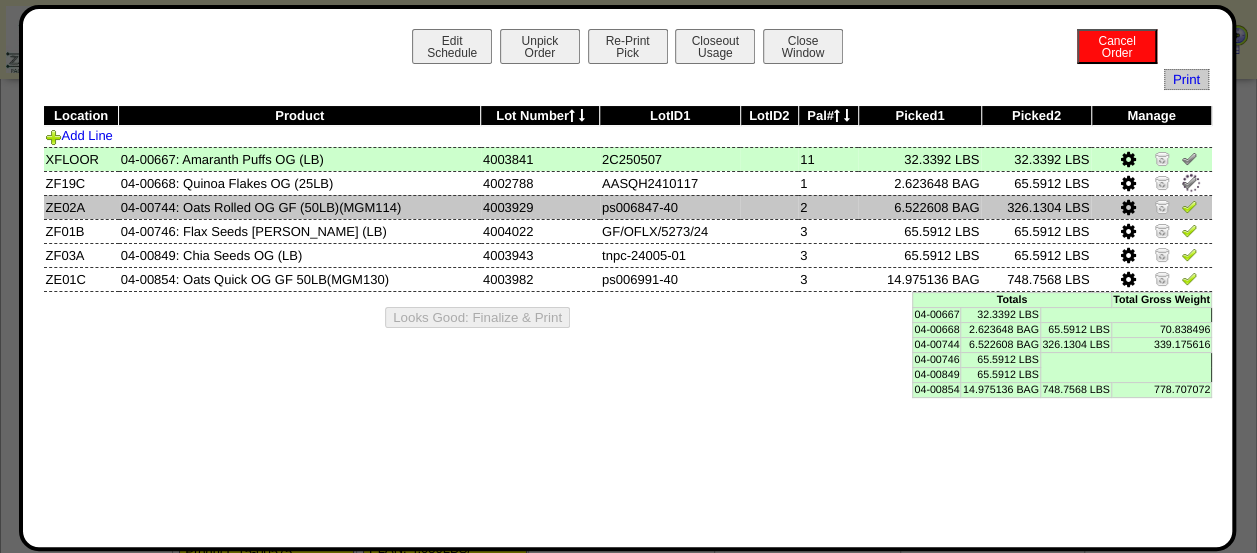 click at bounding box center [1189, 206] 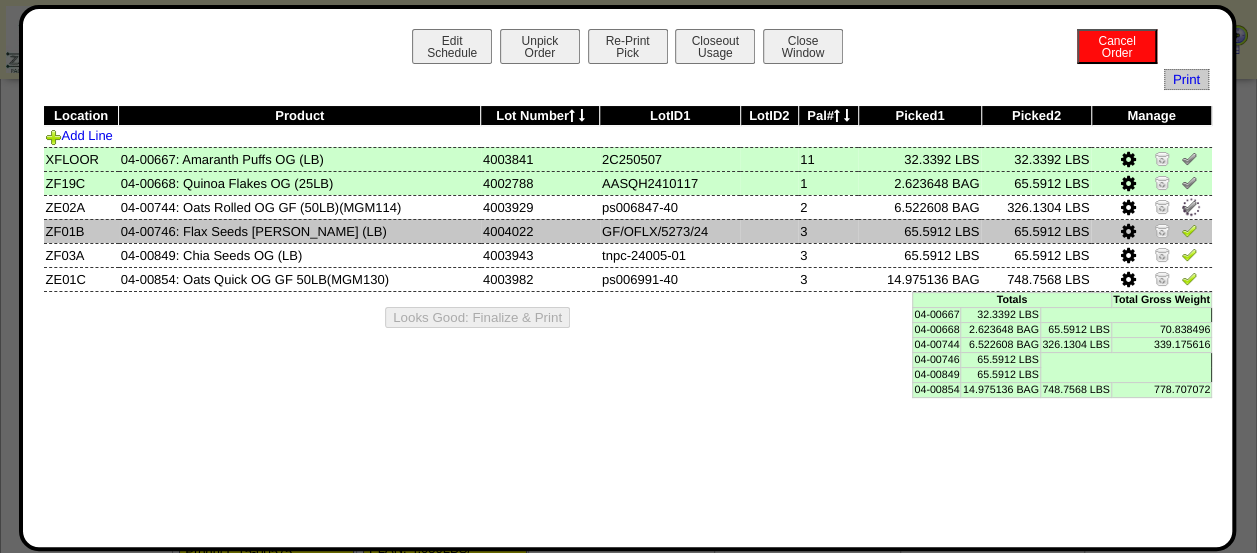 click at bounding box center (1189, 230) 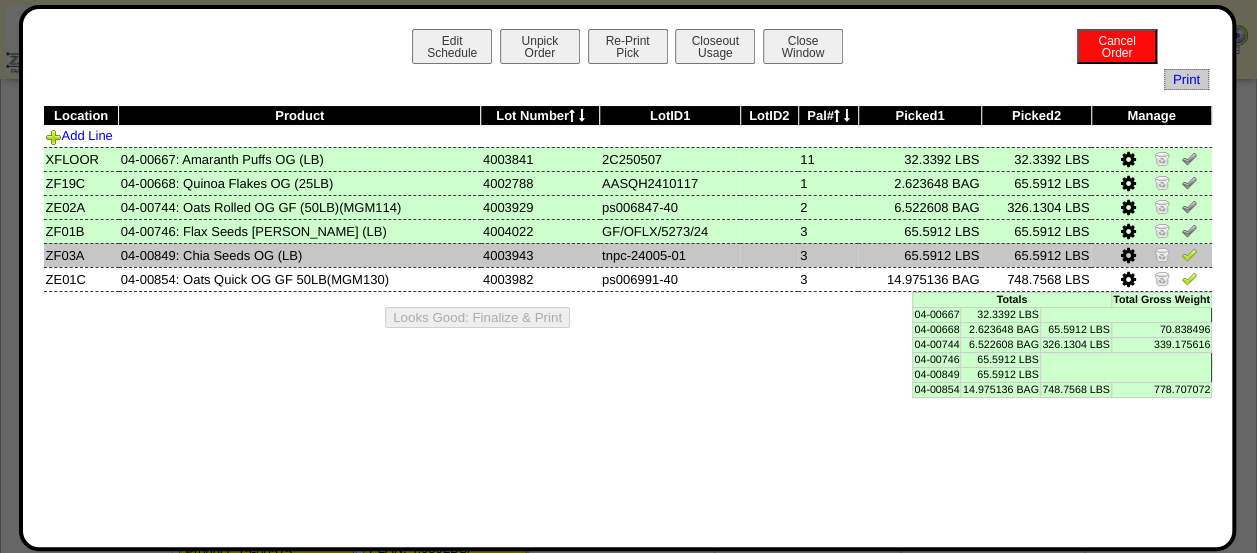 click at bounding box center (1189, 254) 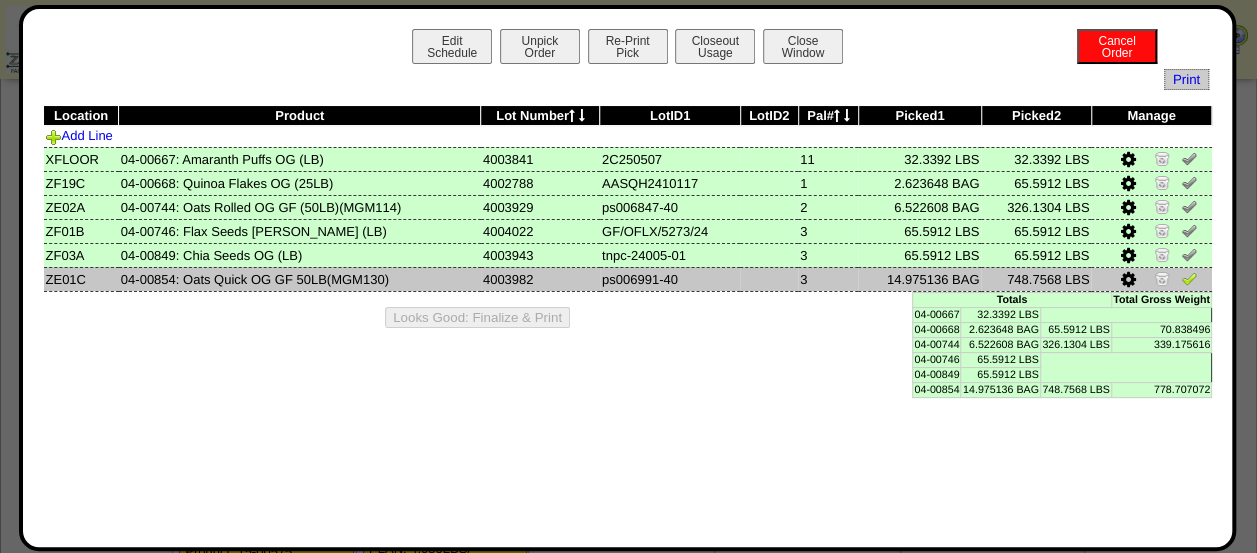 click at bounding box center [1189, 278] 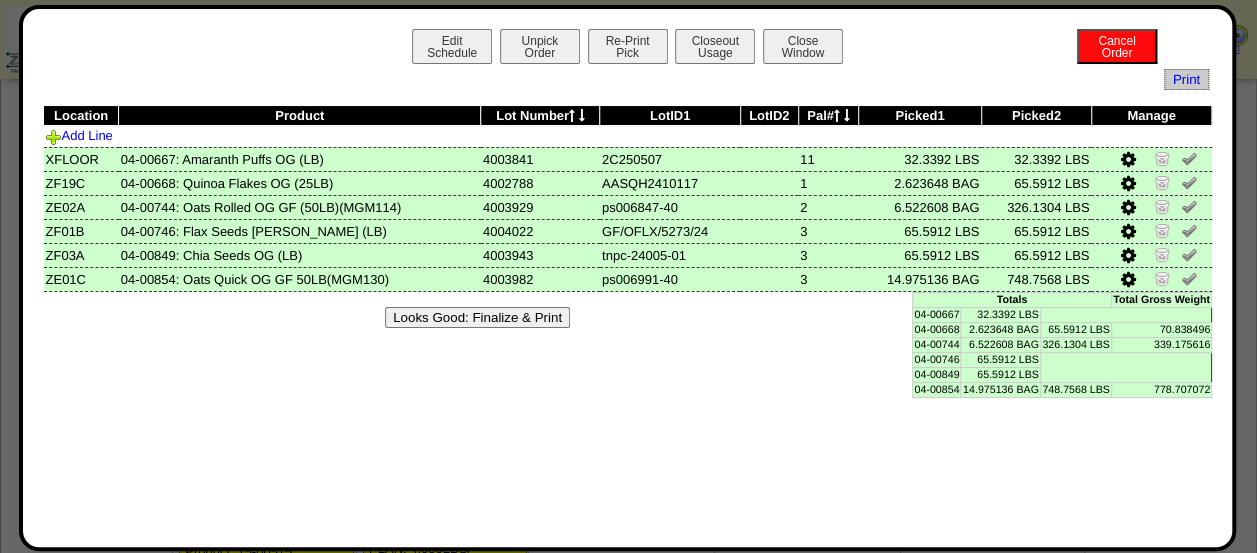 click on "Looks Good: Finalize & Print" at bounding box center (477, 317) 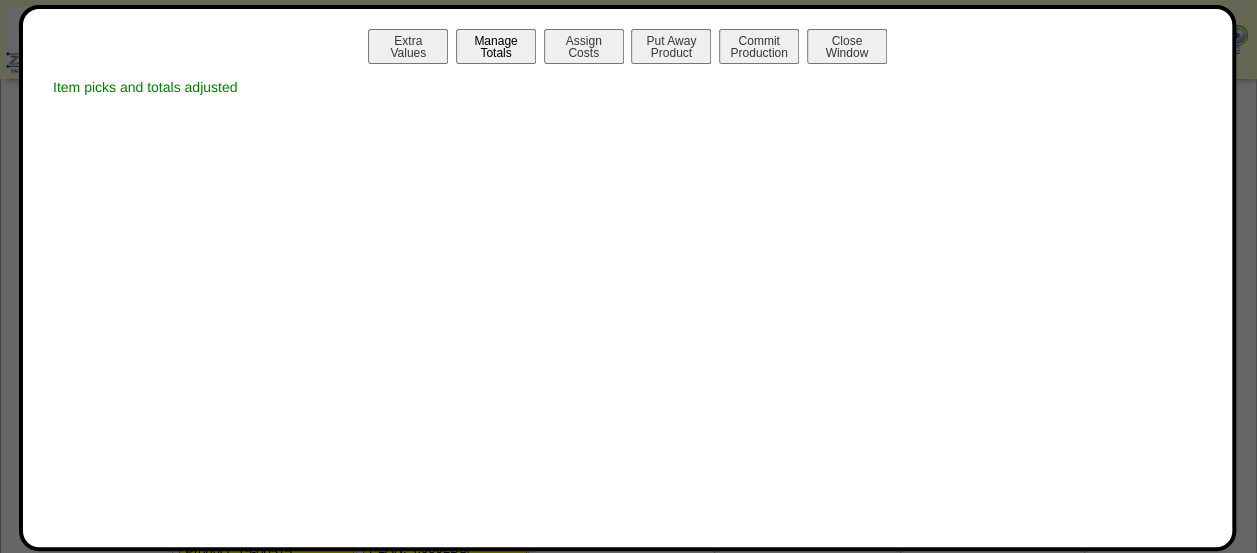 click on "Manage Totals" at bounding box center [496, 46] 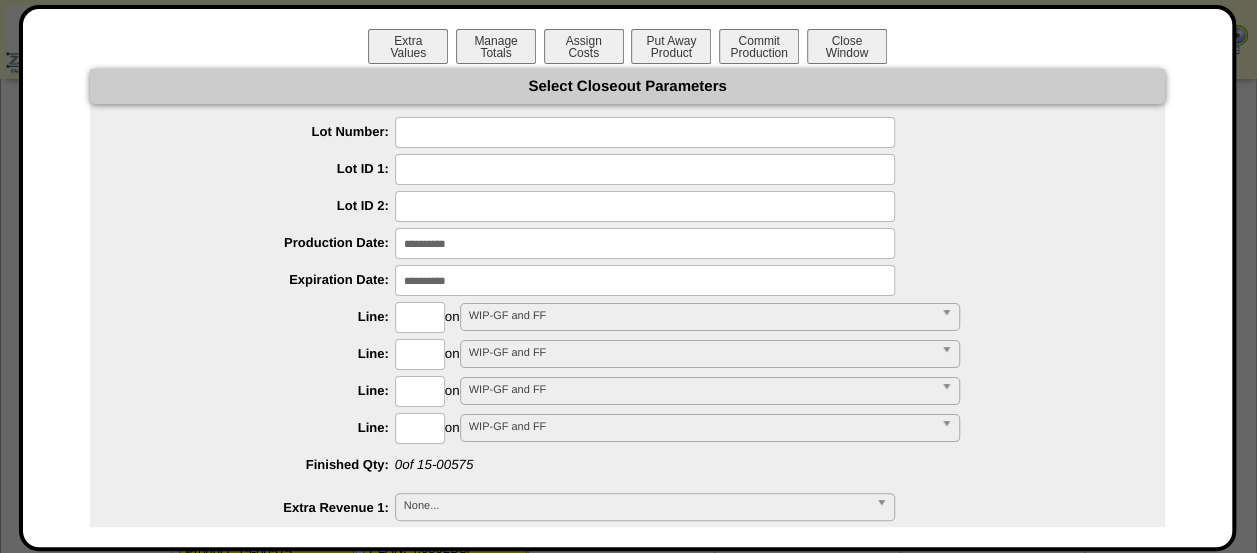 click at bounding box center [645, 132] 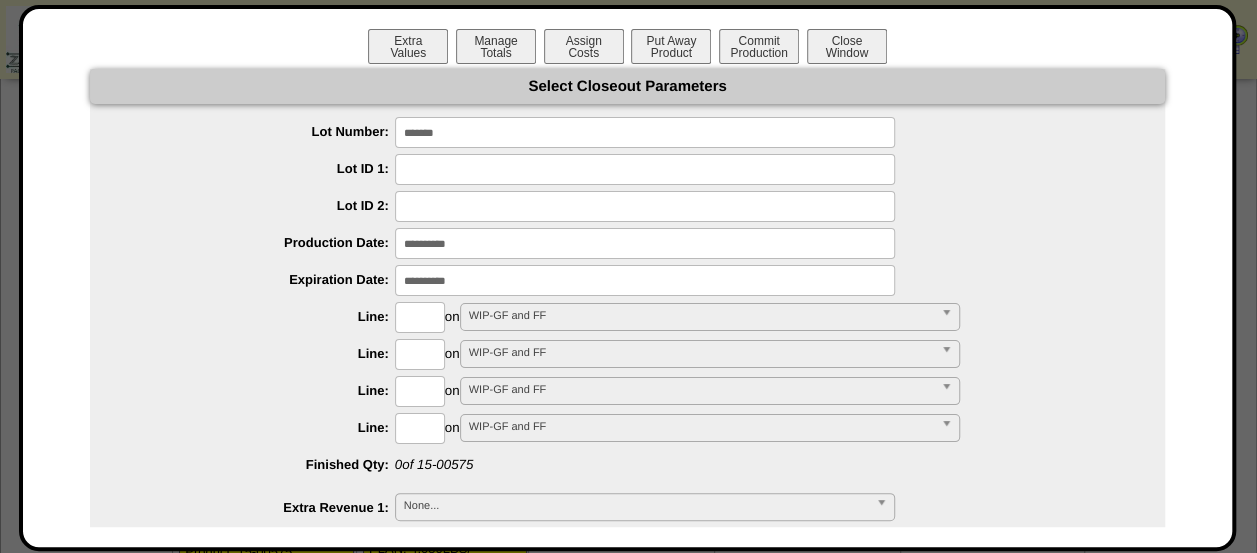 type on "*******" 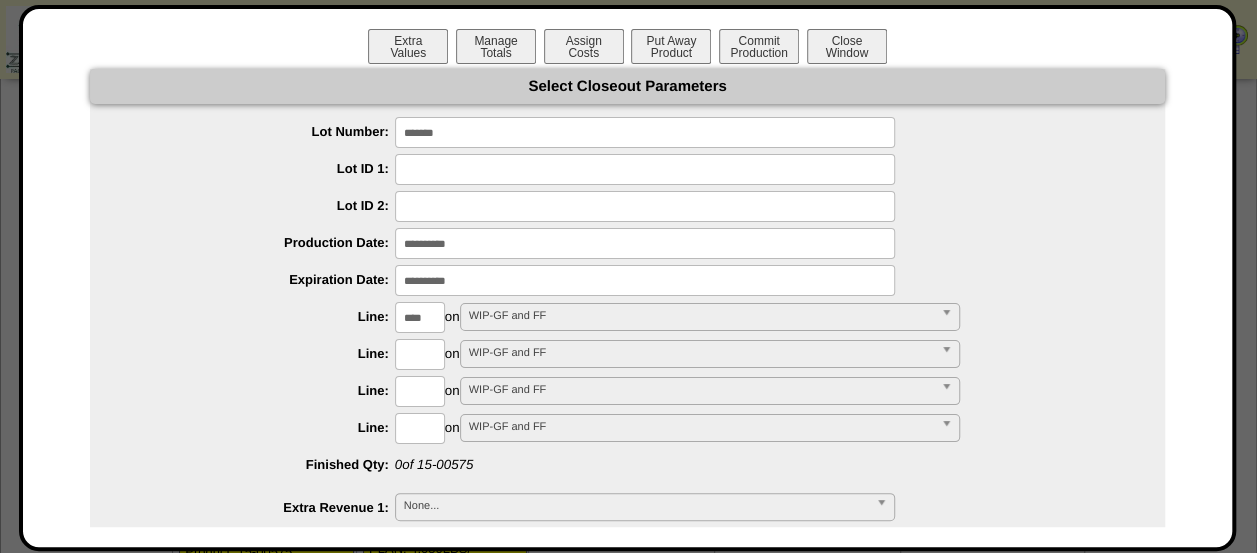 type on "****" 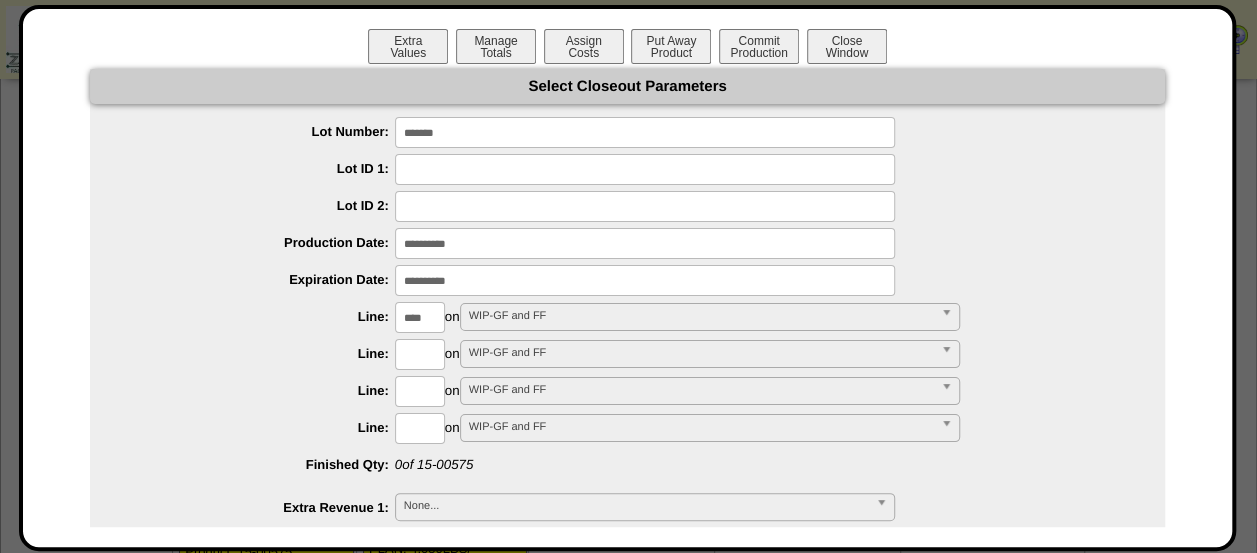 click on "**********" at bounding box center [627, 862] 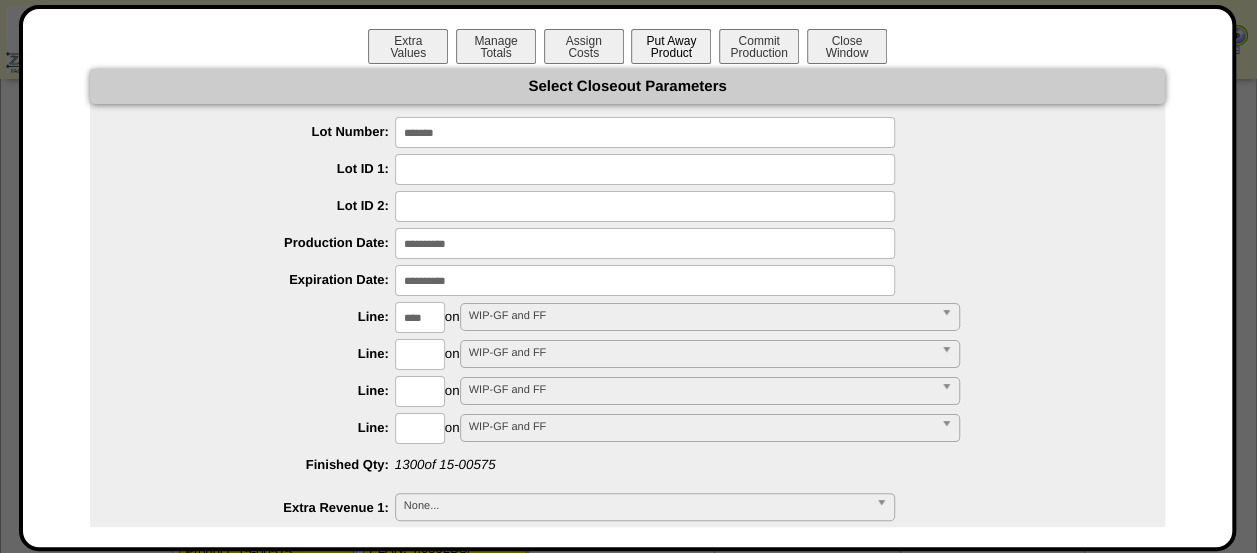 click on "Put Away Product" at bounding box center (671, 46) 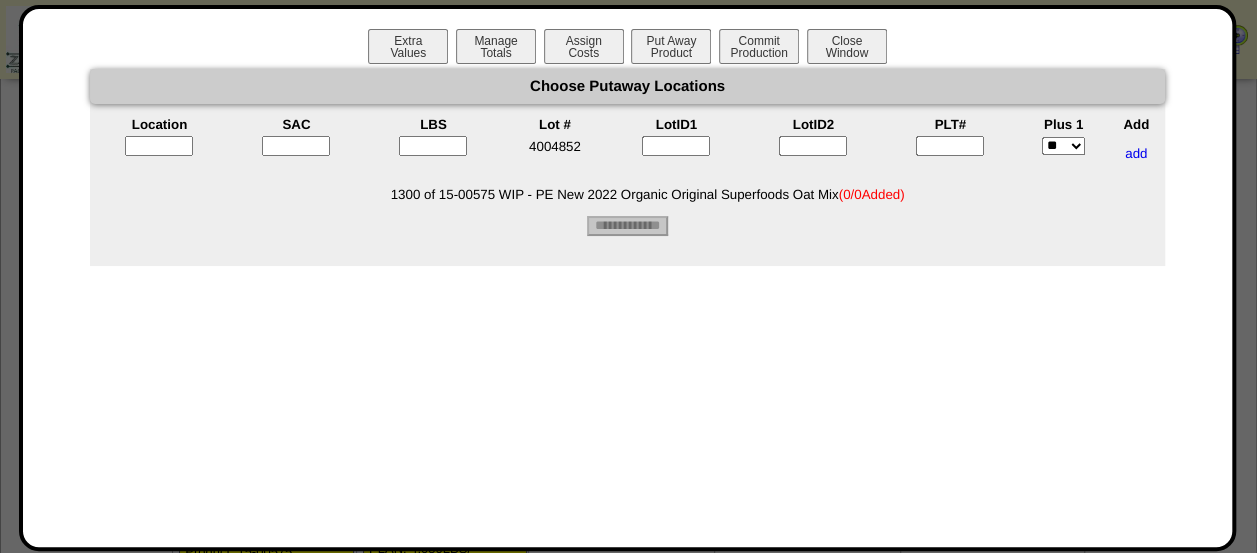 click at bounding box center [159, 146] 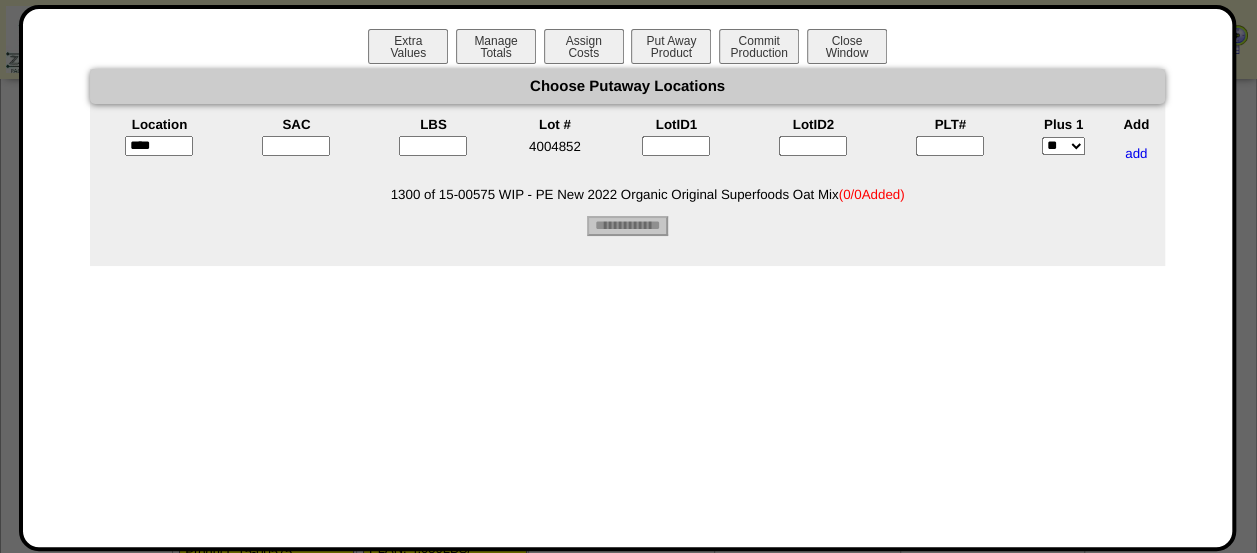 type on "*****" 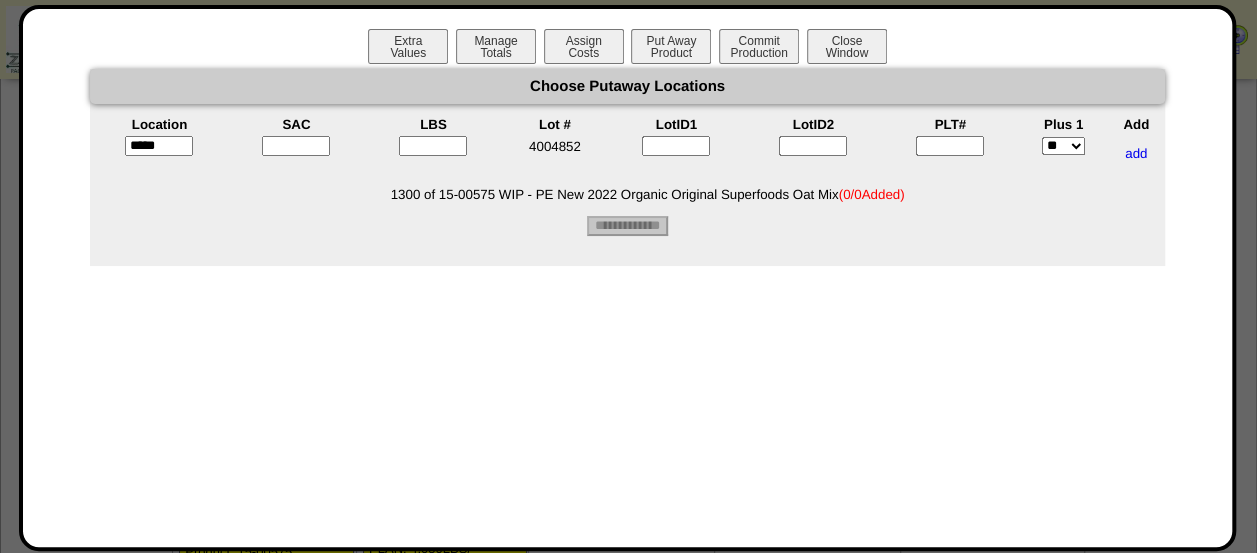 click at bounding box center [296, 146] 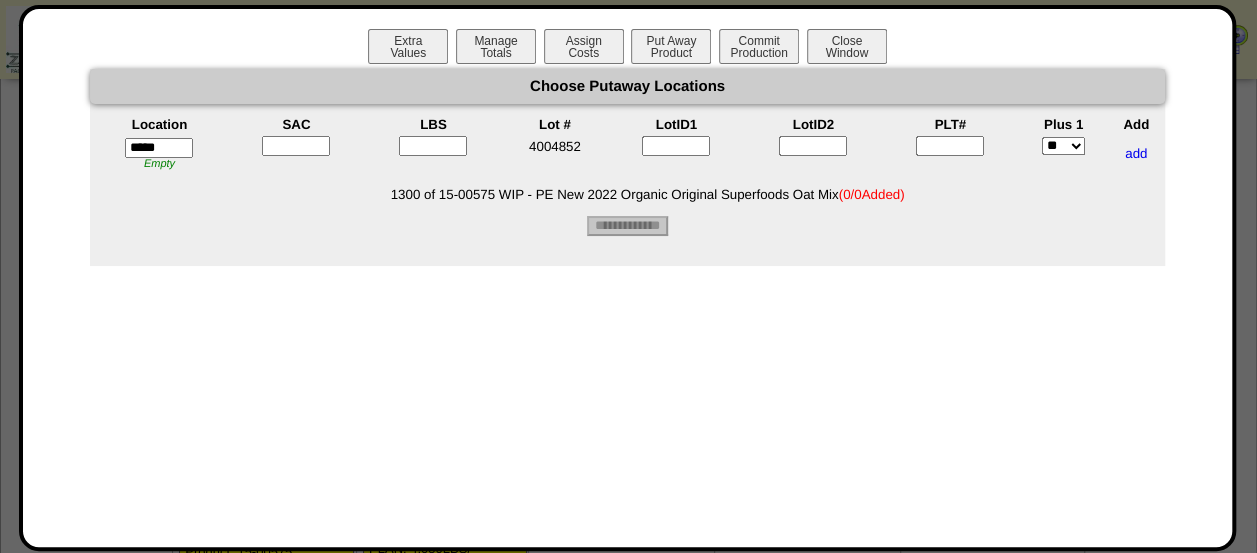type on "*" 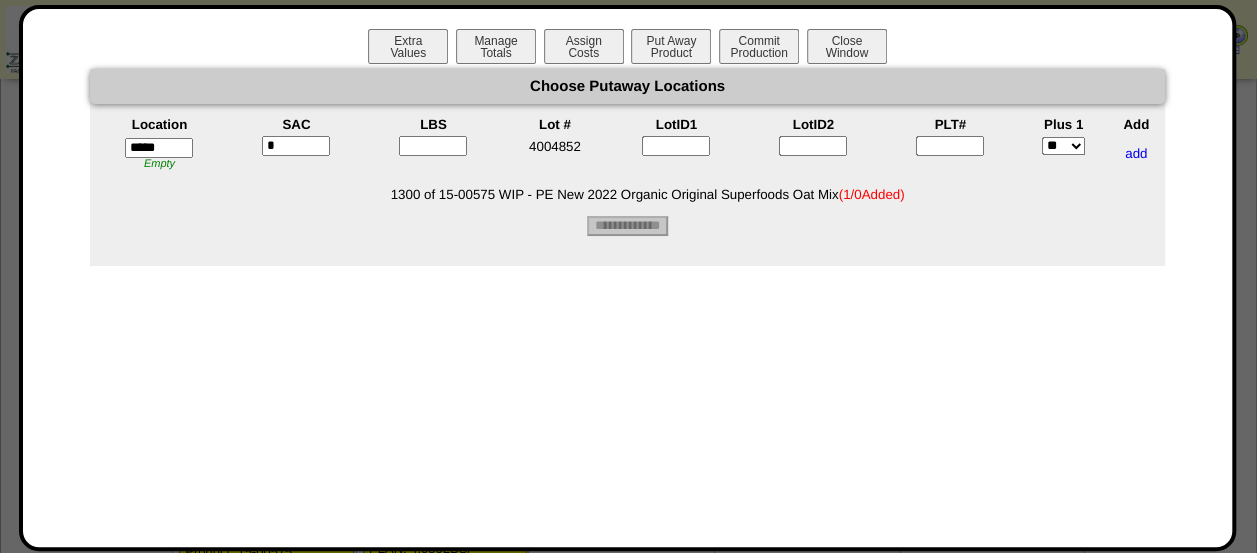 click at bounding box center (433, 146) 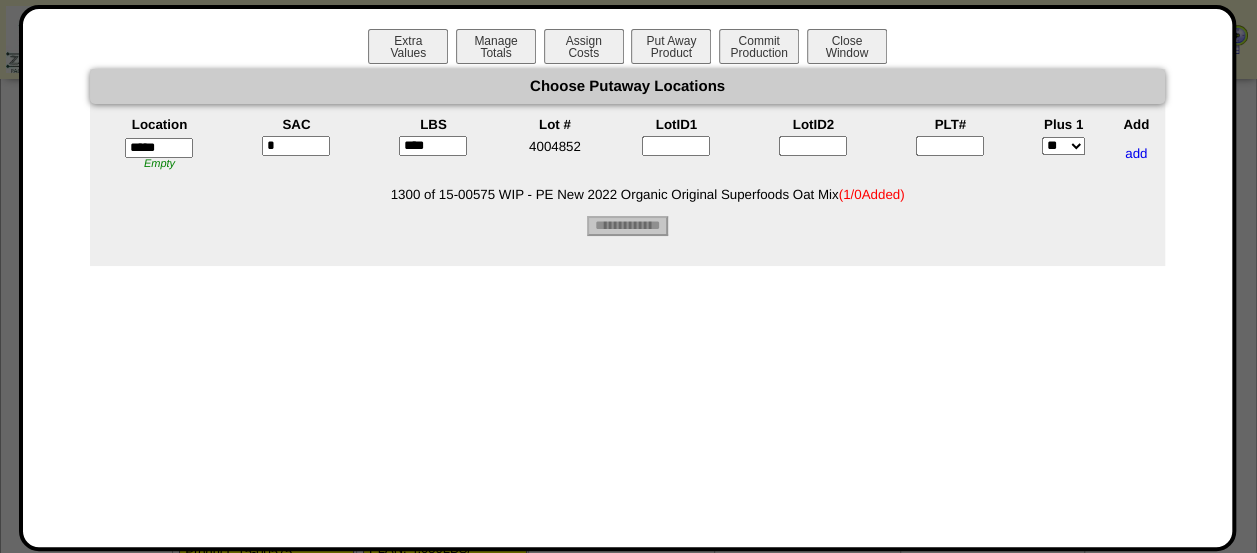type on "****" 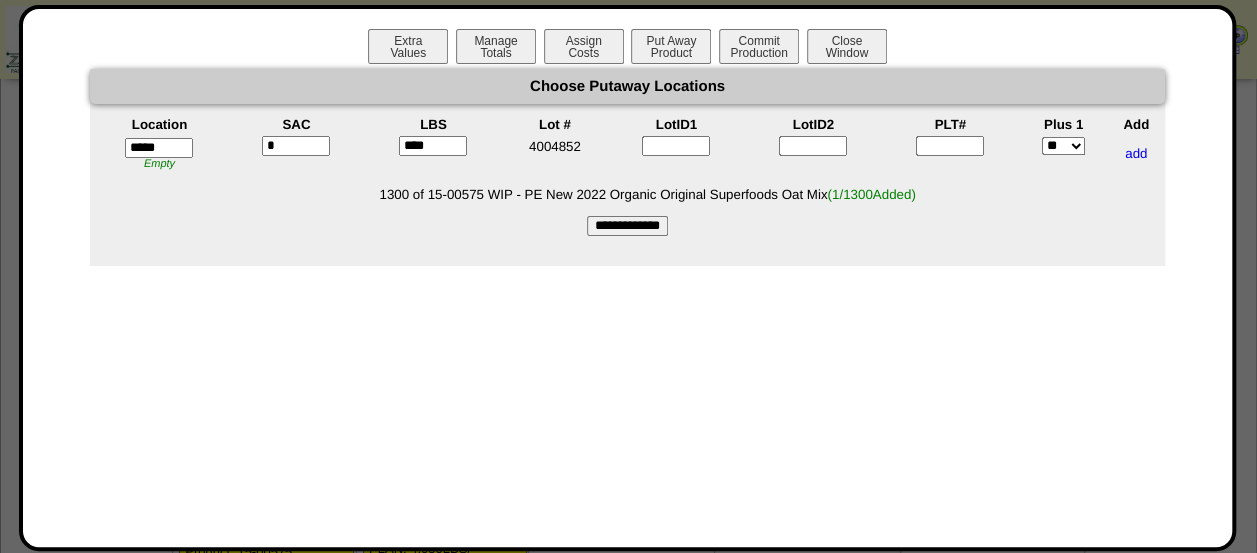 type on "*" 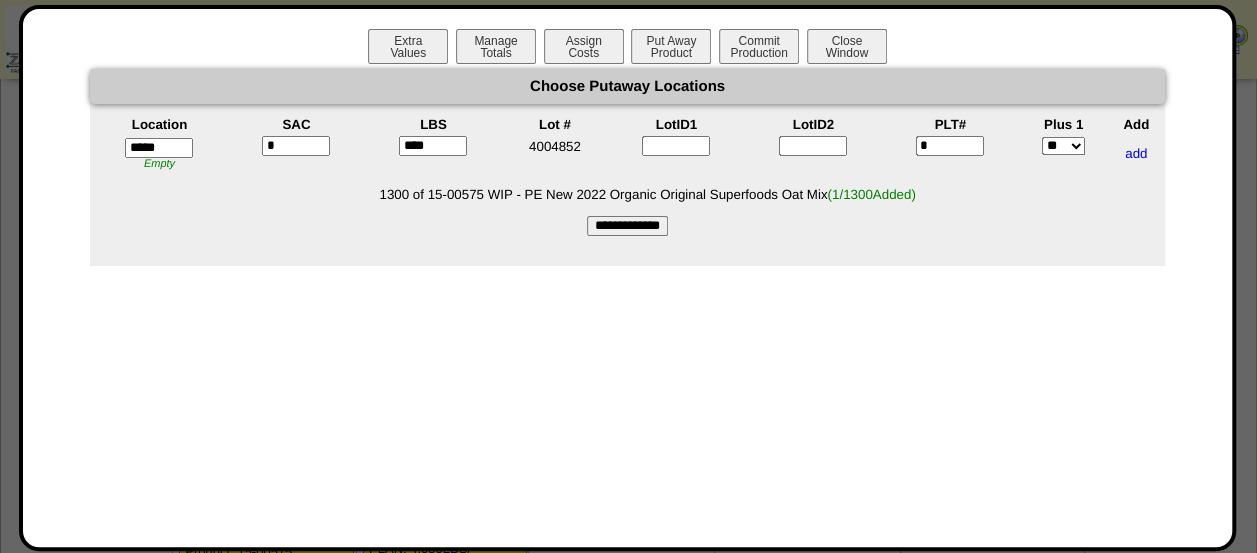 click on "**********" at bounding box center [627, 226] 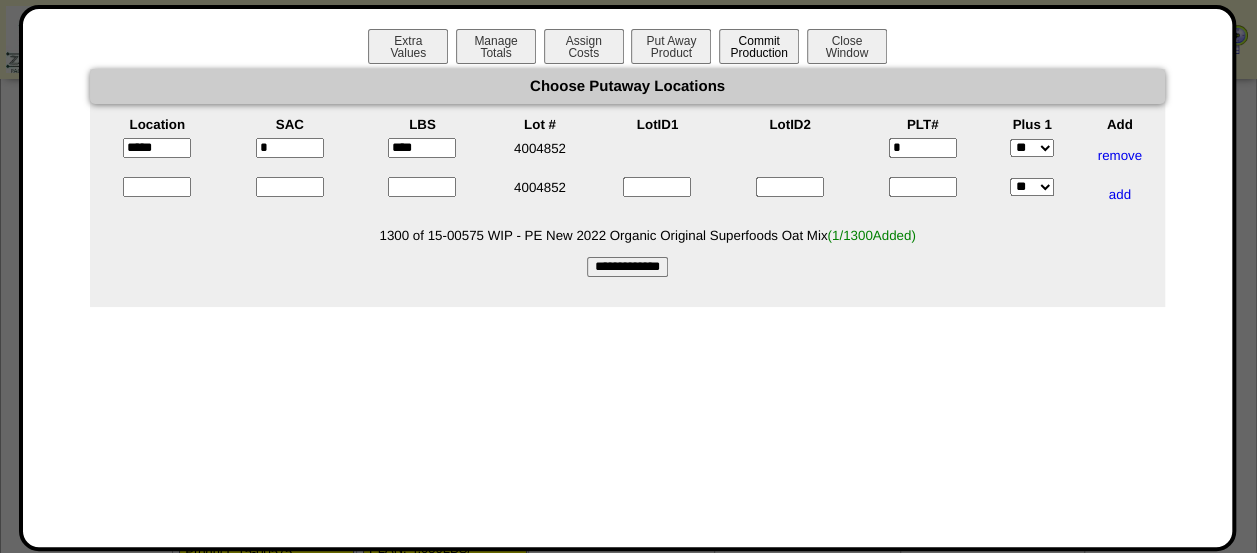 click on "Commit Production" at bounding box center (759, 46) 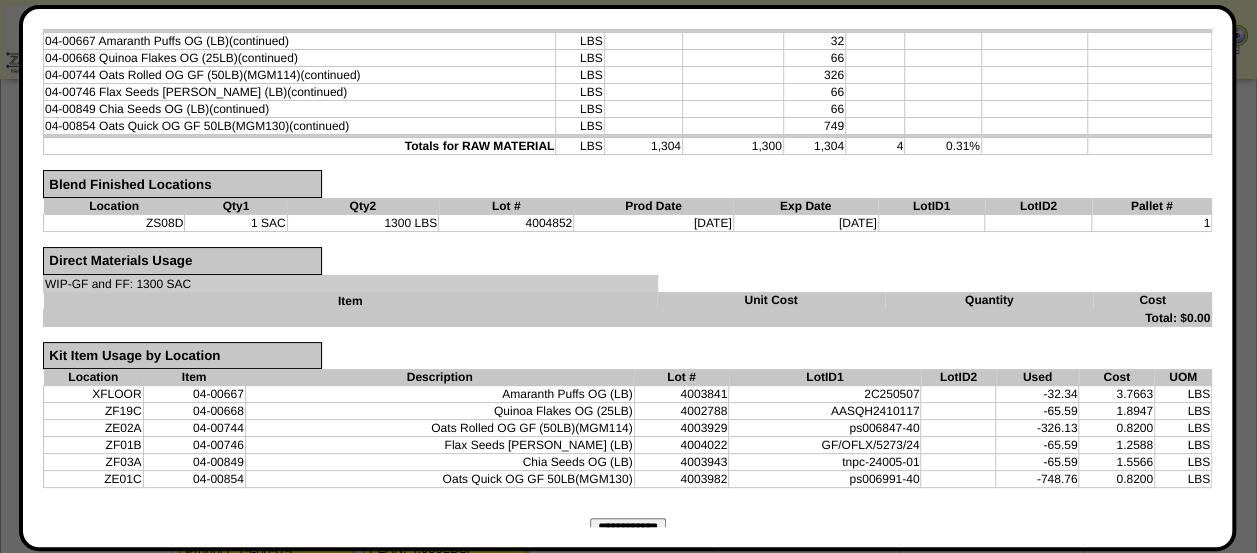 scroll, scrollTop: 451, scrollLeft: 0, axis: vertical 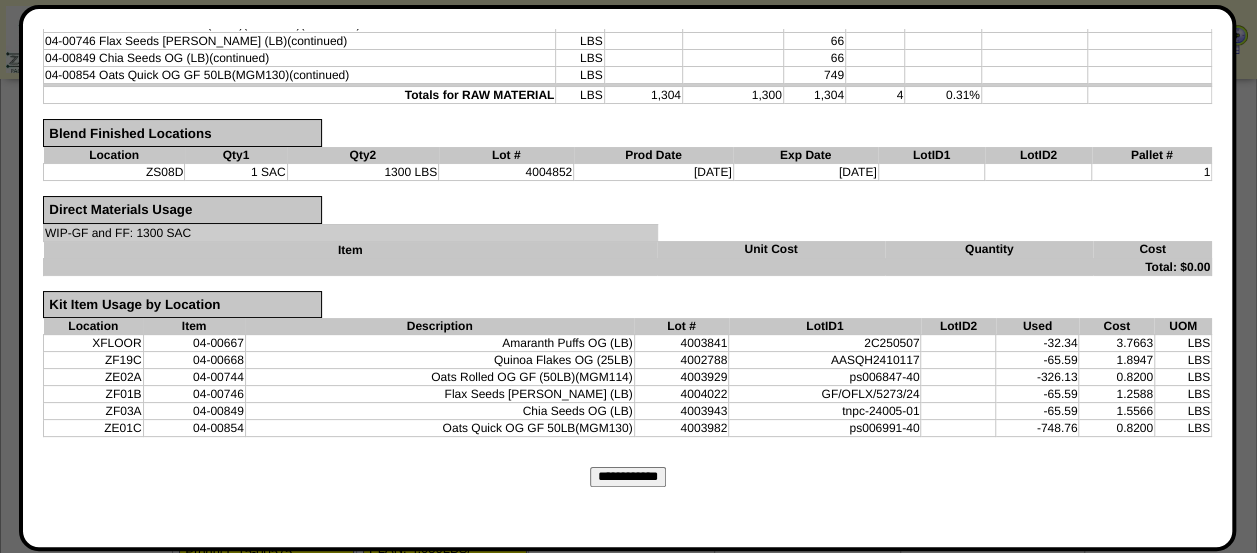 click on "**********" at bounding box center (628, 477) 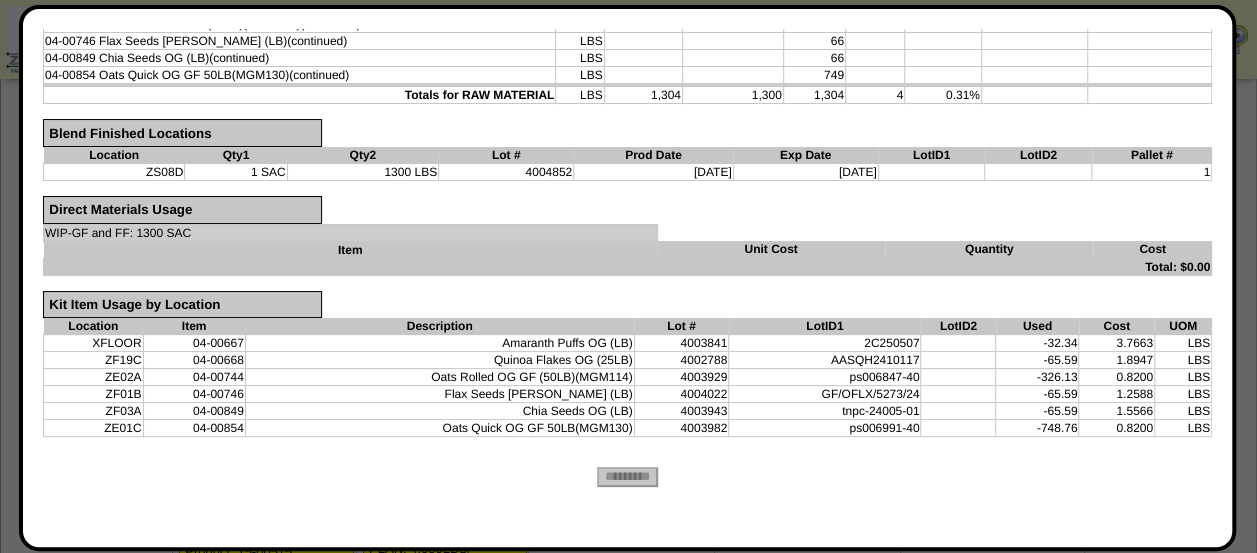 scroll, scrollTop: 0, scrollLeft: 0, axis: both 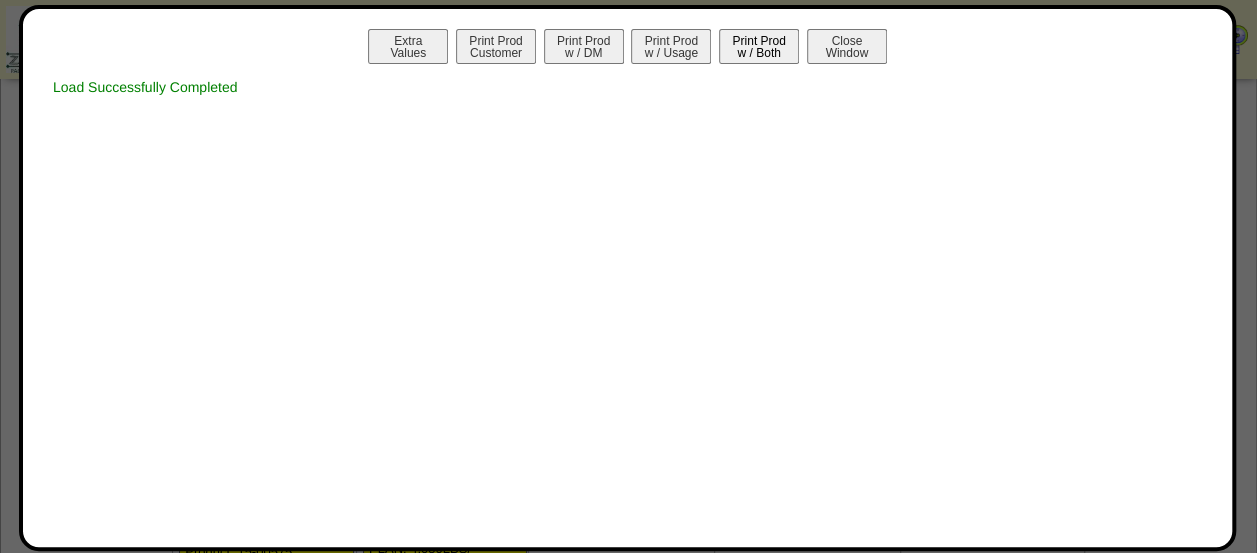 click on "Print Prod w / Both" at bounding box center (759, 46) 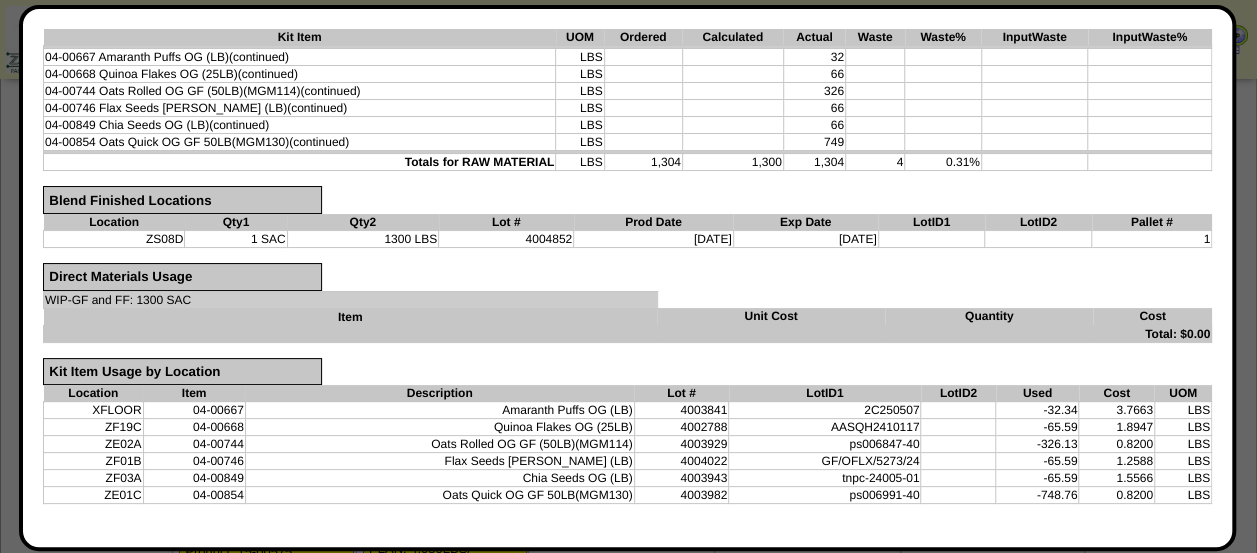 scroll, scrollTop: 0, scrollLeft: 0, axis: both 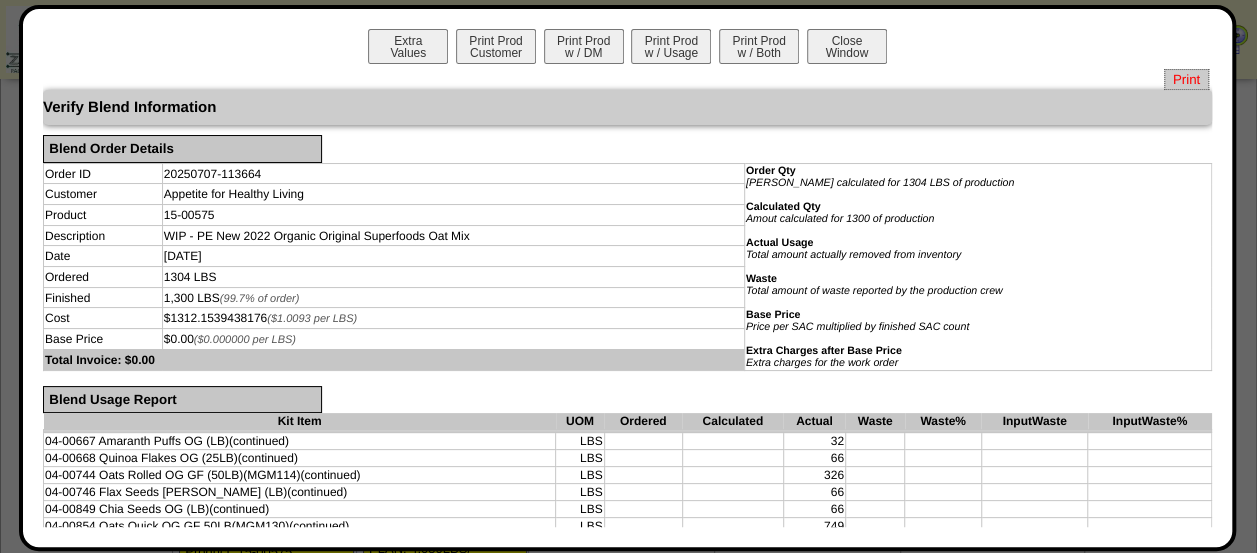 click on "Print" at bounding box center (1186, 79) 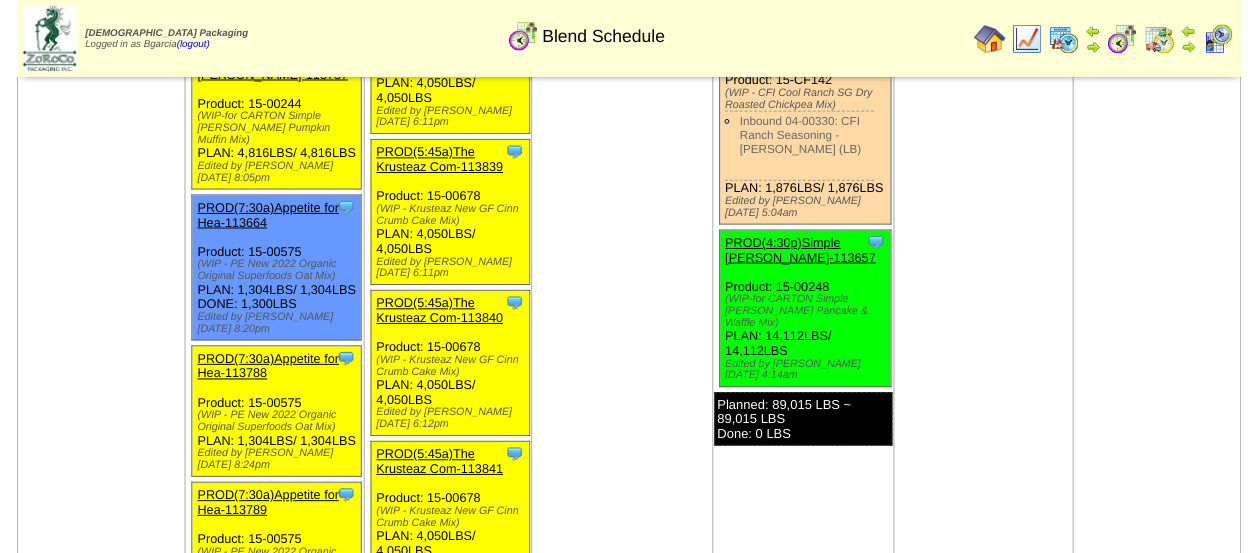 scroll, scrollTop: 1583, scrollLeft: 0, axis: vertical 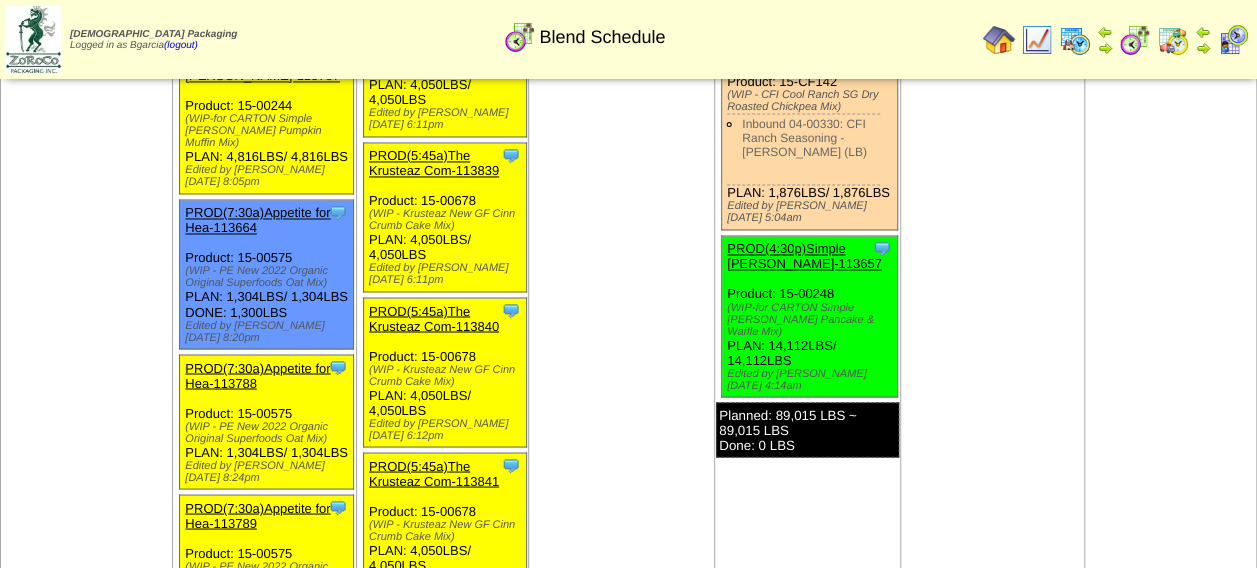 click on "PROD(7:30a)Appetite for Hea-113788" at bounding box center (257, 375) 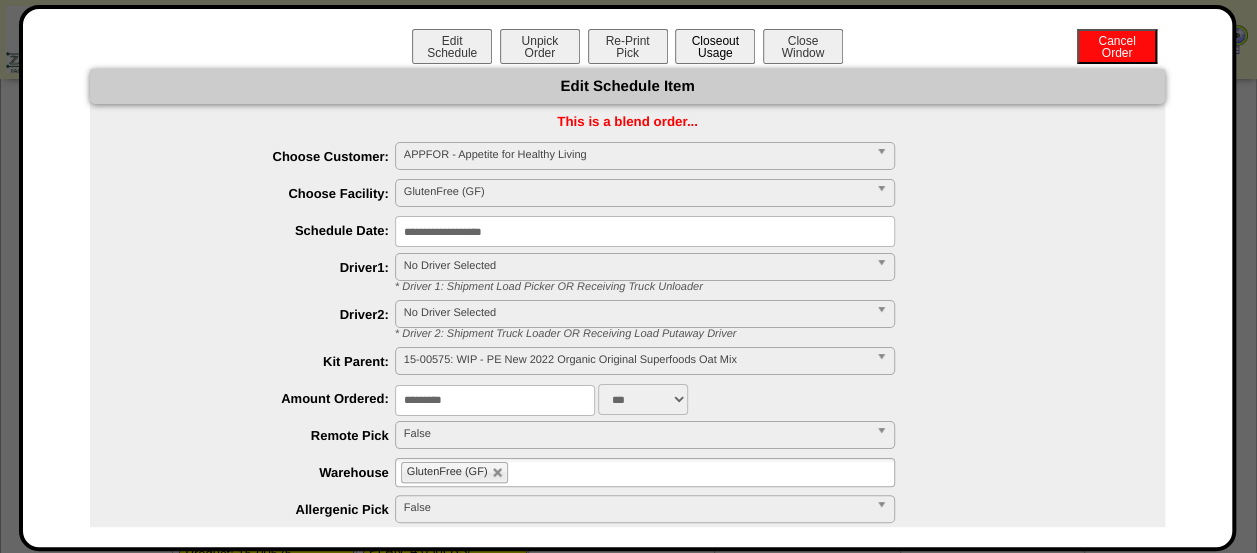 click on "Closeout Usage" at bounding box center (715, 46) 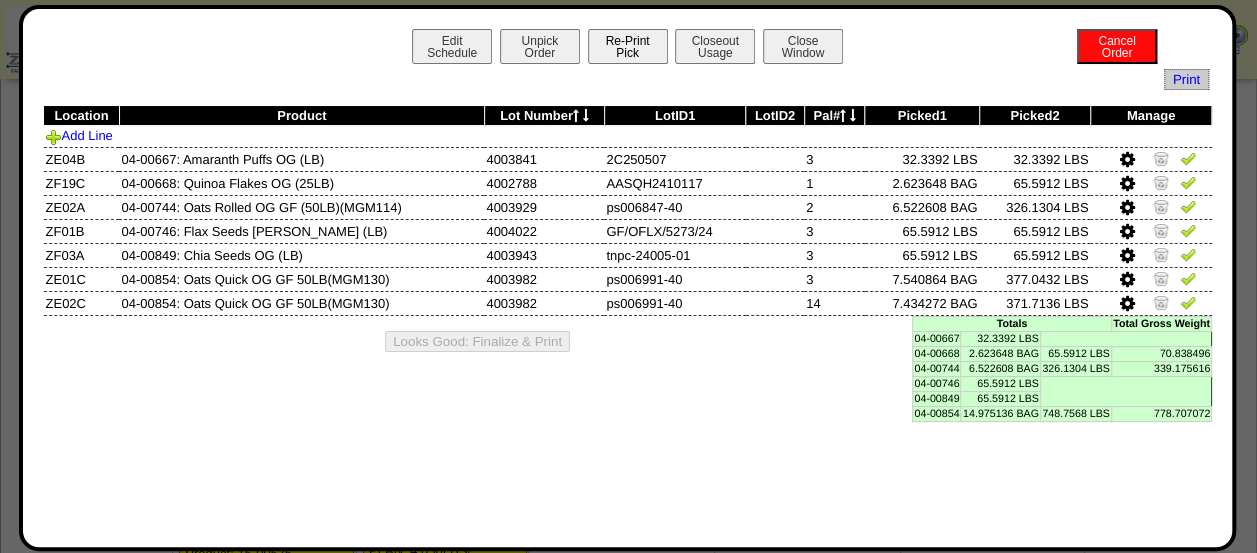 click on "Re-Print Pick" at bounding box center (628, 46) 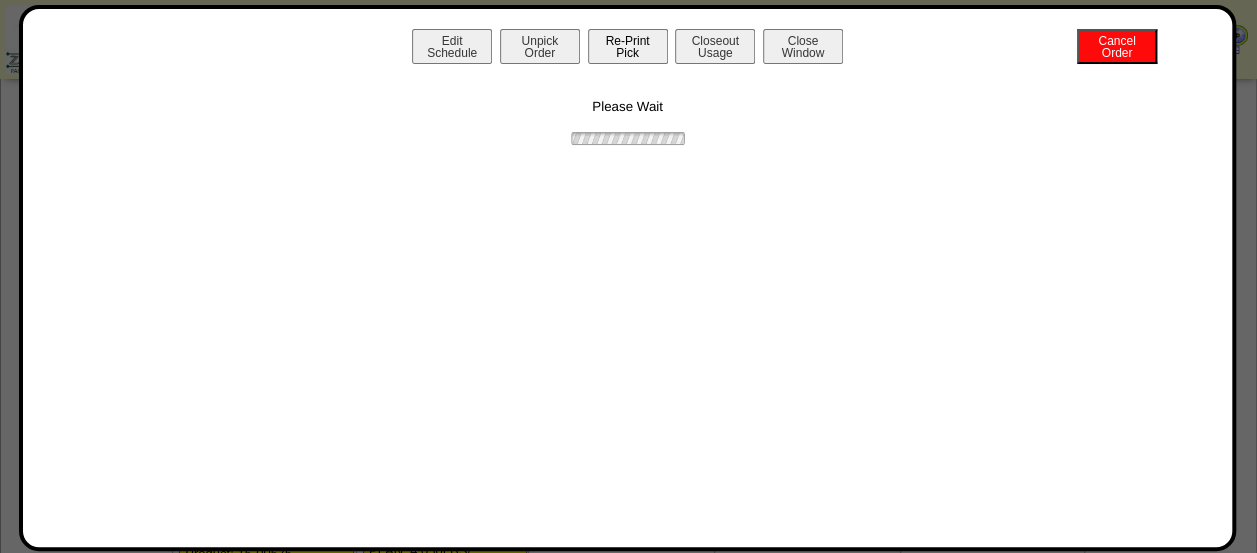 click on "Re-Print Pick" at bounding box center [628, 46] 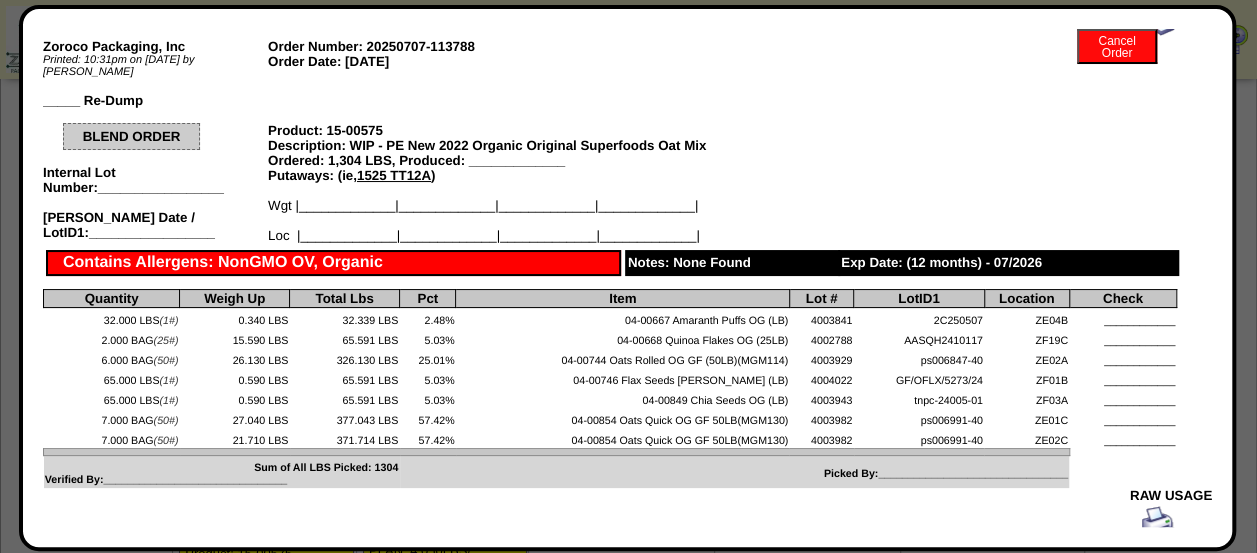 scroll, scrollTop: 0, scrollLeft: 0, axis: both 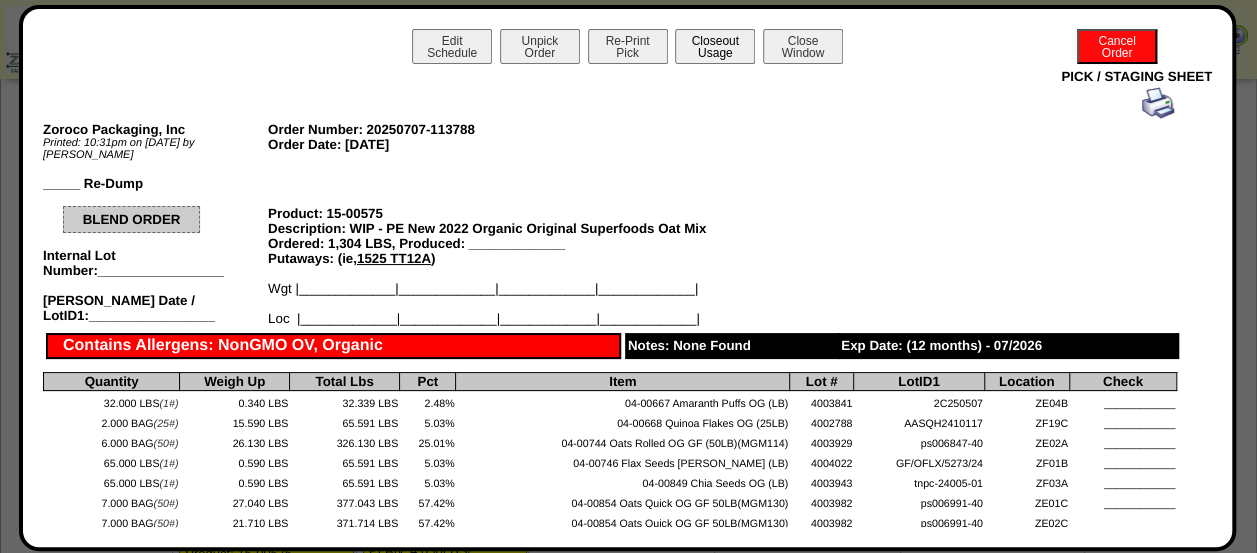 click on "Closeout Usage" at bounding box center [715, 46] 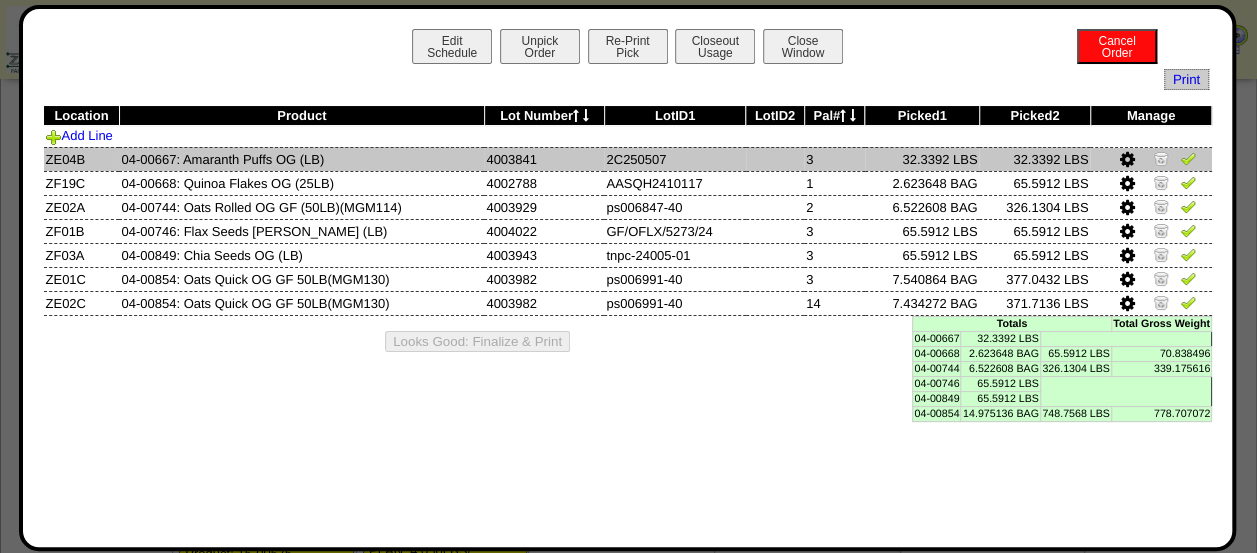 click at bounding box center [1188, 158] 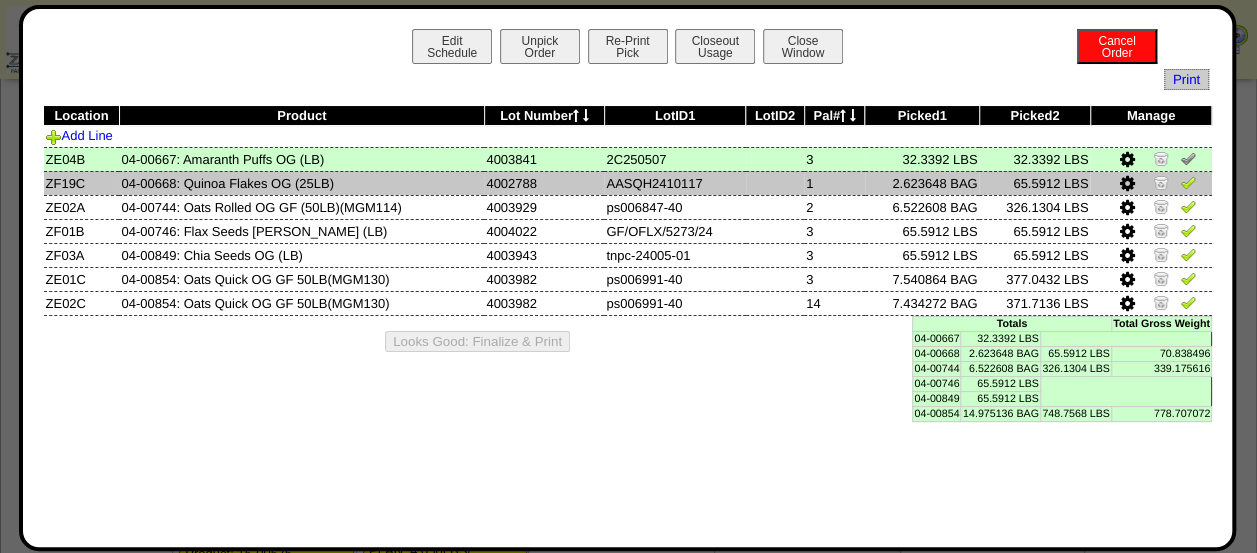 click at bounding box center (1188, 182) 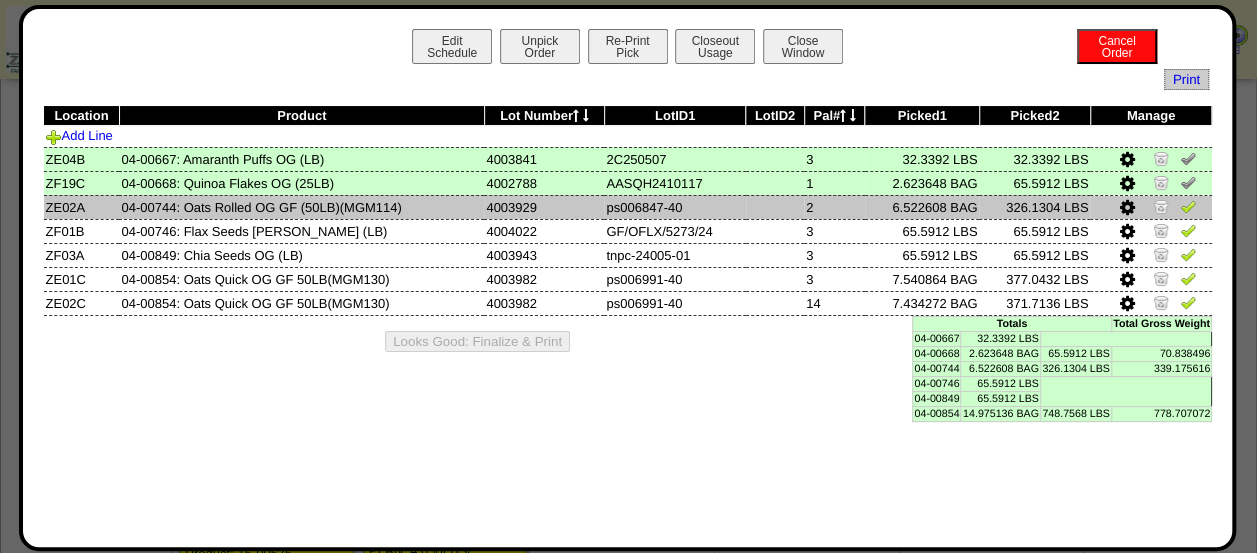 click at bounding box center [1188, 206] 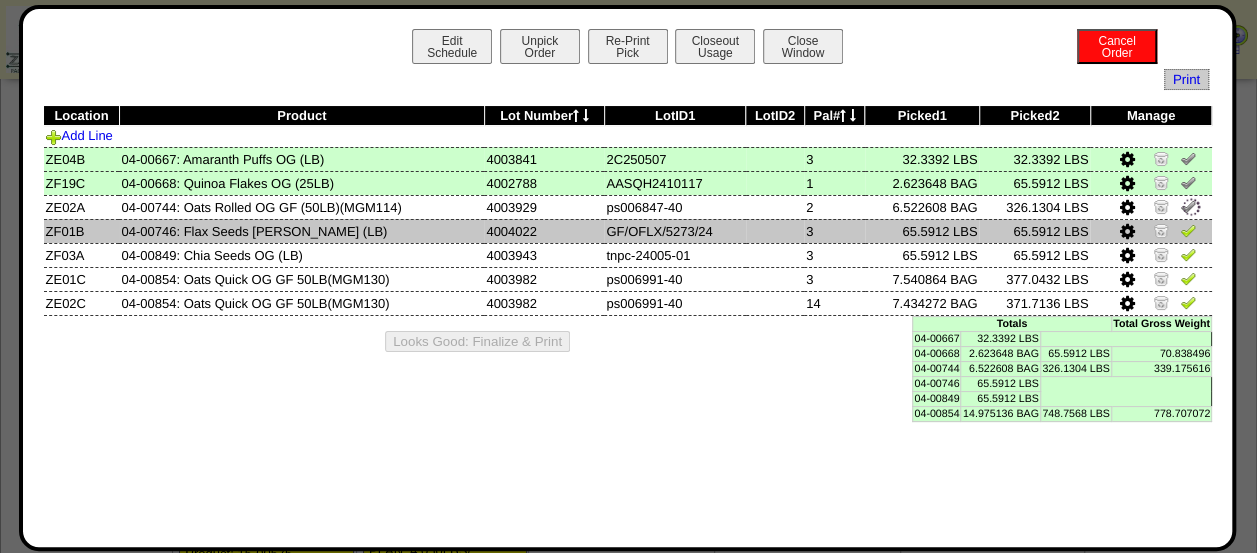 click at bounding box center (1188, 230) 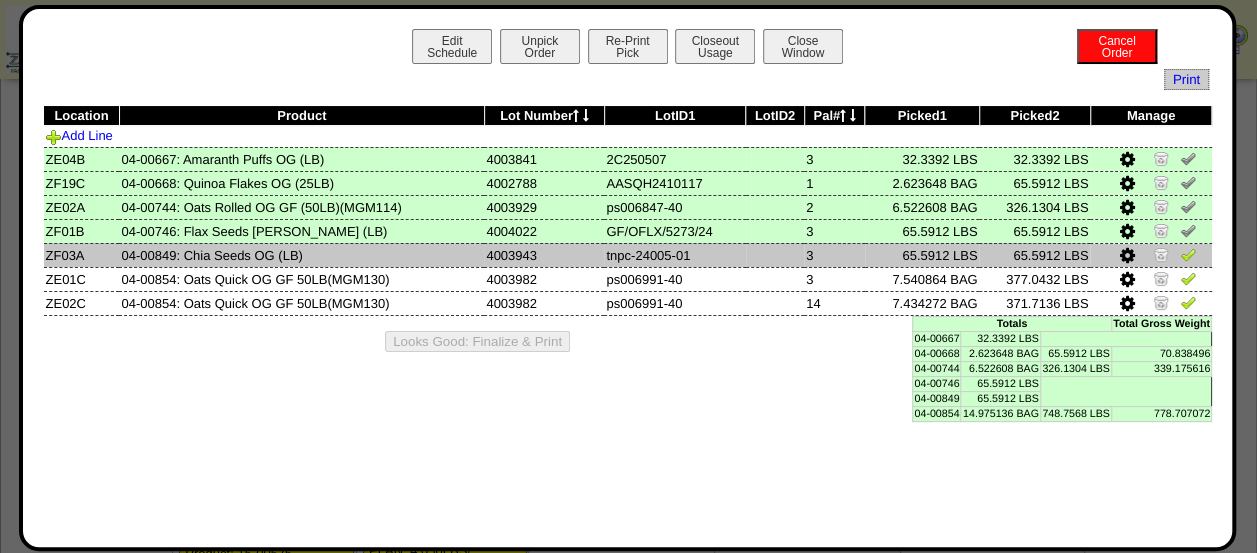 click at bounding box center [1150, 255] 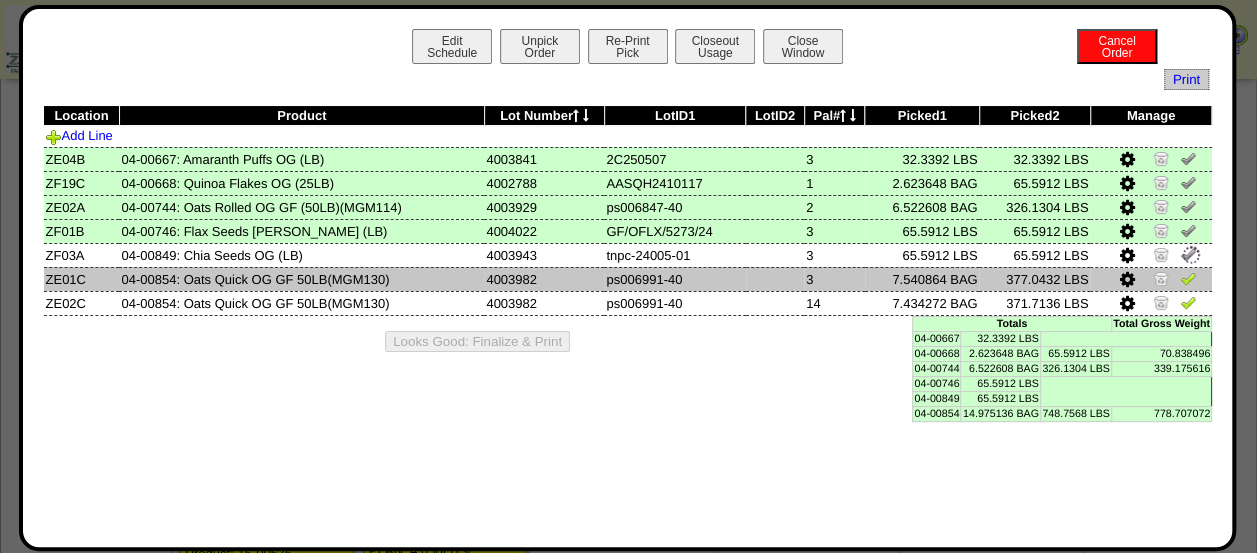 click at bounding box center (1188, 278) 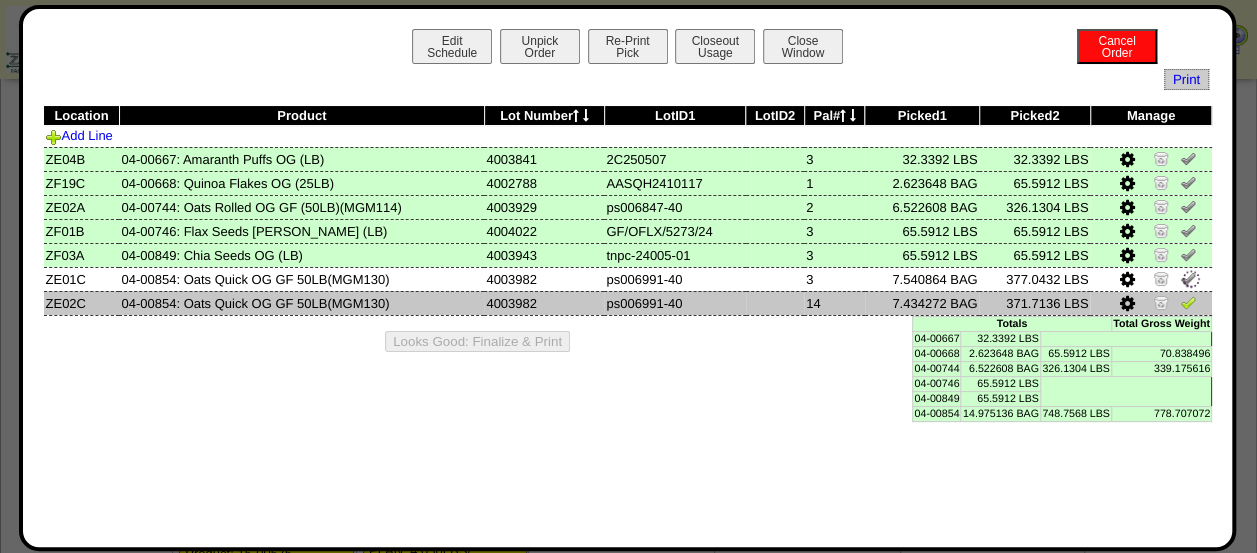 click at bounding box center (1188, 302) 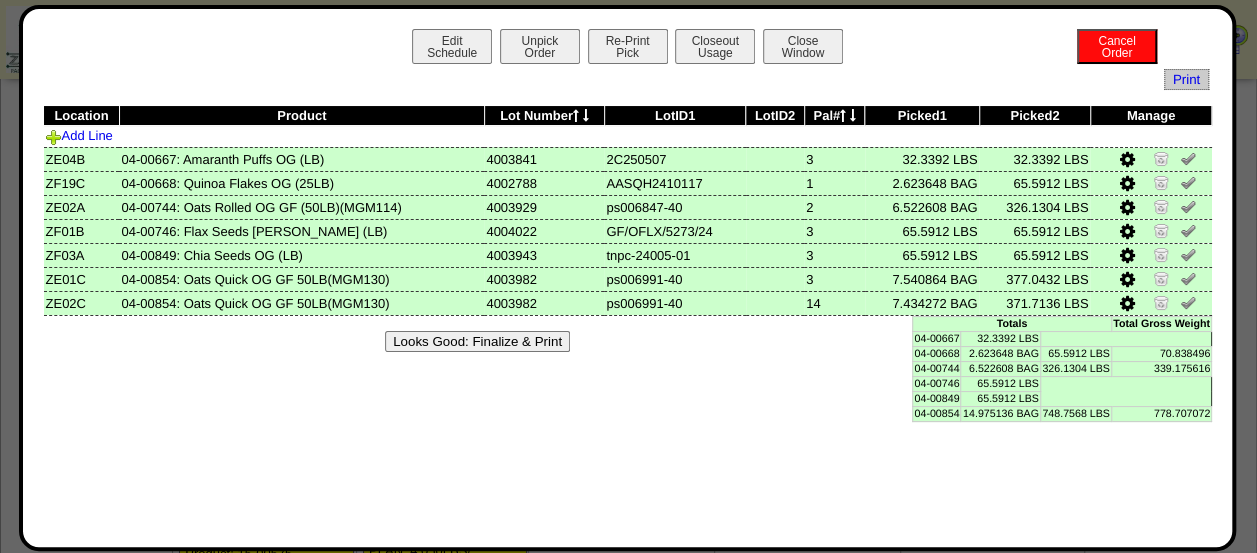 click on "Looks Good: Finalize & Print" at bounding box center [477, 341] 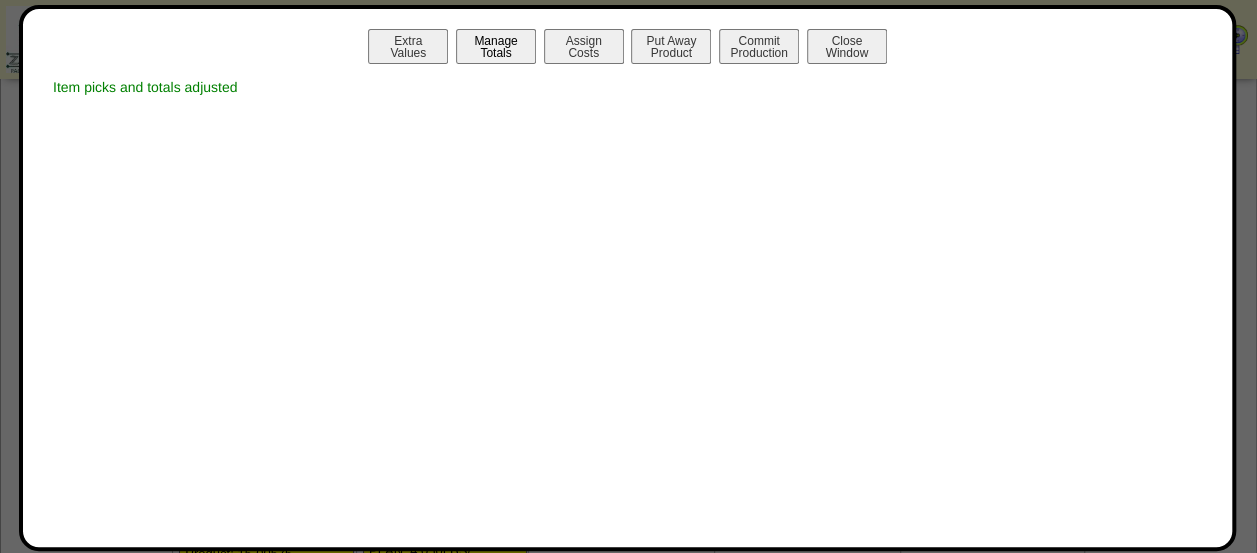 click on "Manage Totals" at bounding box center (496, 46) 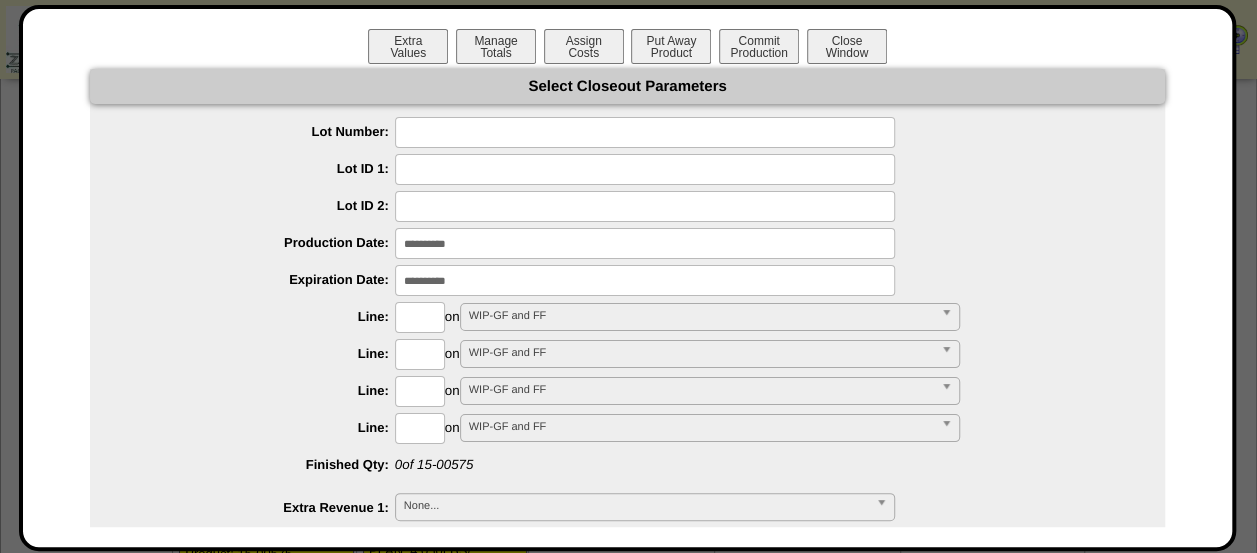 click at bounding box center (645, 132) 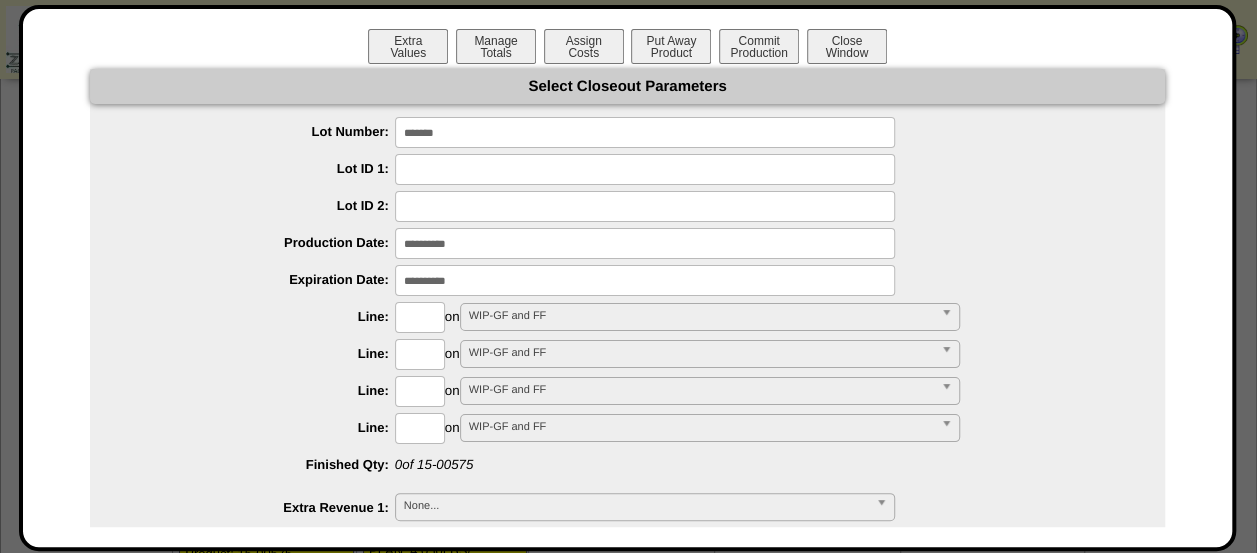 type on "*******" 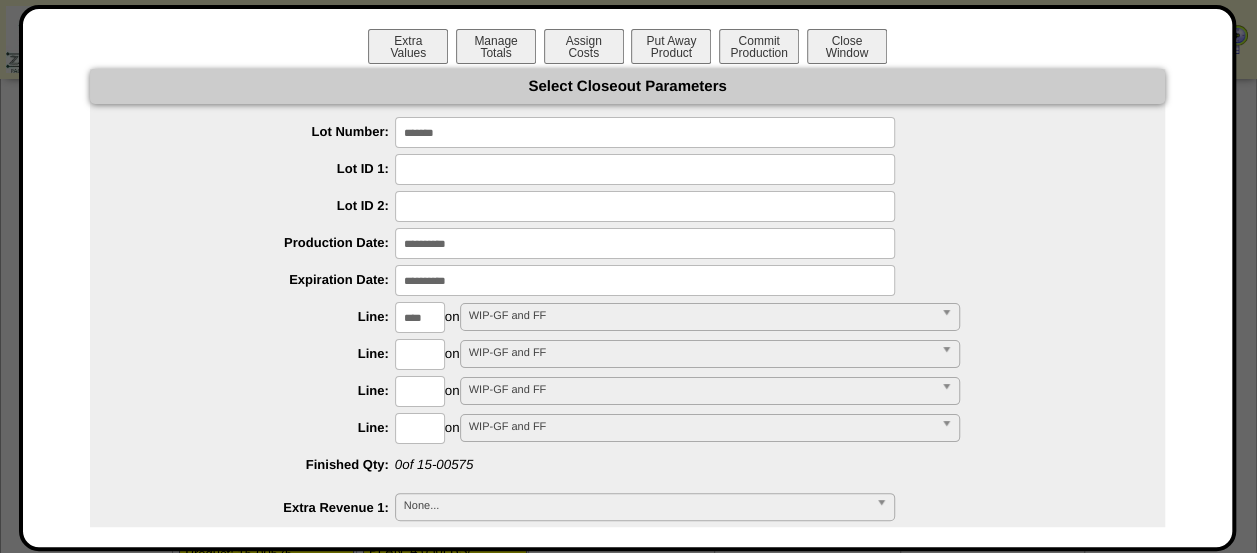 type on "****" 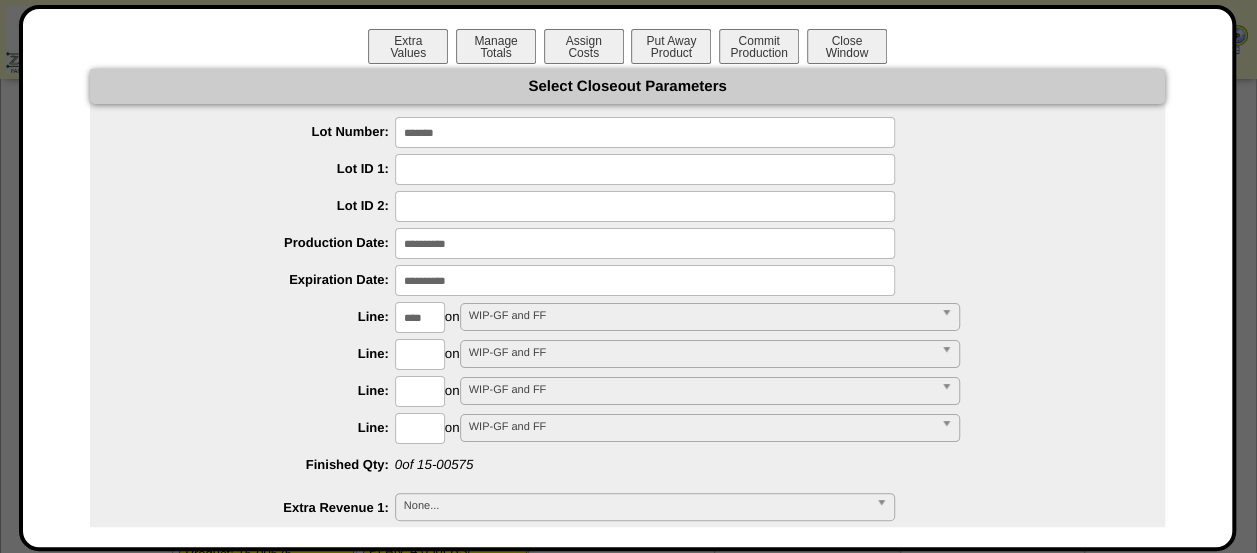 click on "**********" at bounding box center (627, 862) 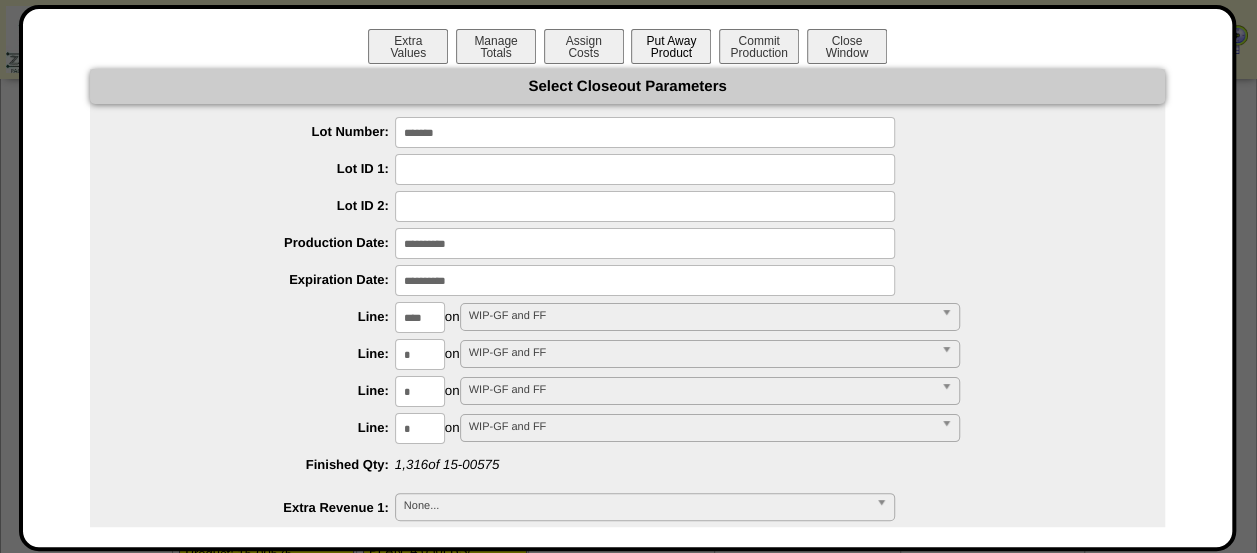 click on "Put Away Product" at bounding box center [671, 46] 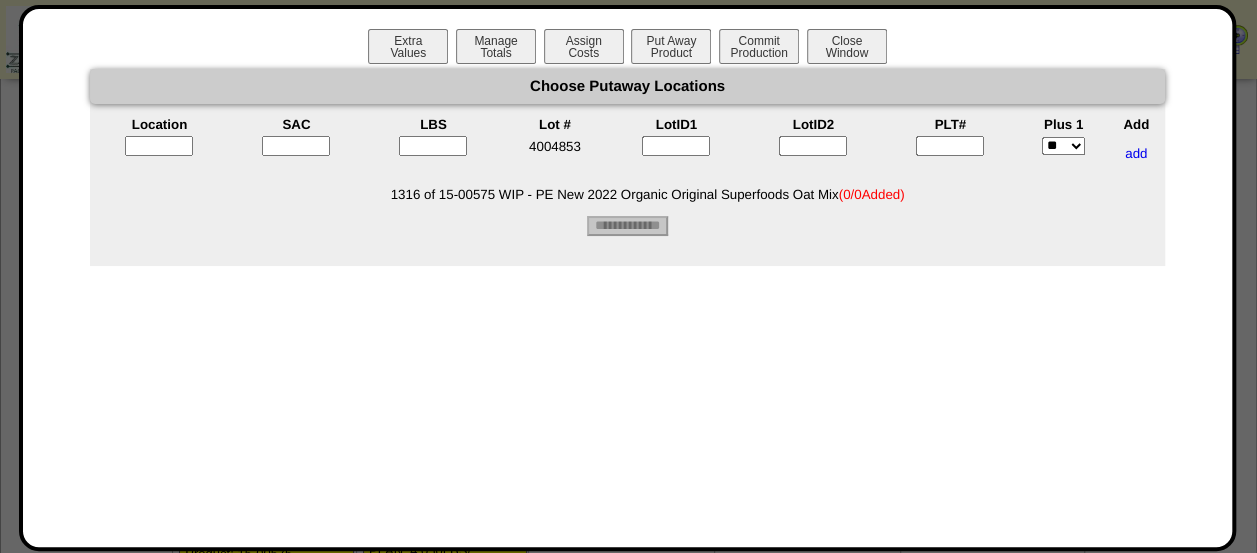 click at bounding box center [159, 146] 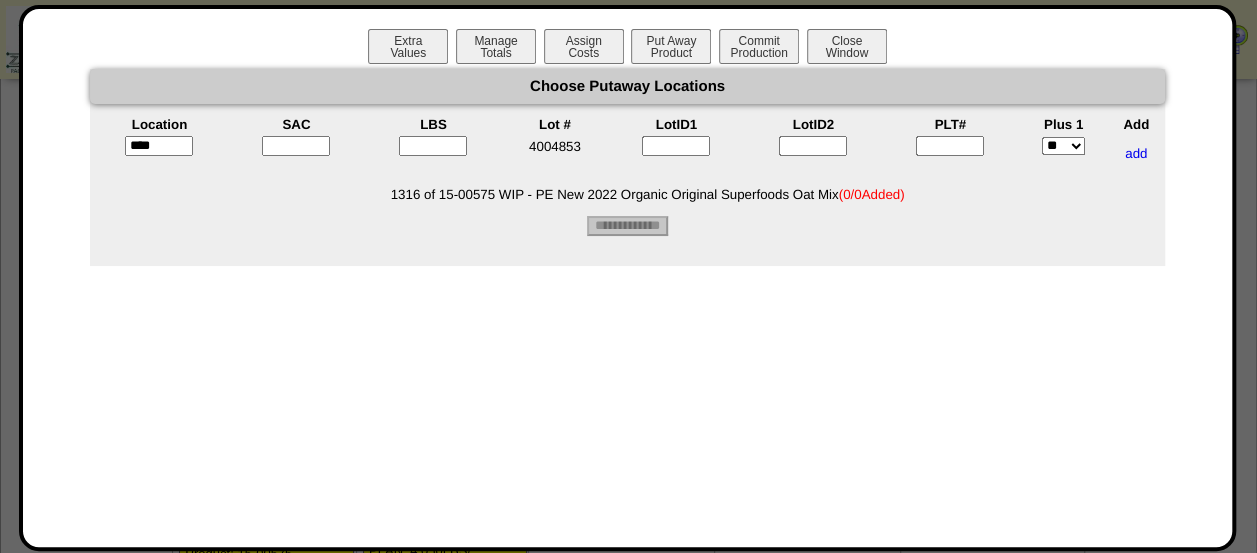 type on "*****" 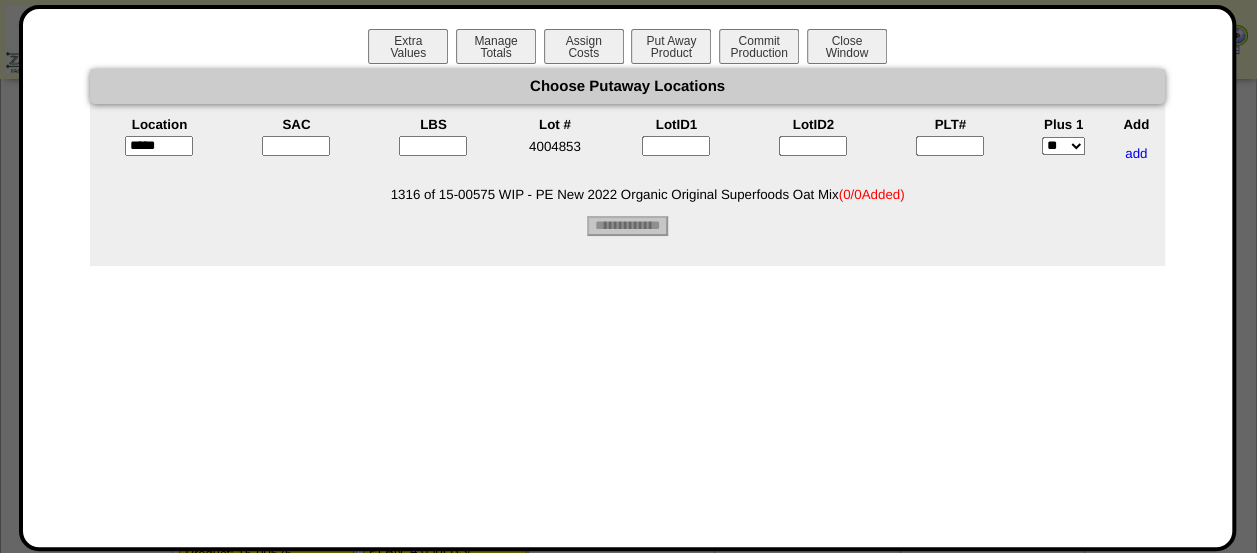 click at bounding box center [296, 146] 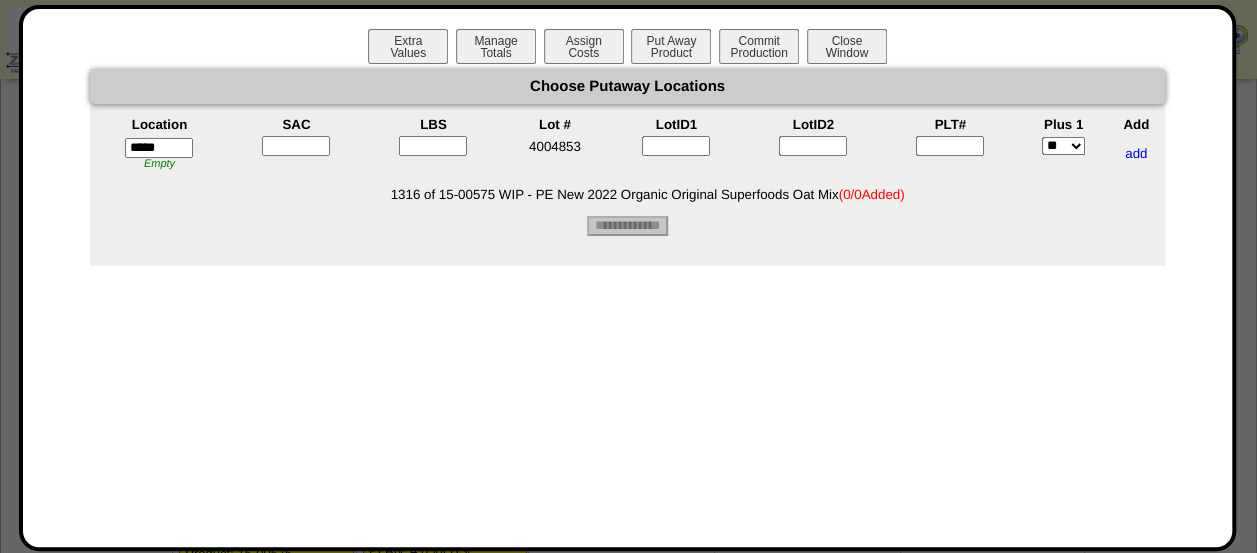 type on "*" 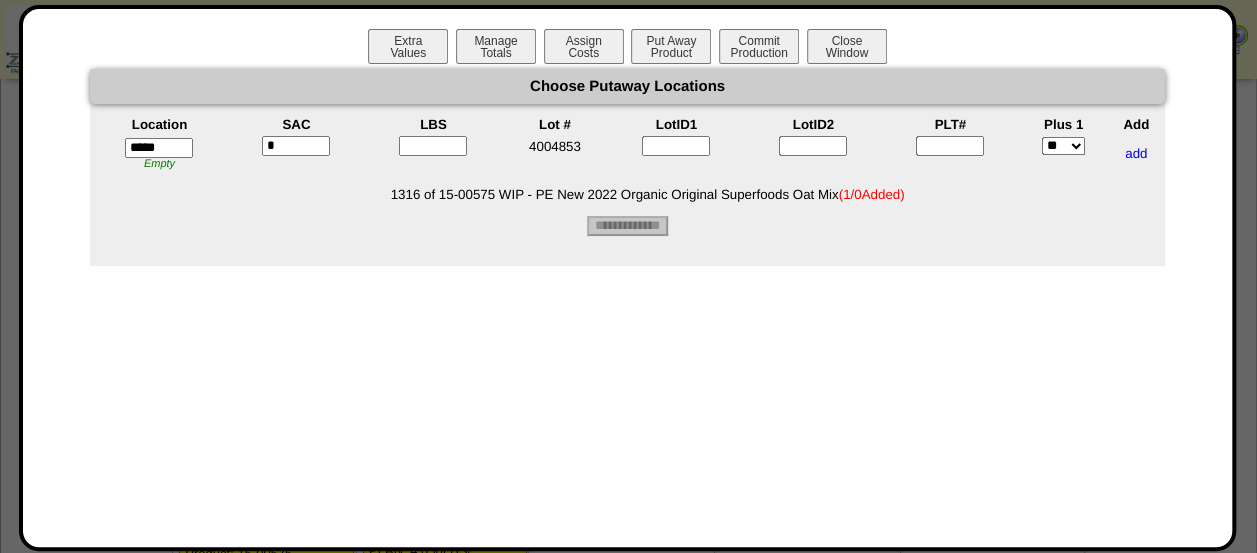 click at bounding box center [433, 146] 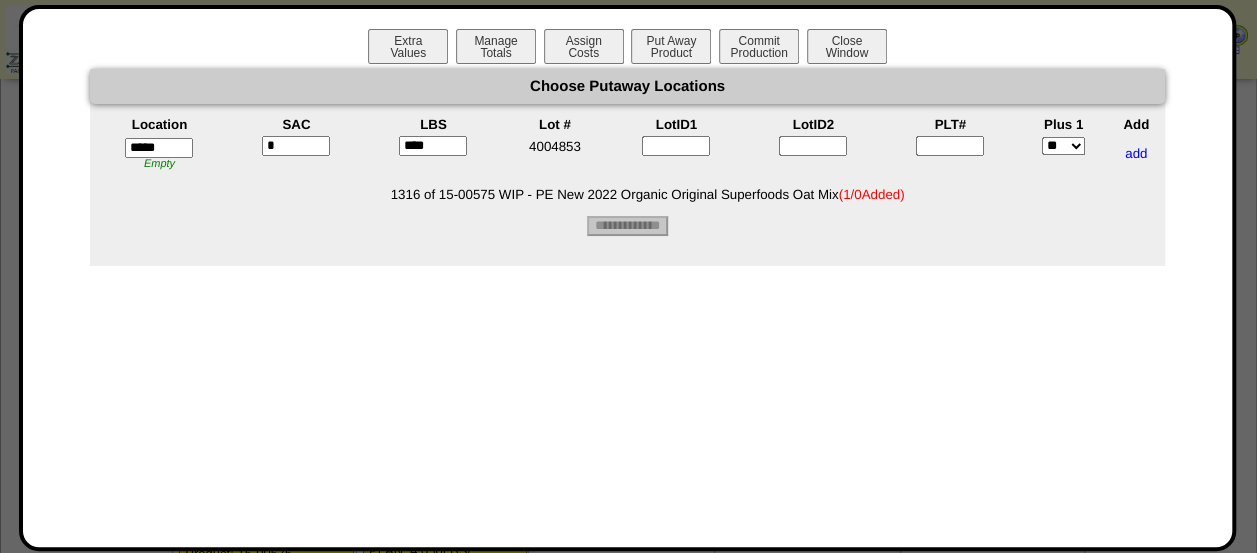 type on "****" 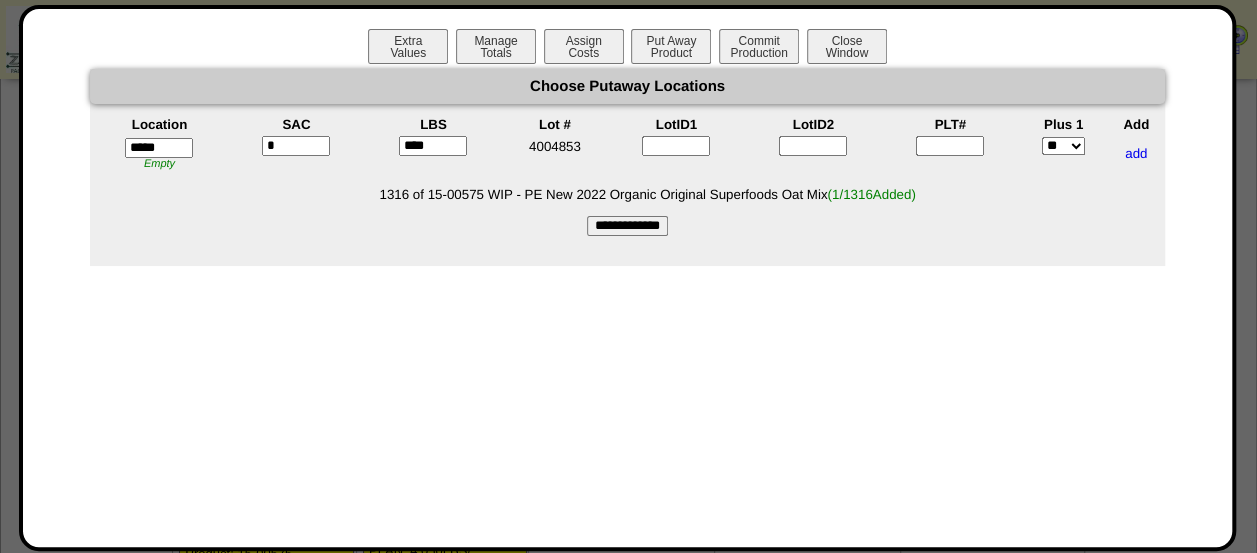 type on "*" 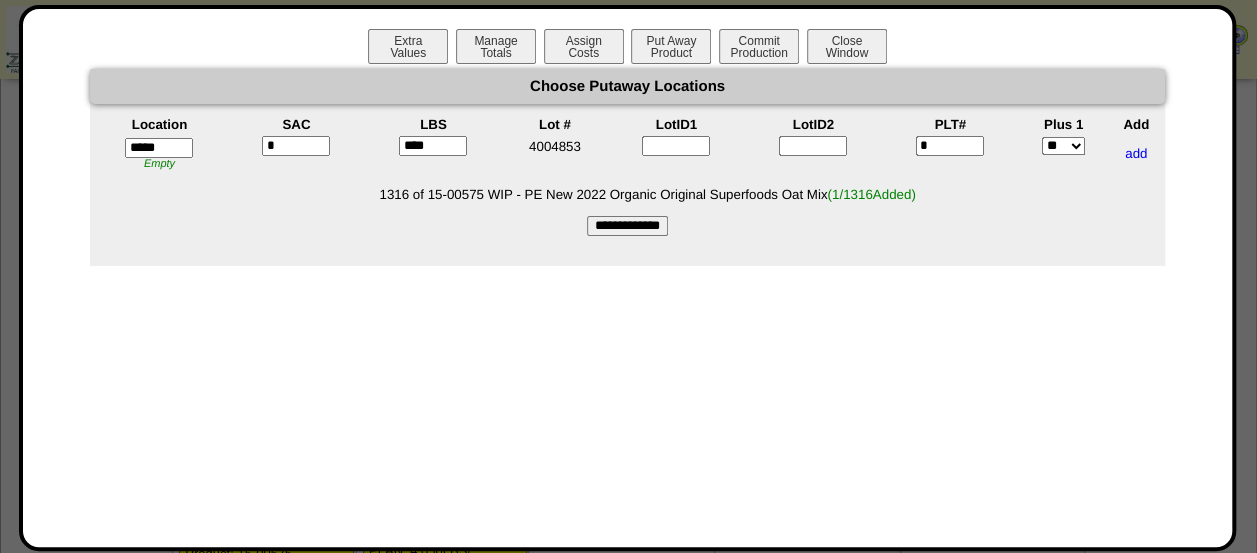 click on "**********" at bounding box center (627, 226) 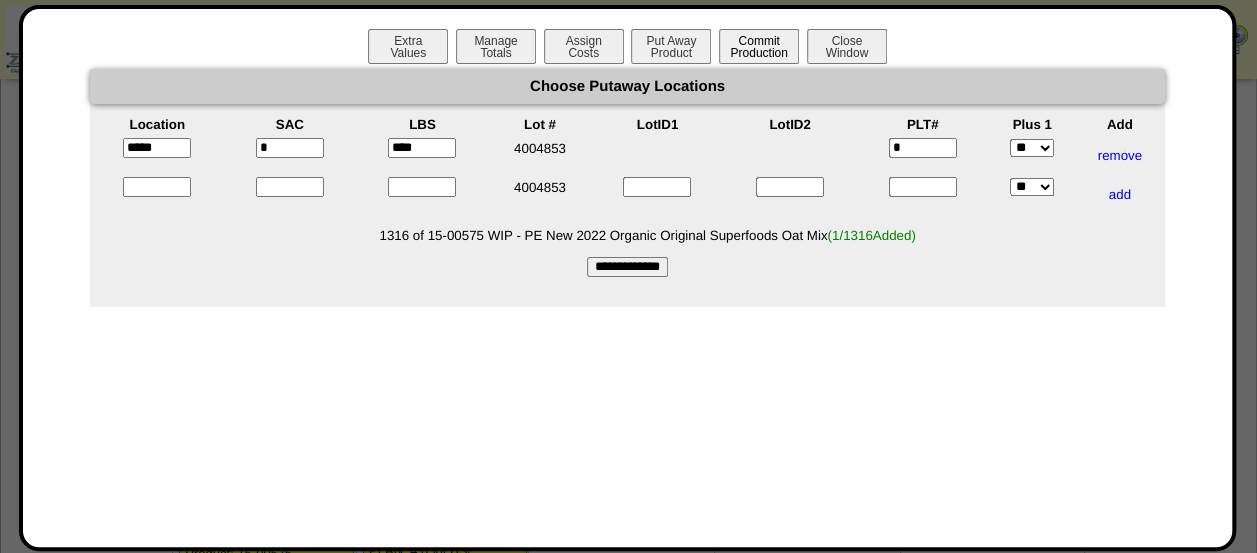 click on "Commit Production" at bounding box center [759, 46] 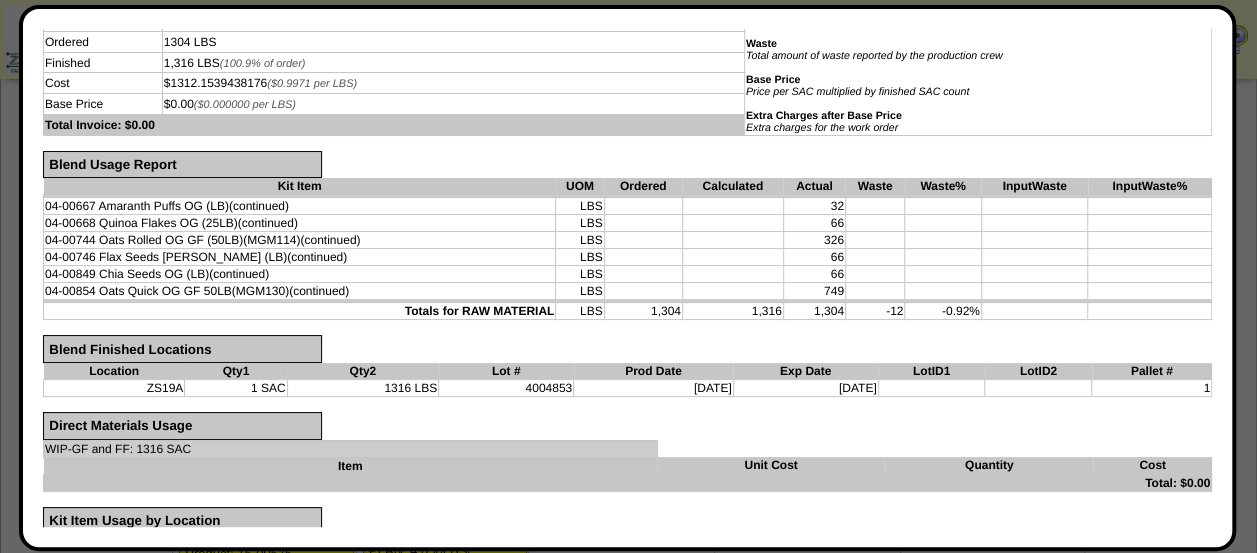 scroll, scrollTop: 468, scrollLeft: 0, axis: vertical 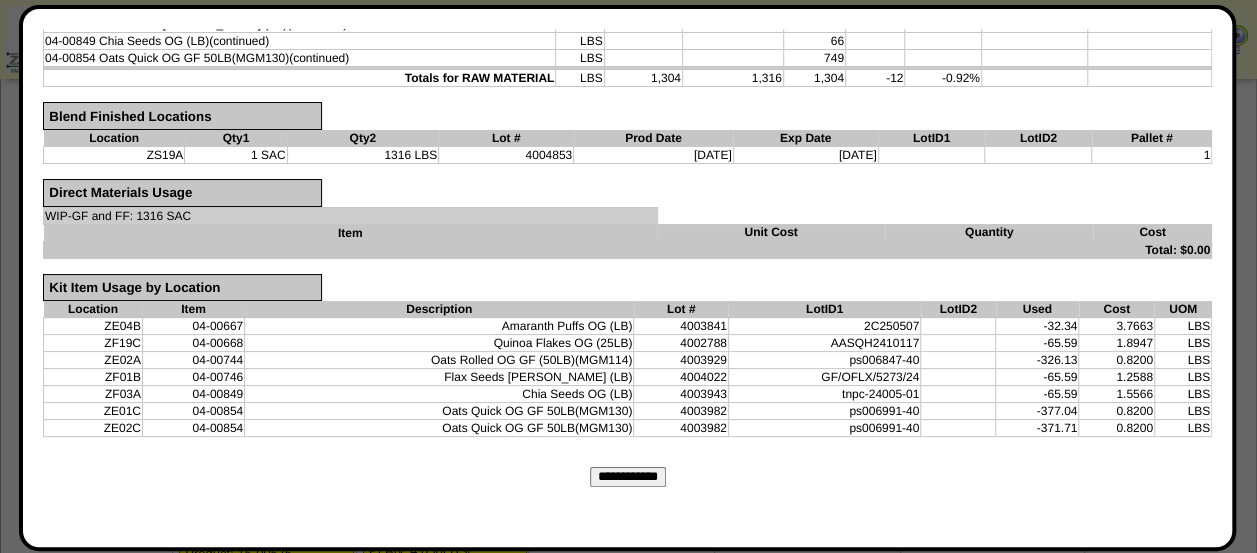 click on "**********" at bounding box center (628, 477) 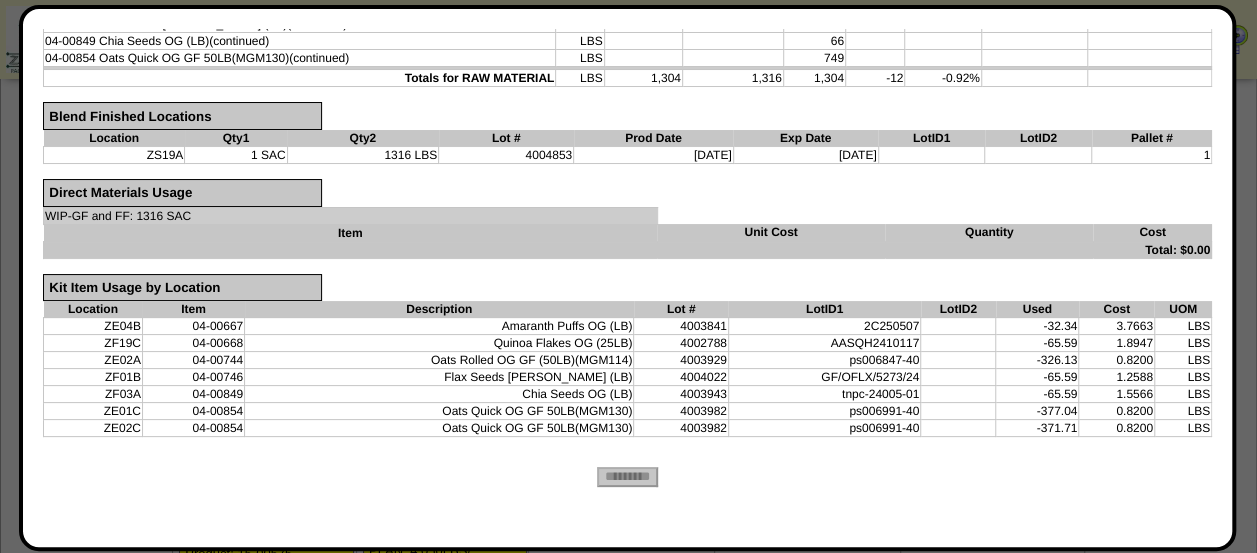 scroll, scrollTop: 0, scrollLeft: 0, axis: both 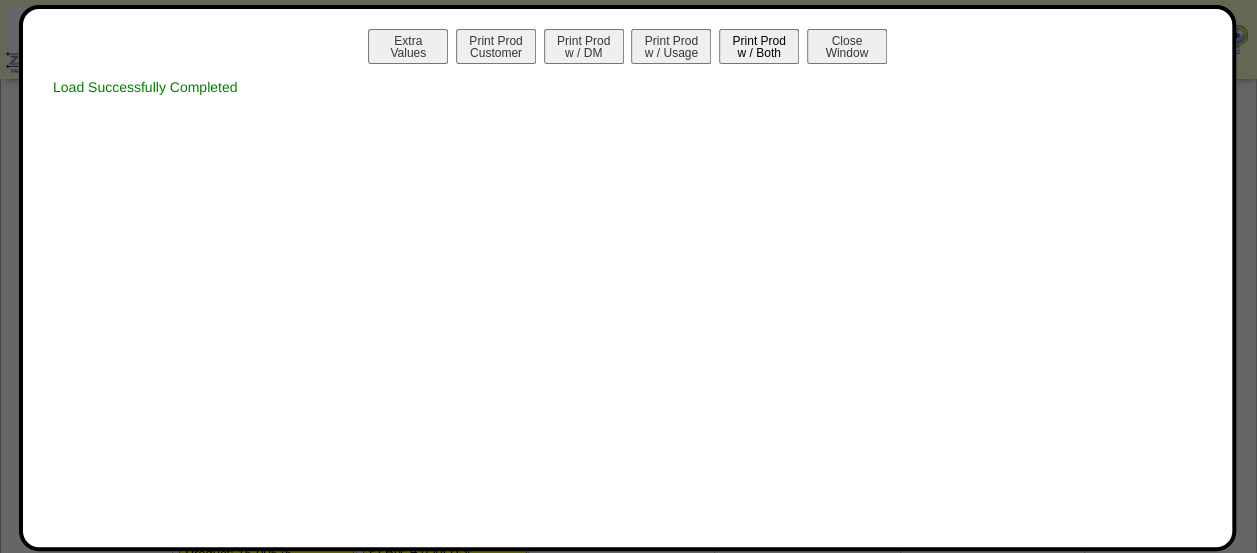 click on "Print Prod w / Both" at bounding box center (759, 46) 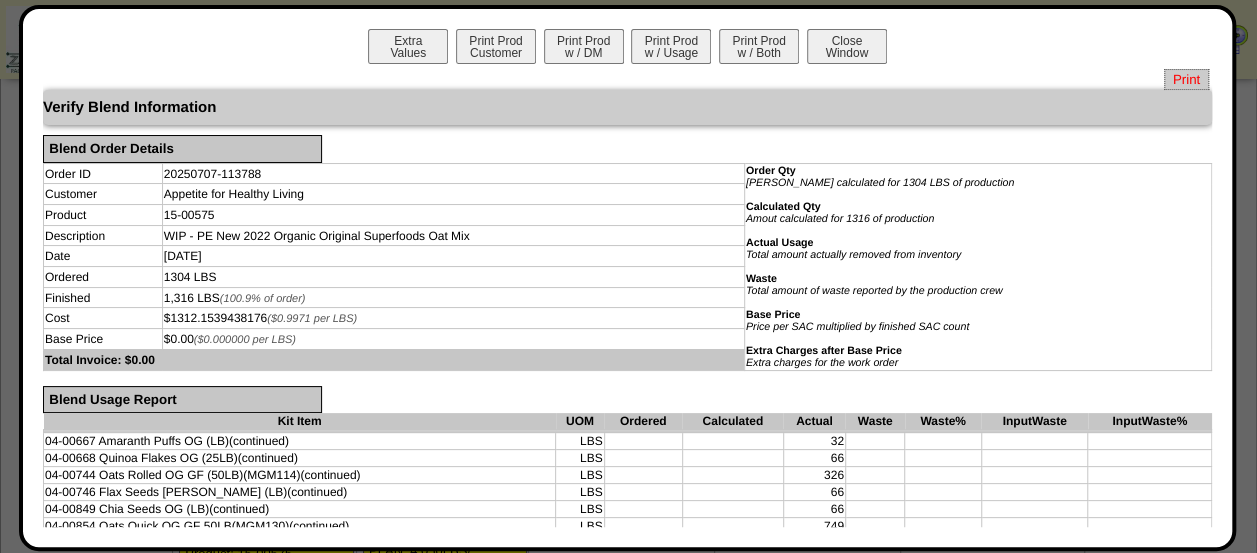 click on "Print" at bounding box center (1186, 79) 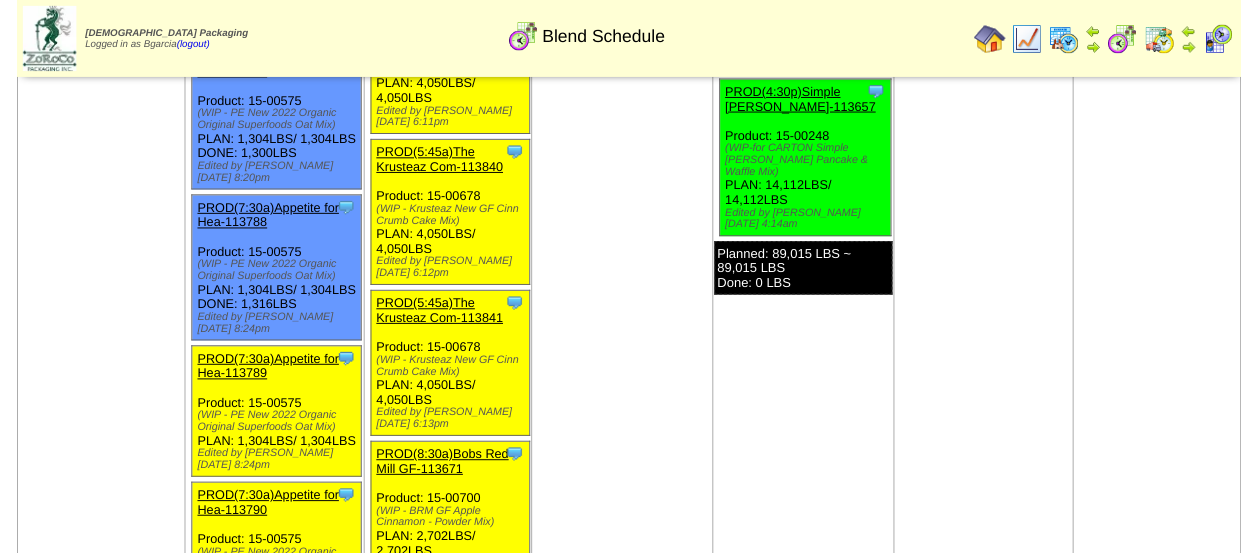 scroll, scrollTop: 1763, scrollLeft: 0, axis: vertical 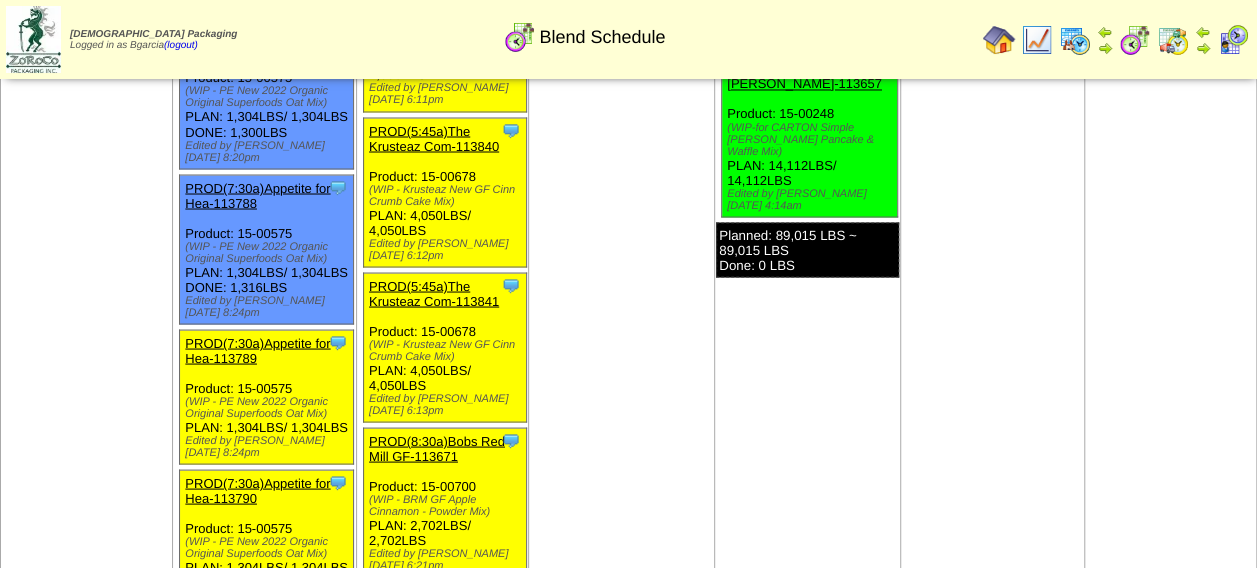 click on "PROD(7:30a)Appetite for Hea-113789" at bounding box center (257, 350) 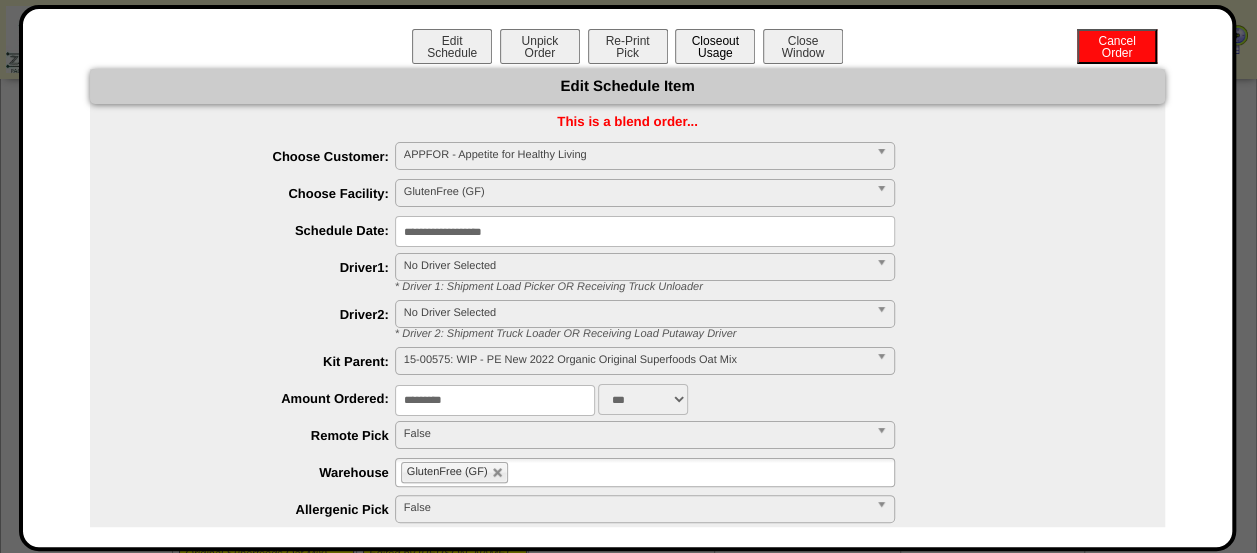 click on "Closeout Usage" at bounding box center (715, 46) 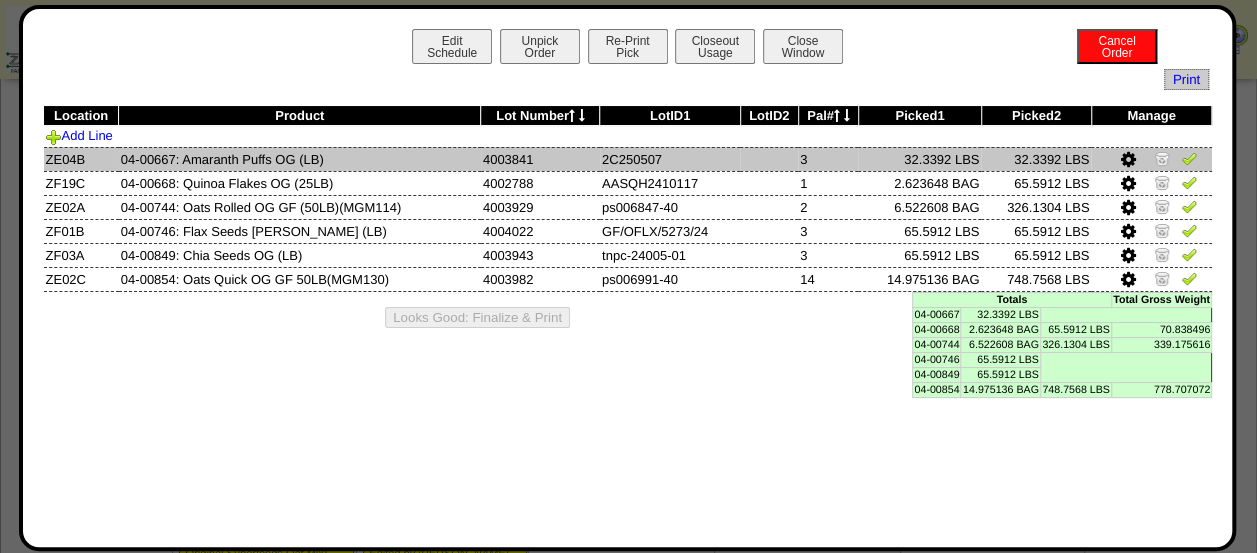 click at bounding box center (1189, 158) 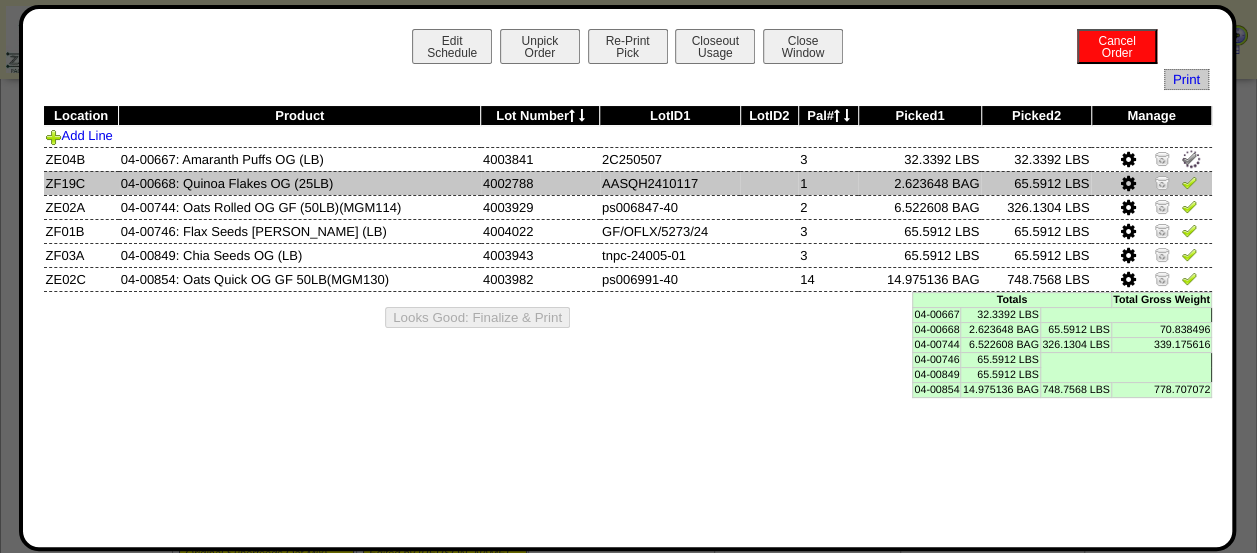 click at bounding box center [1189, 182] 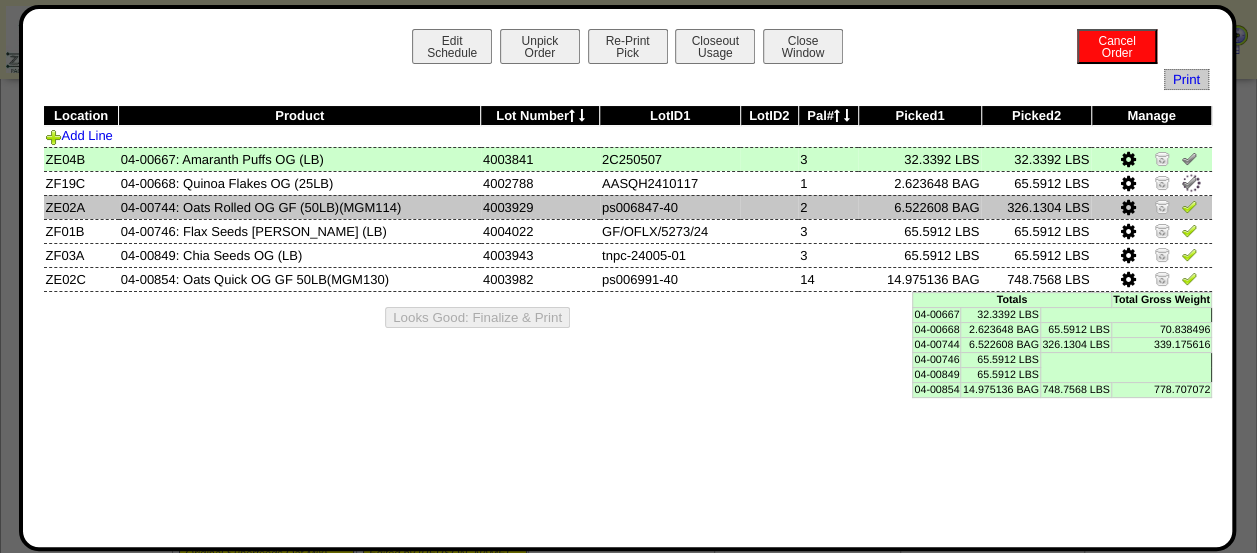 click at bounding box center [1189, 206] 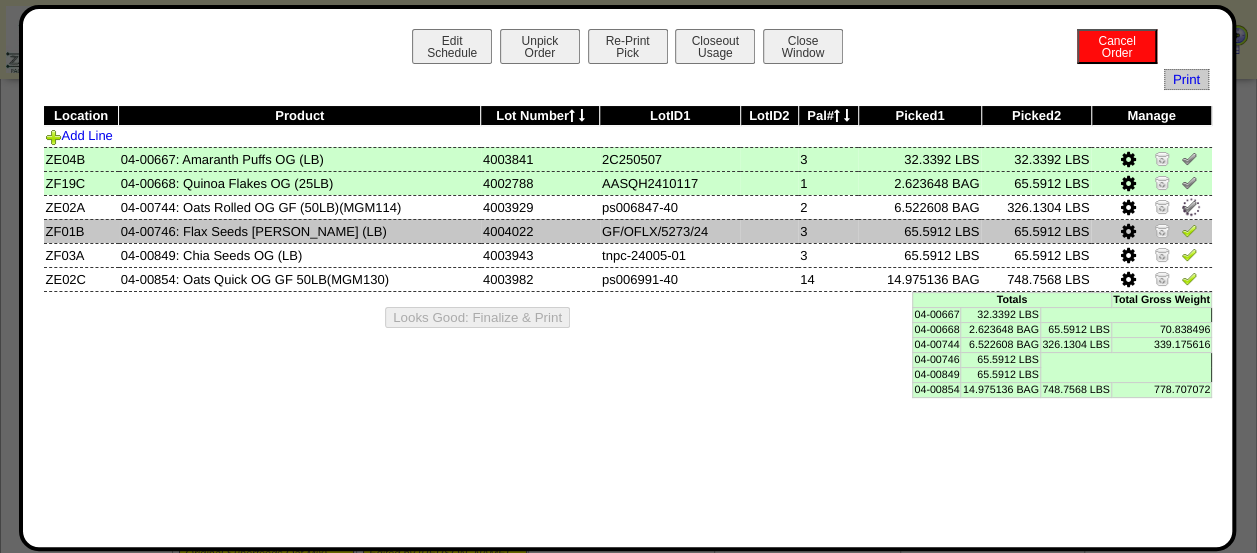 click at bounding box center (1189, 230) 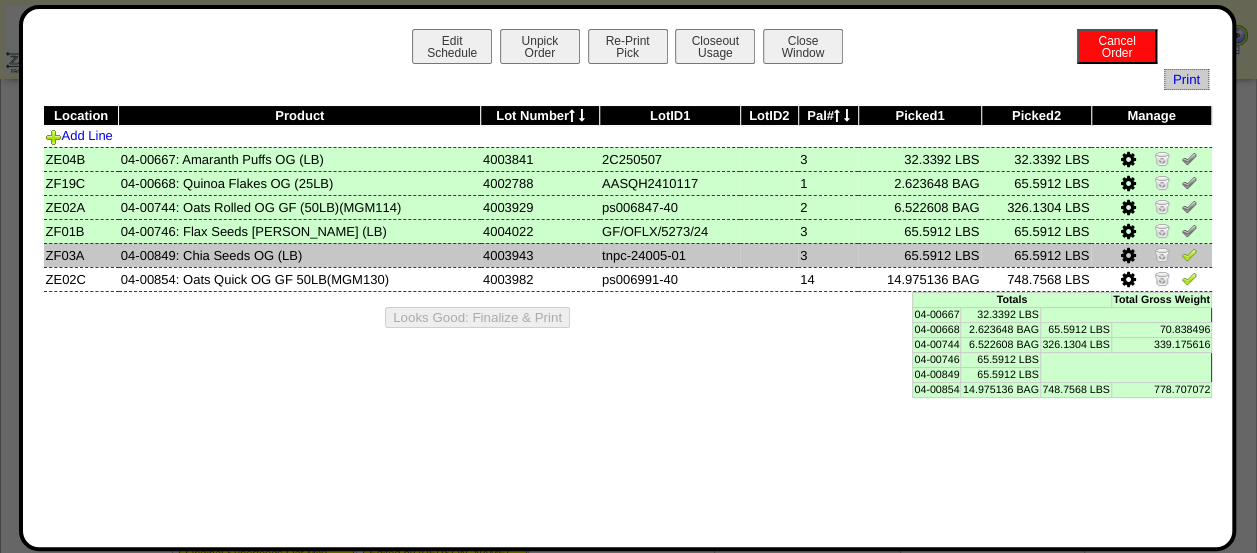 click at bounding box center [1189, 254] 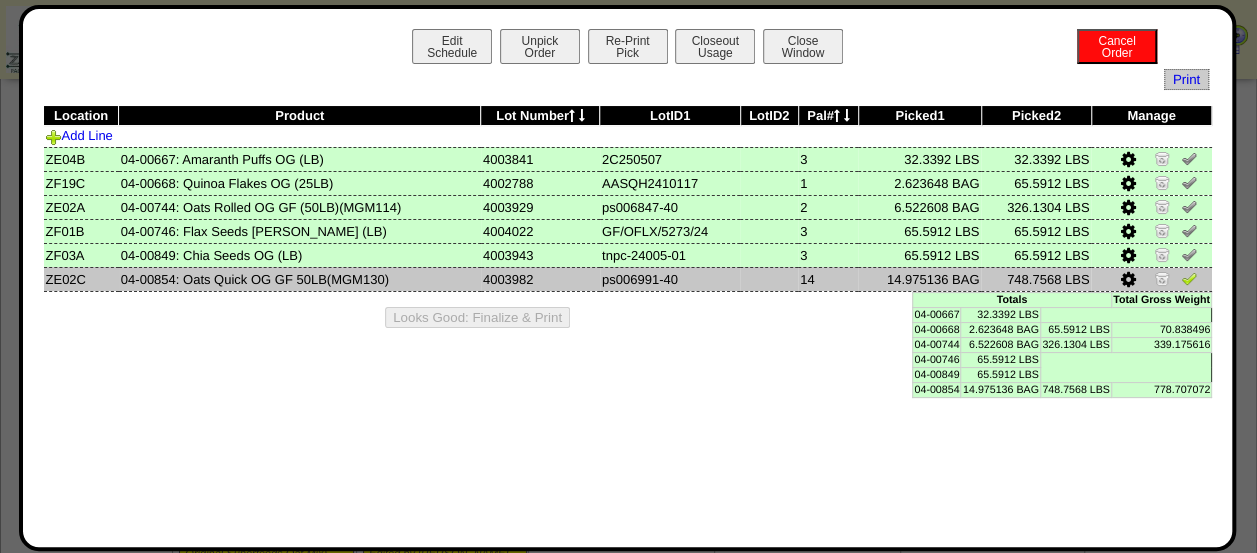 click at bounding box center (1189, 278) 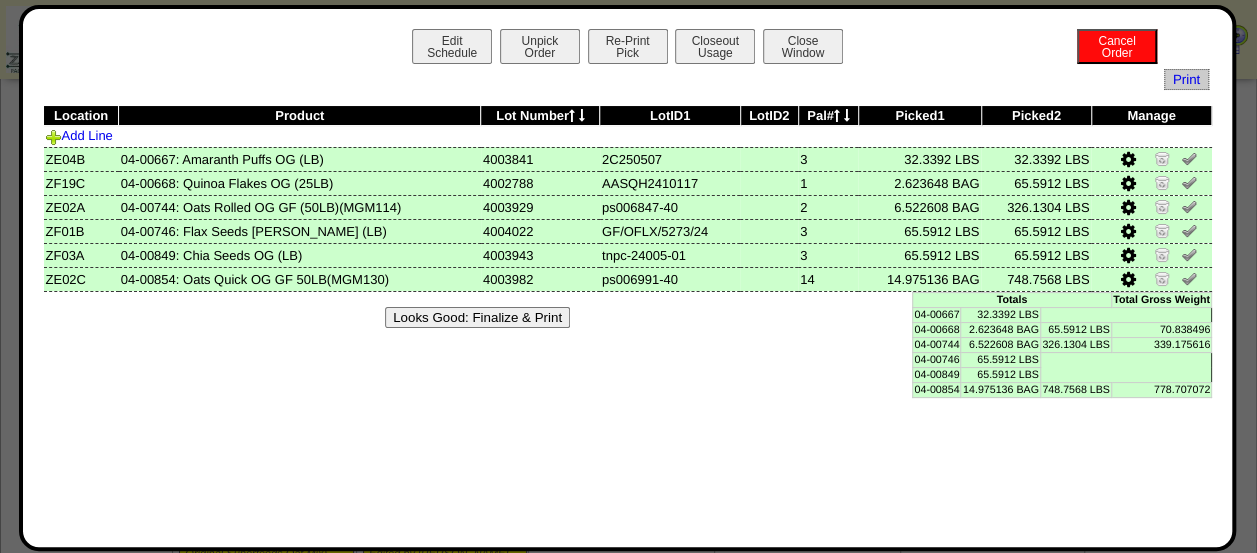 click on "Looks Good: Finalize & Print" at bounding box center (627, 317) 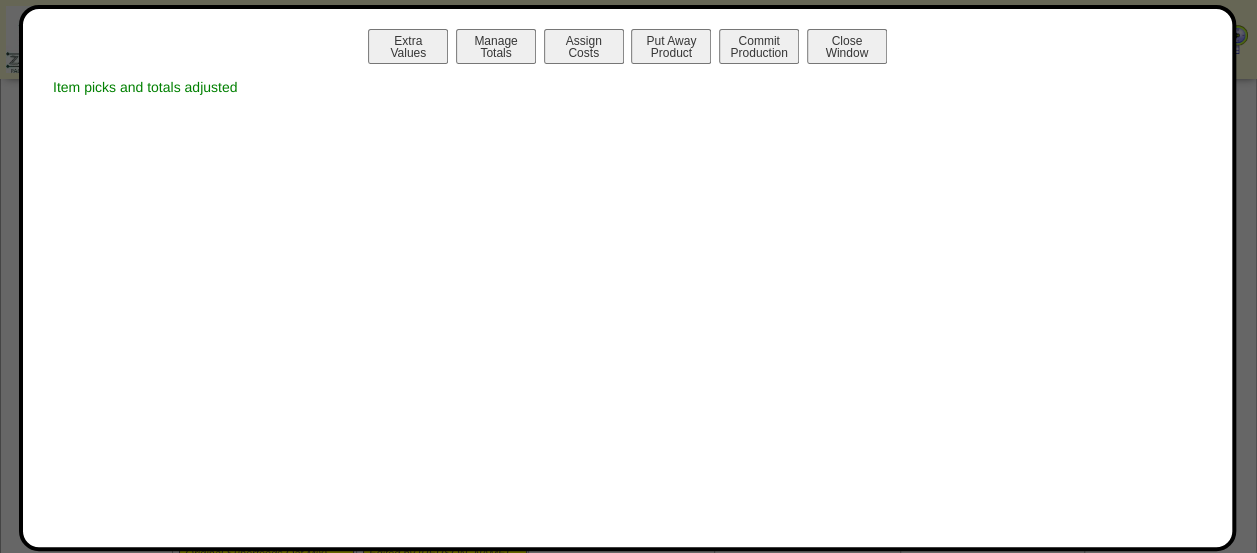 click on "Extra Values
Manage Totals
Assign Costs
Put Away Product
Commit Production
Close Window
Item picks and totals adjusted" at bounding box center [627, 278] 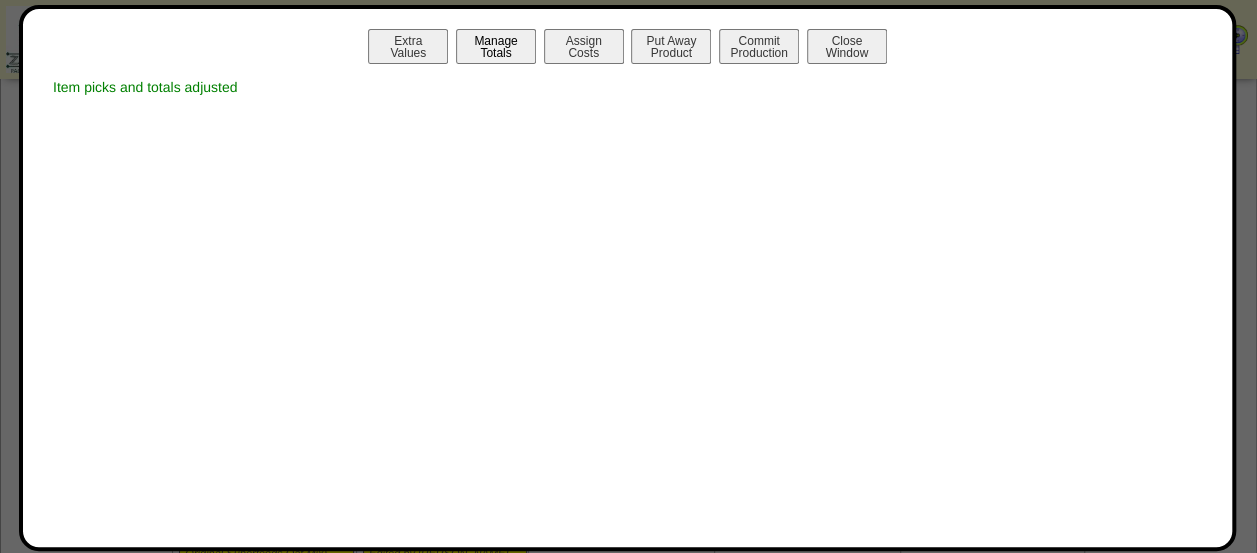 click on "Manage Totals" at bounding box center (496, 46) 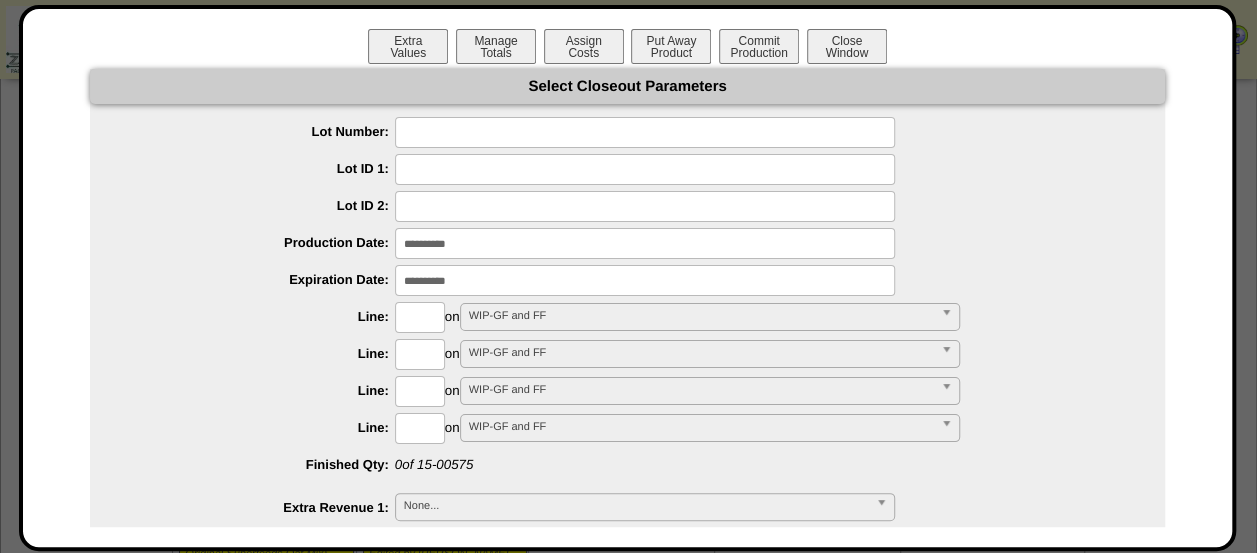 click at bounding box center (645, 132) 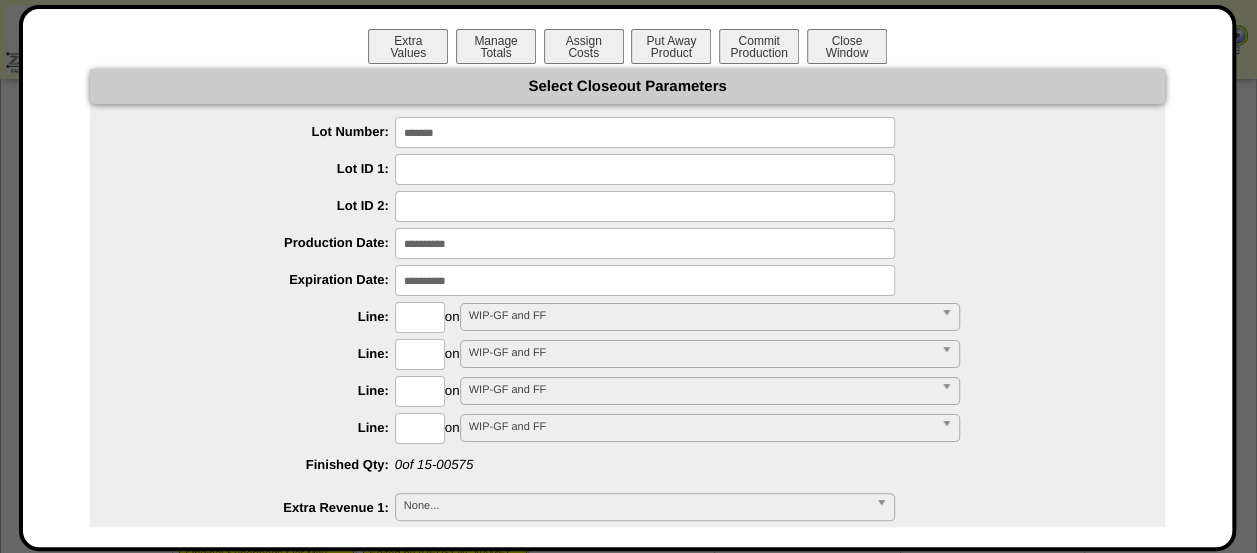 type on "*******" 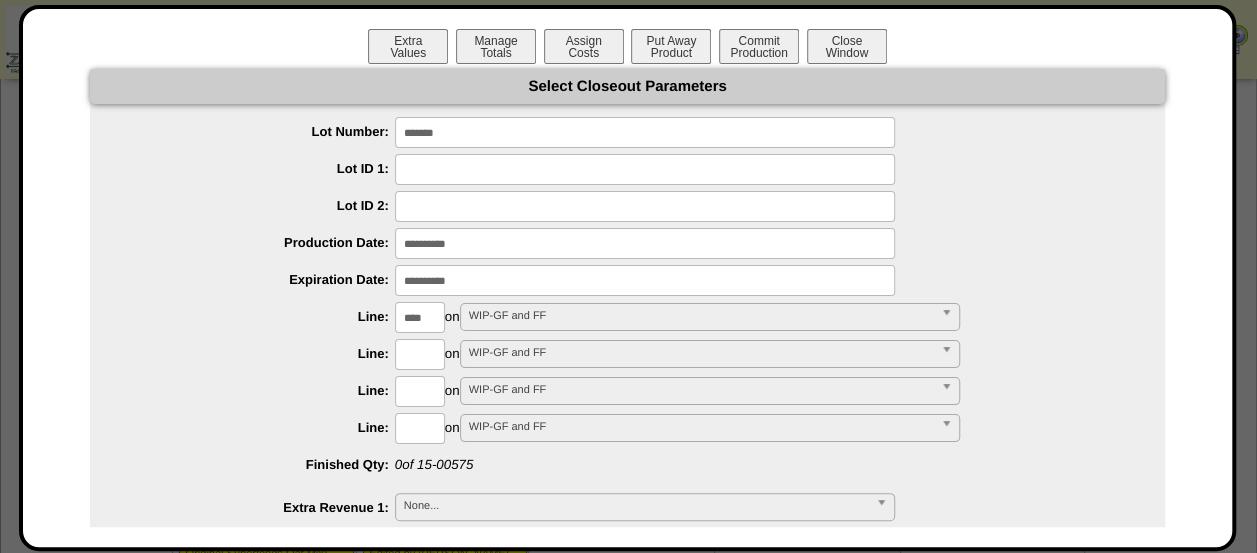 type on "****" 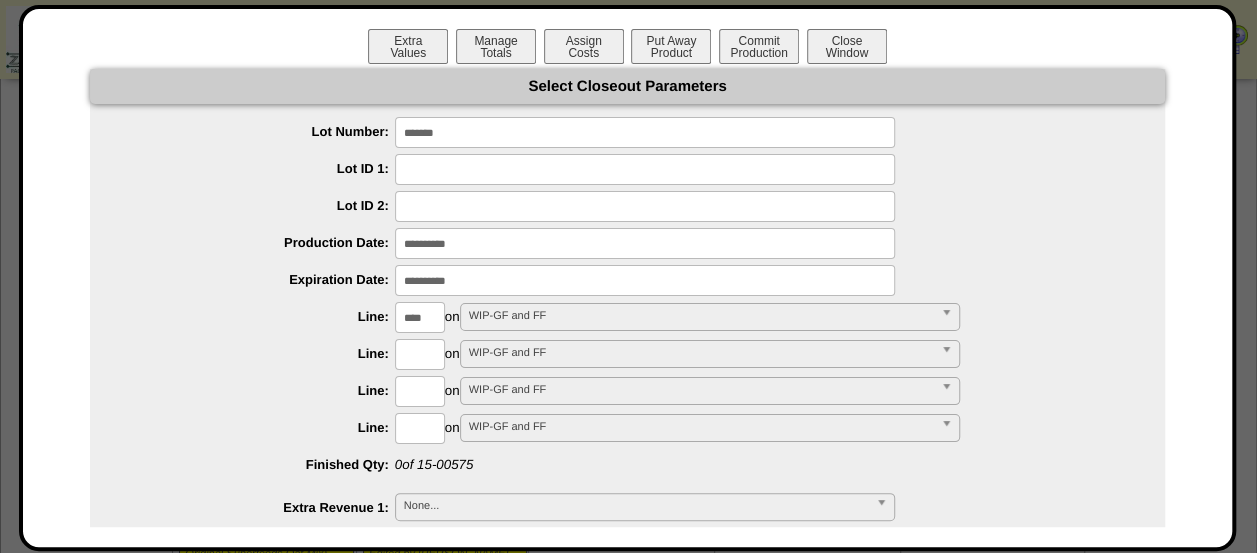 click on "**********" at bounding box center [627, 862] 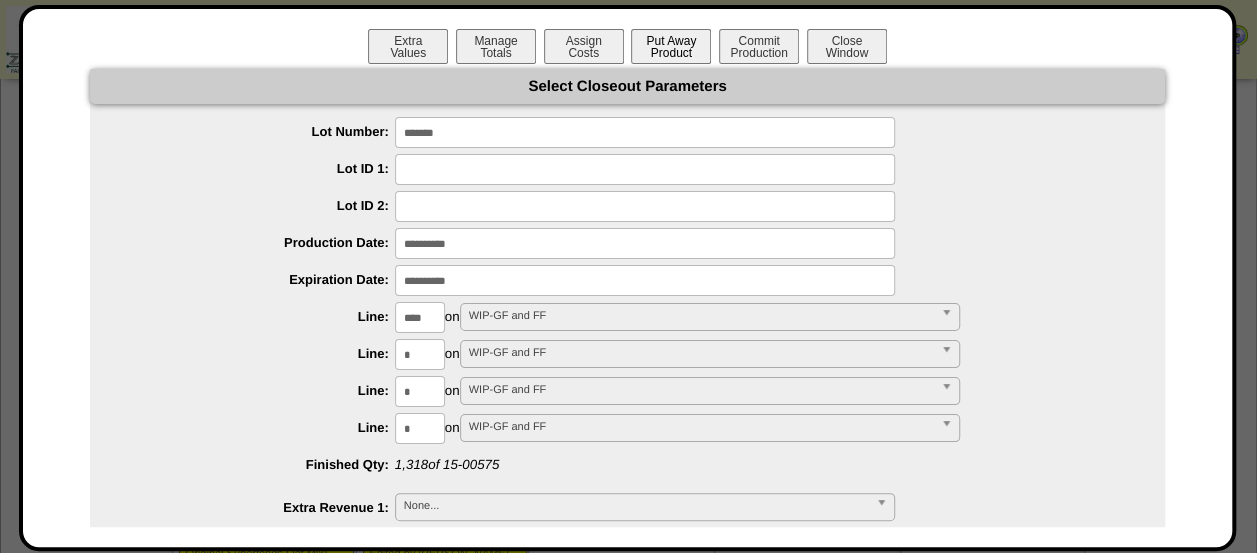 click on "Put Away Product" at bounding box center (671, 46) 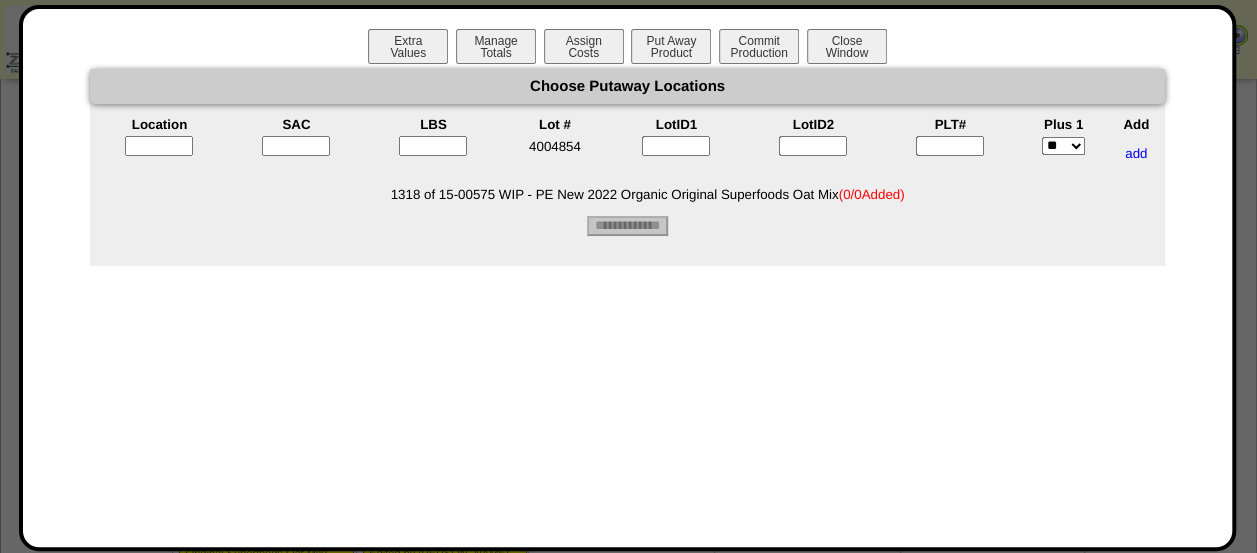 click at bounding box center [159, 146] 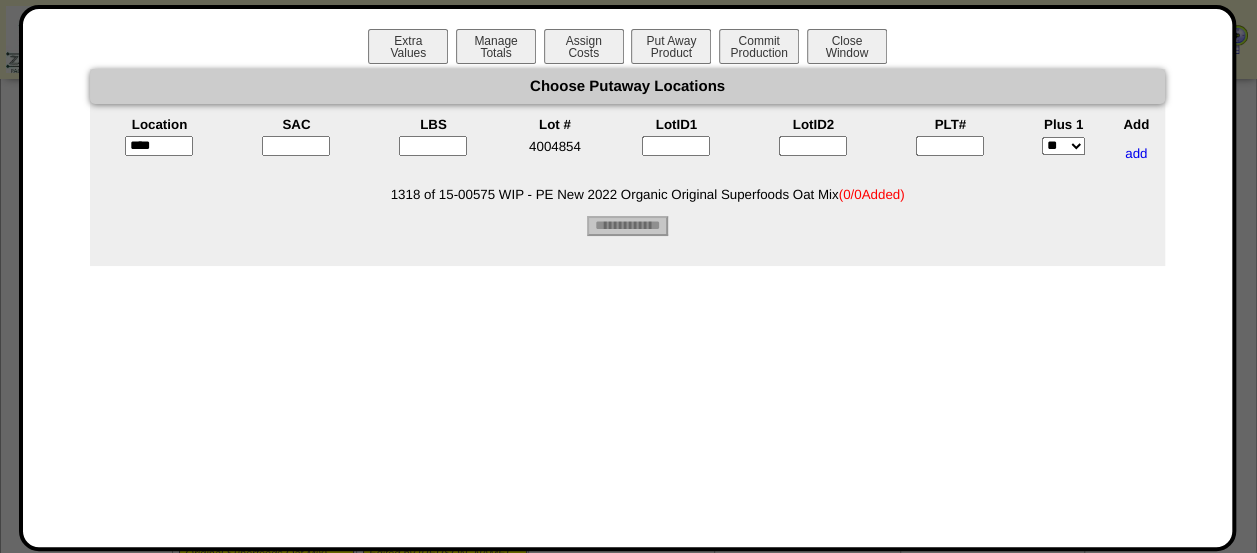 type on "*****" 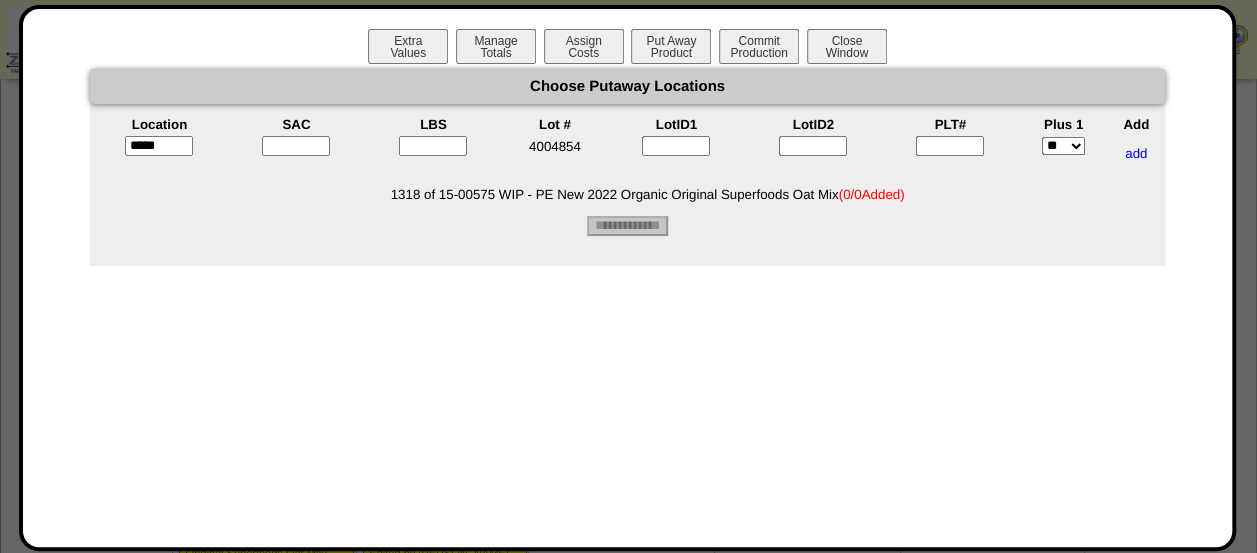 click at bounding box center (296, 153) 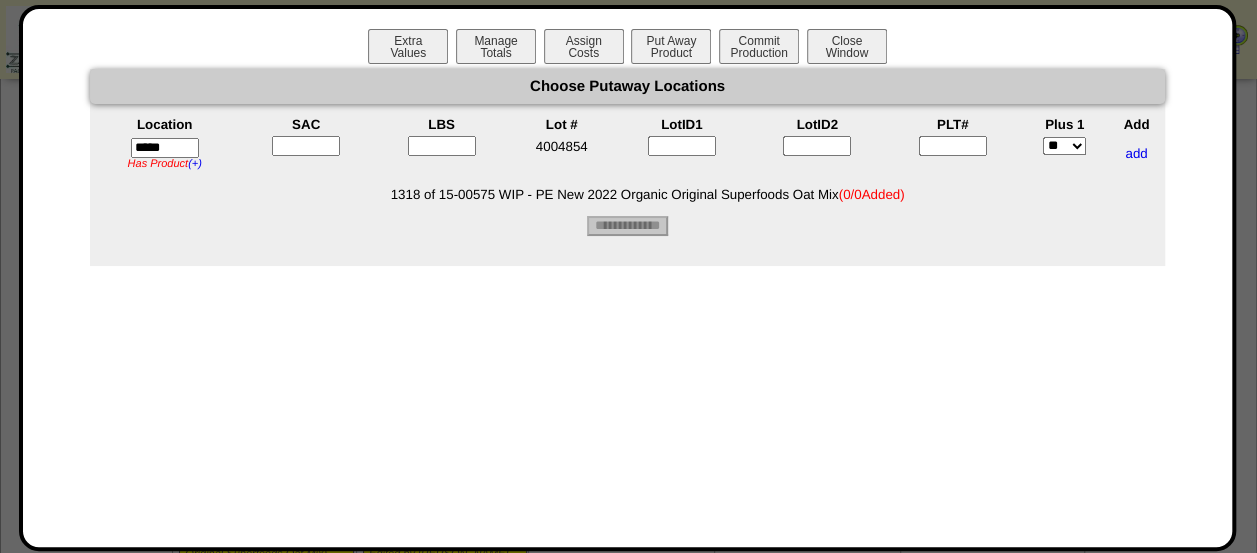 type on "*" 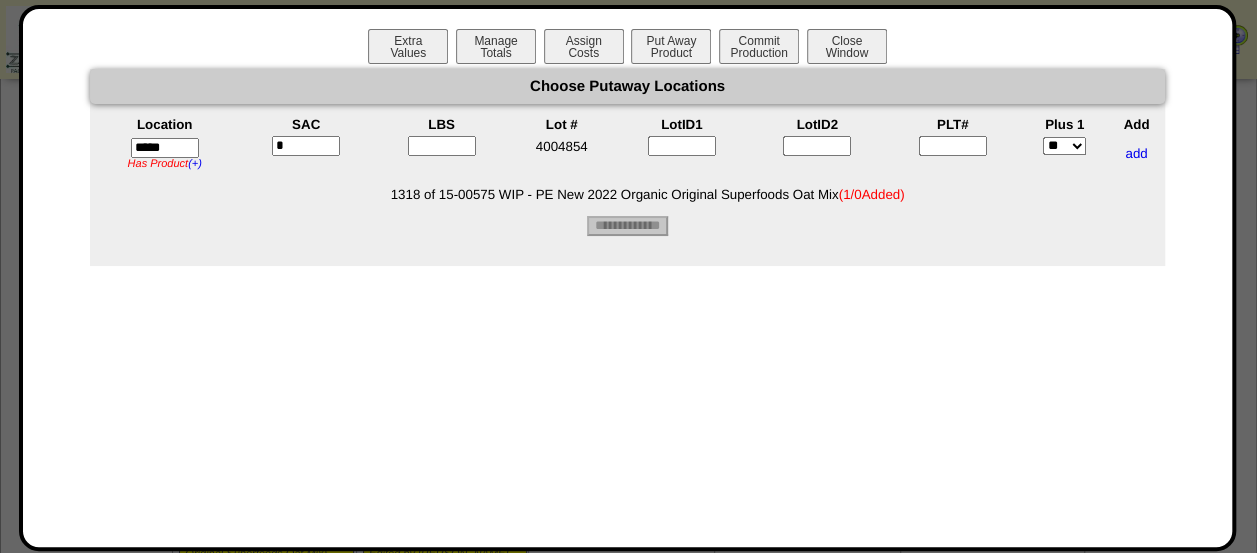 click on "LBS" at bounding box center [441, 124] 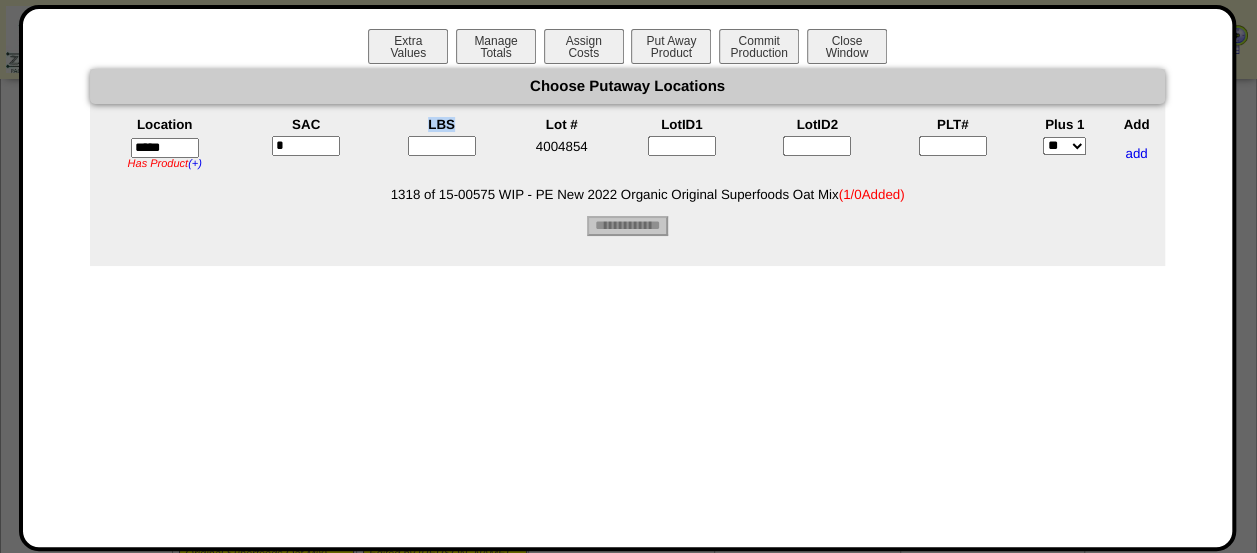 click on "LBS" at bounding box center (441, 124) 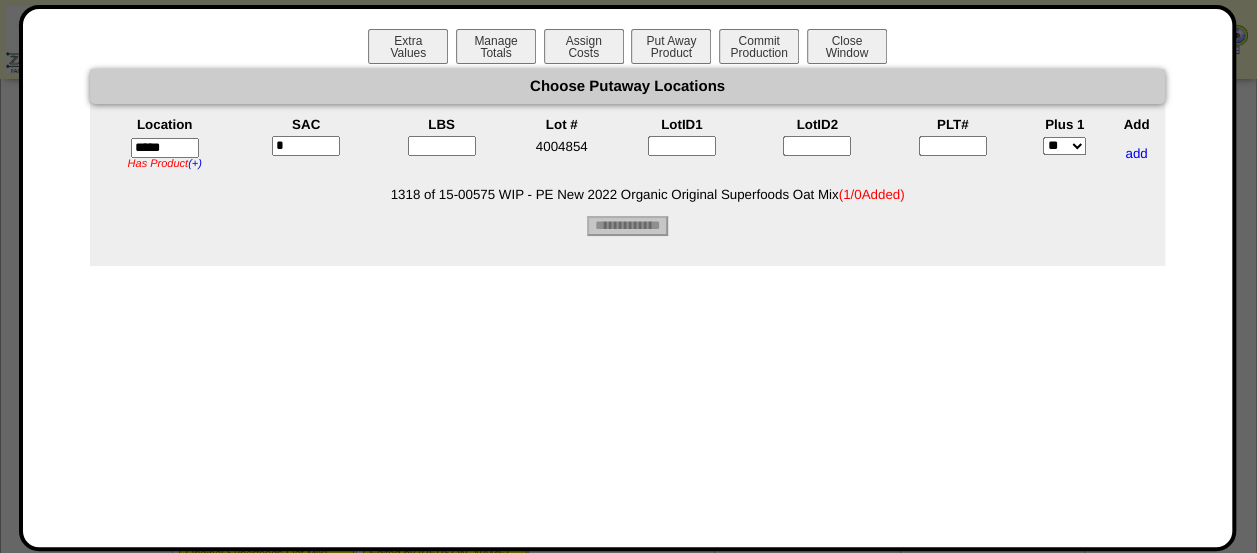 click on "Location
SAC
LBS
Lot #
LotID1
LotID2
PLT#
Plus 1
Add
***** Has Product   (+)  ZS13A has 1 SAC of 15-00693 WIP - BRM GF Apple Cinnamon- Oat Mix
*
4004854
** *** add" at bounding box center [627, 144] 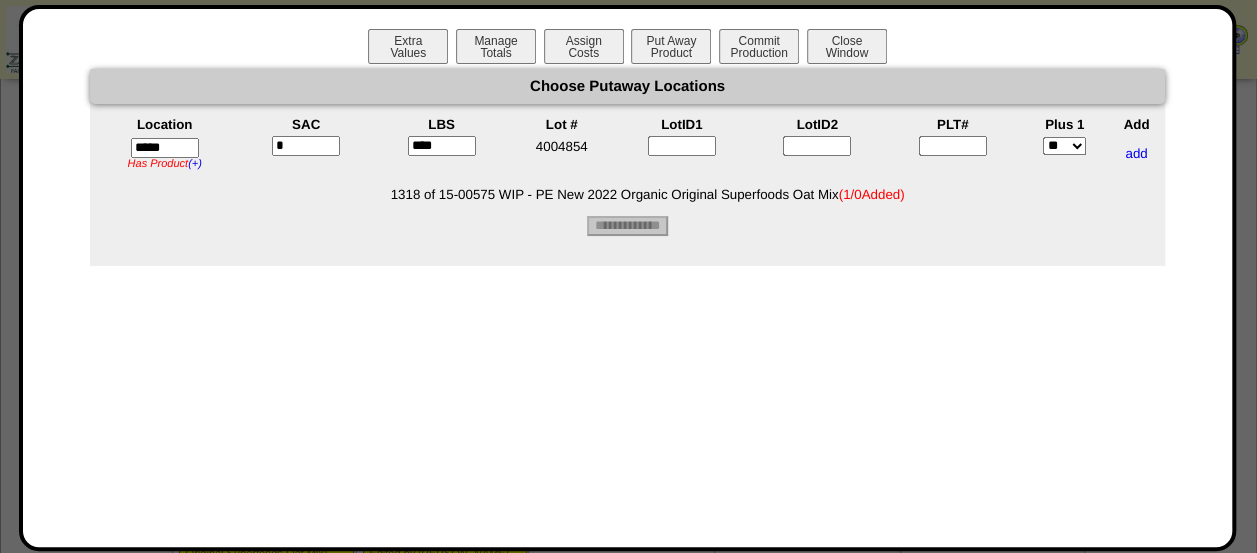 type on "****" 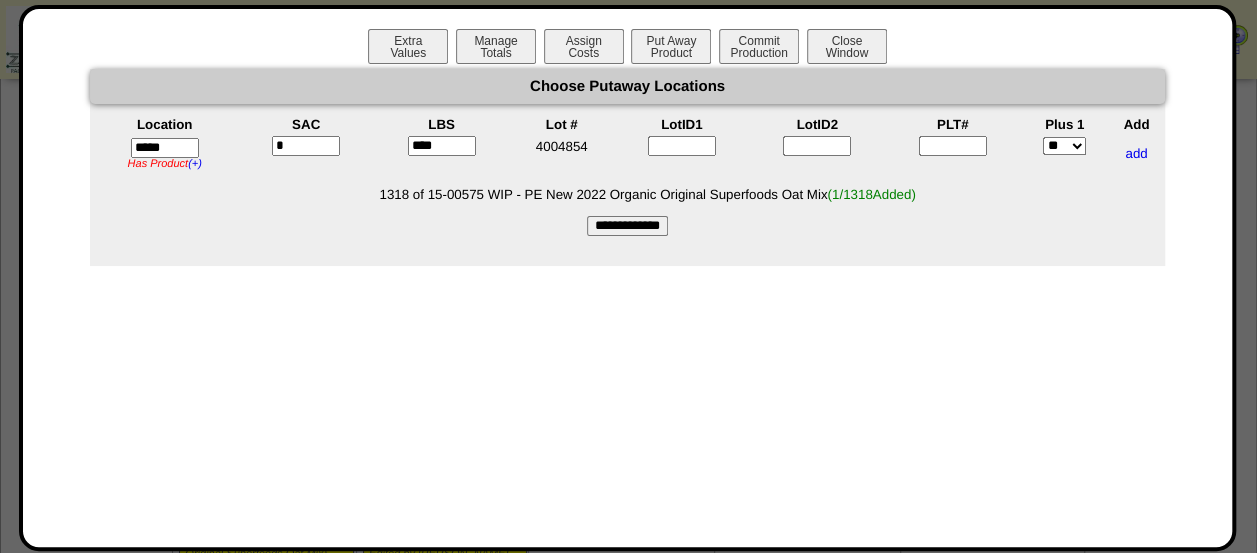 type on "*" 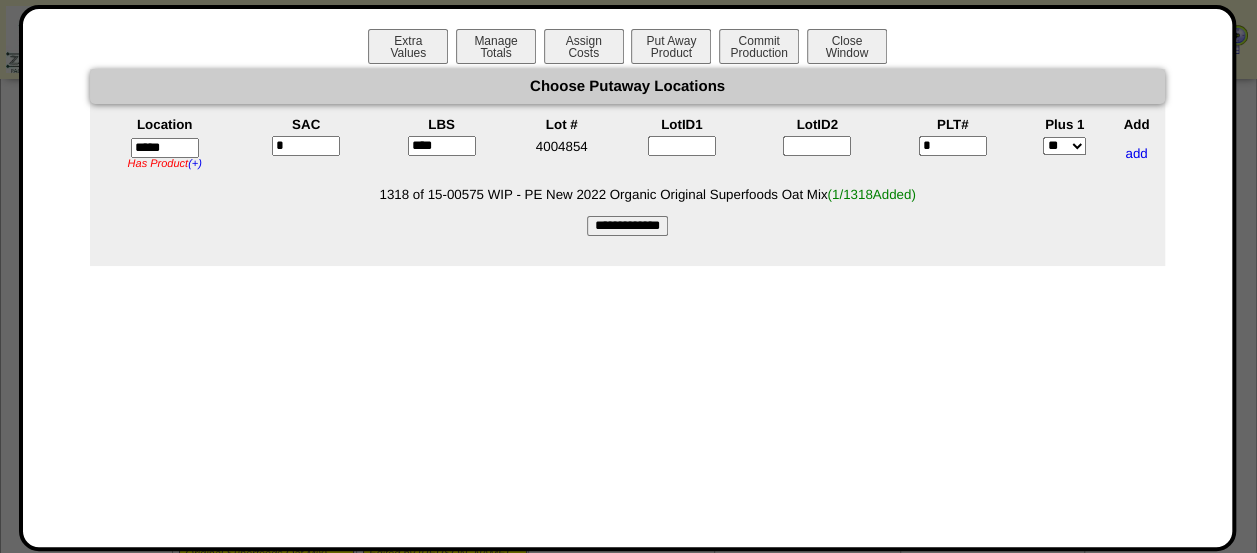 click on "**********" at bounding box center (627, 226) 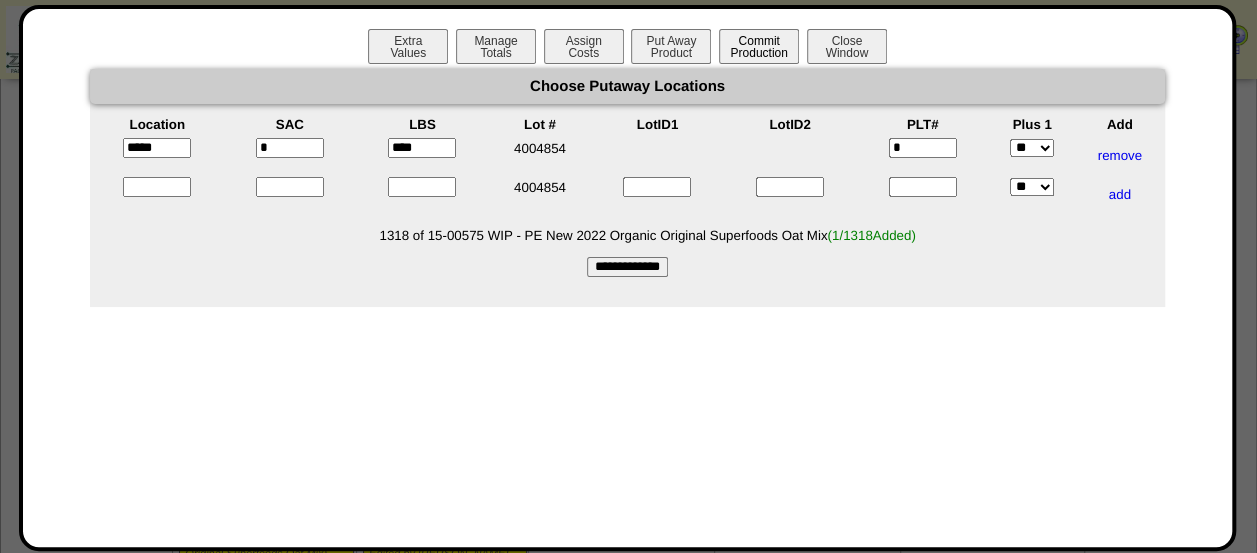 click on "Commit Production" at bounding box center (759, 46) 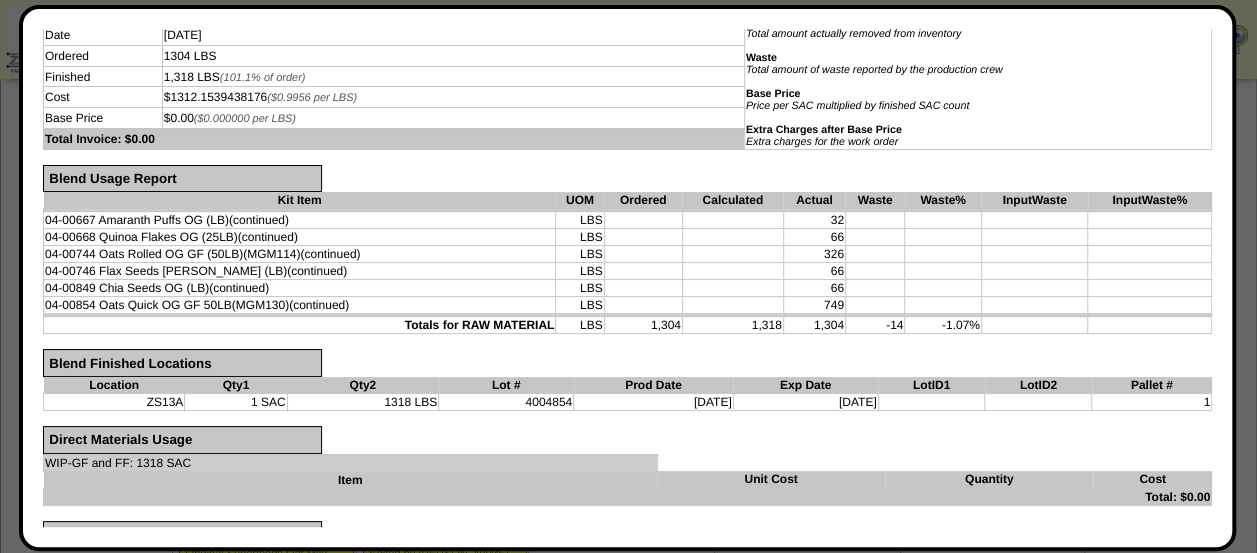 scroll, scrollTop: 451, scrollLeft: 0, axis: vertical 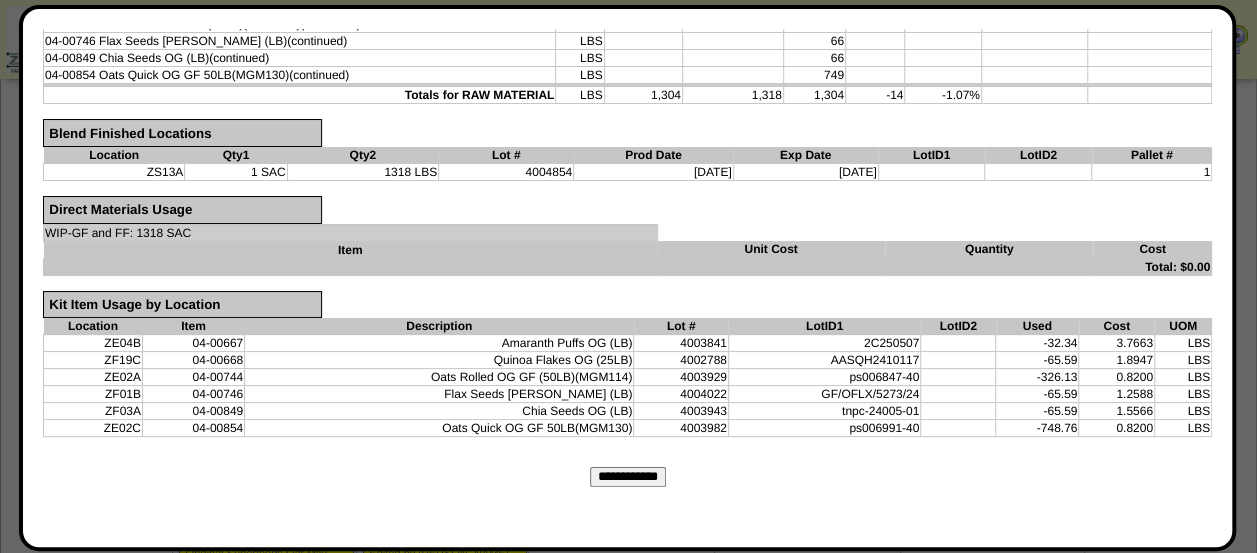 click on "**********" at bounding box center (628, 477) 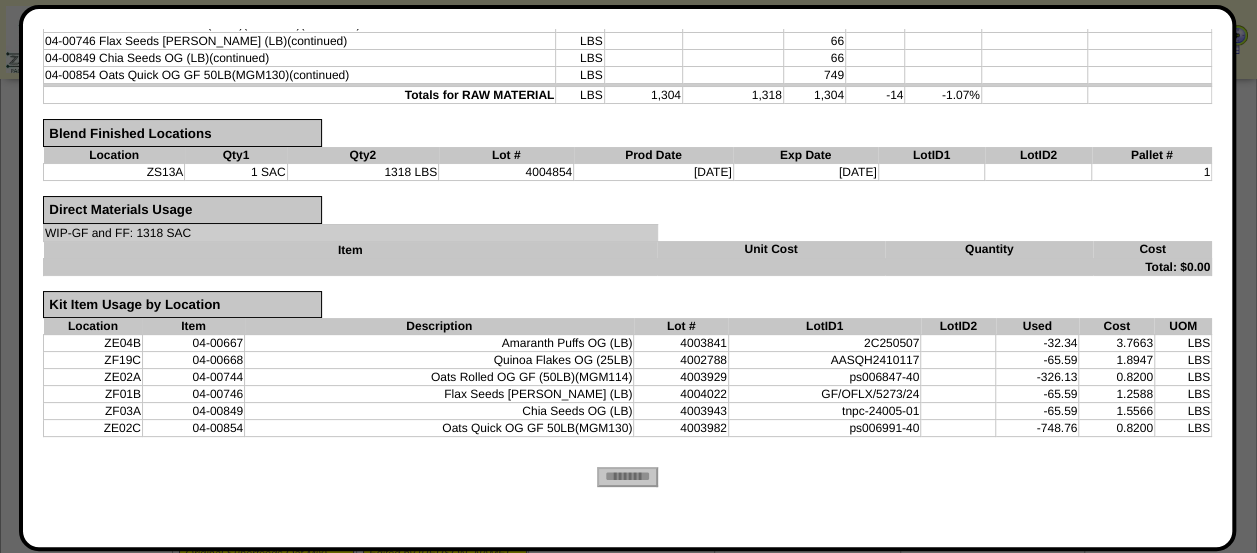 scroll, scrollTop: 0, scrollLeft: 0, axis: both 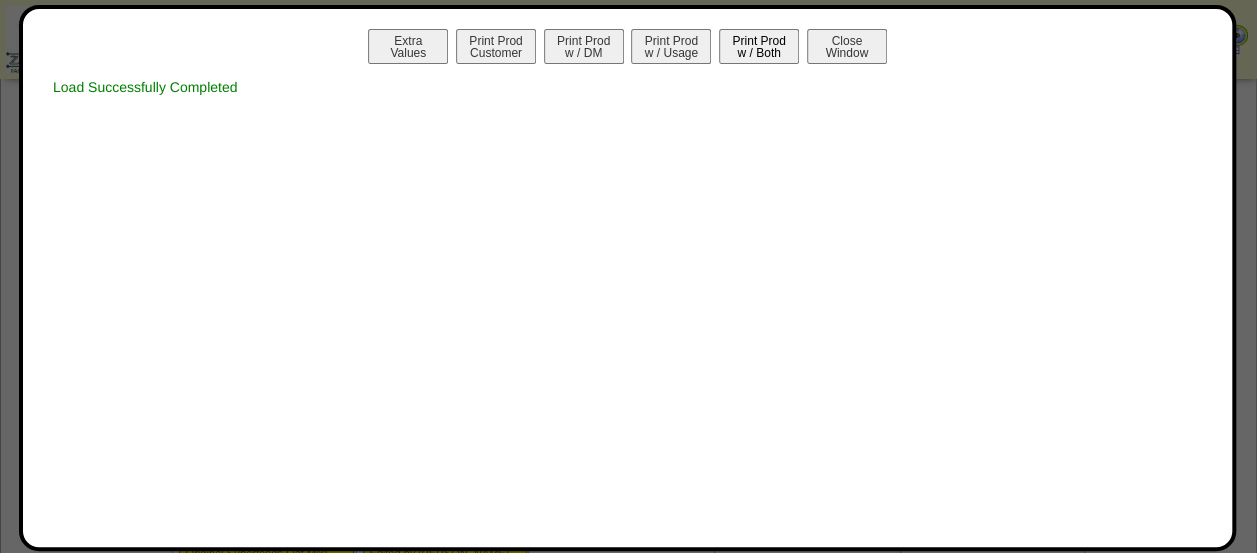 click on "Print Prod w / Both" at bounding box center (759, 46) 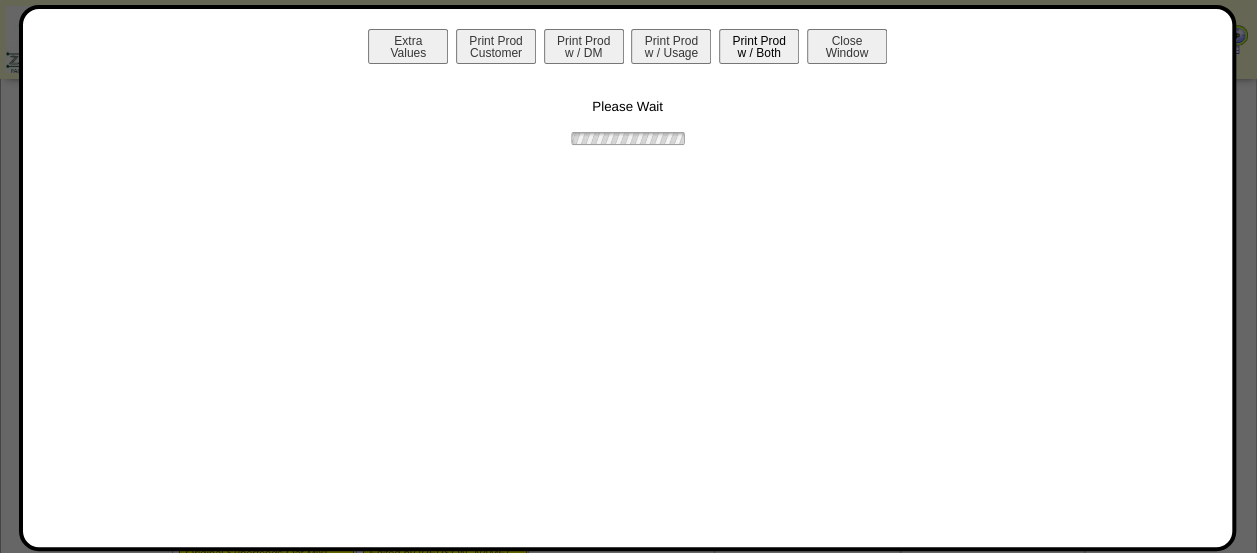 click on "Print Prod w / Both" at bounding box center (759, 46) 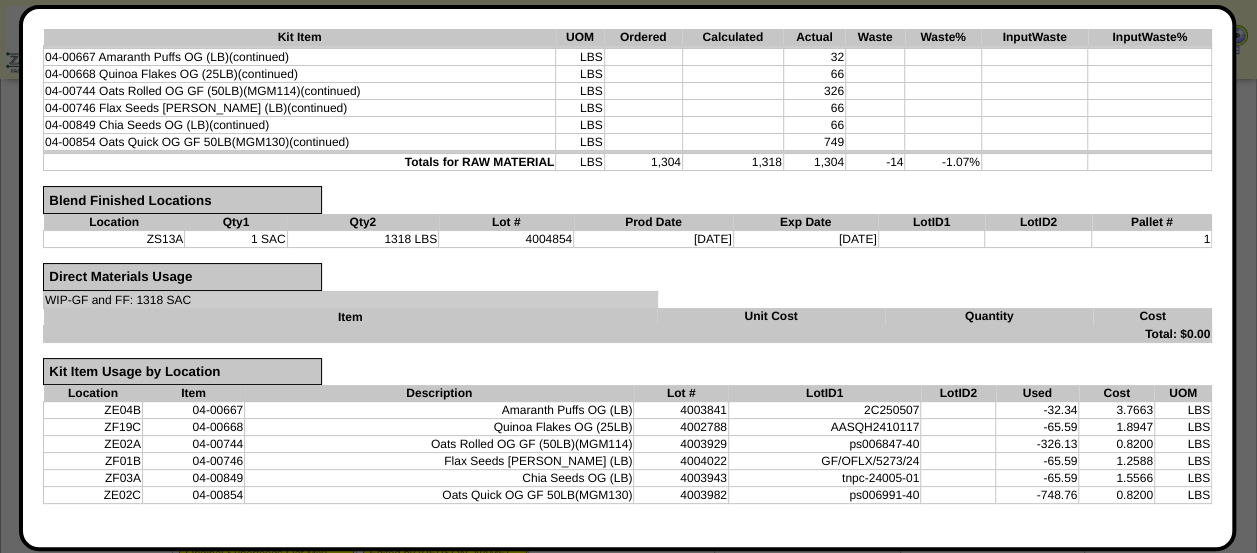 scroll, scrollTop: 0, scrollLeft: 0, axis: both 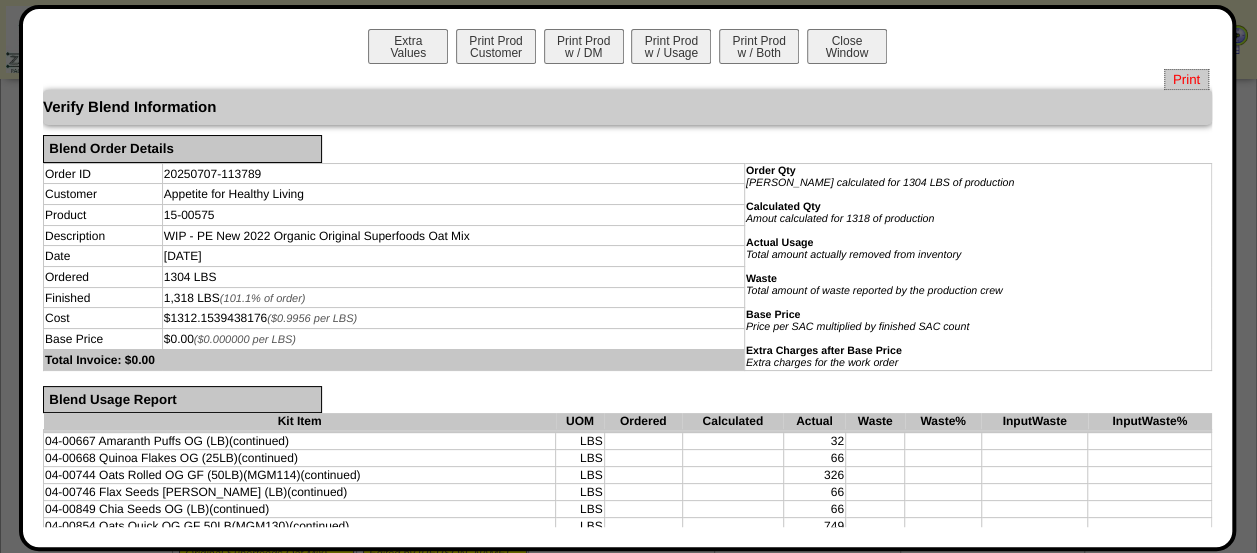 click on "Print" at bounding box center [1186, 79] 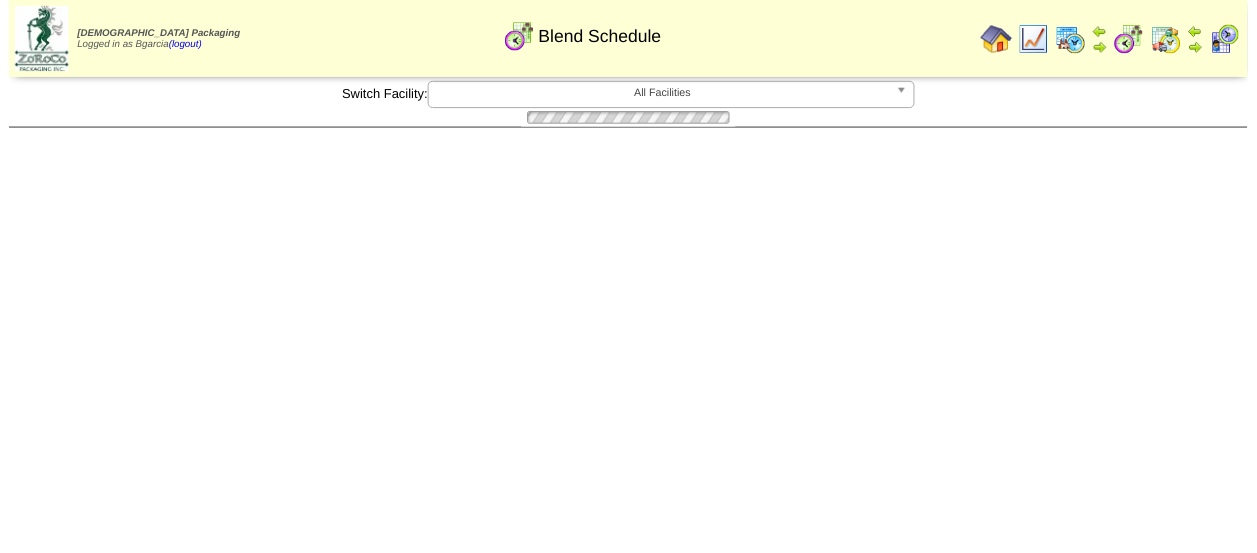 scroll, scrollTop: 1763, scrollLeft: 0, axis: vertical 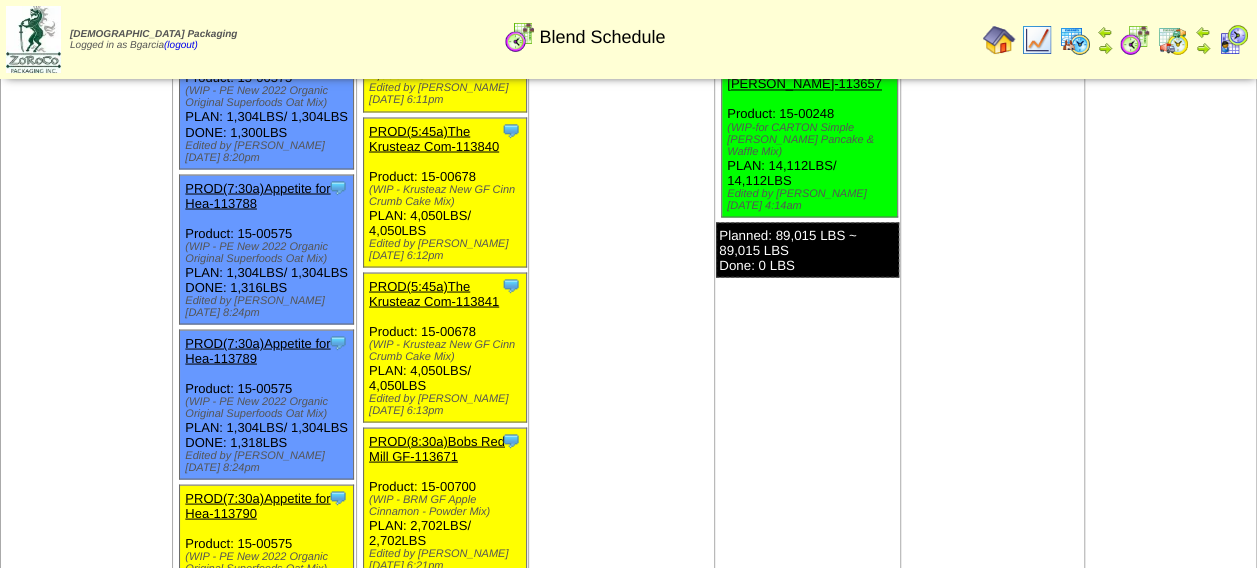 click on "PROD(7:30a)Appetite for Hea-113790" at bounding box center (257, 505) 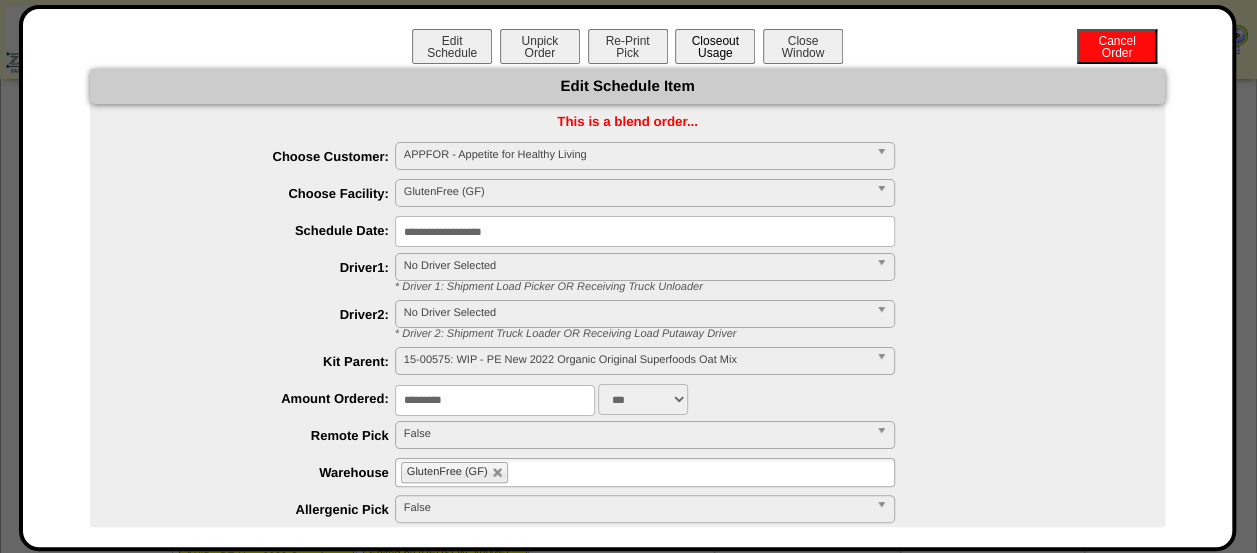 click on "Closeout Usage" at bounding box center [715, 46] 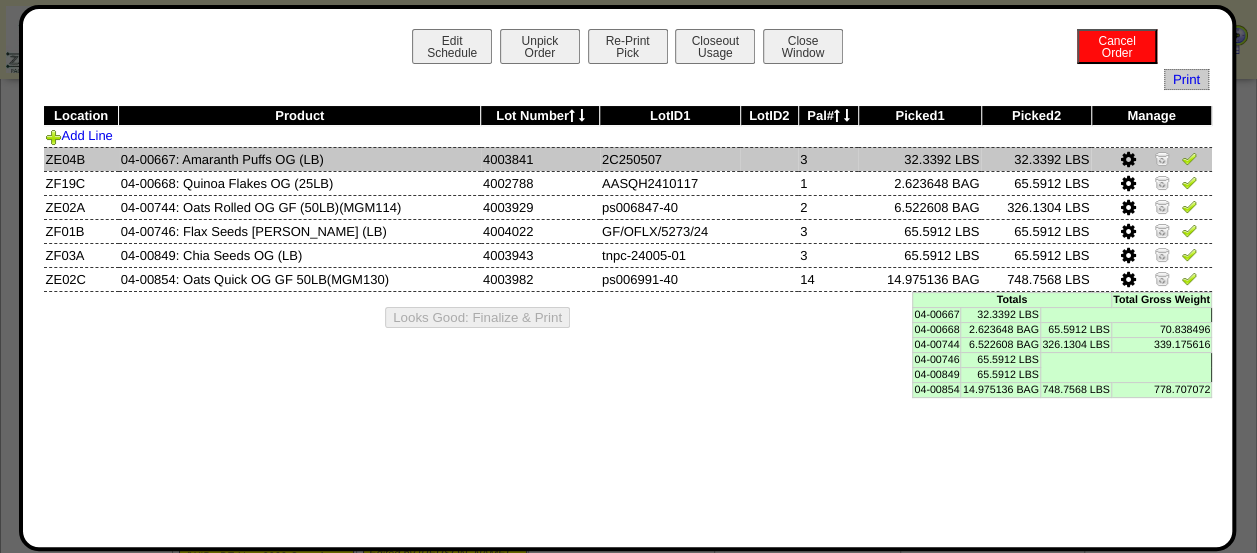 click at bounding box center [1189, 158] 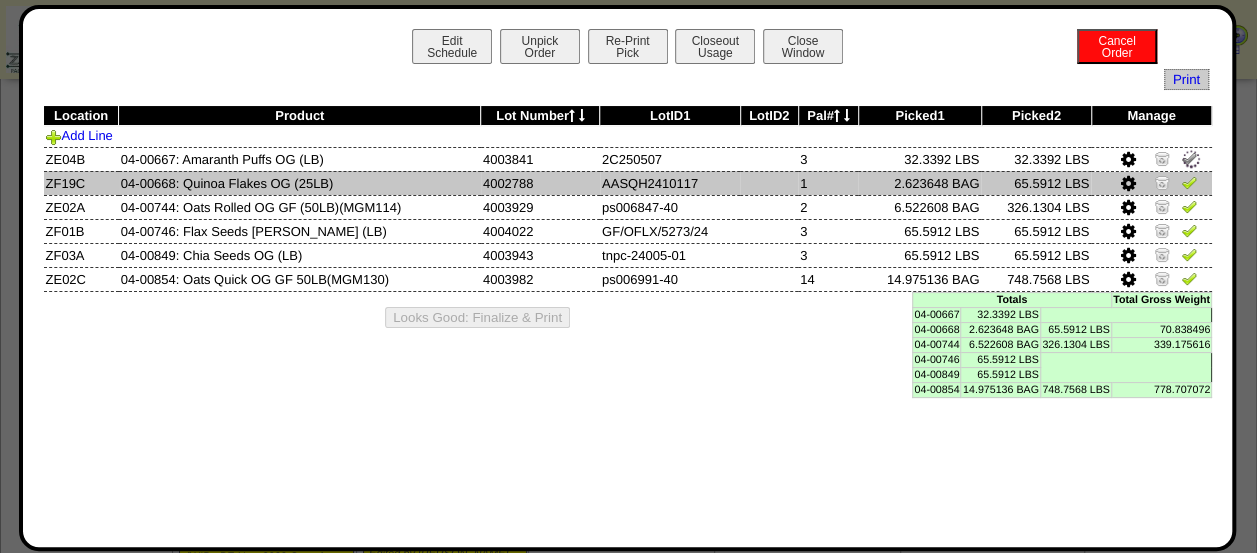click at bounding box center (1189, 182) 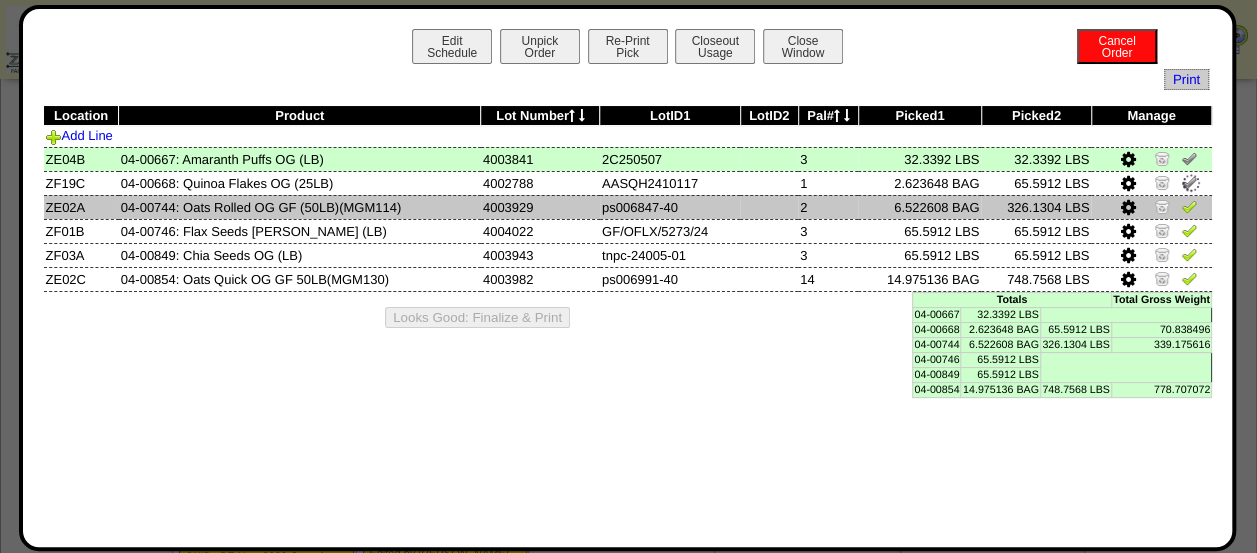 click at bounding box center (1189, 206) 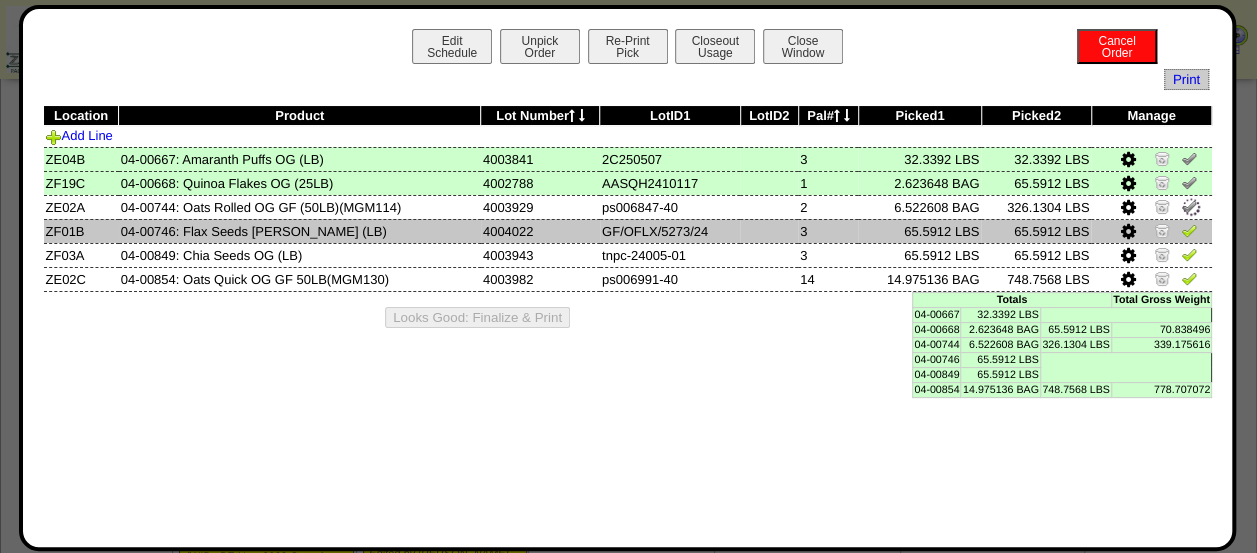 click at bounding box center [1189, 230] 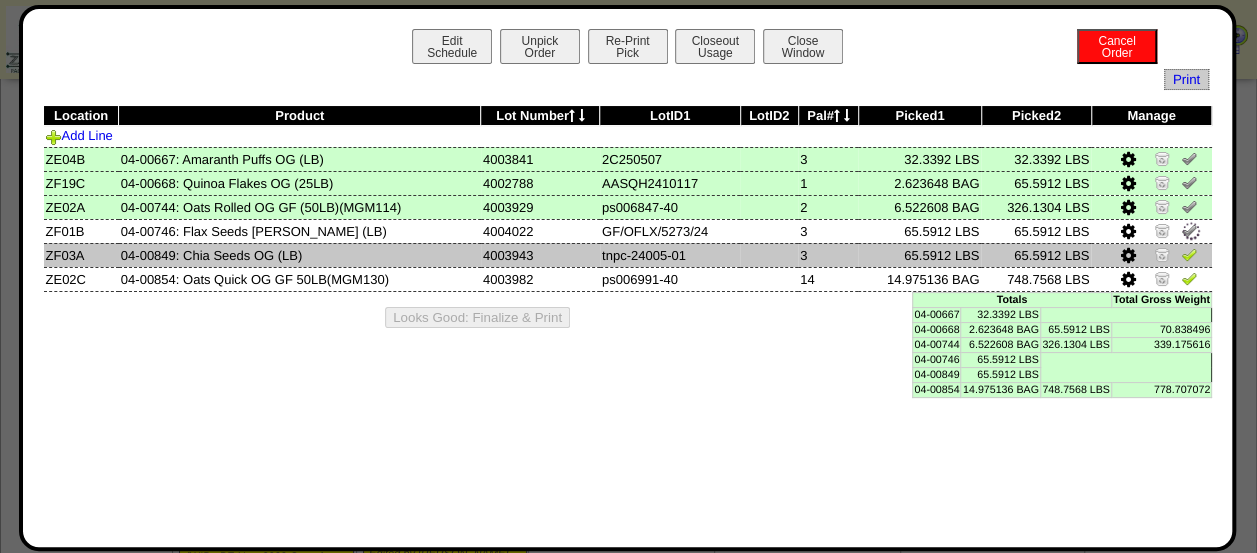 click at bounding box center [1151, 255] 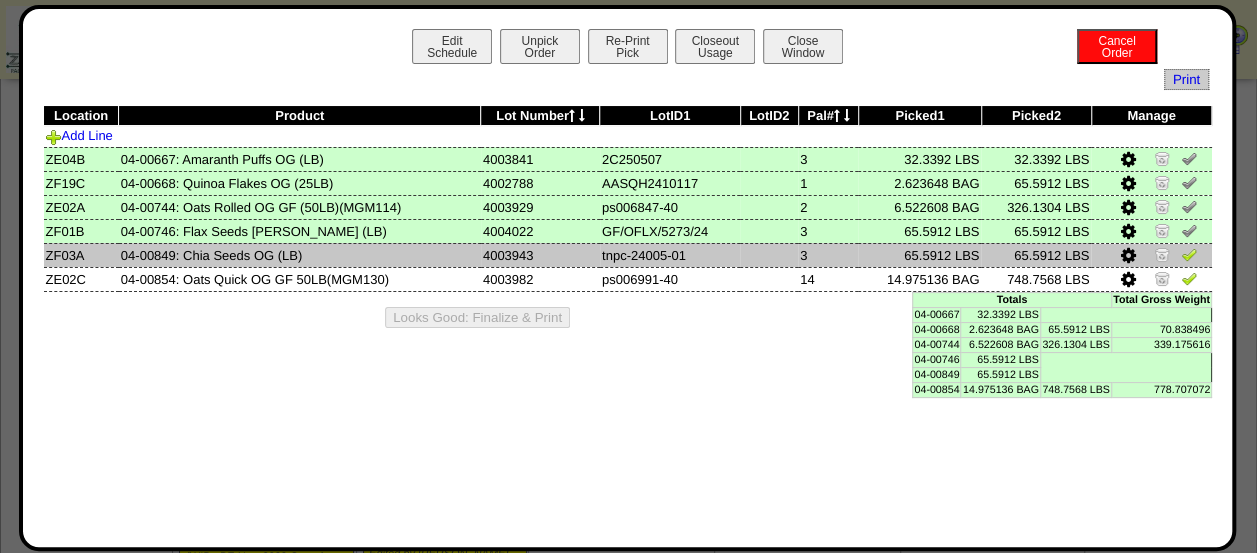 click at bounding box center (1189, 254) 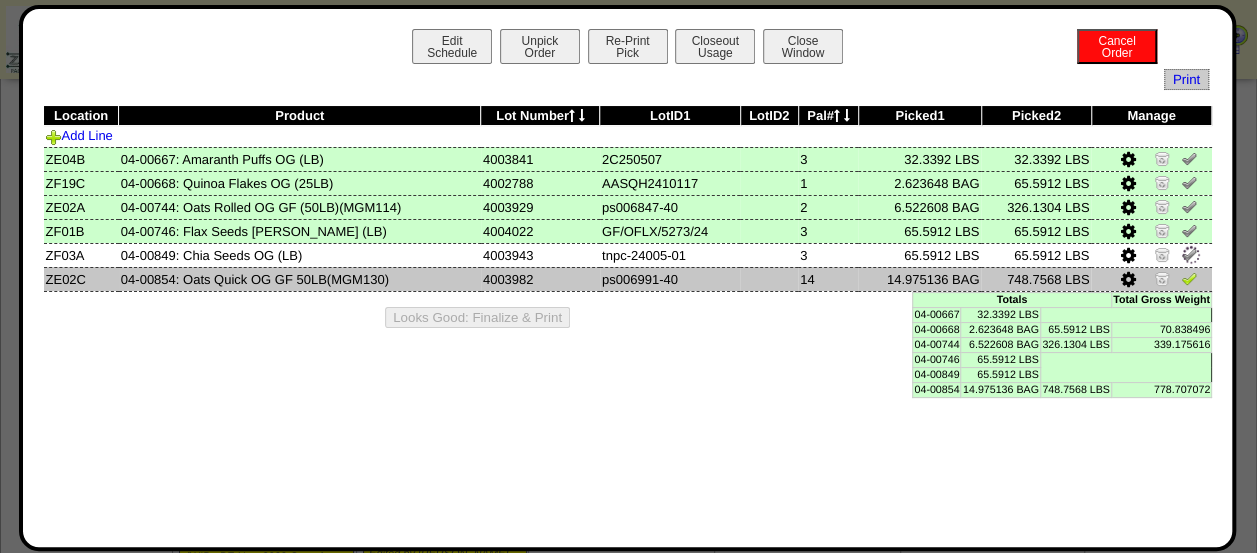 click at bounding box center (1151, 279) 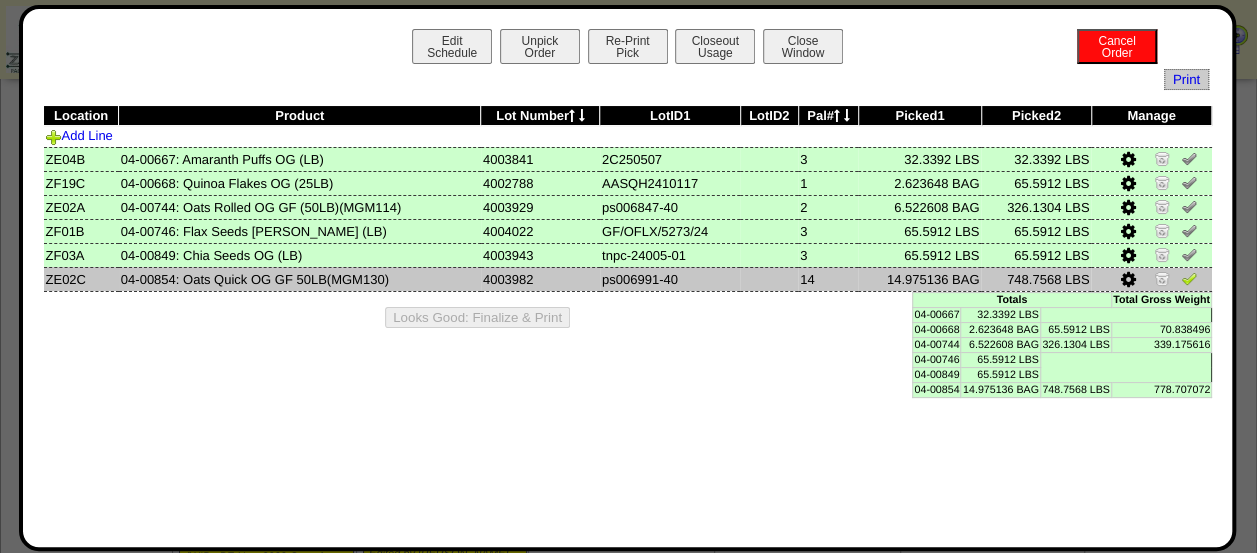 click at bounding box center (1189, 278) 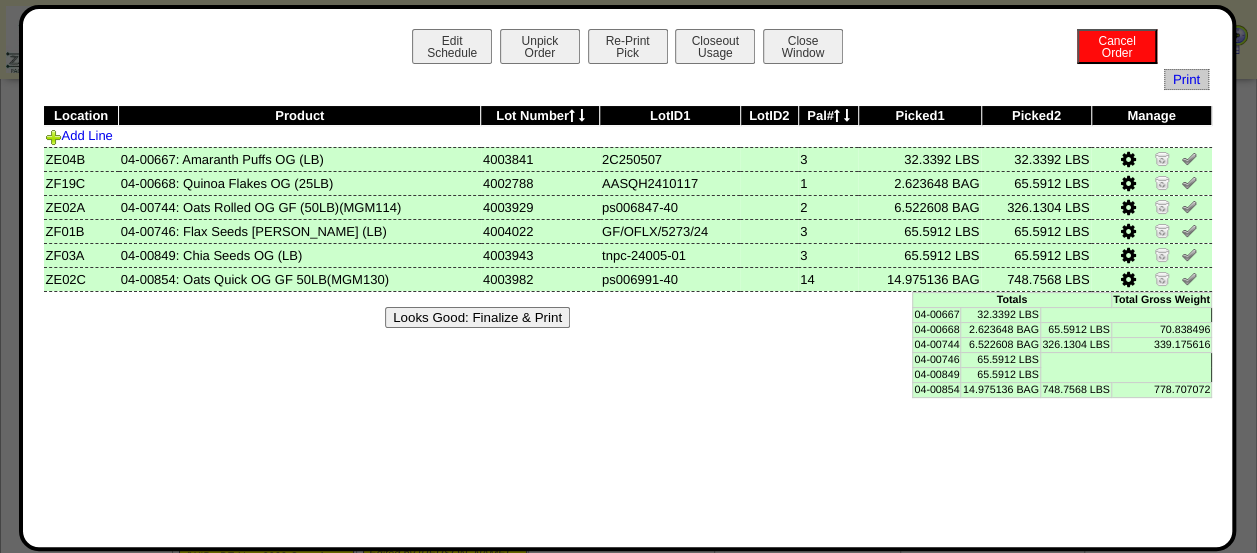 click on "Looks Good: Finalize & Print" at bounding box center [477, 317] 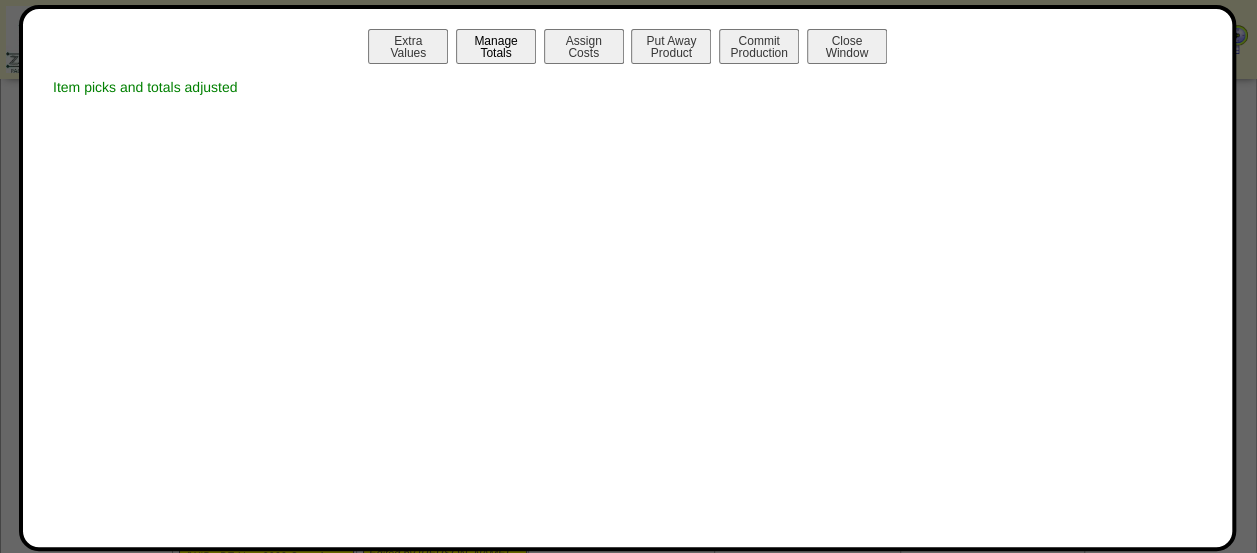 click on "Manage Totals" at bounding box center (496, 46) 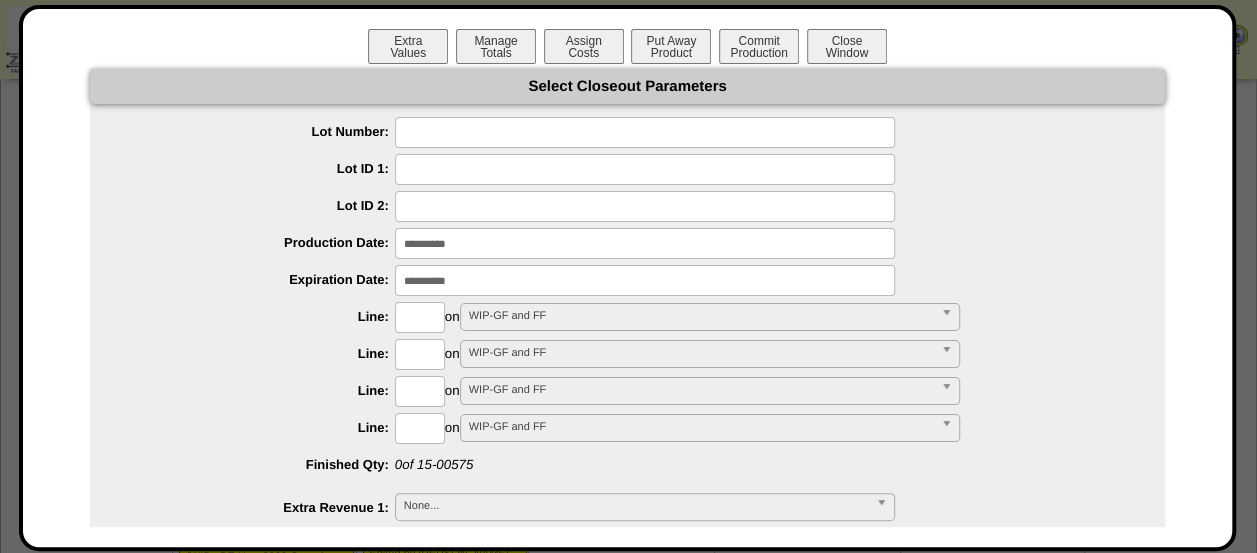 click at bounding box center [645, 132] 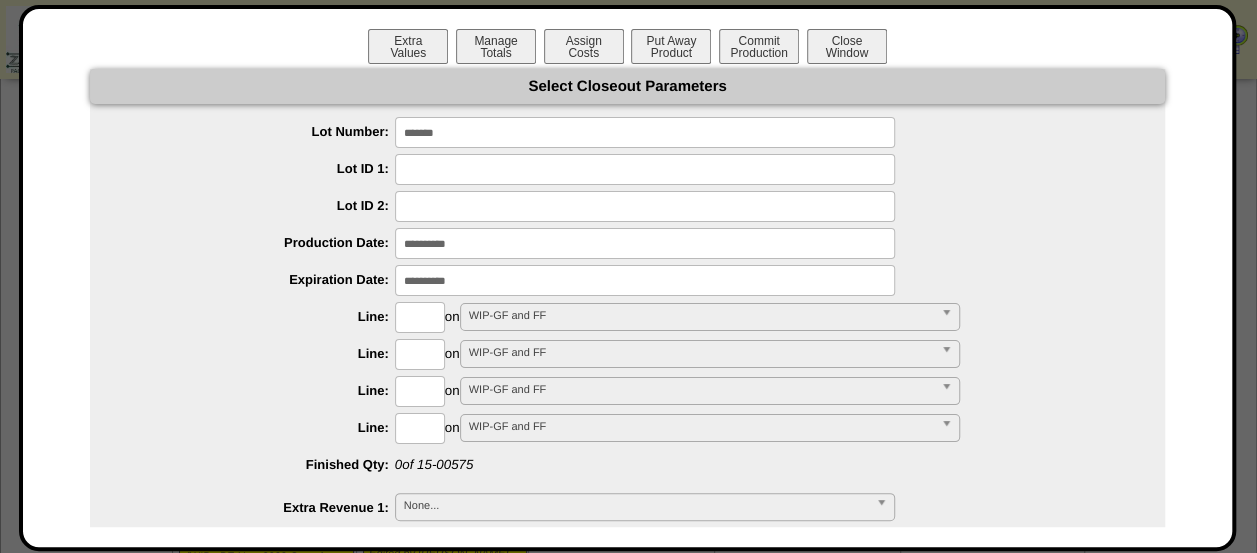 type on "*******" 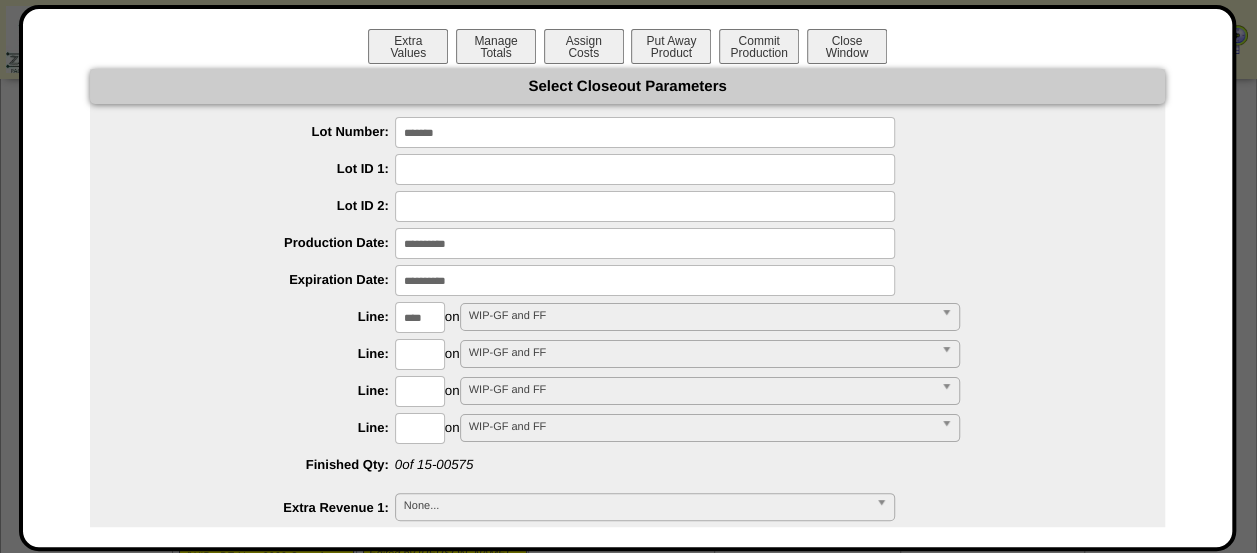 type on "****" 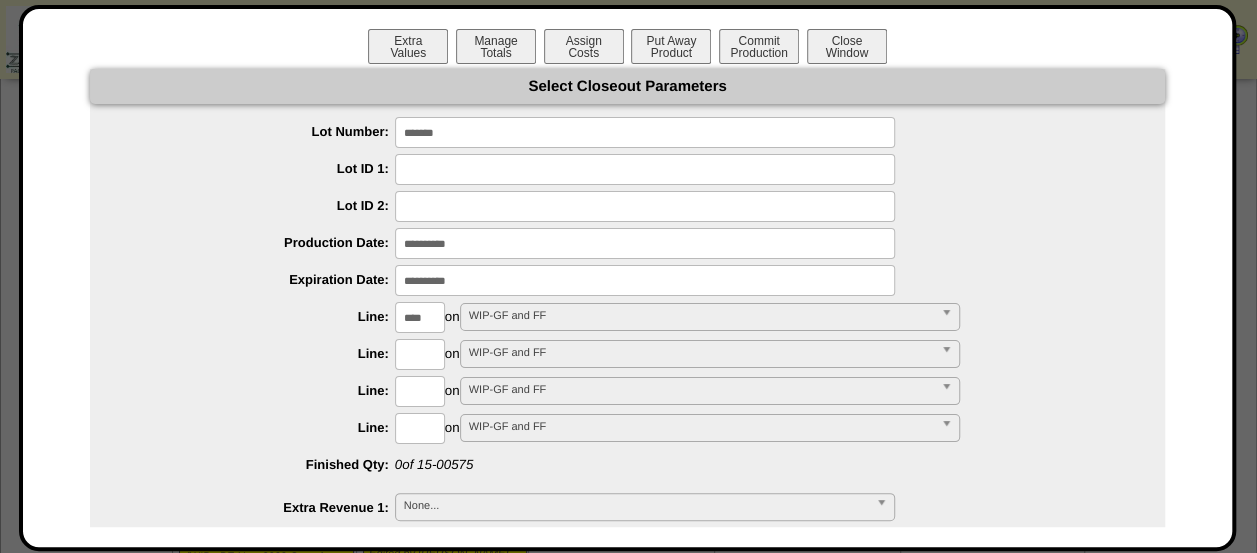 click on "**********" at bounding box center [627, 862] 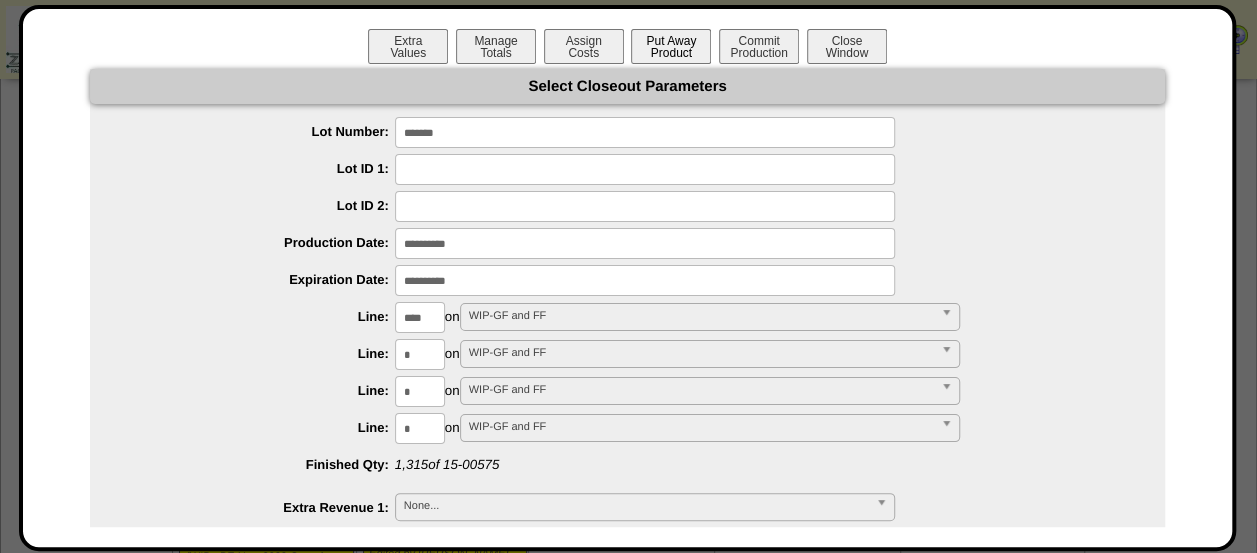 click on "Put Away Product" at bounding box center (671, 46) 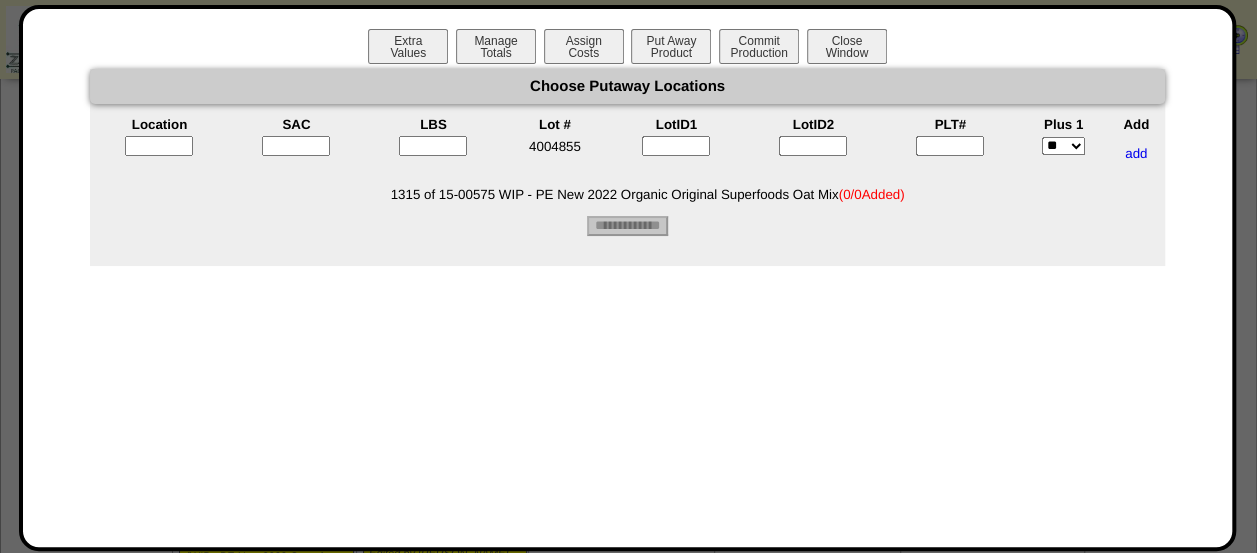 click at bounding box center (159, 146) 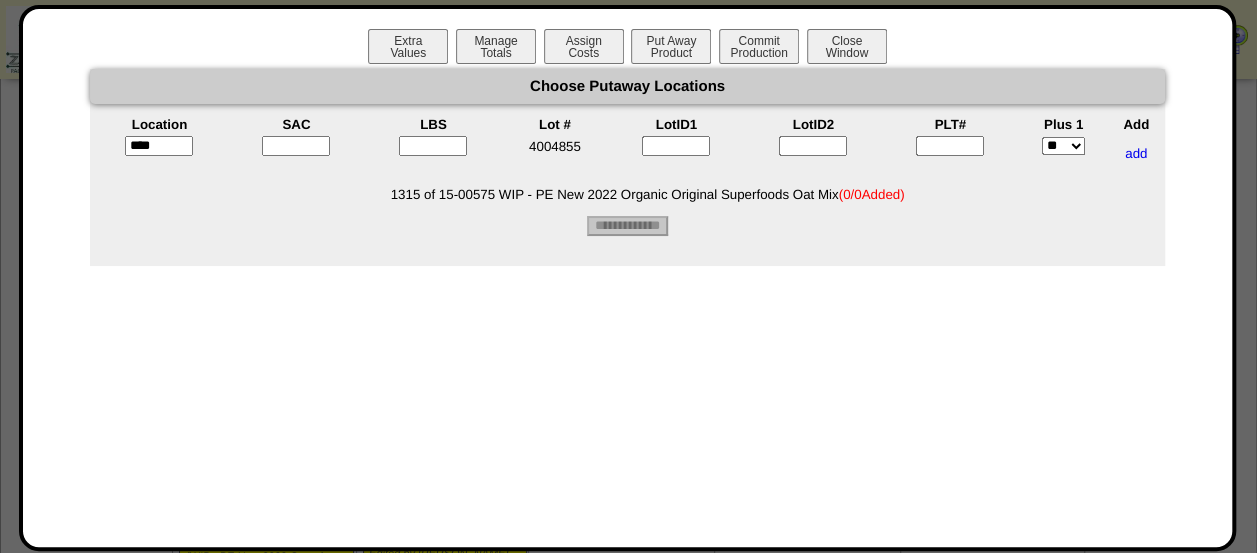 type on "*****" 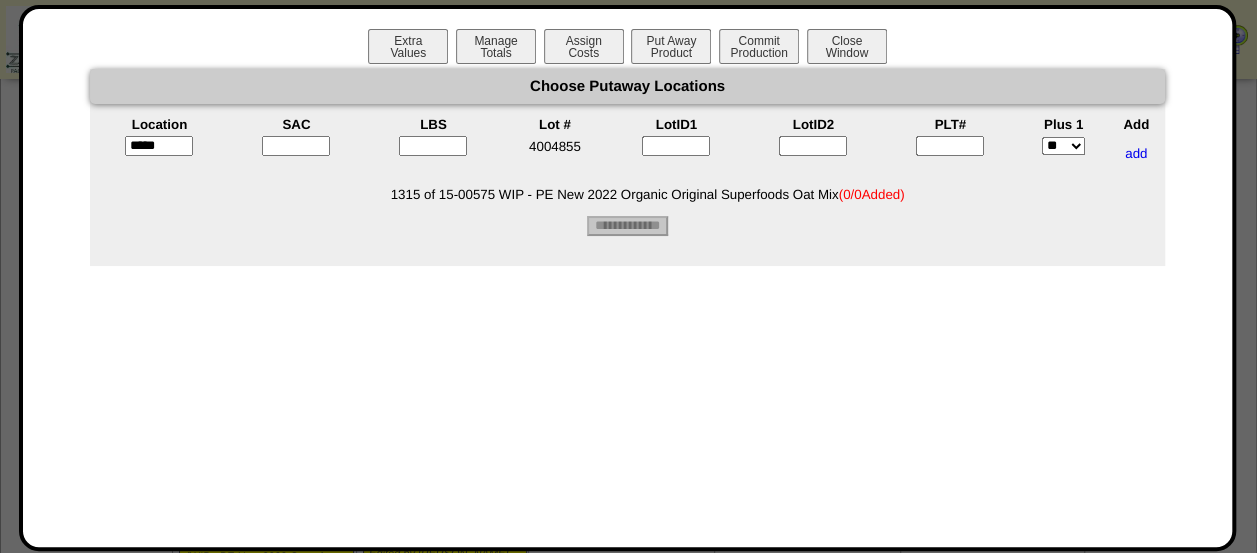 click at bounding box center (296, 146) 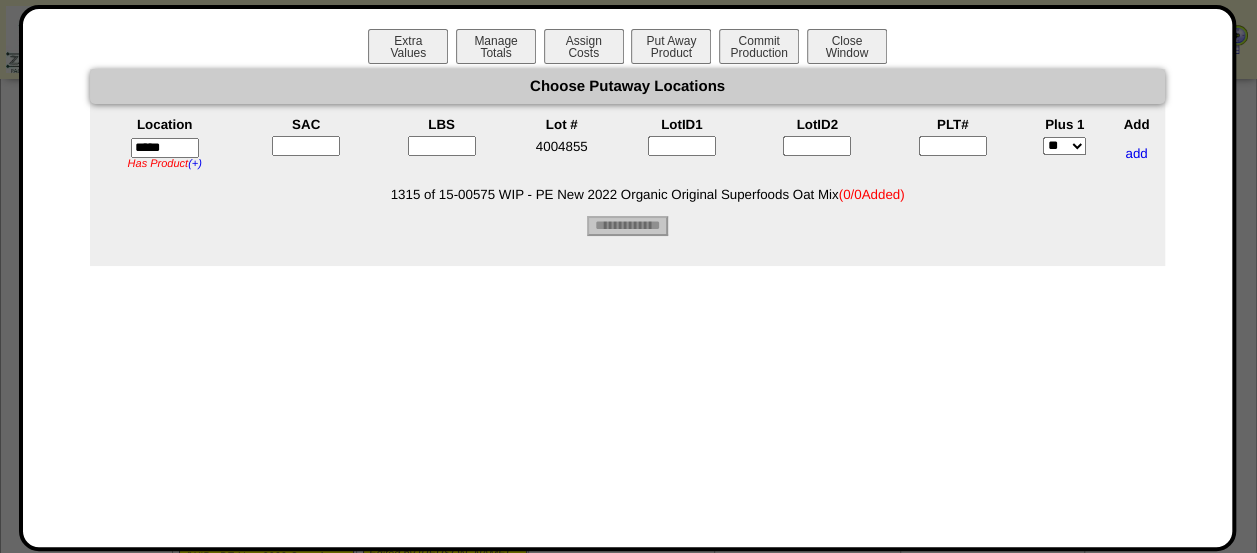 type on "*" 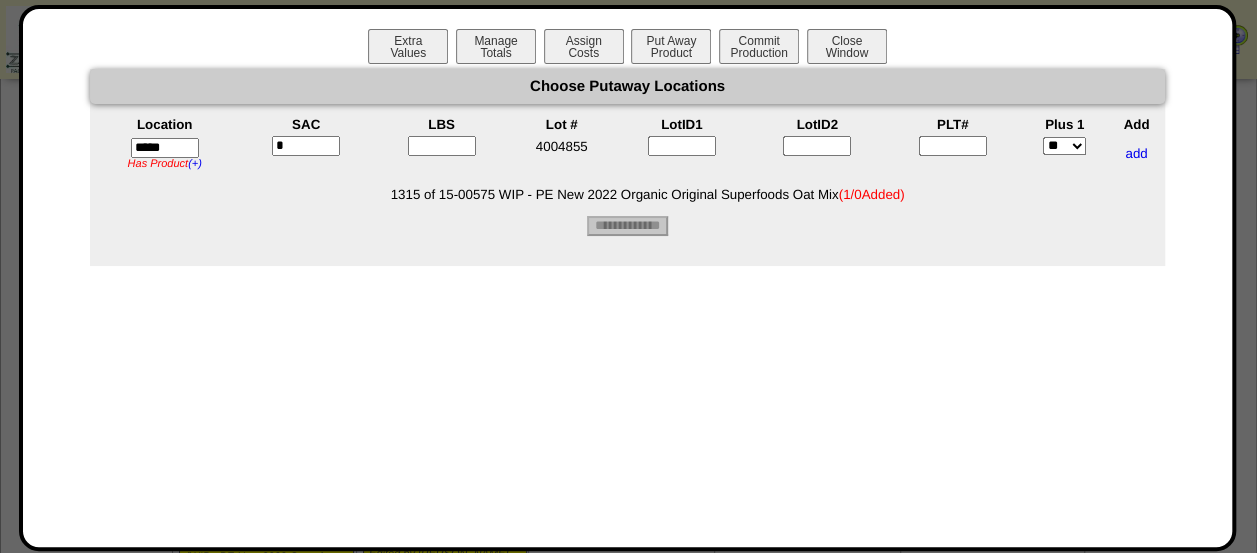 click at bounding box center (442, 146) 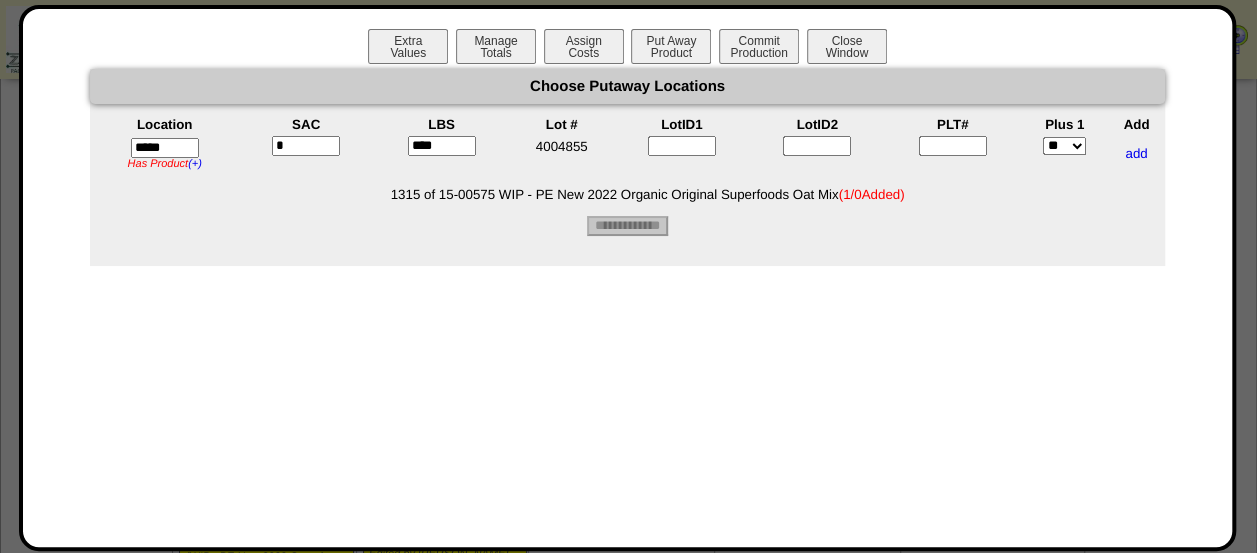 type on "****" 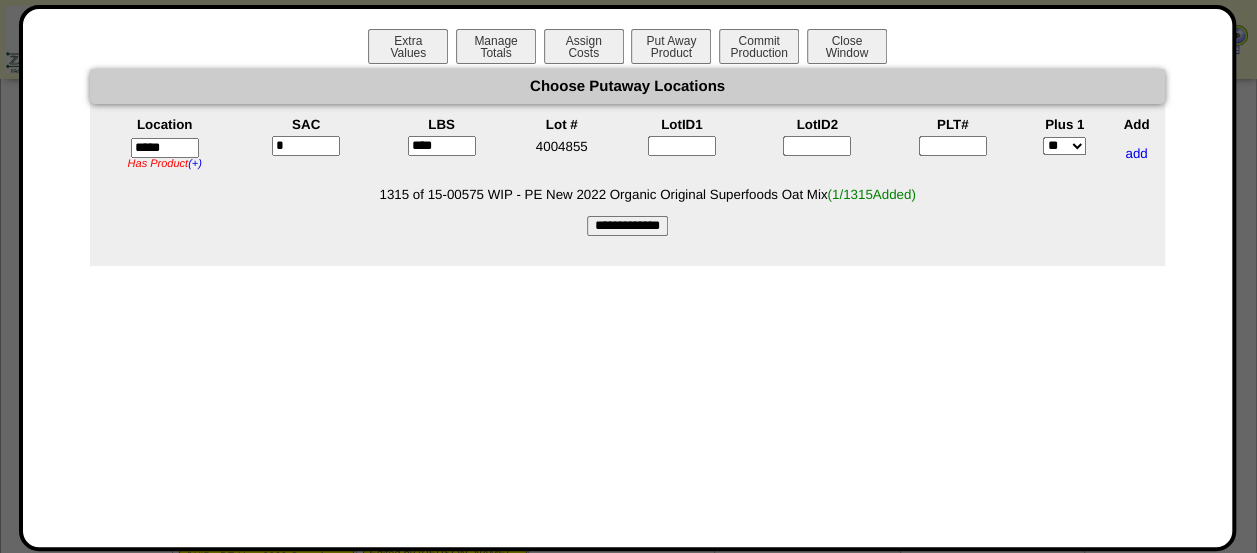 type on "*" 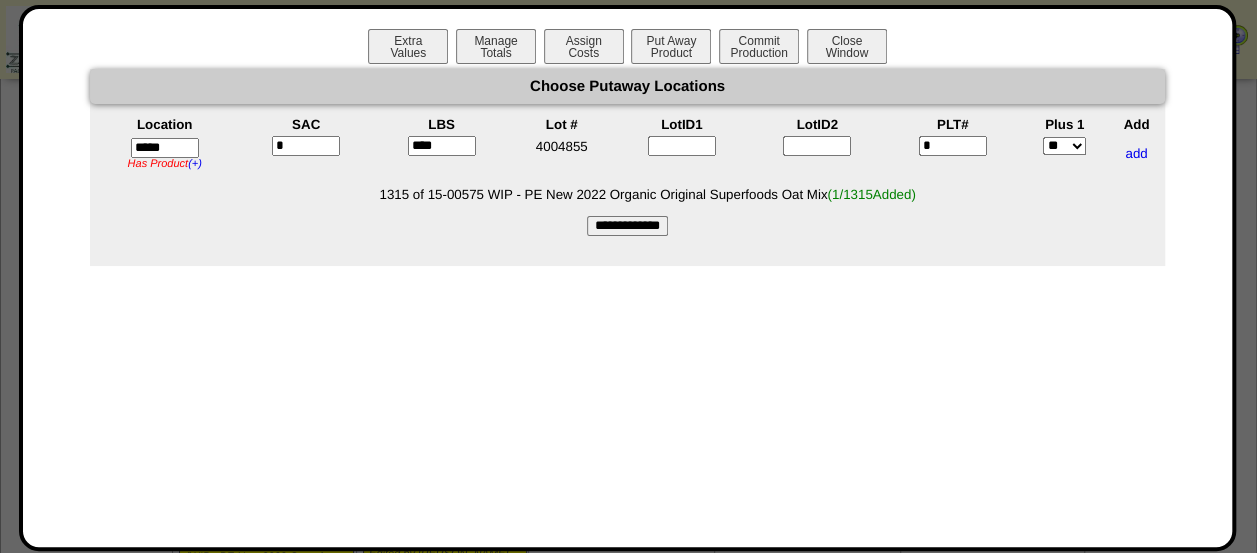 click on "**********" at bounding box center (627, 226) 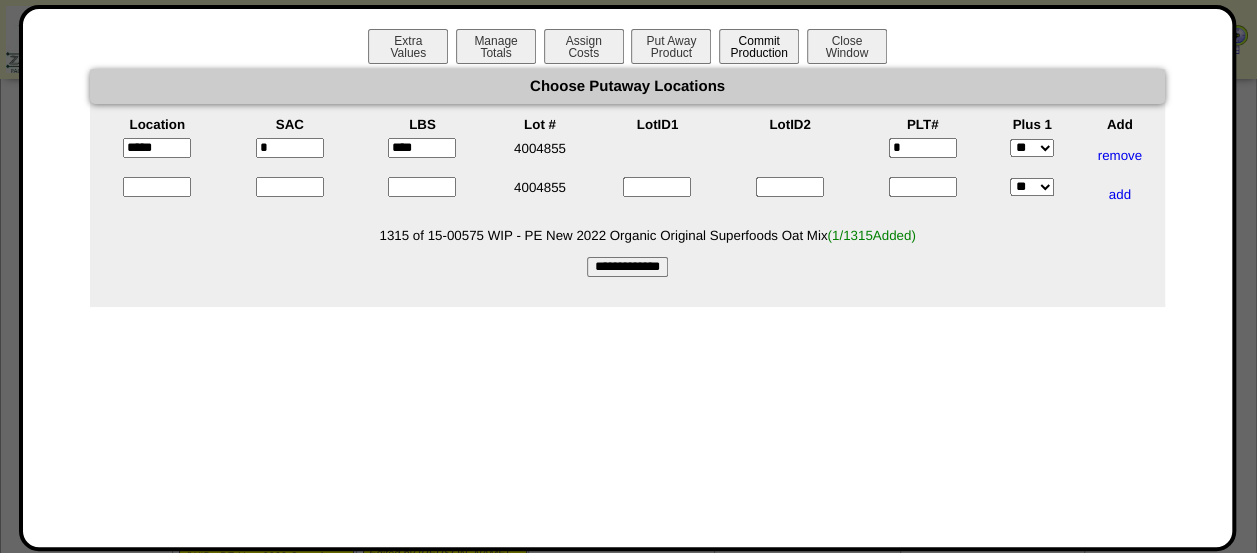 click on "Commit Production" at bounding box center [759, 46] 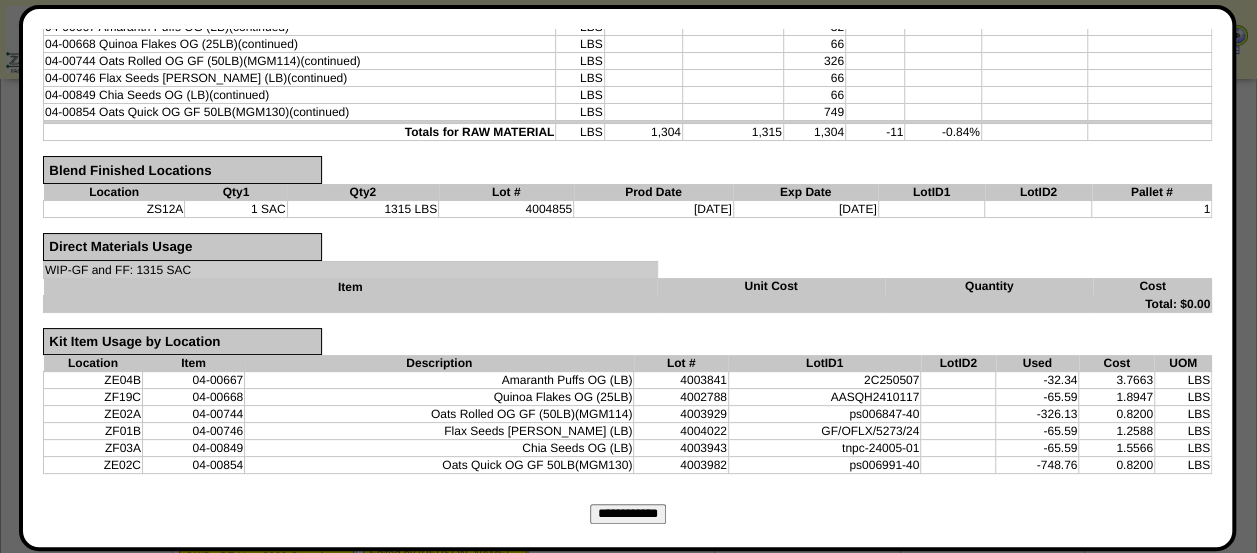scroll, scrollTop: 451, scrollLeft: 0, axis: vertical 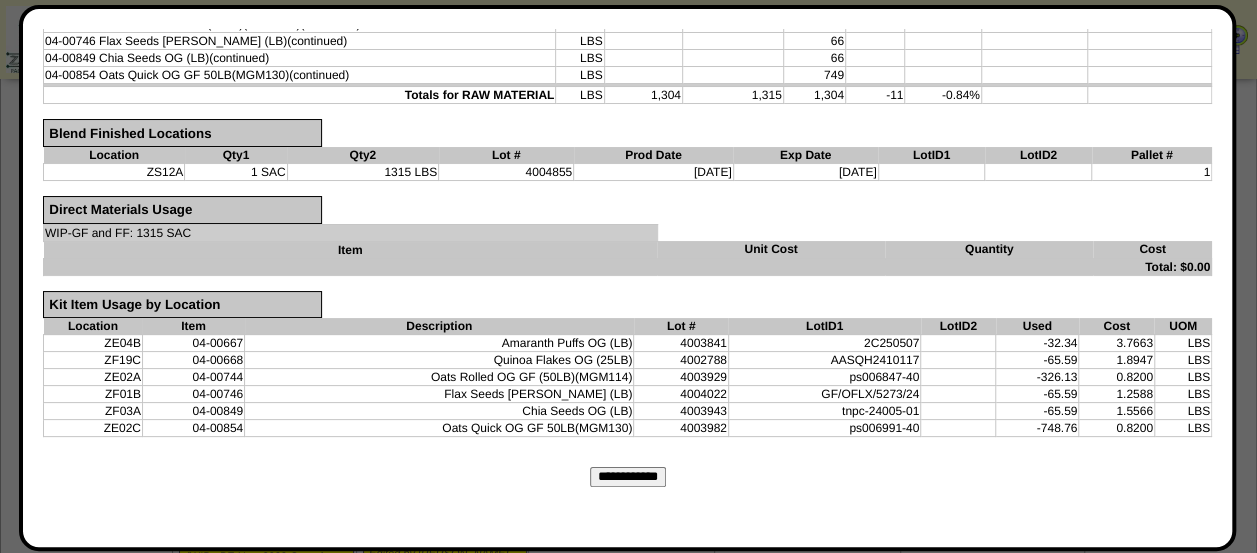 click on "**********" at bounding box center [628, 477] 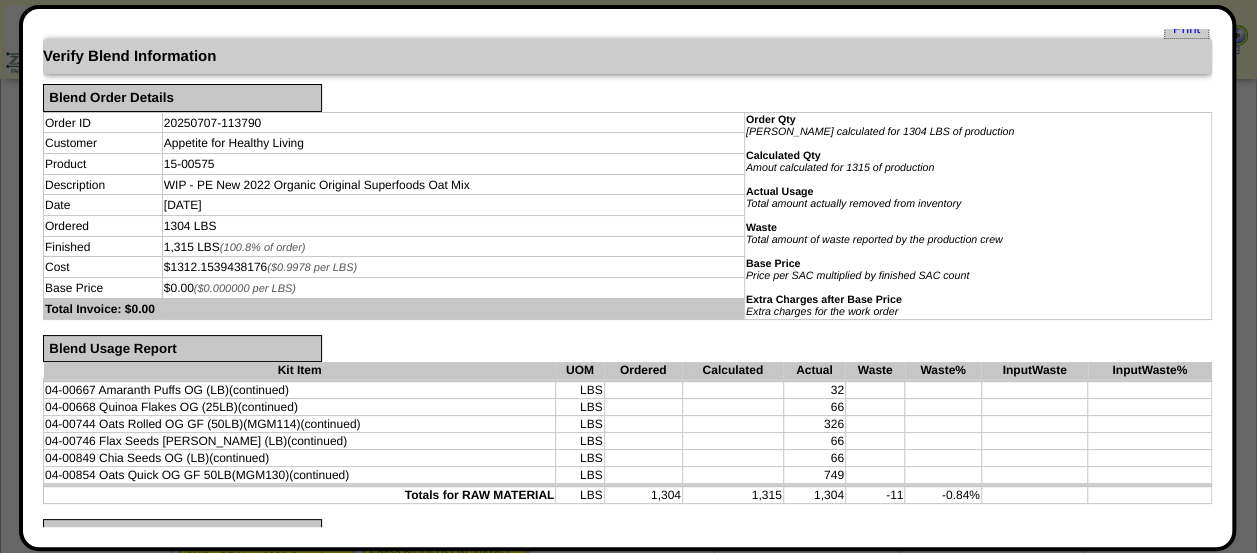 scroll, scrollTop: 0, scrollLeft: 0, axis: both 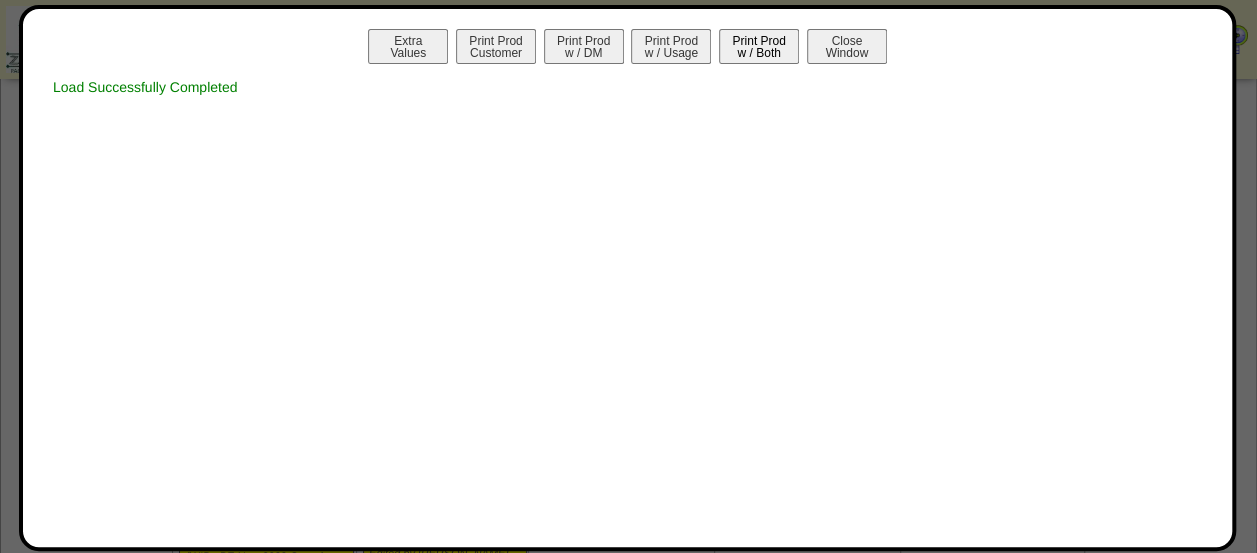 click on "Print Prod w / Both" at bounding box center [759, 46] 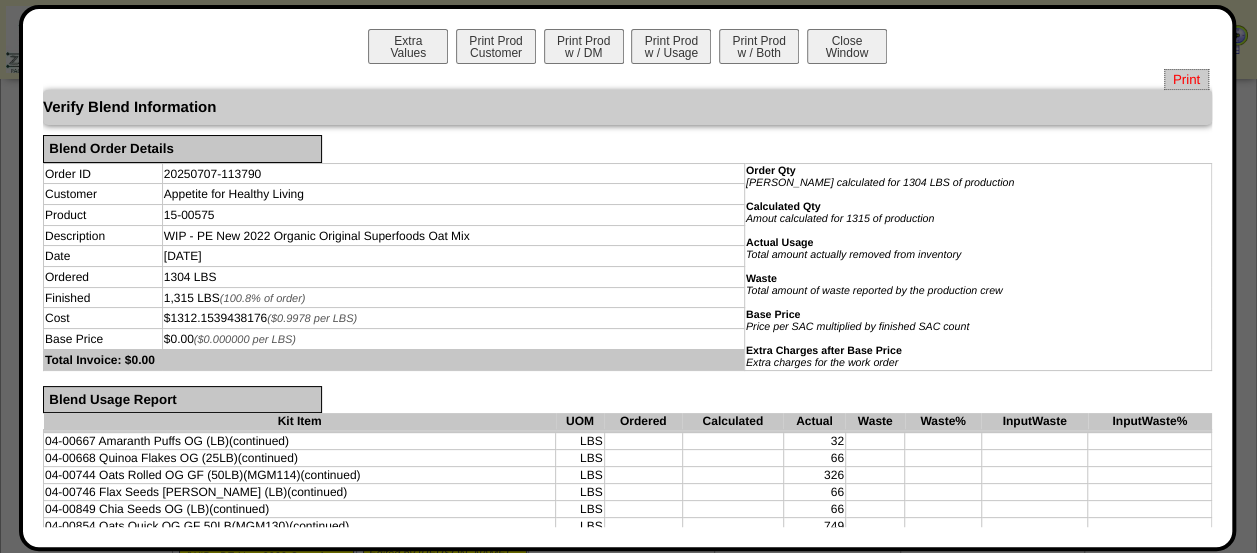click on "Print" at bounding box center [1186, 79] 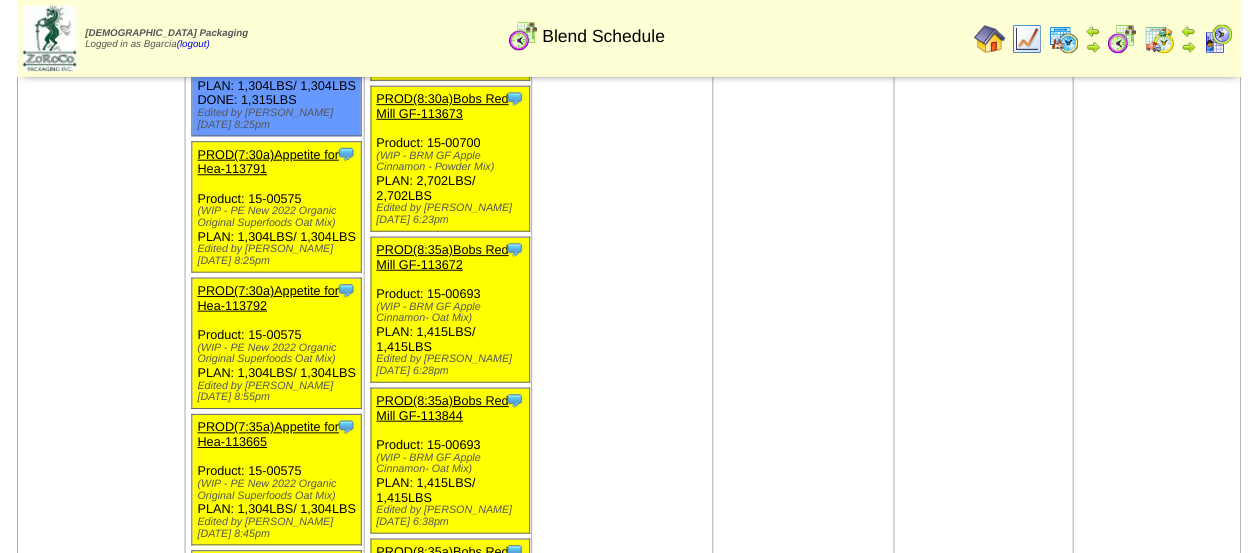 scroll, scrollTop: 2262, scrollLeft: 0, axis: vertical 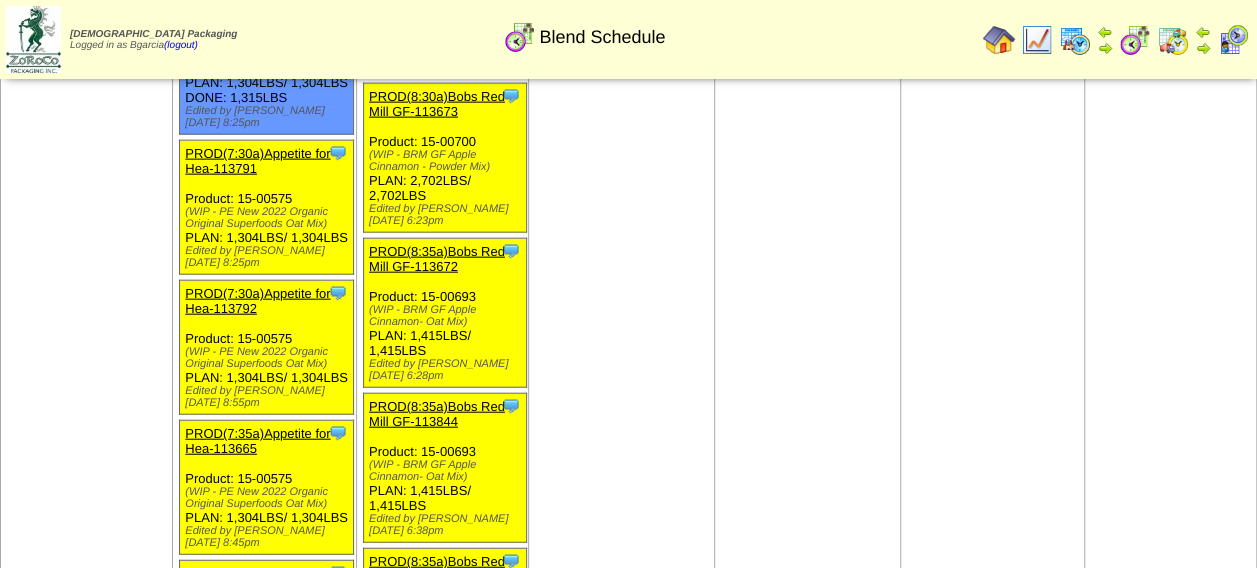 click on "PROD(7:30a)Appetite for Hea-113791" at bounding box center (257, 161) 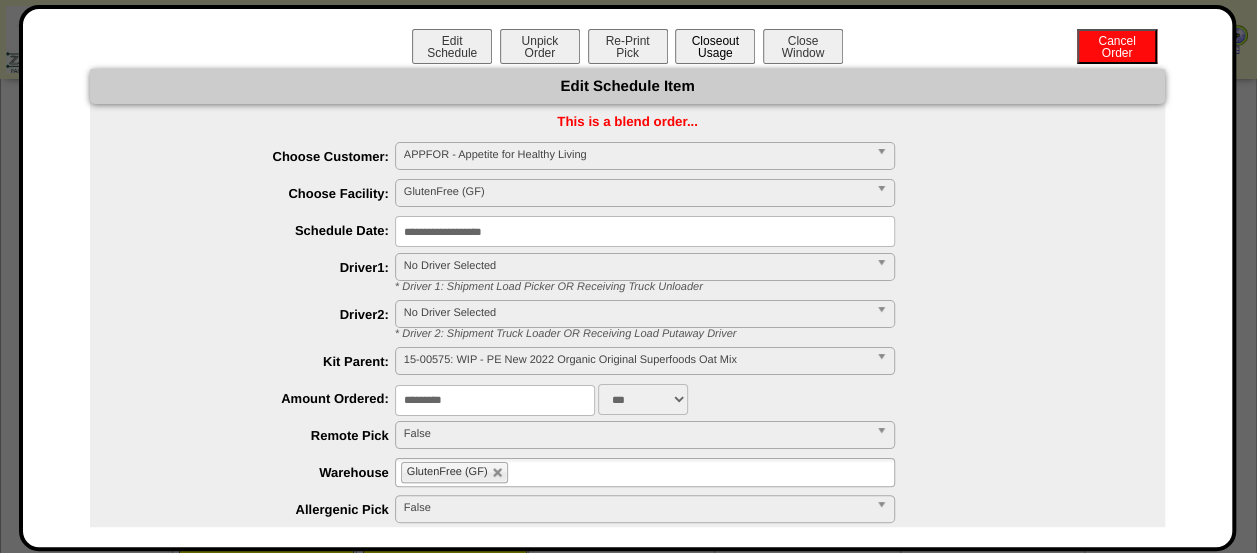 click on "Closeout Usage" at bounding box center [715, 46] 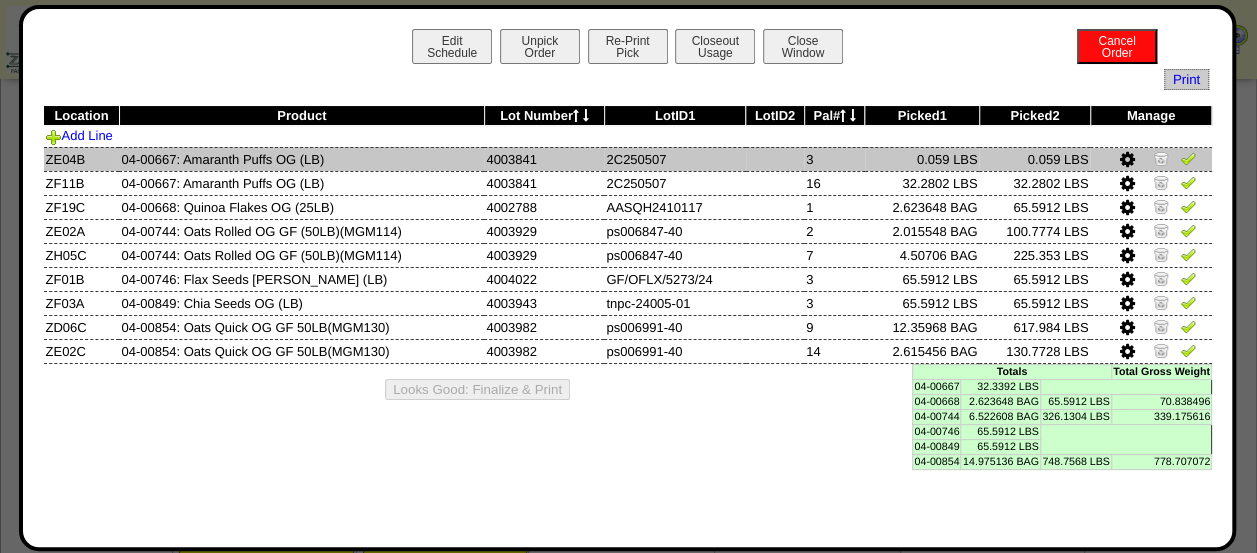 click at bounding box center [1188, 158] 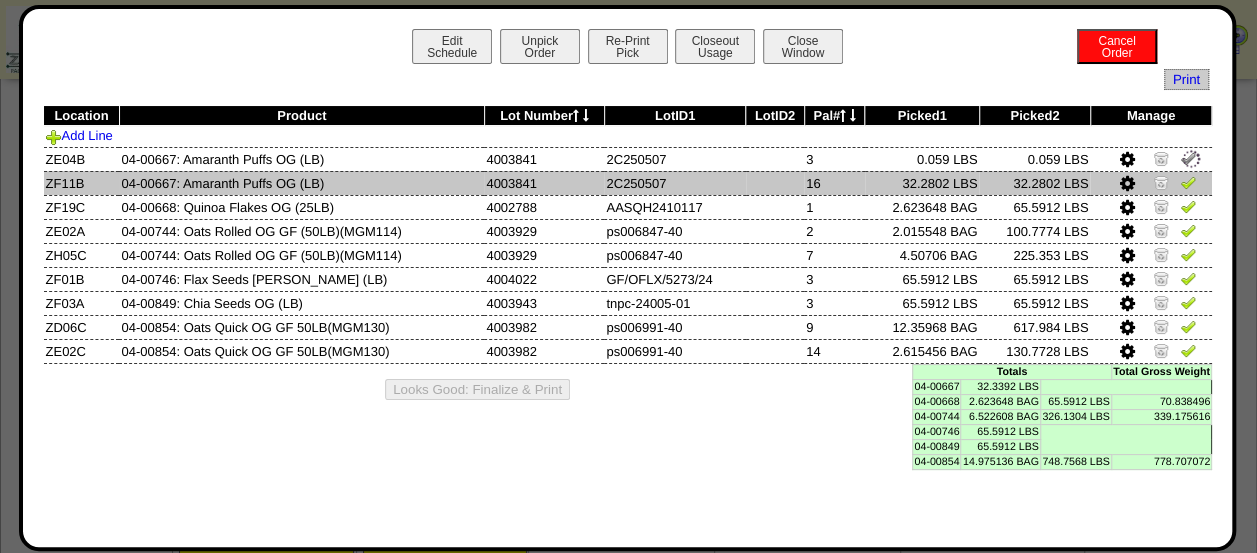 click at bounding box center (1188, 182) 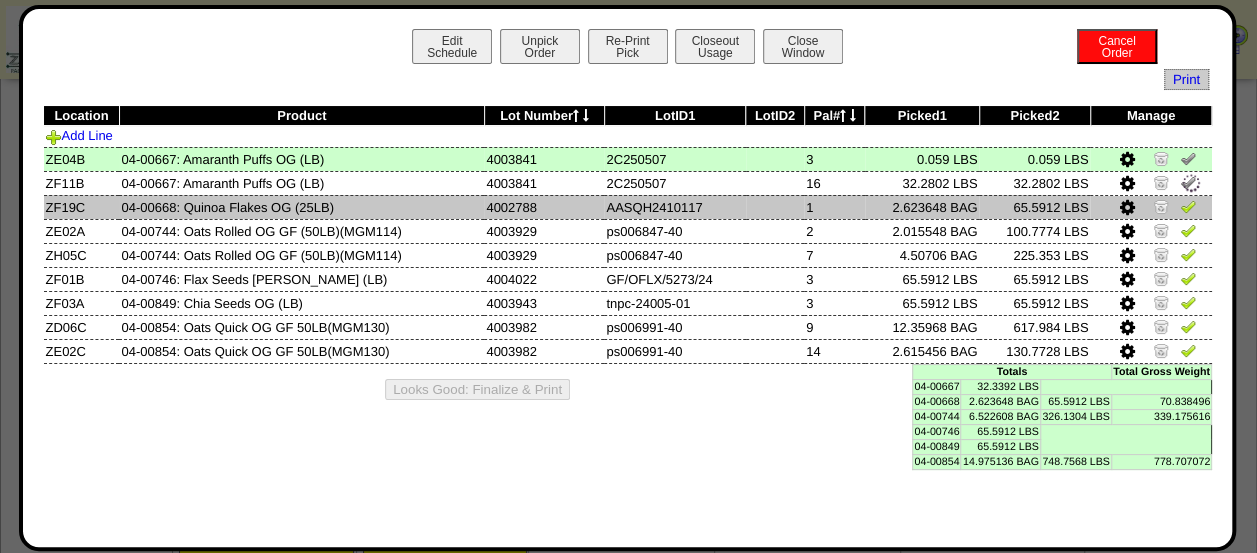 click at bounding box center (1188, 206) 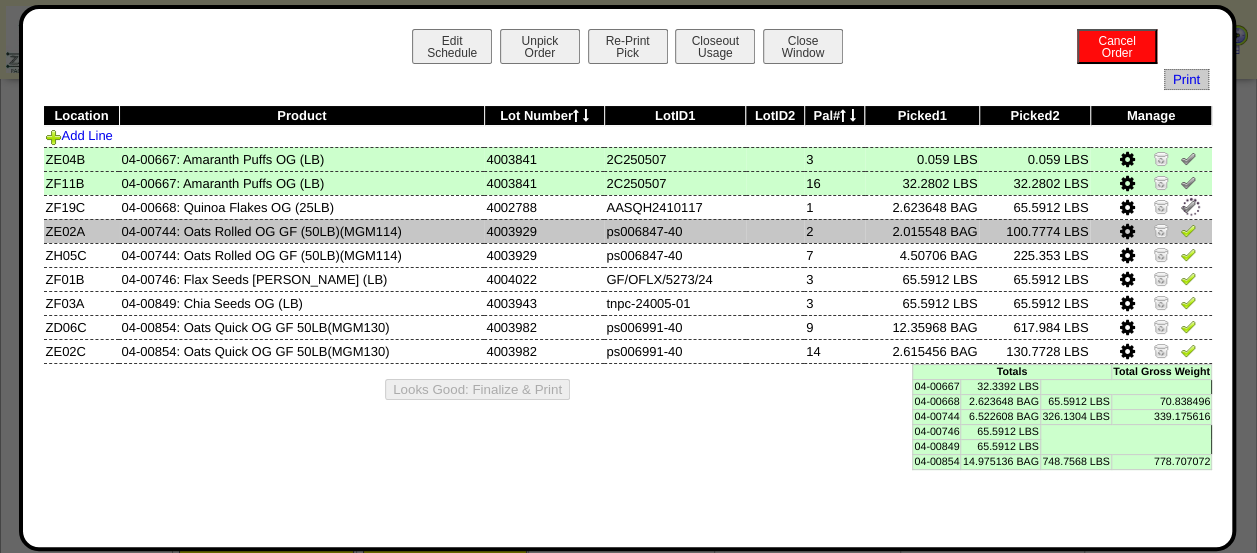 click at bounding box center [1188, 230] 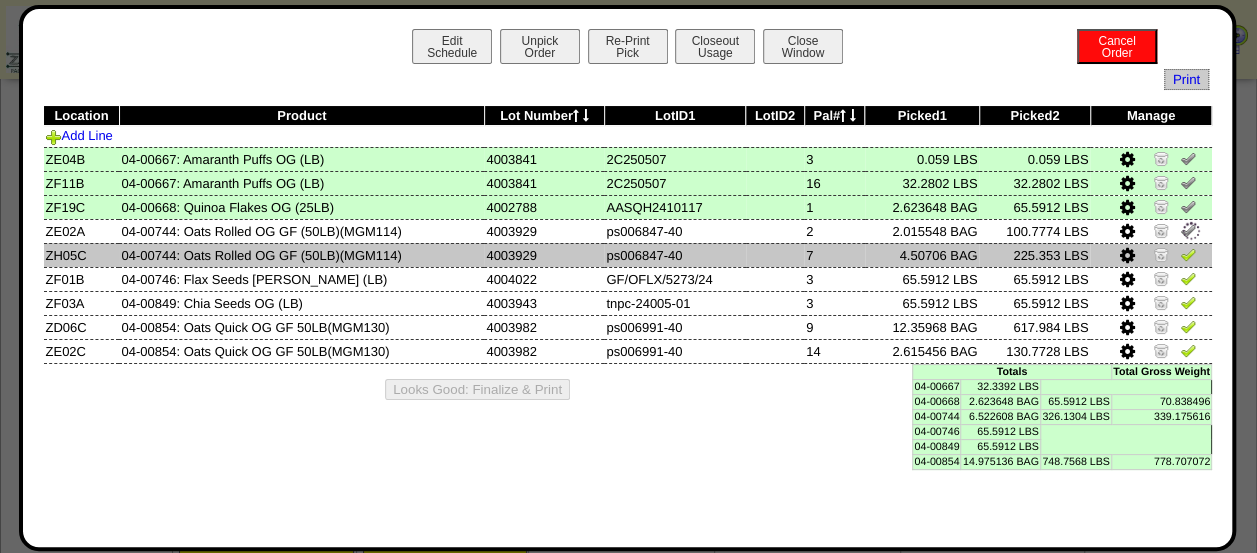 click at bounding box center (1188, 254) 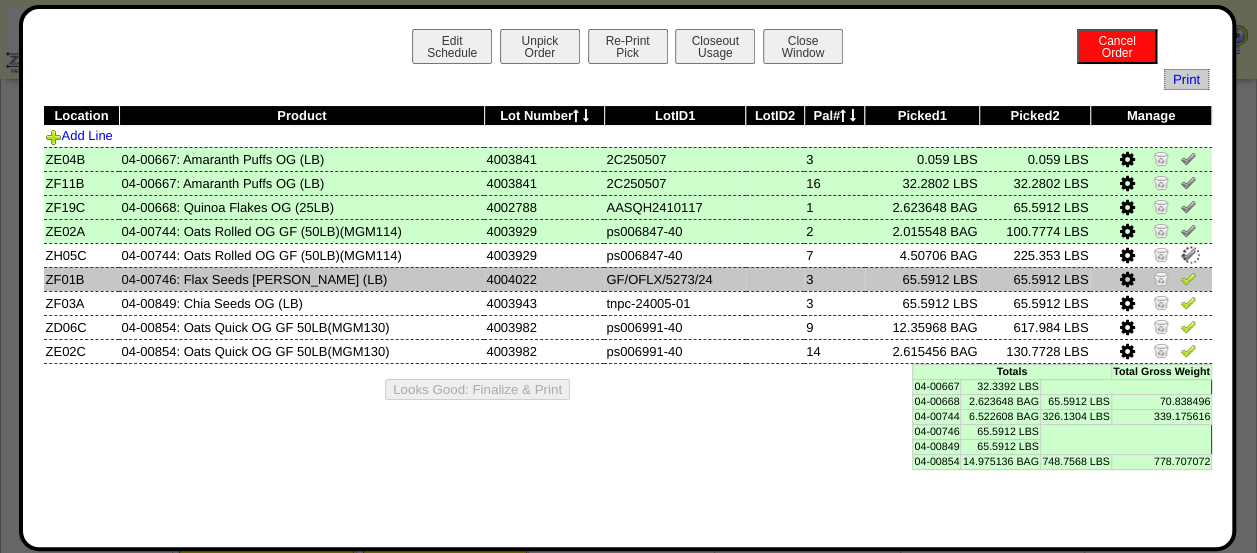 click at bounding box center (1188, 281) 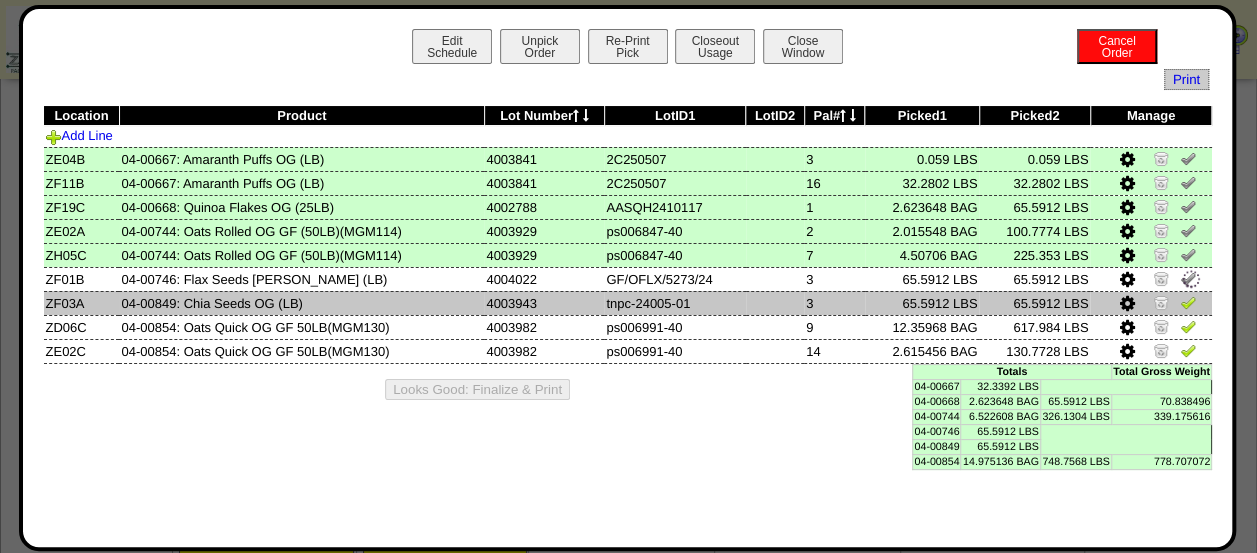 click at bounding box center [1188, 302] 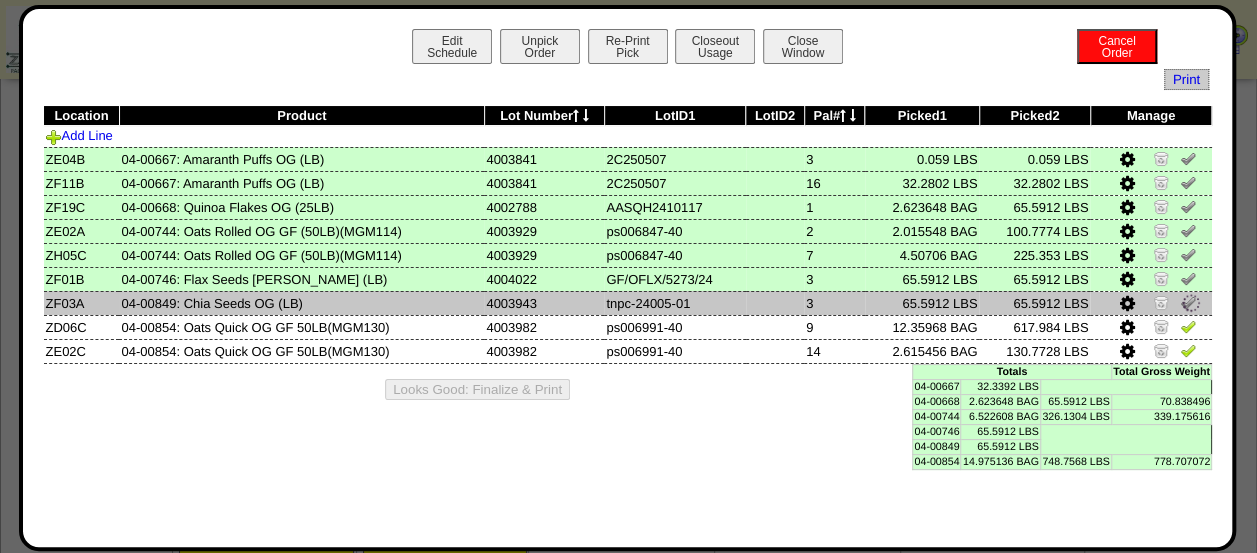 click at bounding box center [1191, 303] 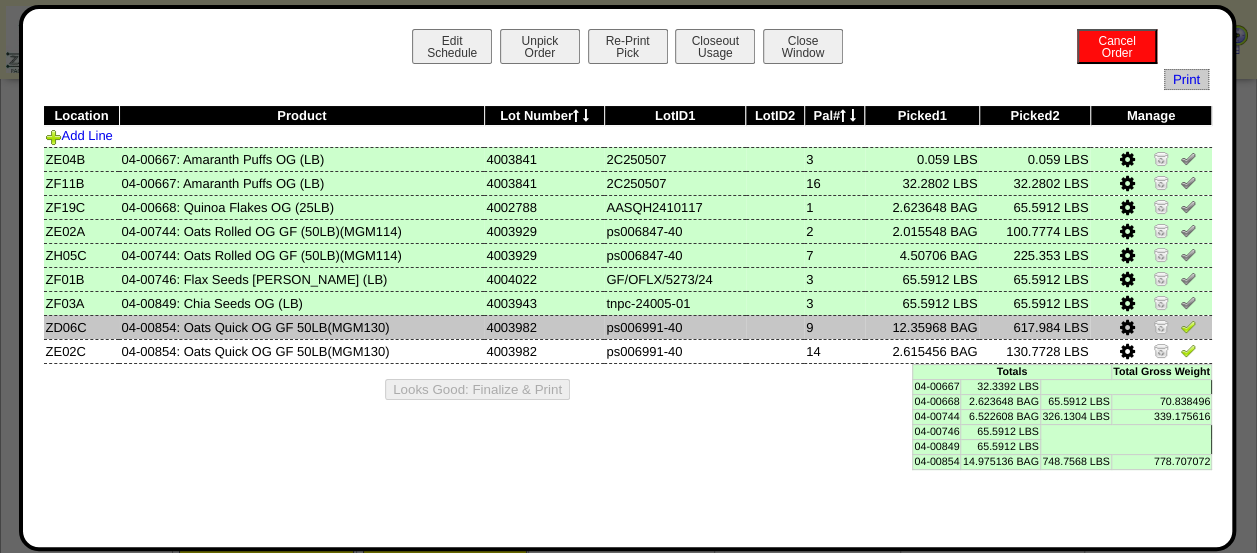 click at bounding box center (1188, 326) 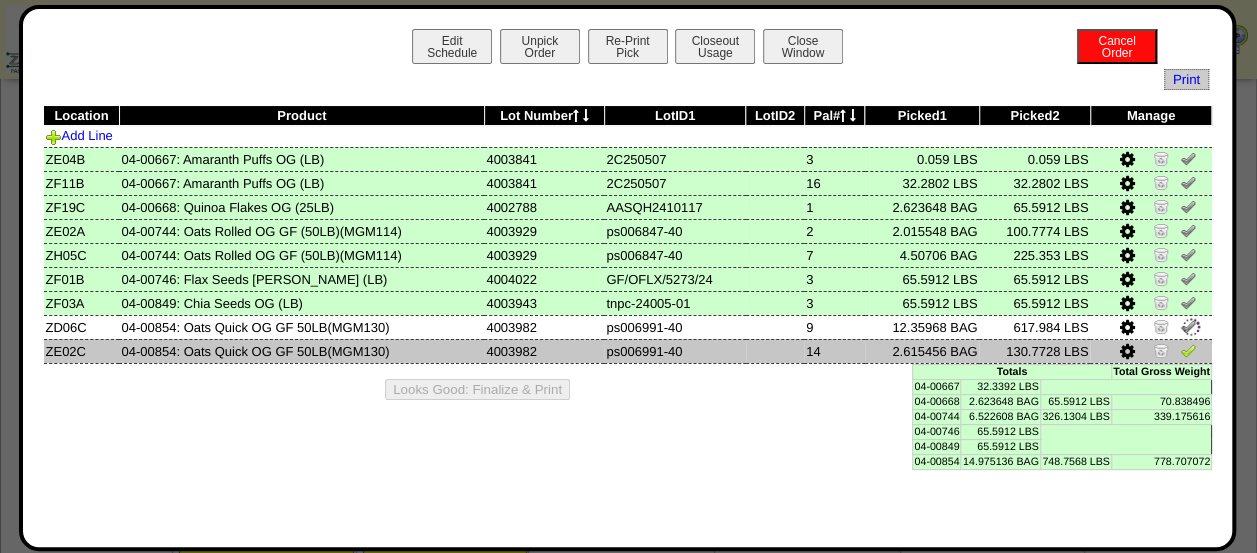 click at bounding box center [1188, 350] 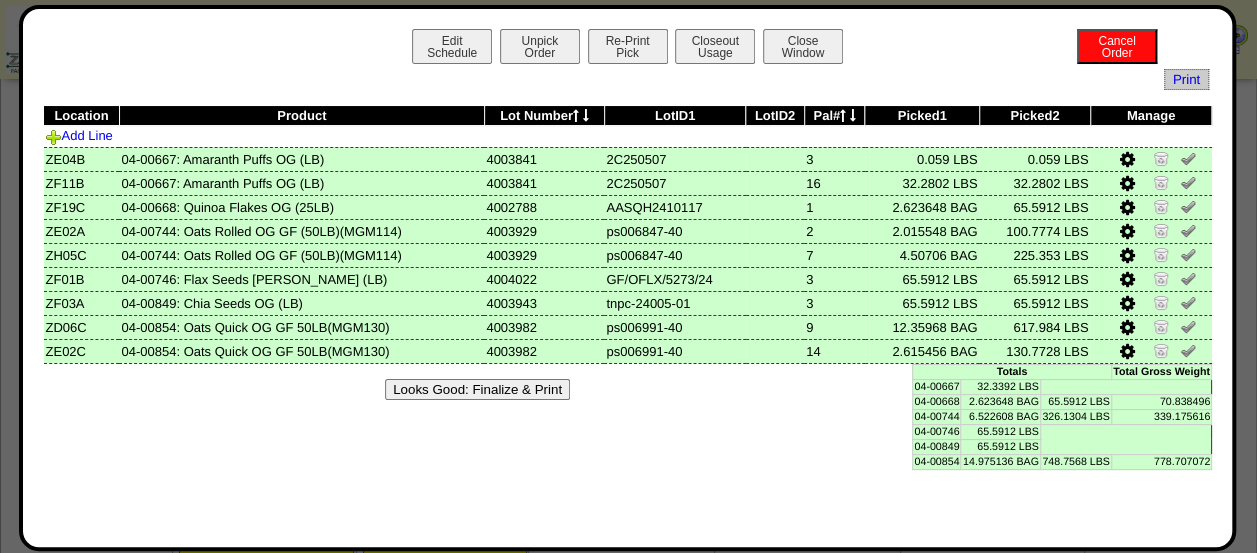 click on "Looks Good: Finalize & Print" at bounding box center [477, 389] 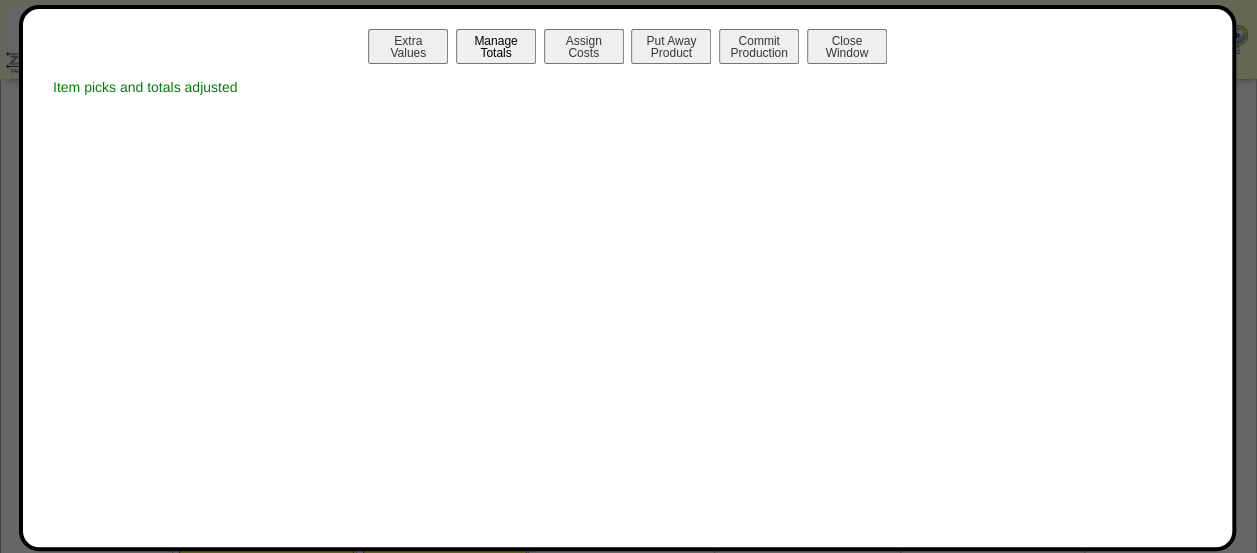 click on "Manage Totals" at bounding box center (496, 46) 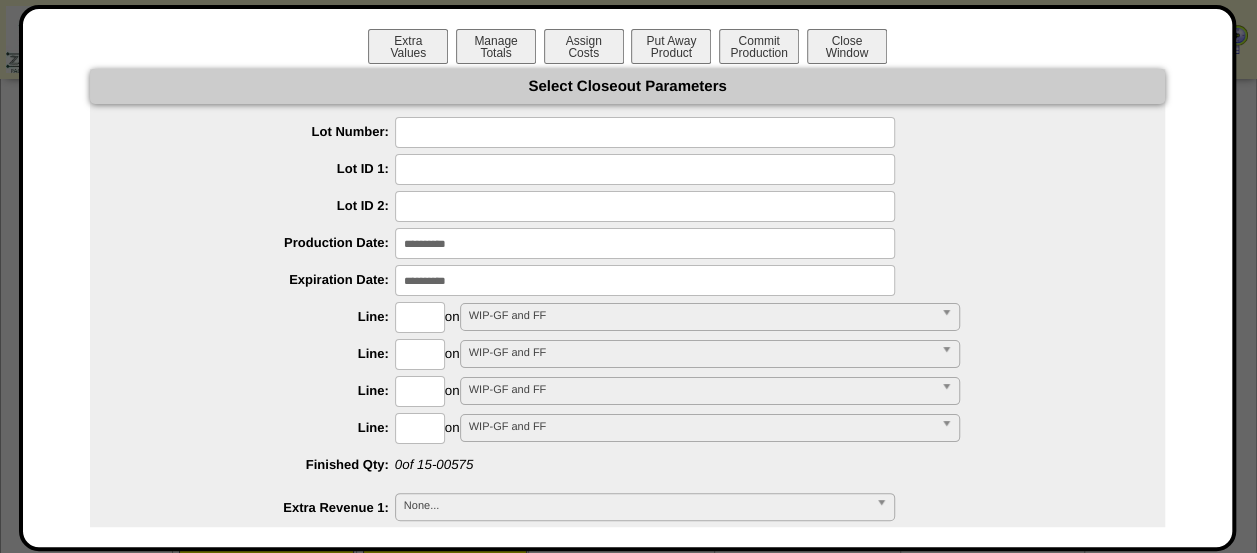 click at bounding box center [645, 132] 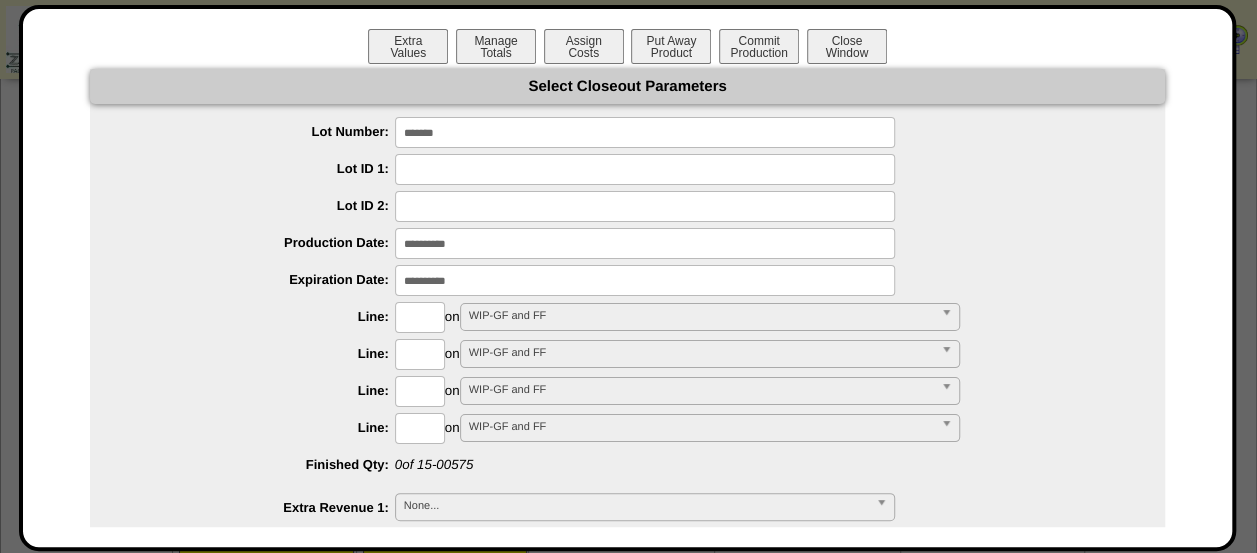 type on "*******" 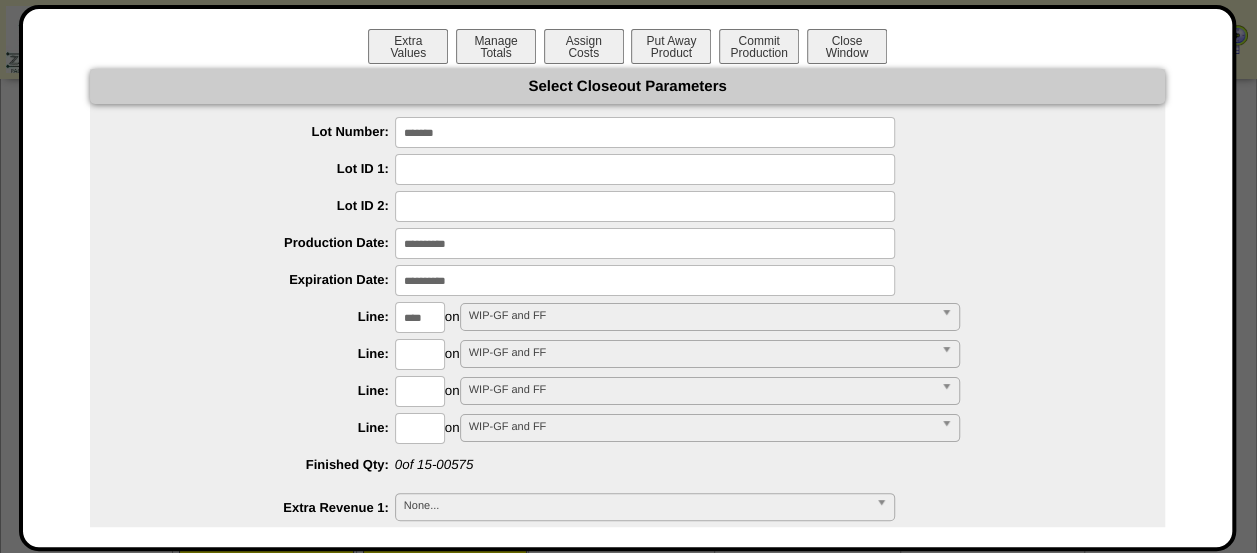 type on "****" 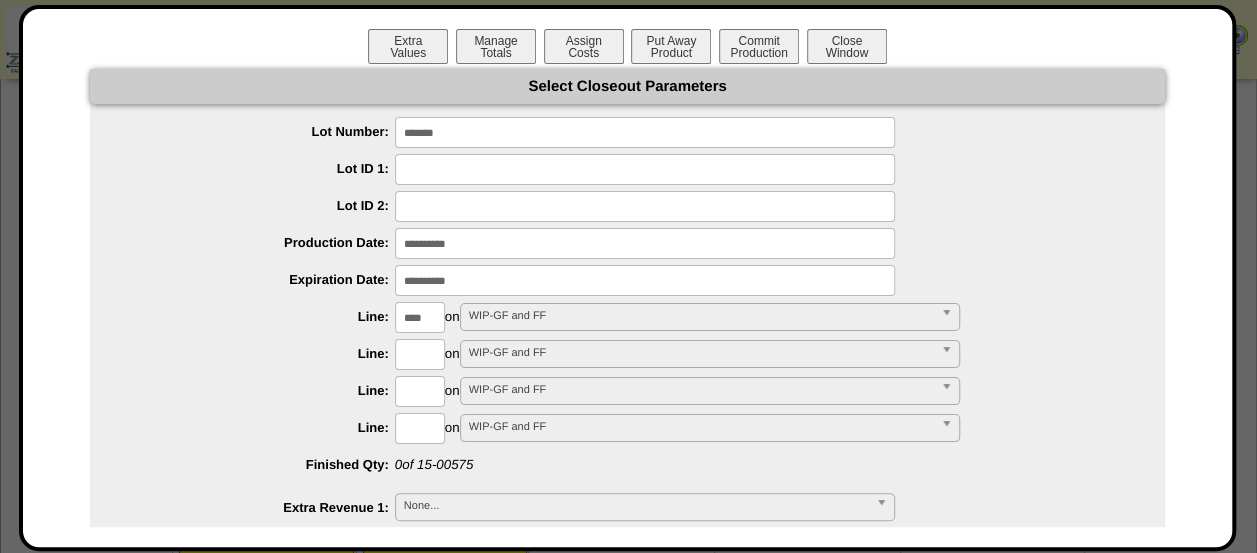 click on "**********" at bounding box center (627, 862) 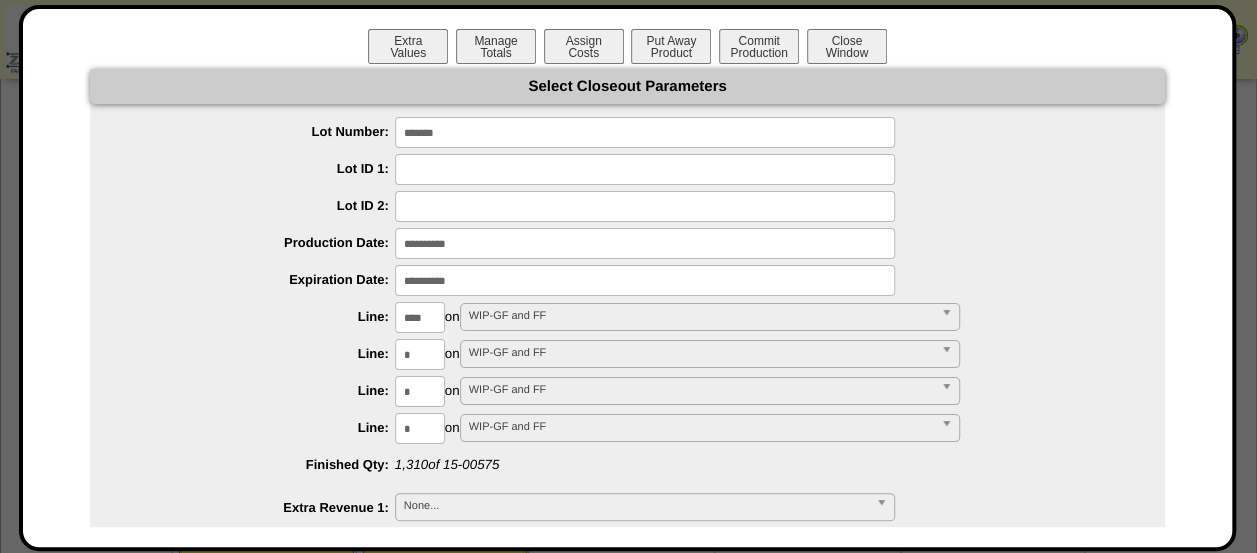 click on "Extra Values
Manage Totals
Assign Costs
Put Away Product
Commit Production
Close Window
Select Closeout Parameters
Lot Number:
*******
Lot ID 1:
Lot ID 2:
Production Date:
Expiration Date:
Line:
****" at bounding box center (627, 278) 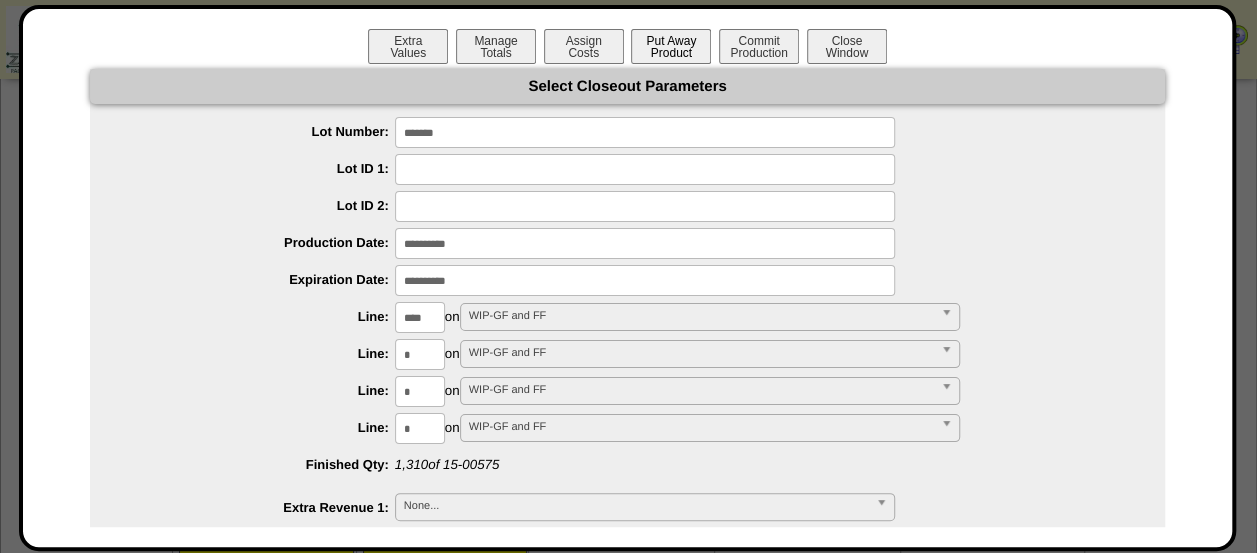 click on "Put Away Product" at bounding box center (671, 46) 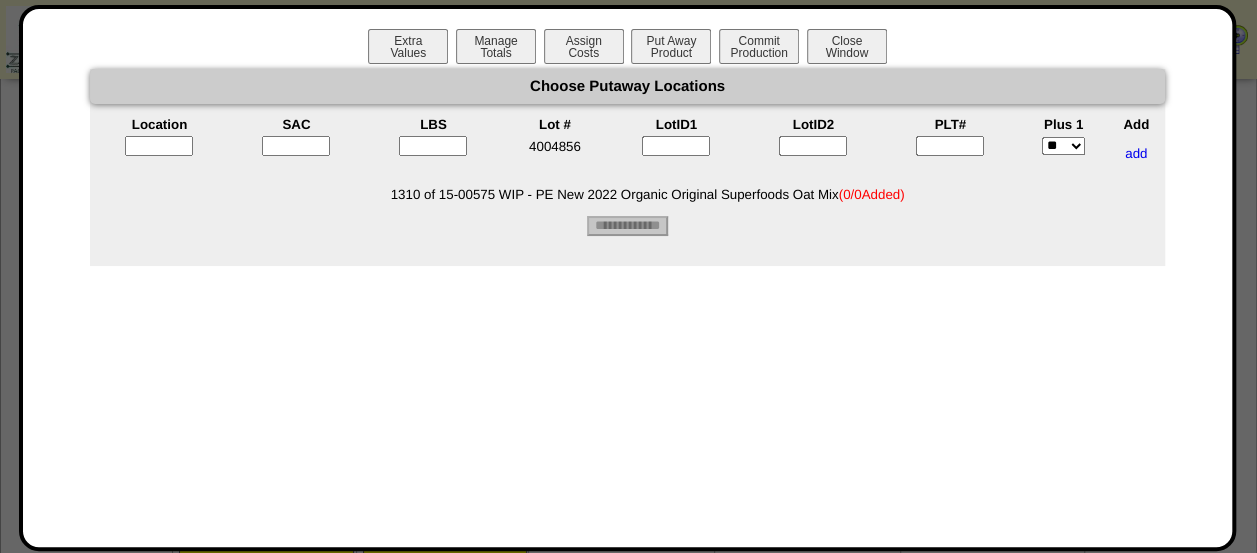 click on "Location
SAC
LBS
Lot #
LotID1
LotID2
PLT#
Plus 1
Add
4004856
** *** add" at bounding box center [627, 144] 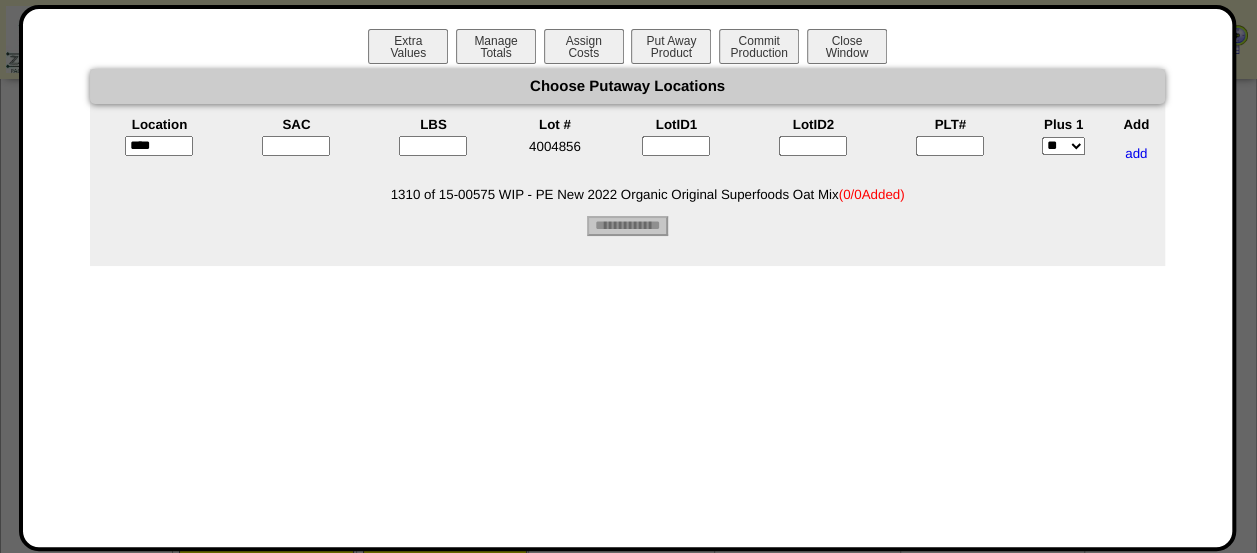 type on "*****" 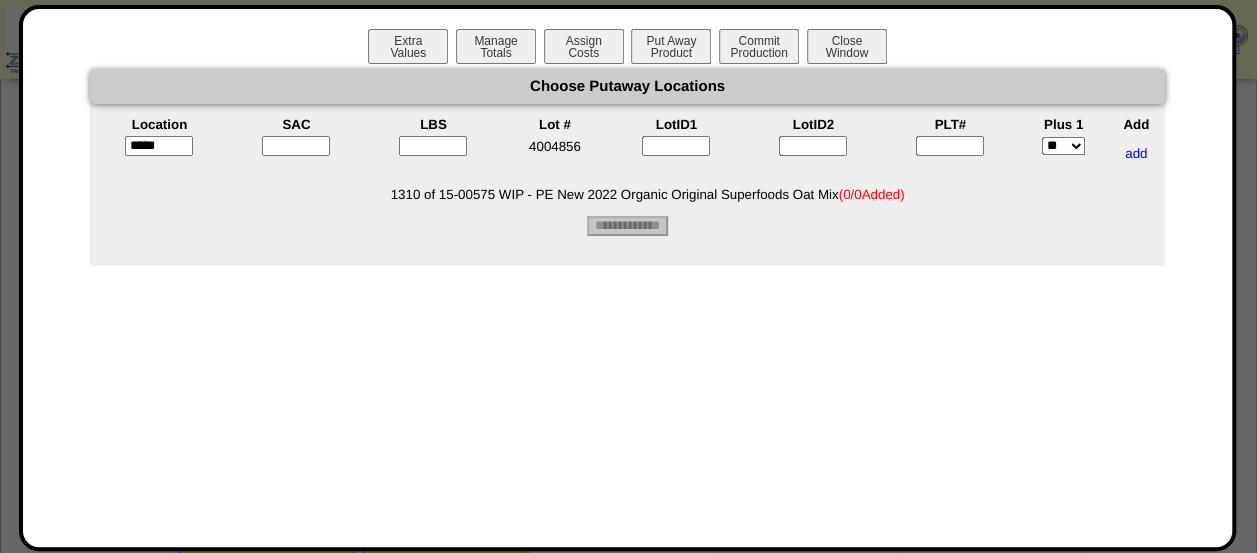 click at bounding box center (296, 146) 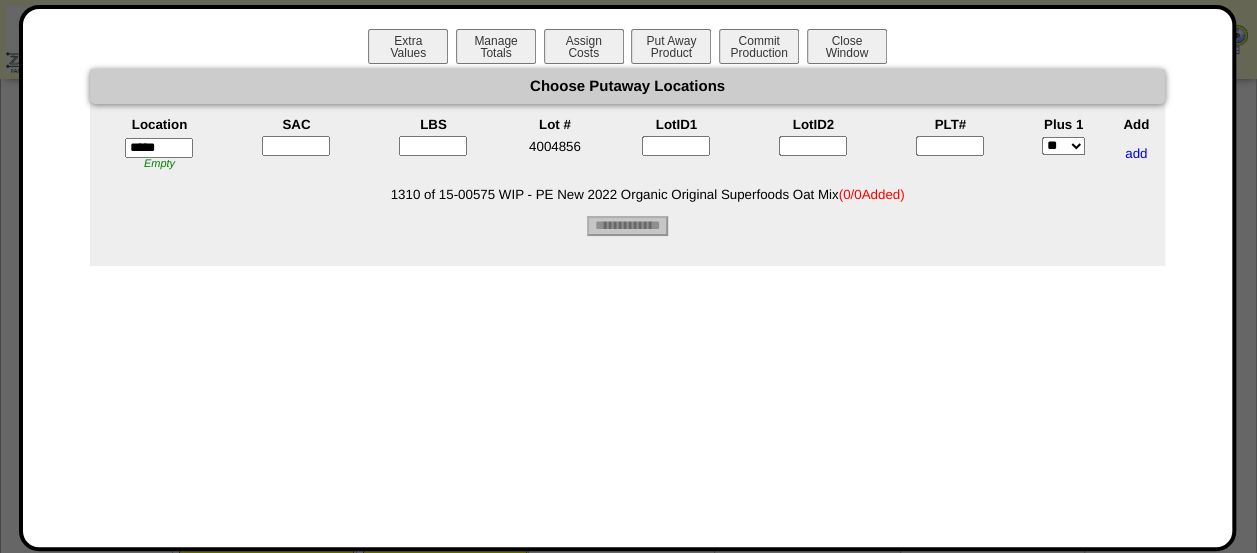 click at bounding box center (296, 146) 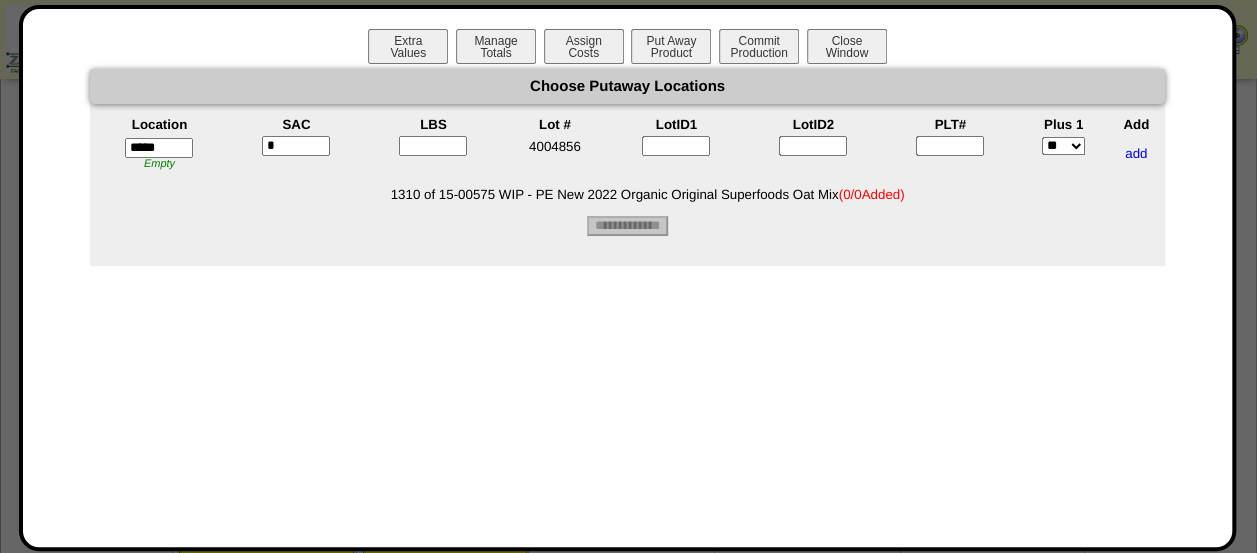 type on "*" 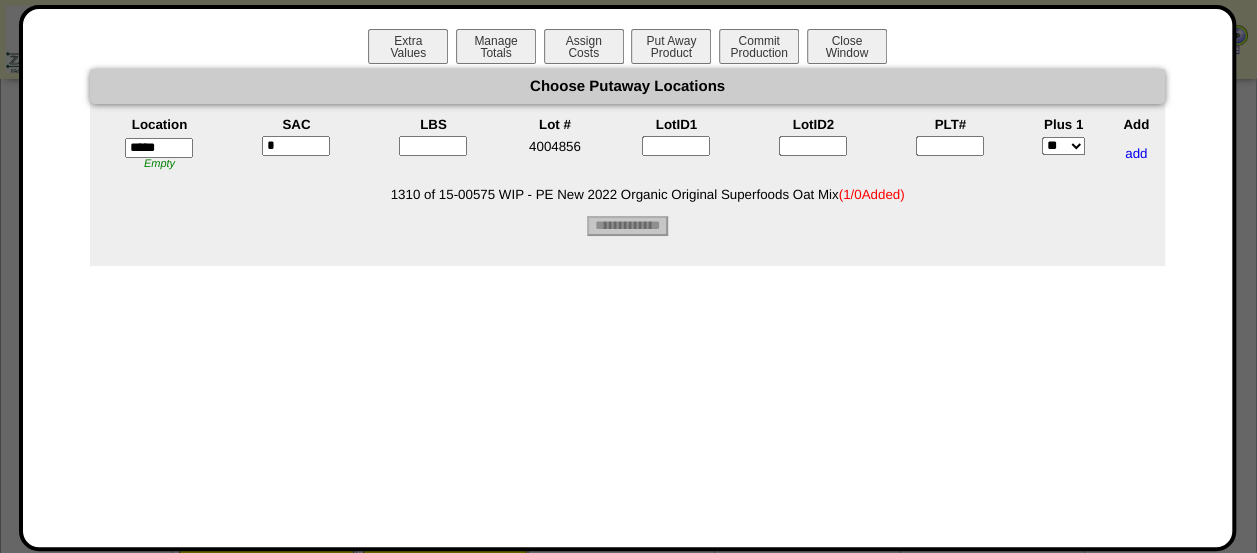 click at bounding box center [433, 146] 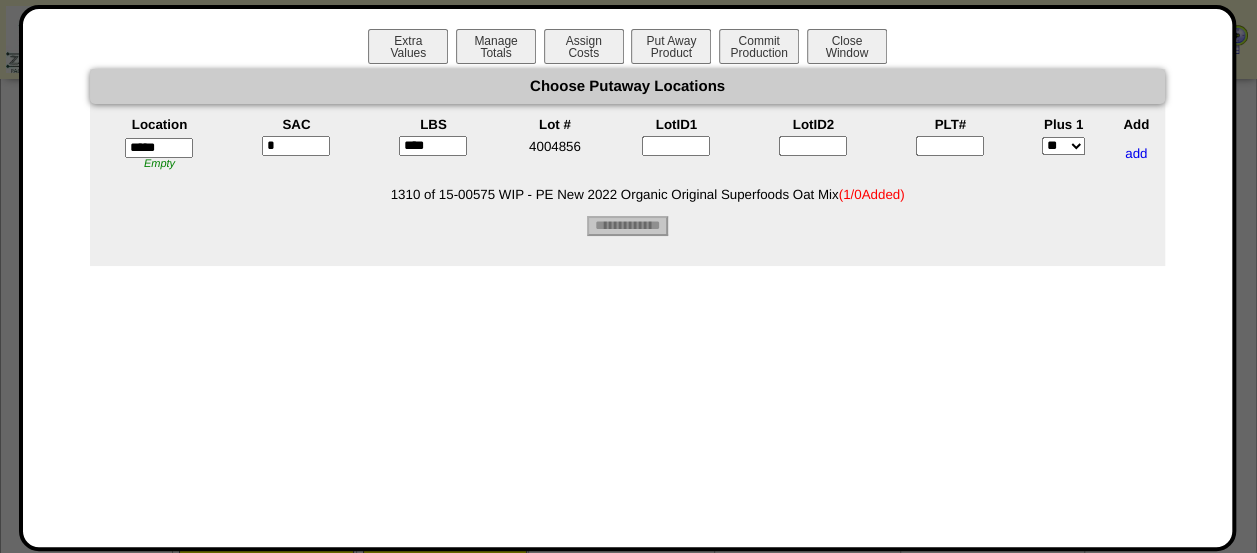 type on "****" 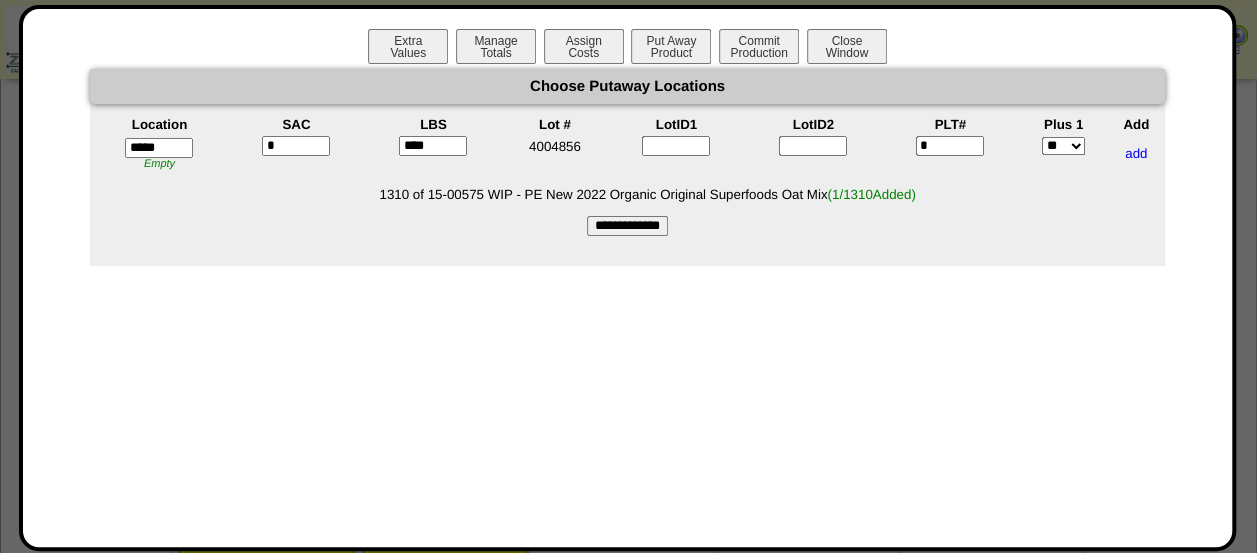 type on "*" 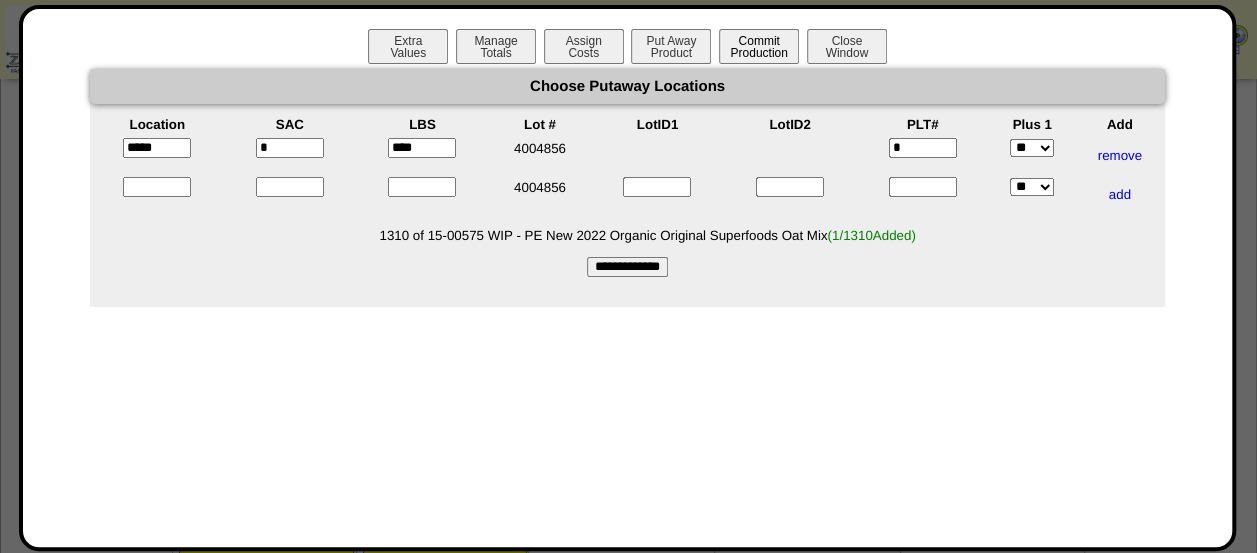 click on "Extra Values
Manage Totals
Assign Costs
Put Away Product
Commit Production
Close Window
Choose Putaway Locations
Location
SAC
LBS
Lot #
LotID1
LotID2
PLT#
Plus 1
Add
*****
* **** * ** *** remove" at bounding box center (627, 278) 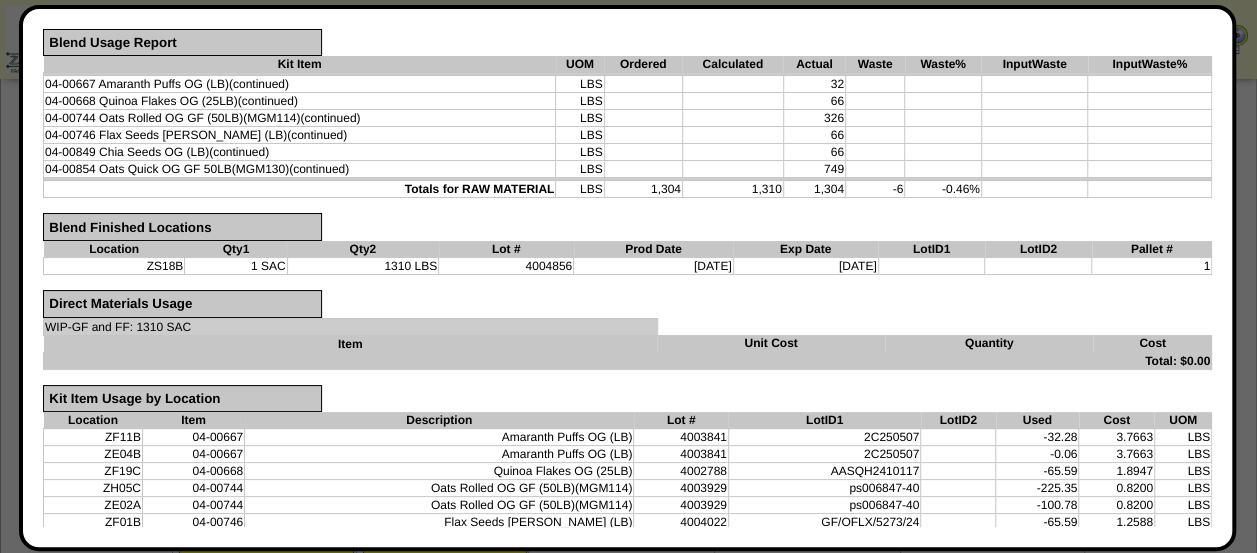 scroll, scrollTop: 501, scrollLeft: 0, axis: vertical 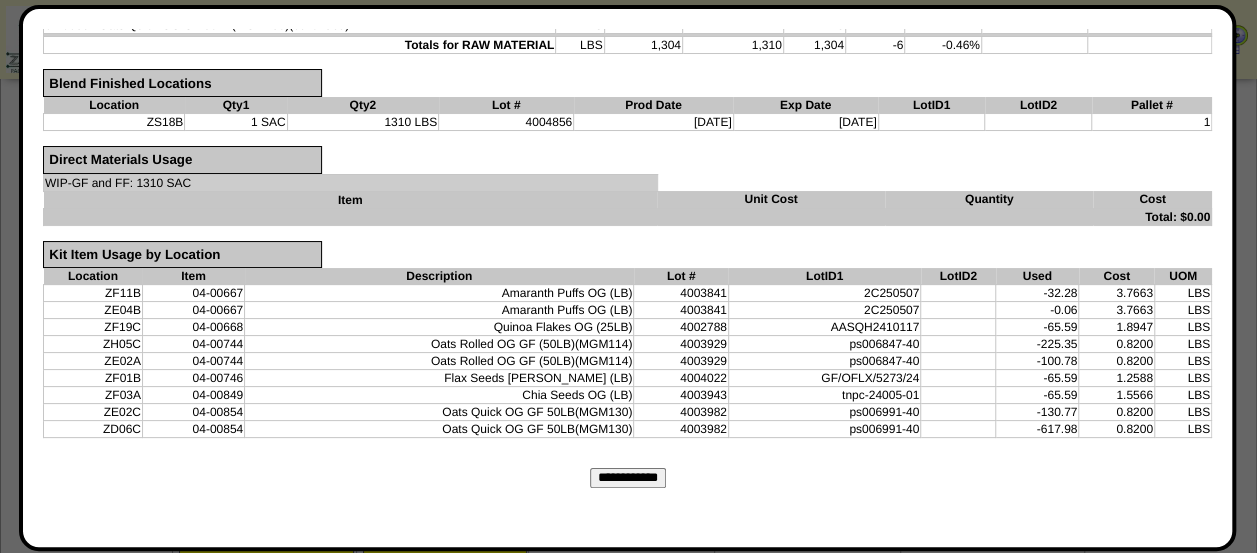click on "**********" at bounding box center [628, 478] 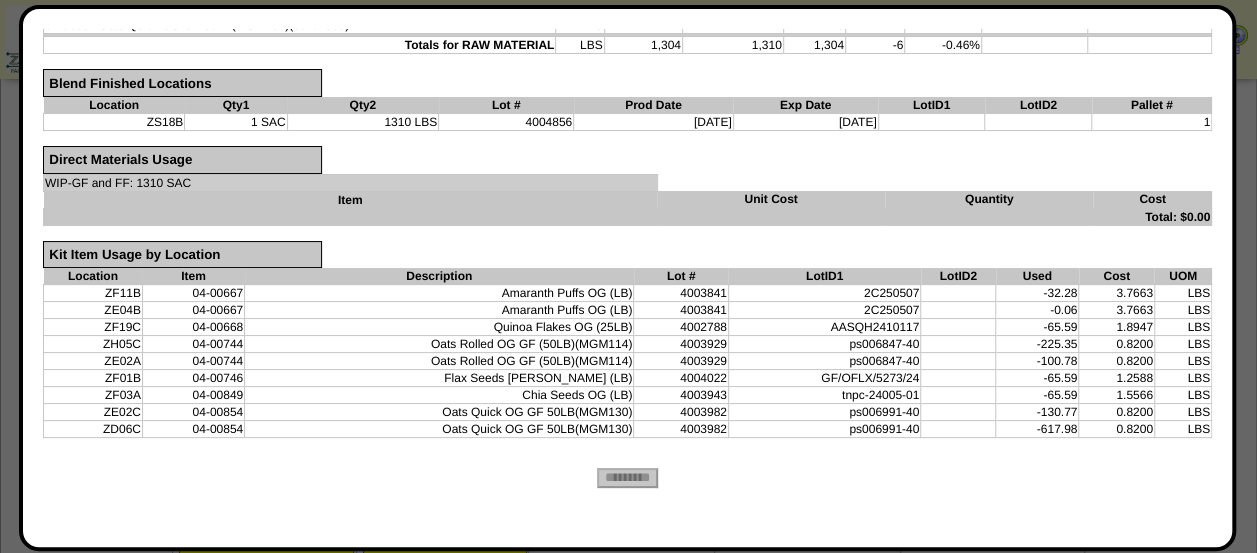 scroll, scrollTop: 0, scrollLeft: 0, axis: both 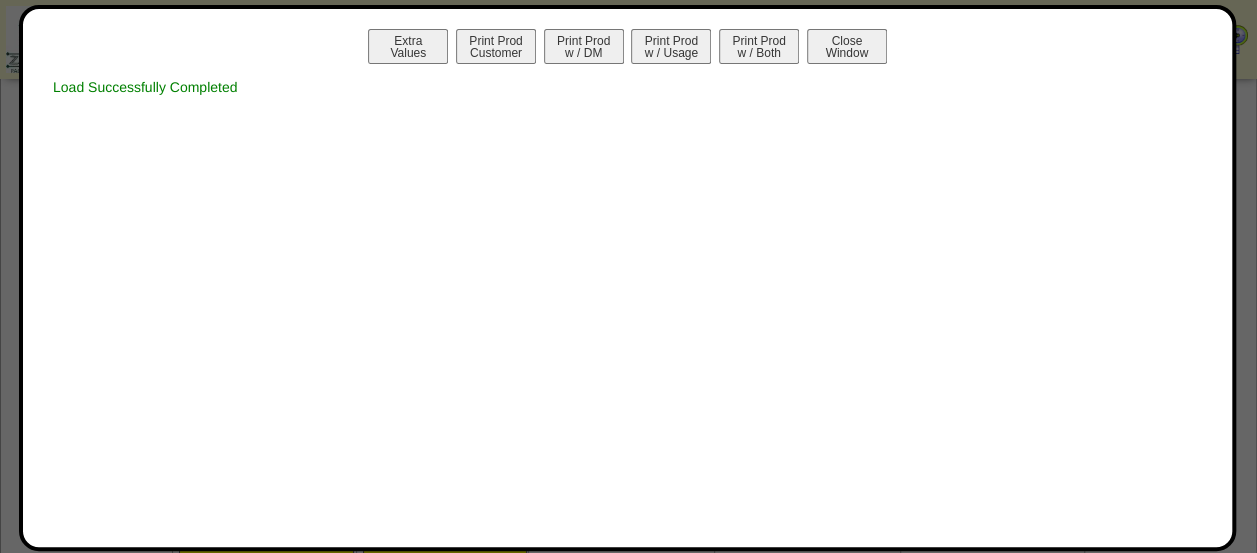 click on "Extra Values
Print Prod Customer
Print Prod w / DM
Print Prod w / Usage
Print Prod w / Both
Close Window" at bounding box center (627, 49) 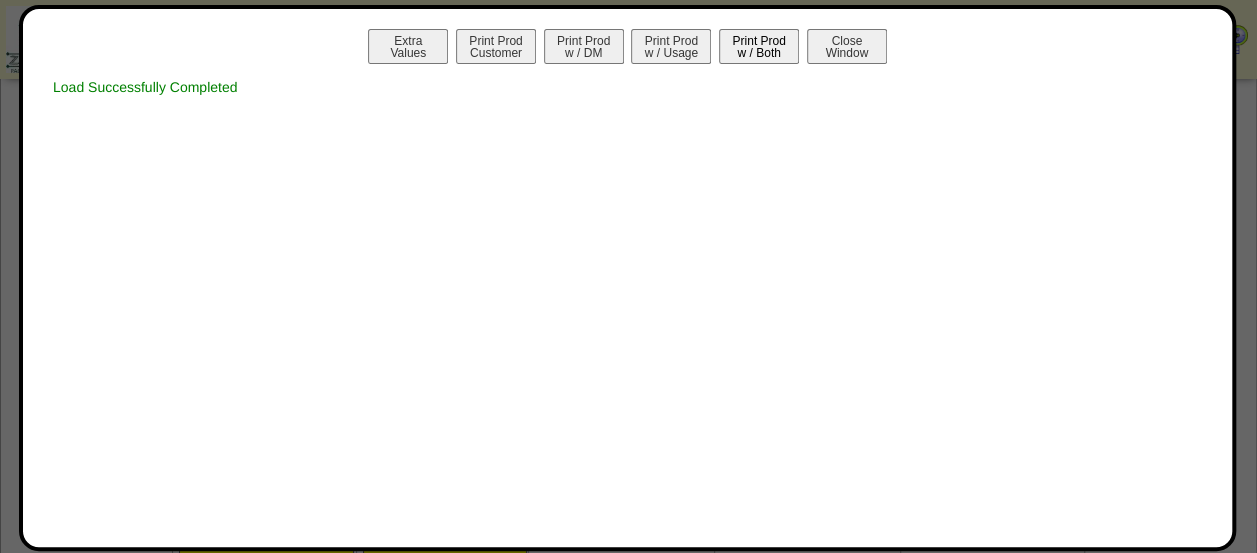click on "Print Prod w / Both" at bounding box center (759, 46) 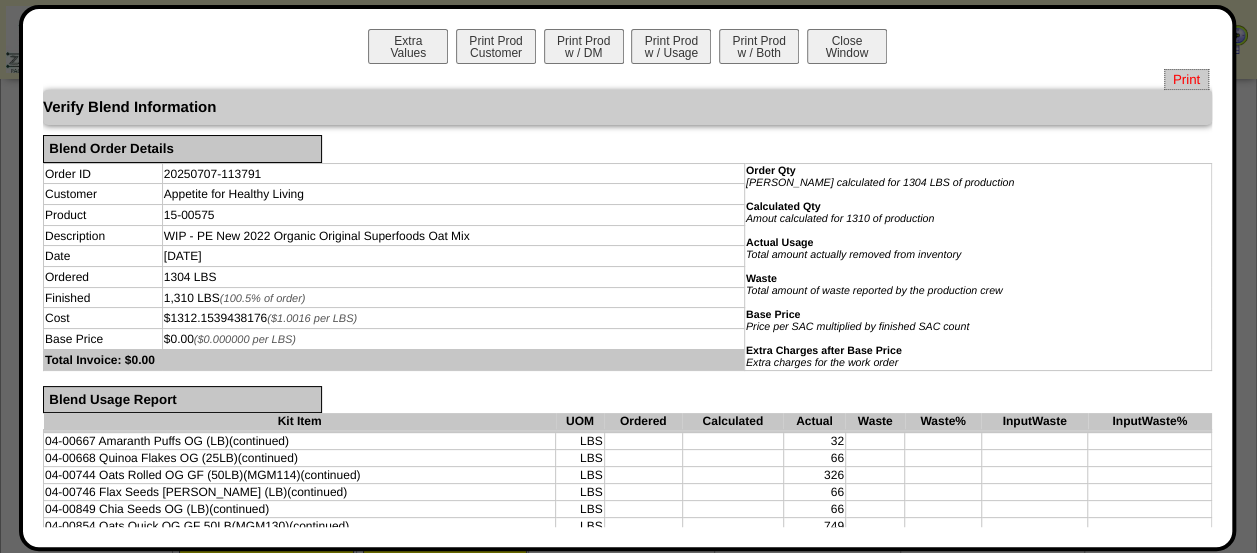 click on "Print" at bounding box center (1186, 79) 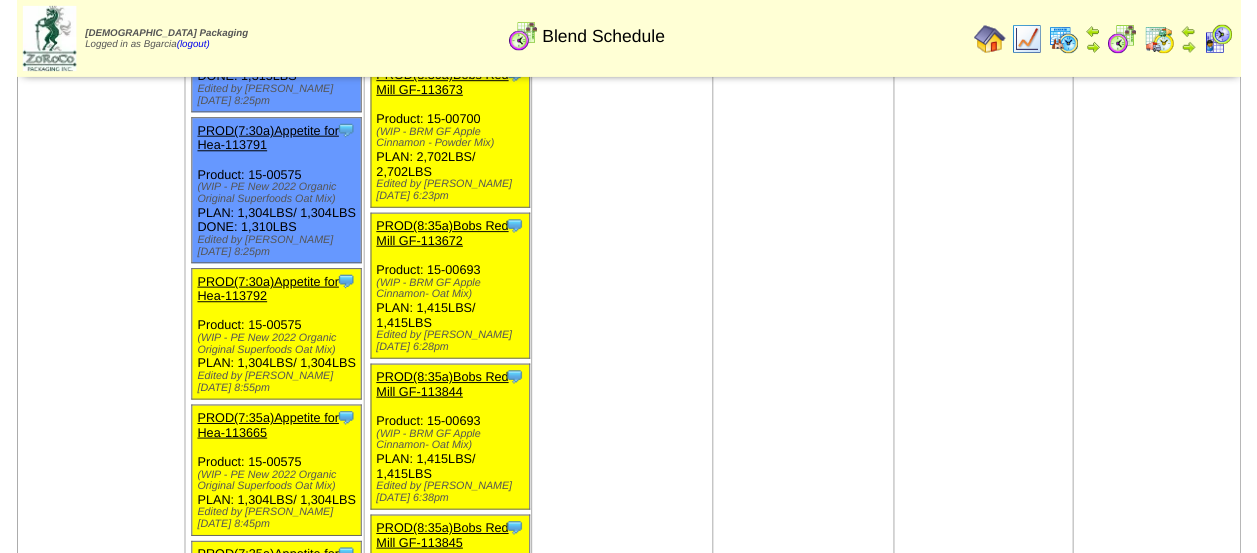 scroll, scrollTop: 2288, scrollLeft: 0, axis: vertical 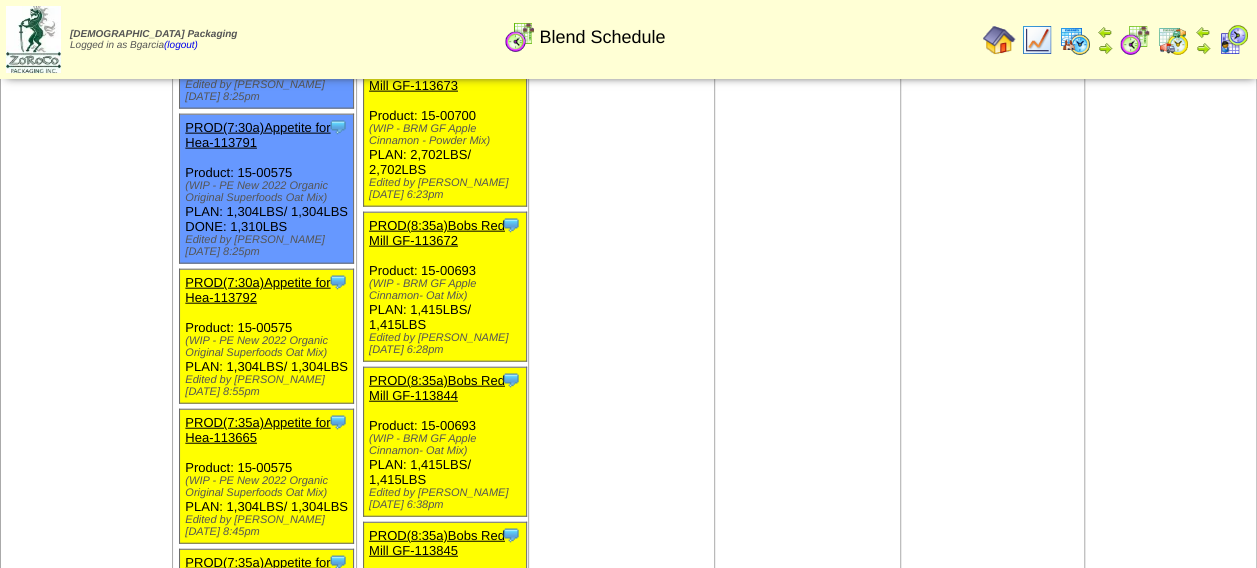 click on "PROD(7:30a)Appetite for Hea-113792" at bounding box center (257, 290) 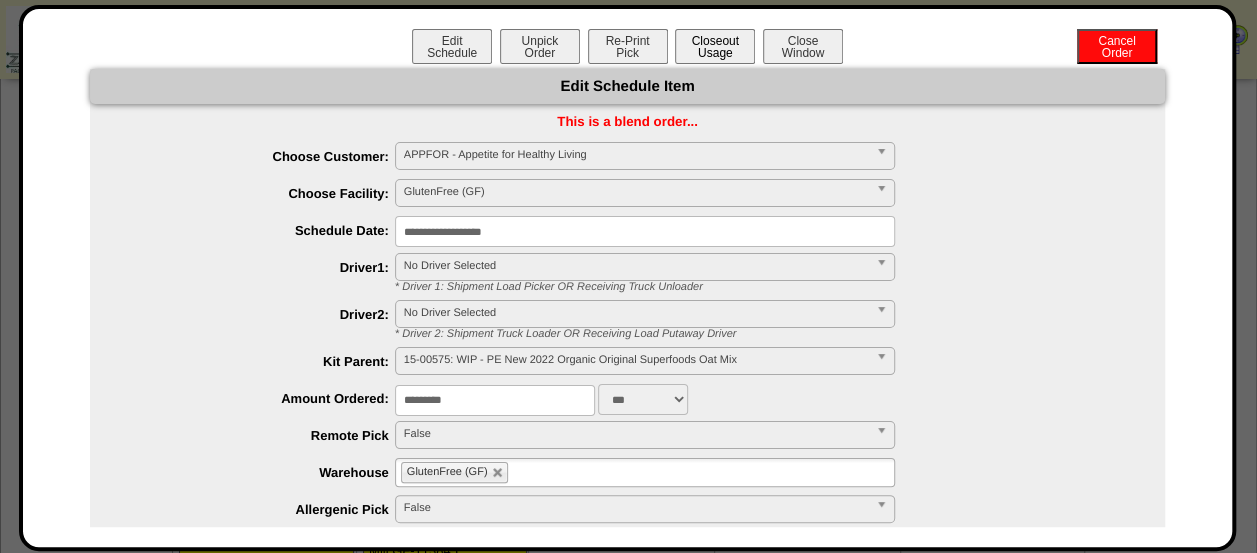 click on "Closeout Usage" at bounding box center [715, 46] 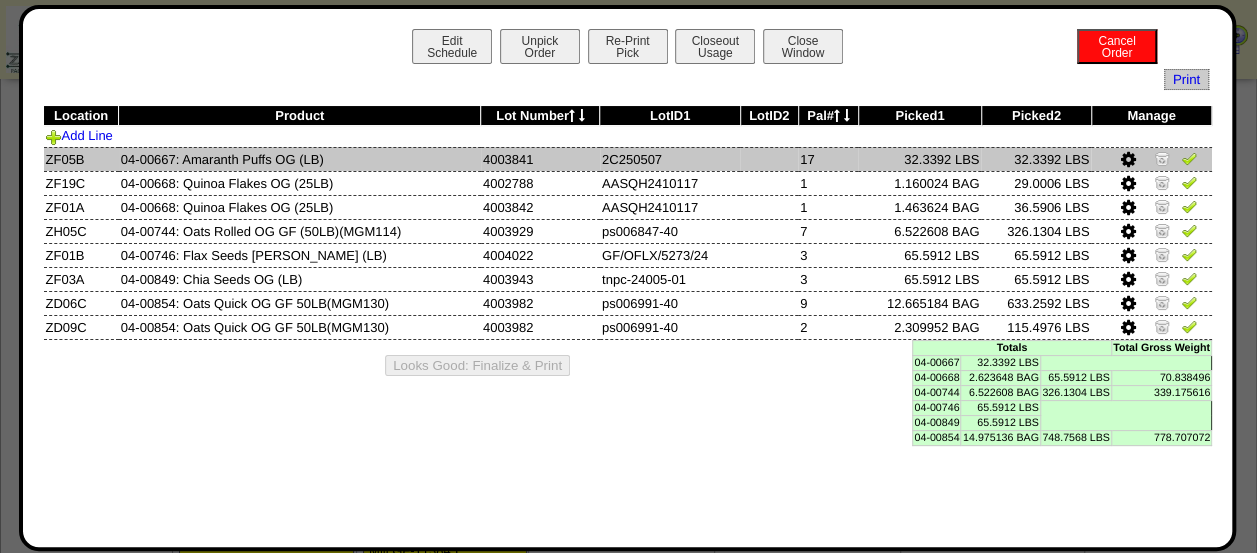 click at bounding box center (1189, 158) 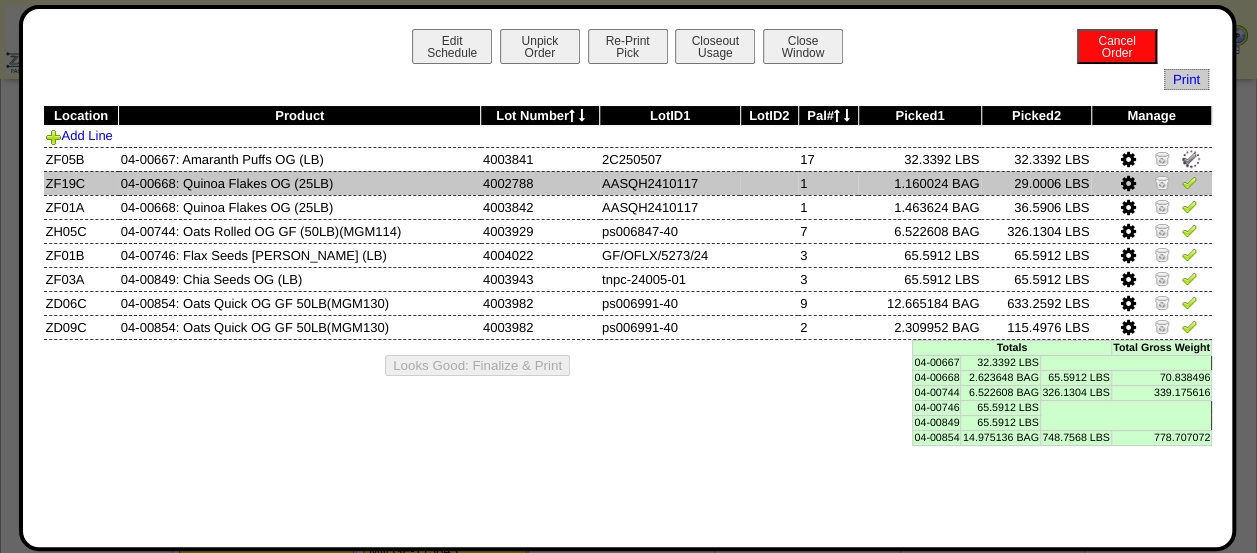 click at bounding box center [1189, 185] 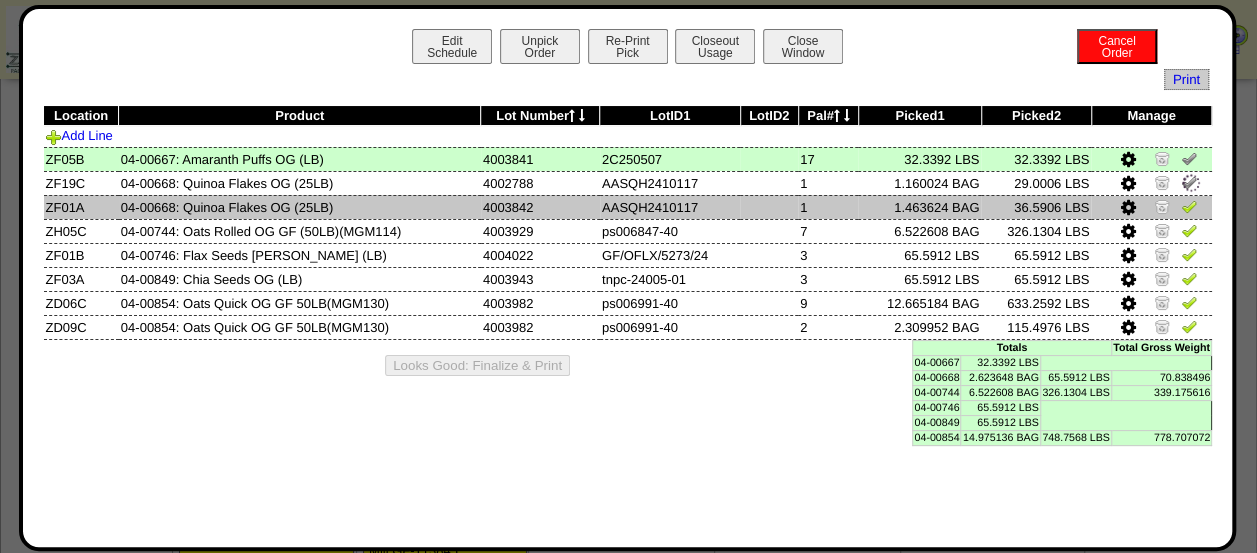 click at bounding box center [1189, 206] 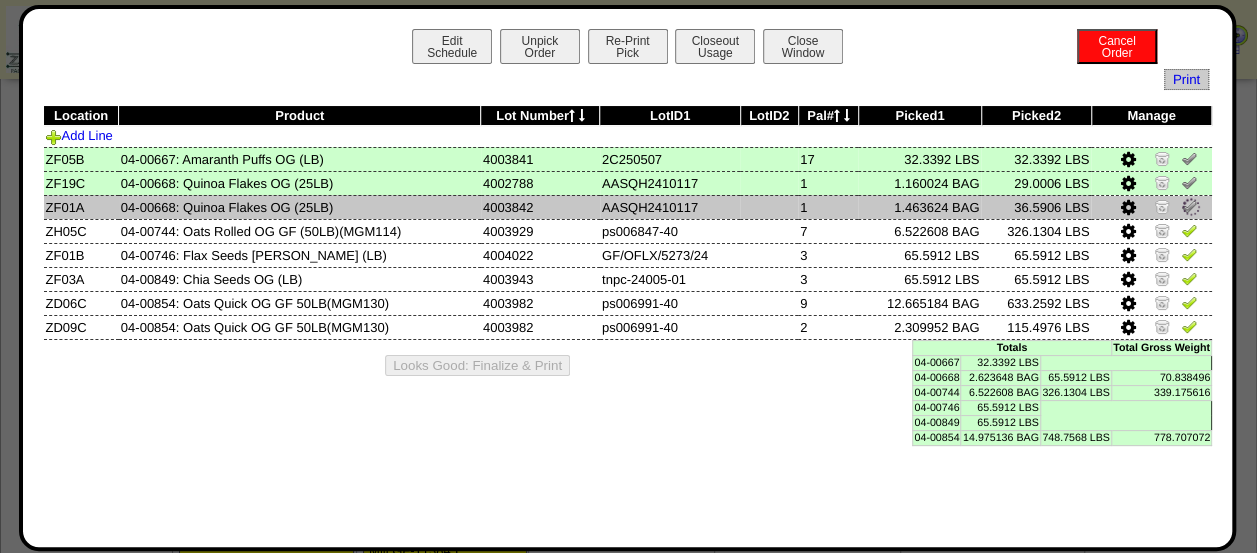 click at bounding box center [1151, 207] 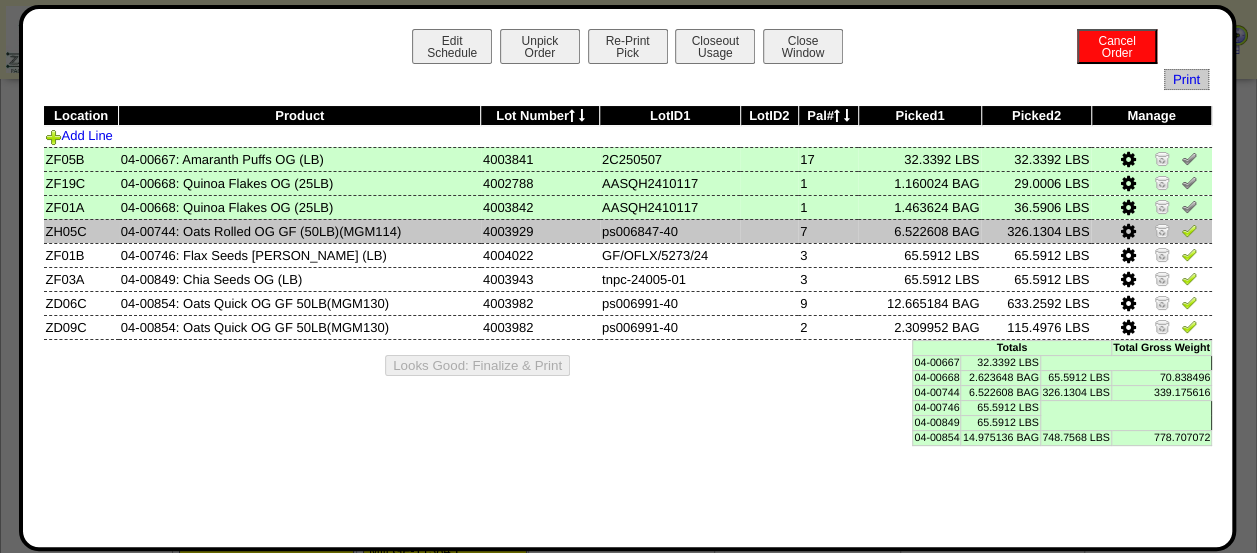 click at bounding box center [1189, 230] 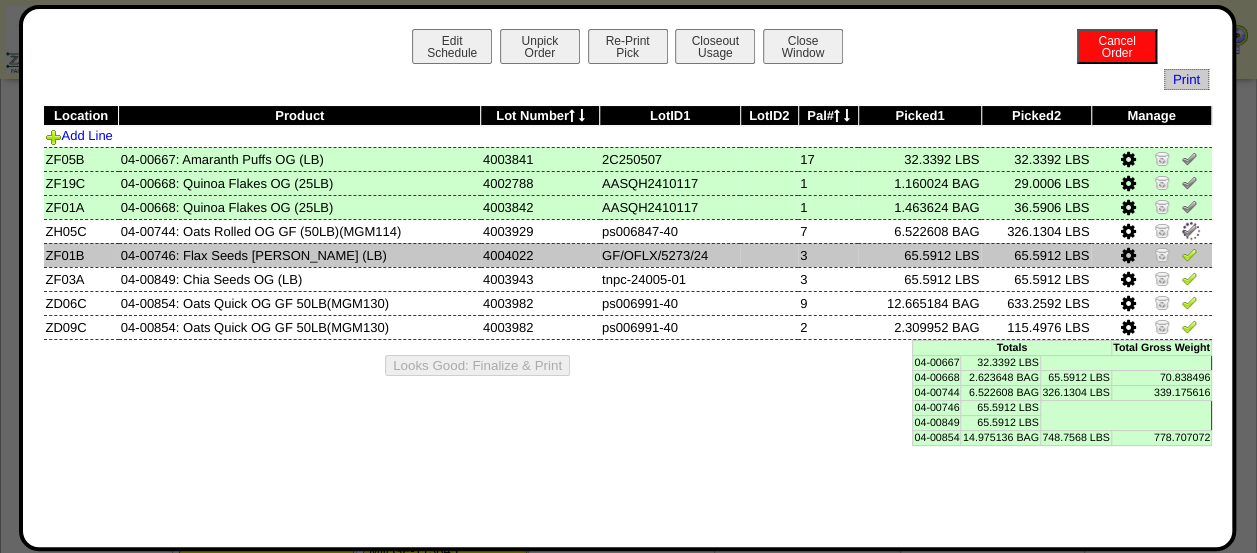 click at bounding box center [1189, 254] 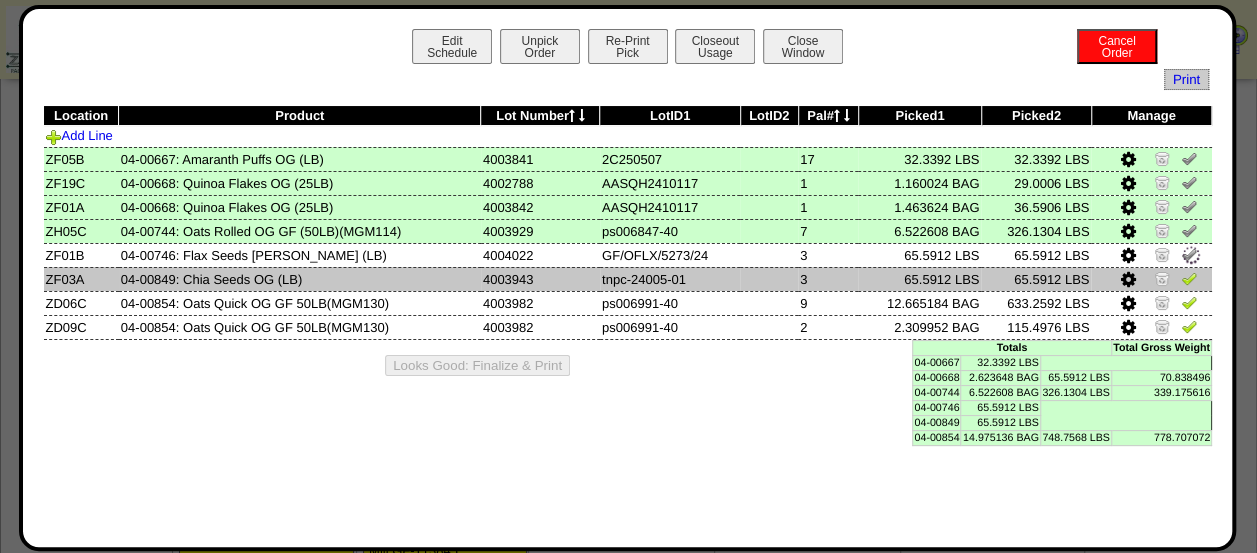 click at bounding box center [1189, 278] 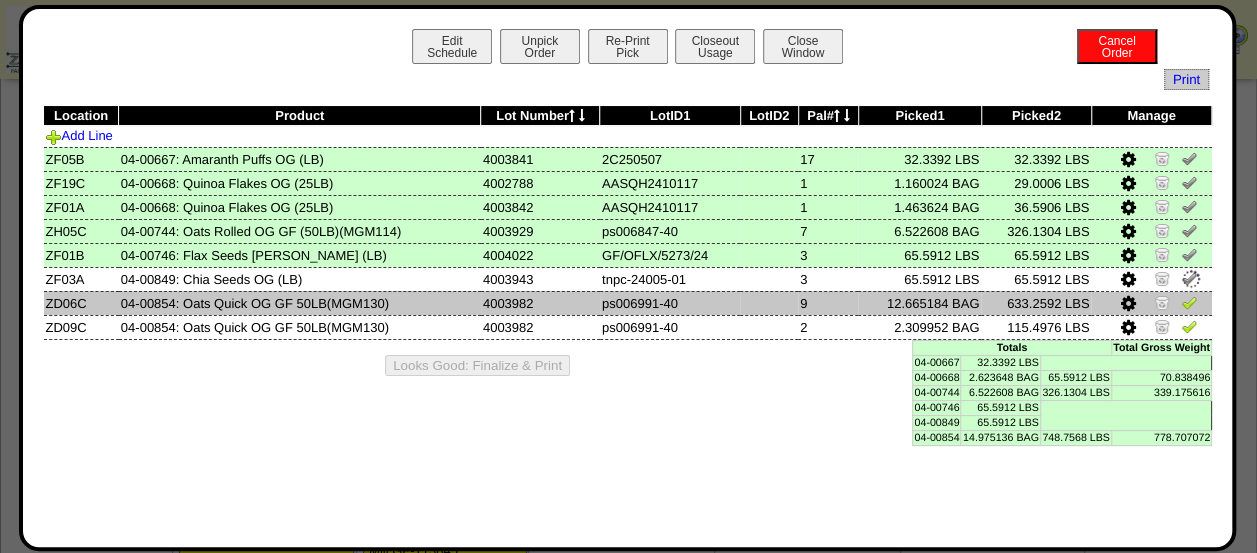 click at bounding box center [1189, 302] 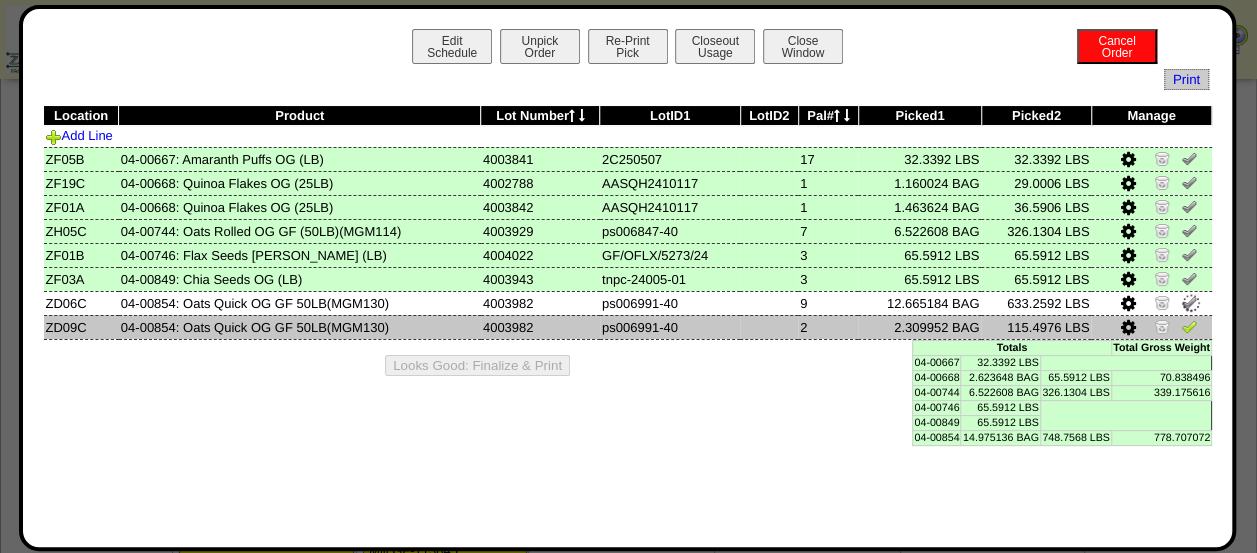 click at bounding box center [1189, 326] 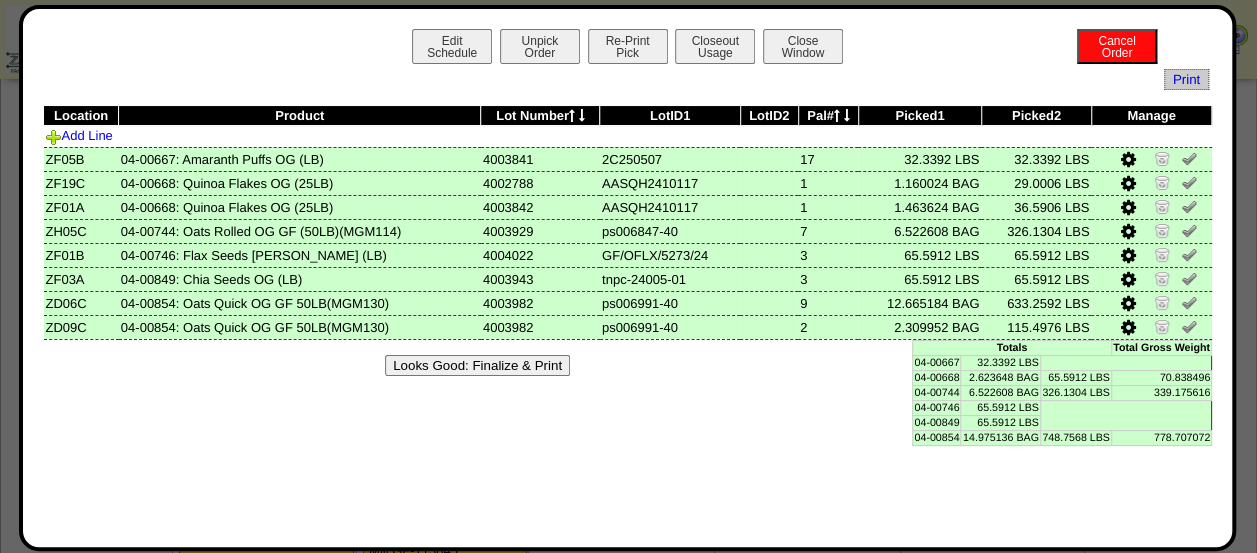 click on "Looks Good: Finalize & Print" at bounding box center [477, 365] 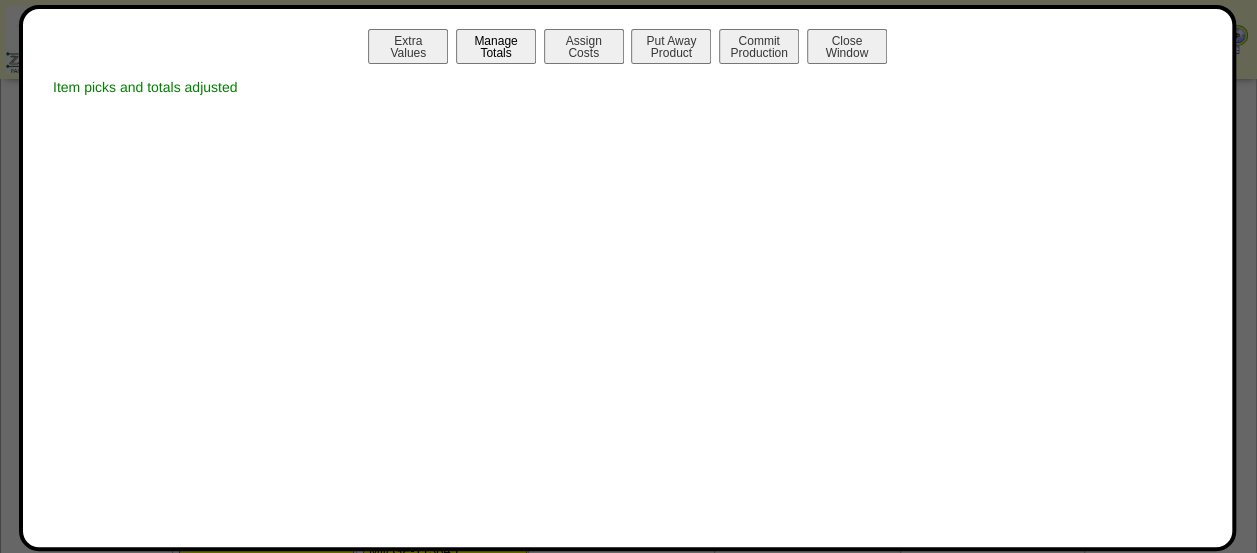 click on "Manage Totals" at bounding box center (496, 46) 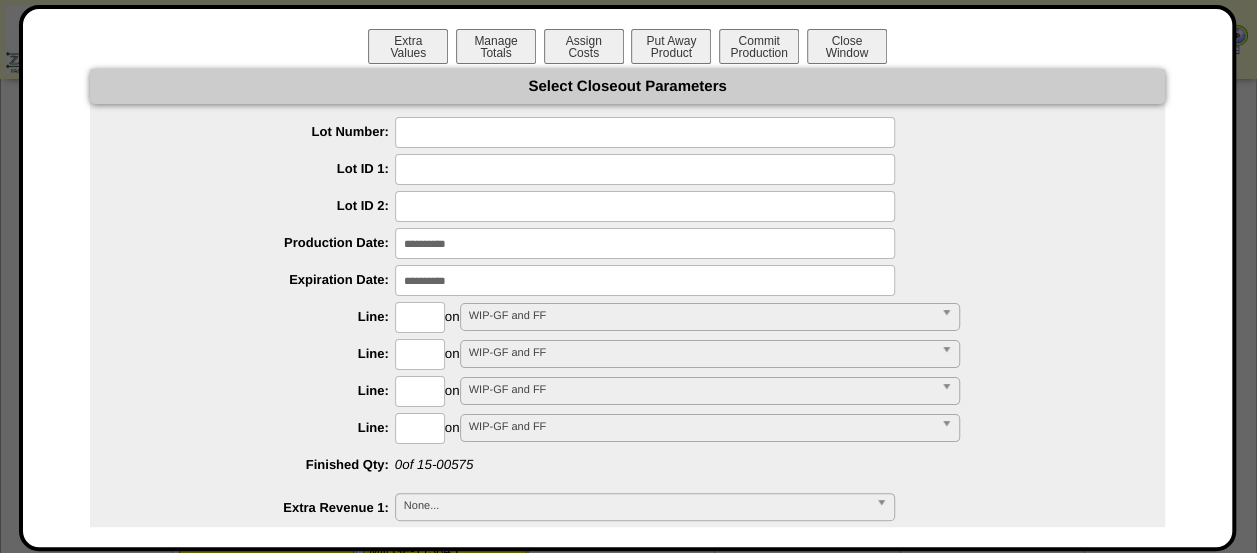 click at bounding box center (645, 132) 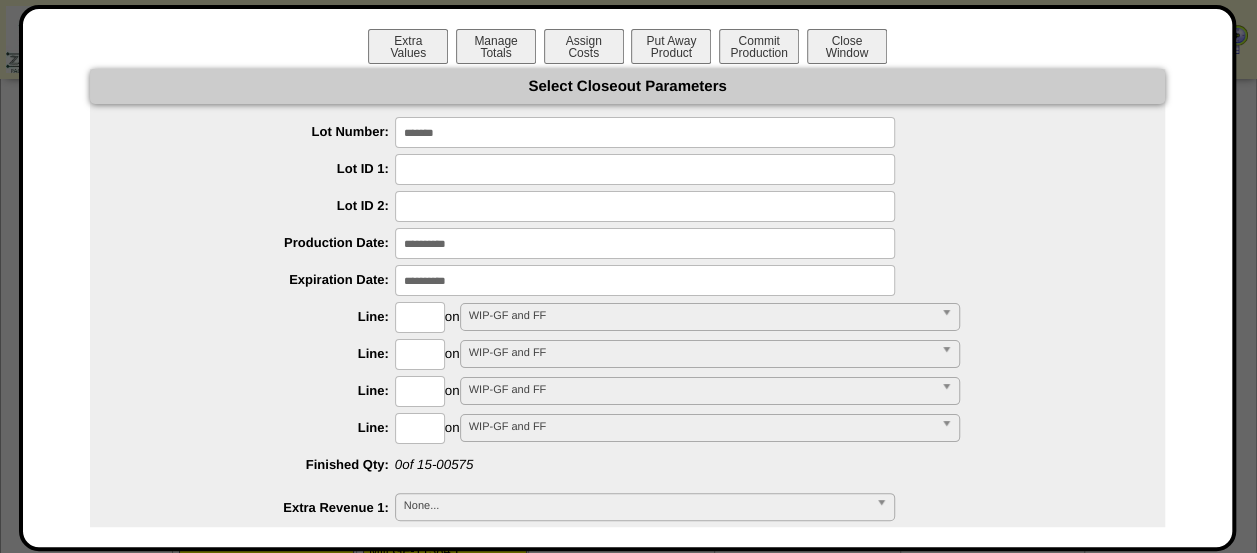 type on "*******" 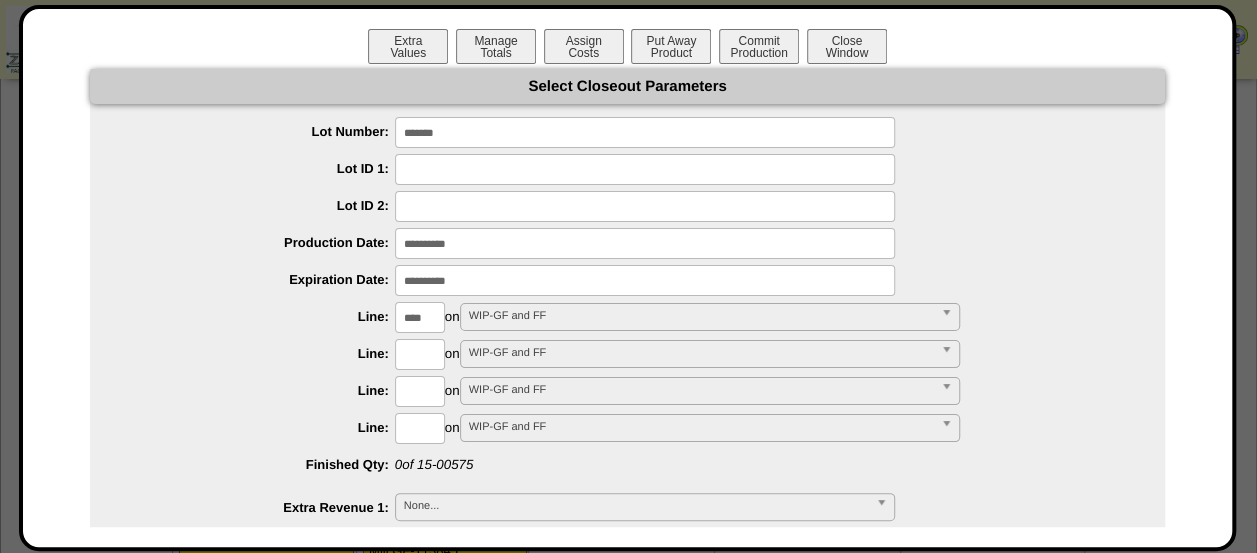 type on "****" 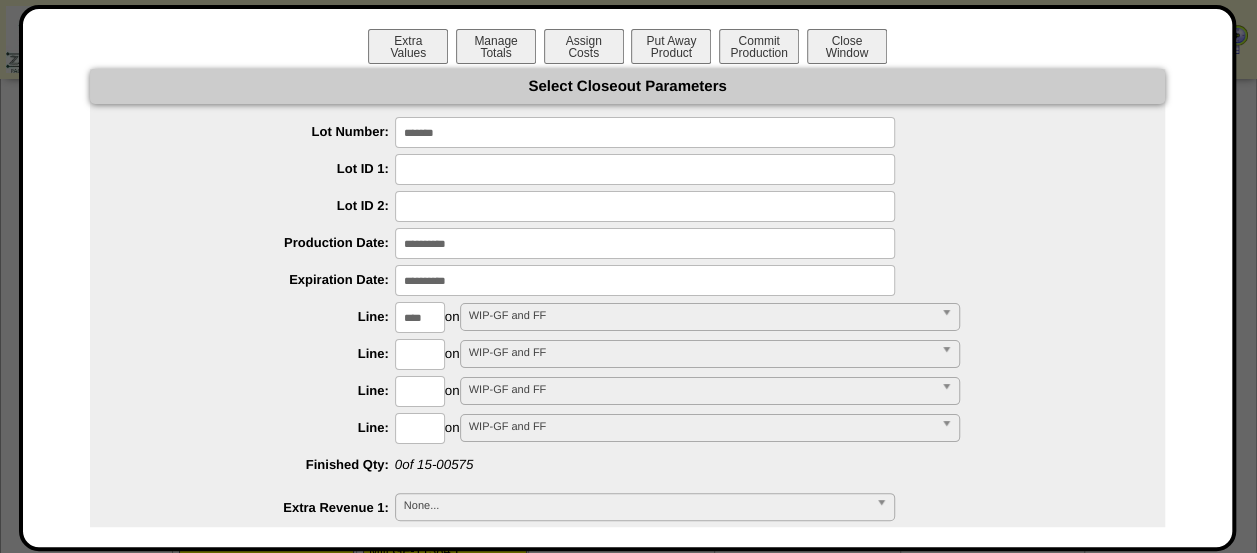click on "**********" at bounding box center (627, 862) 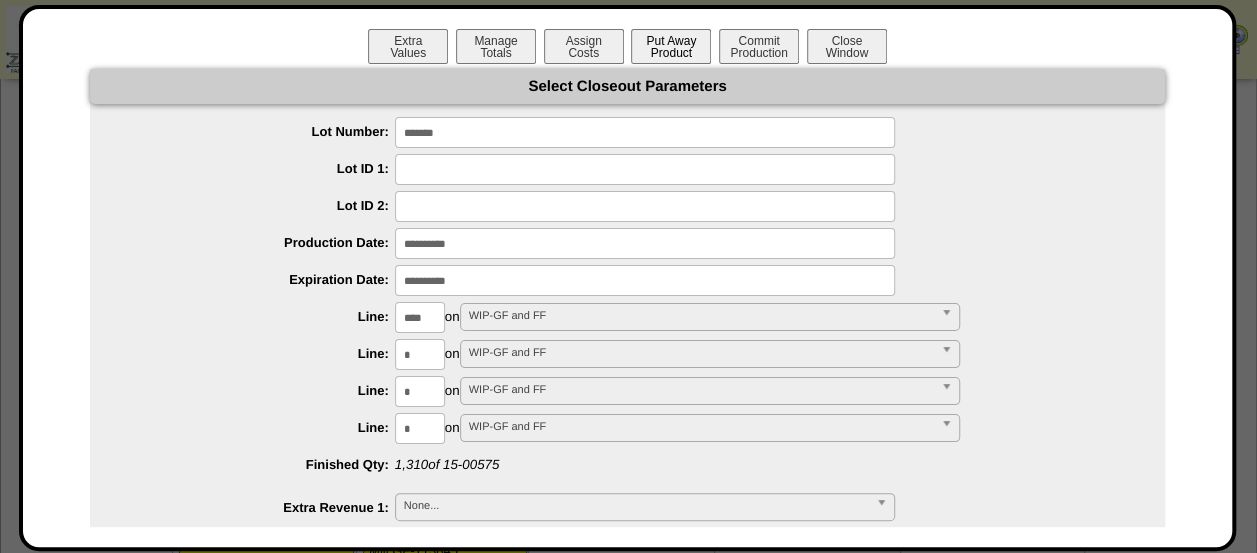 click on "Put Away Product" at bounding box center [671, 46] 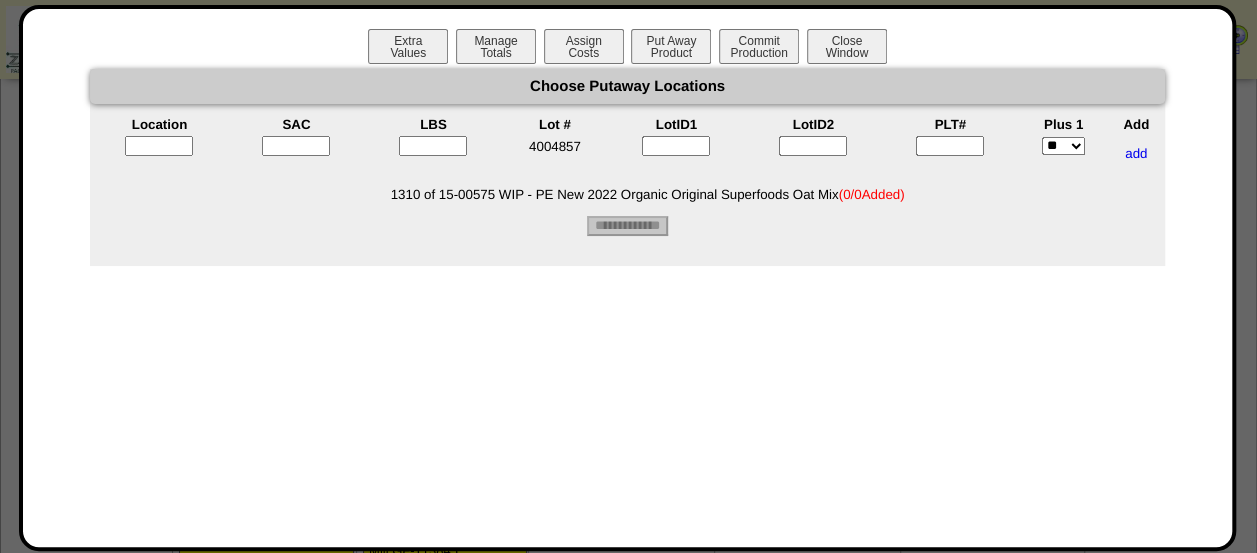 click at bounding box center (159, 146) 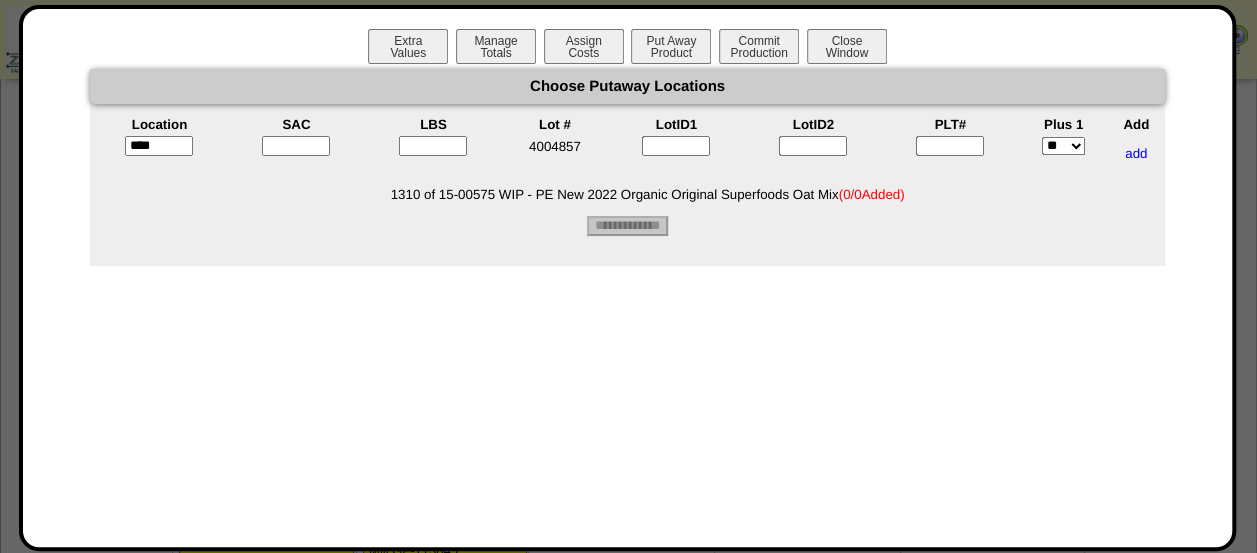 type on "*****" 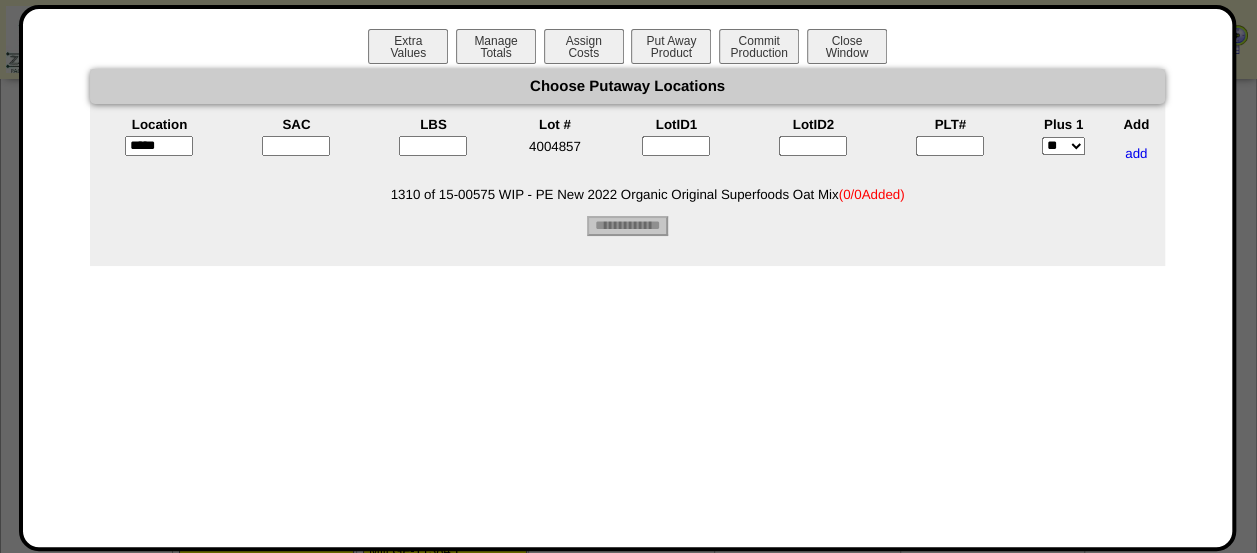 drag, startPoint x: 301, startPoint y: 149, endPoint x: 319, endPoint y: 119, distance: 34.98571 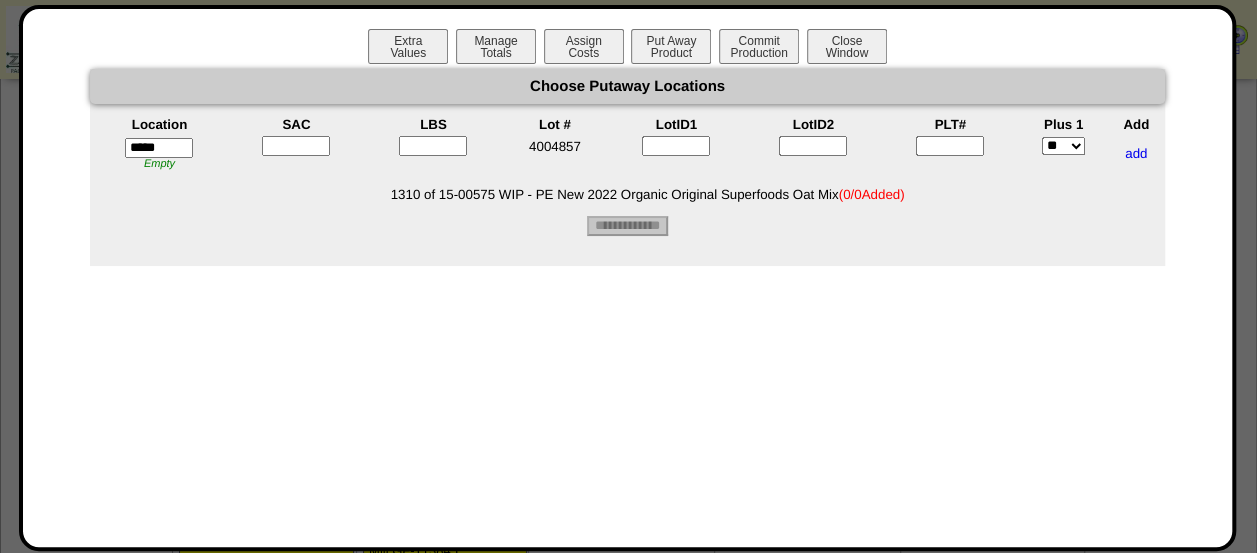type on "*" 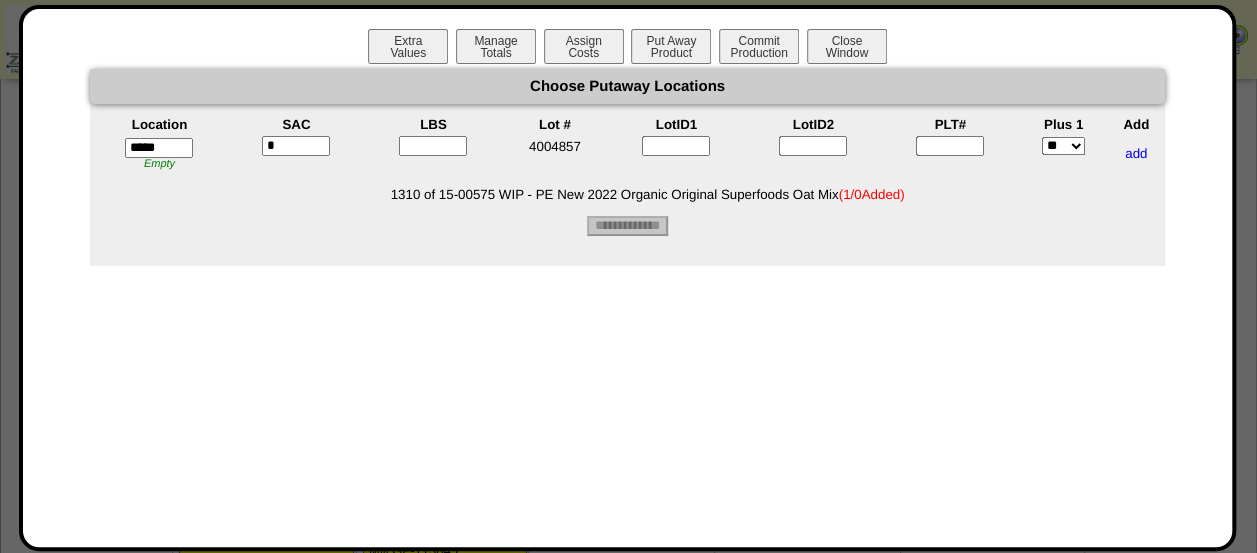 click at bounding box center [433, 146] 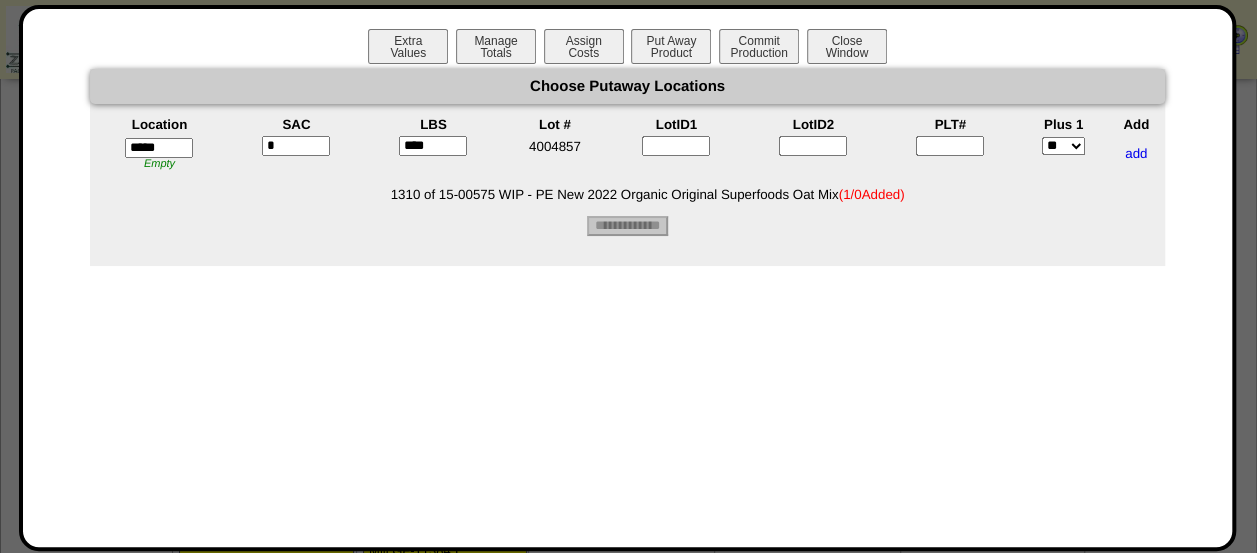 type on "****" 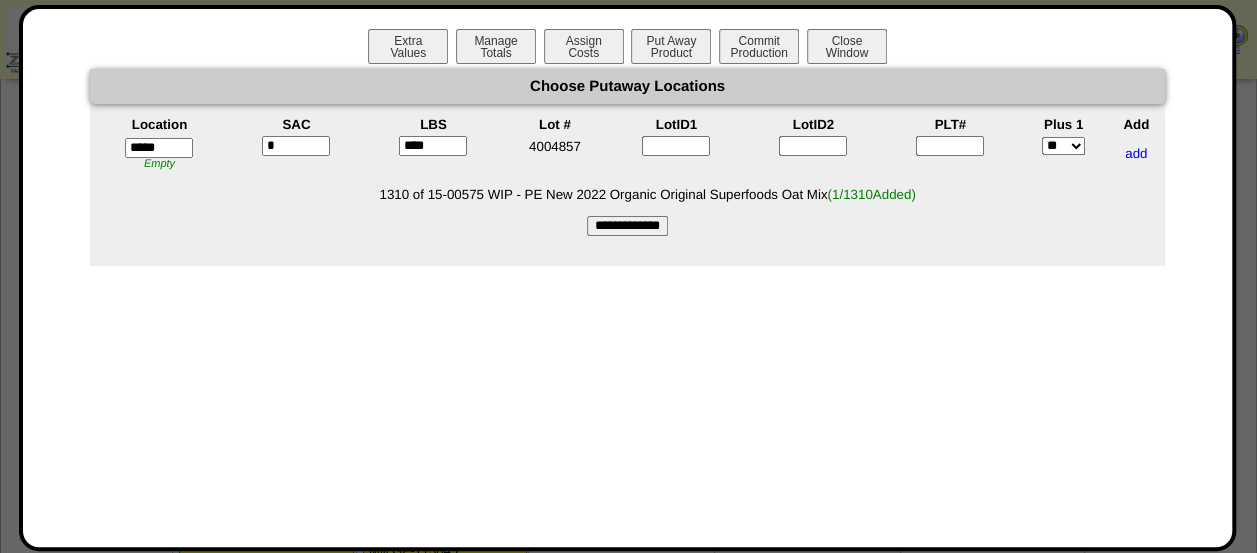 type on "*" 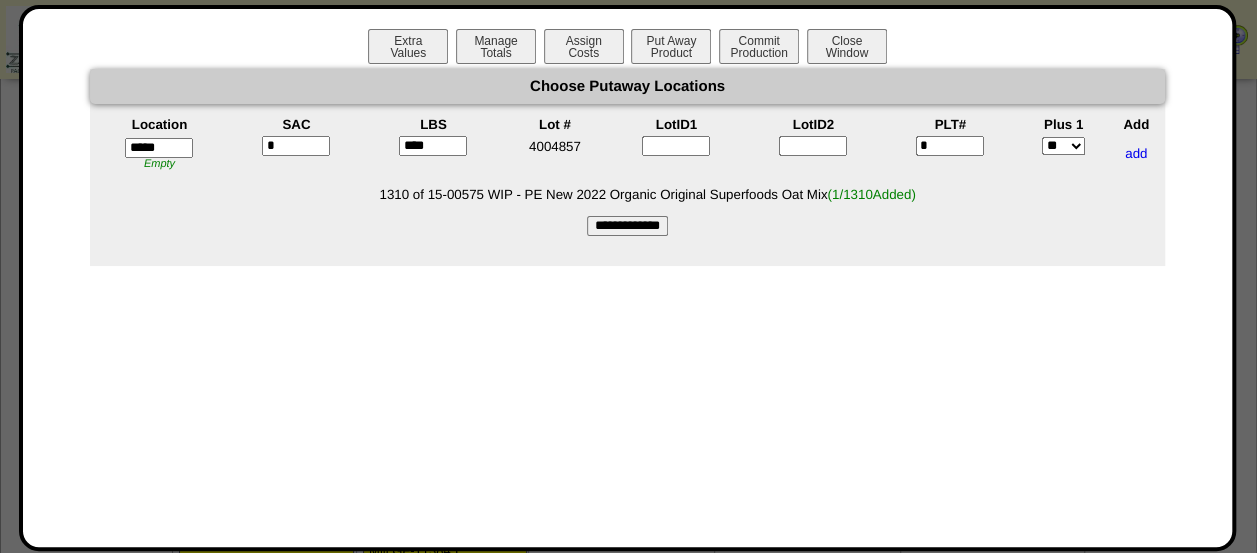 click on "Choose Putaway Locations
Location
SAC
LBS
Lot #
LotID1
LotID2
PLT#
Plus 1
Add
***** Empty
*
****
4004857
* ** ***" at bounding box center [627, 152] 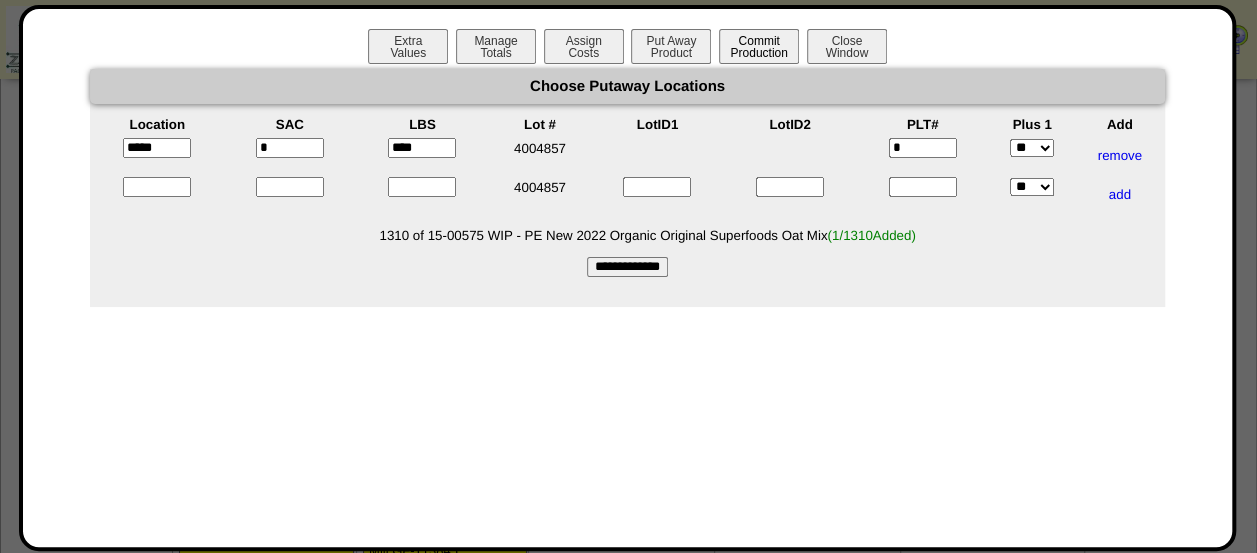 click on "Commit Production" at bounding box center (759, 46) 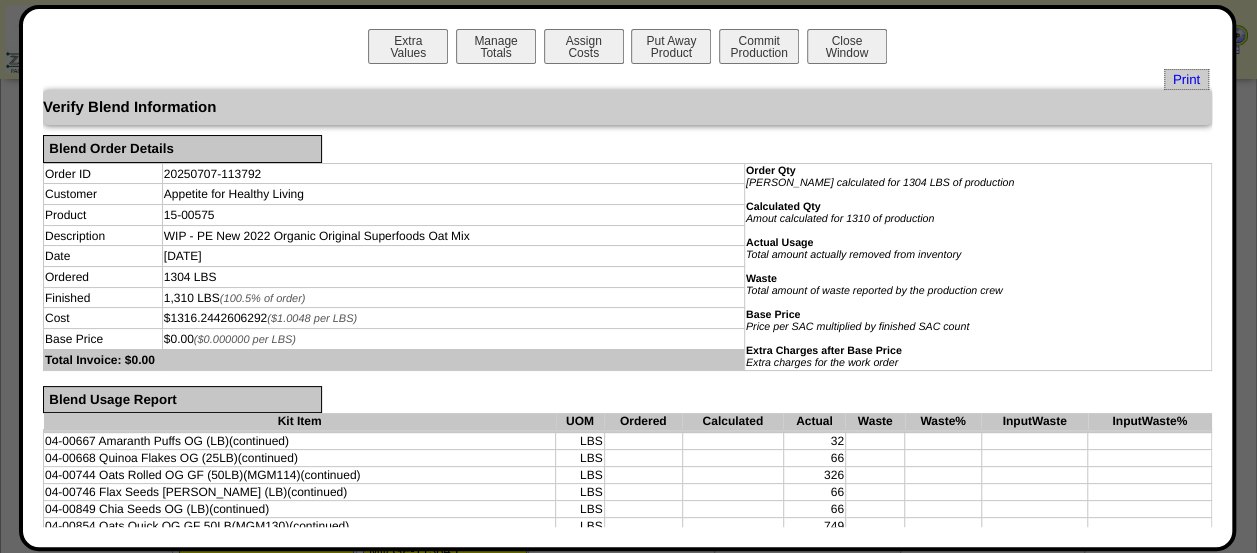 scroll, scrollTop: 484, scrollLeft: 0, axis: vertical 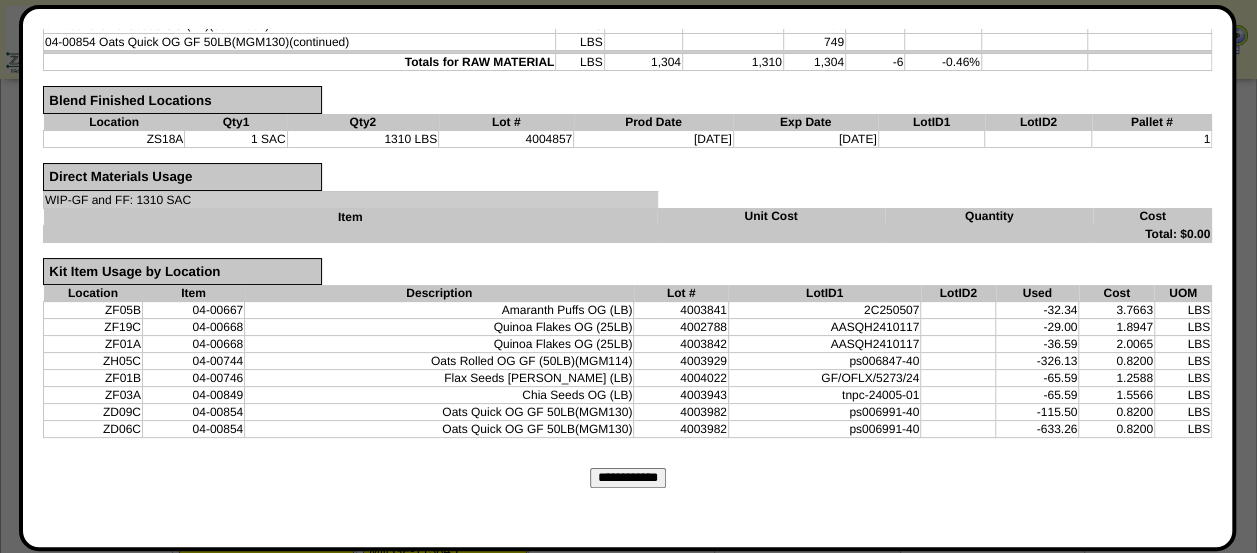 click on "**********" at bounding box center [628, 478] 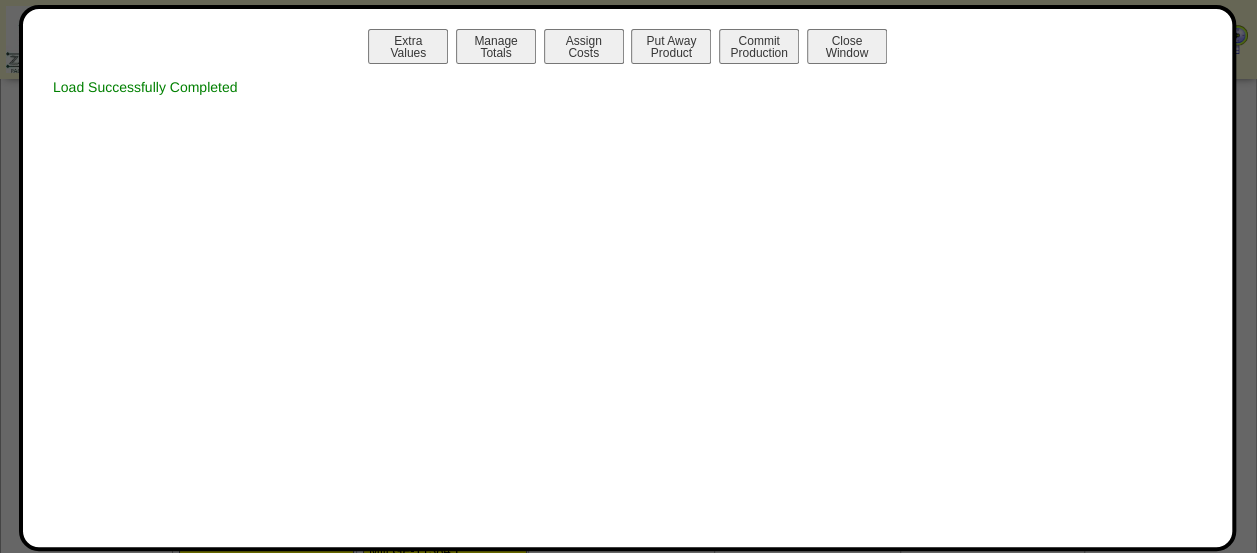 scroll, scrollTop: 0, scrollLeft: 0, axis: both 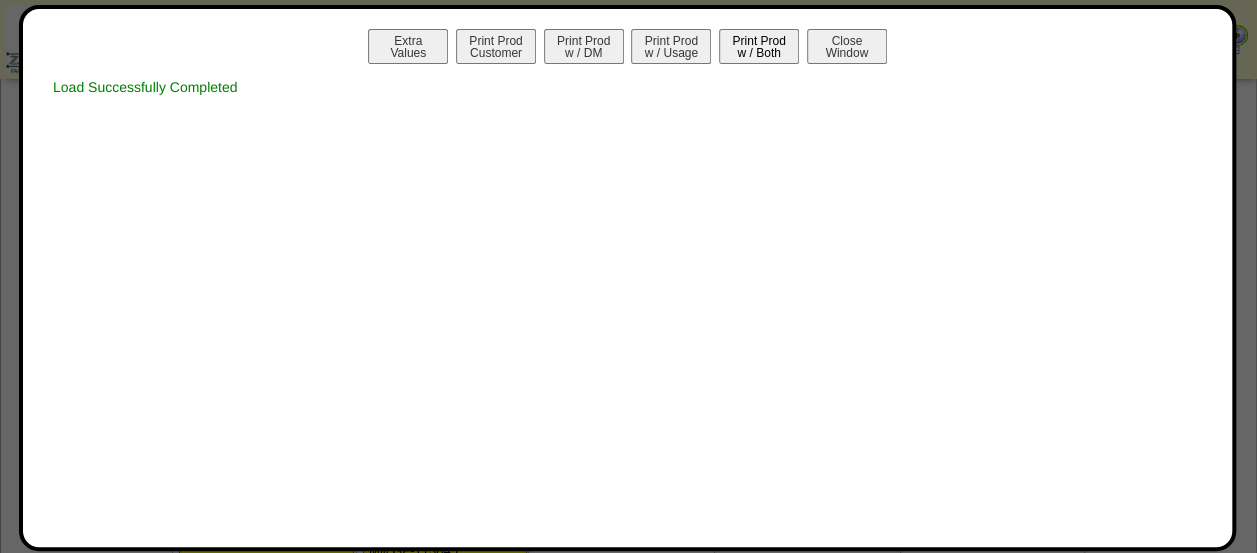 click on "Print Prod w / Both" at bounding box center [759, 46] 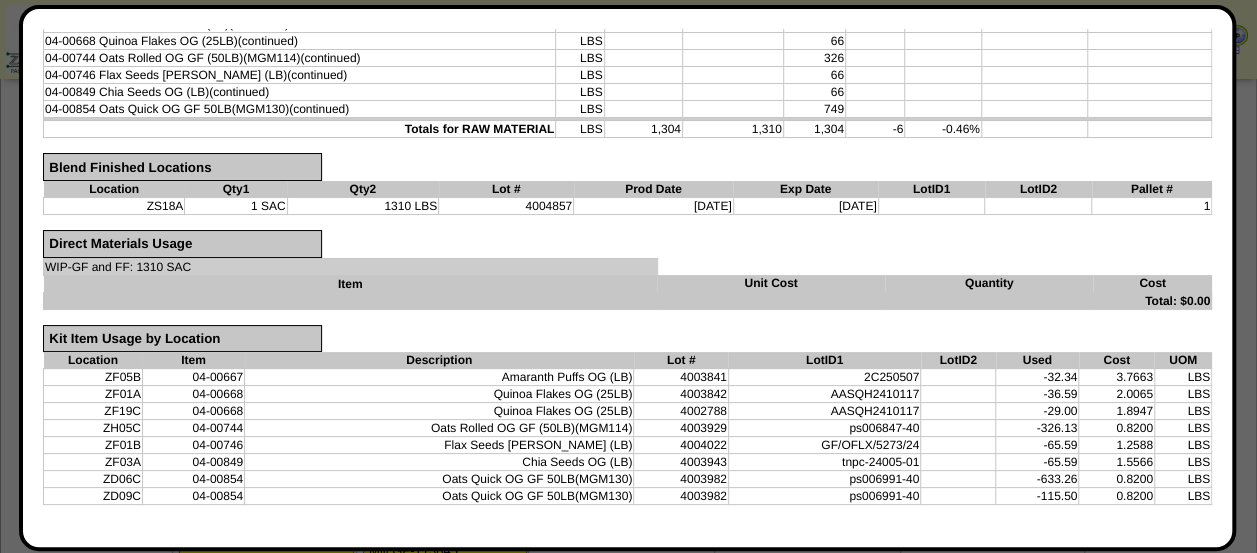 scroll, scrollTop: 0, scrollLeft: 0, axis: both 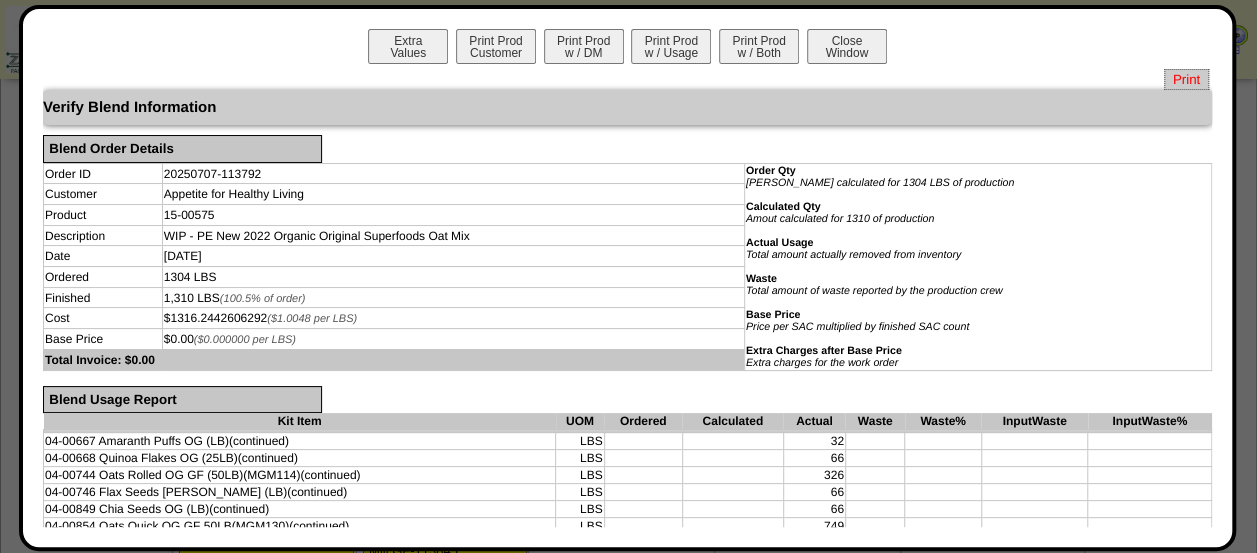 click on "Print" at bounding box center [1186, 79] 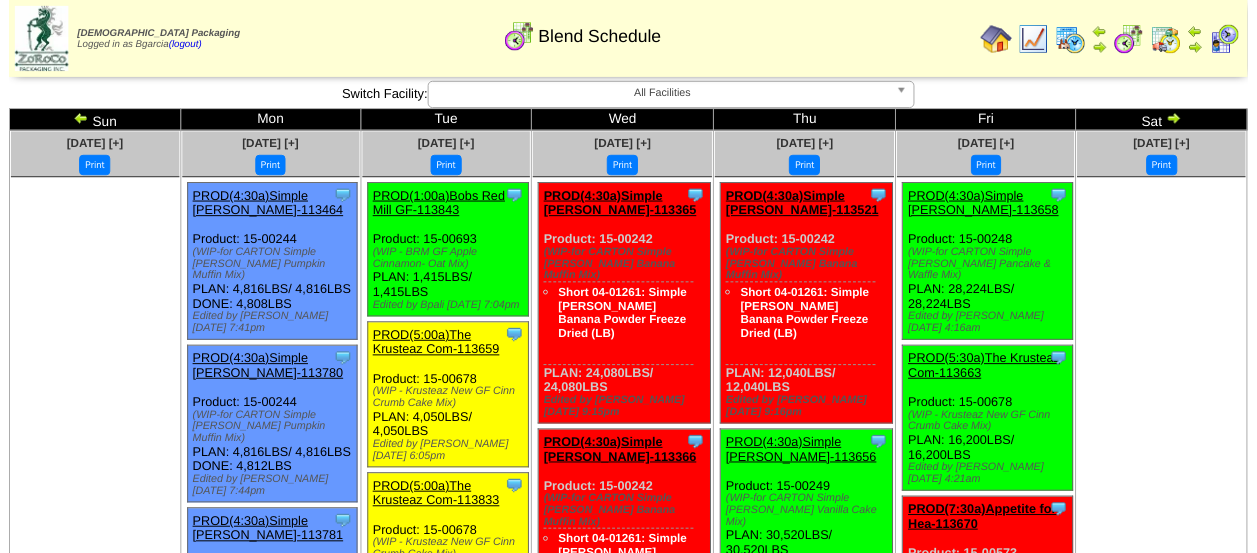 scroll, scrollTop: 2288, scrollLeft: 0, axis: vertical 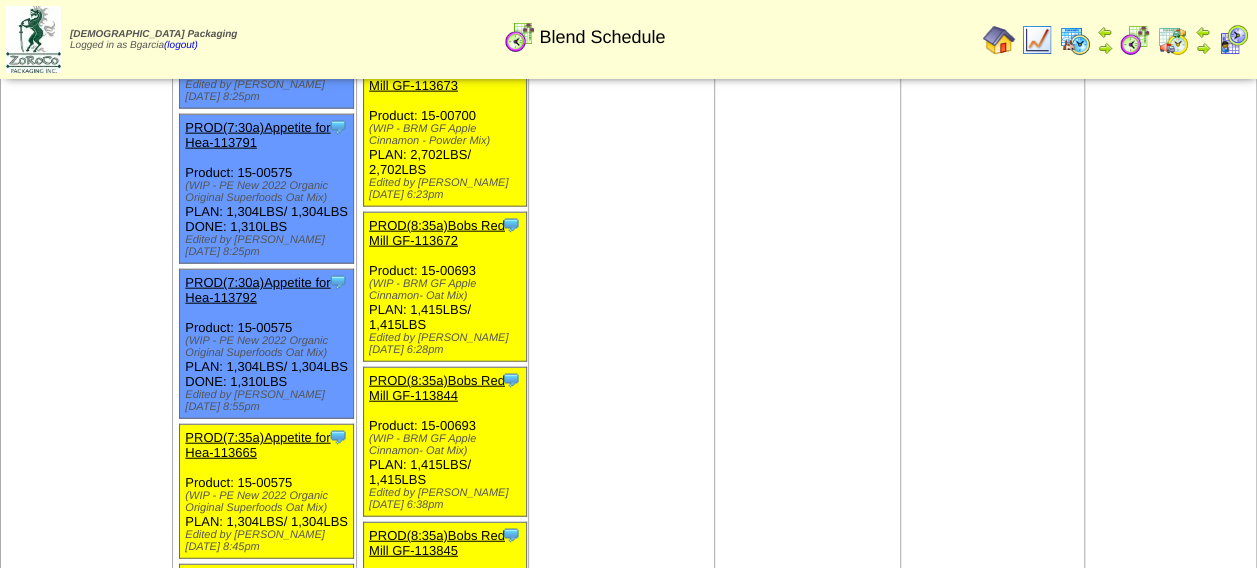 click on "PROD(7:35a)Appetite for Hea-113665" at bounding box center [257, 445] 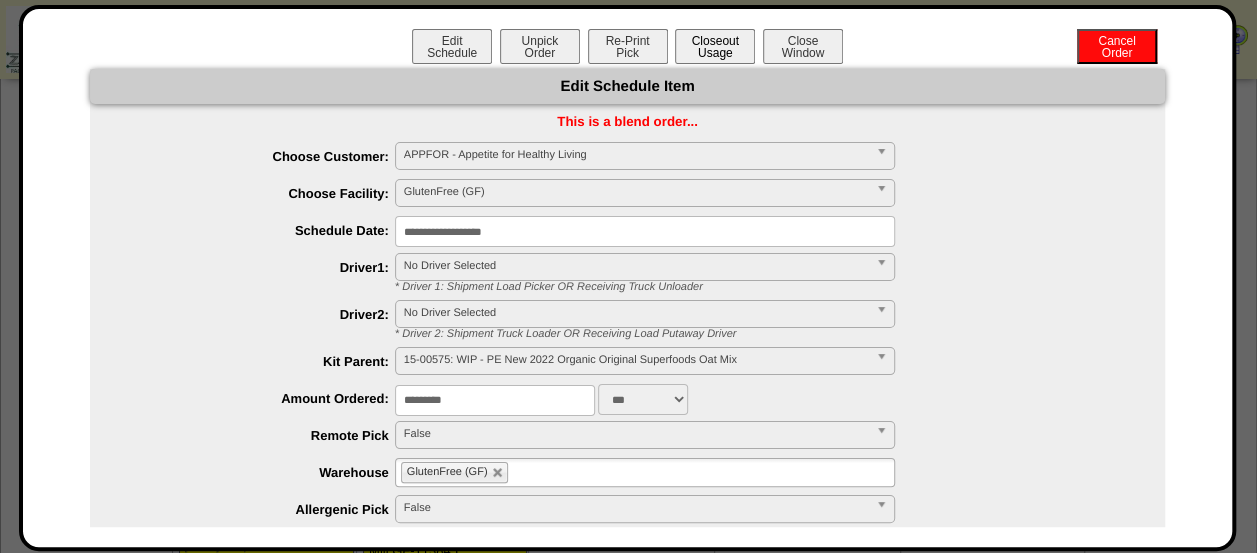 click on "Closeout Usage" at bounding box center (715, 46) 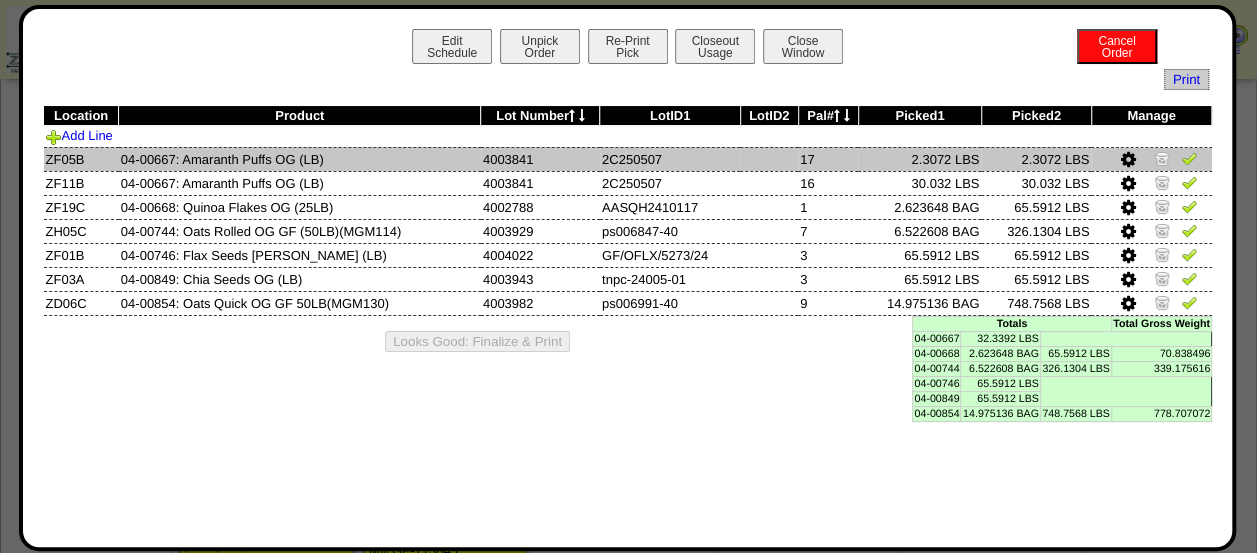 click at bounding box center (1189, 158) 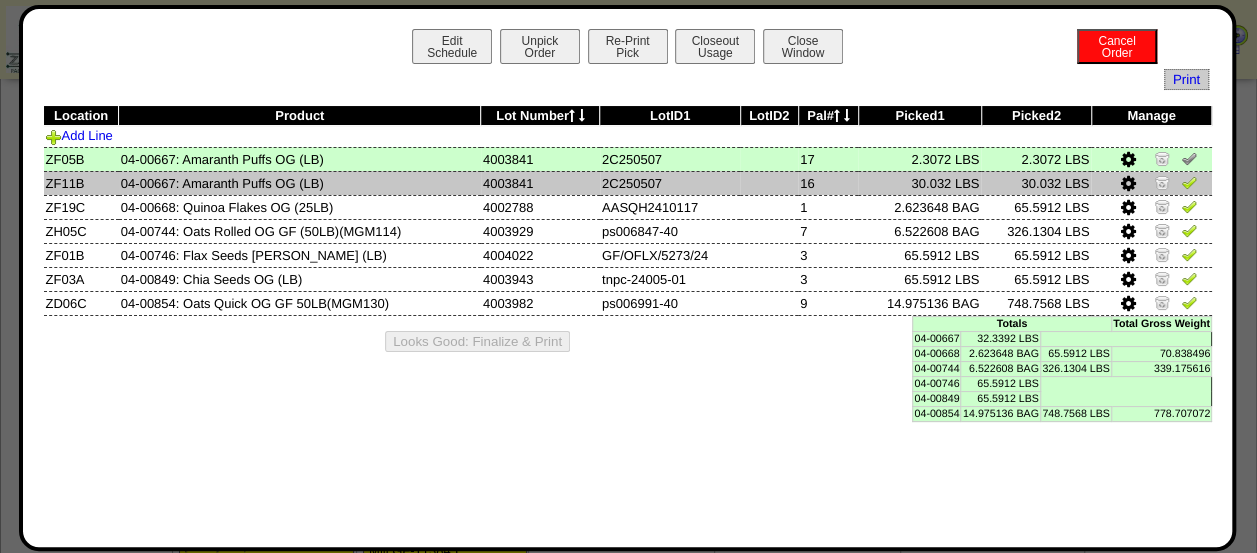 click at bounding box center (1189, 182) 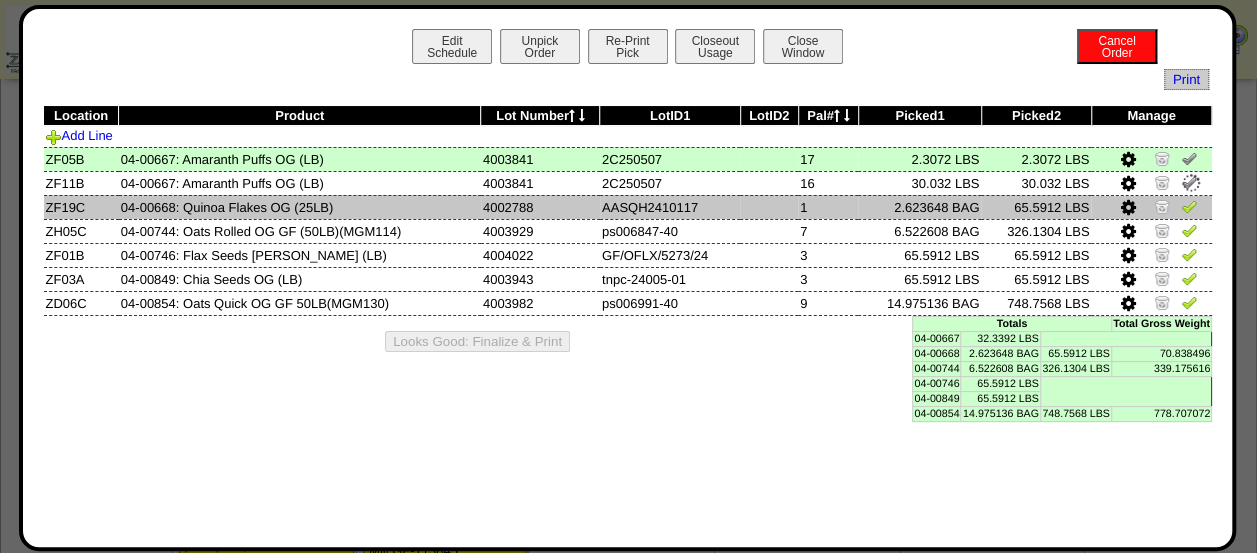 click at bounding box center [1189, 206] 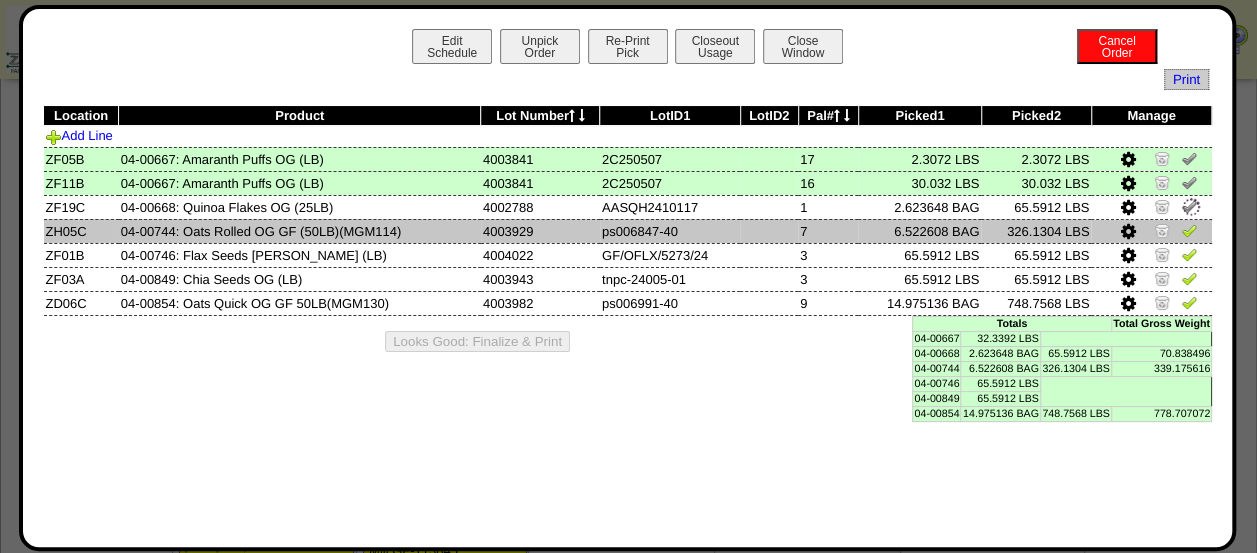 click at bounding box center [1189, 230] 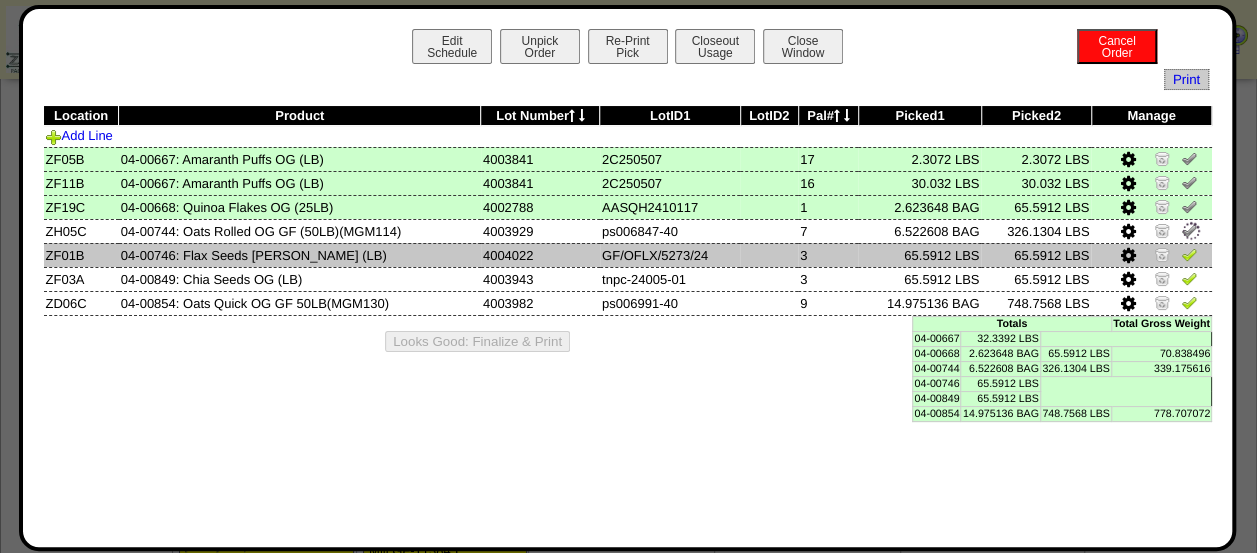 click at bounding box center (1189, 254) 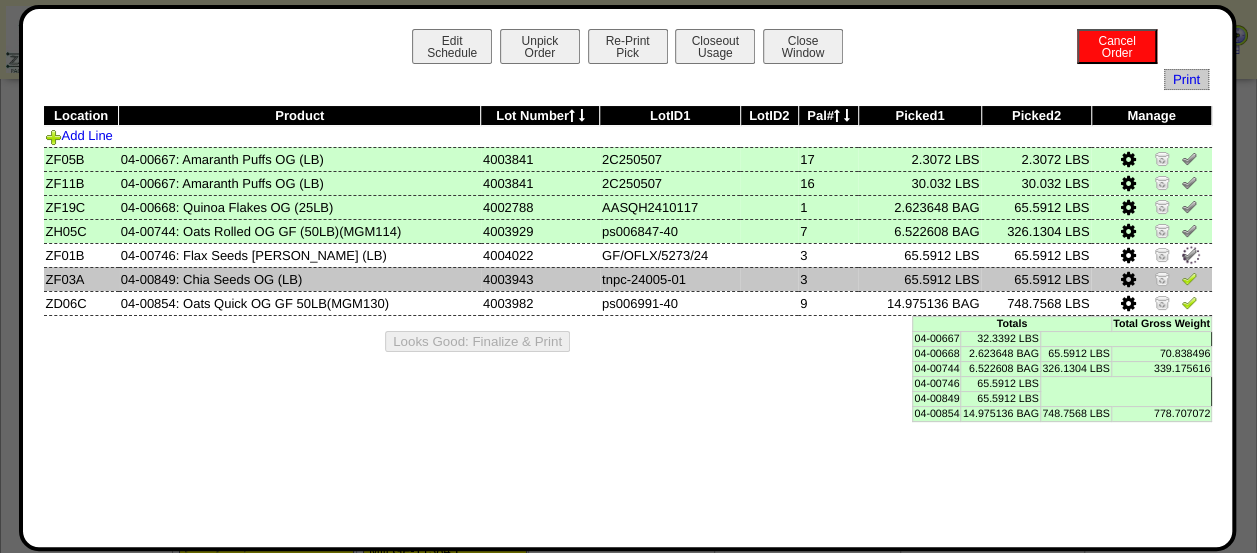 click at bounding box center (1189, 278) 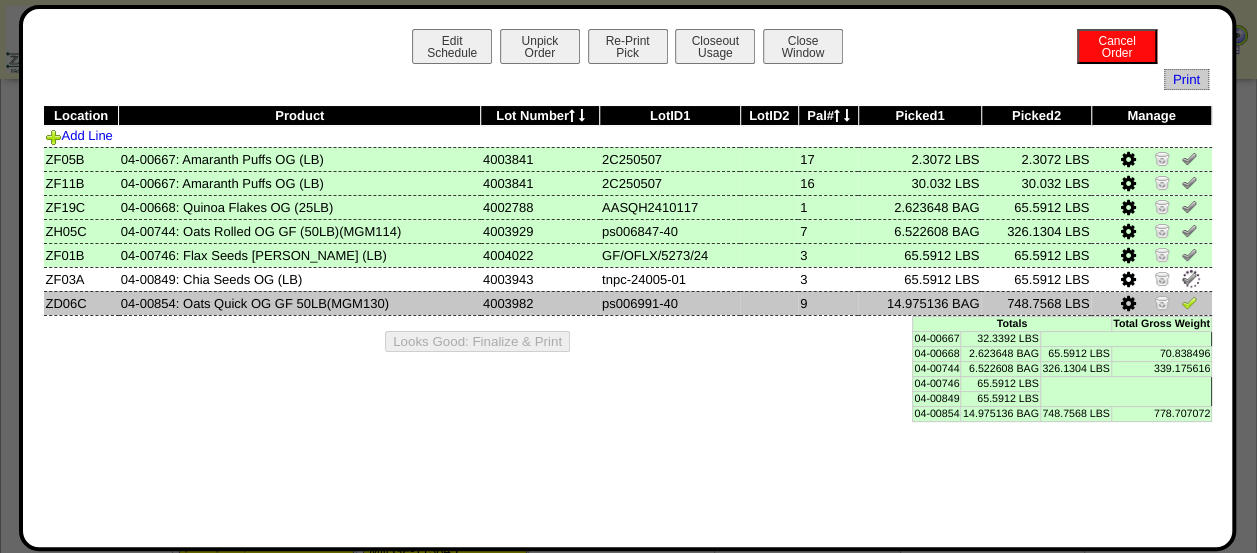 click at bounding box center [1189, 302] 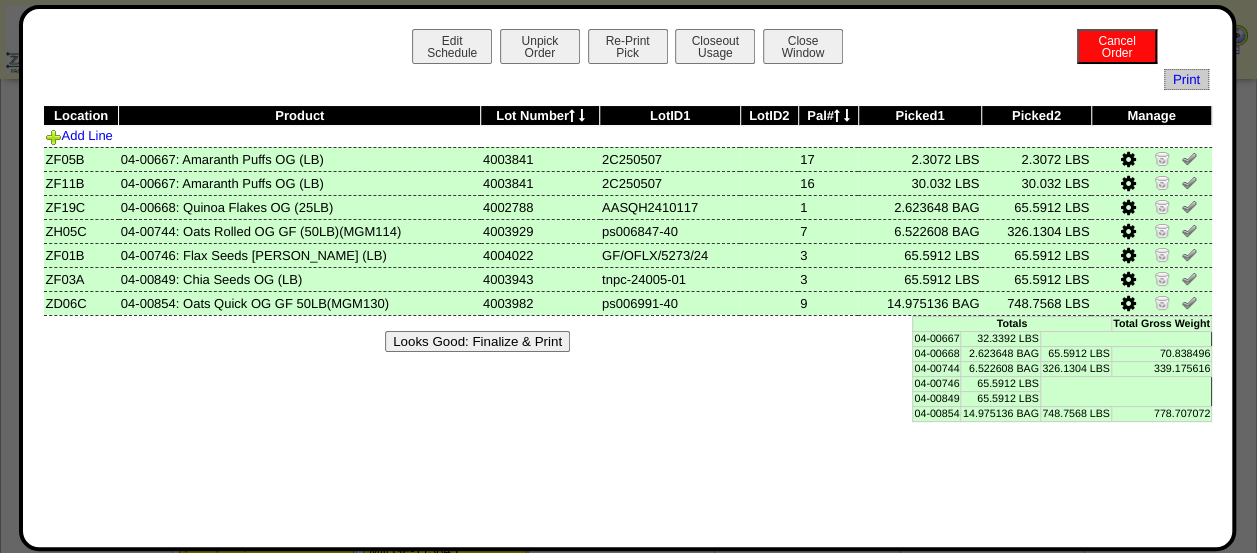 click on "Looks Good: Finalize & Print" at bounding box center [477, 341] 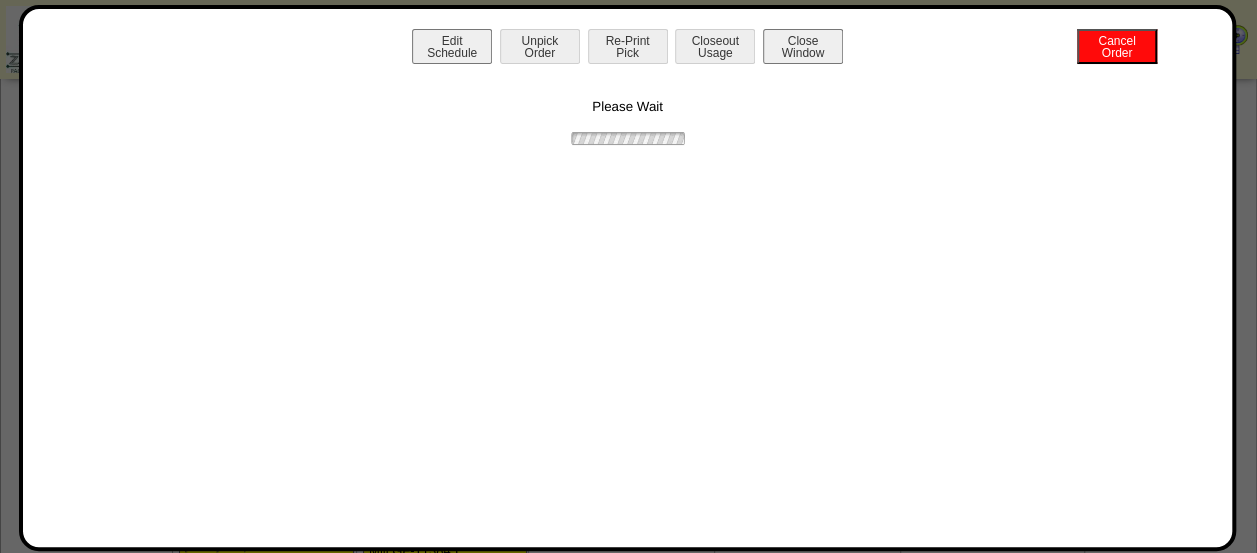 click on "Edit Schedule
Unpick Order
Re-Print Pick
Closeout Usage
Cancel Order
Close Window
Please Wait" at bounding box center [627, 278] 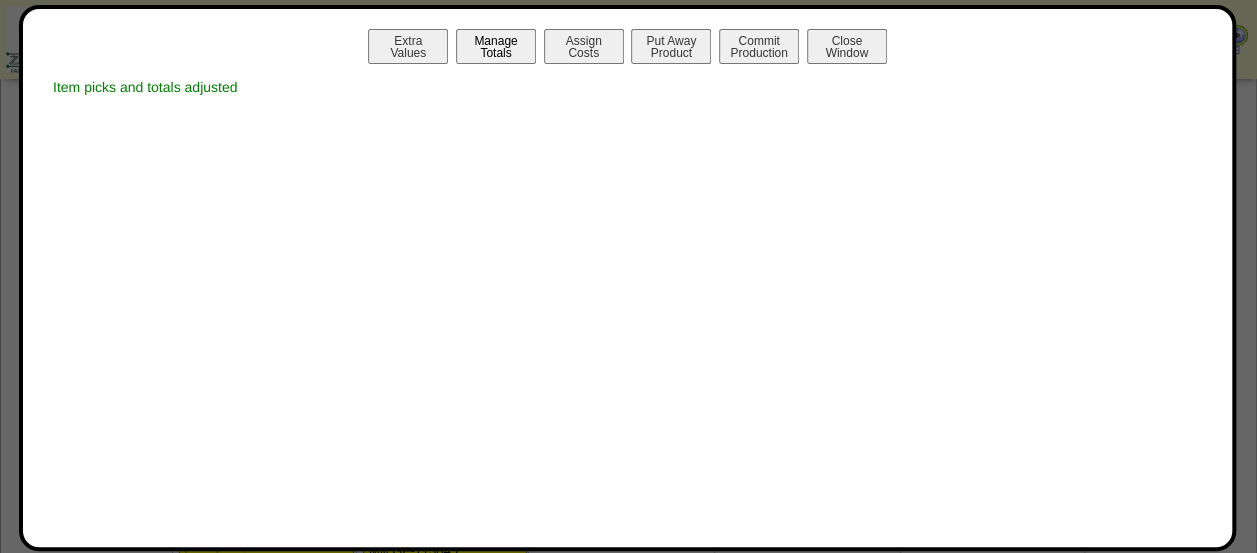 click on "Manage Totals" at bounding box center [496, 46] 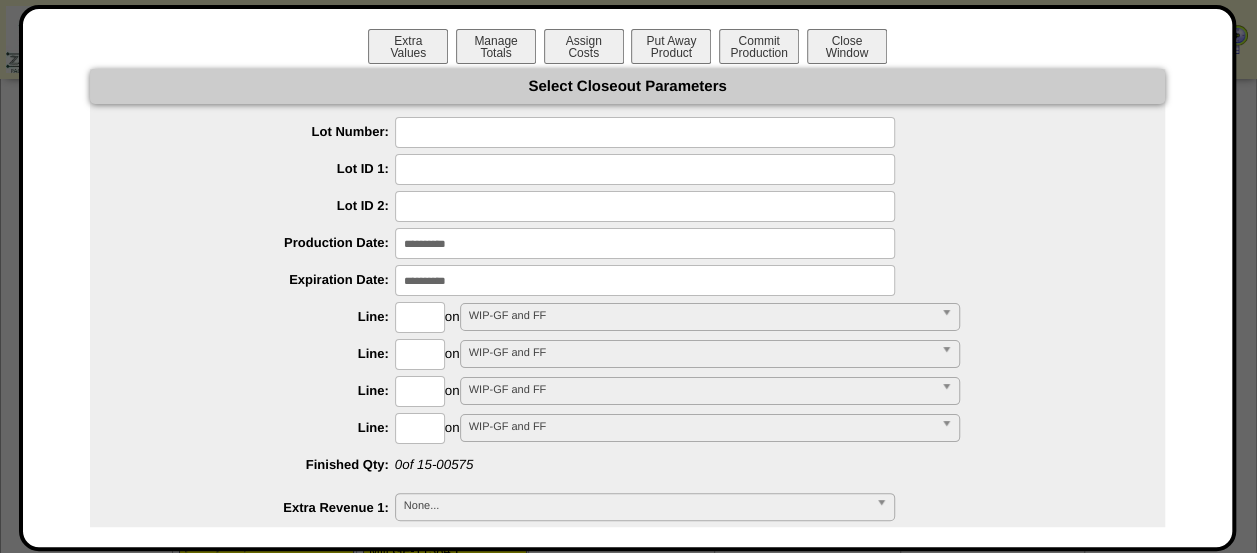 click at bounding box center (645, 132) 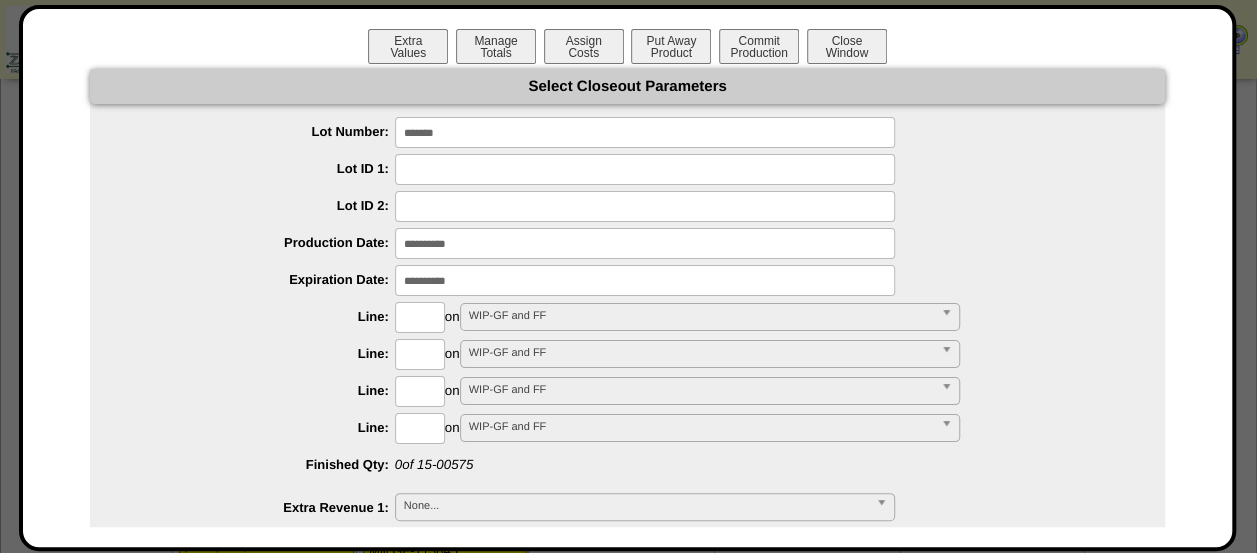 type on "*******" 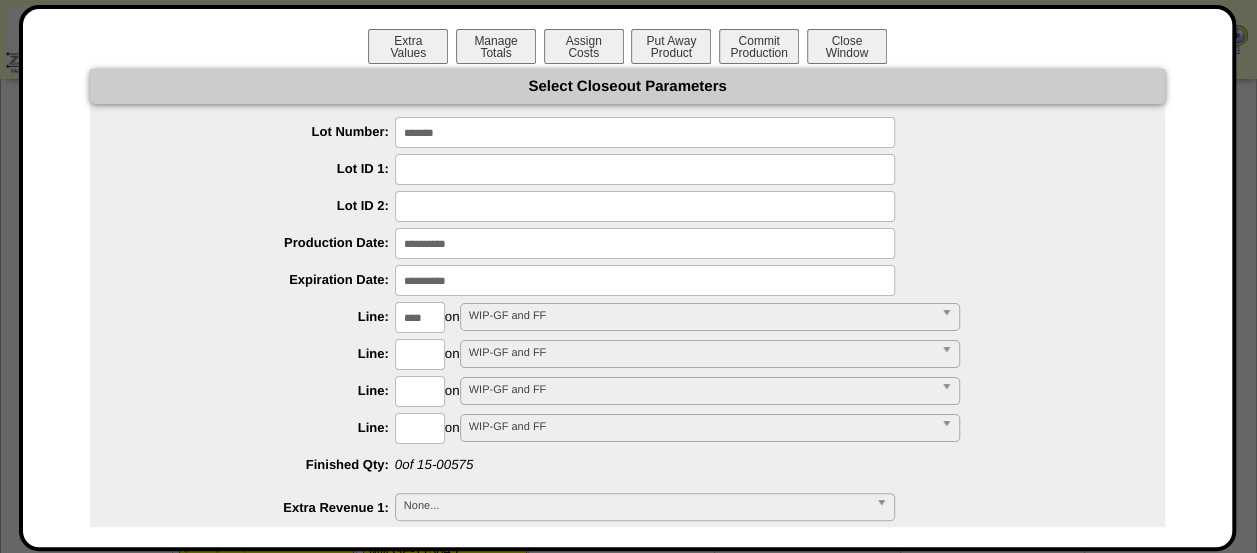 type on "****" 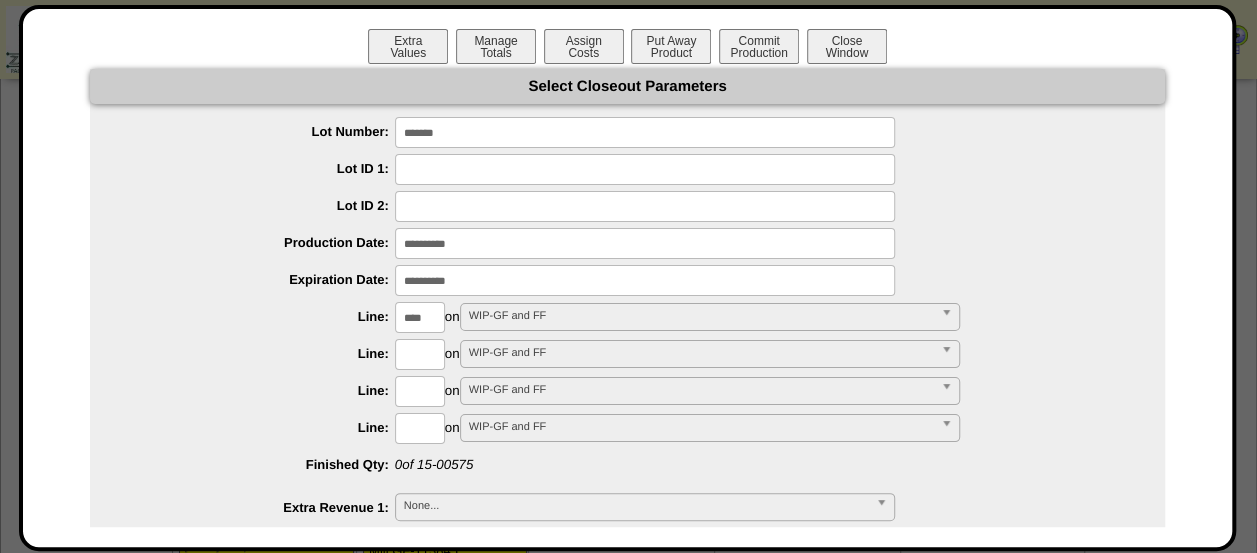 click on "**********" at bounding box center [627, 862] 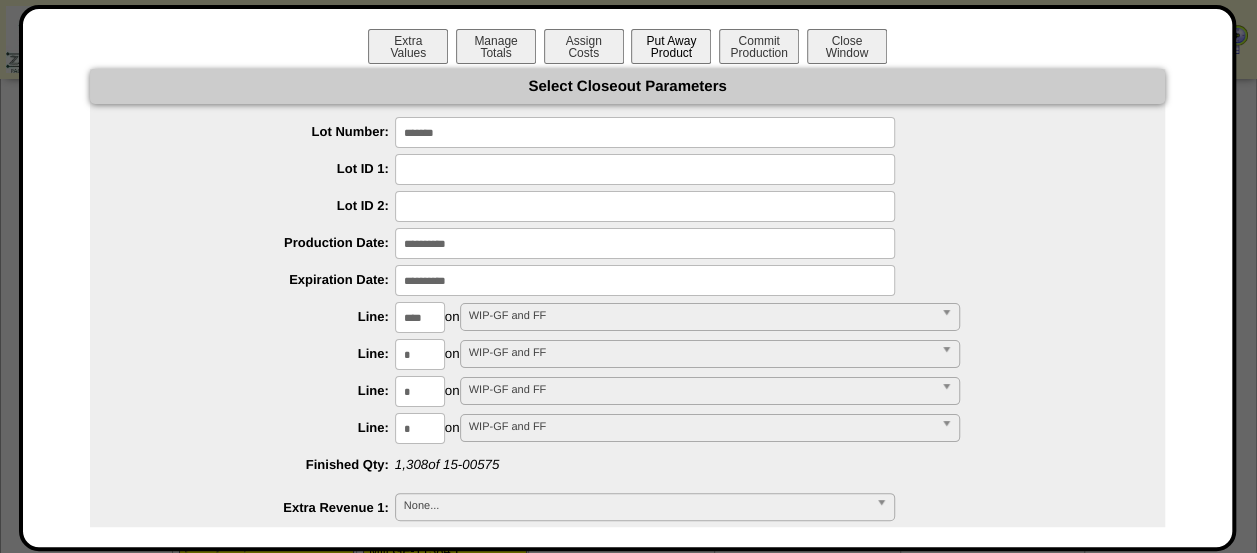 click on "Put Away Product" at bounding box center (671, 46) 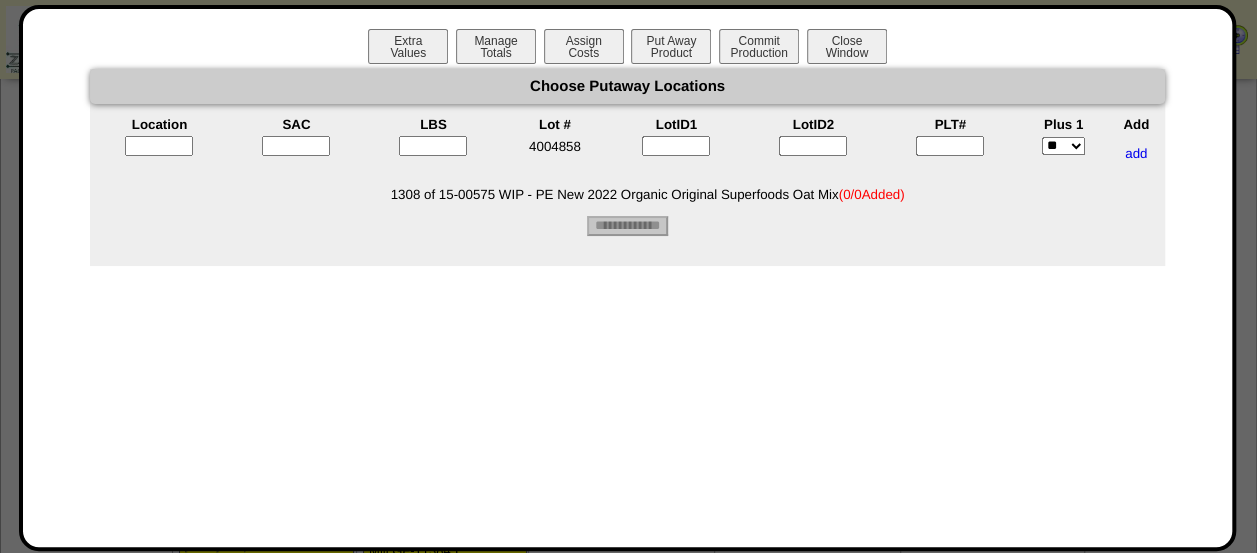 click at bounding box center [159, 146] 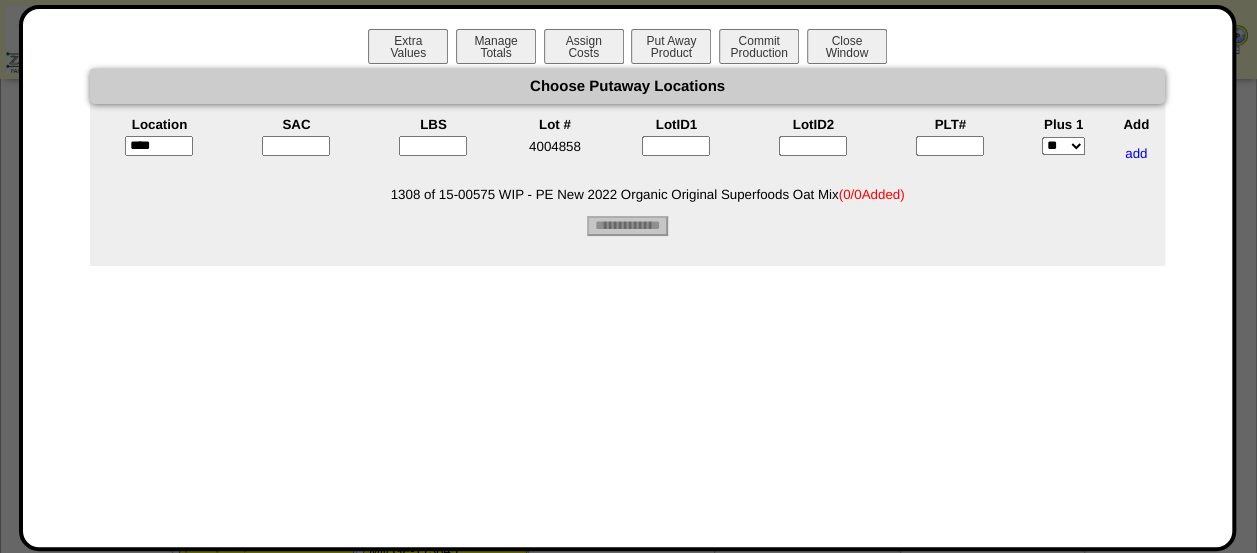 type on "*****" 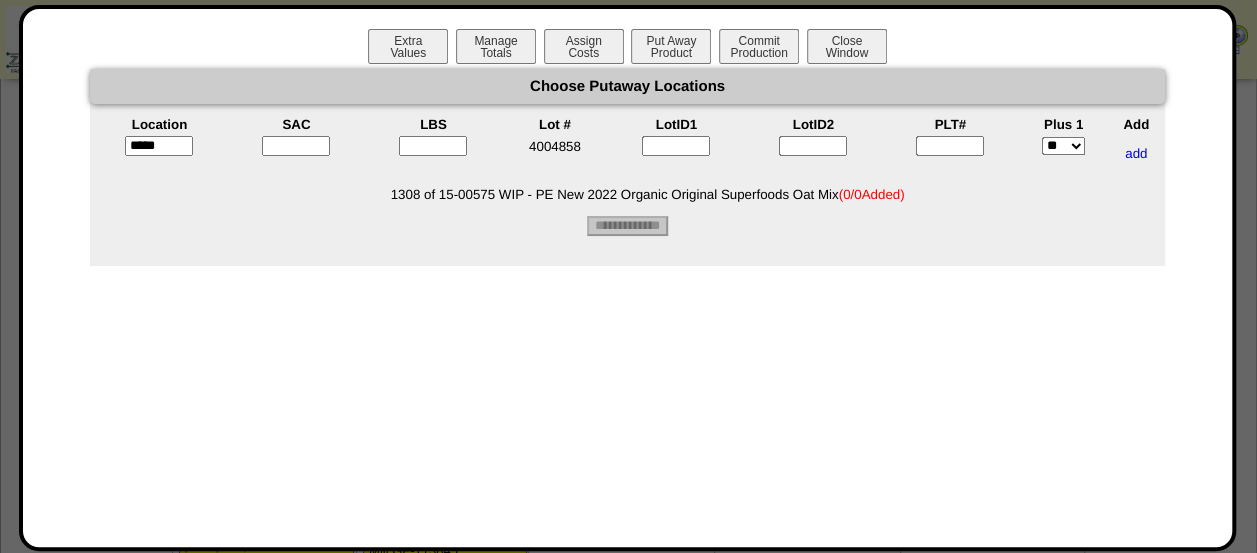 click at bounding box center (296, 146) 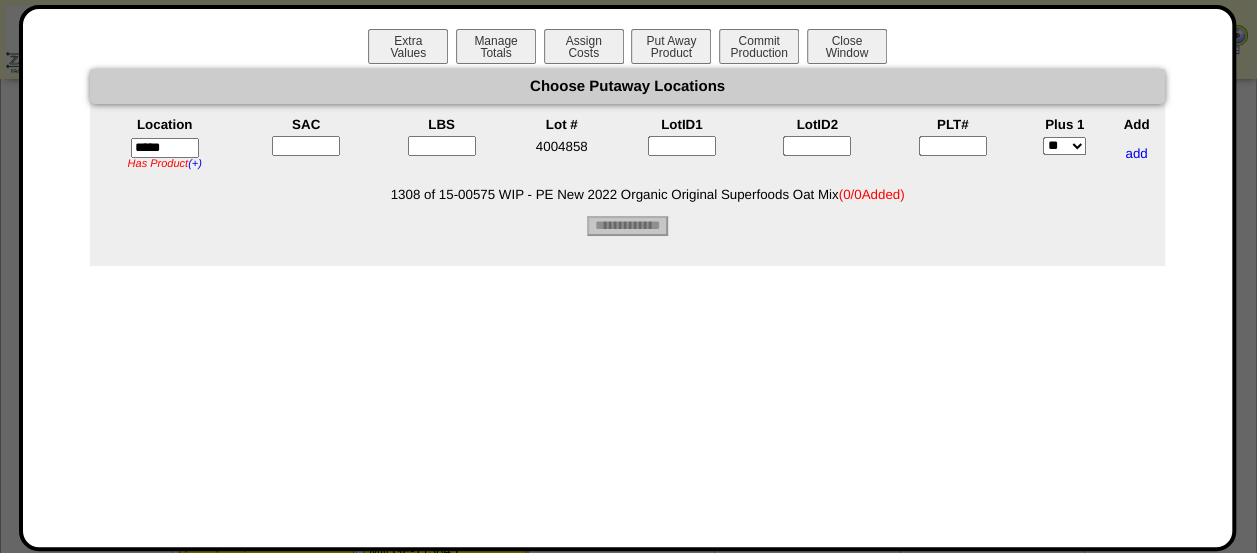 type on "*" 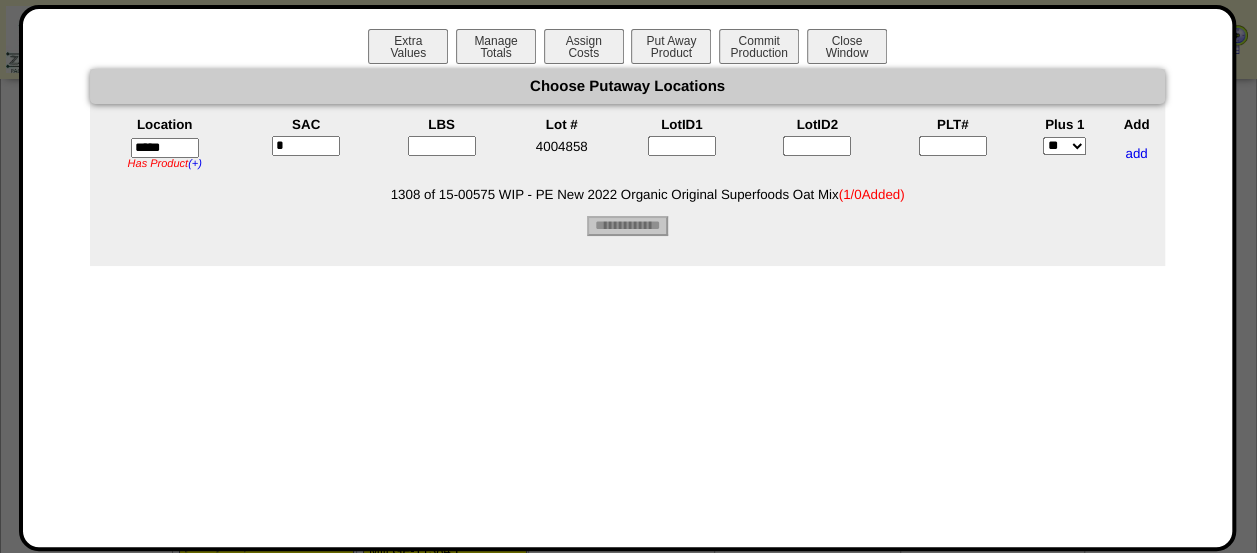click at bounding box center (442, 146) 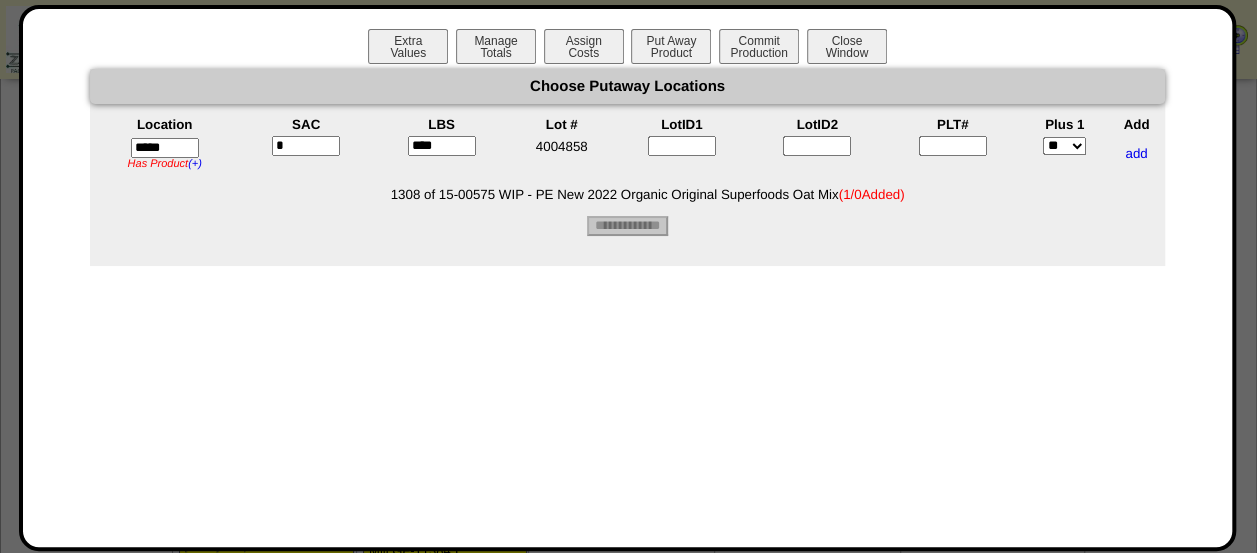 type on "****" 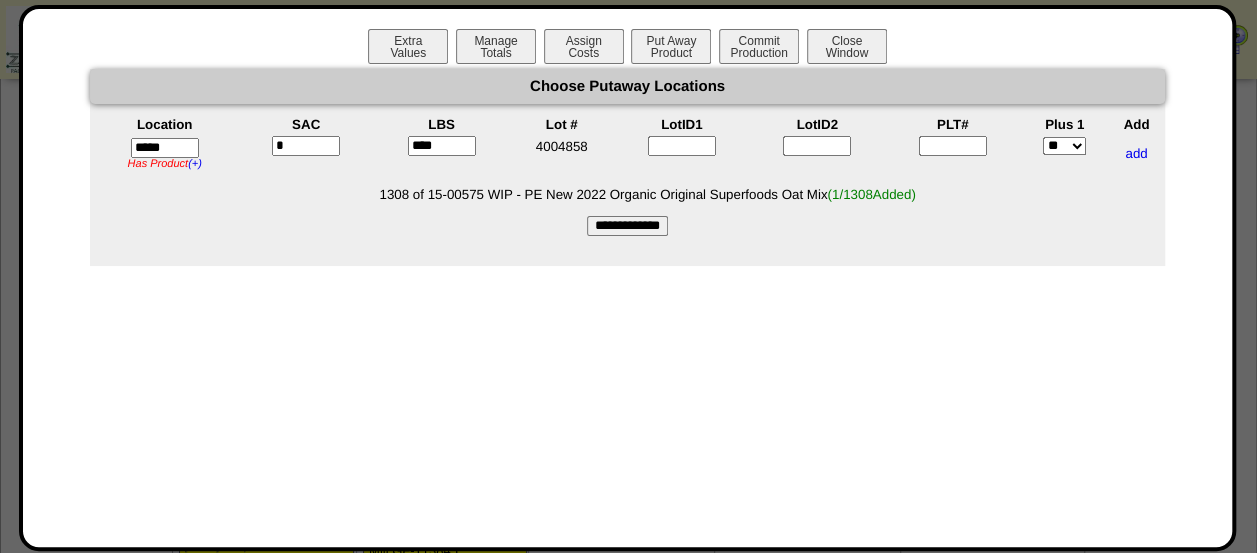 type on "*" 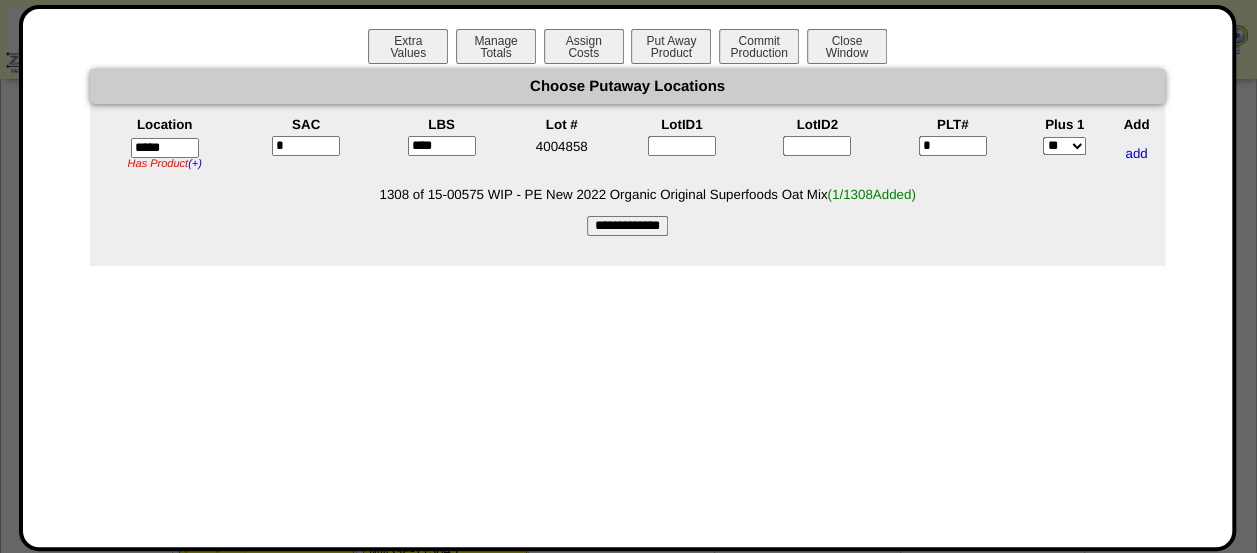 click on "Choose Putaway Locations
Location
SAC
LBS
Lot #
LotID1
LotID2
PLT#
Plus 1
Add
***** Has Product   (+)  ZS04A has 200 EA of 14-00005 35x35x50 Single Use Super Sac
*
****
4004858 * ** *** add (" at bounding box center (627, 152) 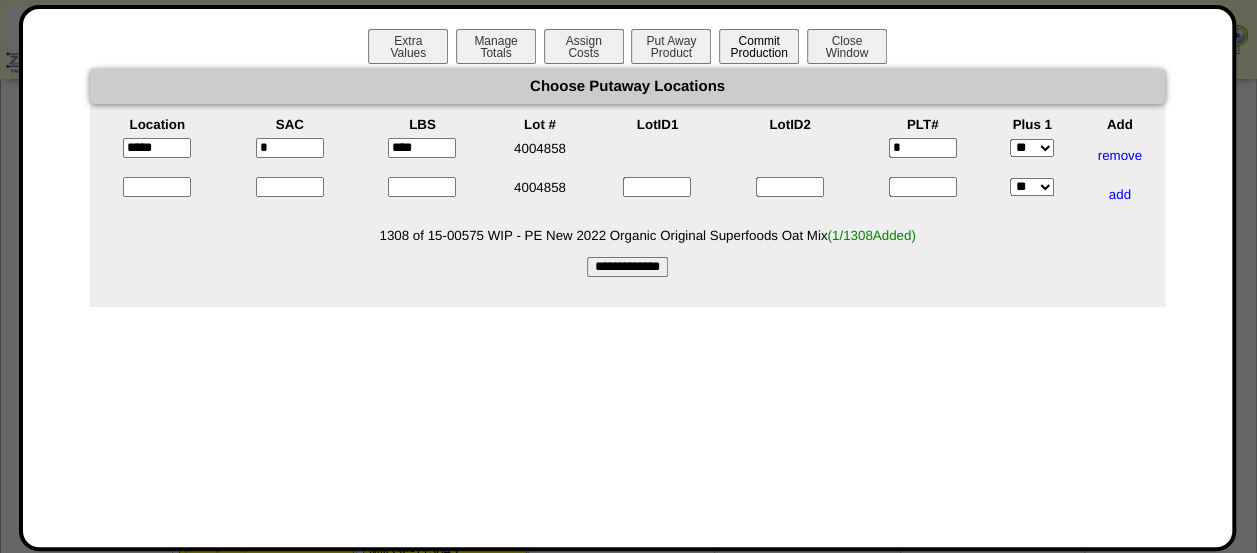click on "Commit Production" at bounding box center [759, 46] 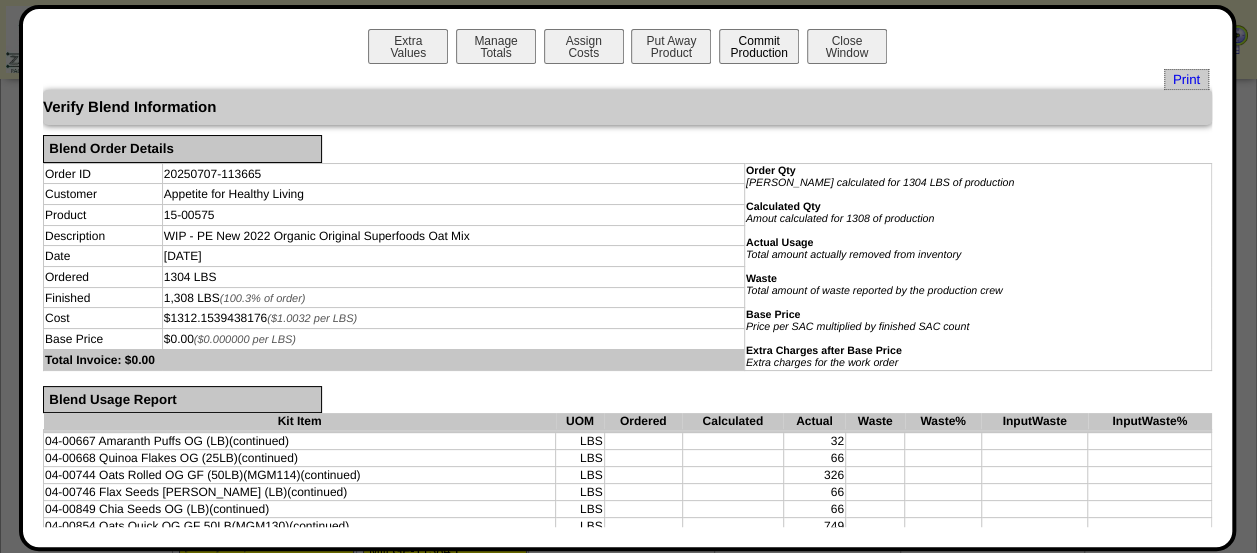 click on "Commit Production" at bounding box center (759, 46) 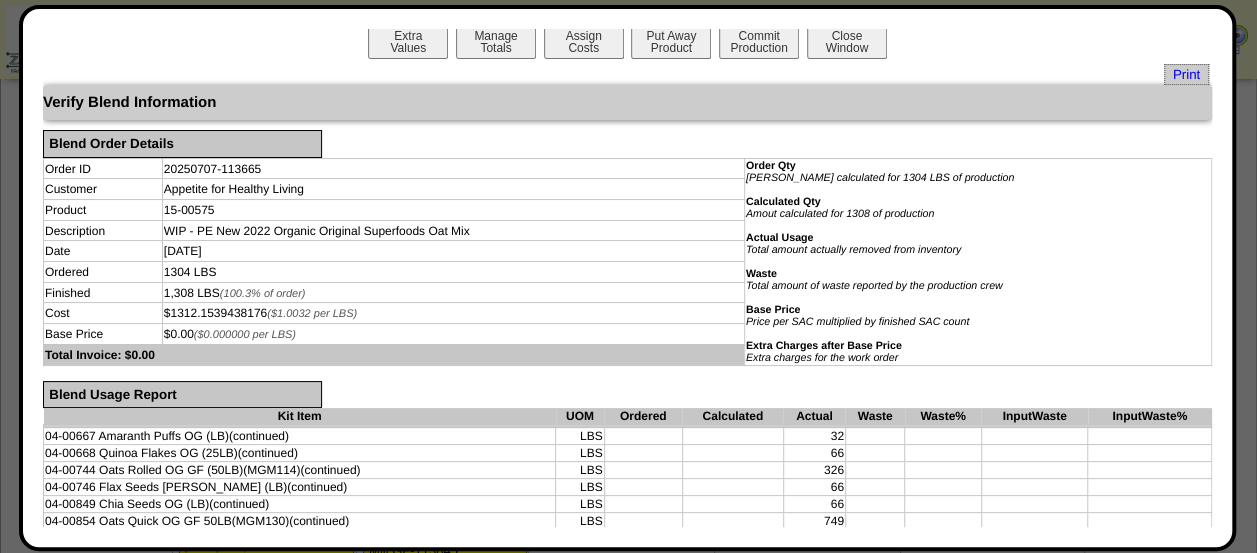 scroll, scrollTop: 468, scrollLeft: 0, axis: vertical 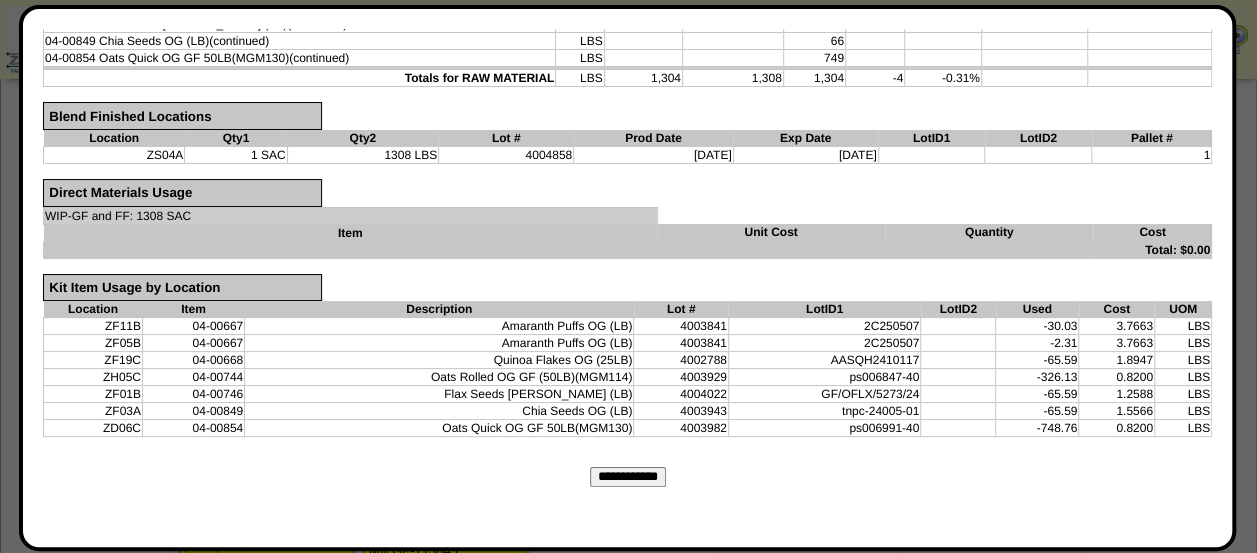 click on "**********" at bounding box center [628, 477] 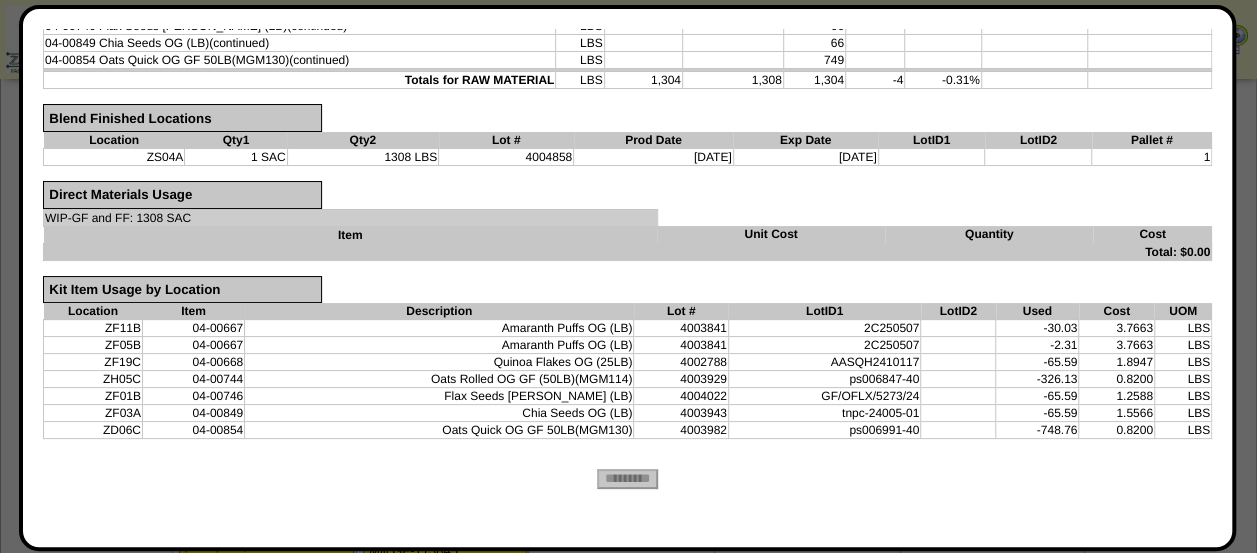scroll, scrollTop: 0, scrollLeft: 0, axis: both 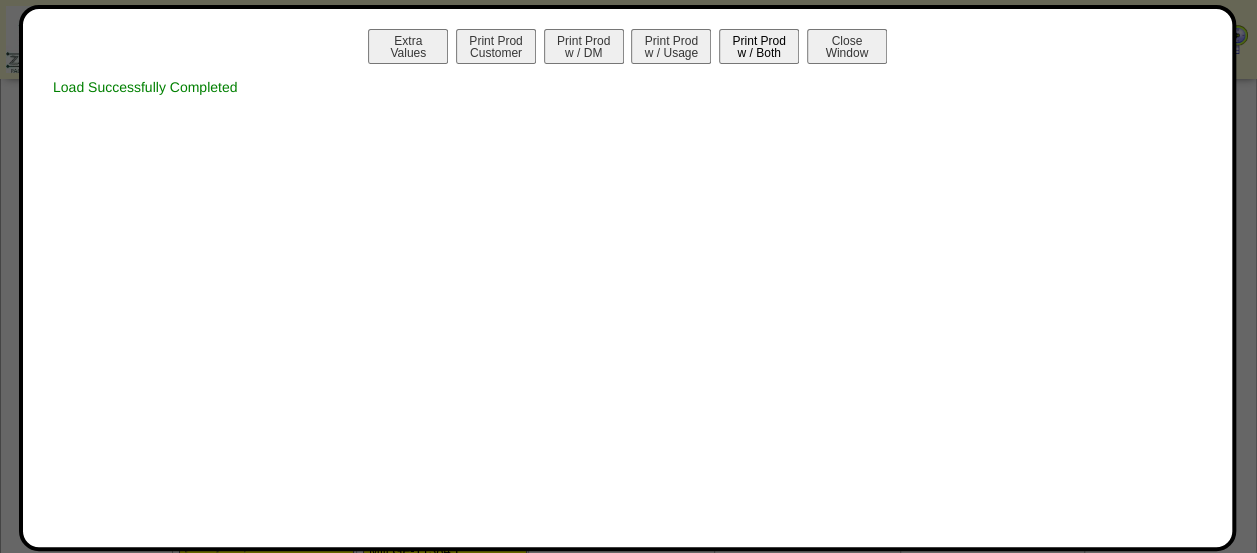 click on "Print Prod w / Both" at bounding box center (759, 46) 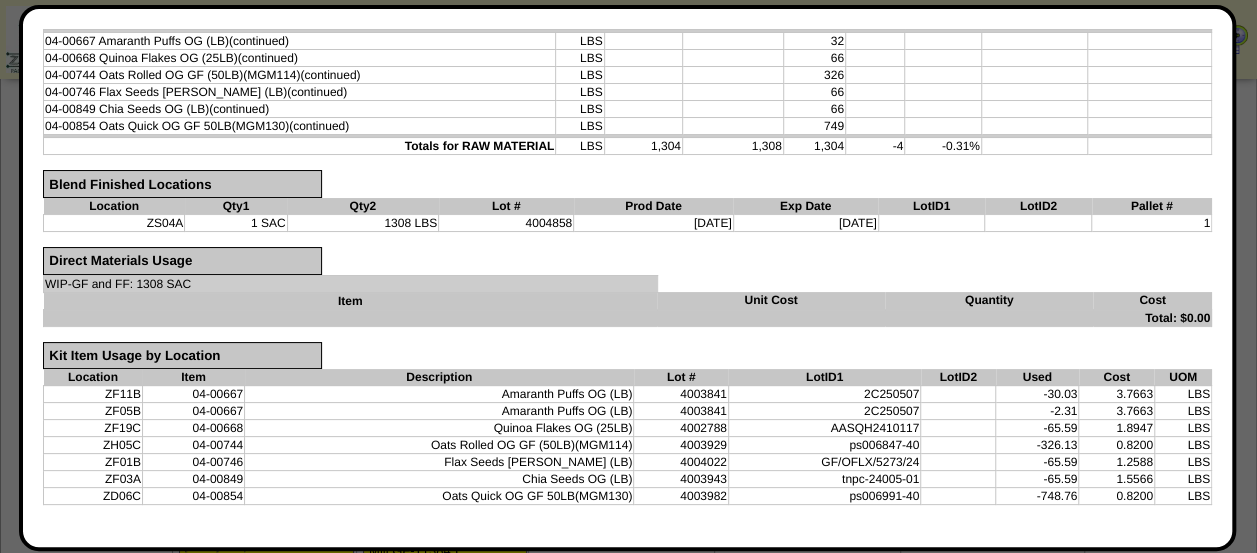 scroll, scrollTop: 0, scrollLeft: 0, axis: both 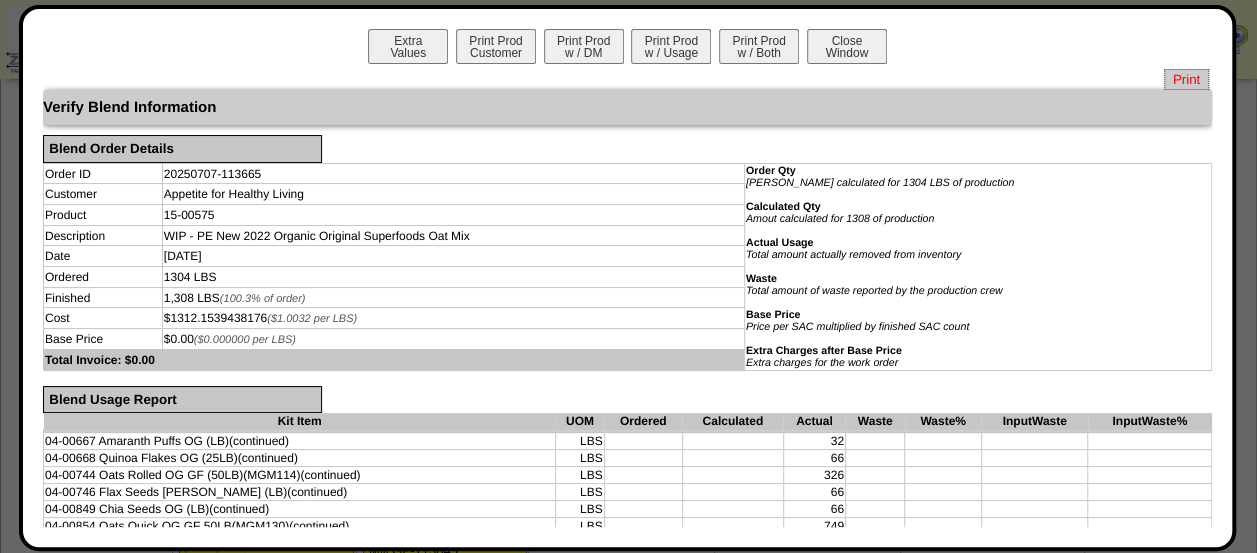 click on "Print" at bounding box center [1186, 79] 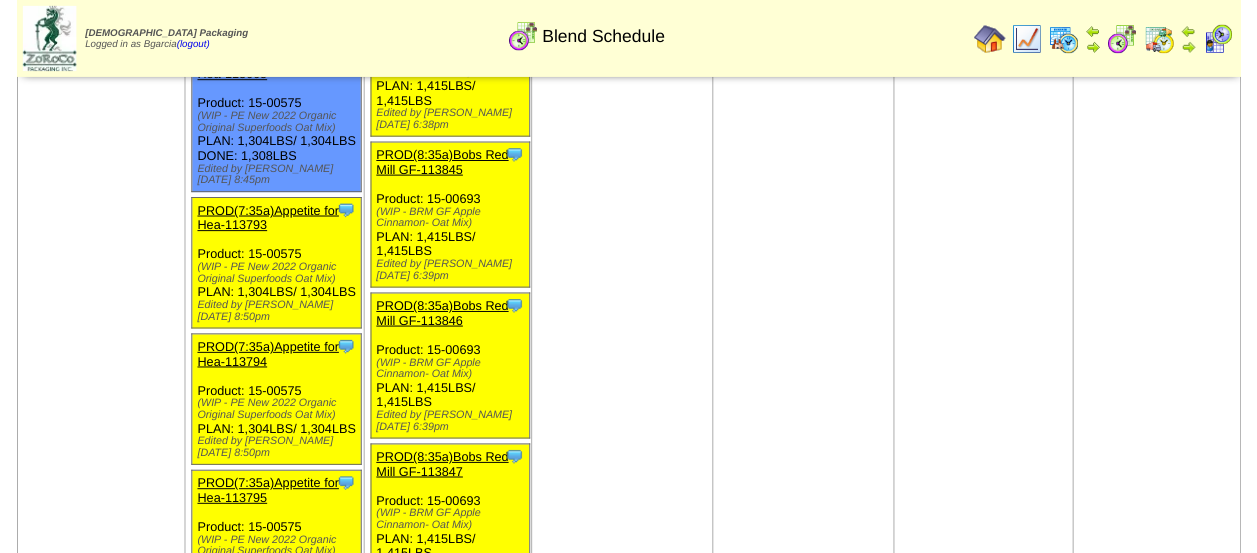 scroll, scrollTop: 2677, scrollLeft: 0, axis: vertical 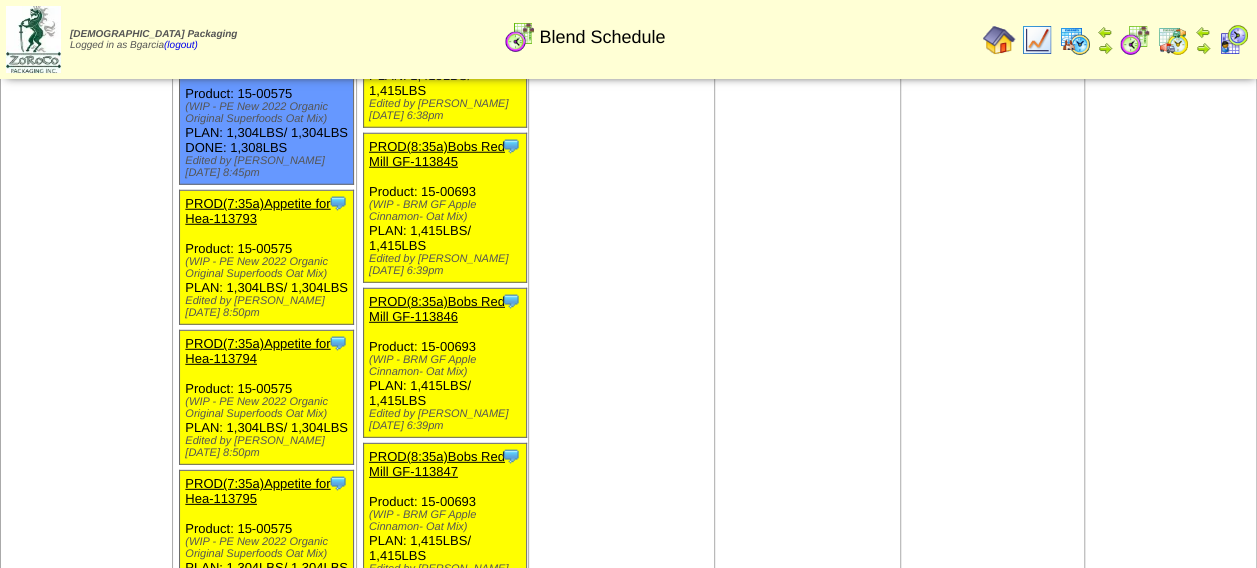 click on "PROD(7:35a)Appetite for Hea-113793" at bounding box center (257, 211) 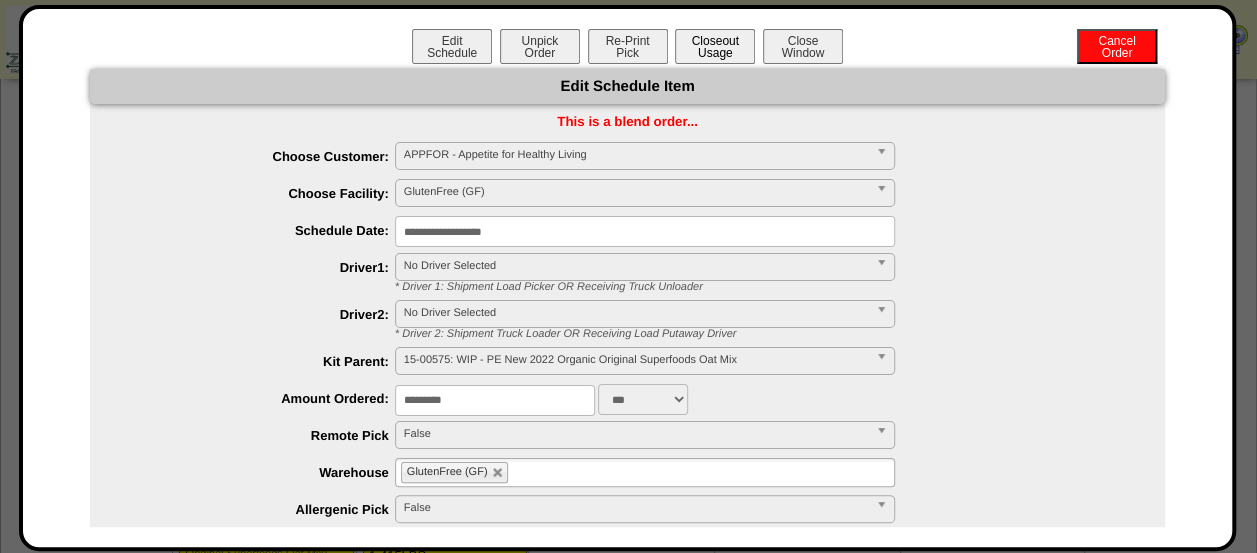 click on "Closeout Usage" at bounding box center (715, 46) 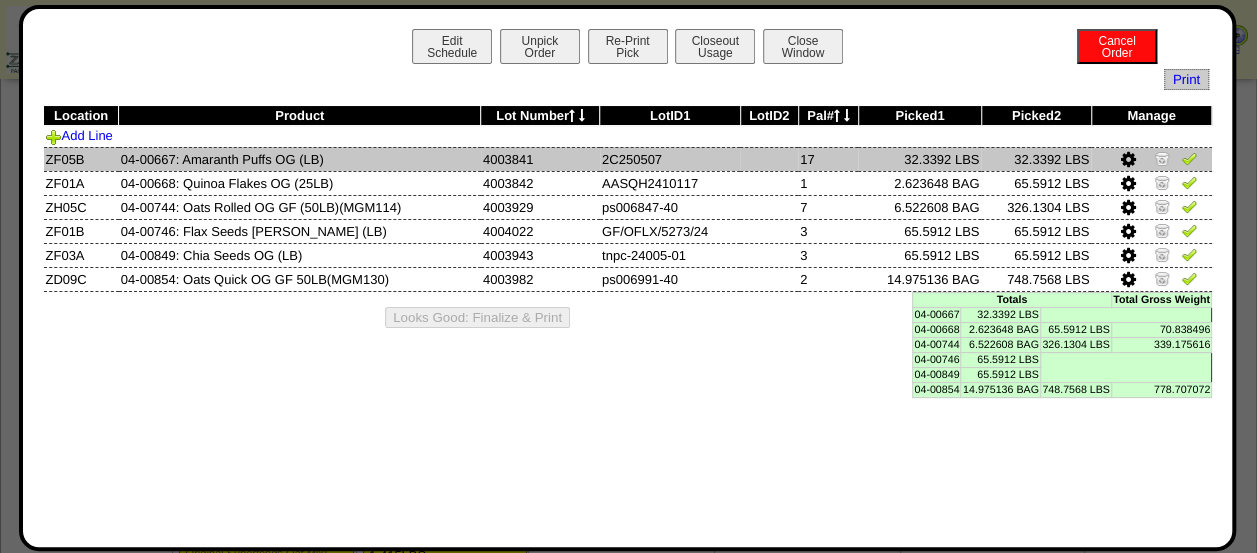 click at bounding box center [1189, 158] 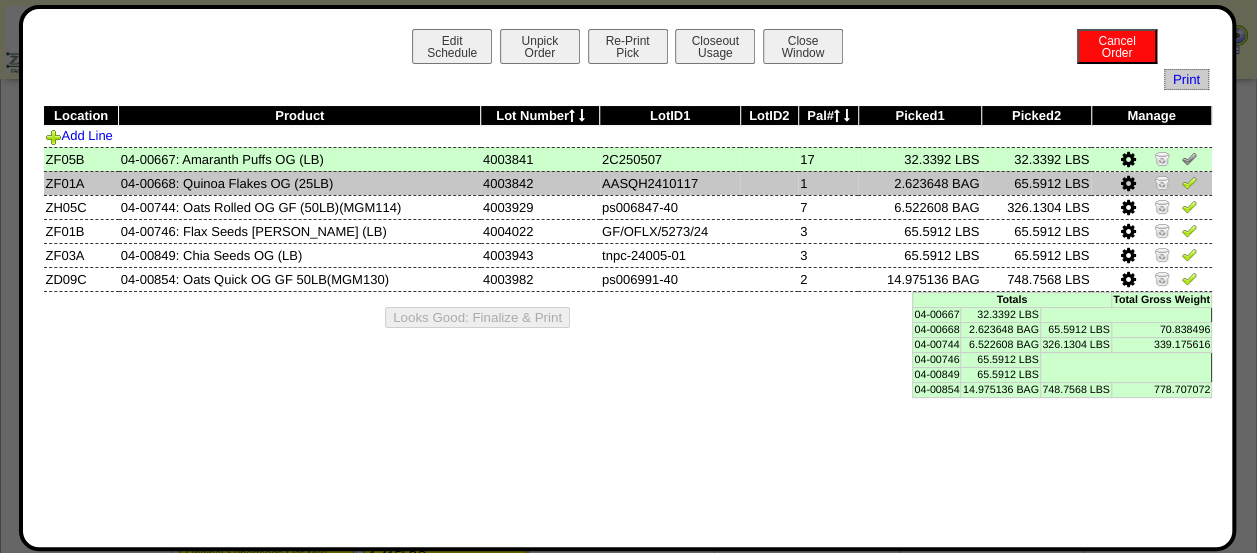 click at bounding box center (1189, 182) 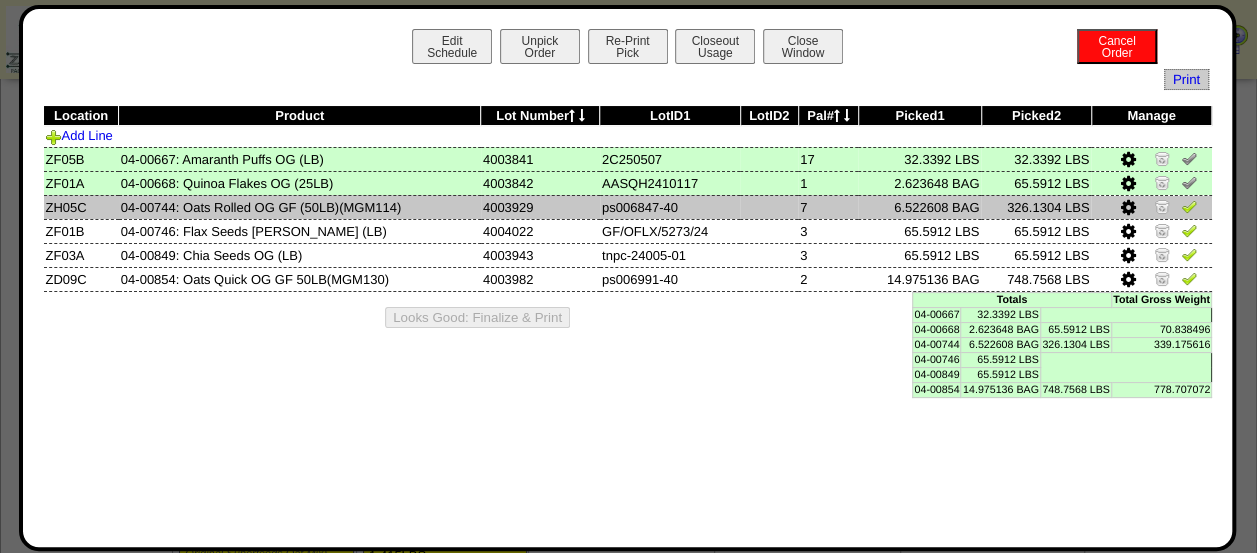 click at bounding box center [1189, 206] 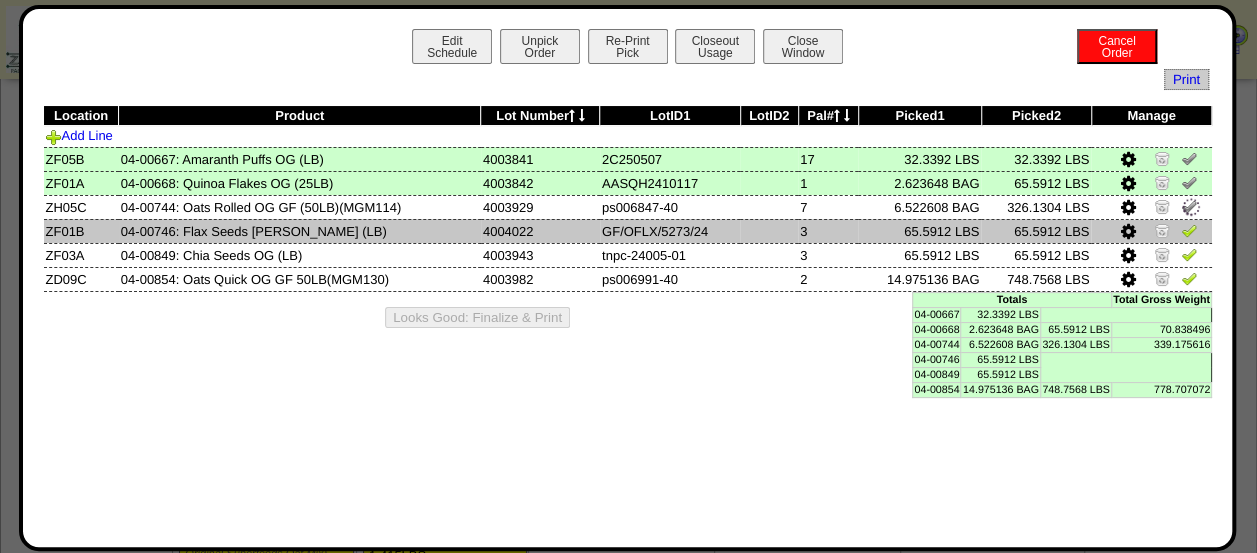 click at bounding box center (1189, 230) 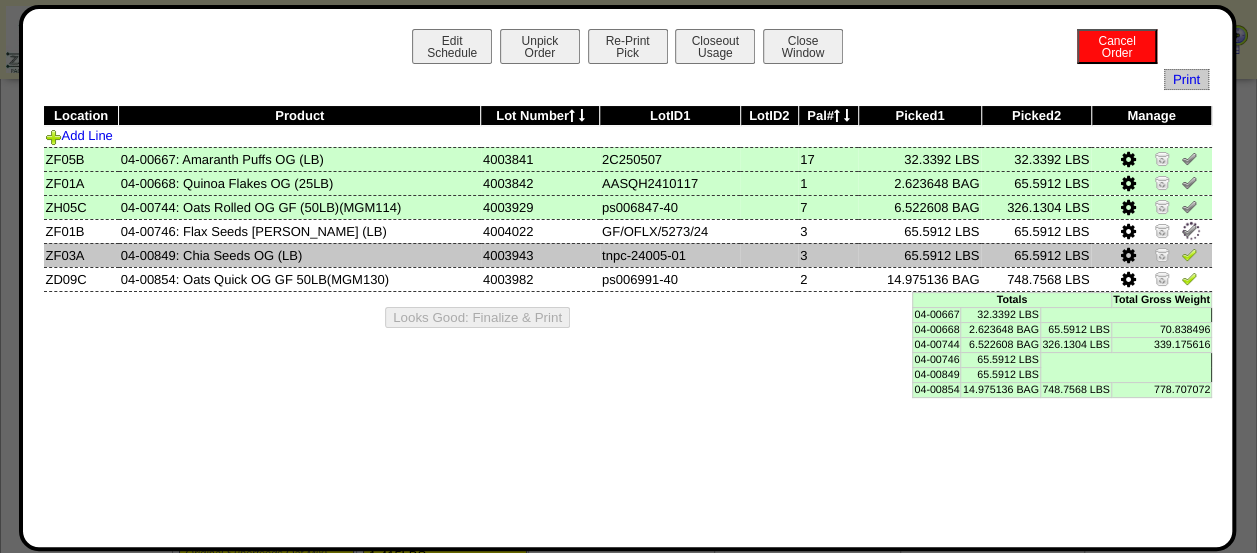 click at bounding box center [1189, 254] 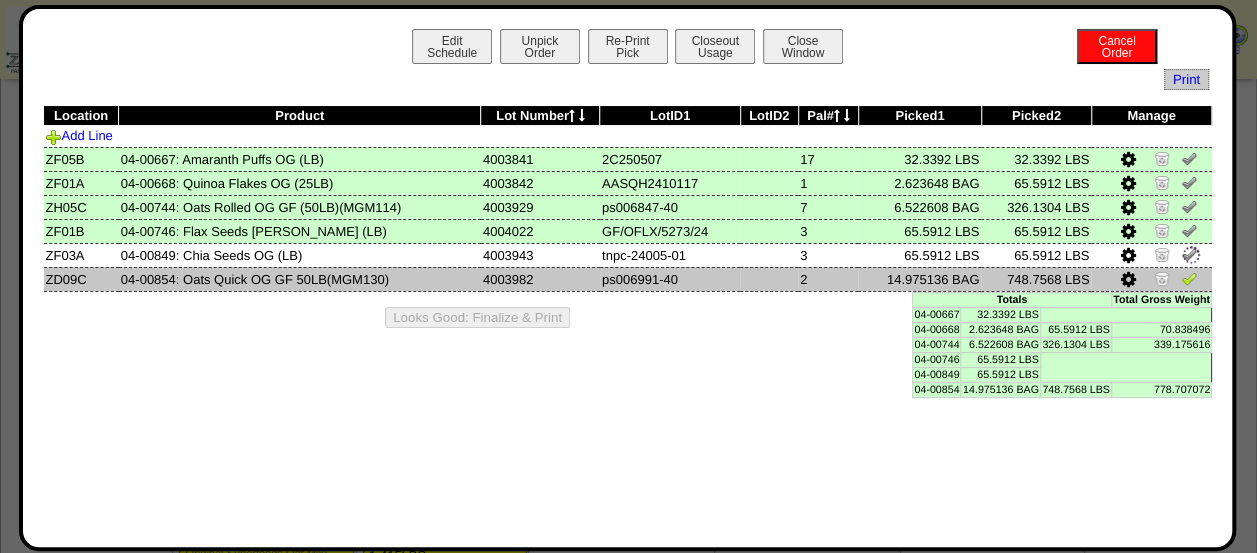 click at bounding box center (1189, 278) 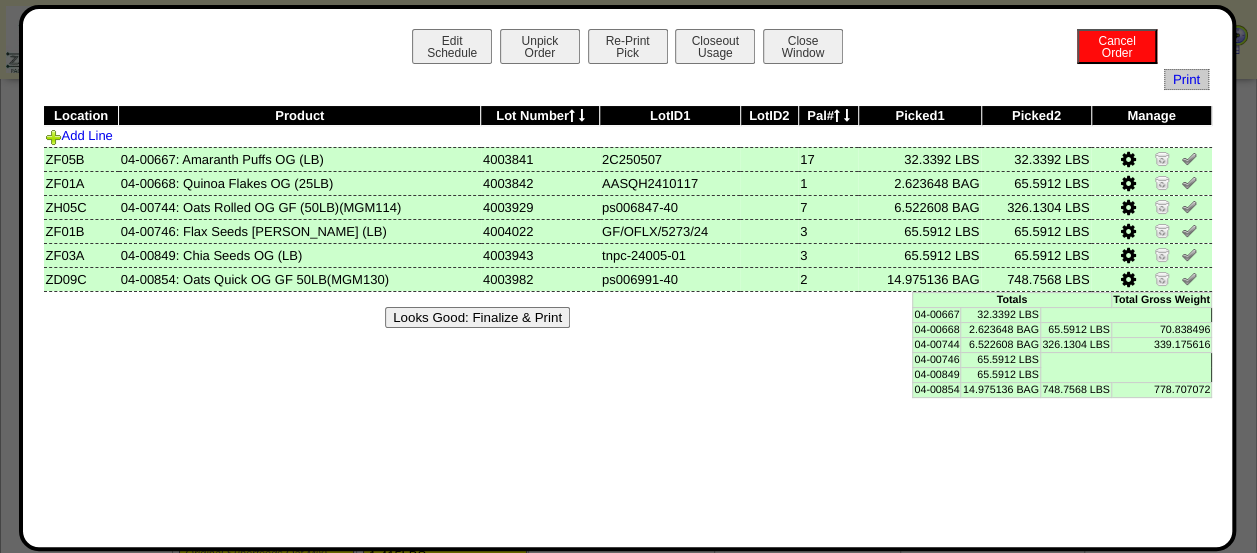 click on "Looks Good: Finalize & Print" at bounding box center [477, 317] 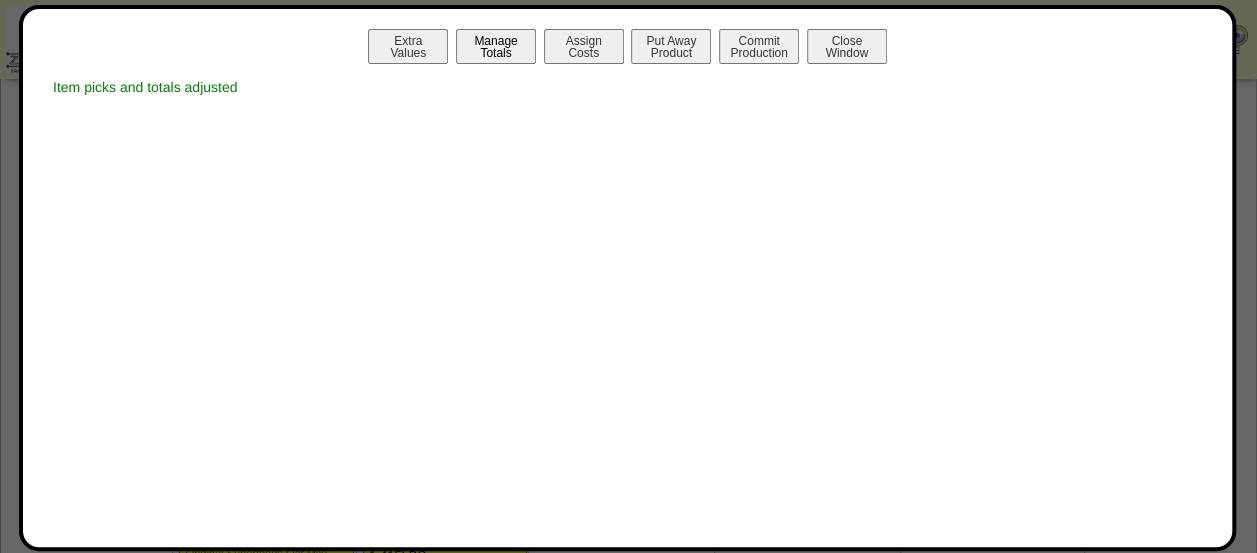 click on "Manage Totals" at bounding box center [496, 46] 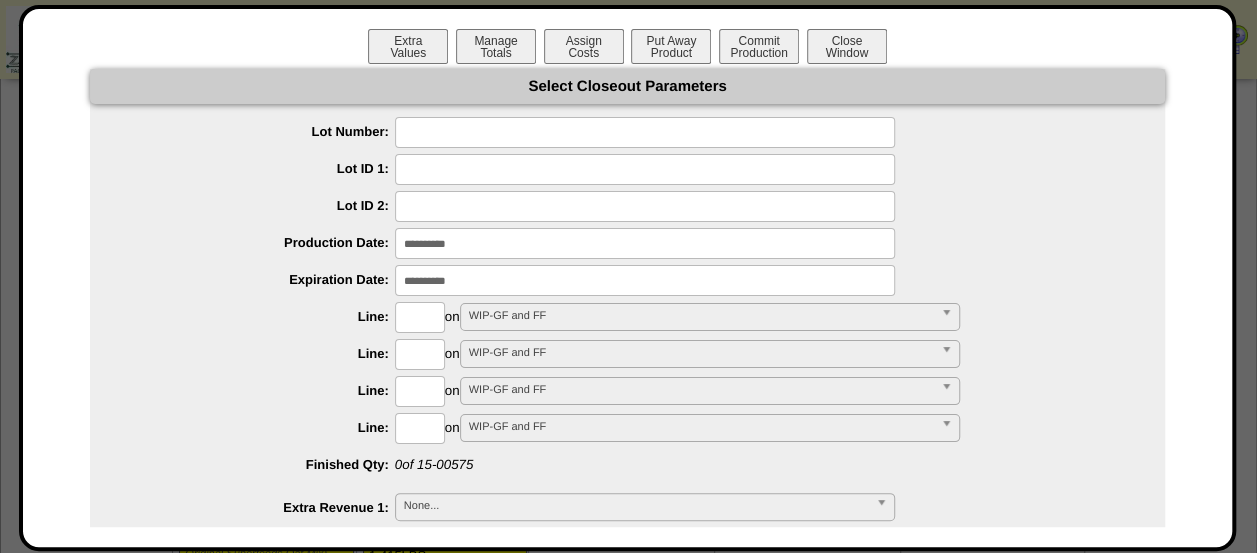 click on "**********" at bounding box center [627, 470] 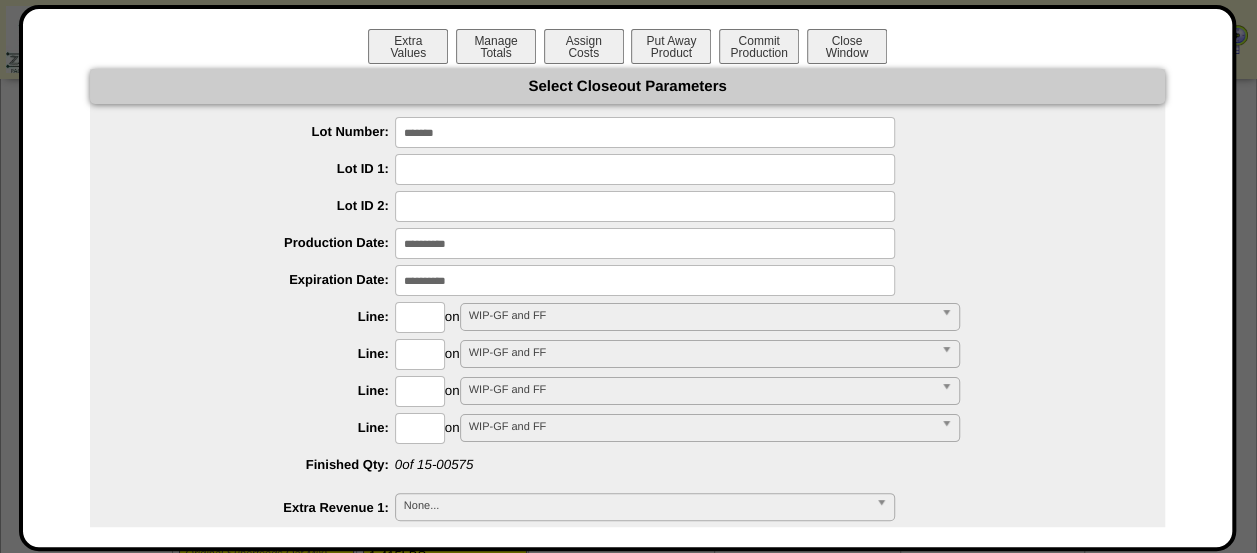 type on "*******" 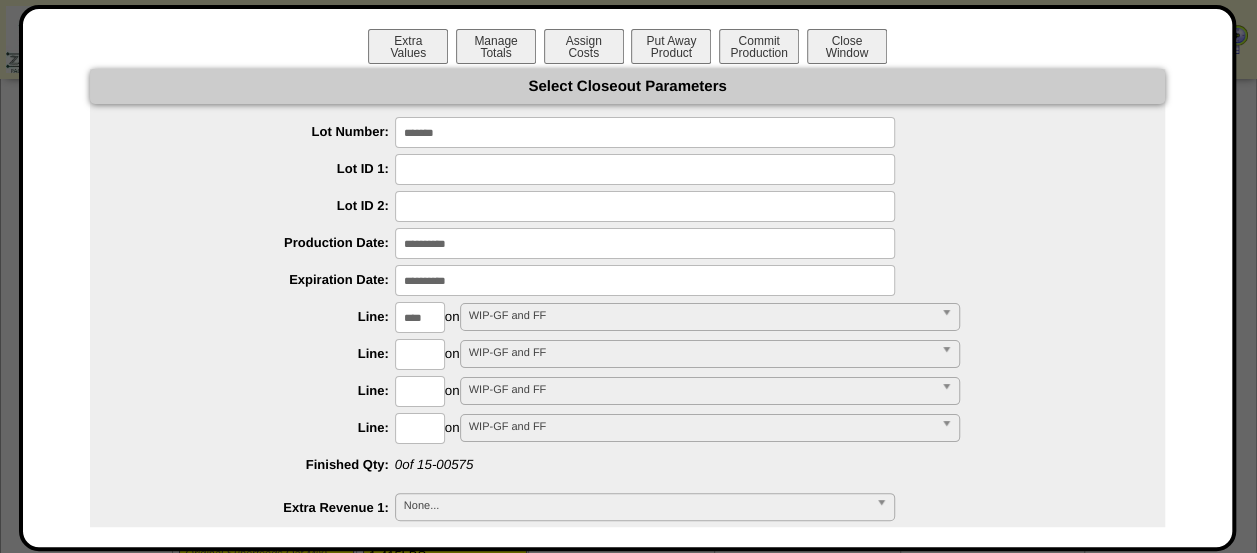 type on "****" 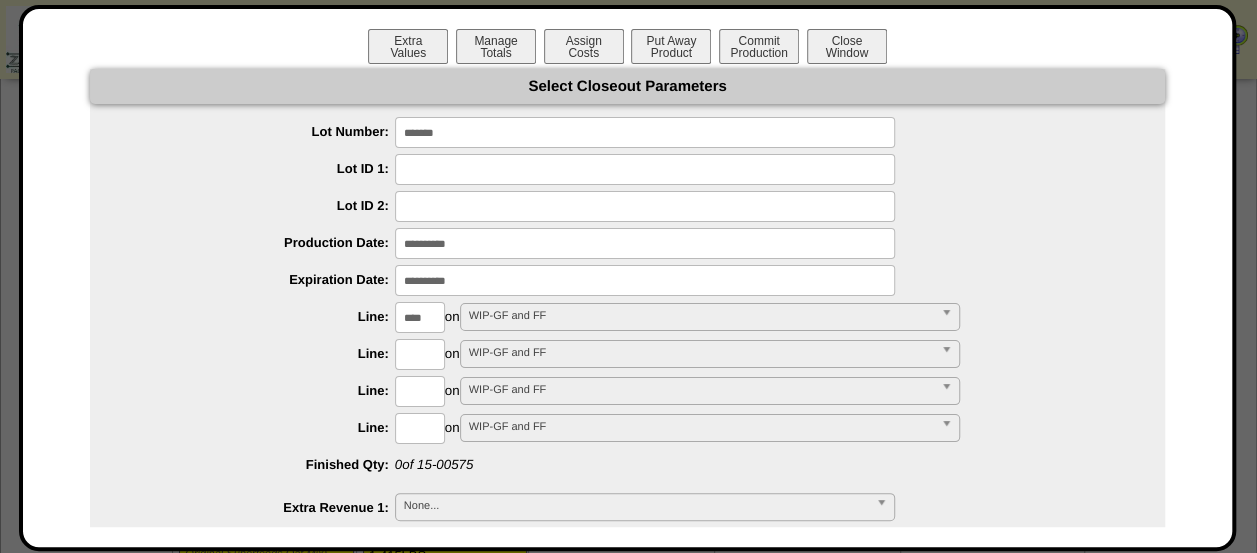 click on "**********" at bounding box center [627, 862] 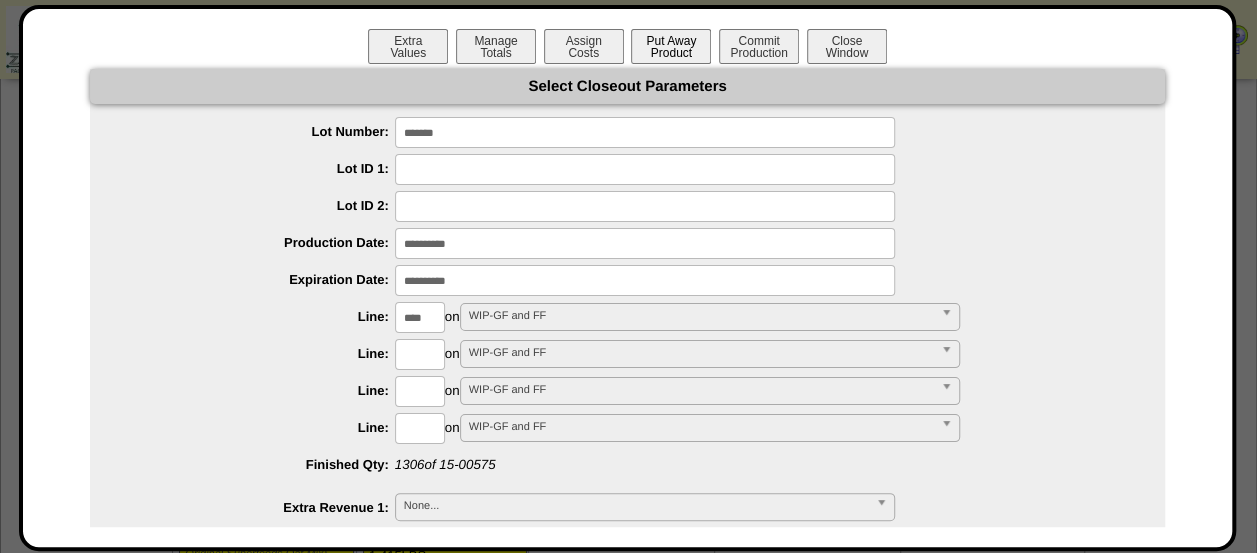 click on "Put Away Product" at bounding box center (671, 46) 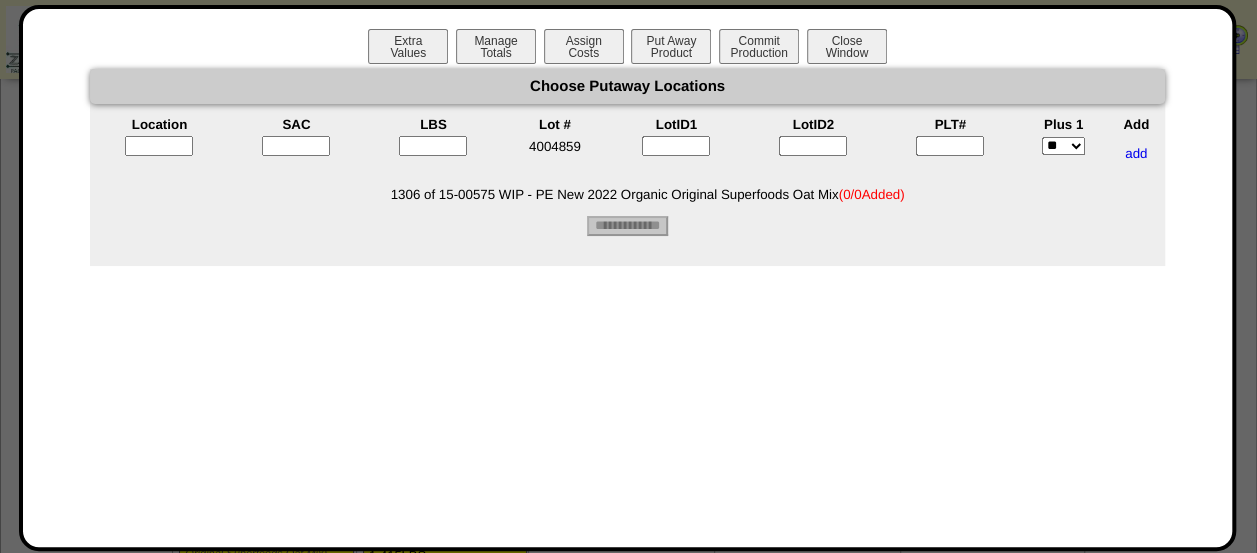 click at bounding box center [159, 146] 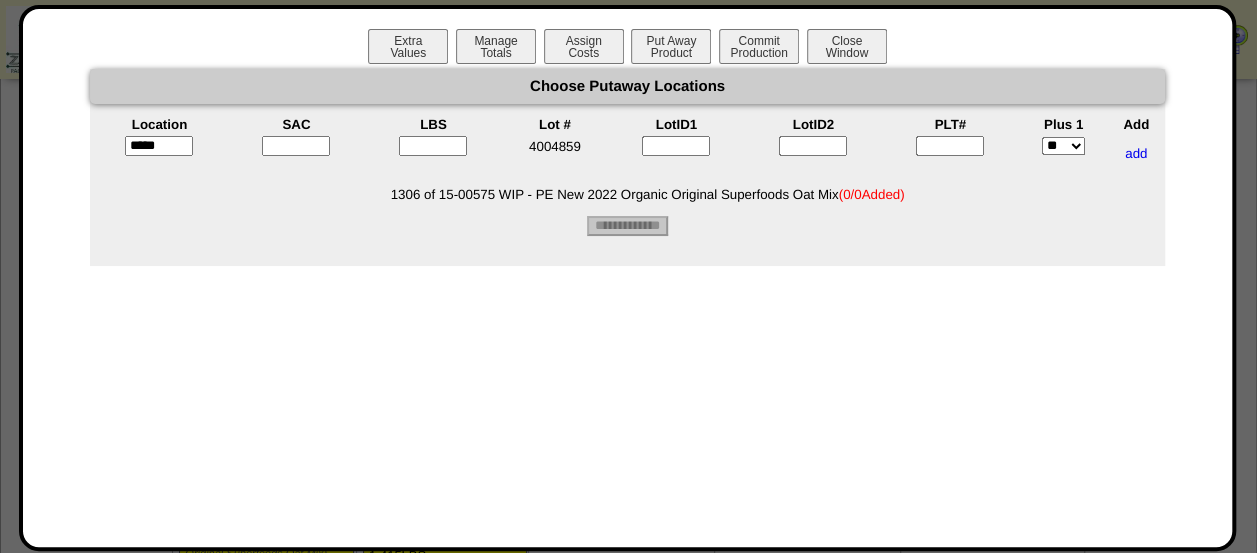 click at bounding box center [296, 146] 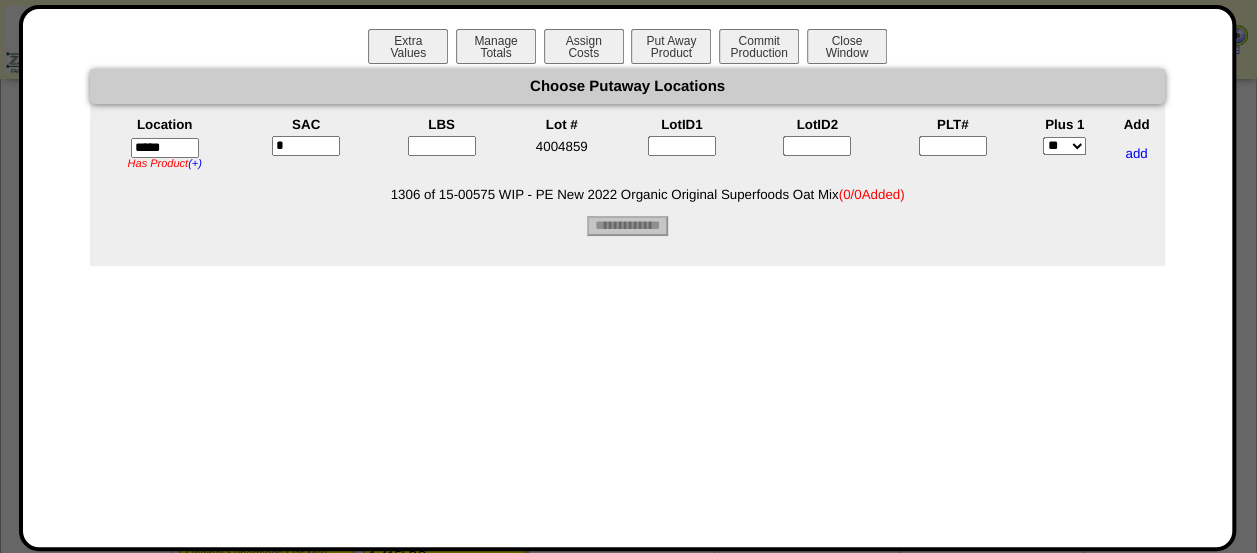 type on "*" 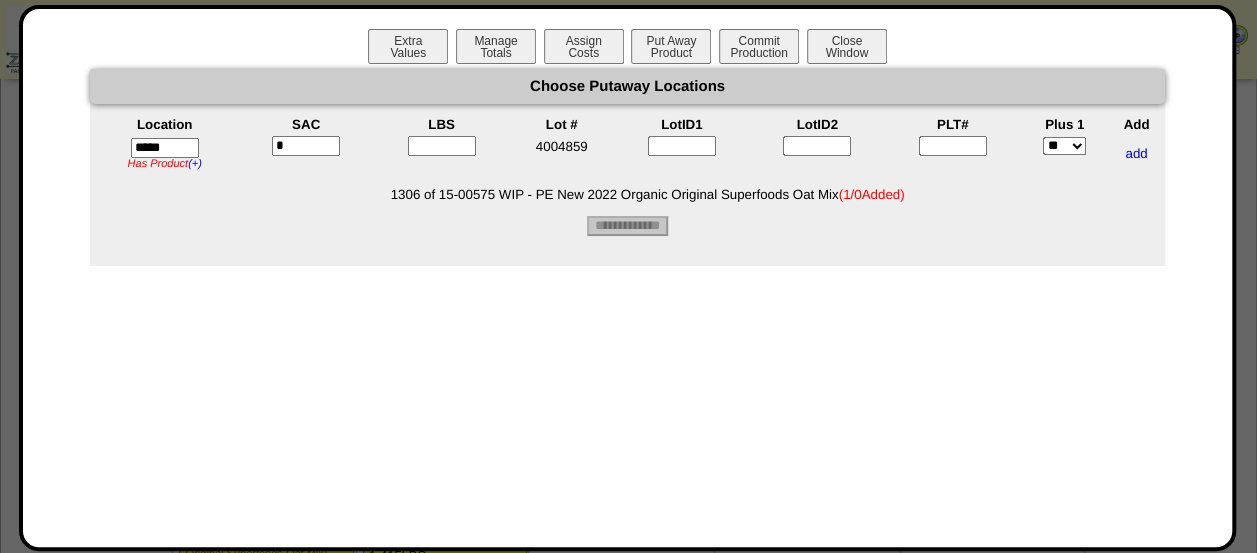 click at bounding box center [442, 146] 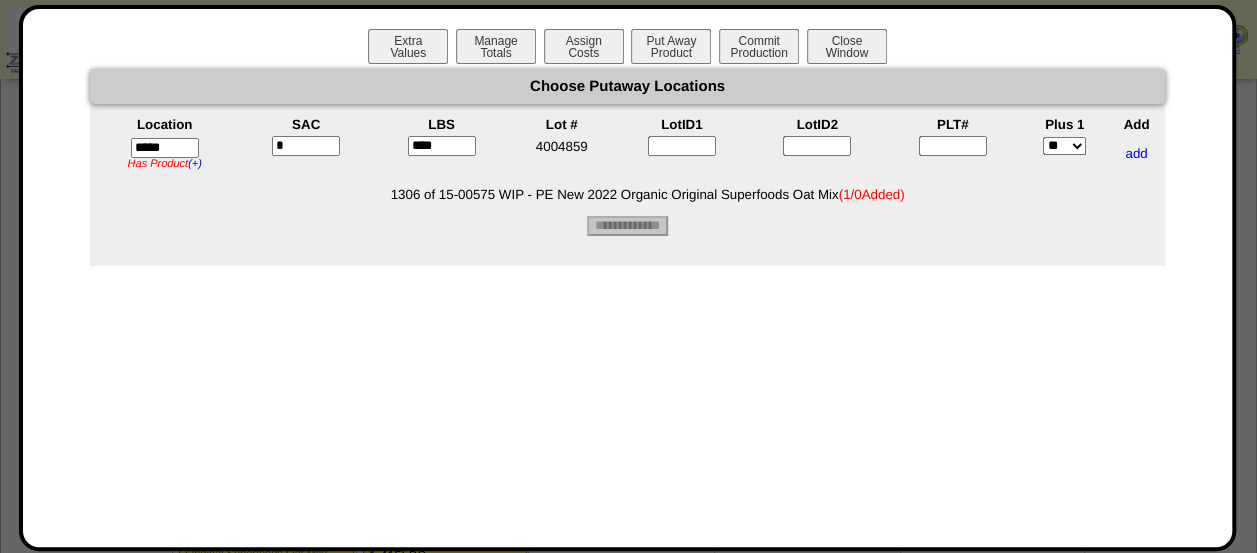 type on "****" 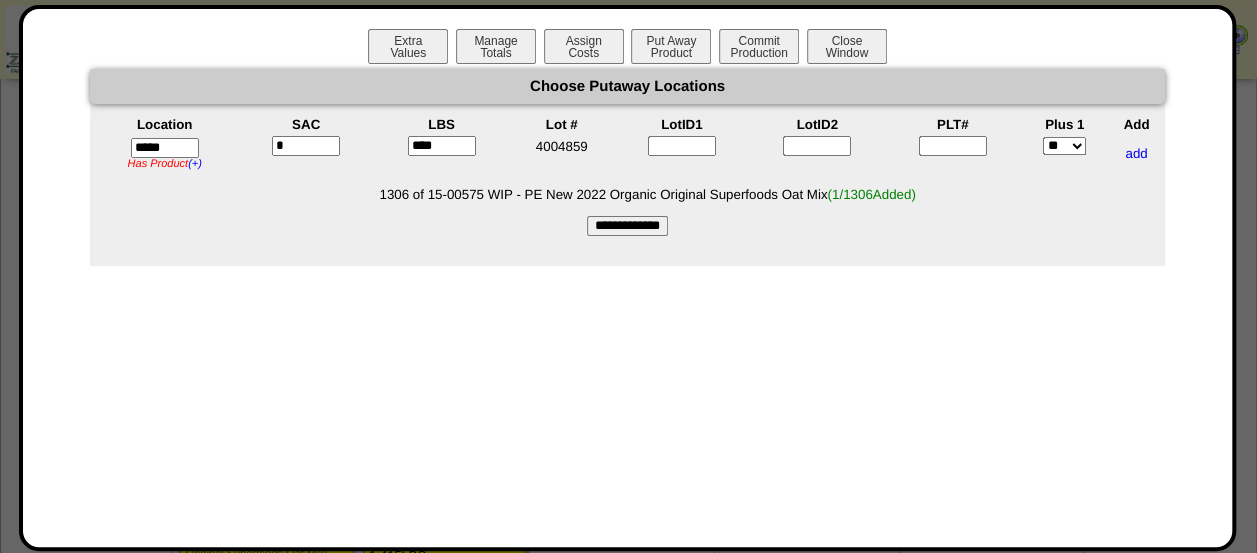 type on "*" 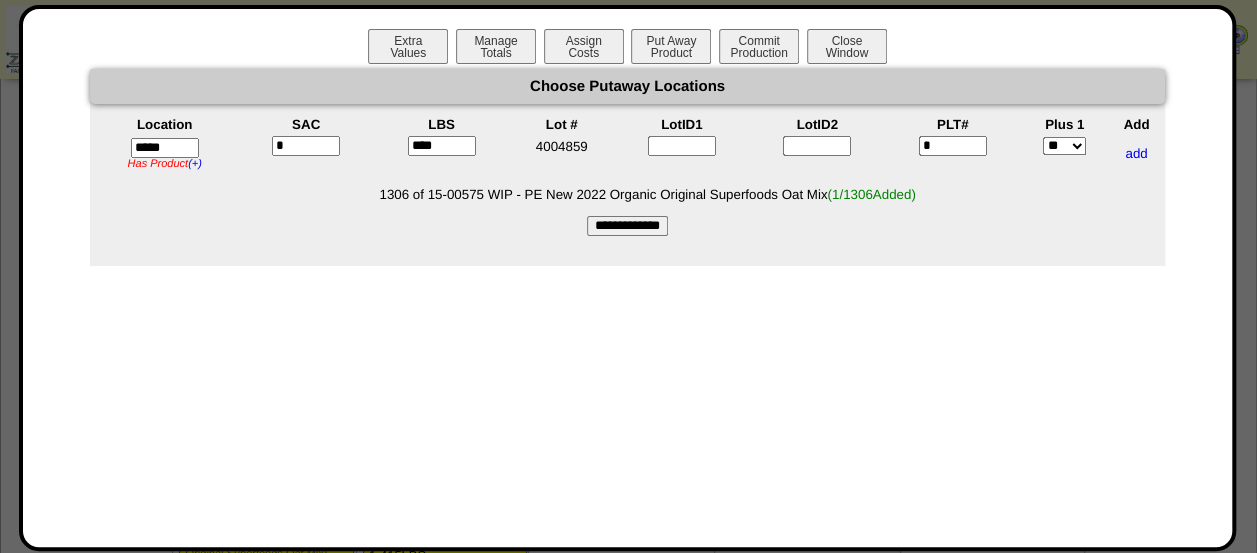 click on "**********" at bounding box center (627, 226) 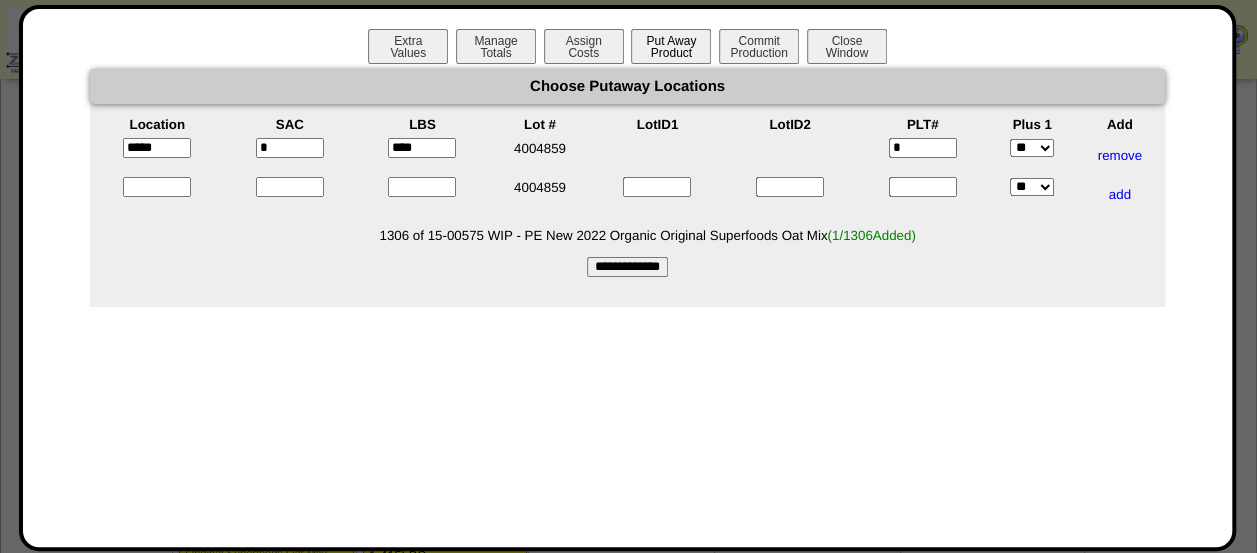 click on "Put Away Product" at bounding box center (671, 46) 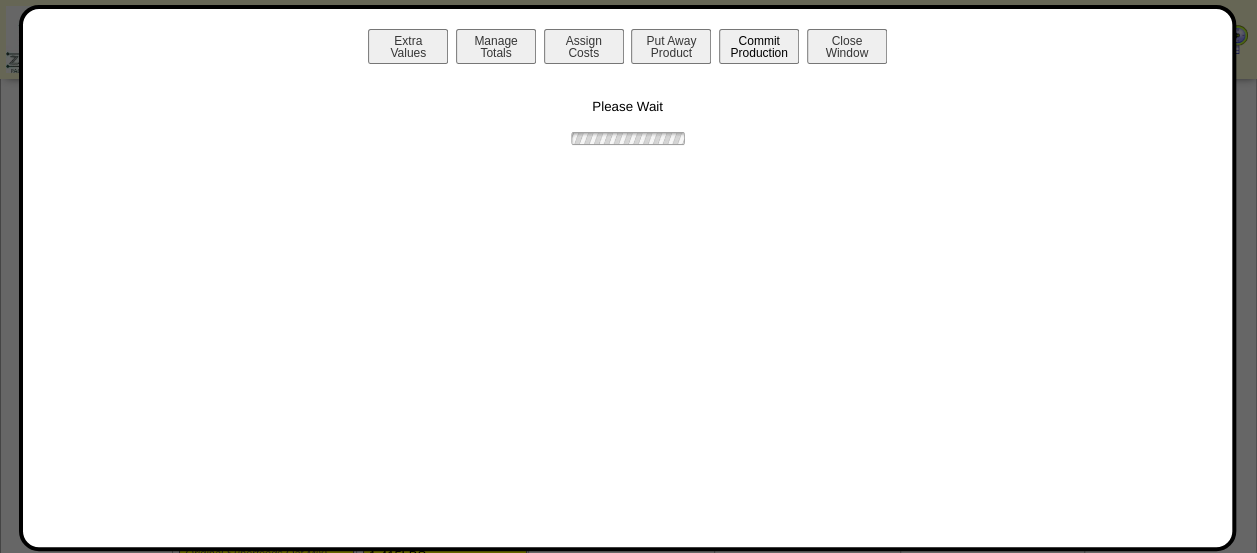 click on "Commit Production" at bounding box center (759, 46) 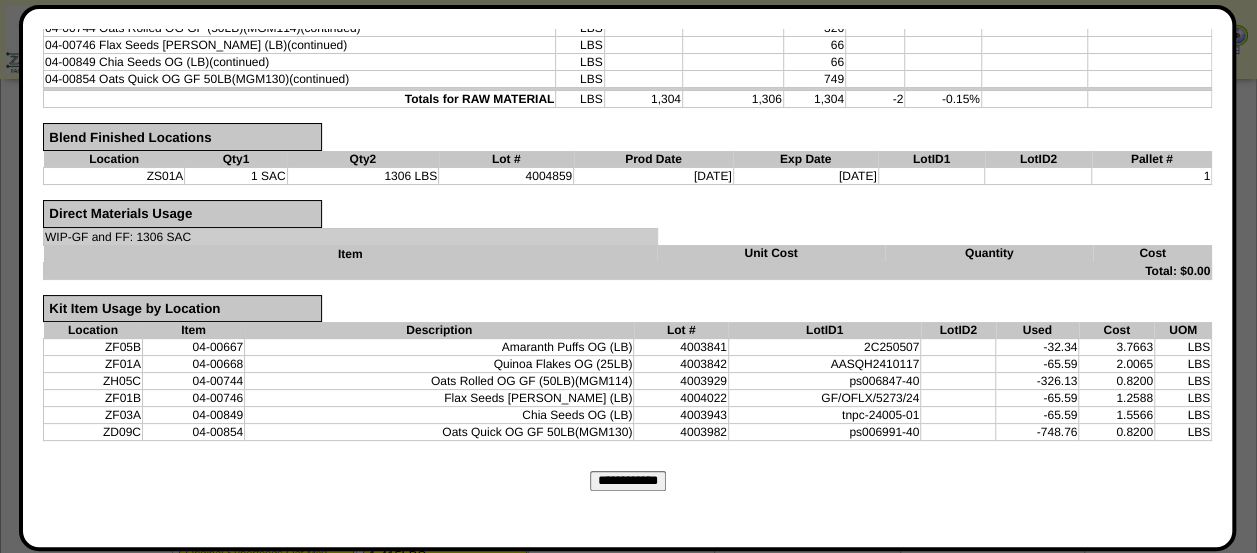 scroll, scrollTop: 451, scrollLeft: 0, axis: vertical 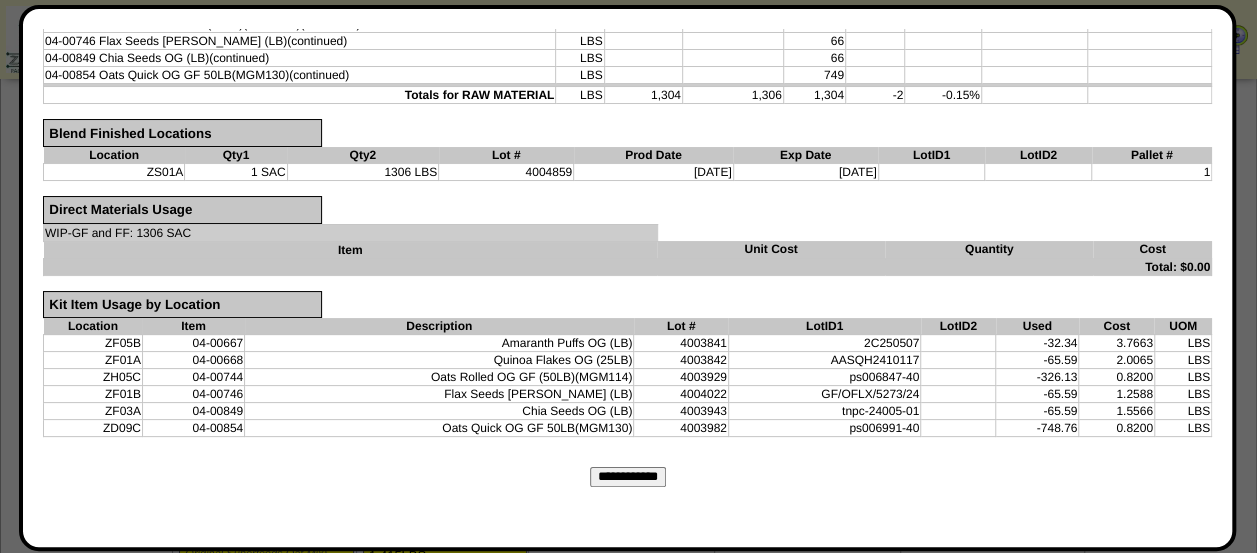 click on "**********" at bounding box center [628, 477] 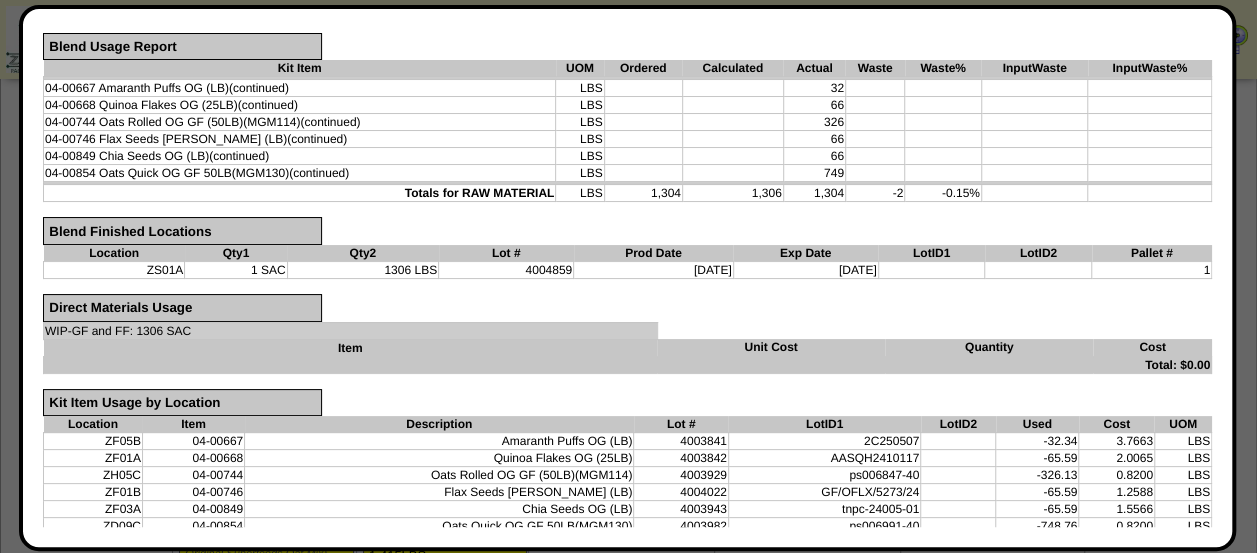 scroll, scrollTop: 0, scrollLeft: 0, axis: both 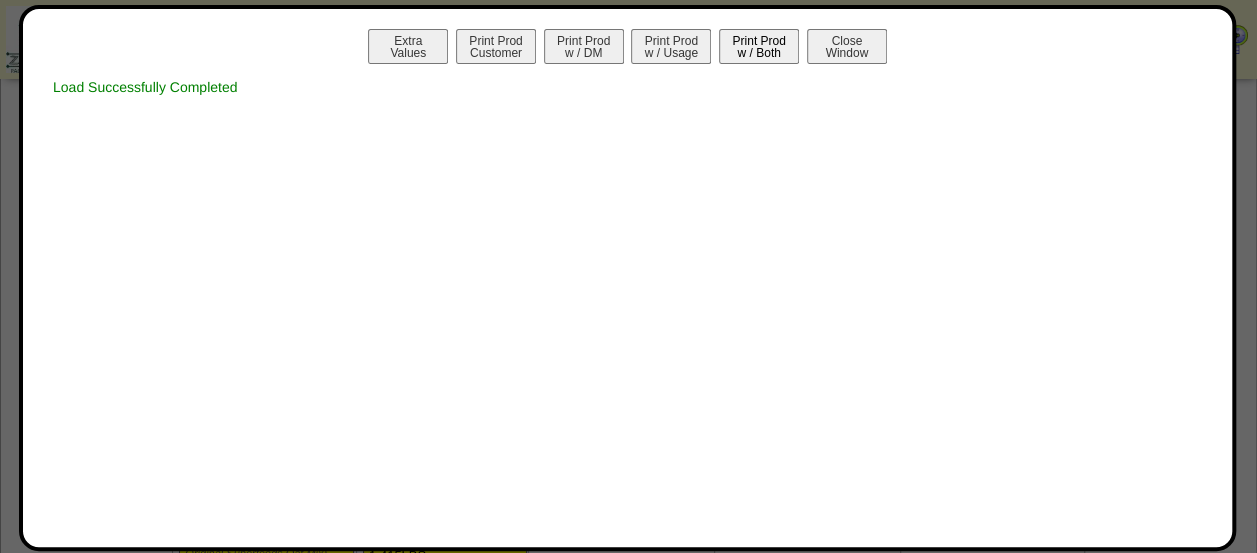 click on "Print Prod w / Both" at bounding box center (759, 46) 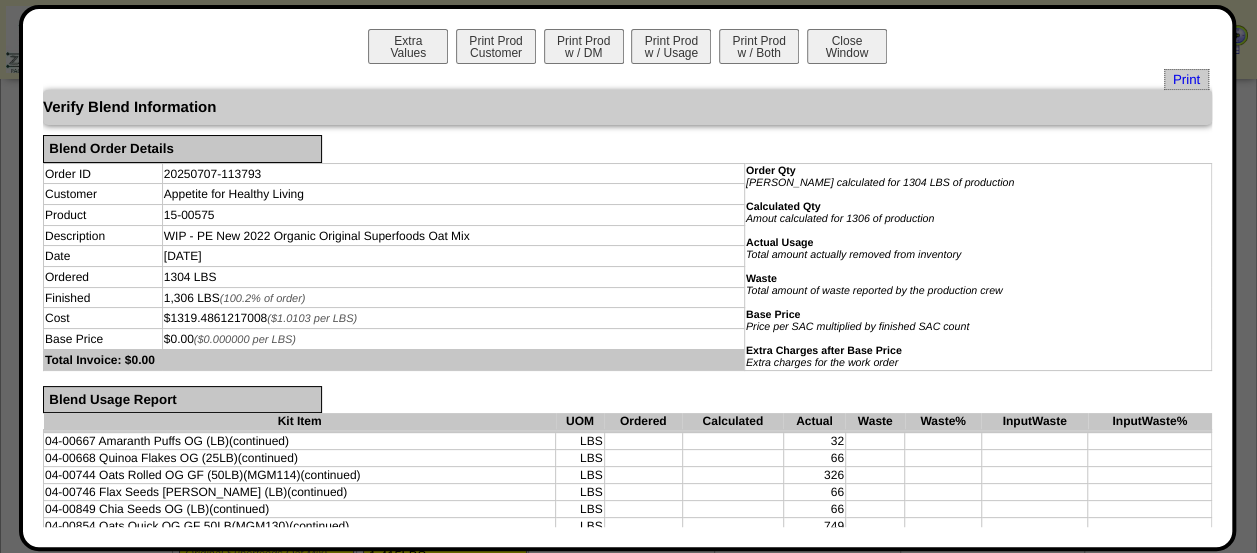 click on "Extra Values
Print Prod Customer
Print Prod w / DM
Print Prod w / Usage
Print Prod w / Both
Close Window" at bounding box center (627, 49) 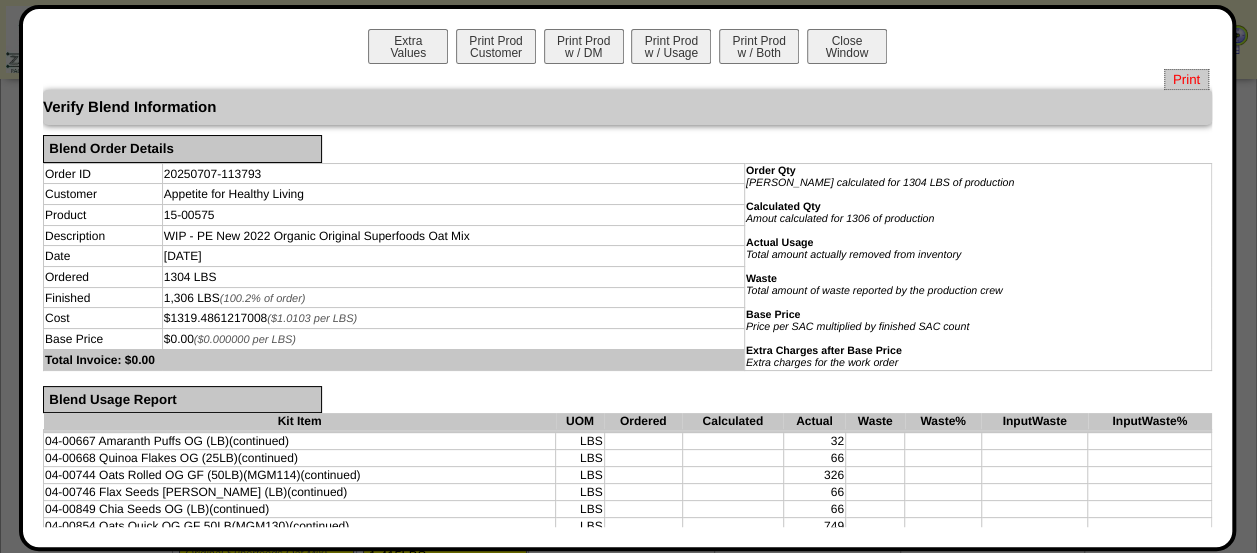 click on "Print" at bounding box center [1186, 79] 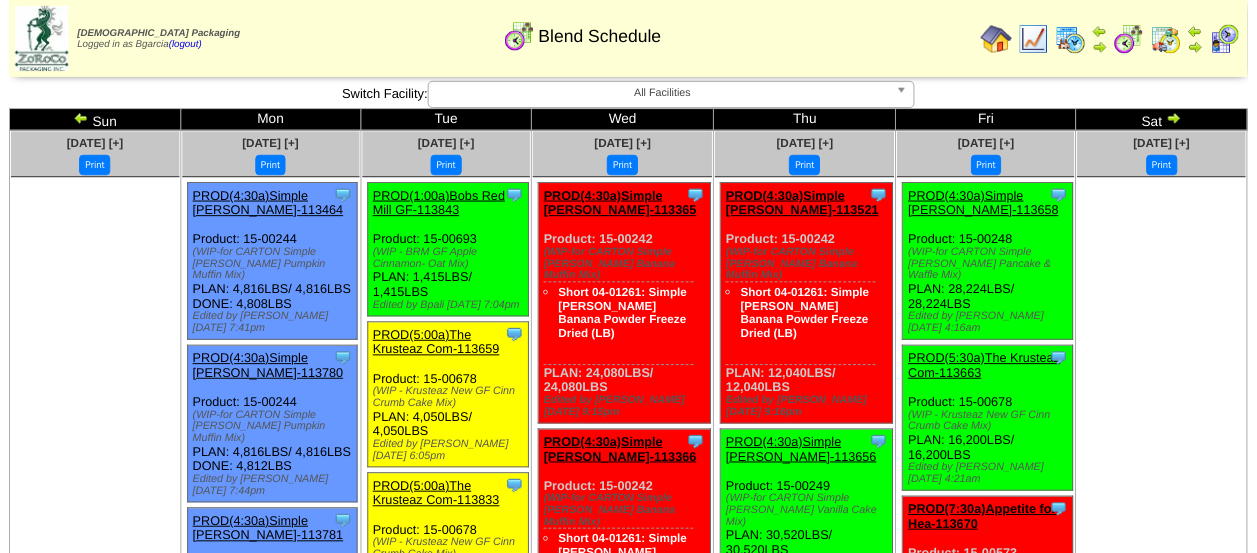 scroll, scrollTop: 2677, scrollLeft: 0, axis: vertical 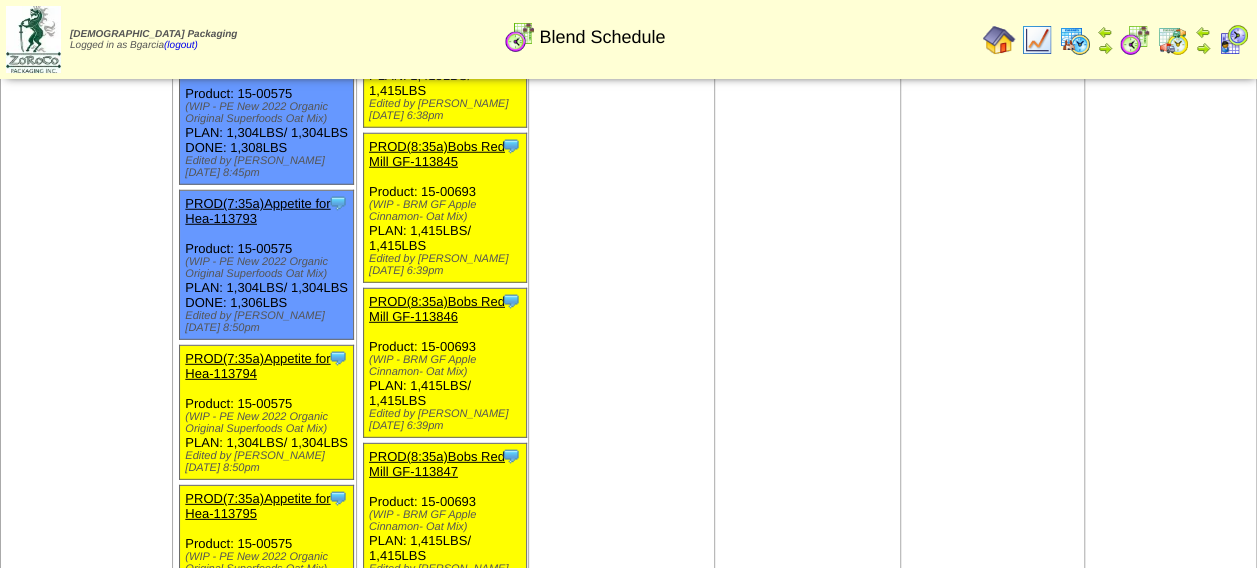 click on "PROD(7:35a)Appetite for Hea-113794" at bounding box center [257, 366] 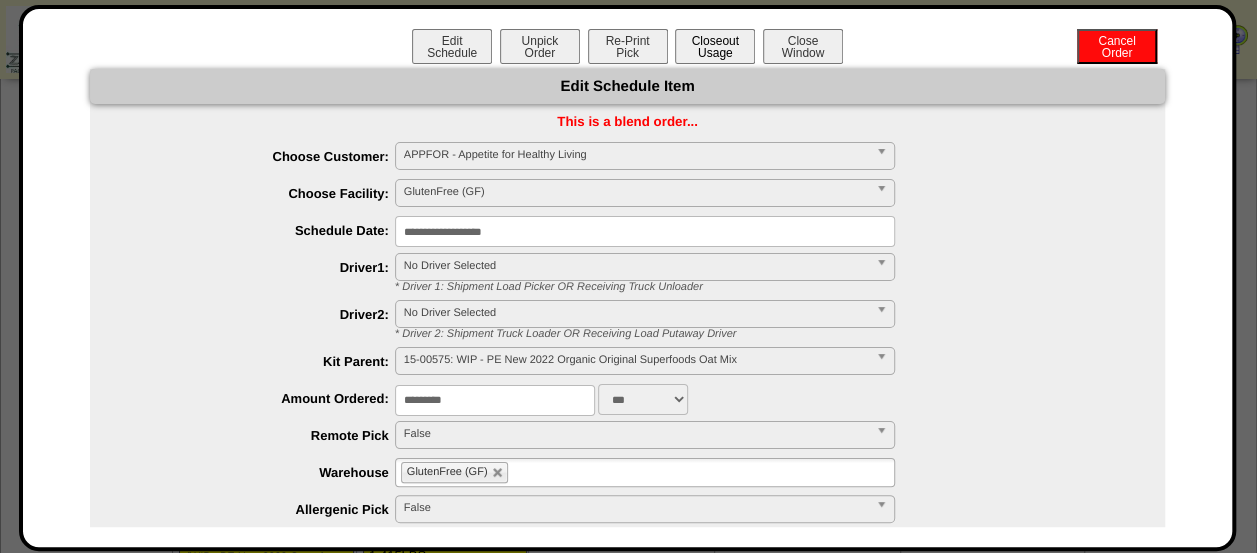 click on "Closeout Usage" at bounding box center [715, 46] 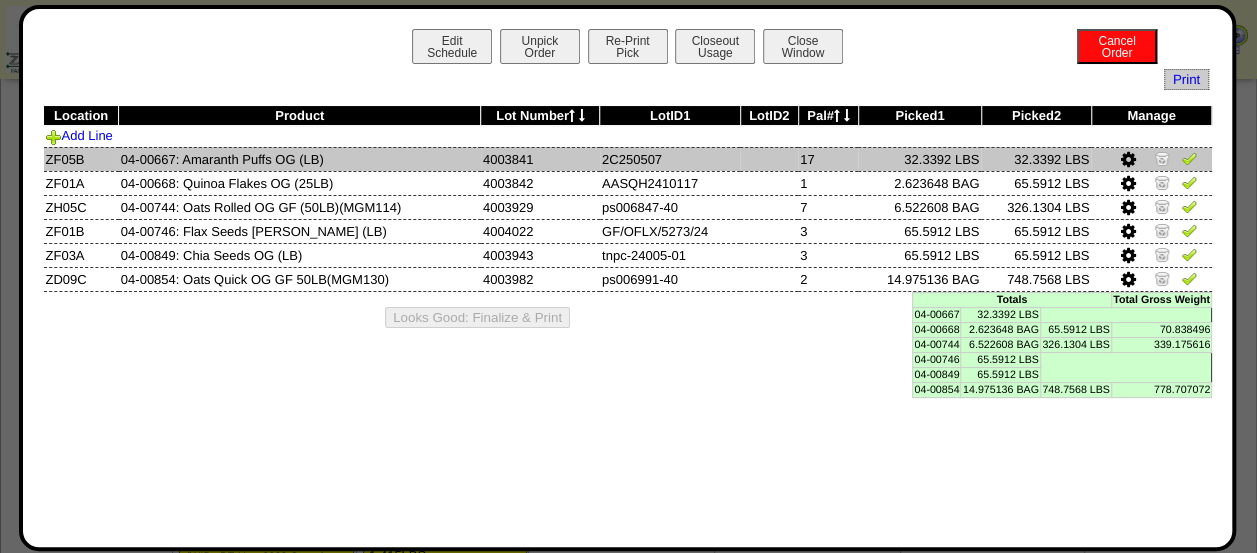 click at bounding box center (1189, 158) 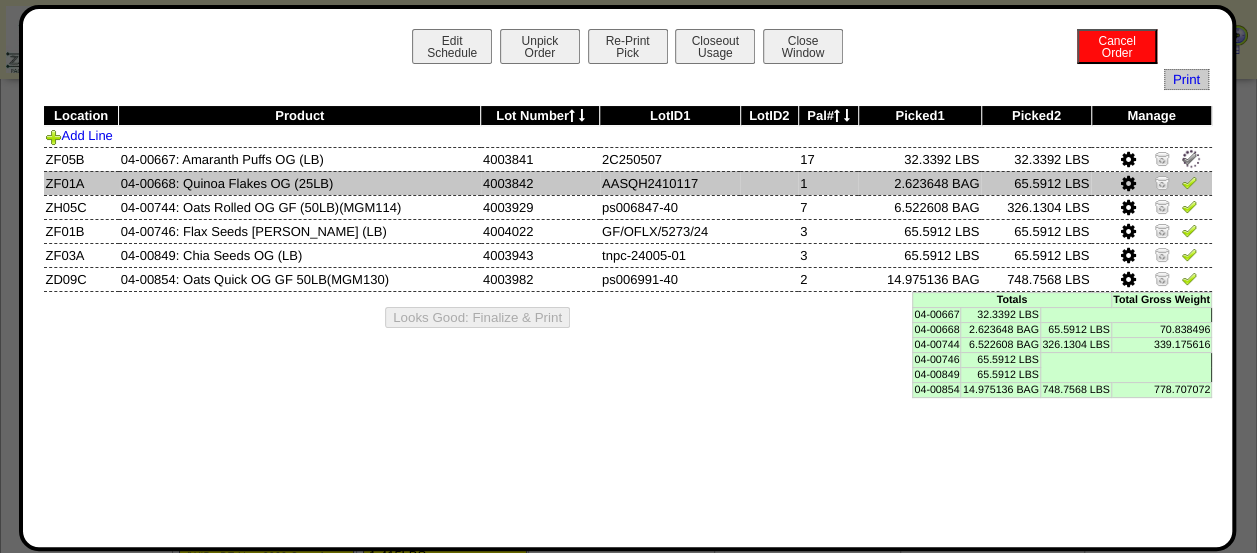 click at bounding box center [1189, 182] 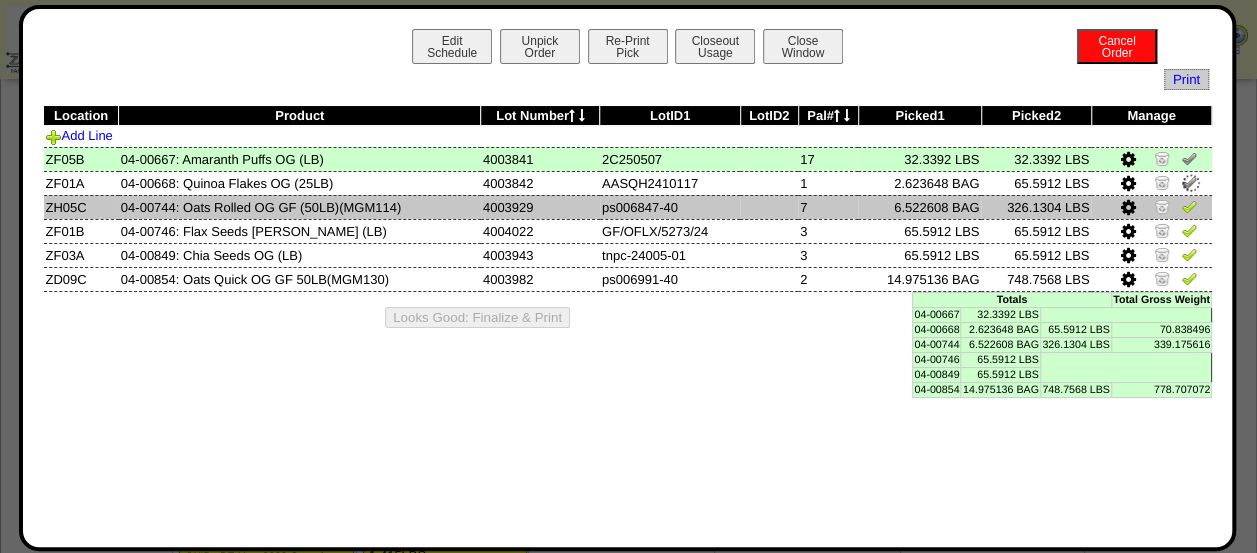 click at bounding box center (1189, 209) 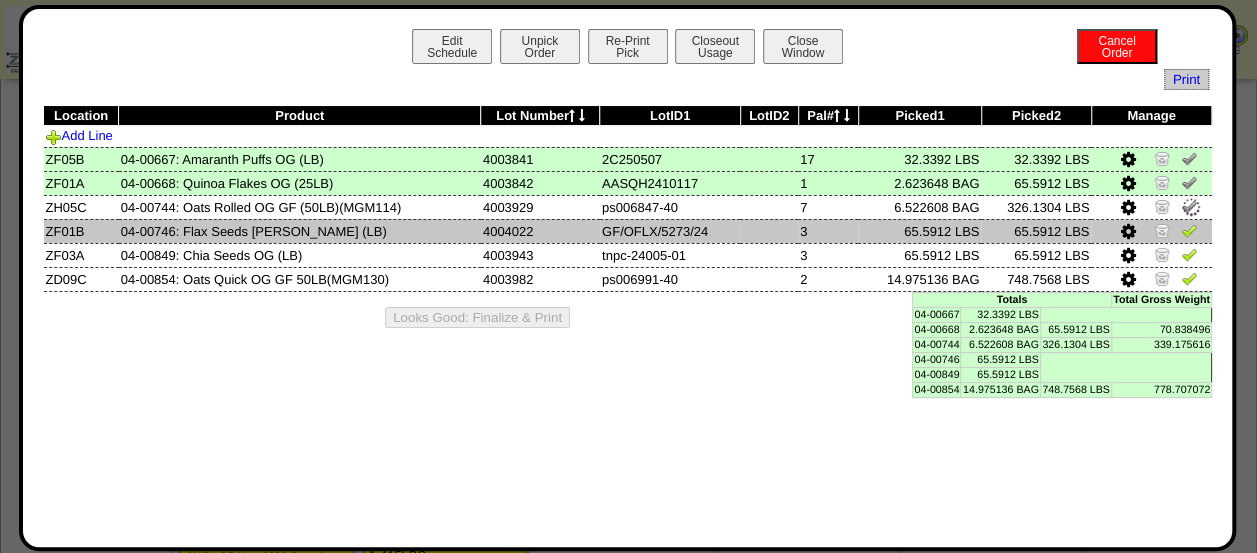 click at bounding box center [1189, 233] 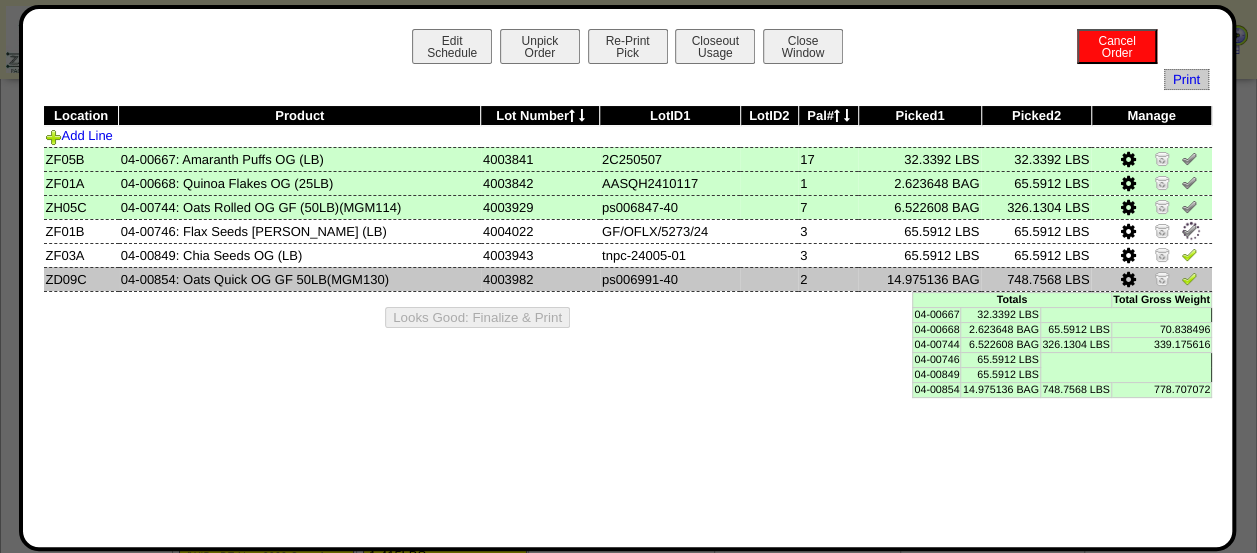 click at bounding box center (1189, 278) 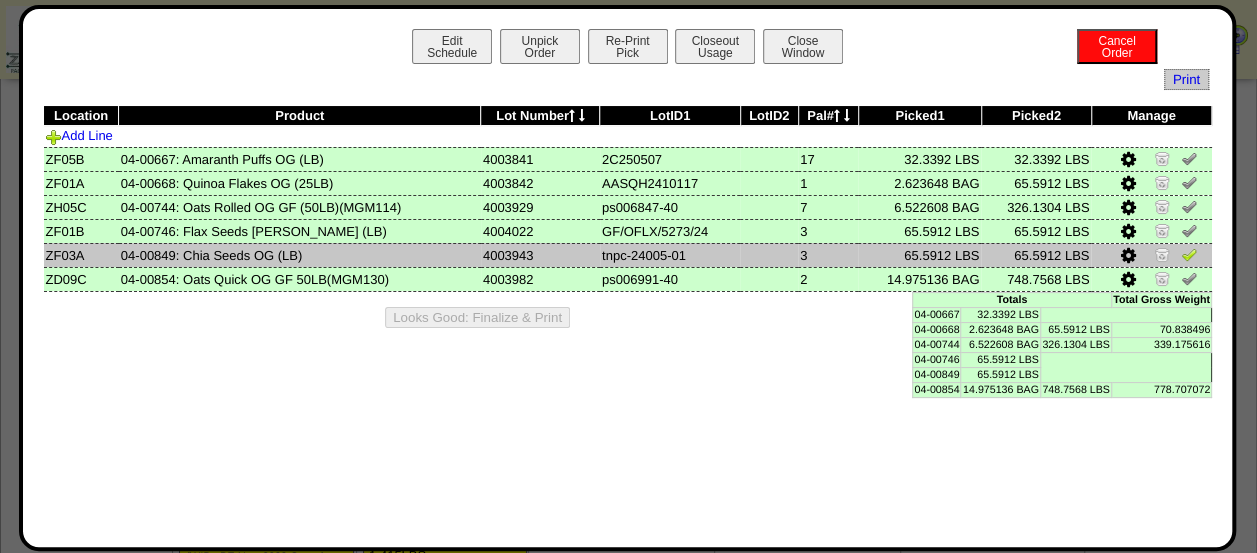 click at bounding box center (1189, 254) 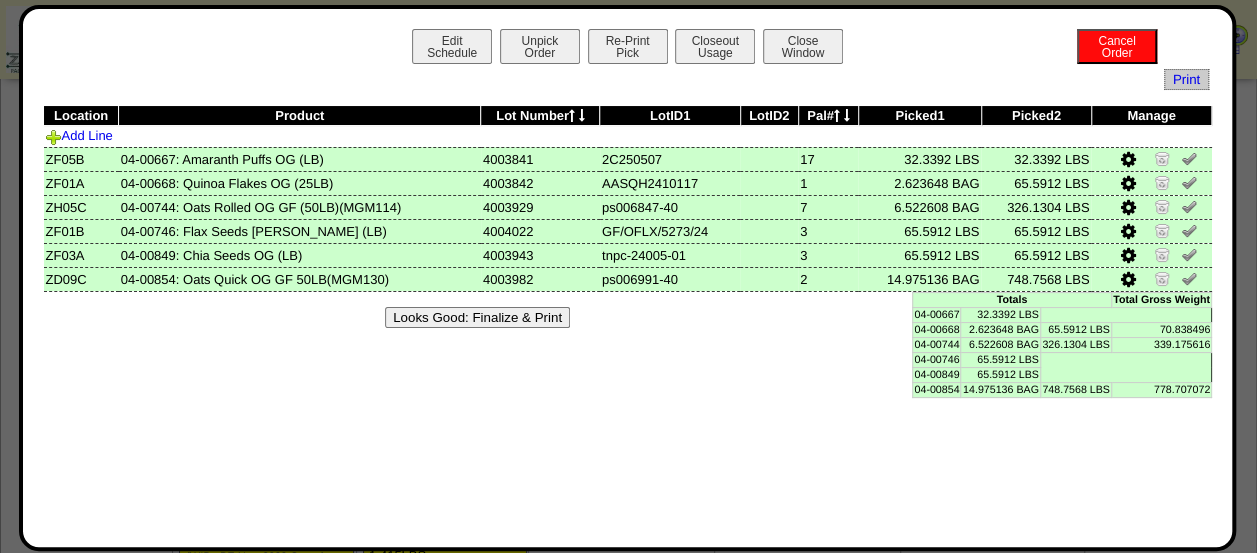 click on "Looks Good: Finalize & Print" at bounding box center [477, 317] 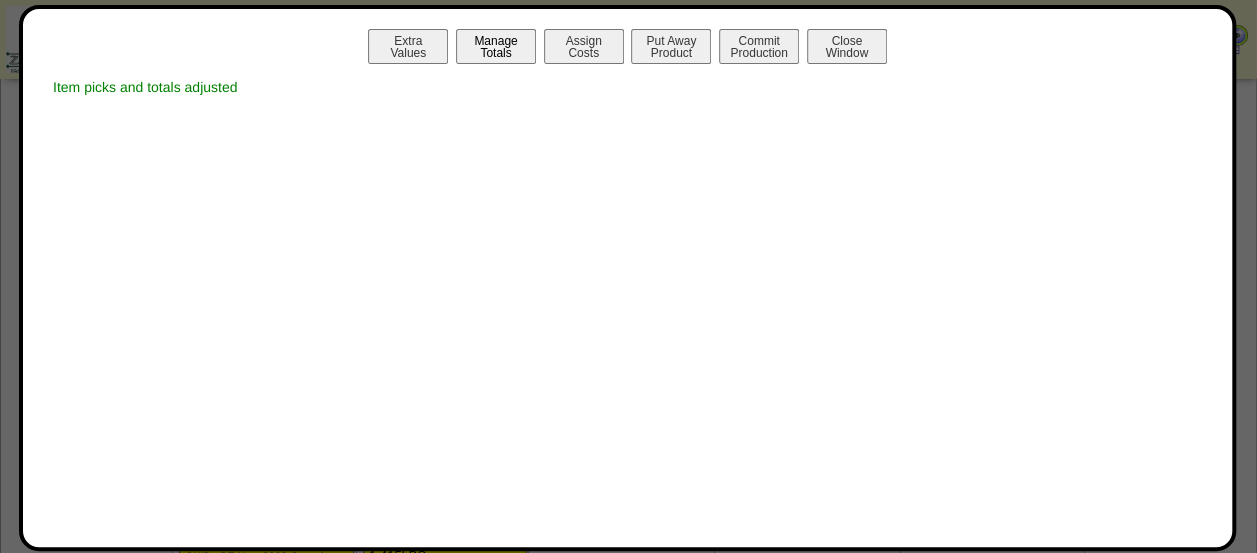 click on "Manage Totals" at bounding box center [496, 46] 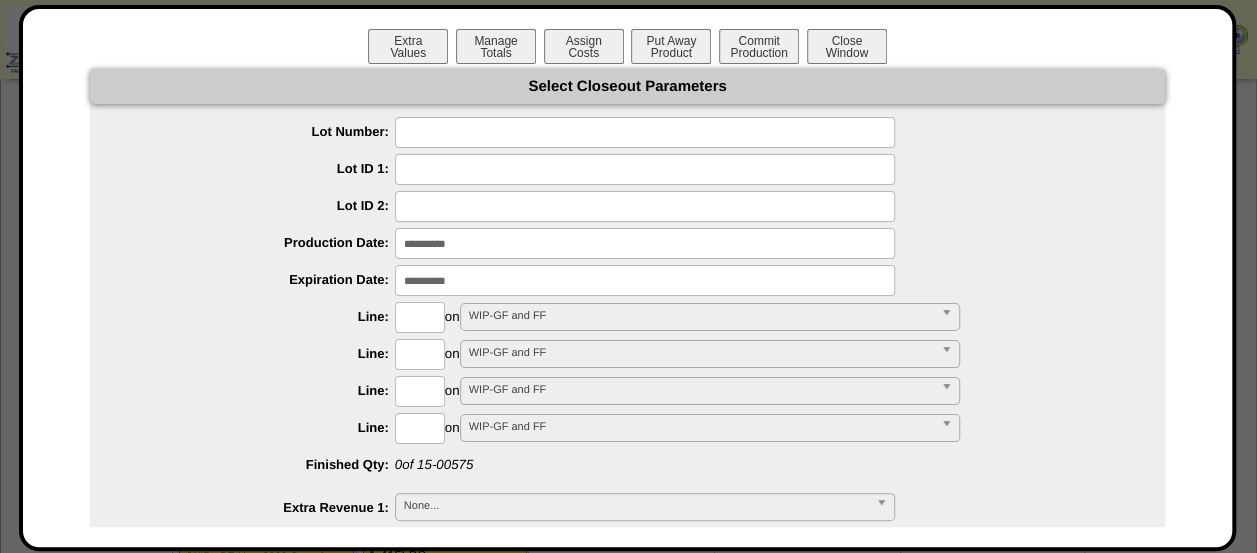 click at bounding box center (645, 132) 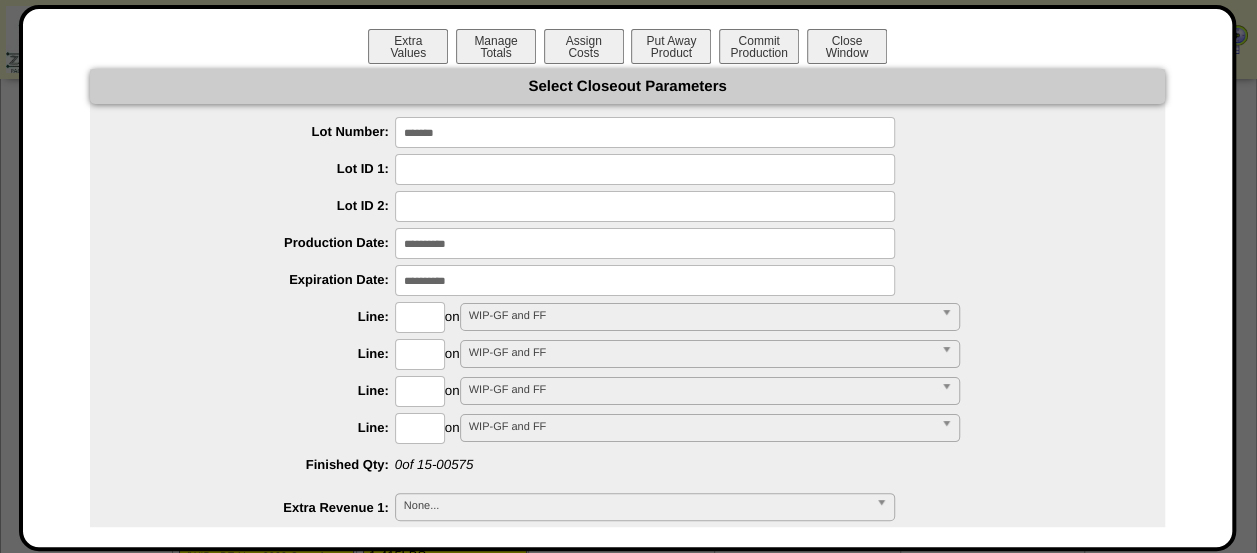 type on "*******" 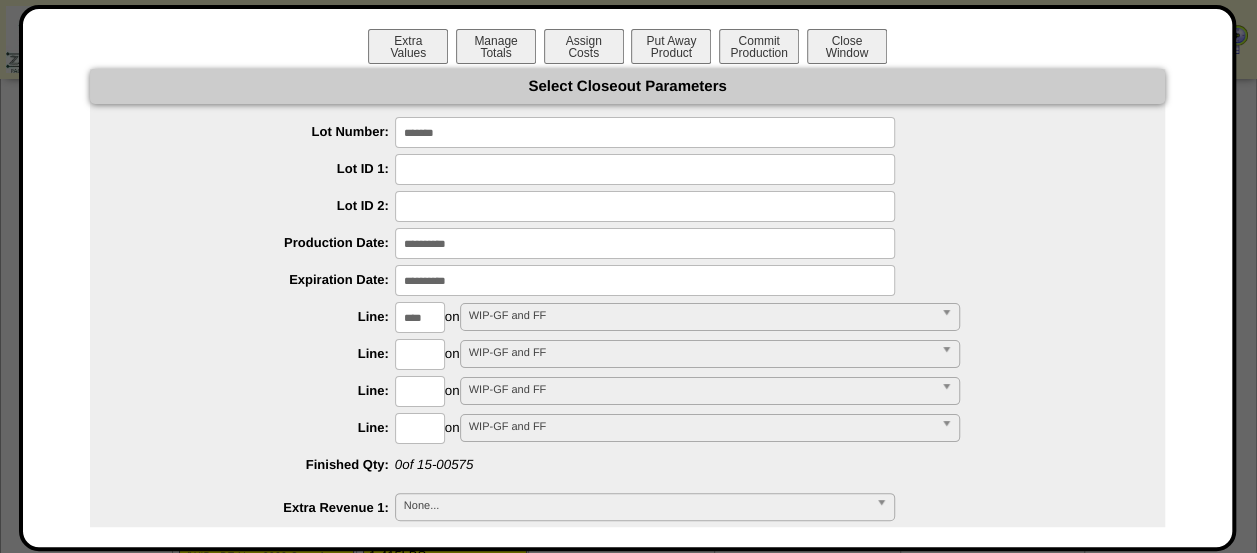 type on "****" 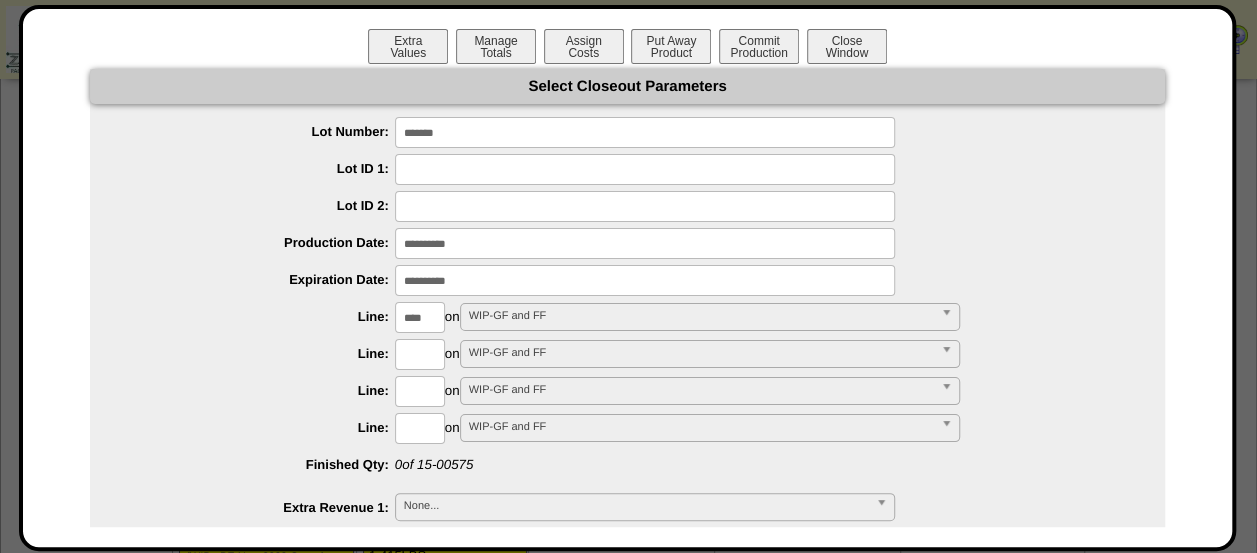 click on "**********" at bounding box center (627, 862) 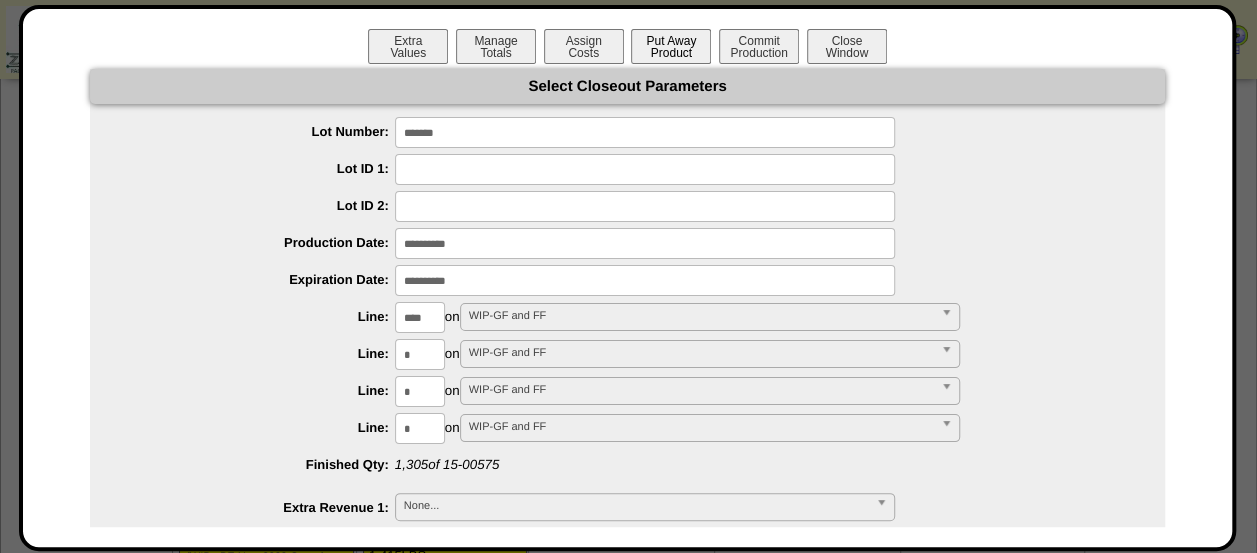 click on "Put Away Product" at bounding box center [671, 46] 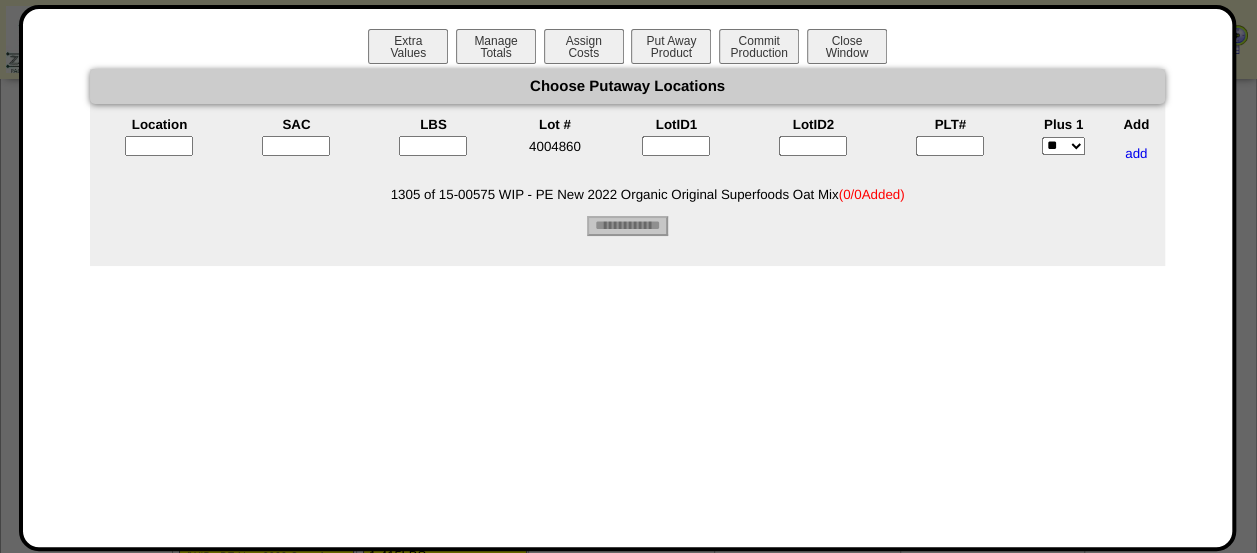 click on "Location" at bounding box center [159, 124] 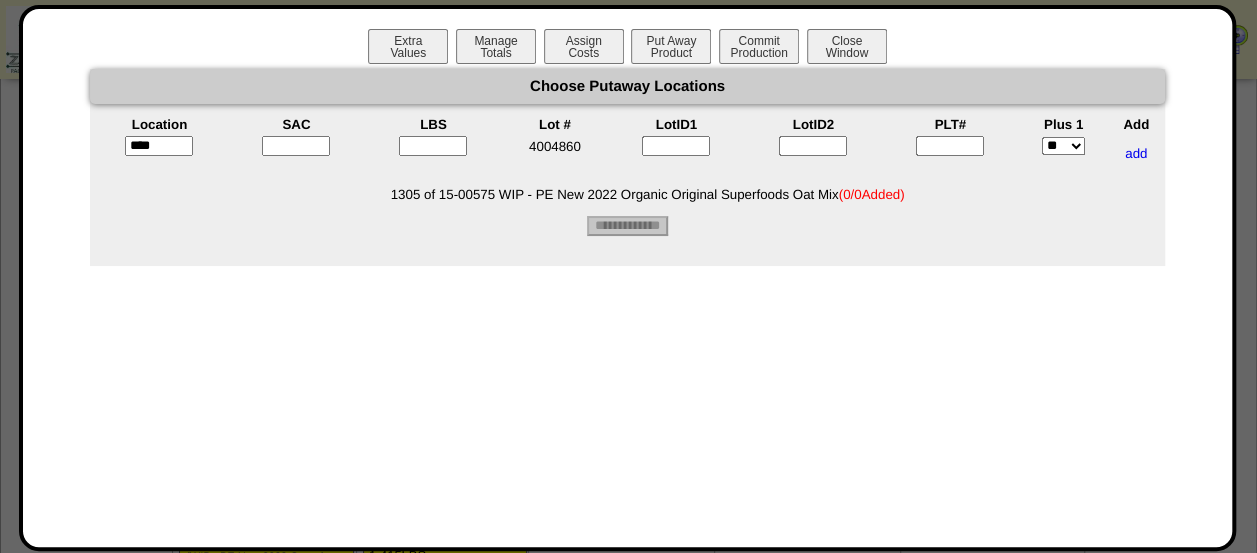 type on "*****" 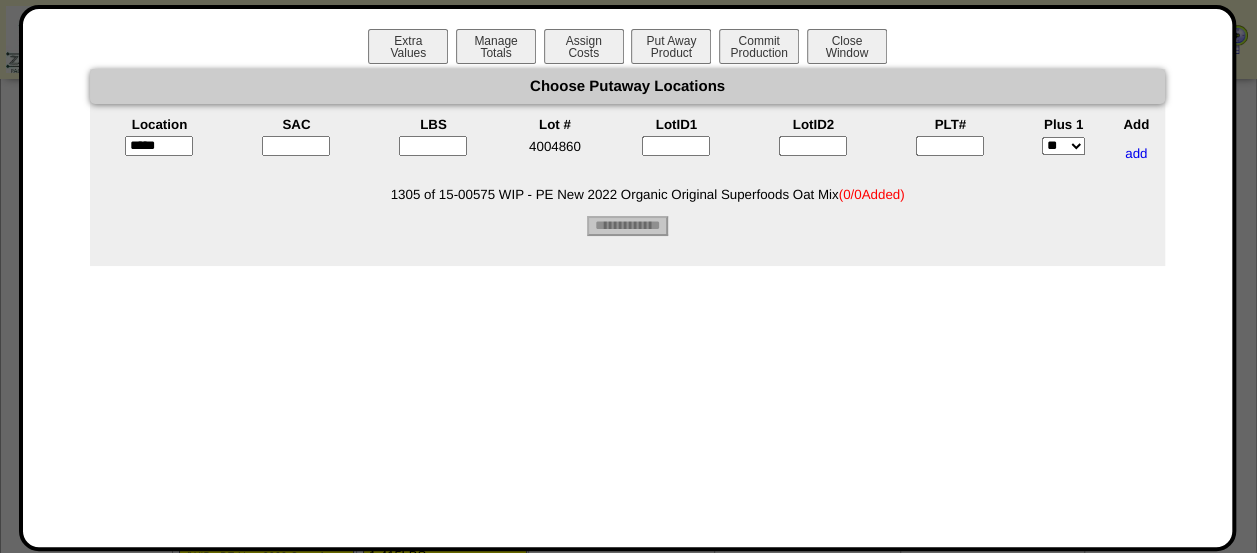 click on "Location
SAC
LBS
Lot #
LotID1
LotID2
PLT#
Plus 1
Add
*****
4004860
** ***" at bounding box center (627, 144) 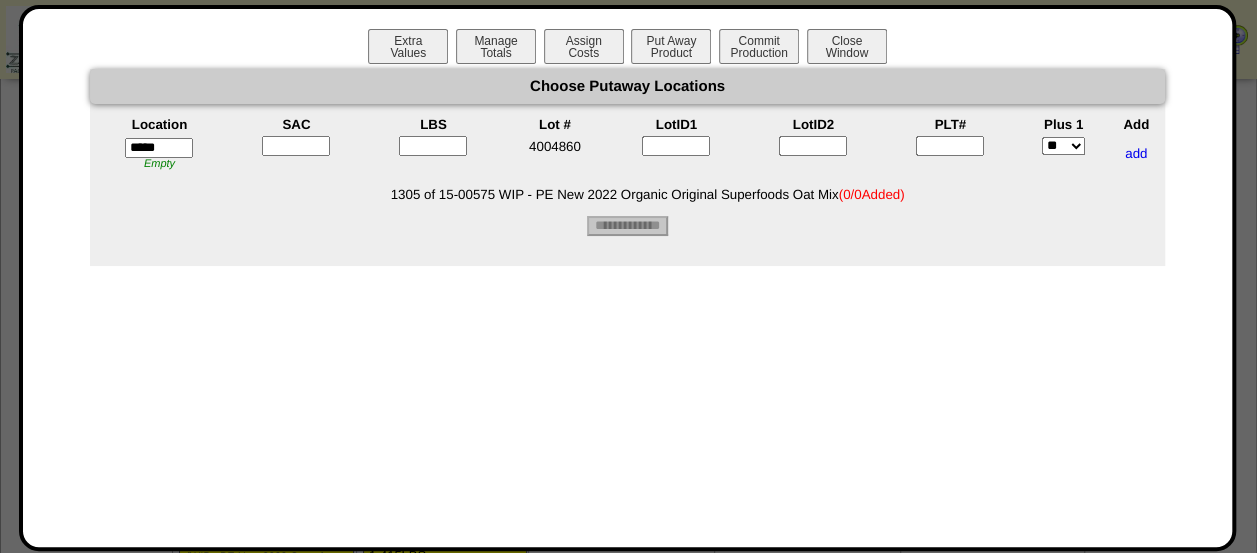 type on "*" 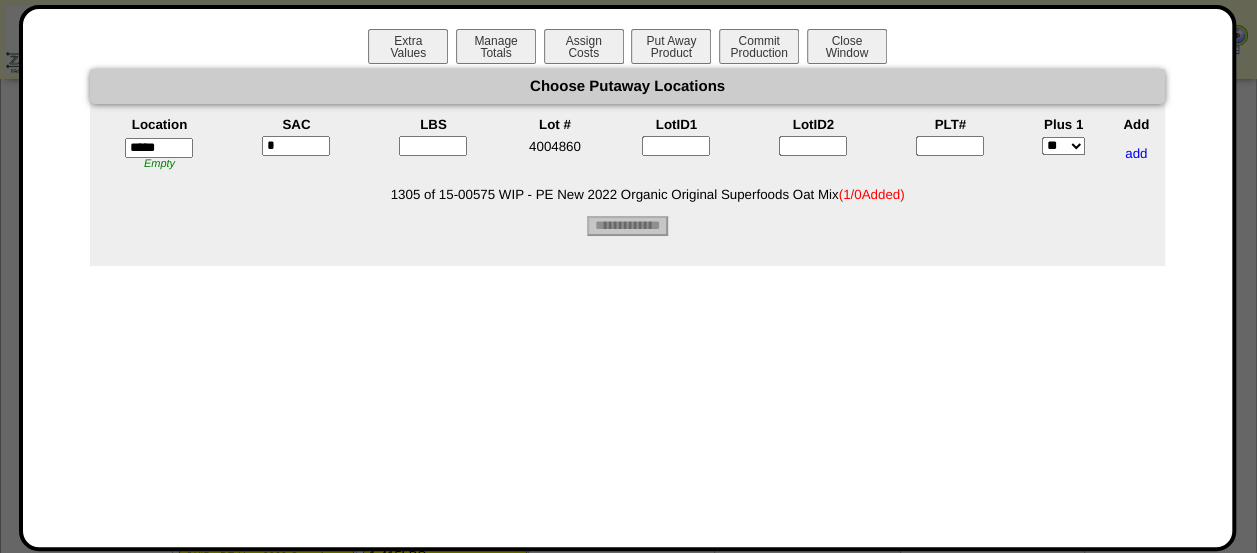 click at bounding box center (433, 146) 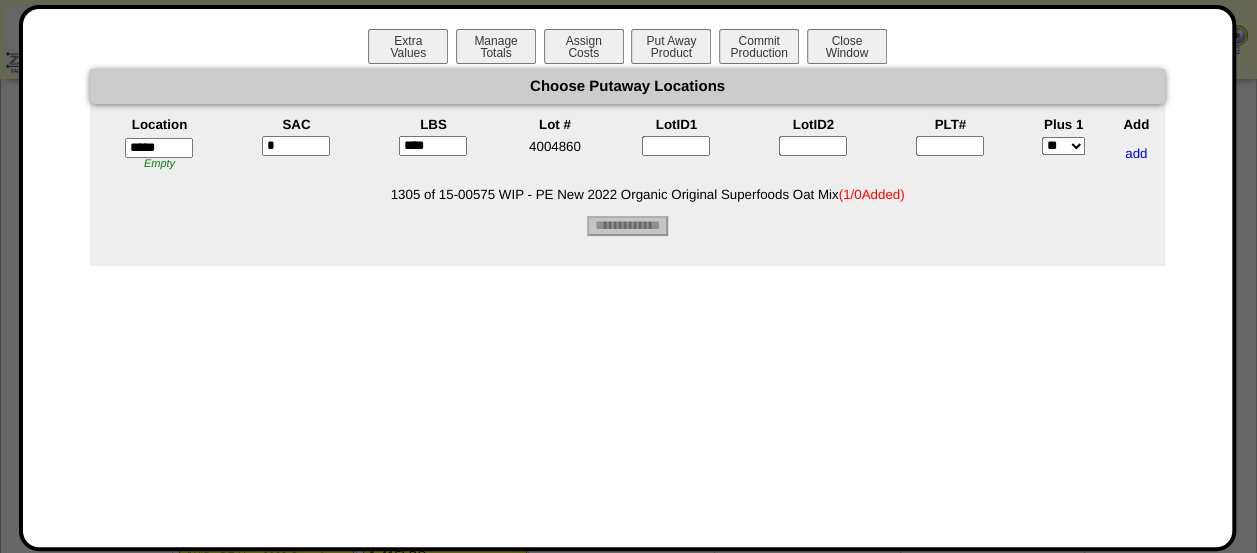 type on "****" 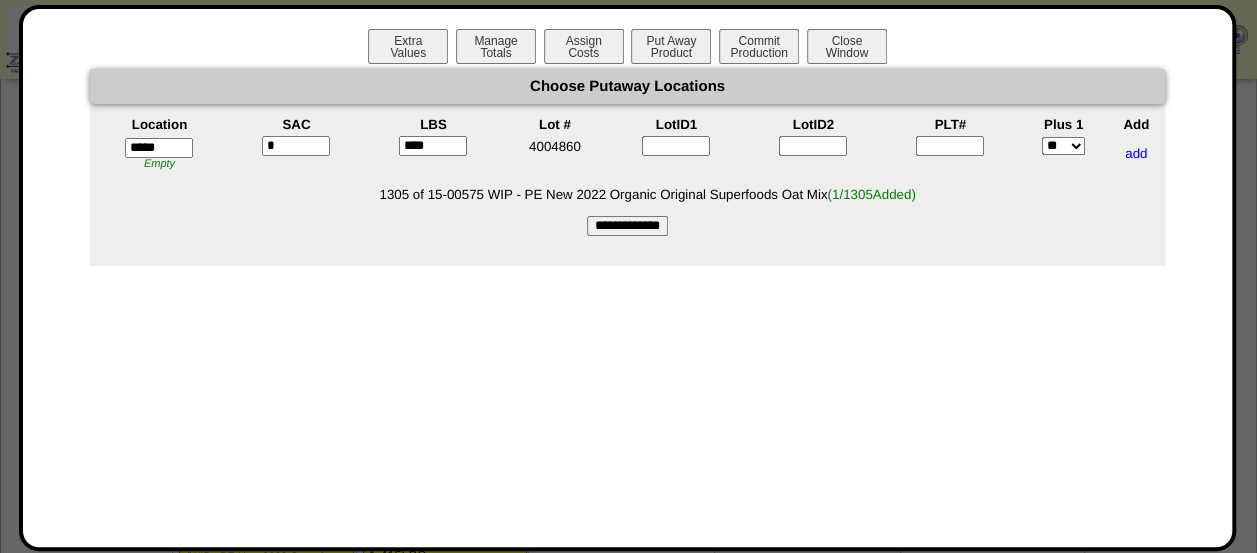 click at bounding box center [950, 146] 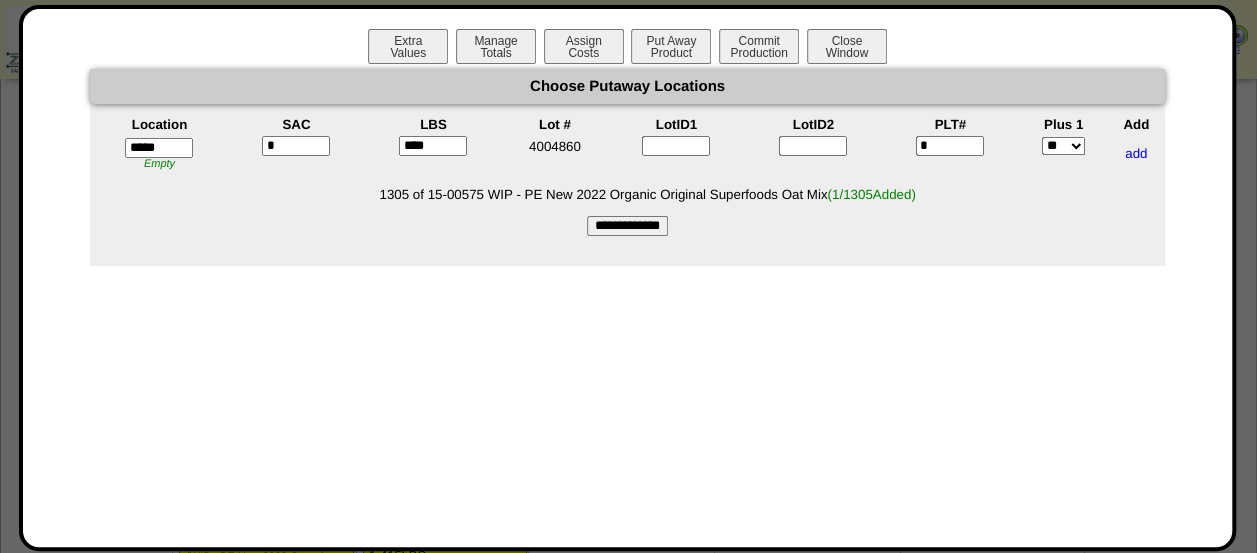 click on "**********" at bounding box center [627, 226] 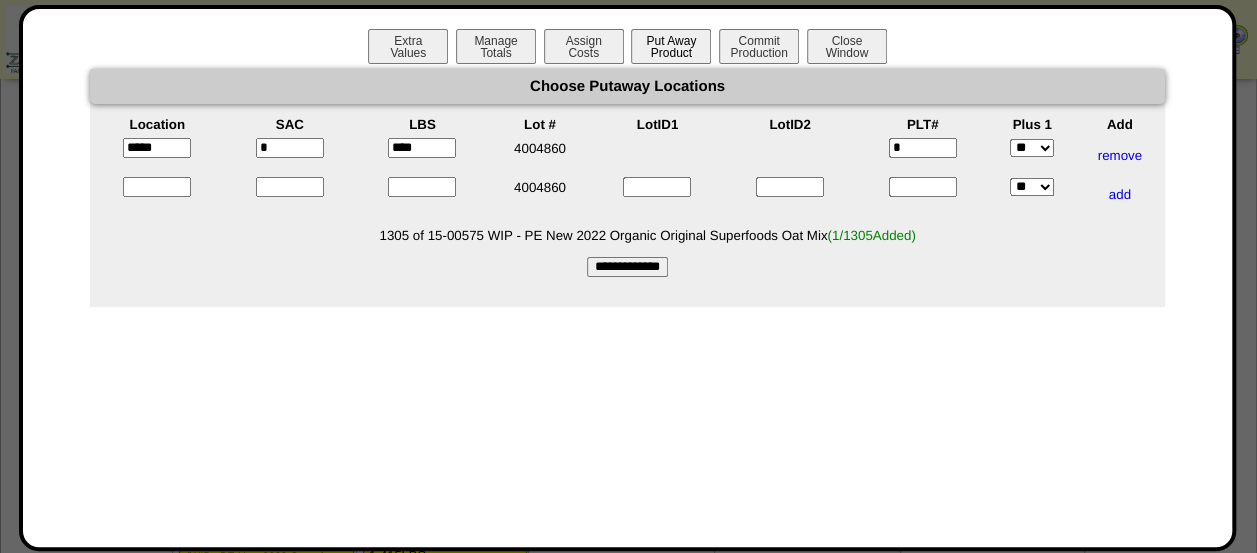 click on "Put Away Product" at bounding box center (671, 46) 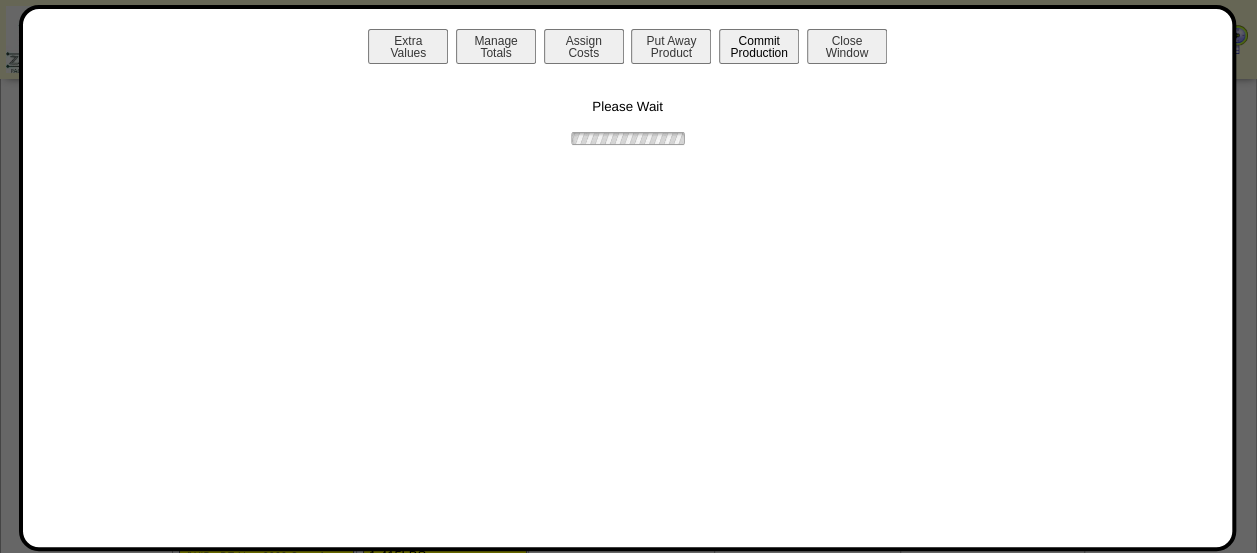 click on "Commit Production" at bounding box center [759, 46] 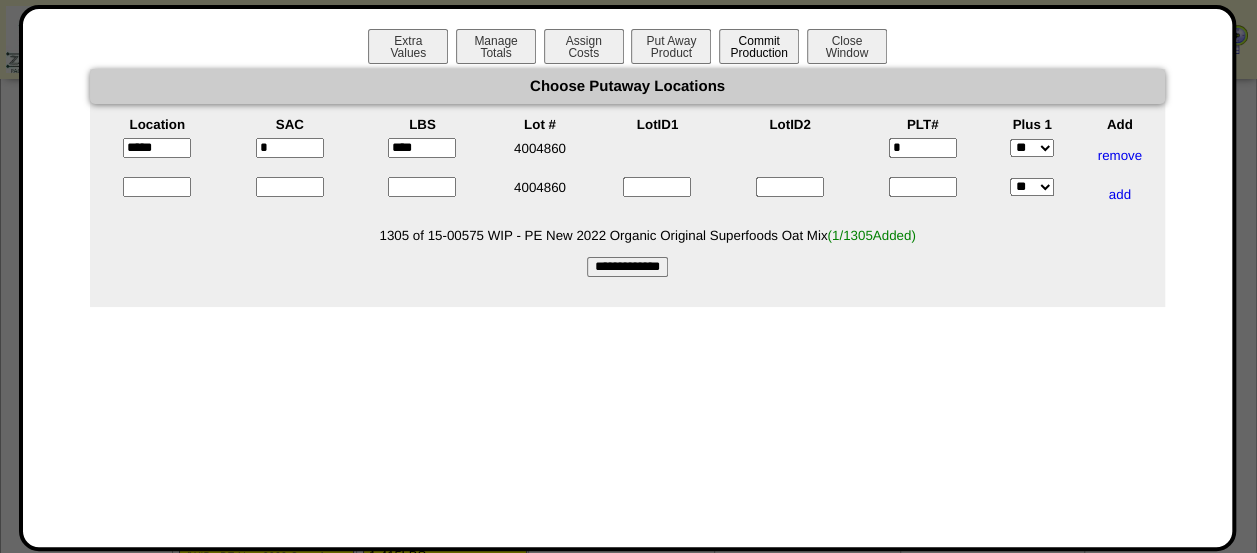 click on "Commit Production" at bounding box center (759, 46) 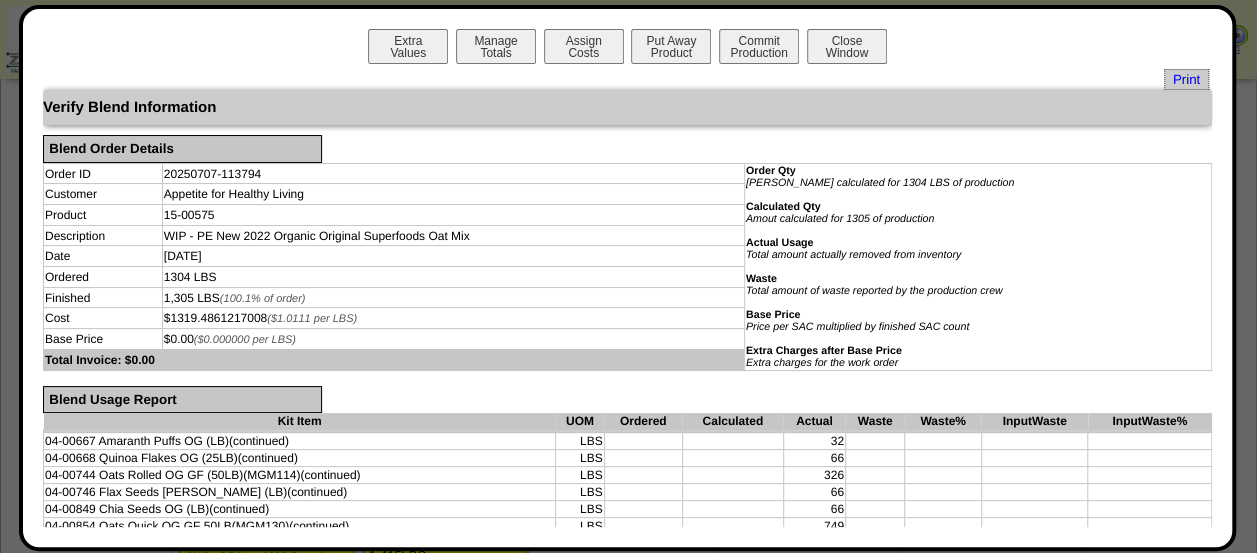 scroll, scrollTop: 451, scrollLeft: 0, axis: vertical 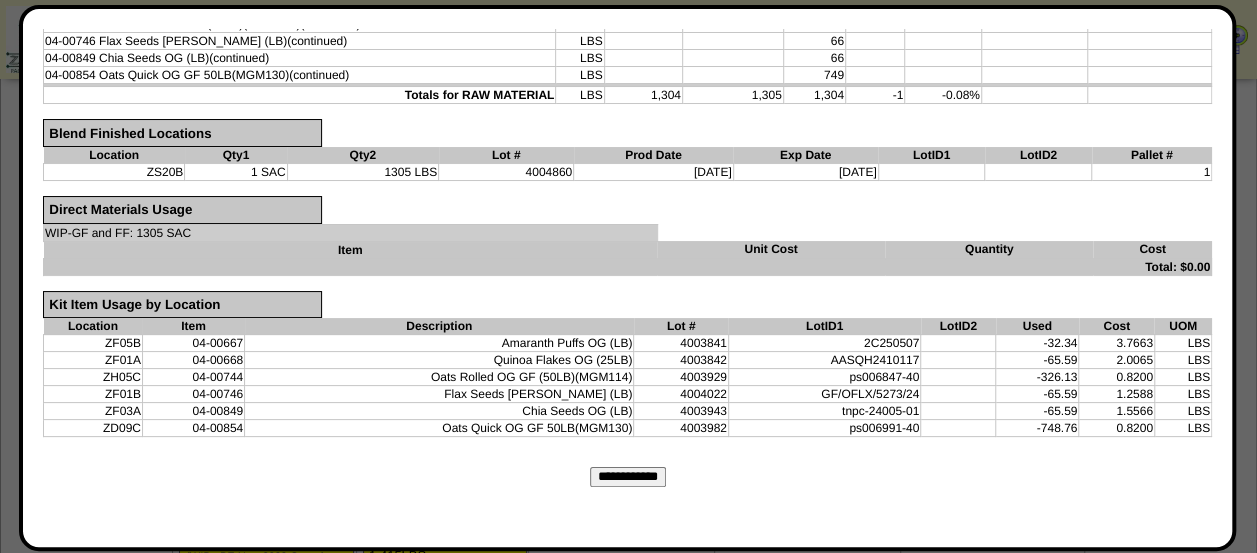 click on "**********" at bounding box center (628, 477) 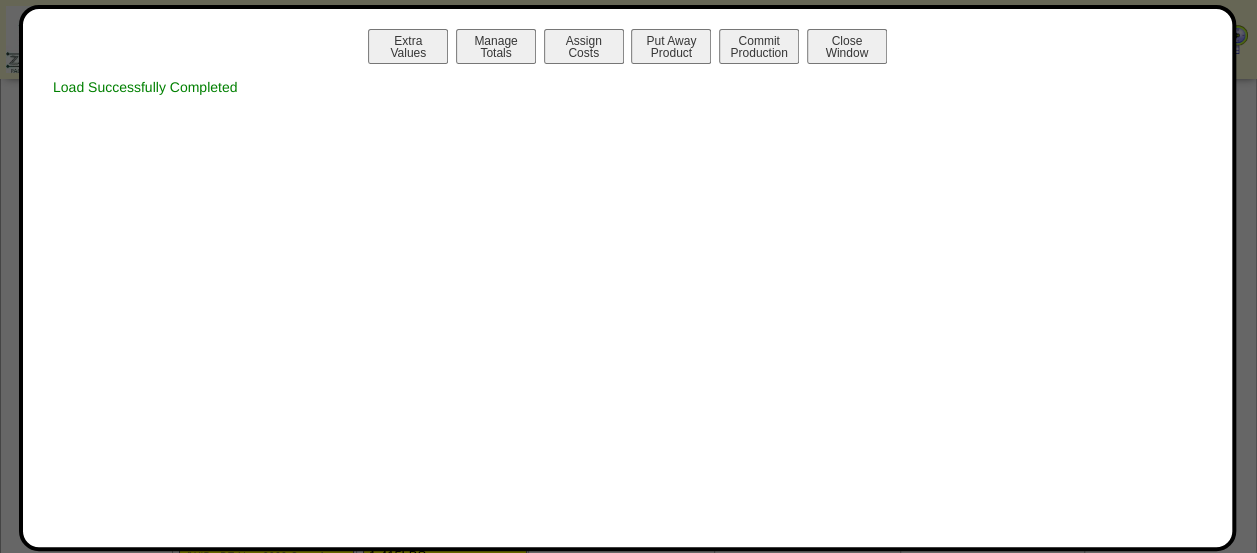 scroll, scrollTop: 0, scrollLeft: 0, axis: both 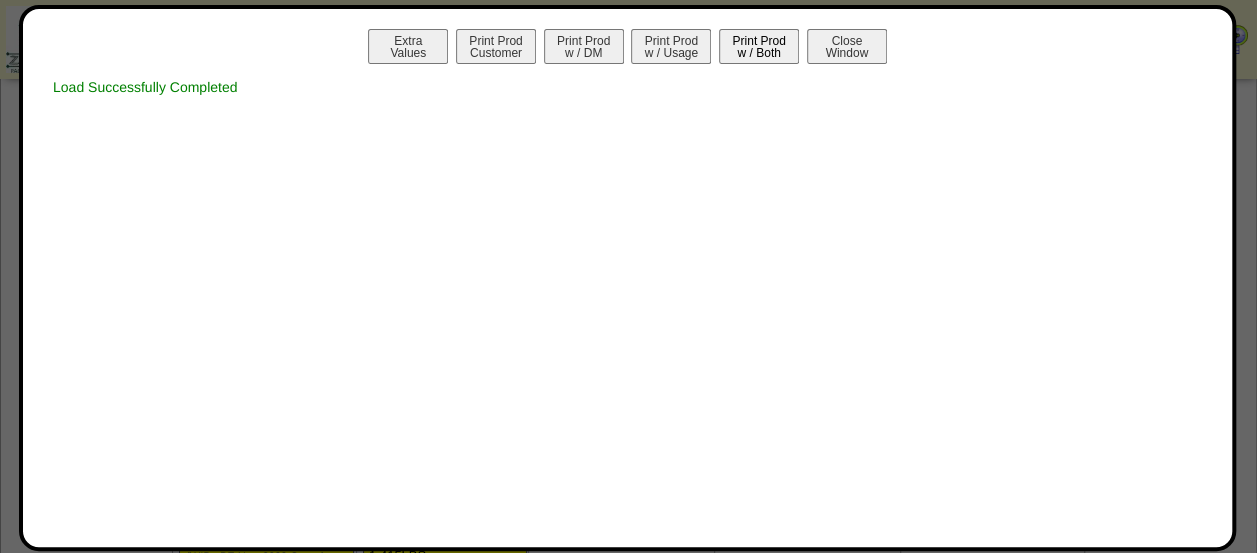 click on "Print Prod w / Both" at bounding box center [759, 46] 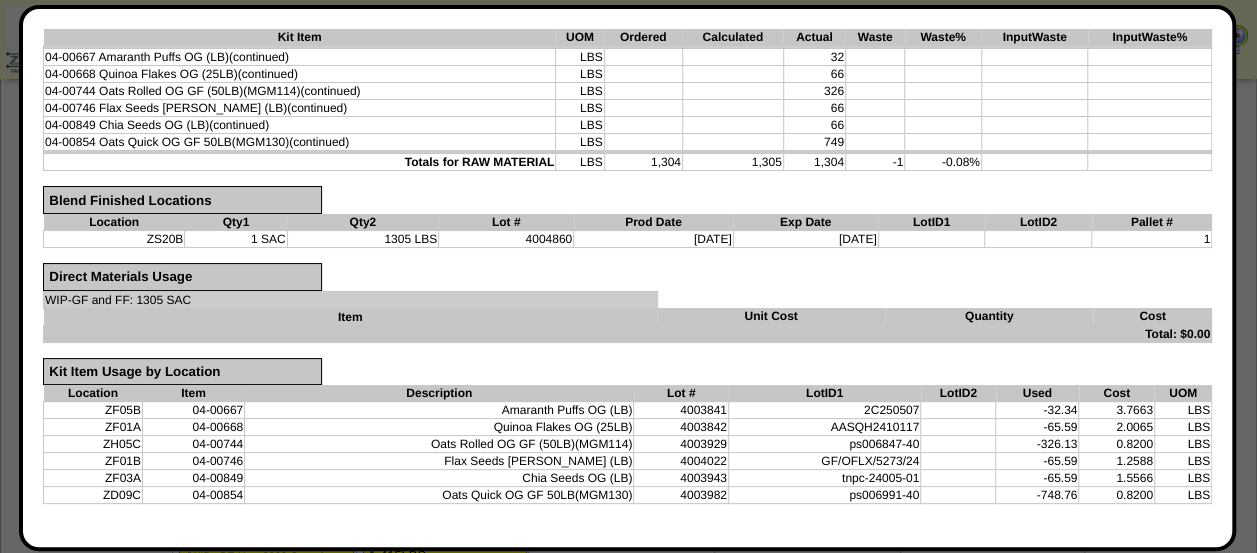 scroll, scrollTop: 0, scrollLeft: 0, axis: both 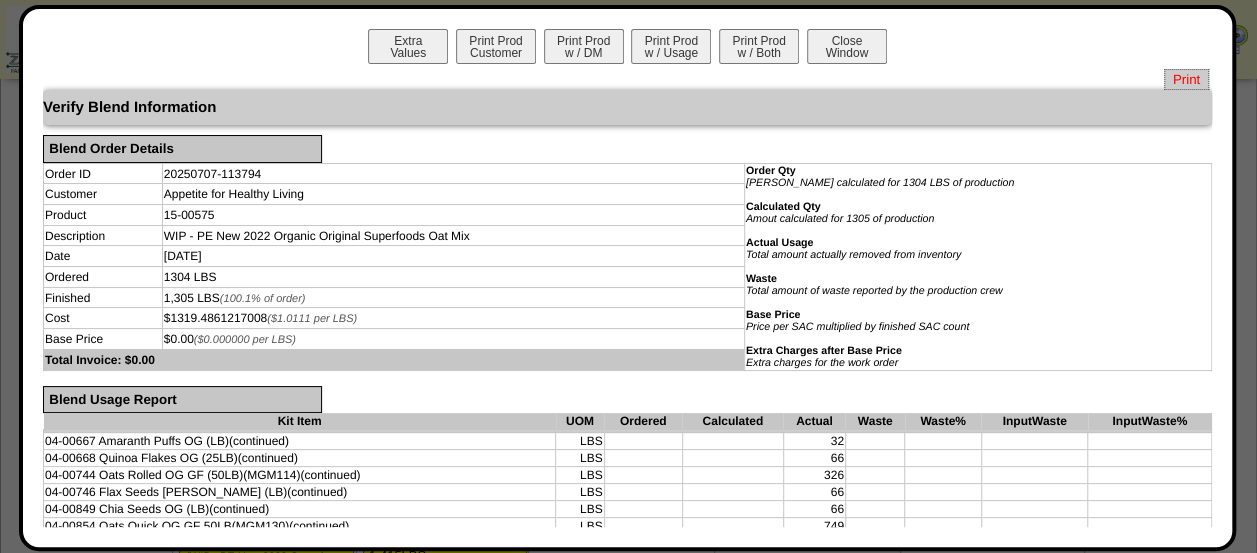 click on "Print" at bounding box center (1186, 79) 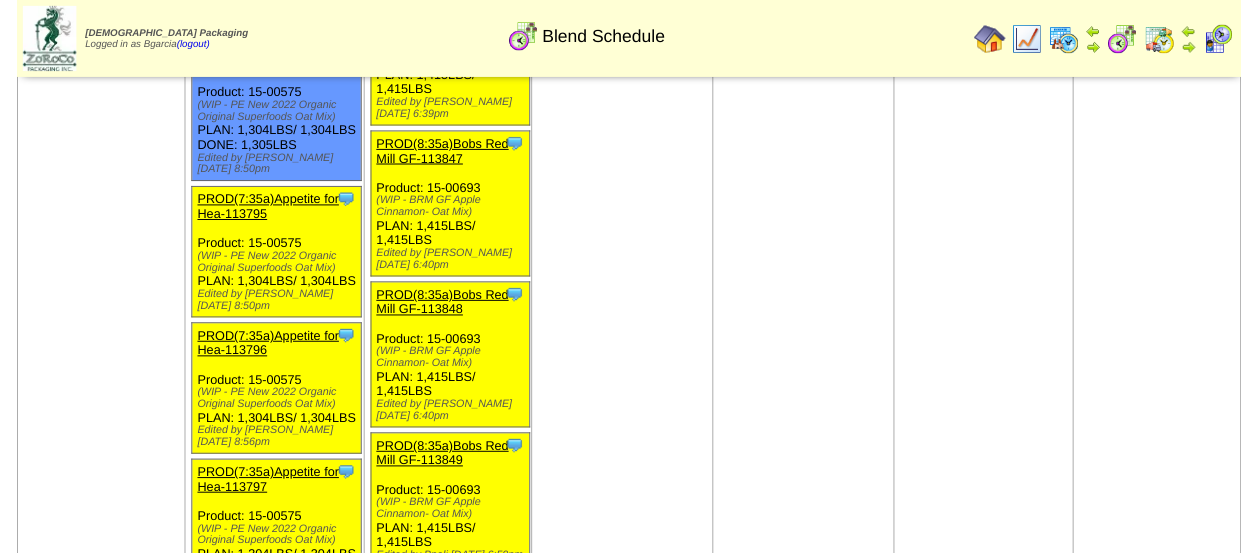 scroll, scrollTop: 2994, scrollLeft: 0, axis: vertical 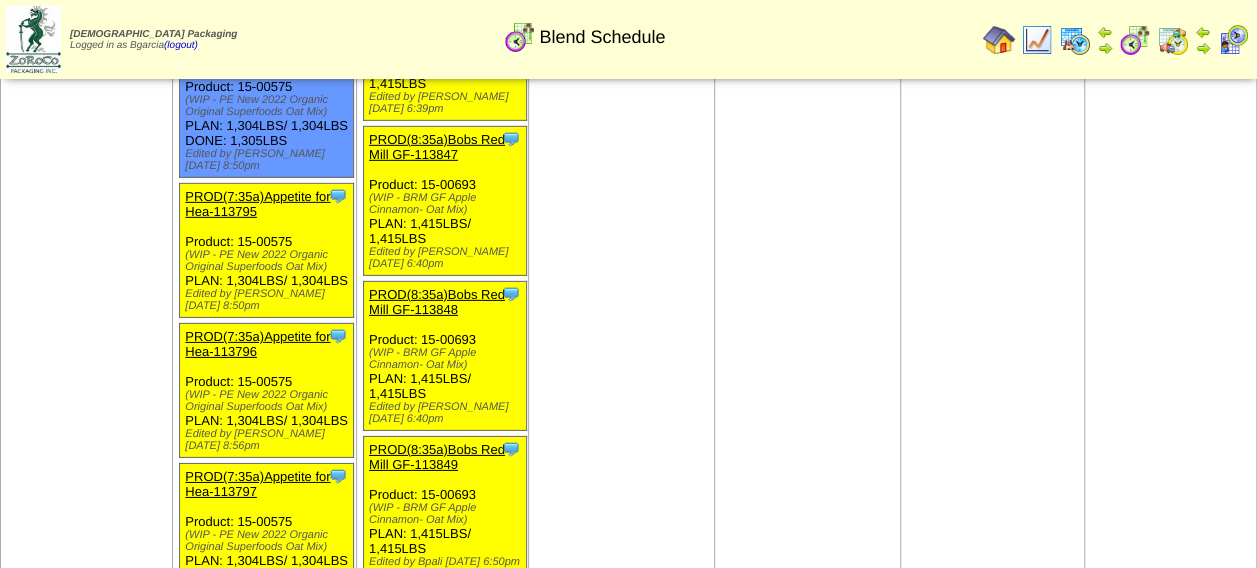 click on "Clone Item
PROD(7:35a)Appetite for Hea-113795
Appetite for Healthy Living
[PERSON_NAME]: 113795
748.7568 LBS: 04-00854
(Oats Quick OG GF 50LB(MGM130))
326.1304 LBS: 04-00744
(Oats Rolled OG GF (50LB)(MGM114))
65.5912 LBS: 04-00746" at bounding box center [266, 251] 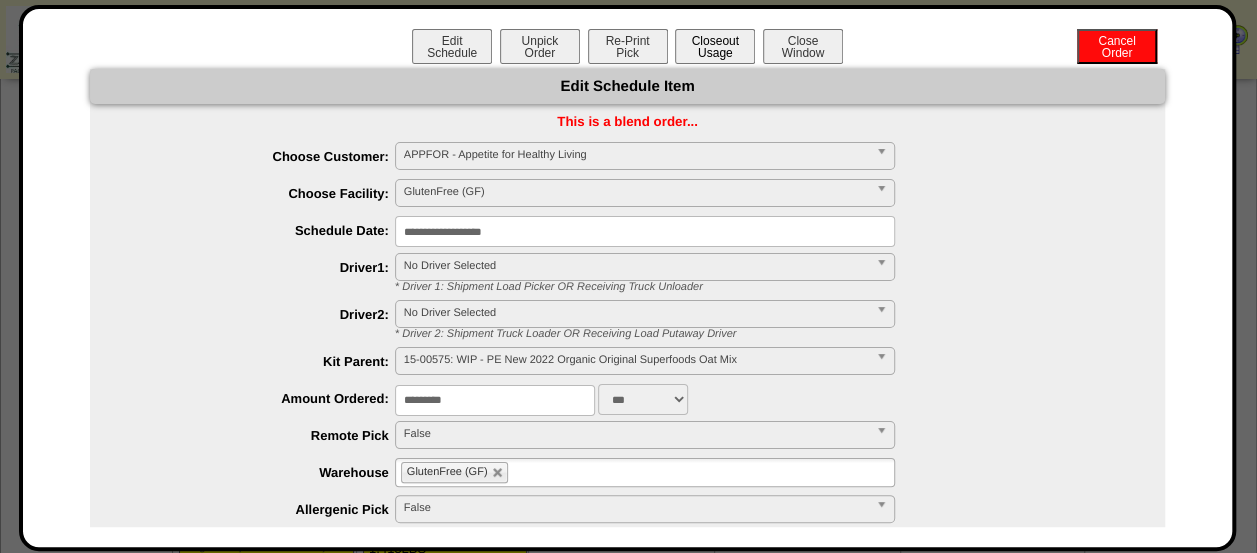 click on "Closeout Usage" at bounding box center (715, 46) 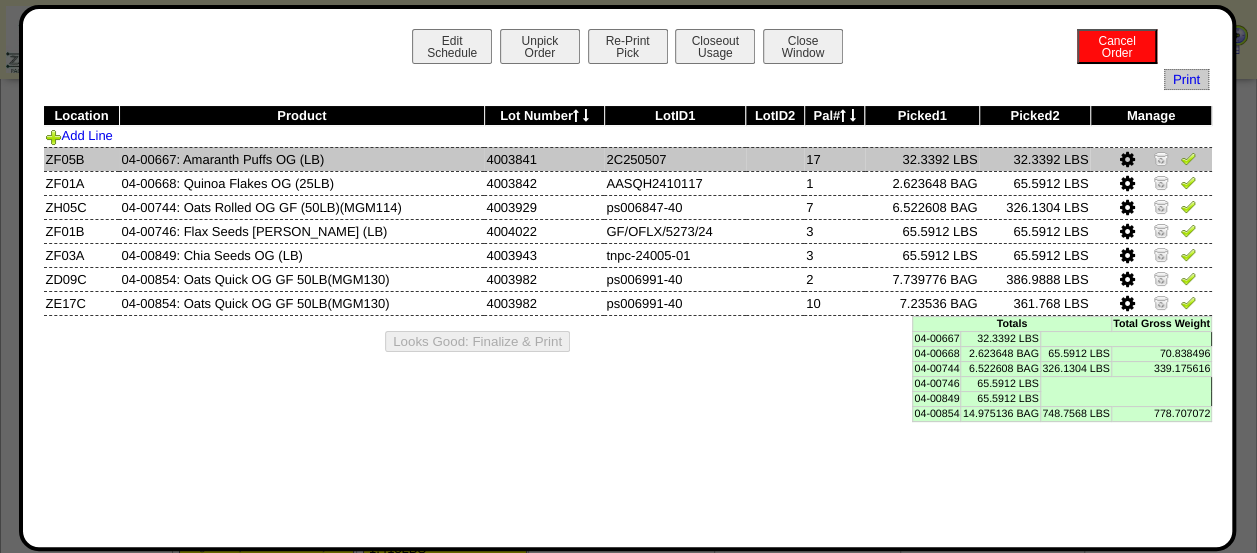 click at bounding box center (1188, 158) 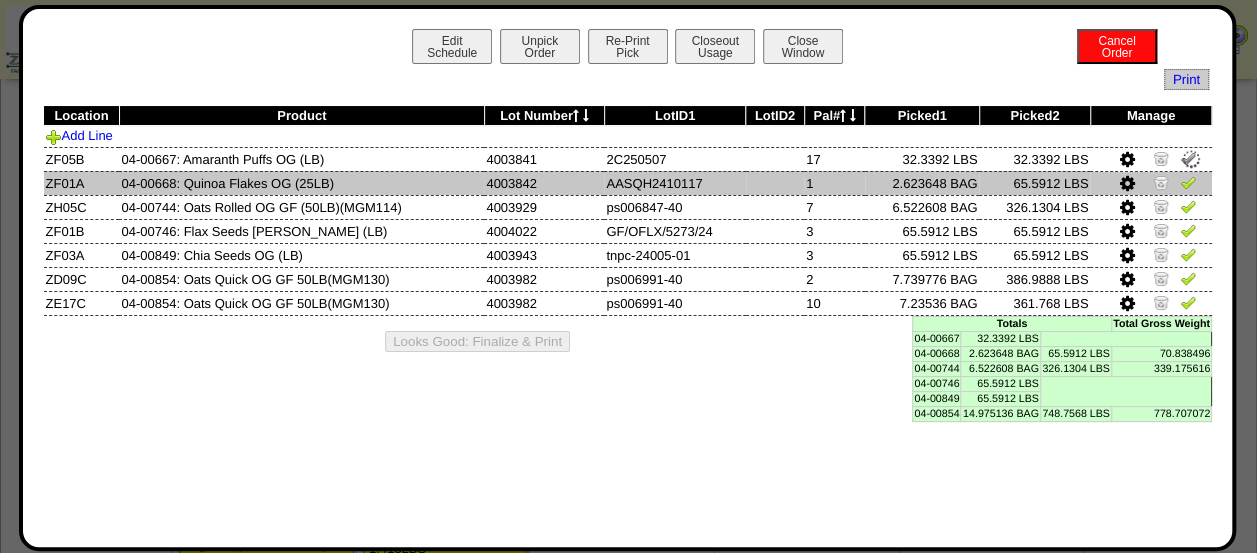 click at bounding box center [1150, 183] 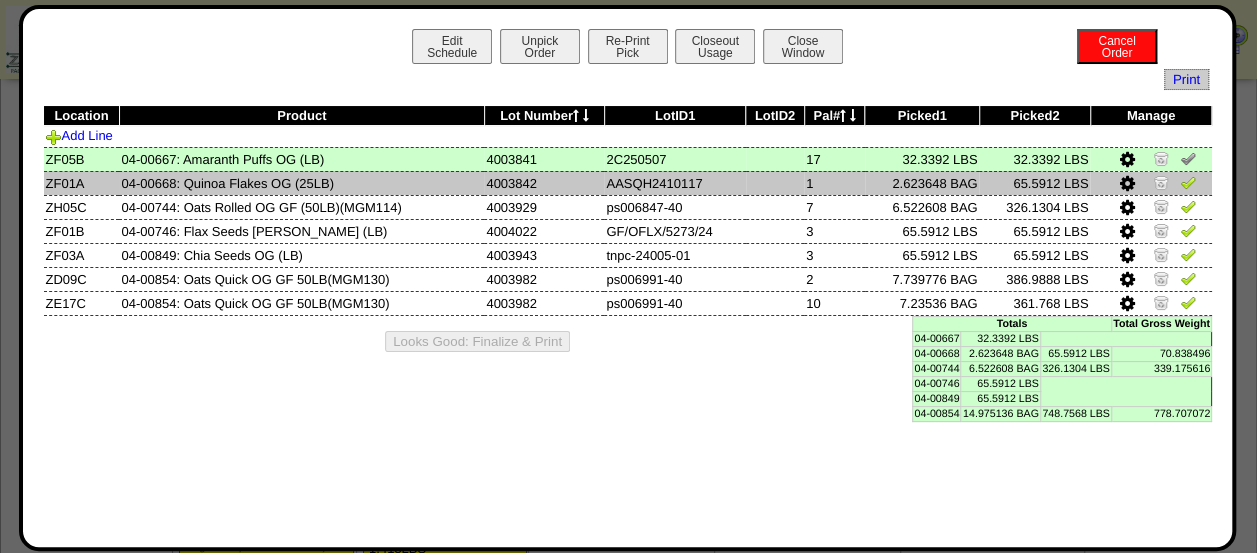 click at bounding box center (1188, 182) 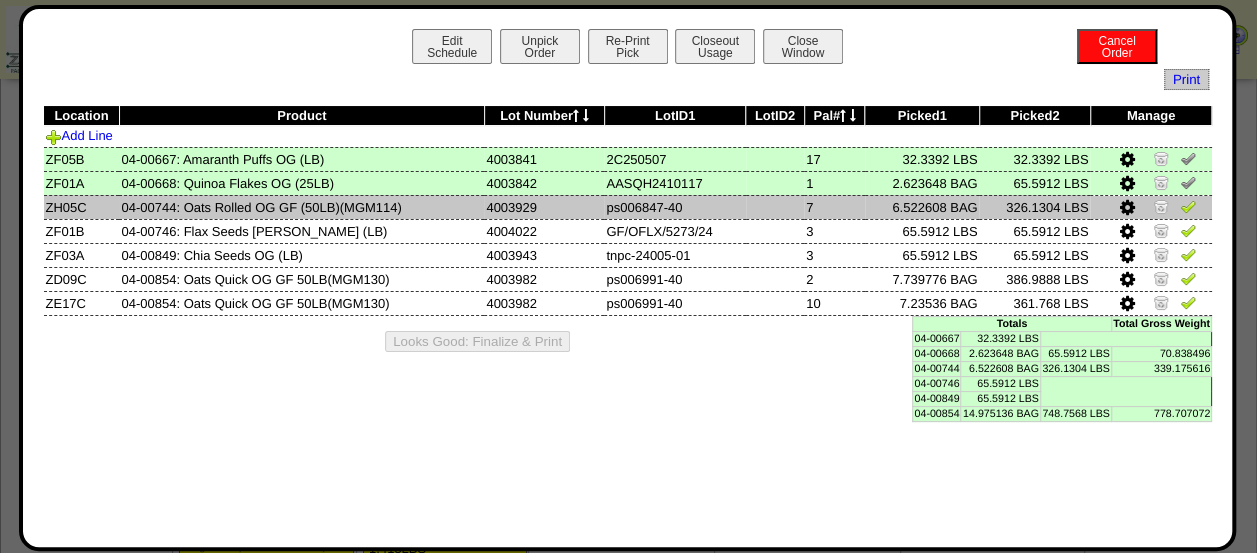 click at bounding box center (1188, 206) 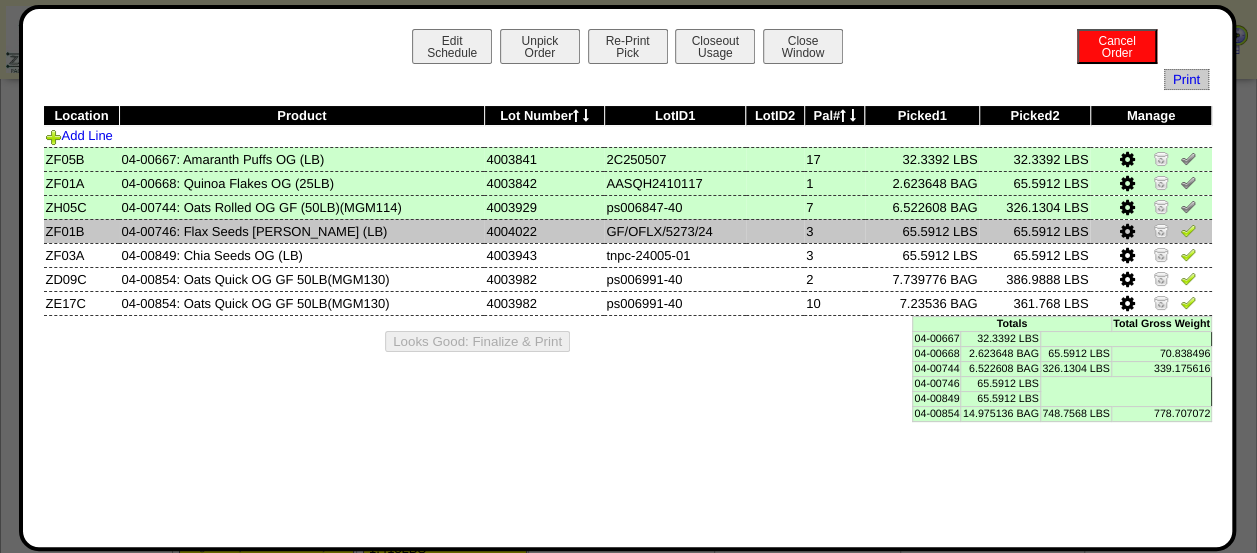 click at bounding box center [1188, 230] 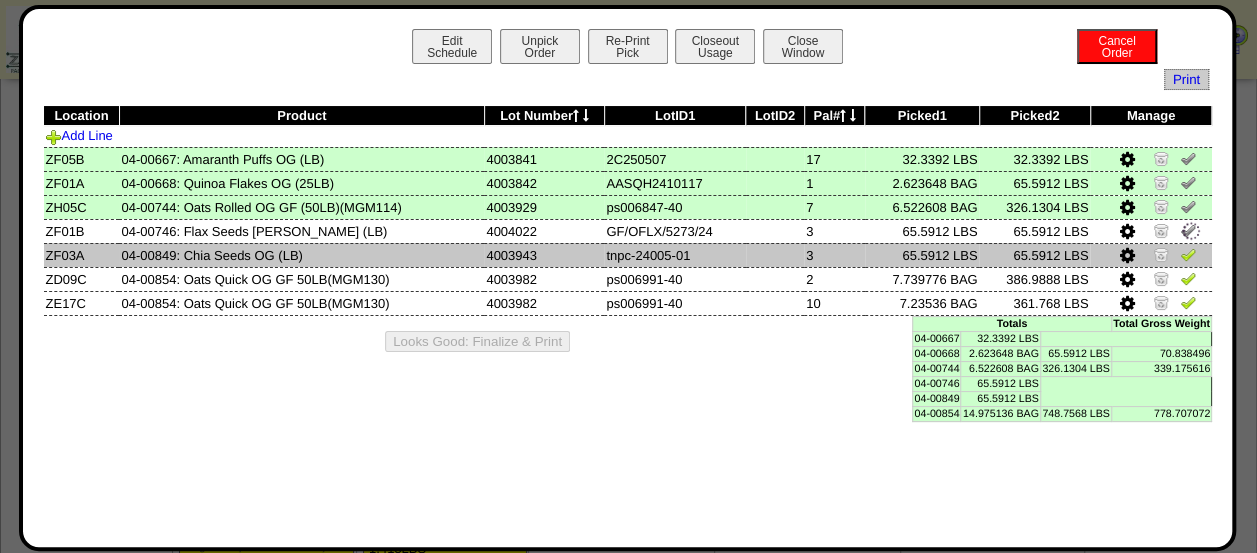 click at bounding box center (1188, 254) 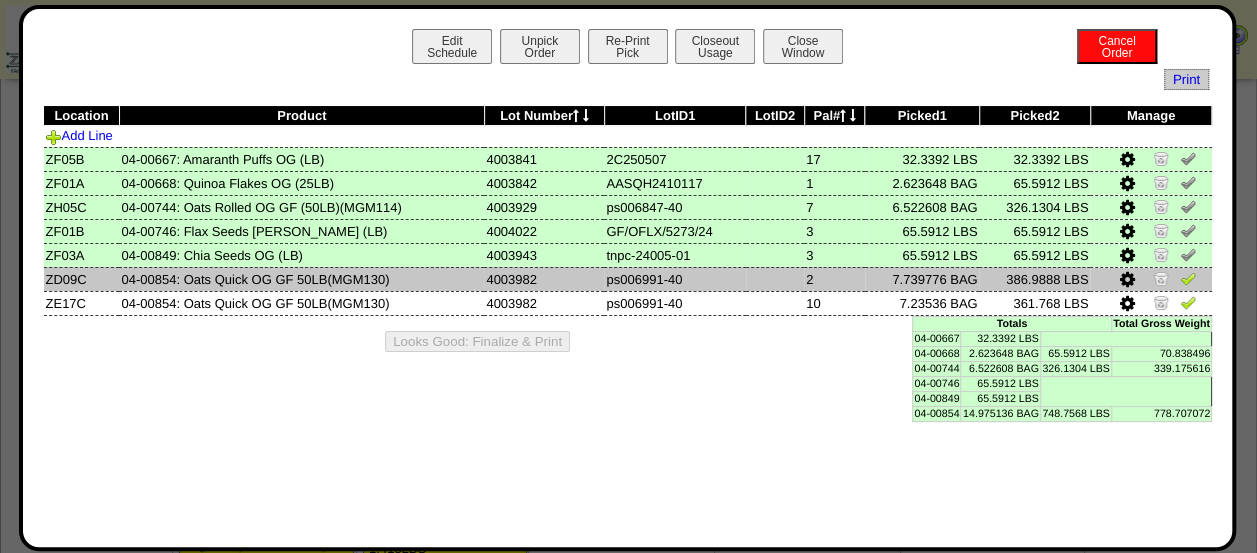 click at bounding box center [1188, 278] 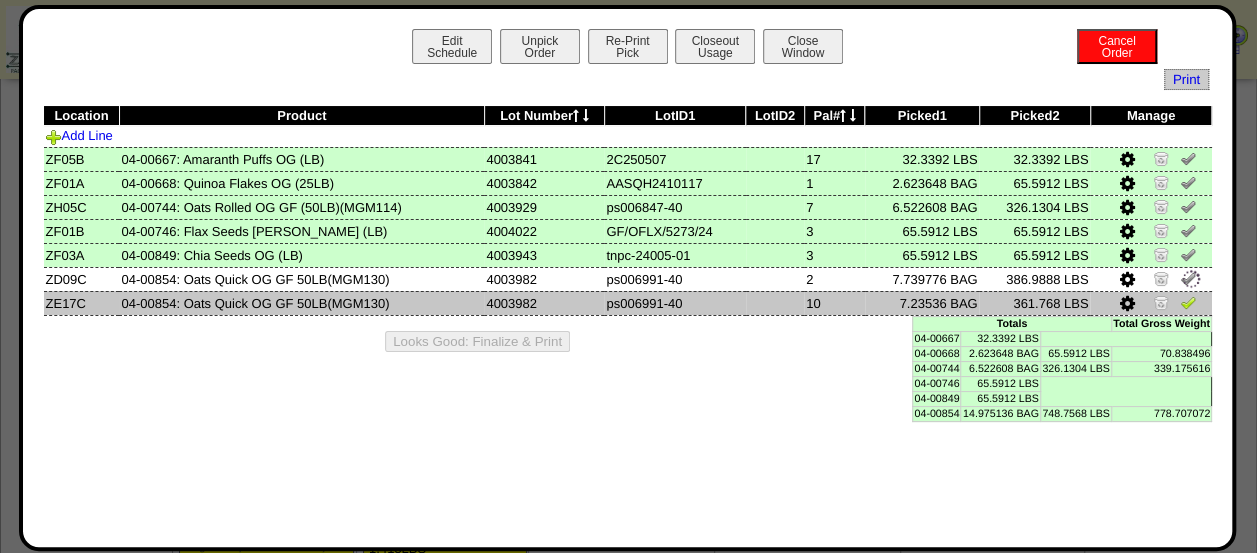 click at bounding box center [1188, 302] 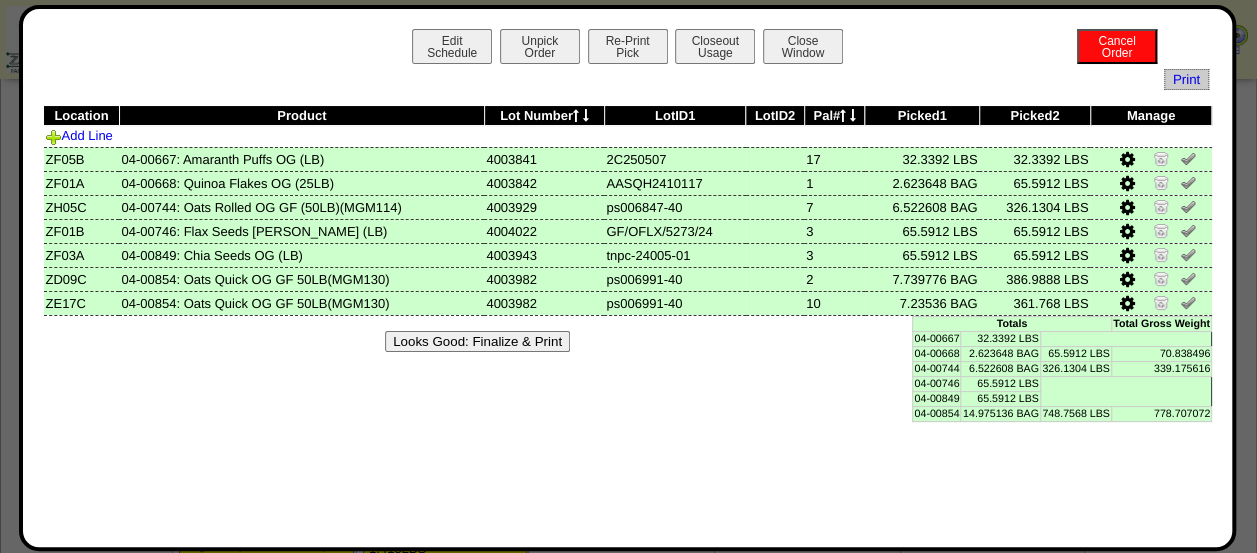click on "Looks Good: Finalize & Print" at bounding box center [477, 341] 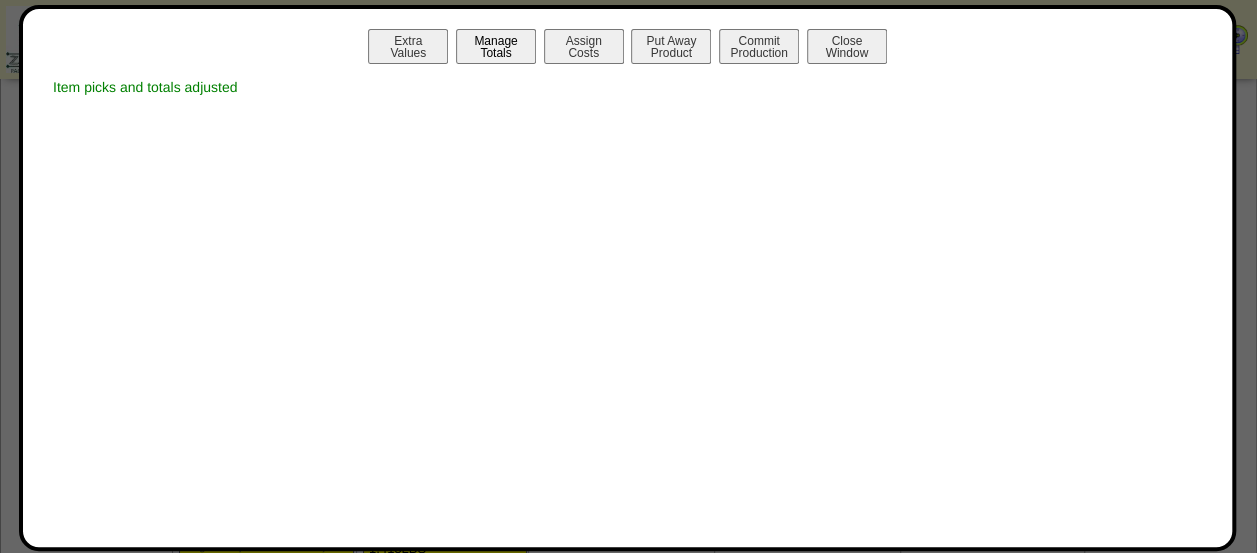 click on "Manage Totals" at bounding box center [496, 46] 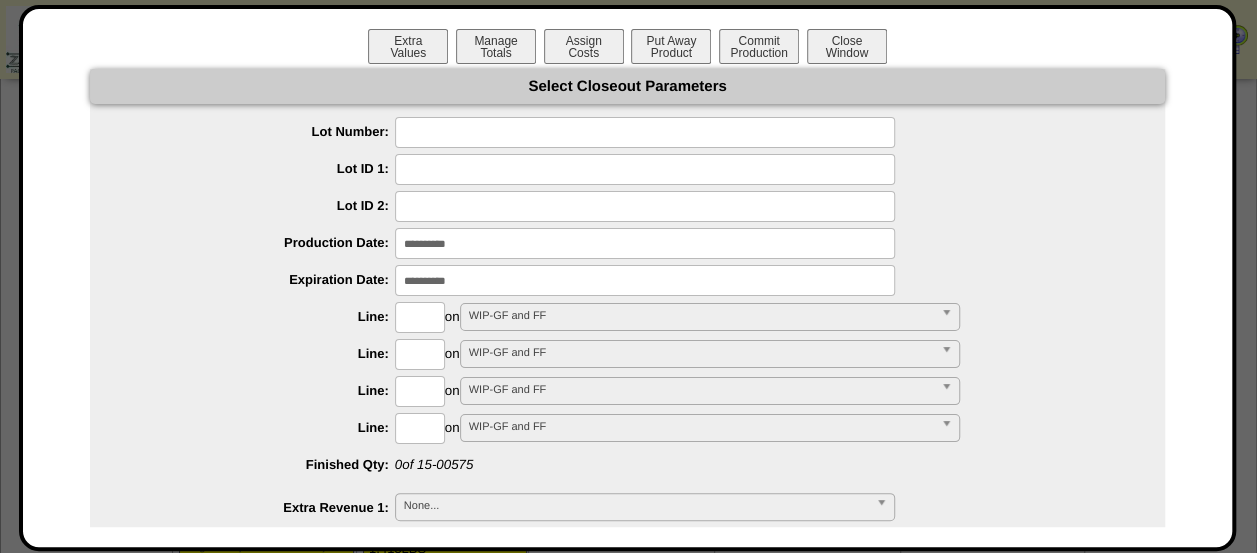 click at bounding box center [645, 132] 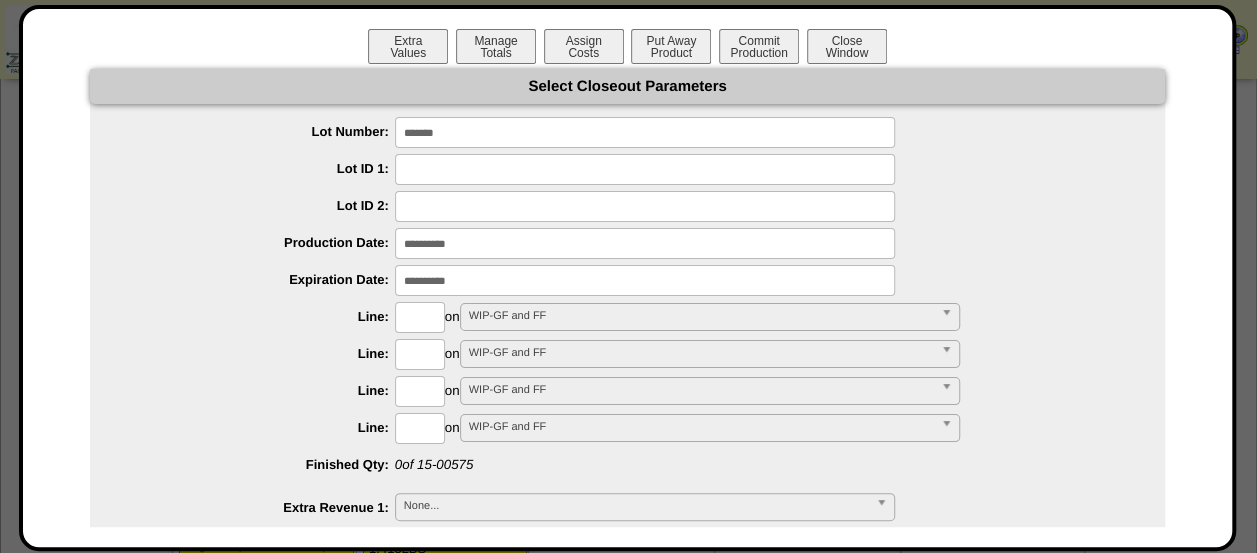 type on "*******" 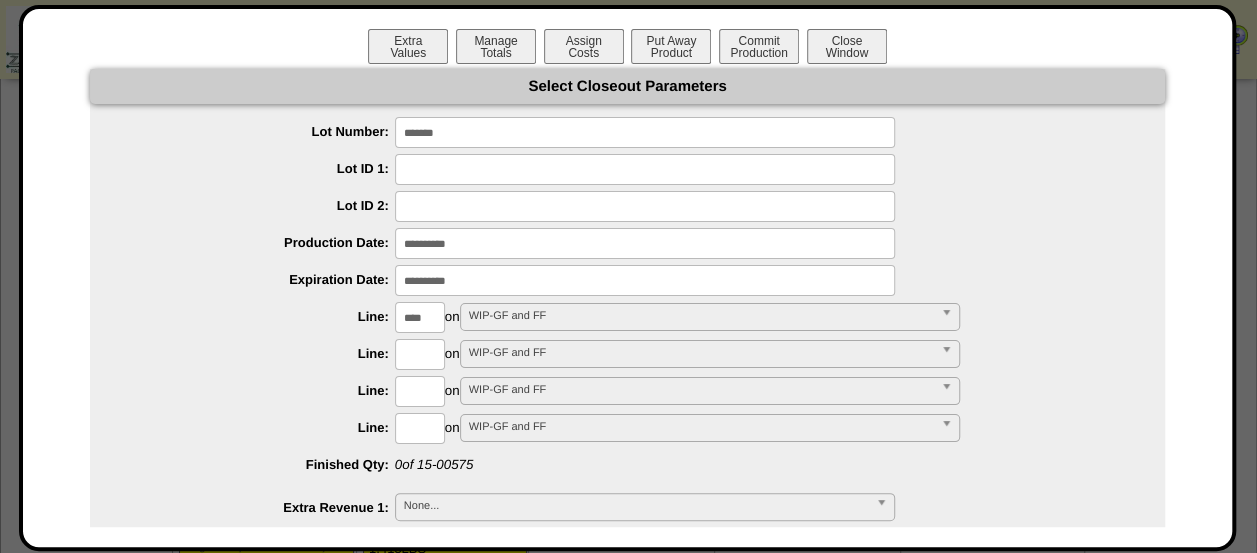 type on "****" 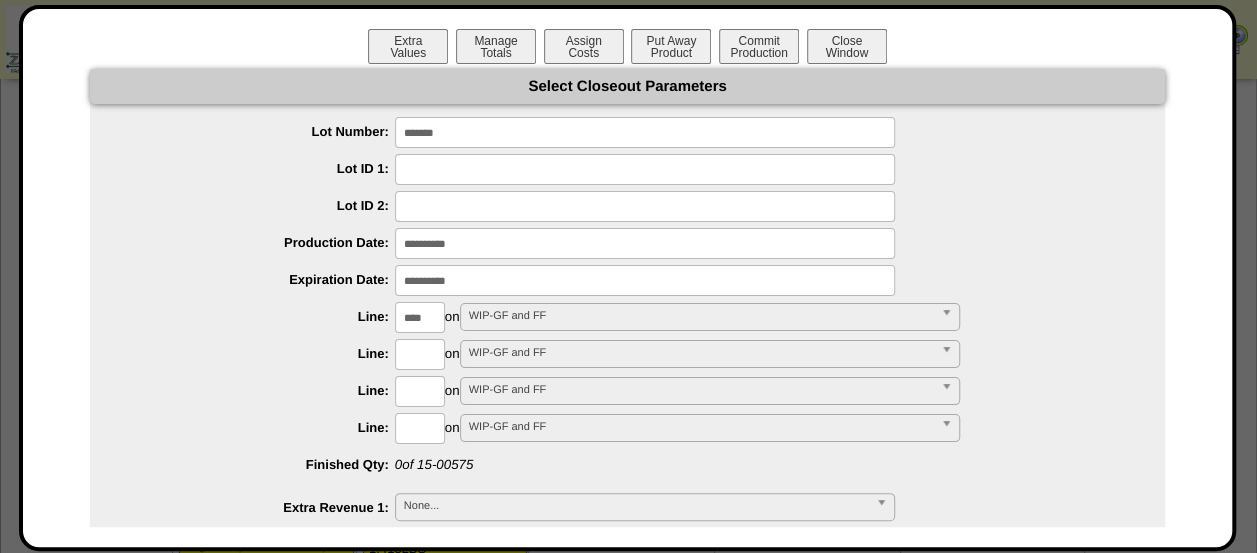 click on "**********" at bounding box center (627, 862) 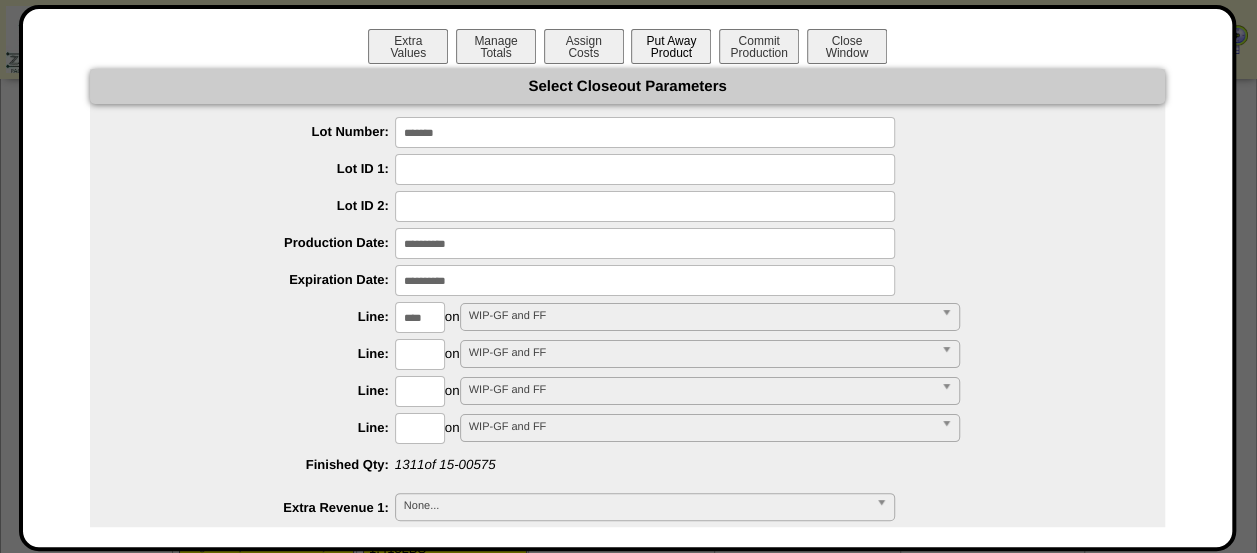 click on "Put Away Product" at bounding box center [671, 46] 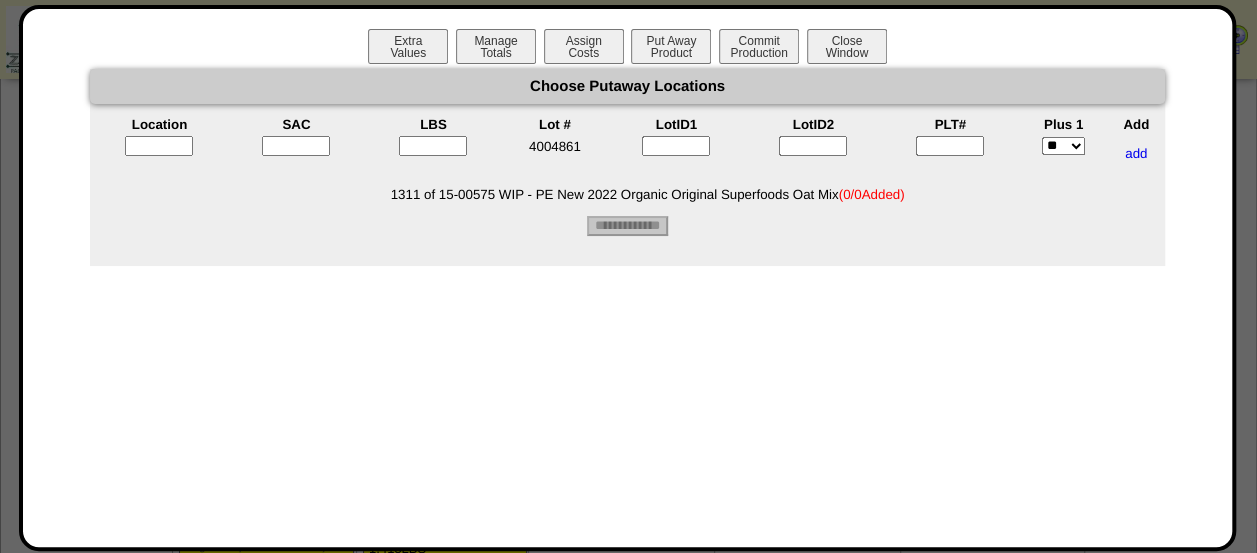 click at bounding box center [159, 146] 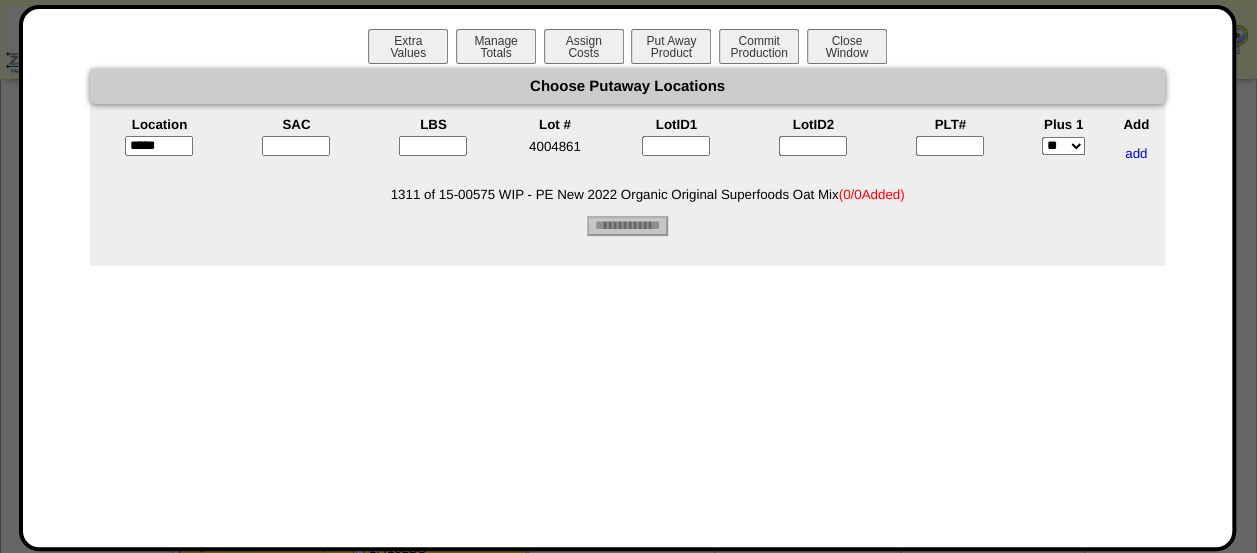 click at bounding box center (296, 146) 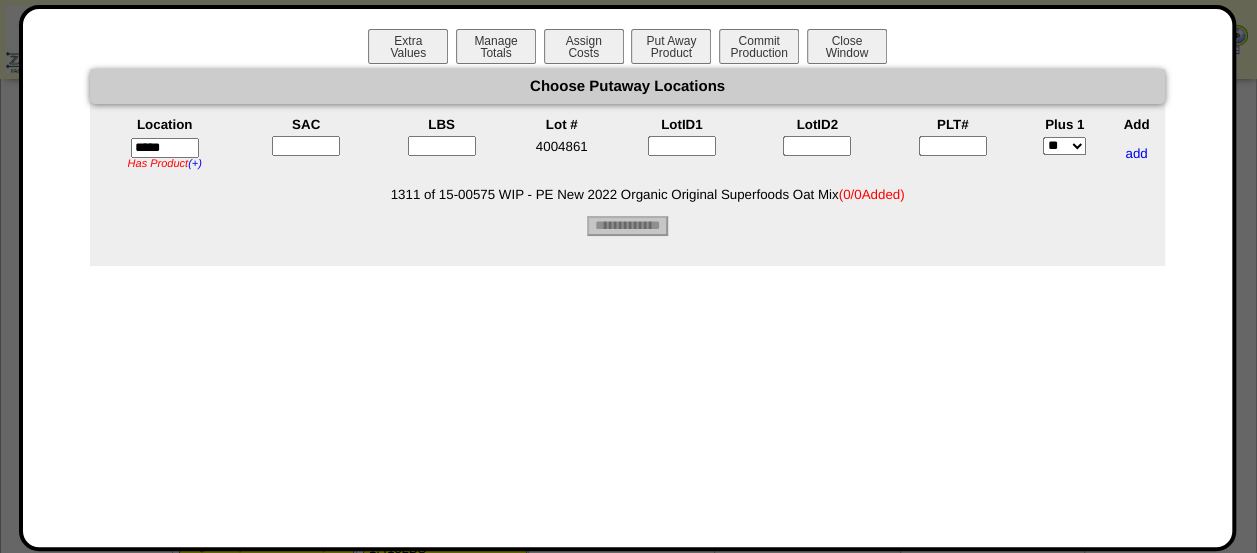 click at bounding box center (306, 146) 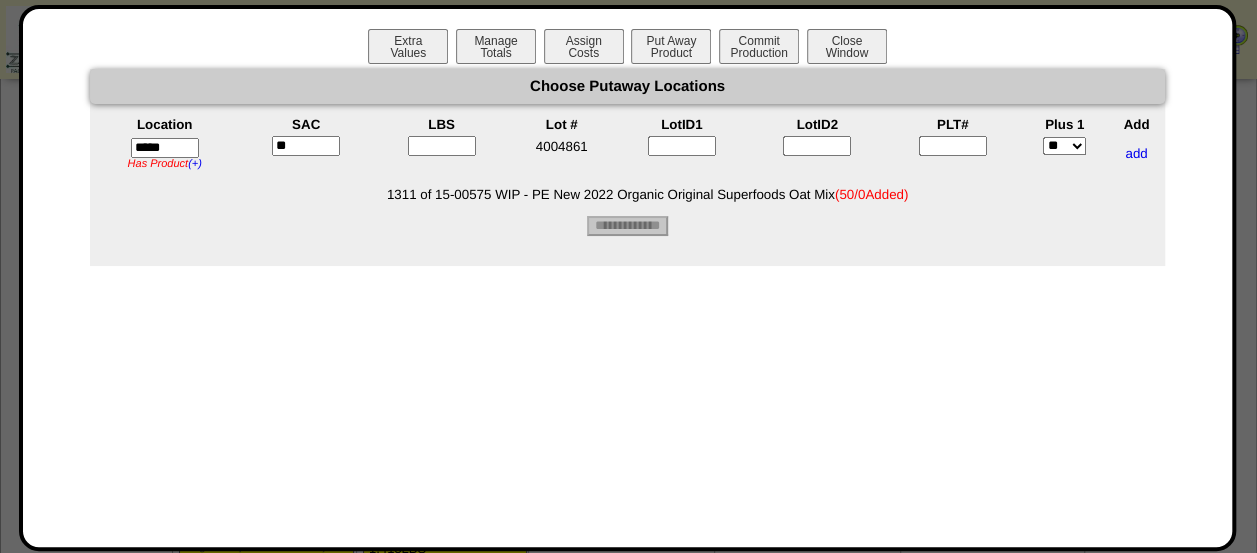 type on "*" 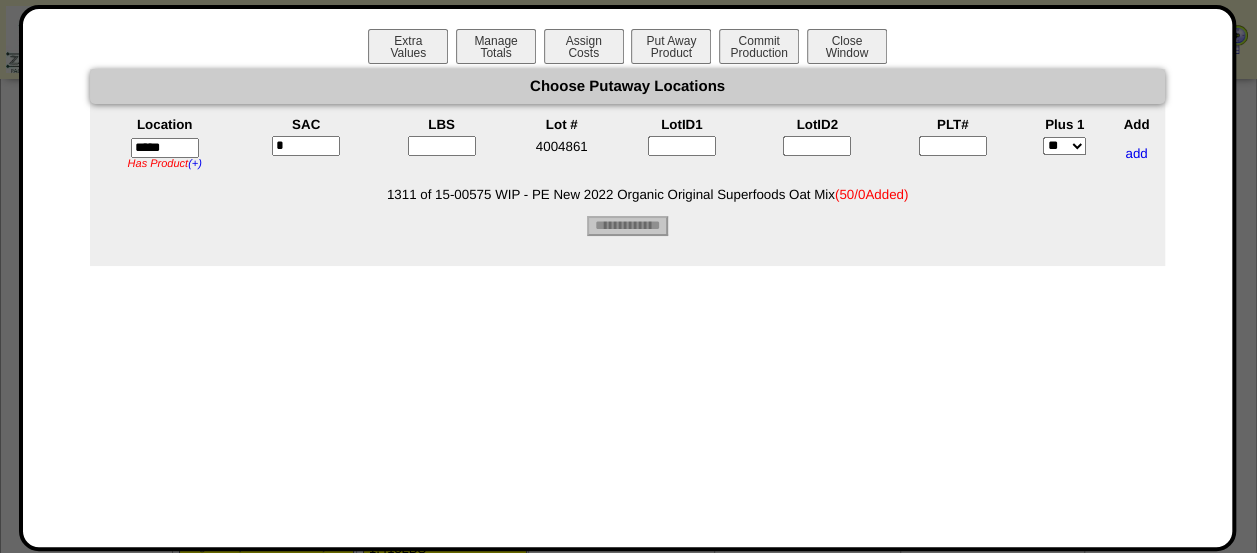 type on "*" 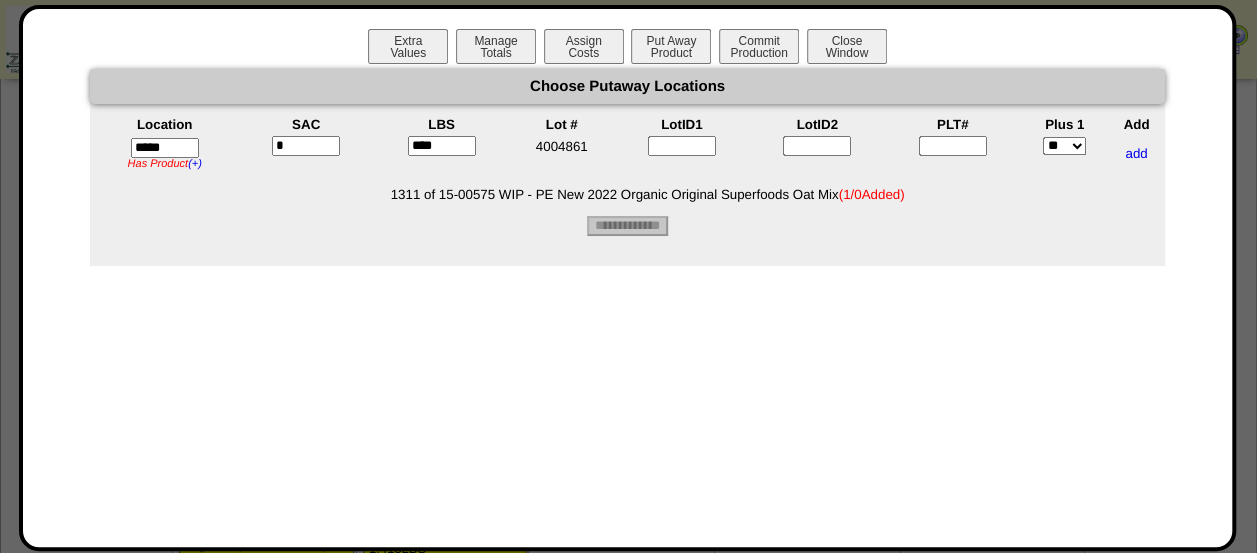 type on "****" 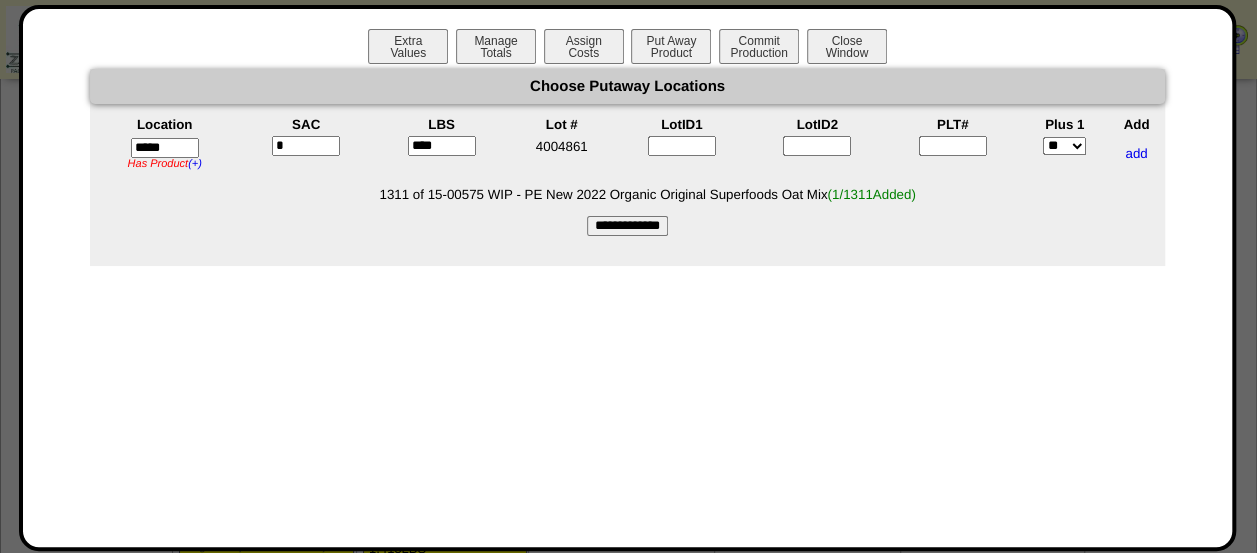 click at bounding box center [953, 146] 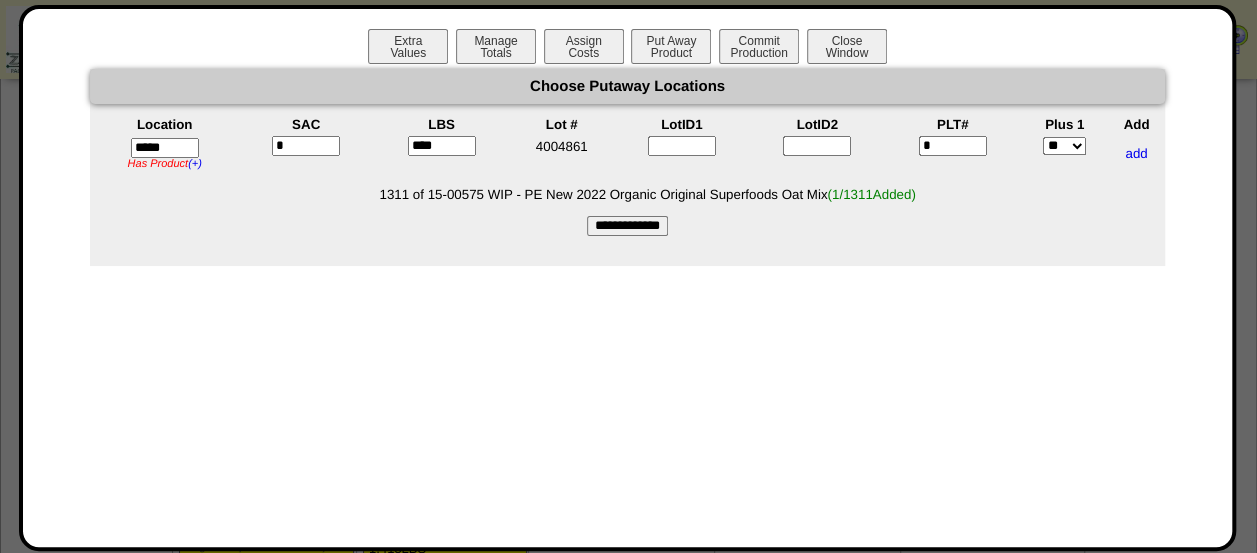 type on "*" 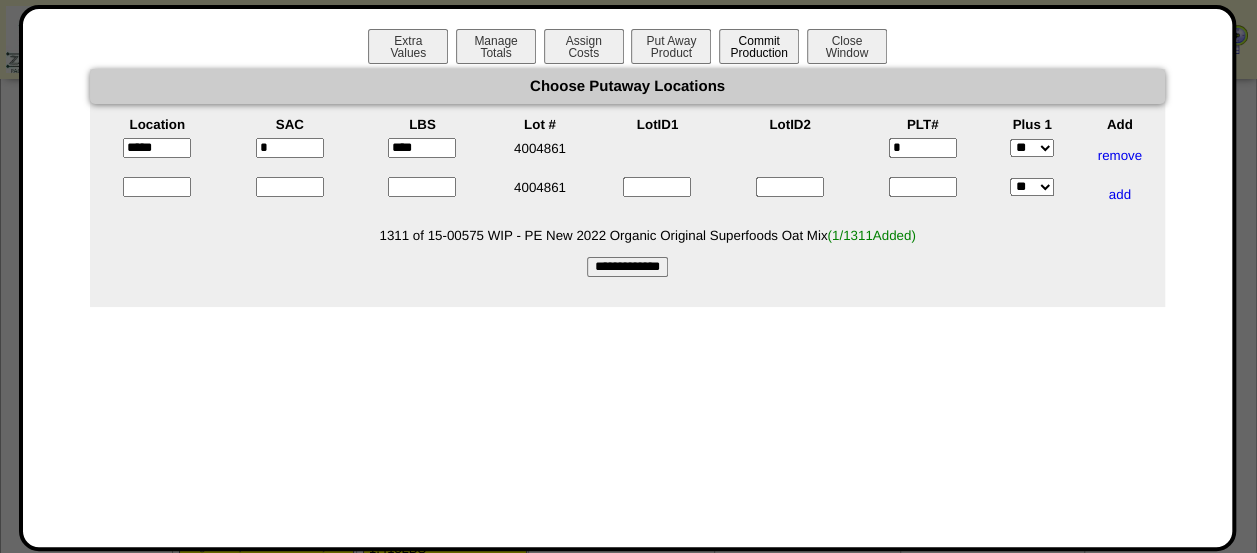click on "Commit Production" at bounding box center [759, 46] 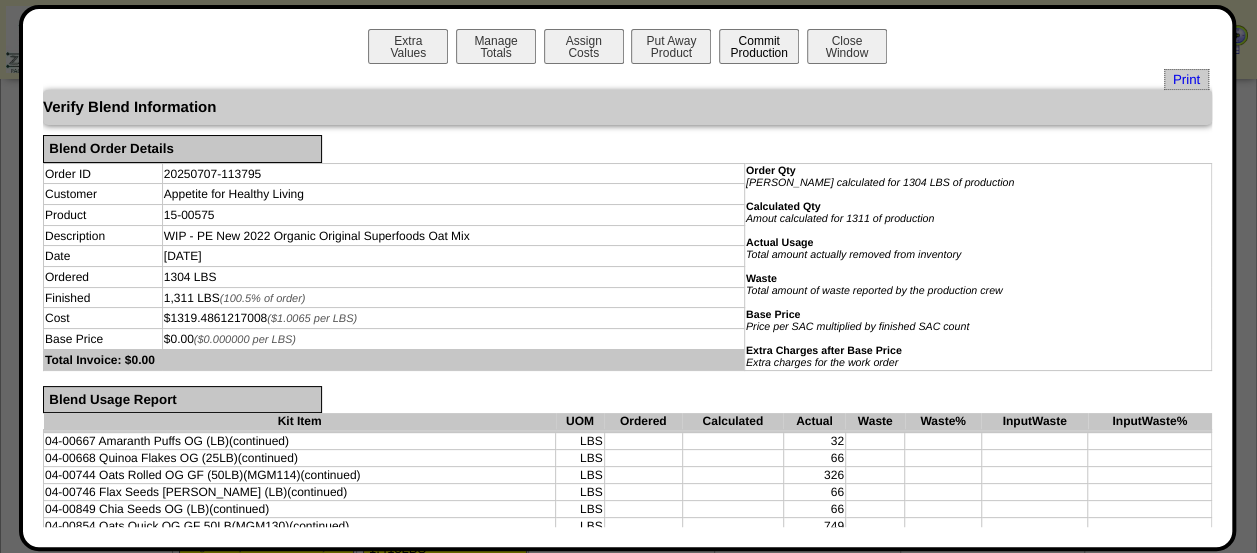 click on "Commit Production" at bounding box center [759, 46] 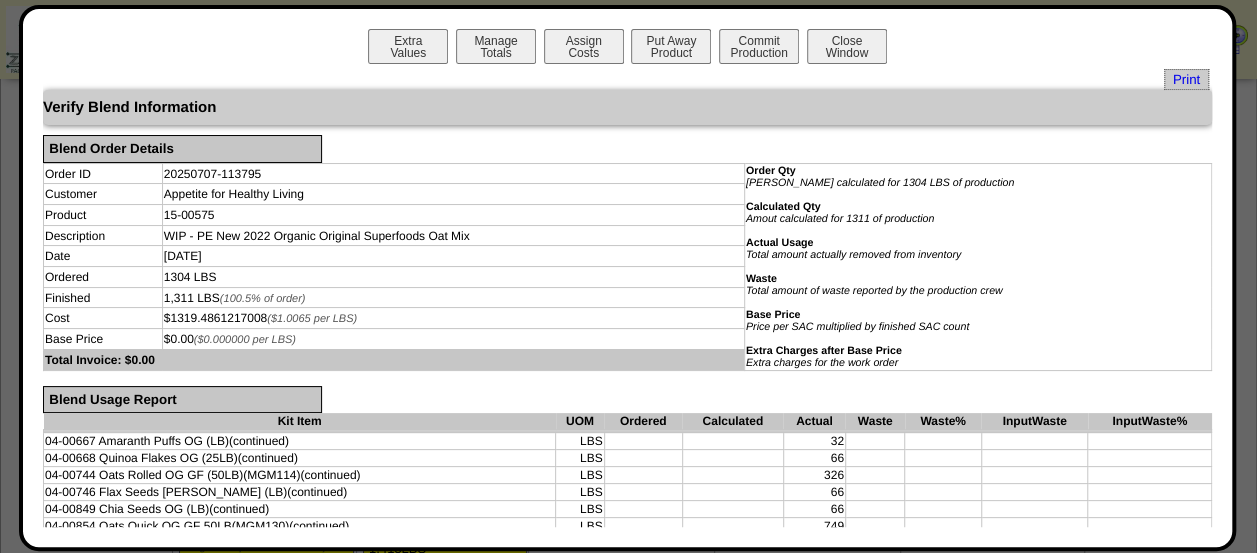 scroll, scrollTop: 468, scrollLeft: 0, axis: vertical 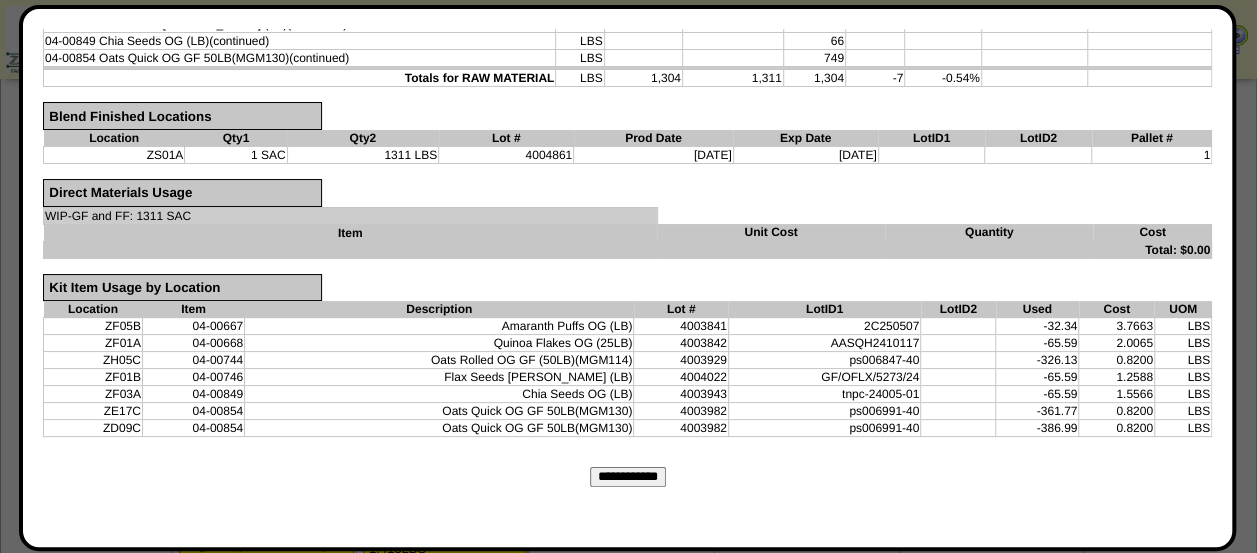 click on "**********" at bounding box center [628, 477] 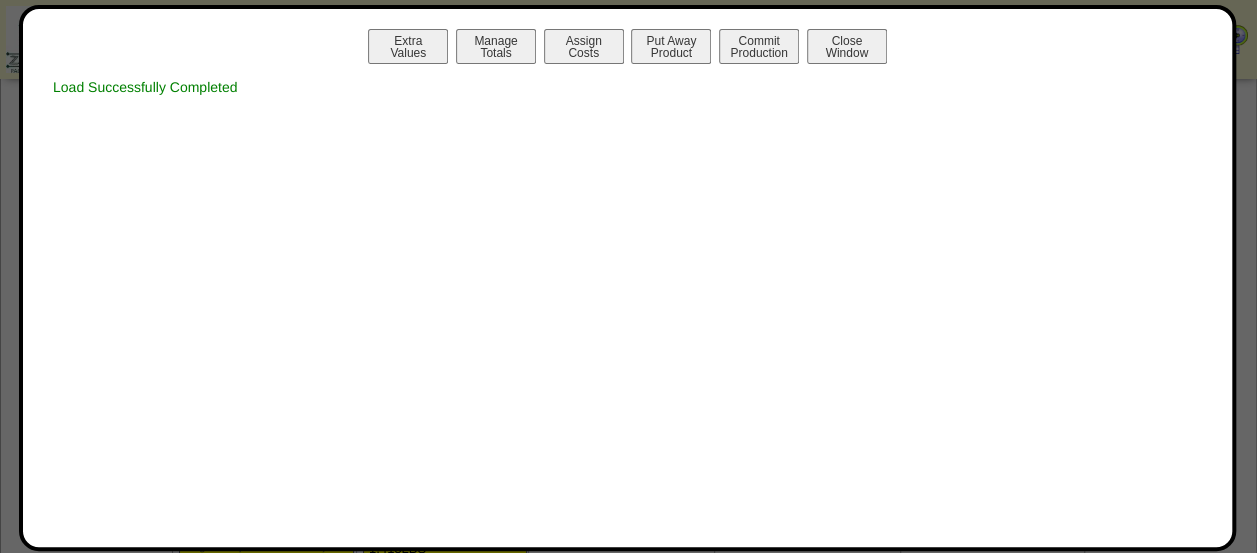 scroll, scrollTop: 0, scrollLeft: 0, axis: both 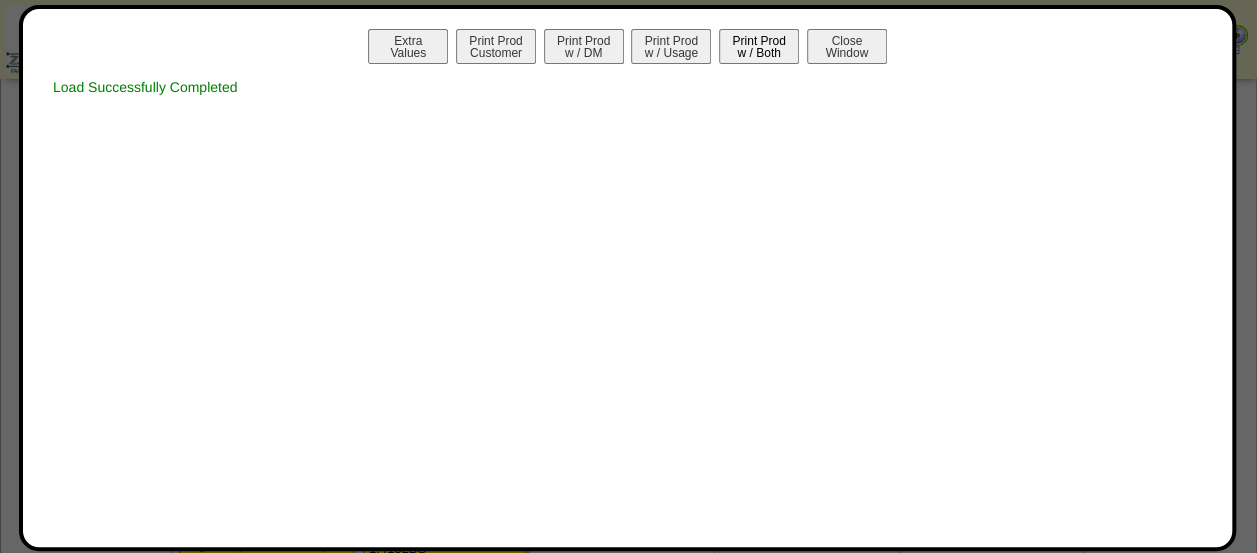click on "Print Prod w / Both" at bounding box center [759, 46] 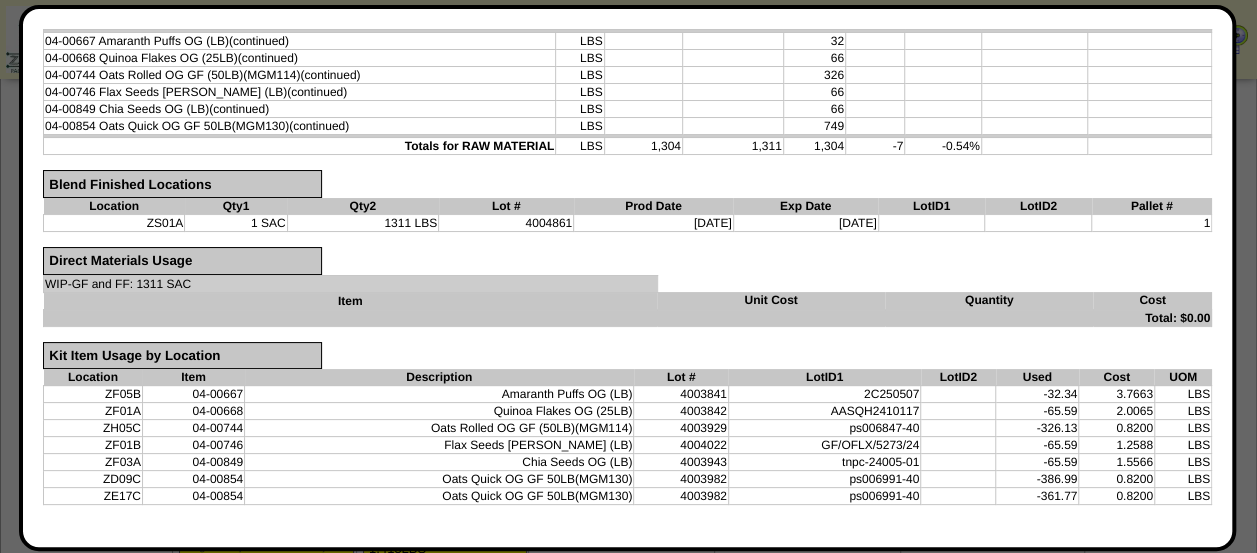 scroll, scrollTop: 0, scrollLeft: 0, axis: both 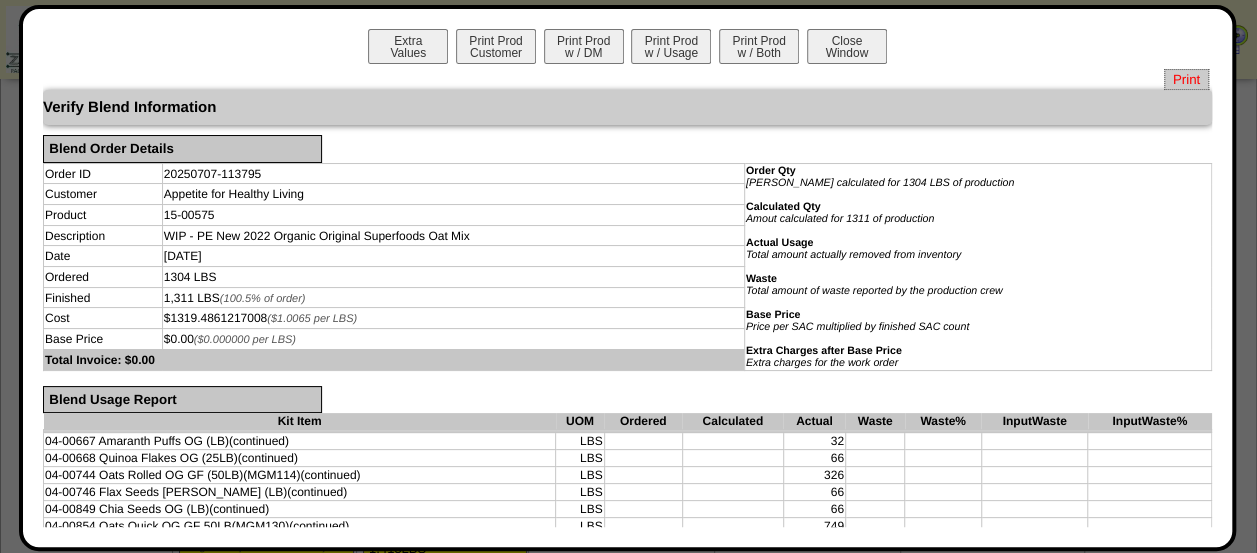 click on "Print" at bounding box center [1186, 79] 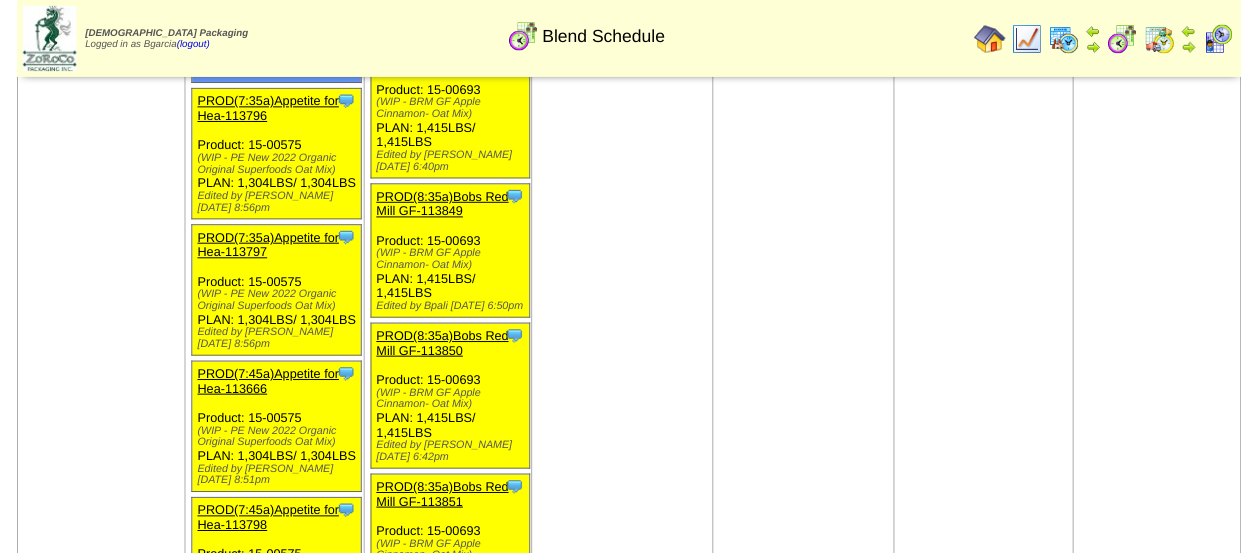 scroll, scrollTop: 3190, scrollLeft: 0, axis: vertical 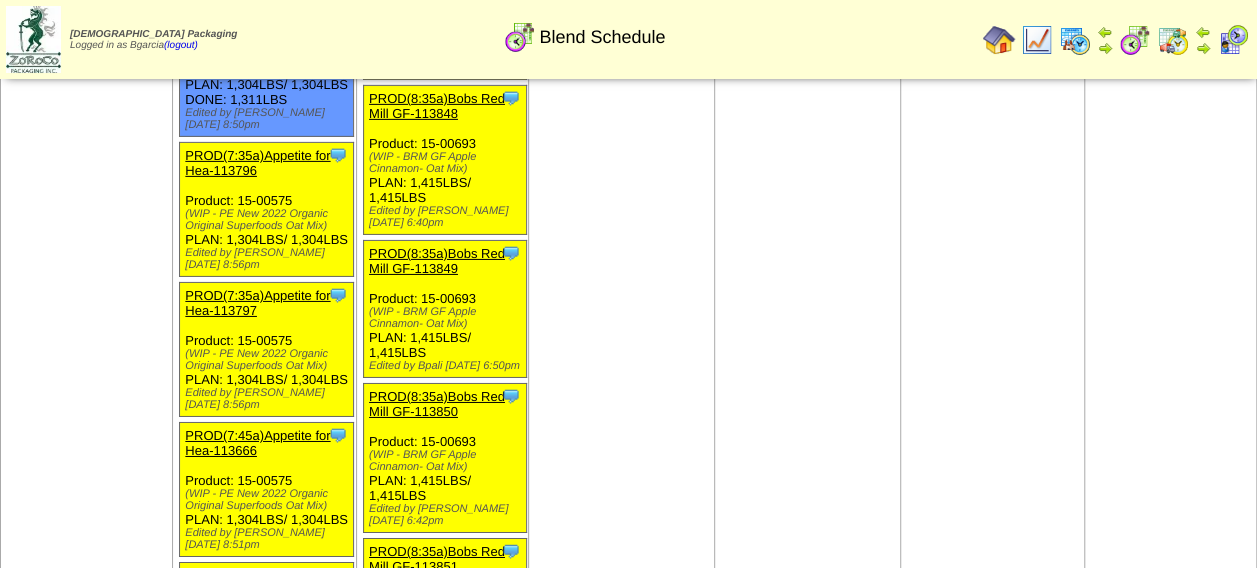 click on "PROD(7:35a)Appetite for Hea-113796" at bounding box center [257, 163] 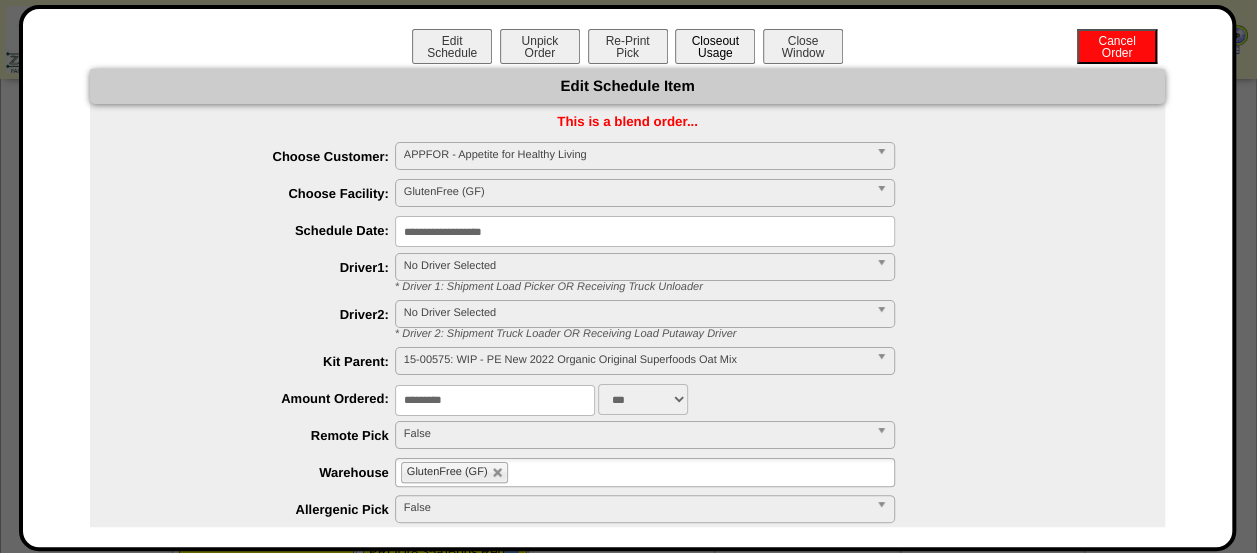click on "Closeout Usage" at bounding box center [715, 46] 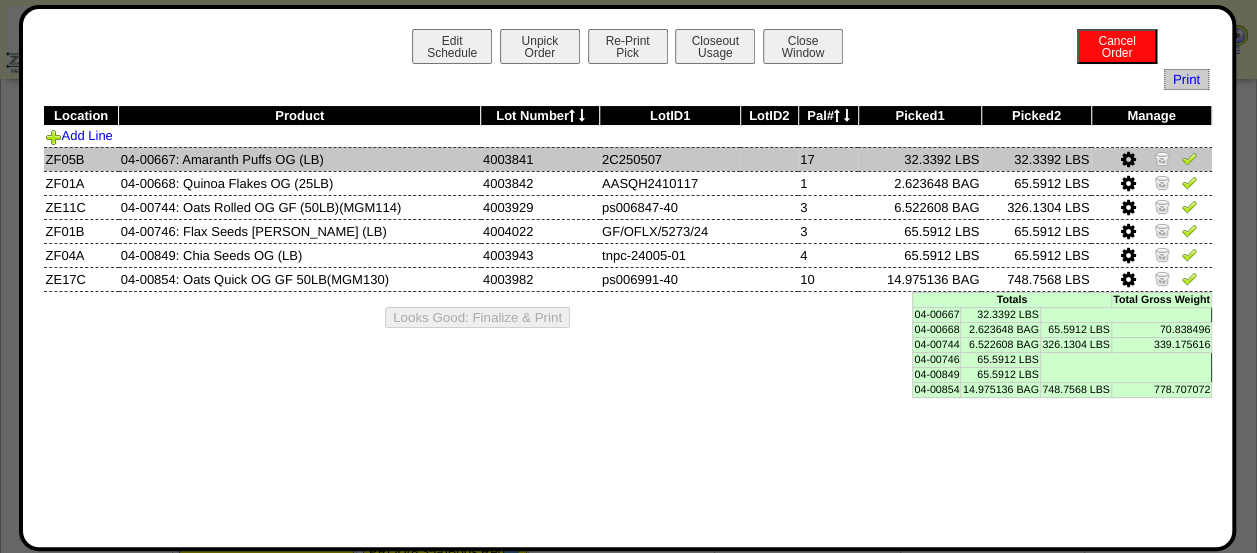 click at bounding box center (1189, 158) 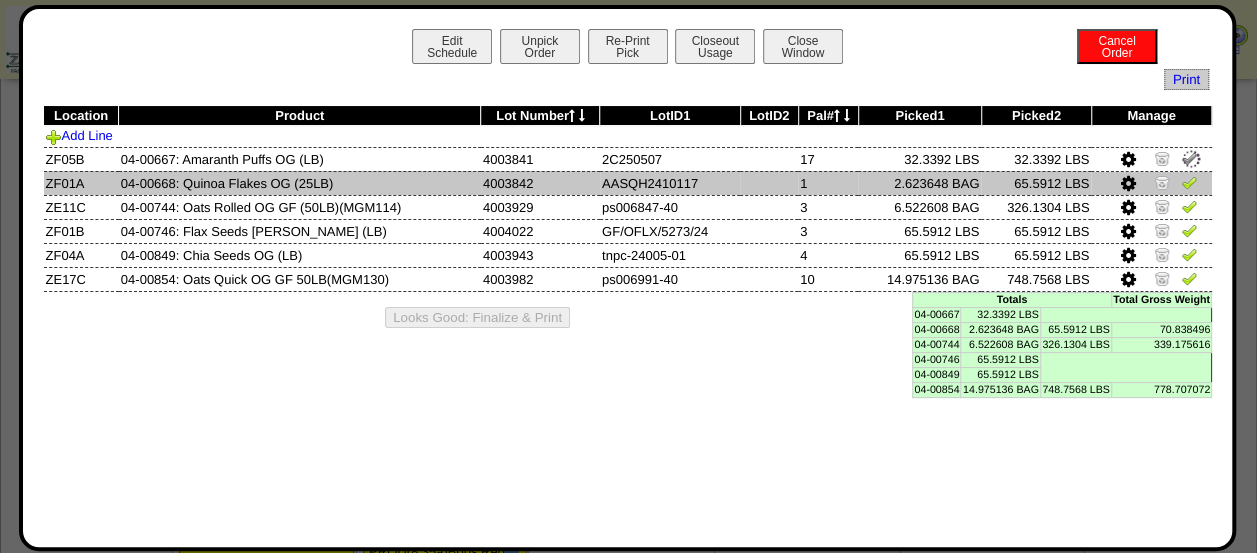 click at bounding box center (1189, 182) 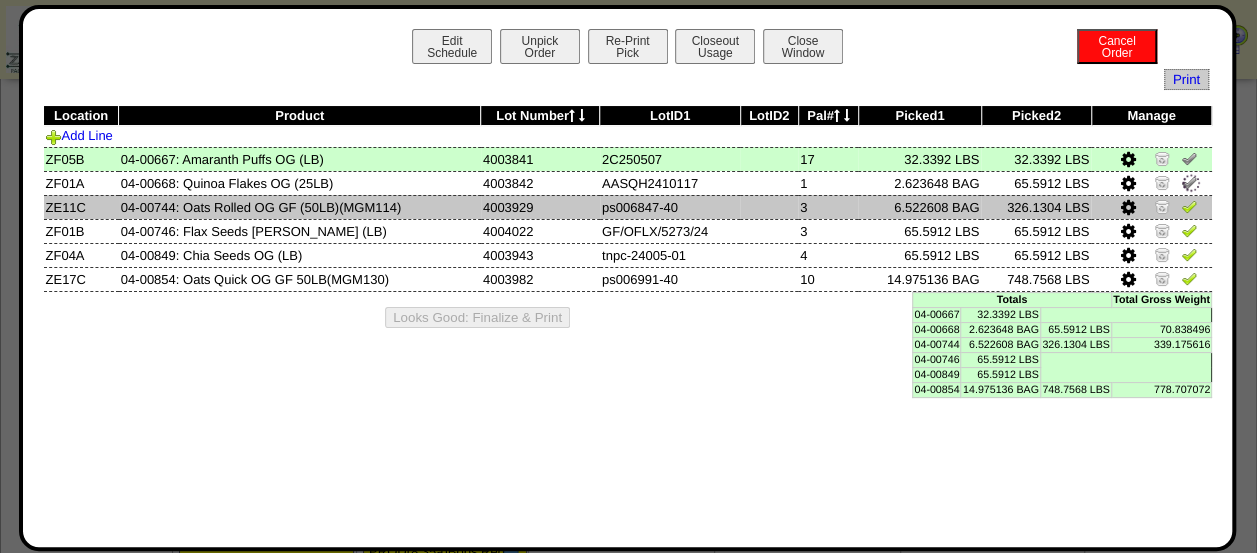click at bounding box center (1189, 206) 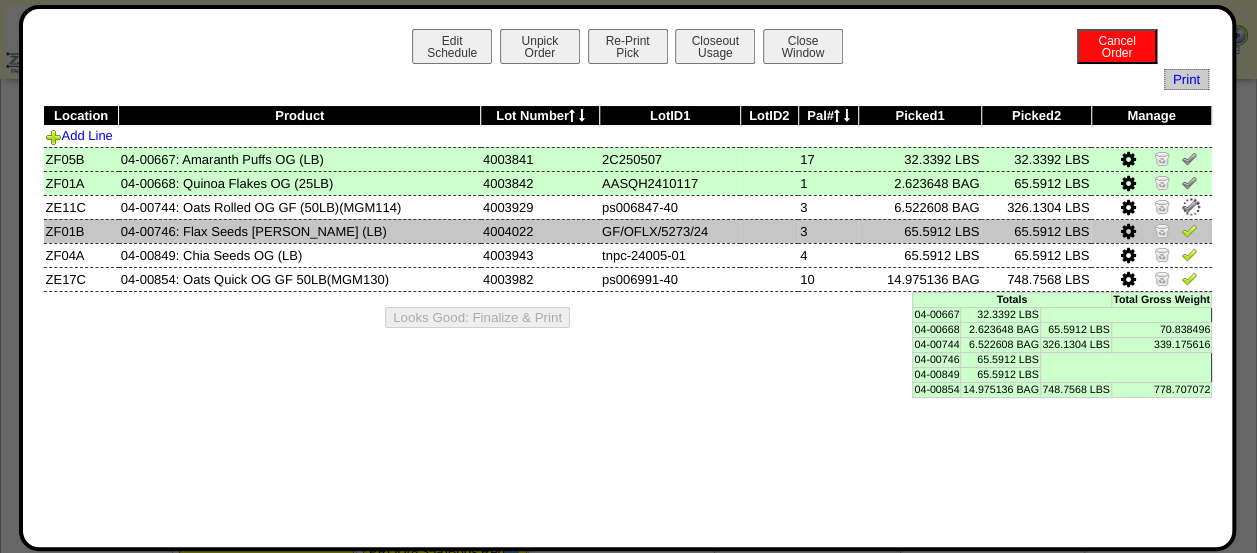 click at bounding box center [1189, 230] 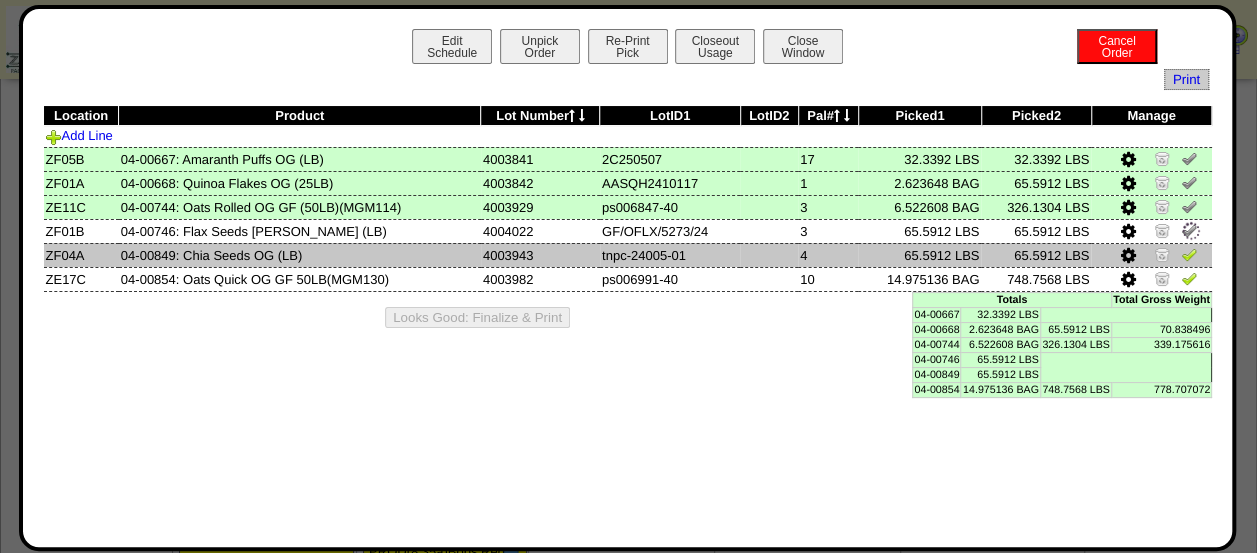 click at bounding box center [1189, 254] 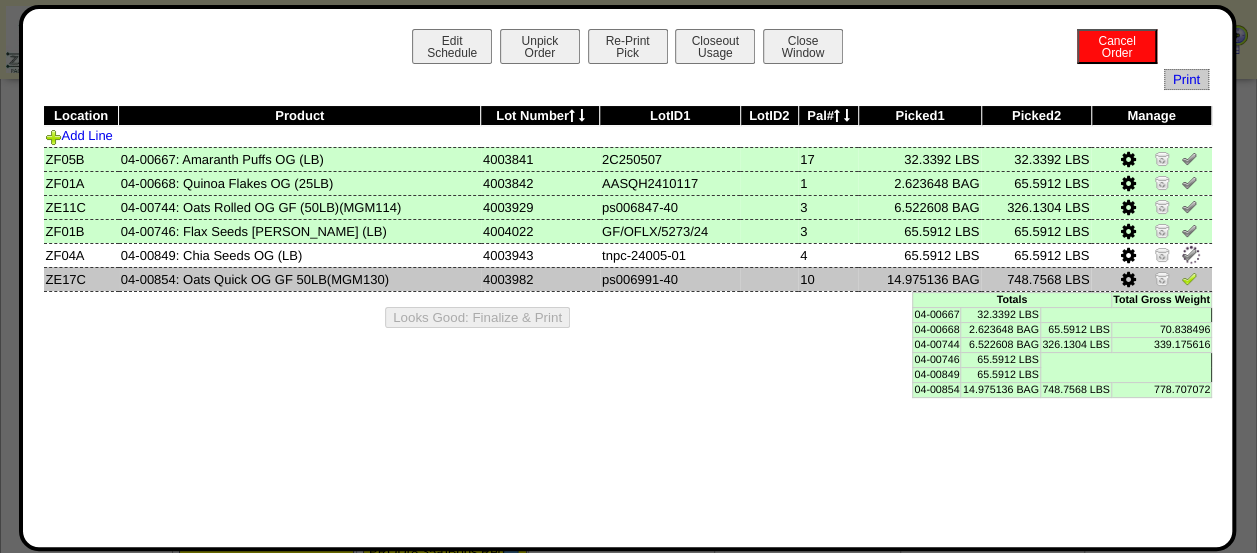 click at bounding box center [1151, 279] 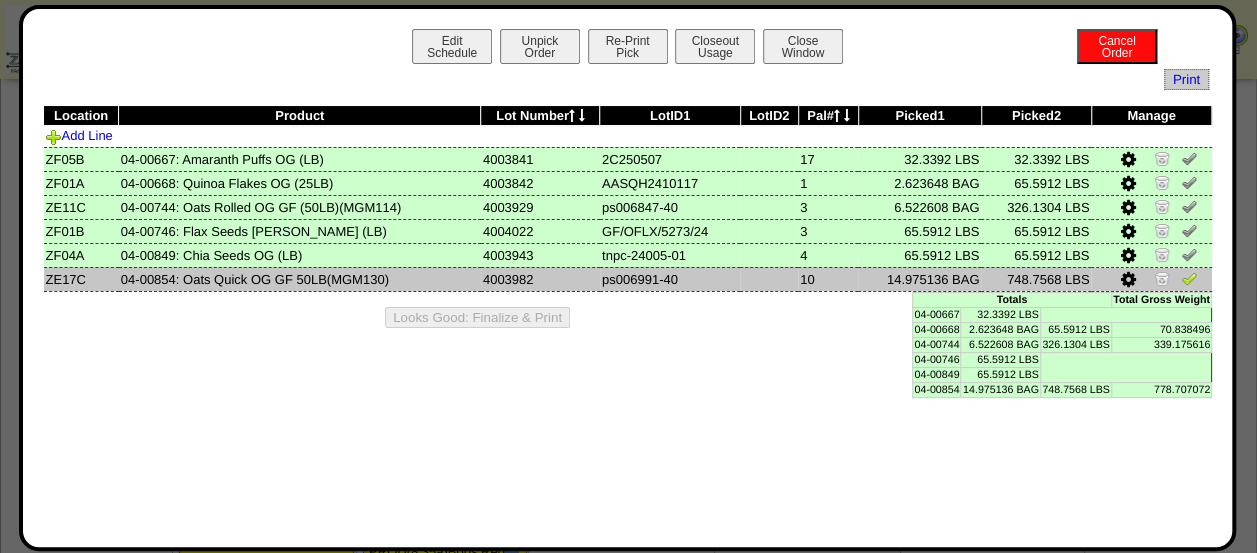 click at bounding box center [1189, 278] 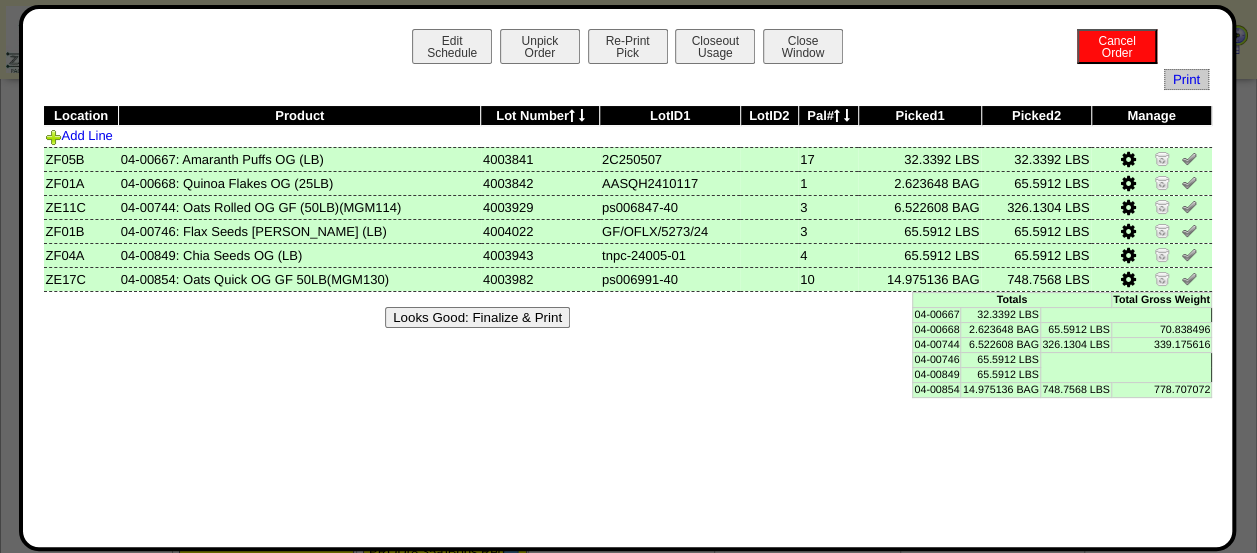 click on "Looks Good: Finalize & Print" at bounding box center [477, 317] 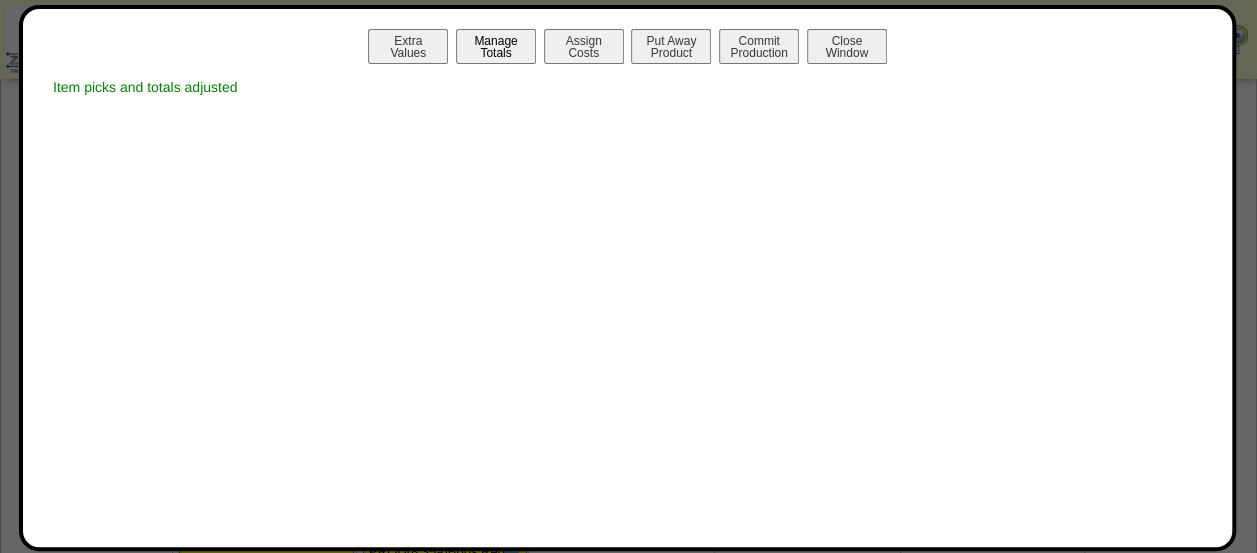 click on "Manage Totals" at bounding box center [496, 46] 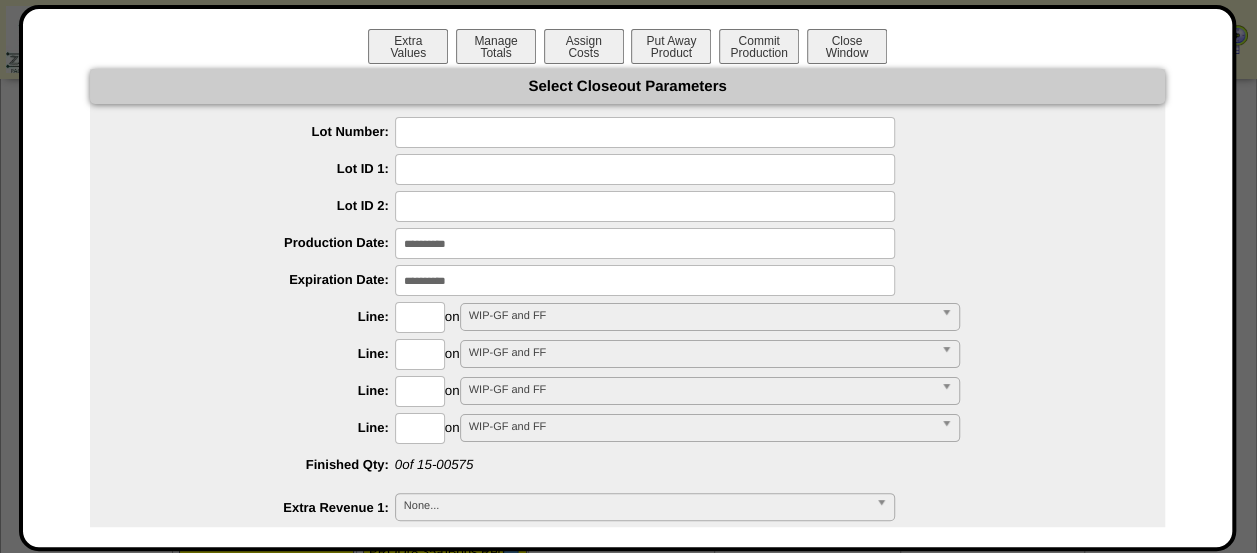 click at bounding box center (645, 132) 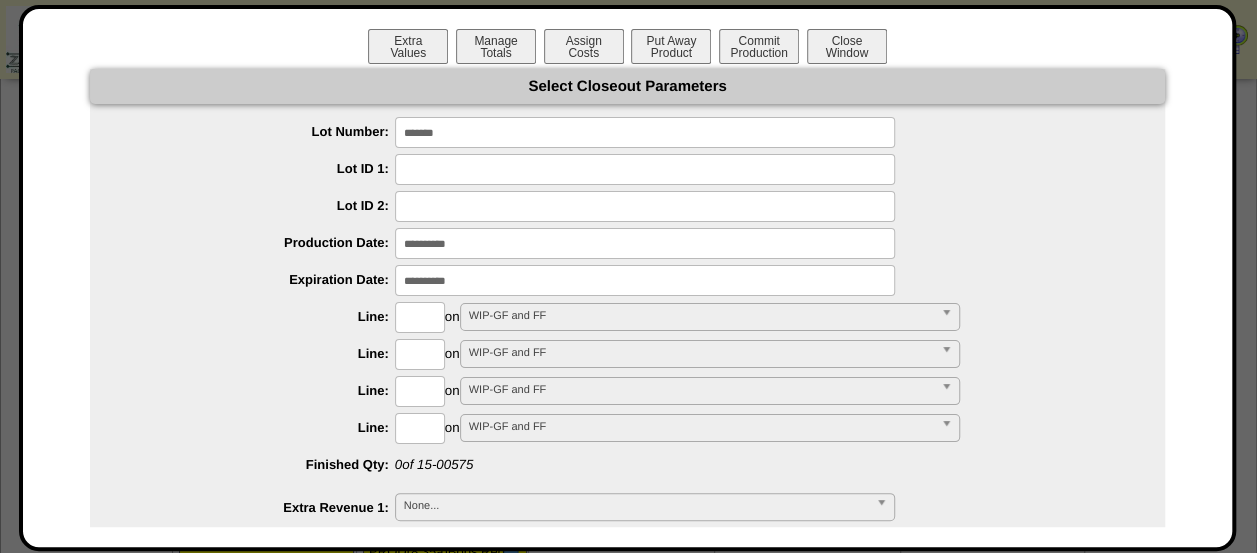 type on "*******" 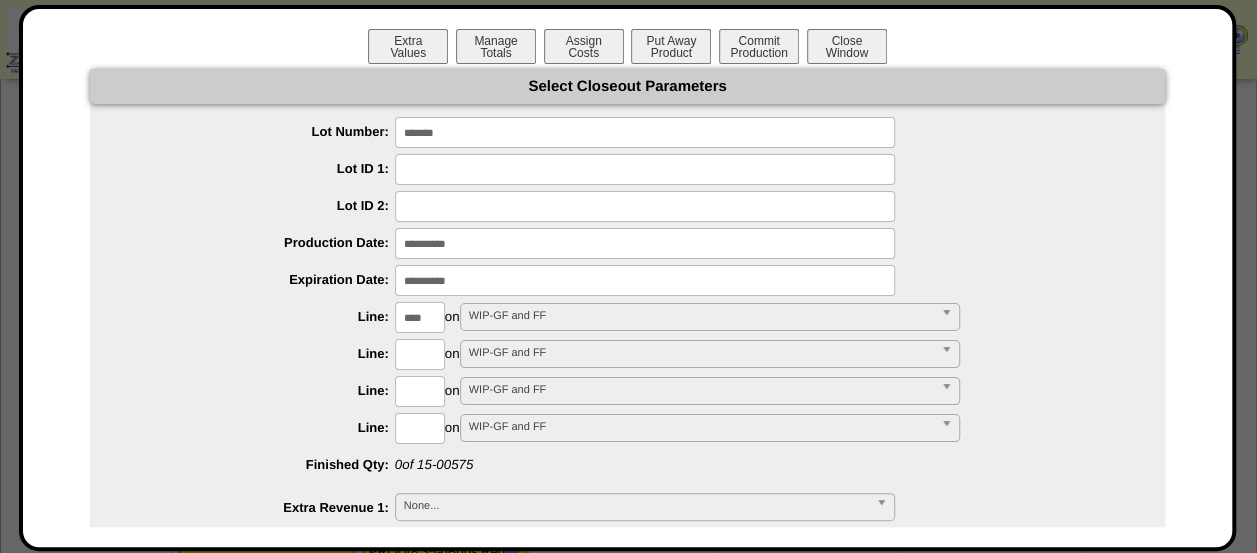 type on "****" 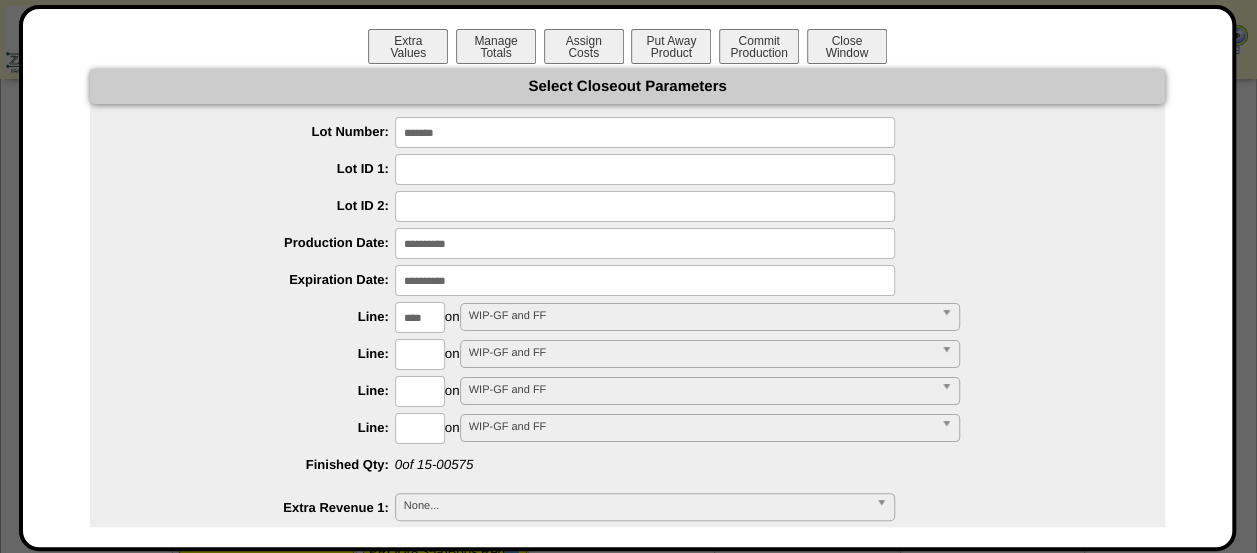 click on "**********" at bounding box center [627, 862] 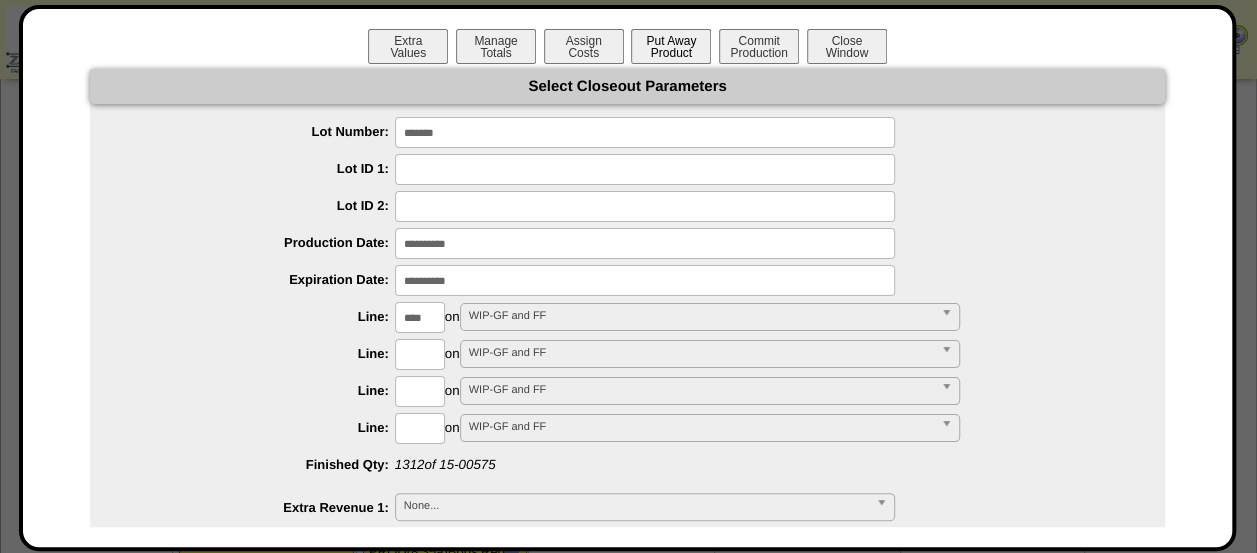 click on "Put Away Product" at bounding box center (671, 46) 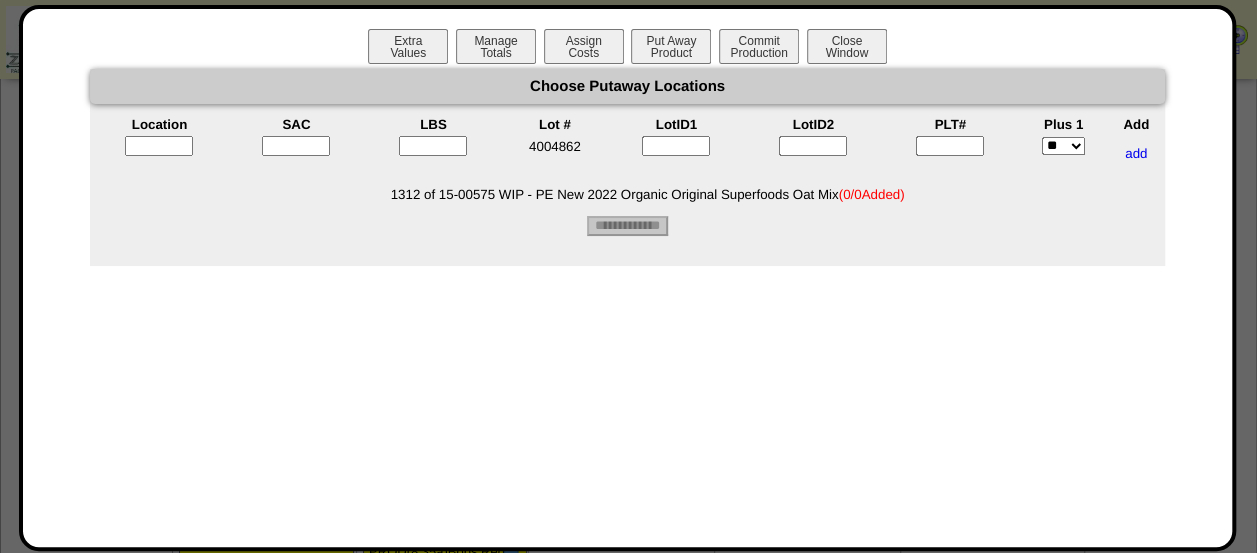 click at bounding box center [159, 146] 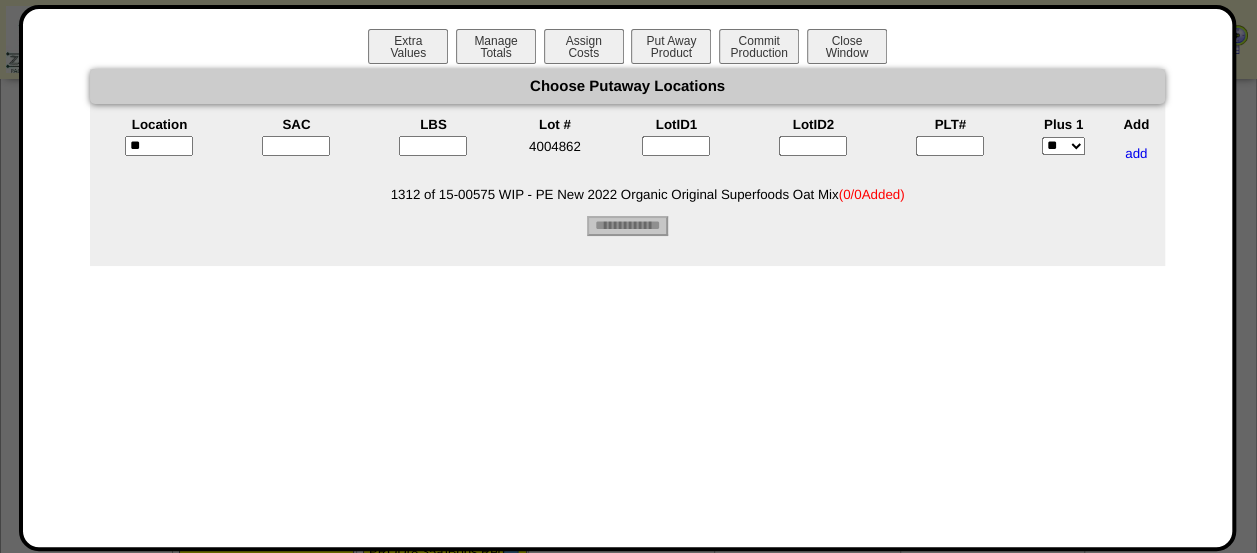 type on "*****" 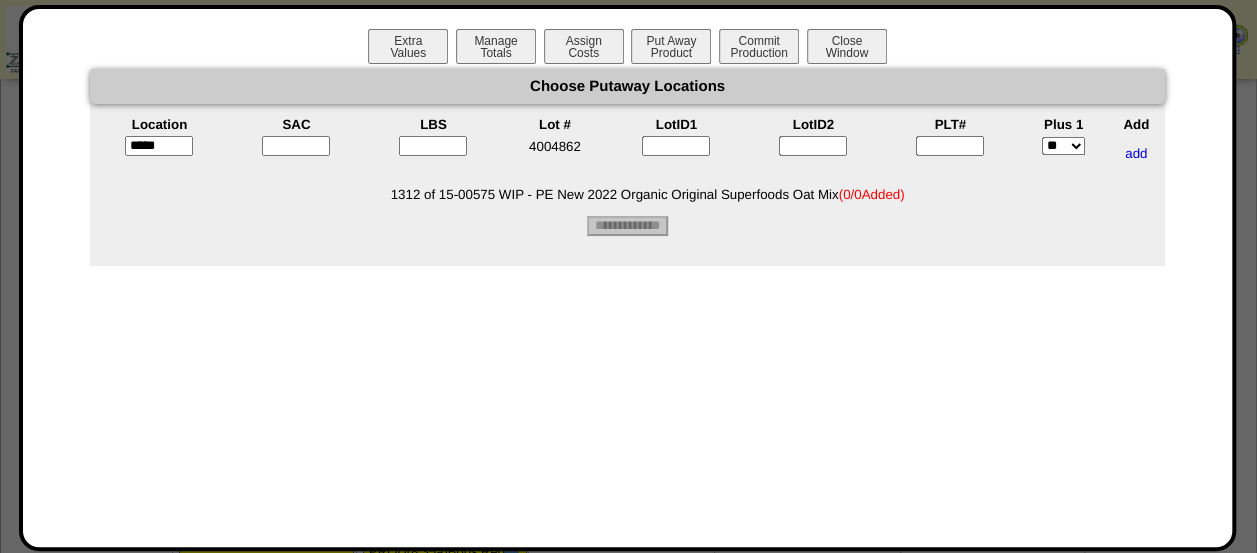 click at bounding box center [296, 153] 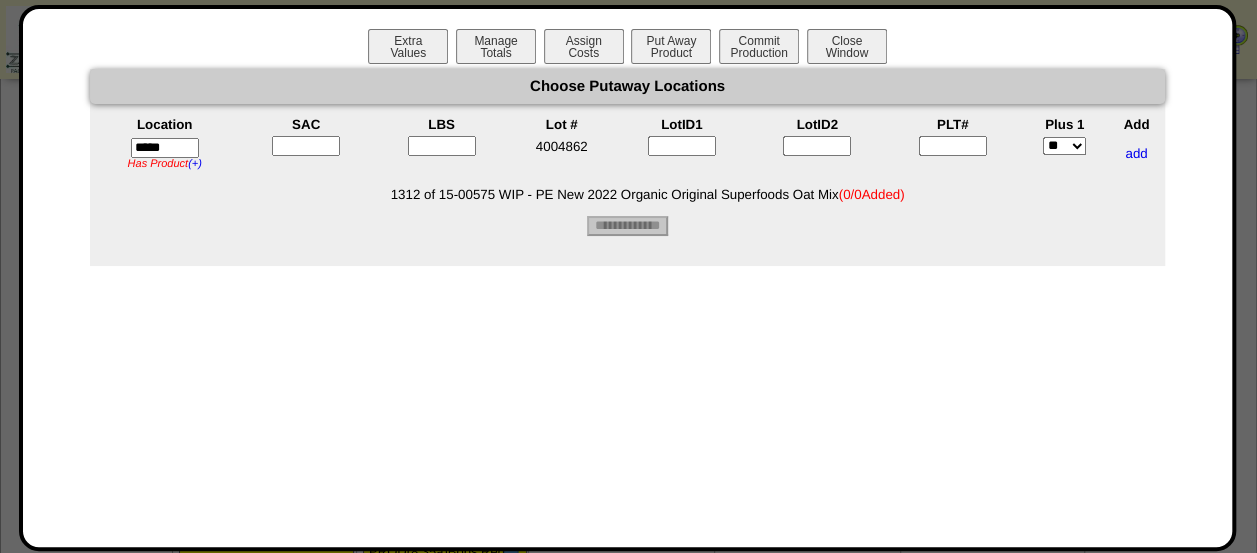 click at bounding box center [306, 146] 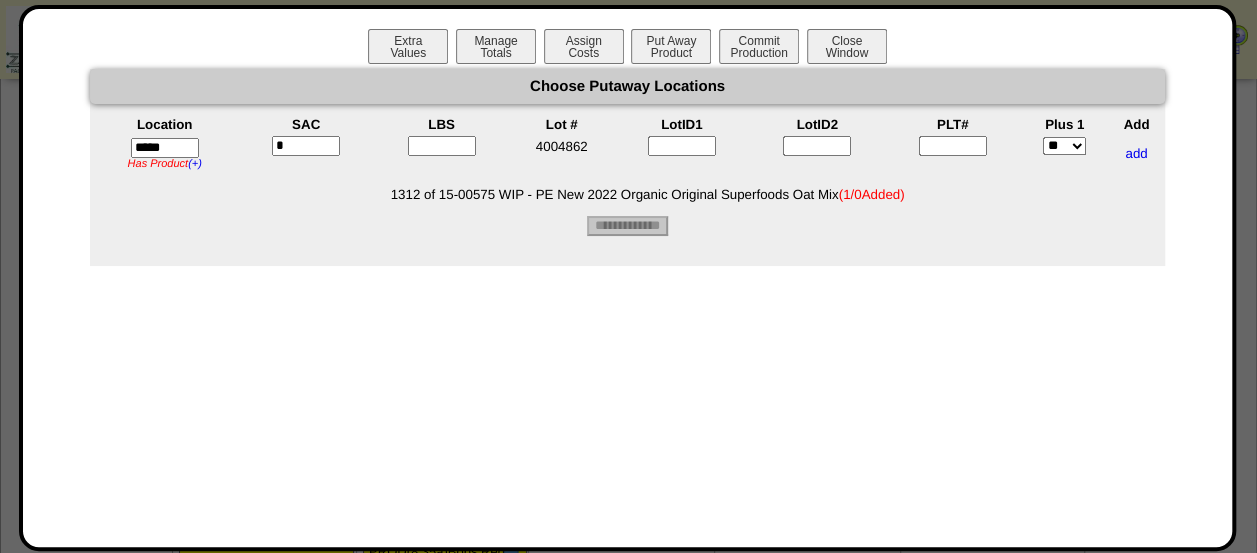 click at bounding box center [442, 146] 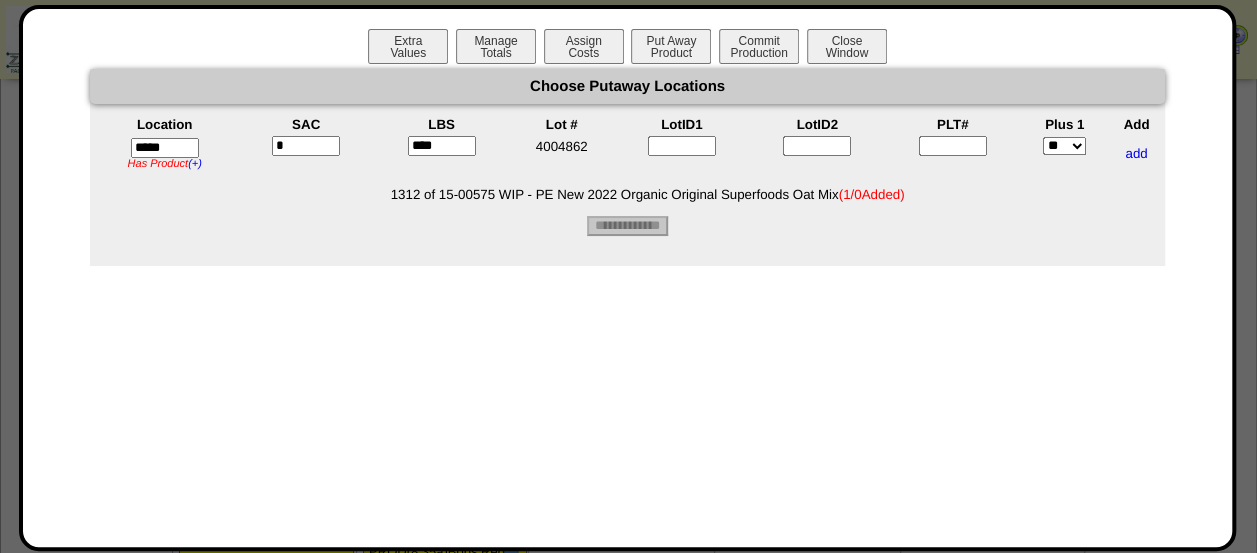 type on "****" 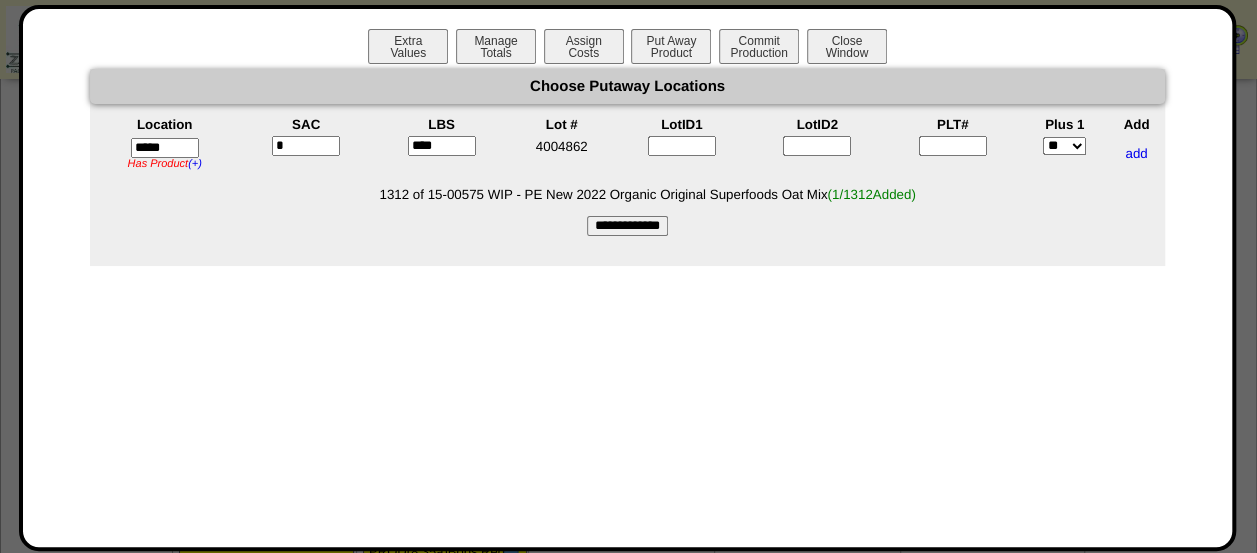 type on "*" 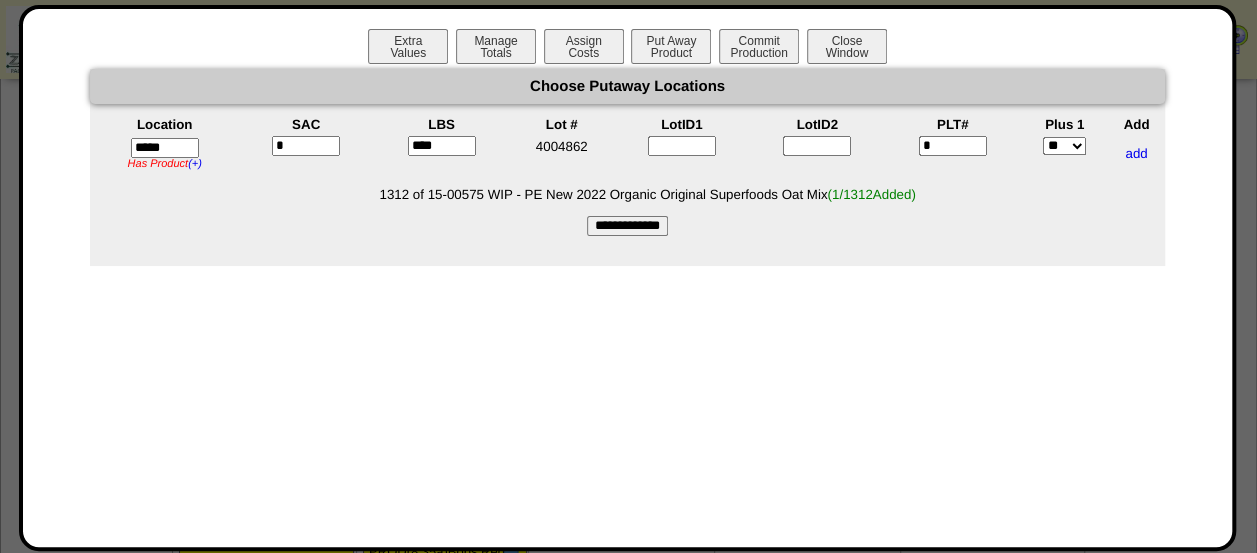 click on "**********" at bounding box center [627, 226] 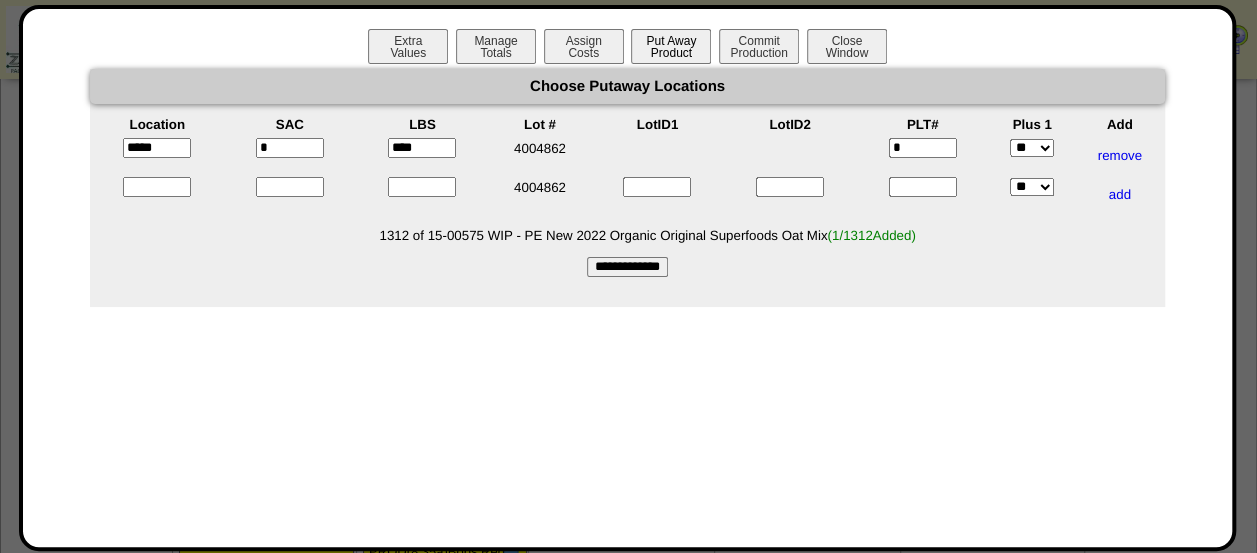 click on "Put Away Product" at bounding box center (671, 46) 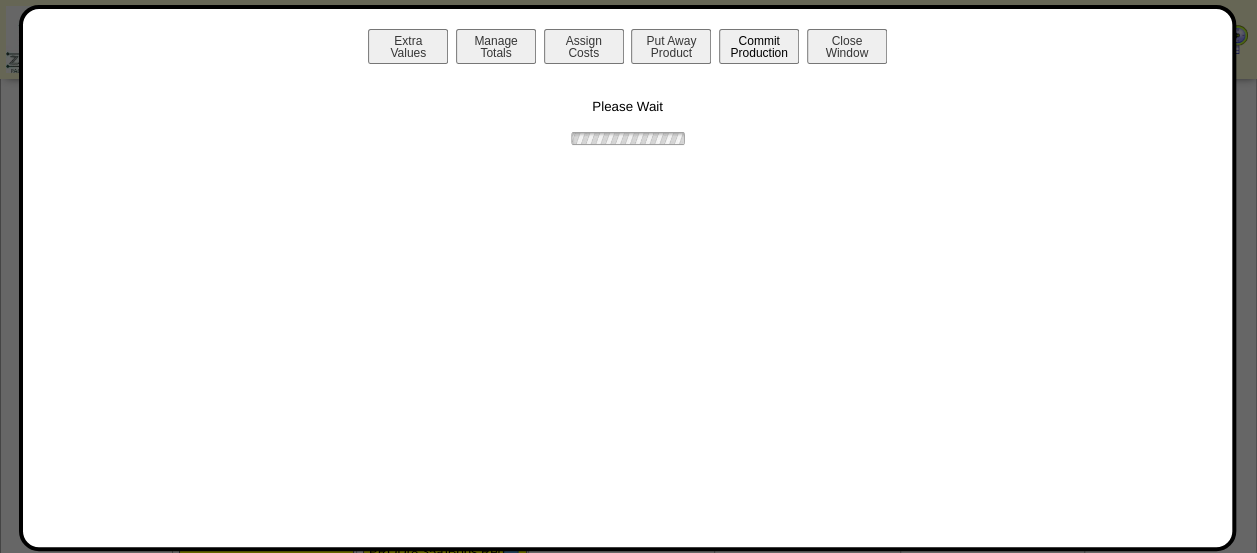click on "Commit Production" at bounding box center [759, 46] 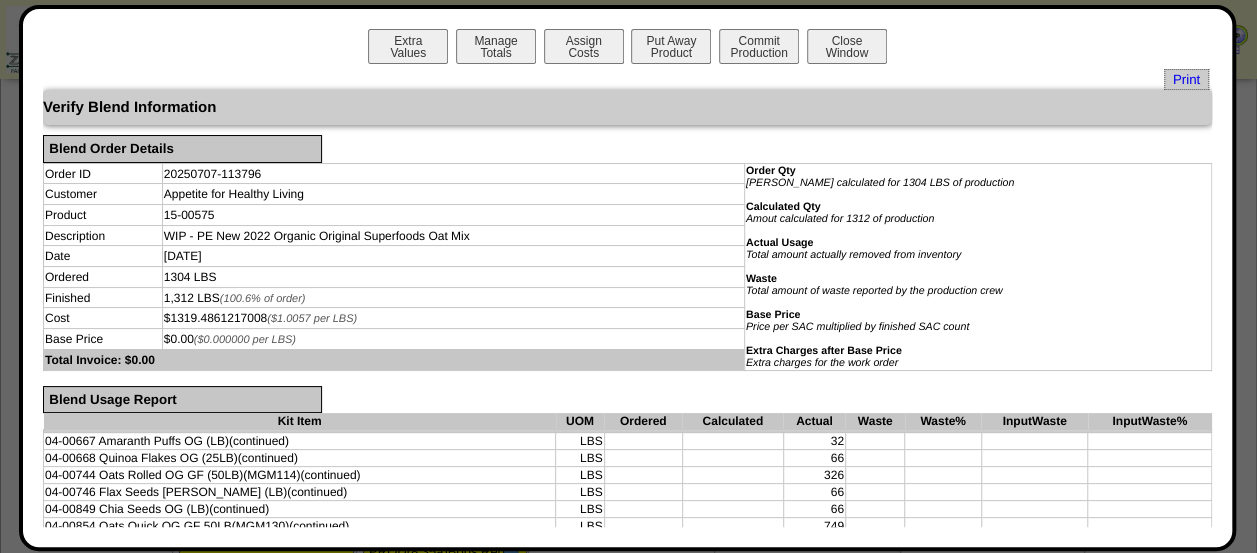 scroll, scrollTop: 451, scrollLeft: 0, axis: vertical 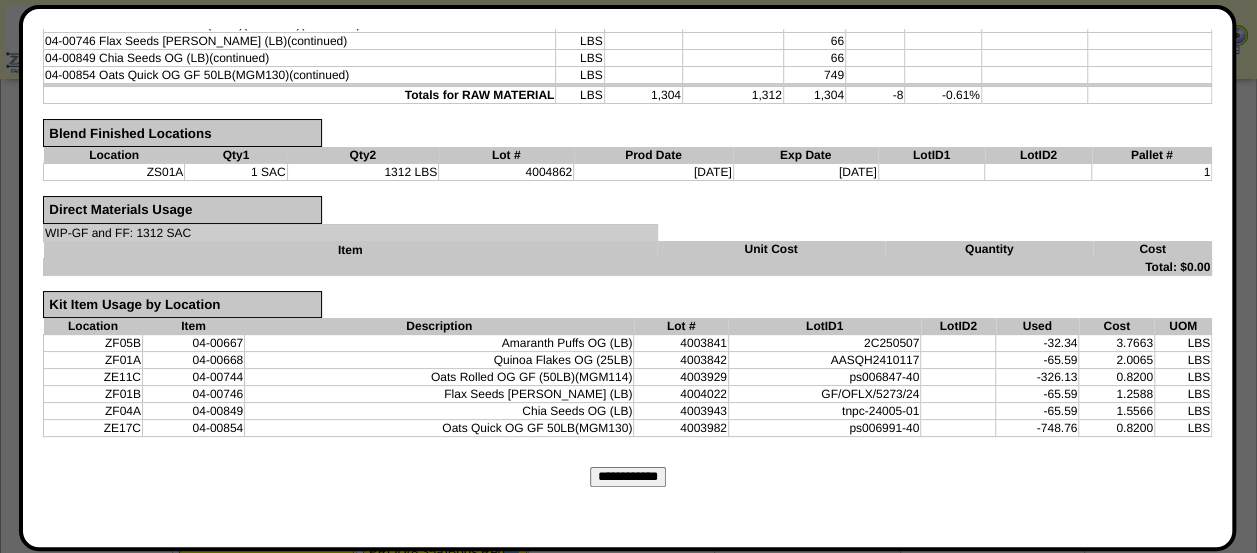 click on "**********" at bounding box center (628, 477) 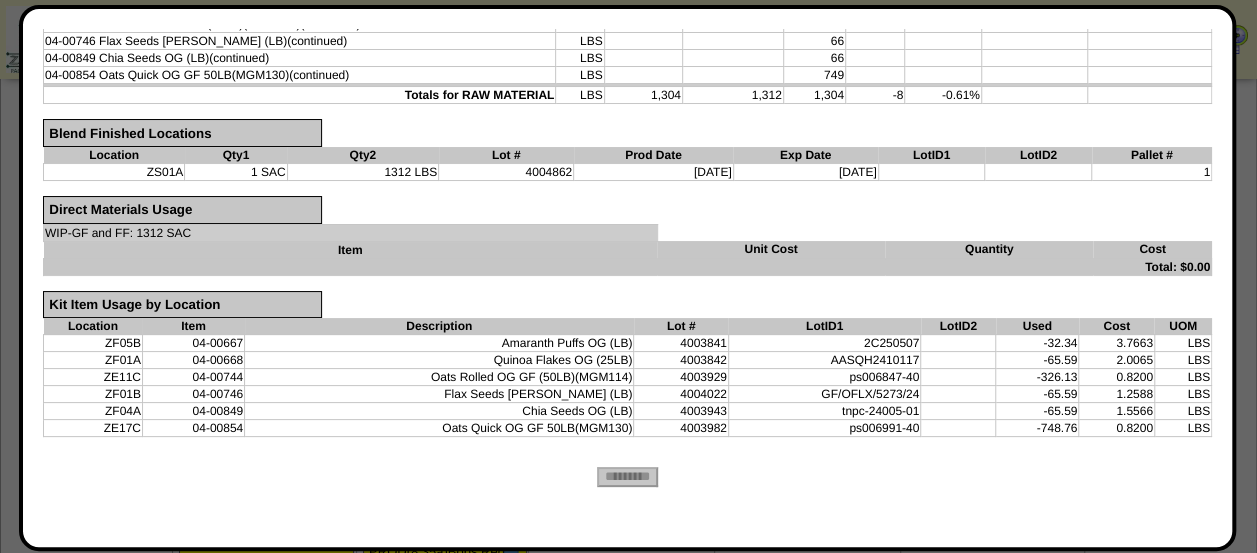 scroll, scrollTop: 0, scrollLeft: 0, axis: both 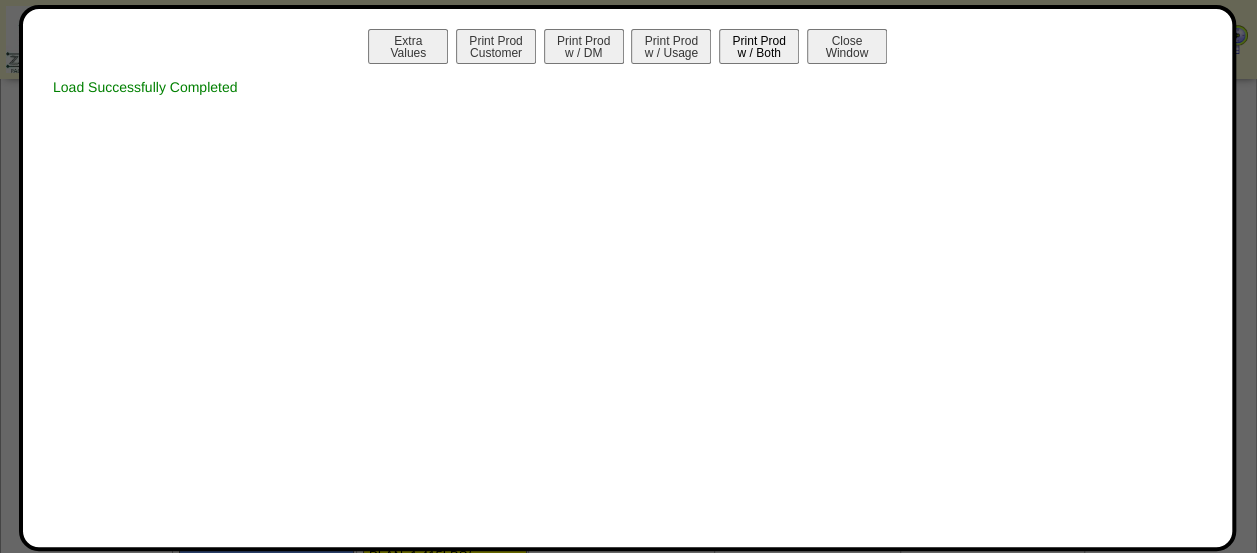 click on "Print Prod w / Both" at bounding box center (759, 46) 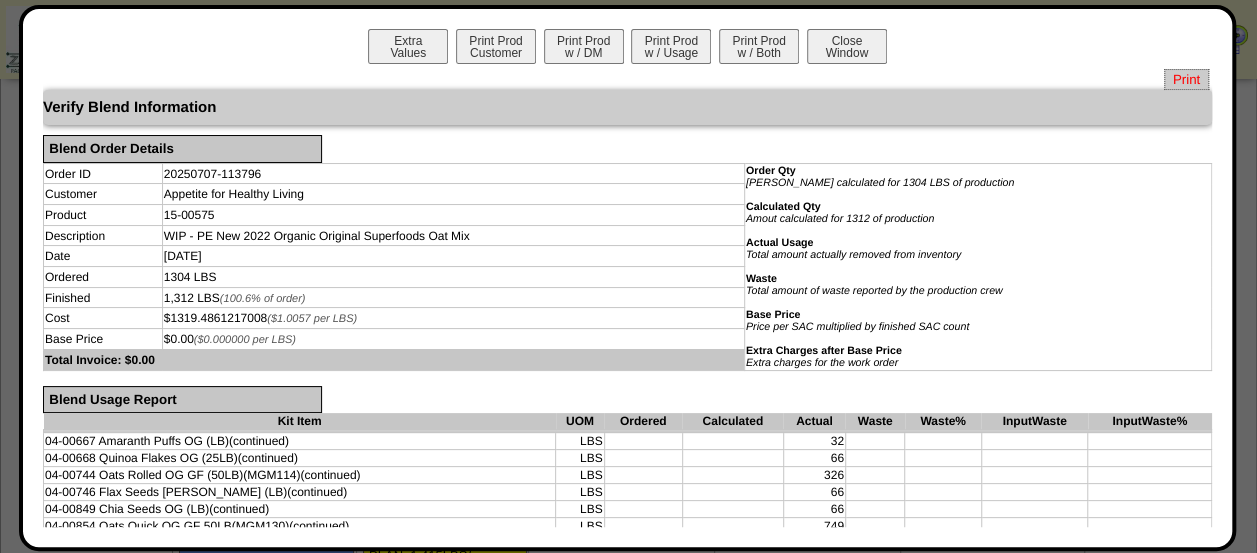 click on "Print" at bounding box center [1186, 79] 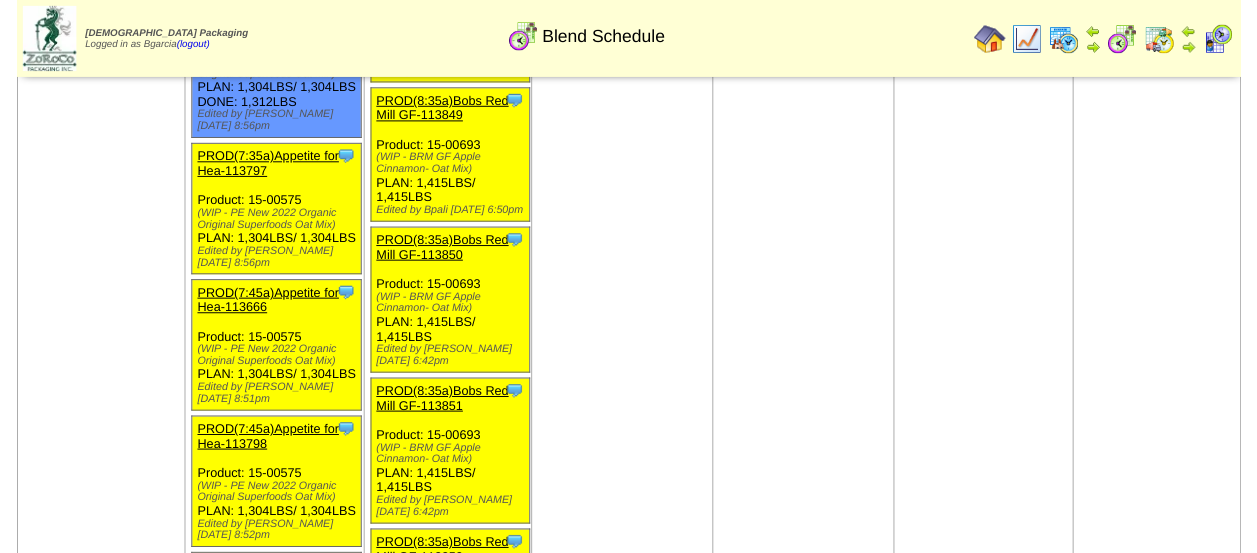 scroll, scrollTop: 3354, scrollLeft: 0, axis: vertical 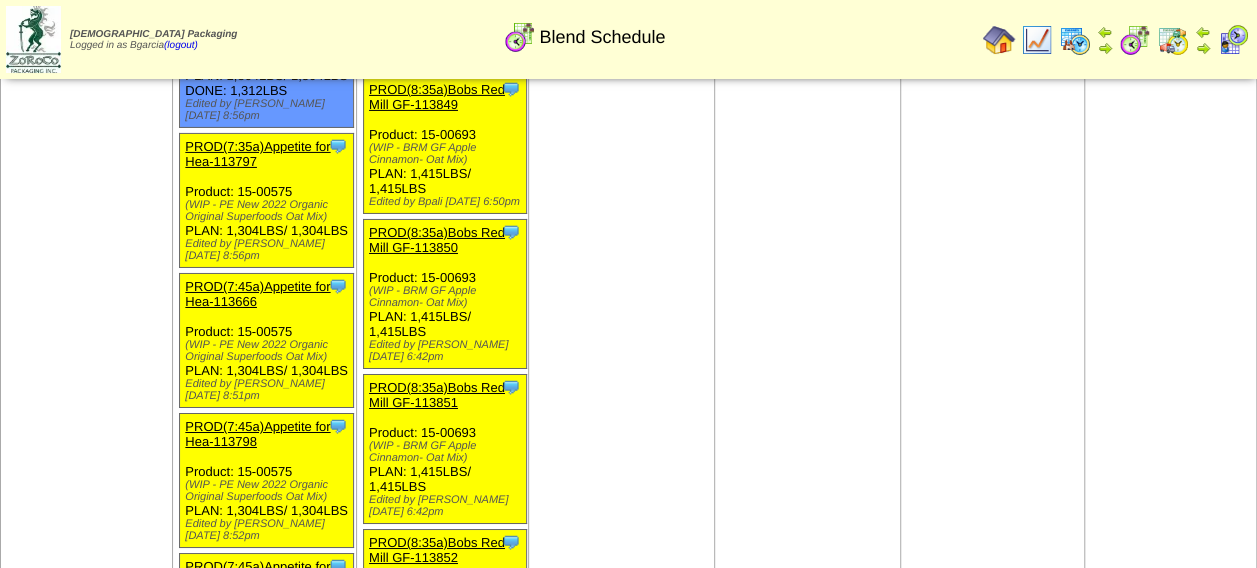 click on "PROD(7:35a)Appetite for Hea-113797" at bounding box center [257, 154] 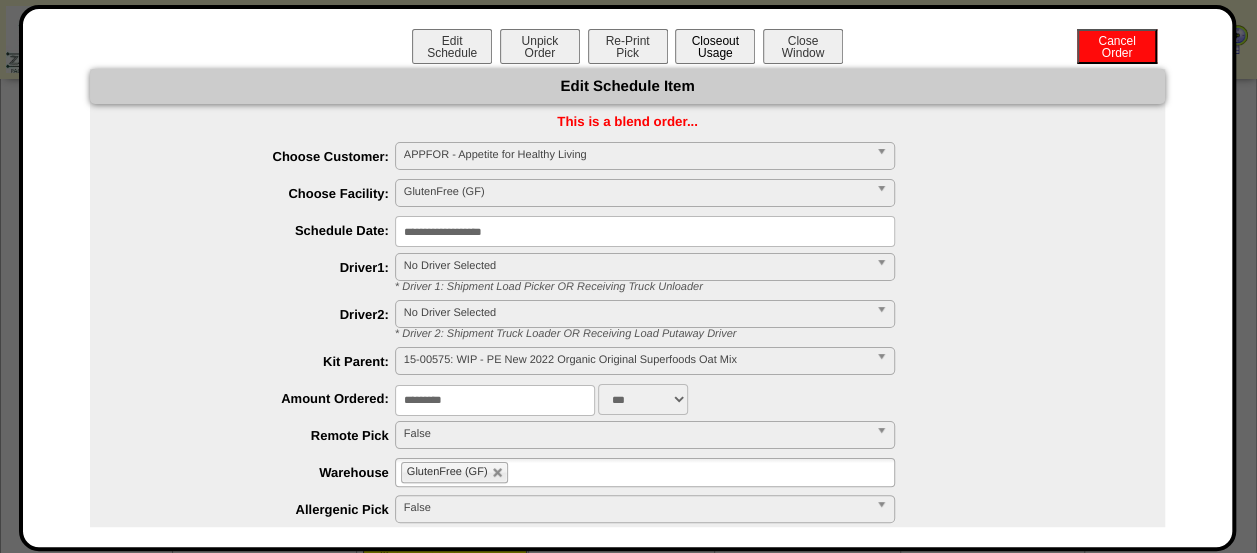 click on "Closeout Usage" at bounding box center (715, 46) 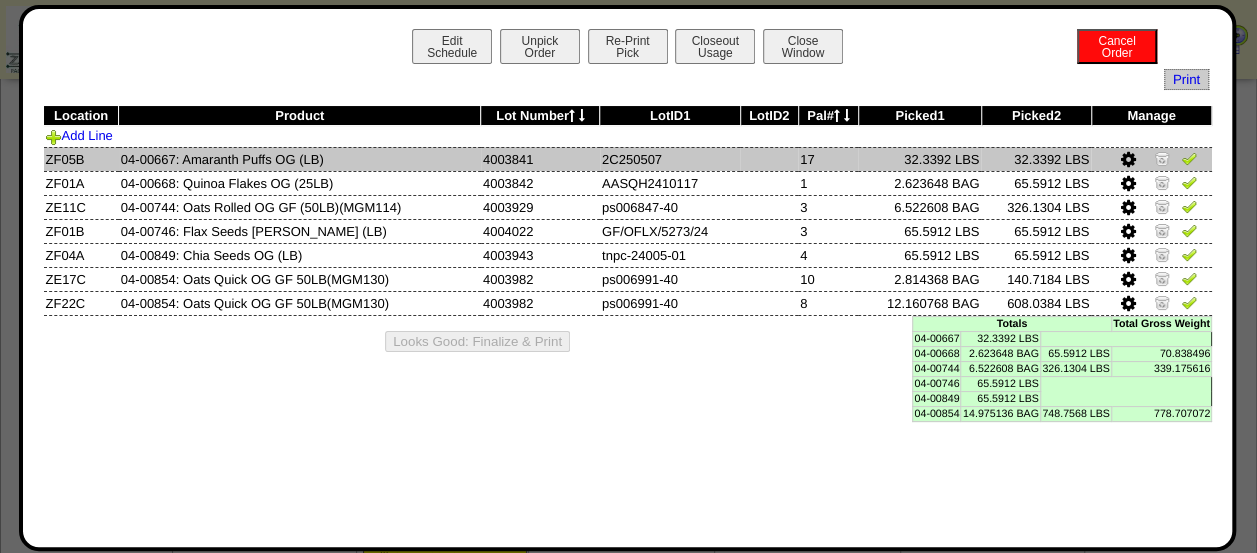 click at bounding box center (1189, 158) 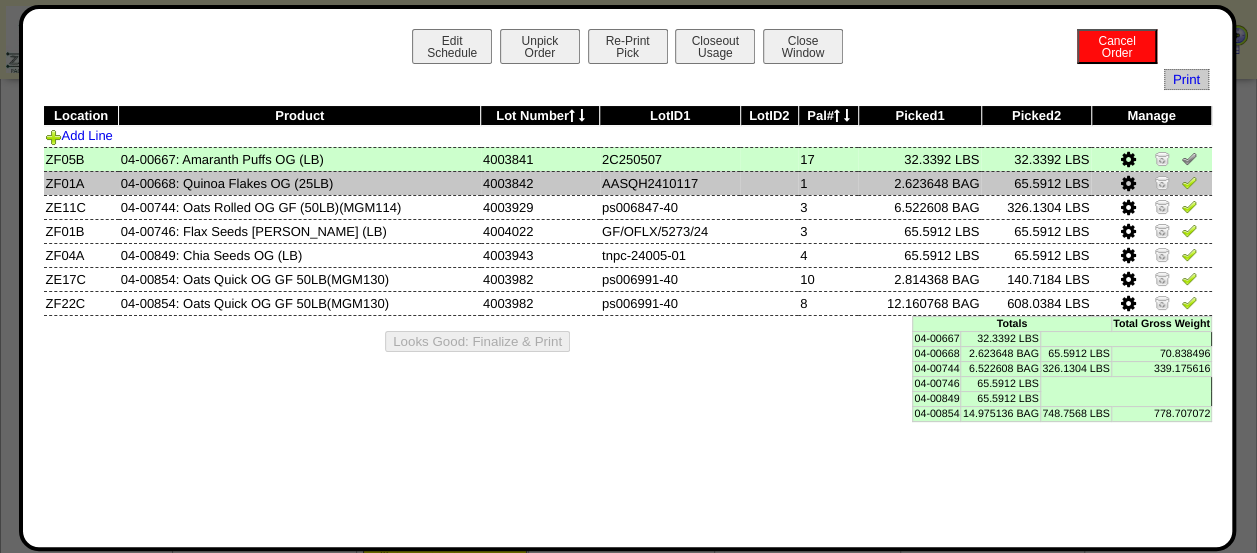 click at bounding box center [1189, 182] 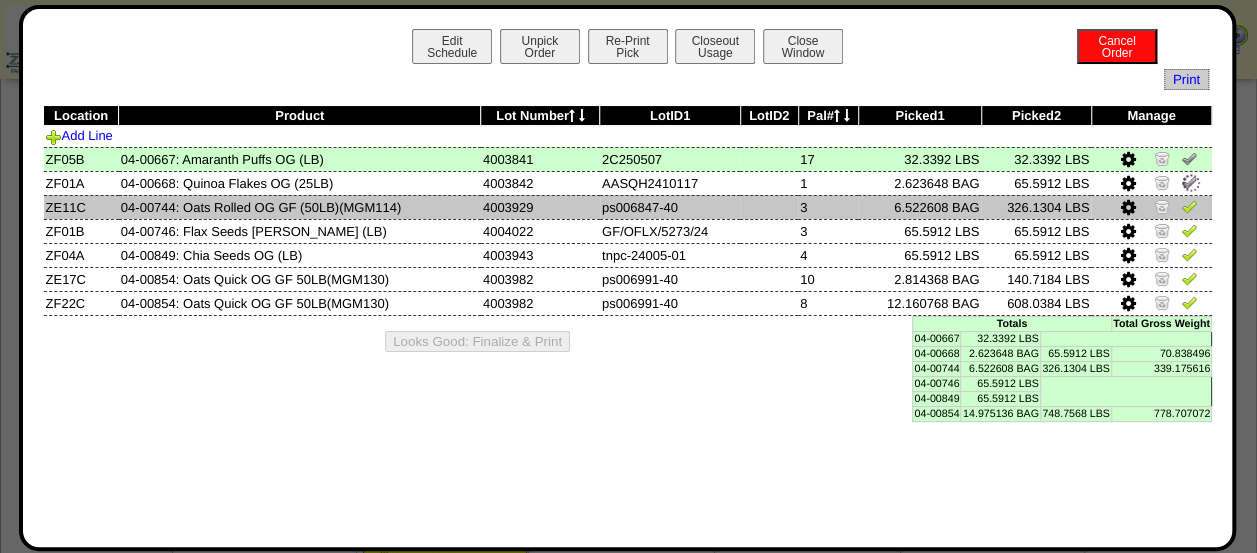 click at bounding box center [1189, 206] 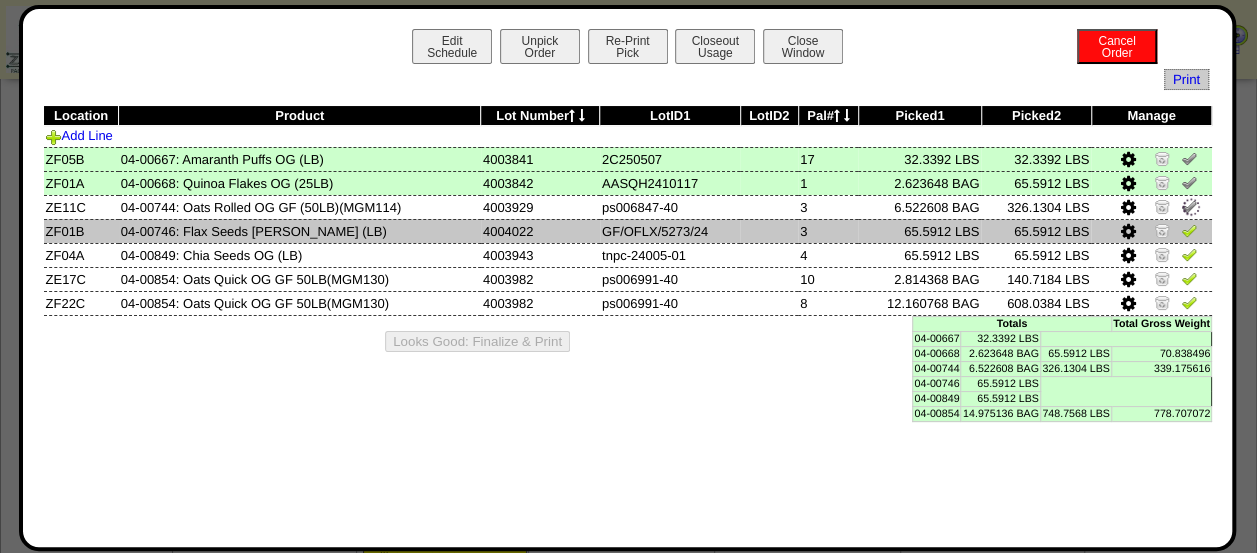 click at bounding box center [1189, 230] 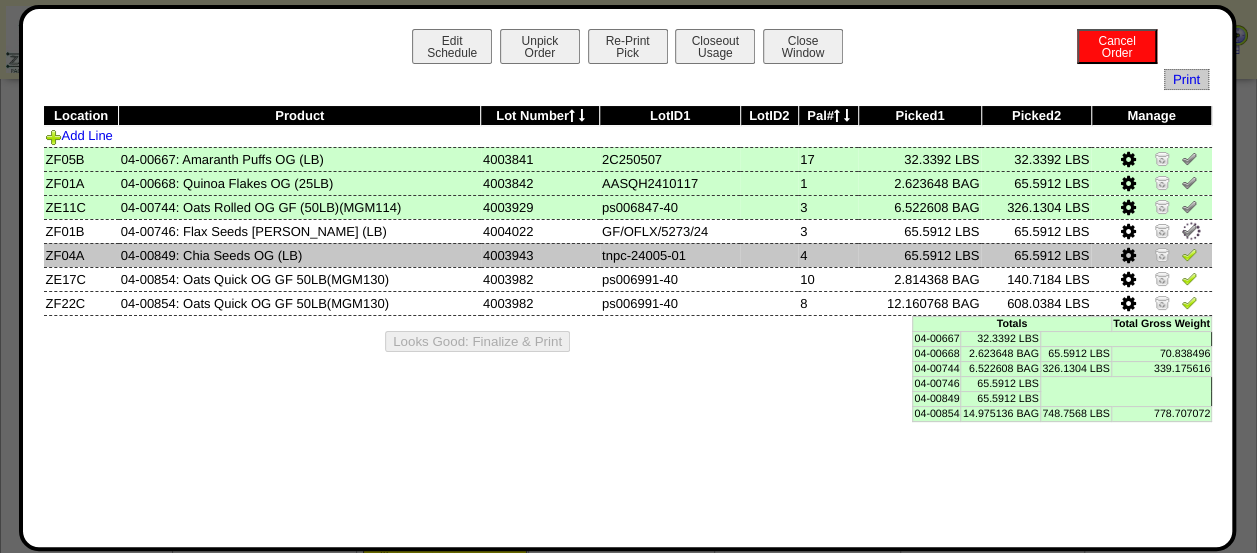 click at bounding box center (1189, 254) 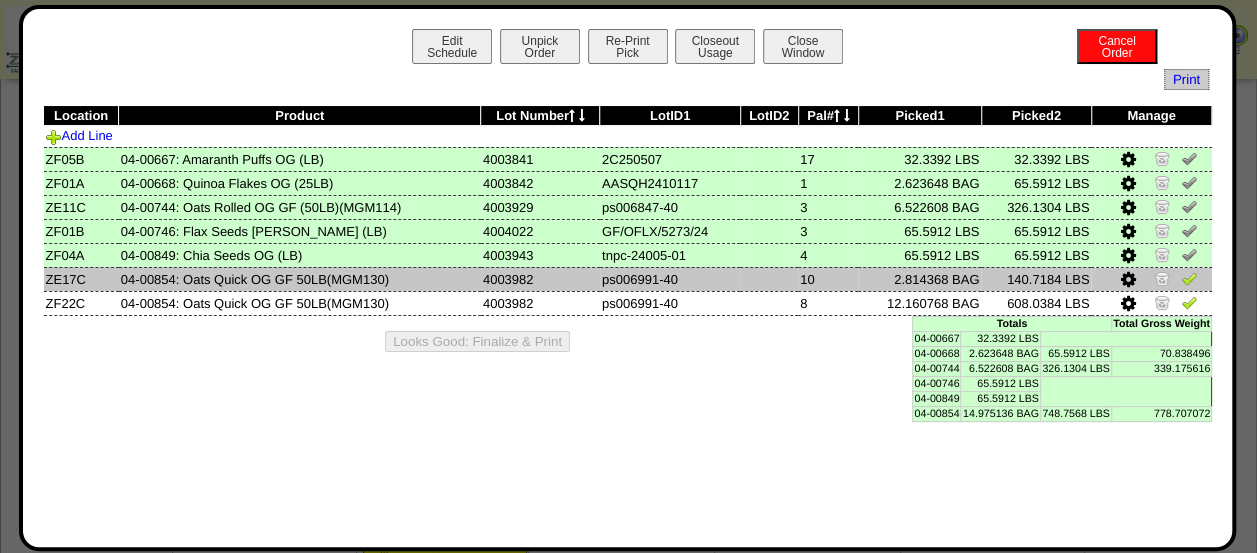 click at bounding box center [1189, 278] 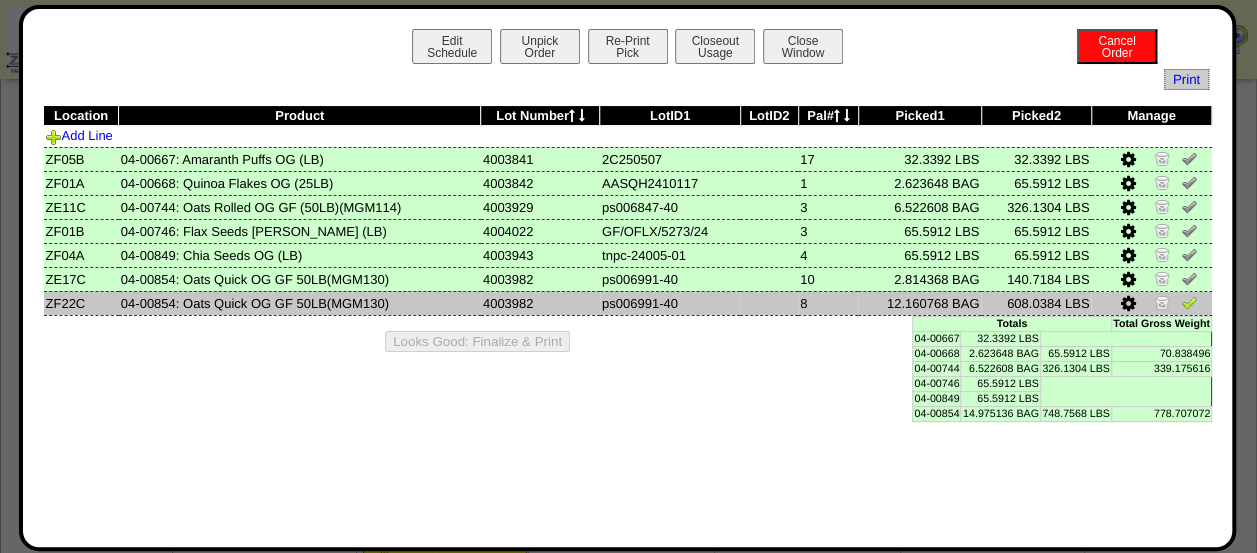 click at bounding box center [1189, 302] 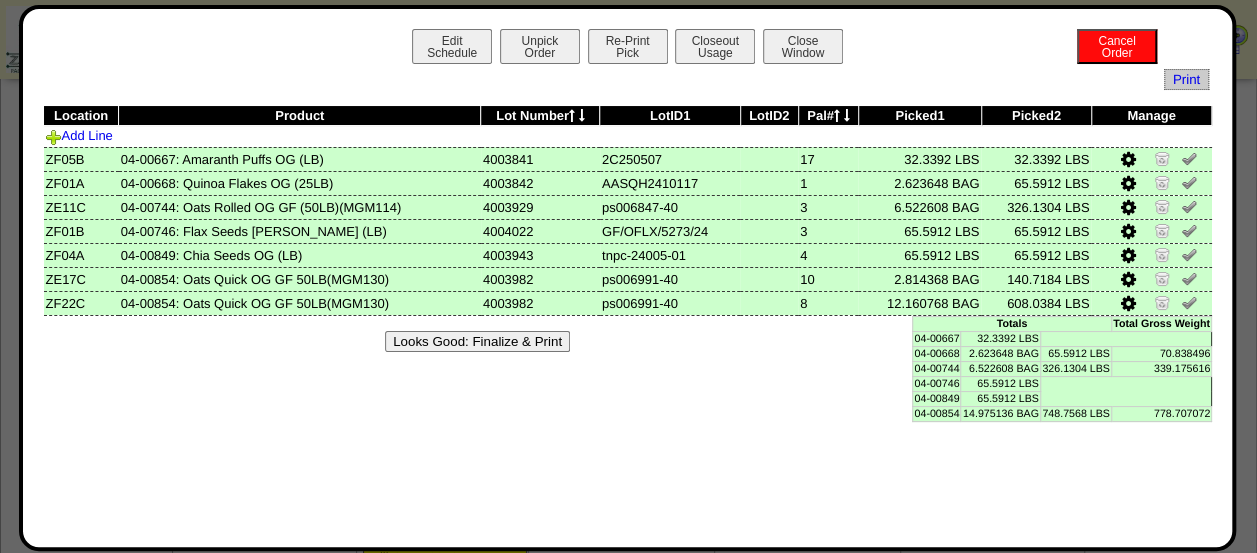 click on "Looks Good: Finalize & Print" at bounding box center (477, 341) 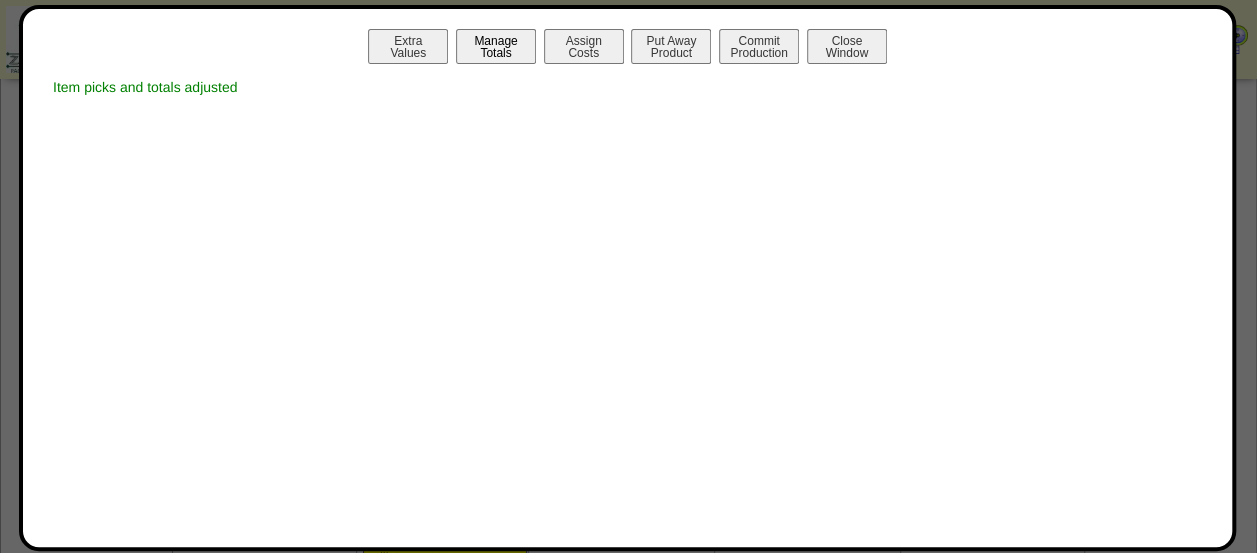 click on "Manage Totals" at bounding box center (496, 46) 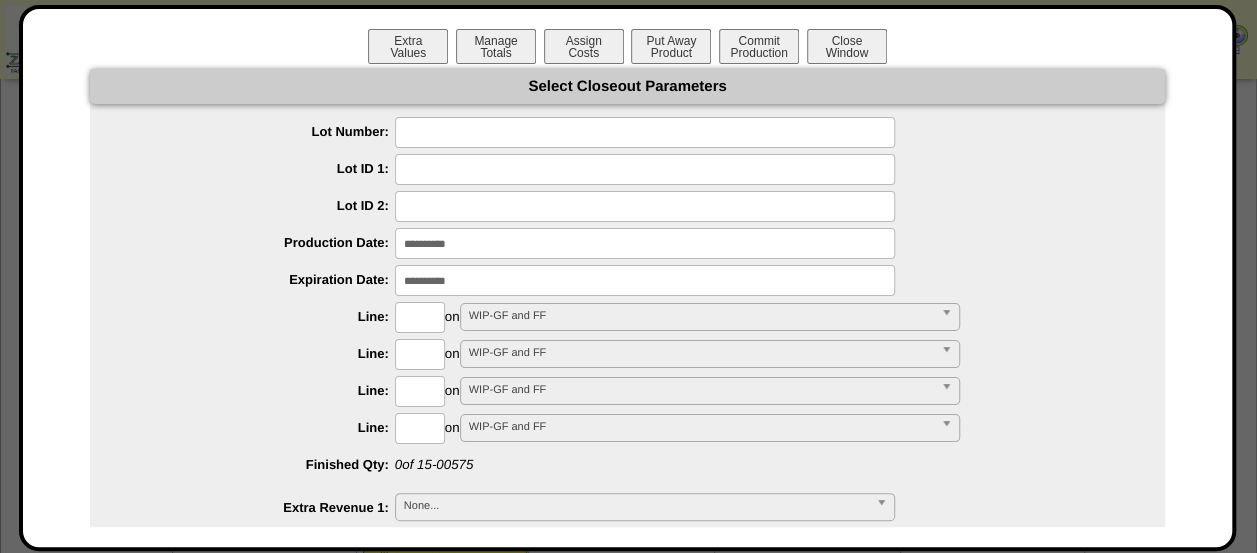 click at bounding box center [645, 132] 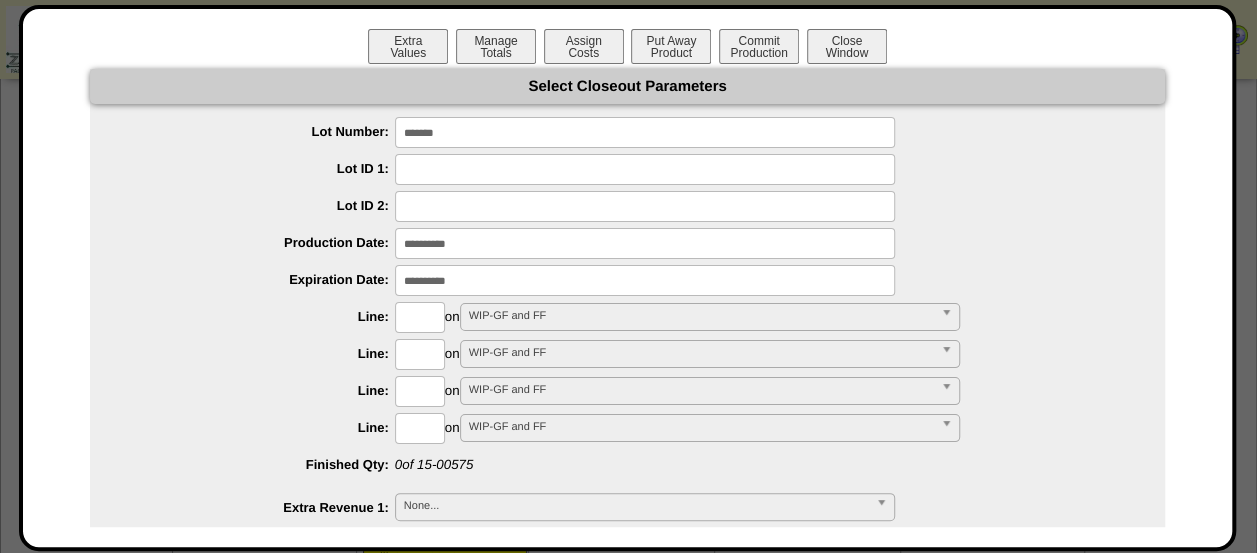 type on "*******" 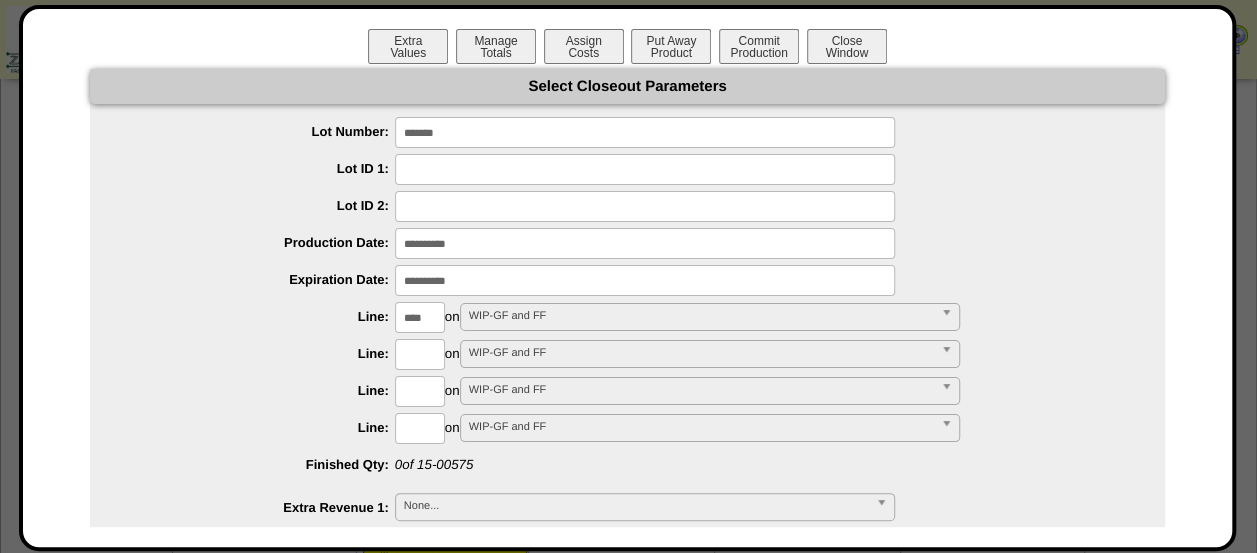 type on "****" 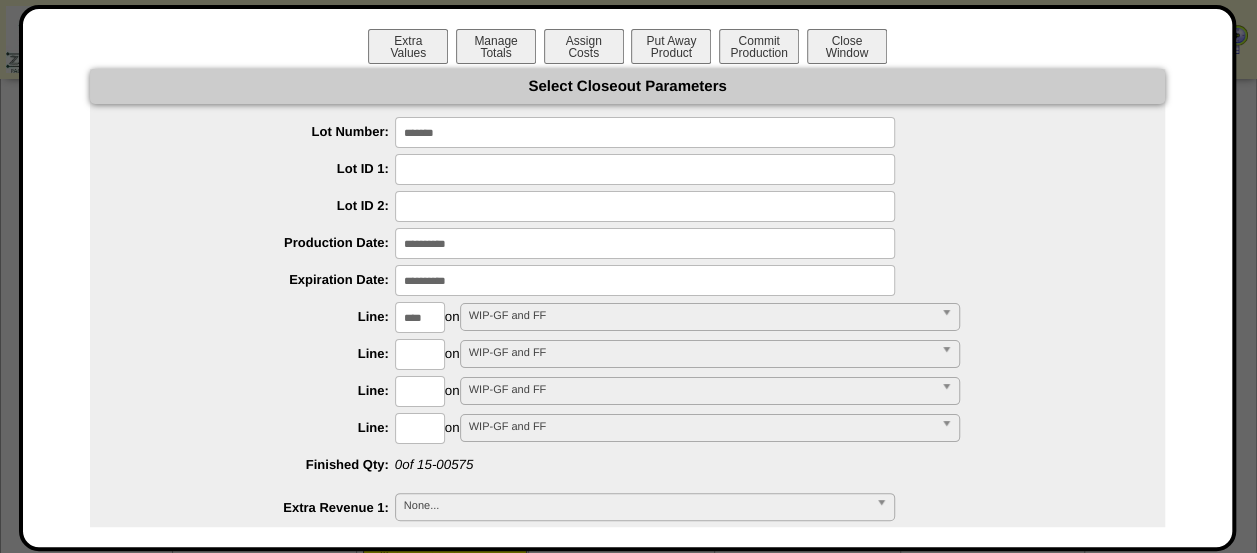 click on "**********" at bounding box center [627, 862] 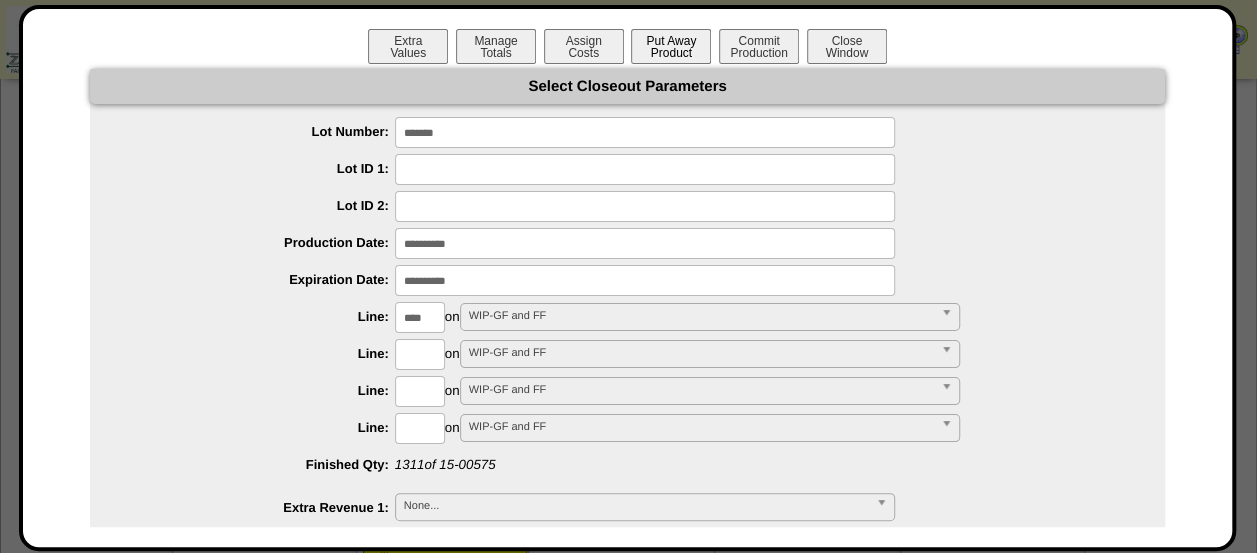 click on "Extra Values
Manage Totals
Assign Costs
Put Away Product
Commit Production
Close Window
Select Closeout Parameters
Lot Number:
*******
Lot ID 1:
Lot ID 2:
Production Date:
Expiration Date:
Line:
****" at bounding box center (627, 278) 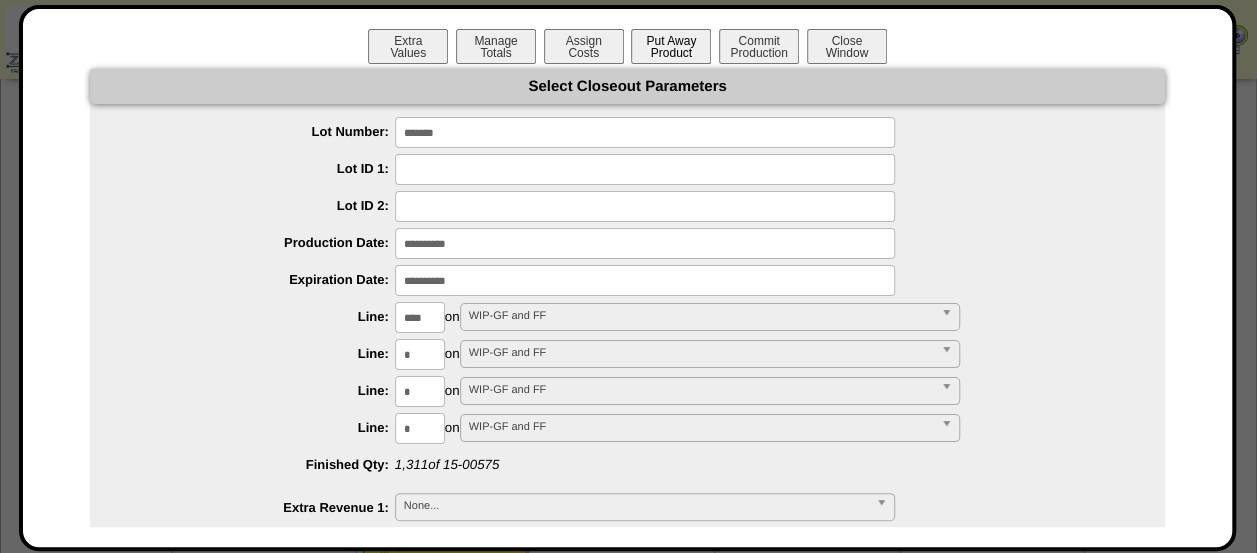click on "Put Away Product" at bounding box center [671, 46] 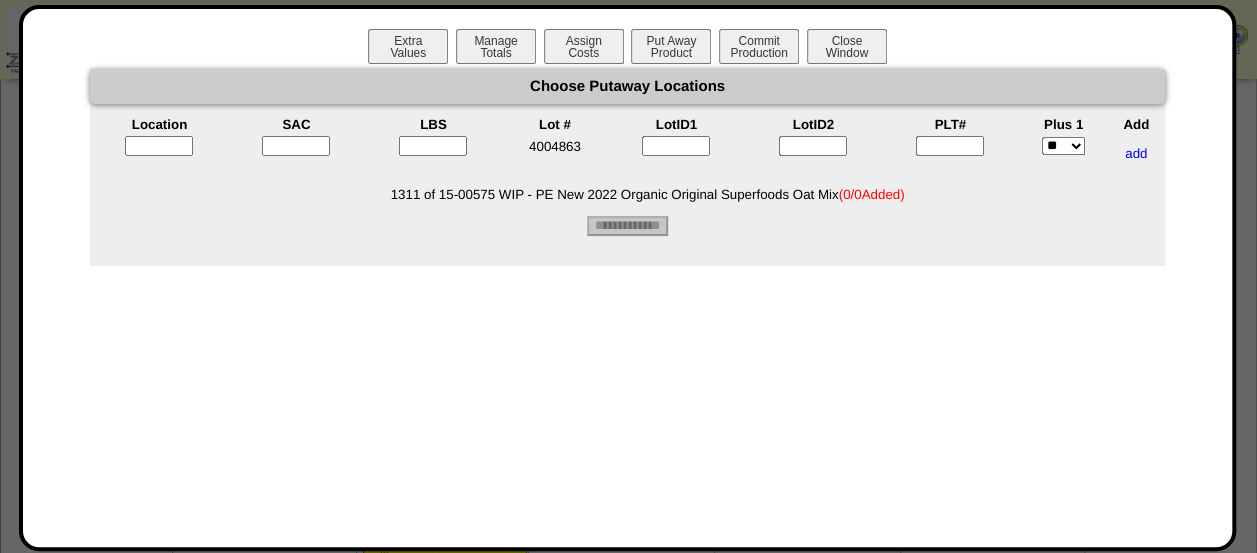 click at bounding box center (159, 146) 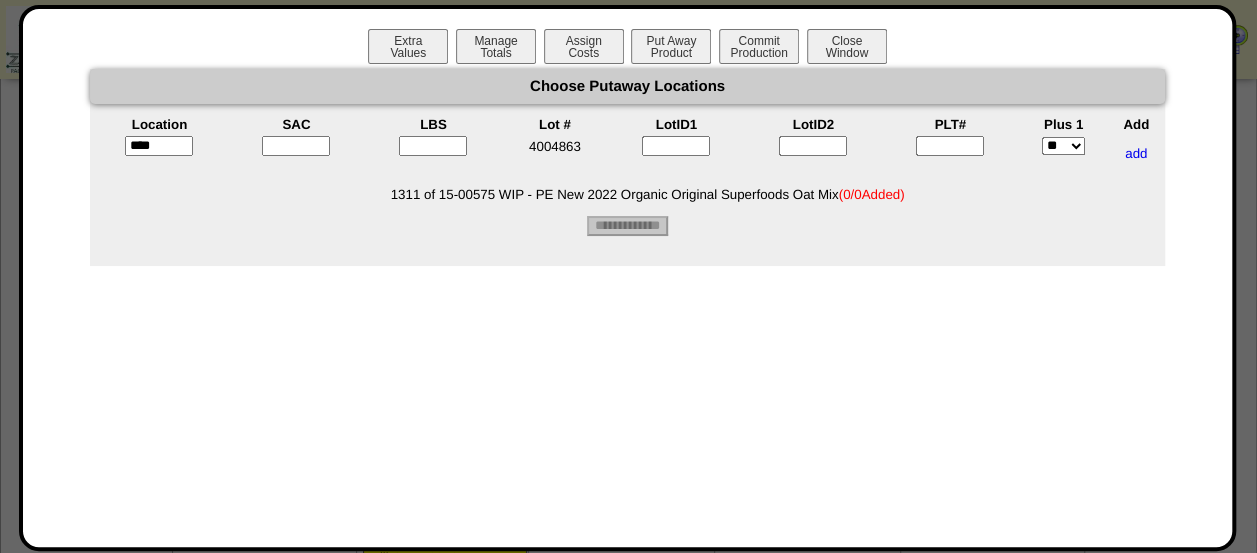 type on "*****" 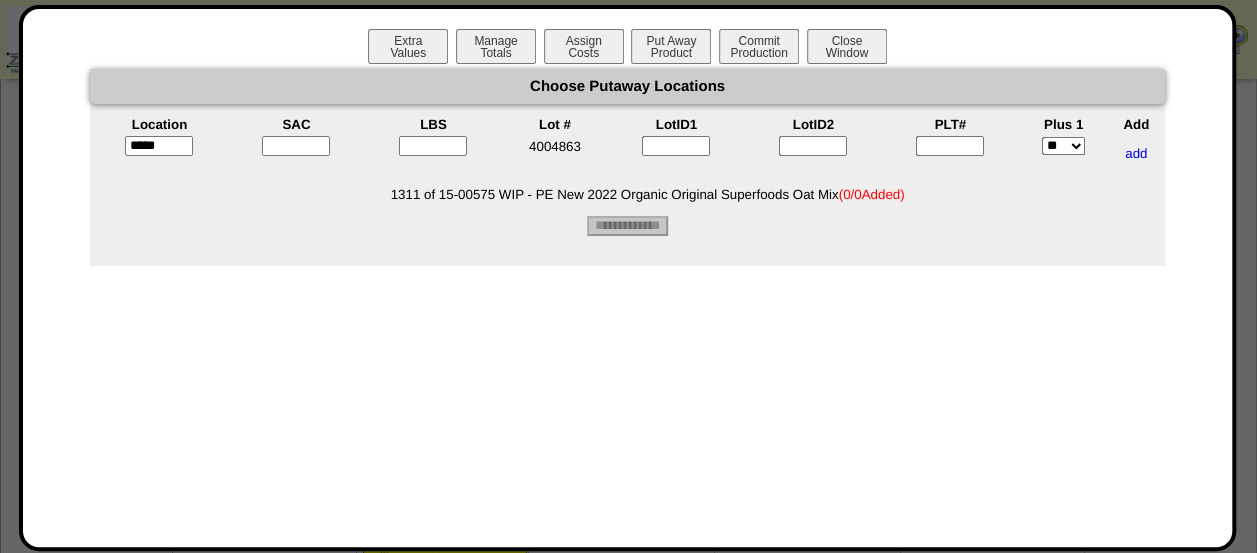 click at bounding box center (296, 153) 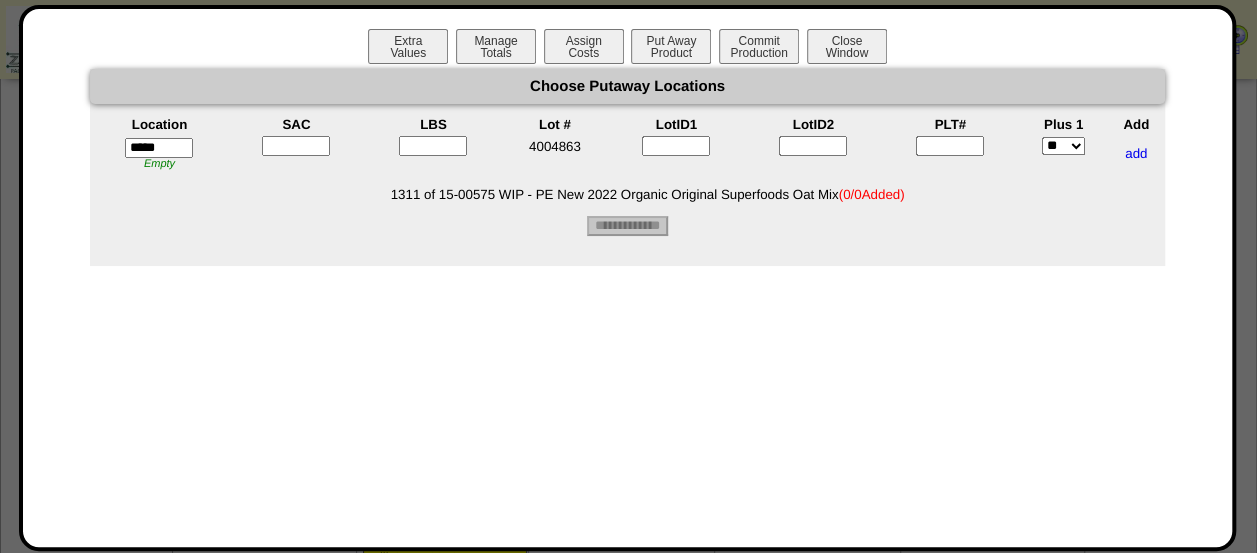 click at bounding box center (296, 146) 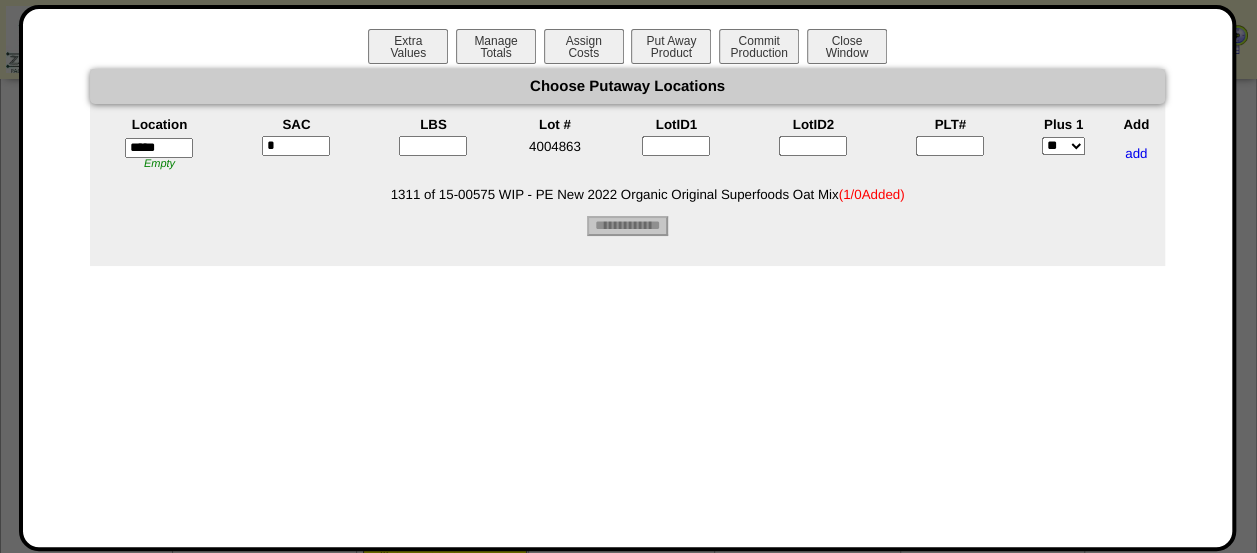 click at bounding box center (433, 146) 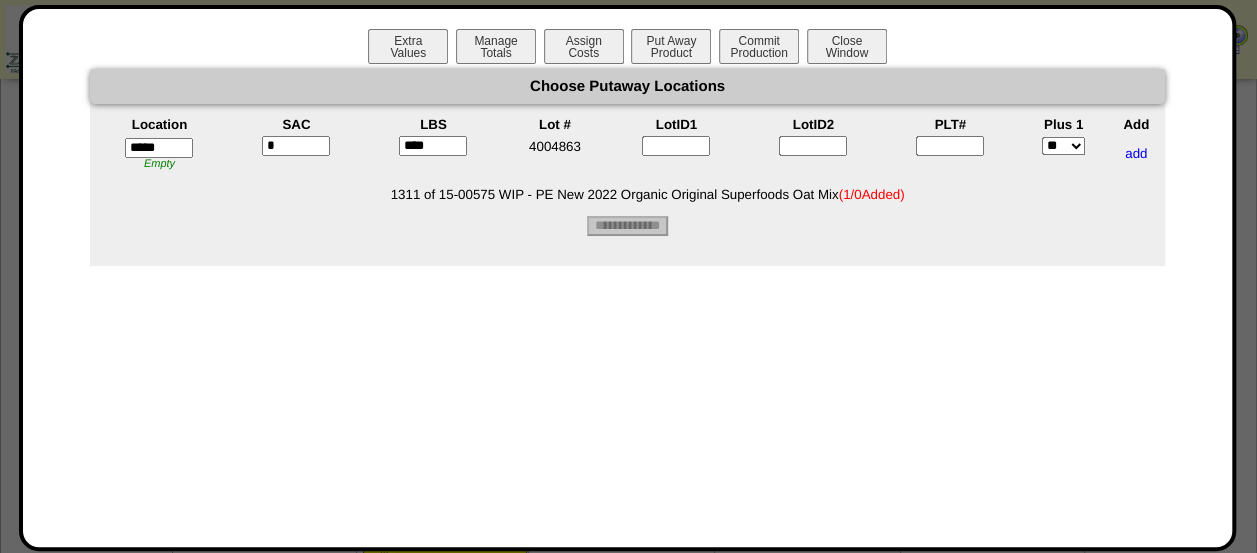 type on "****" 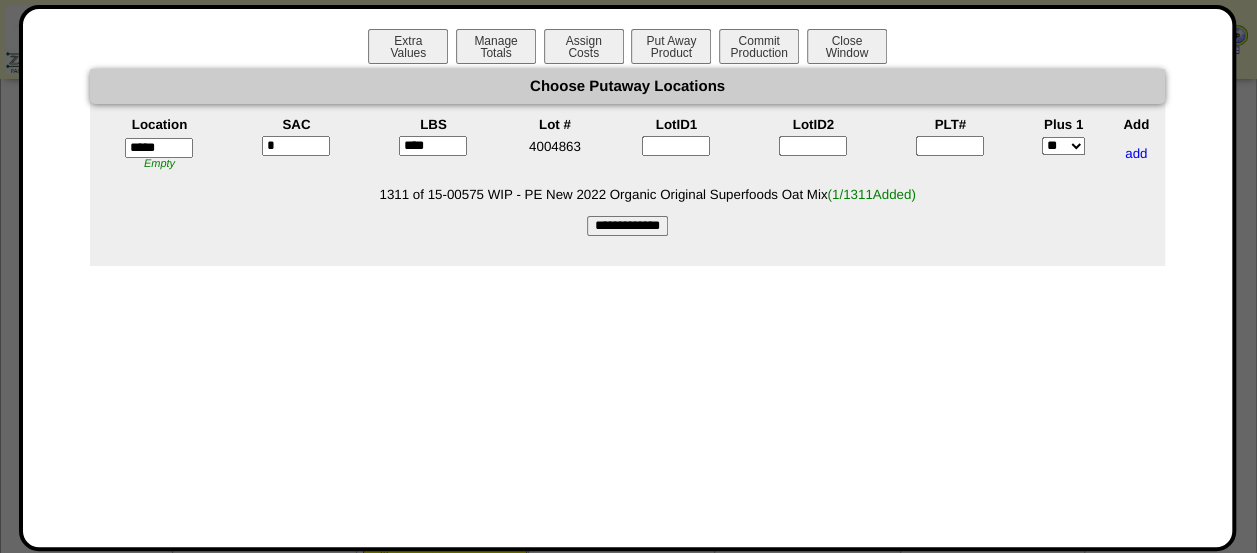 type on "*" 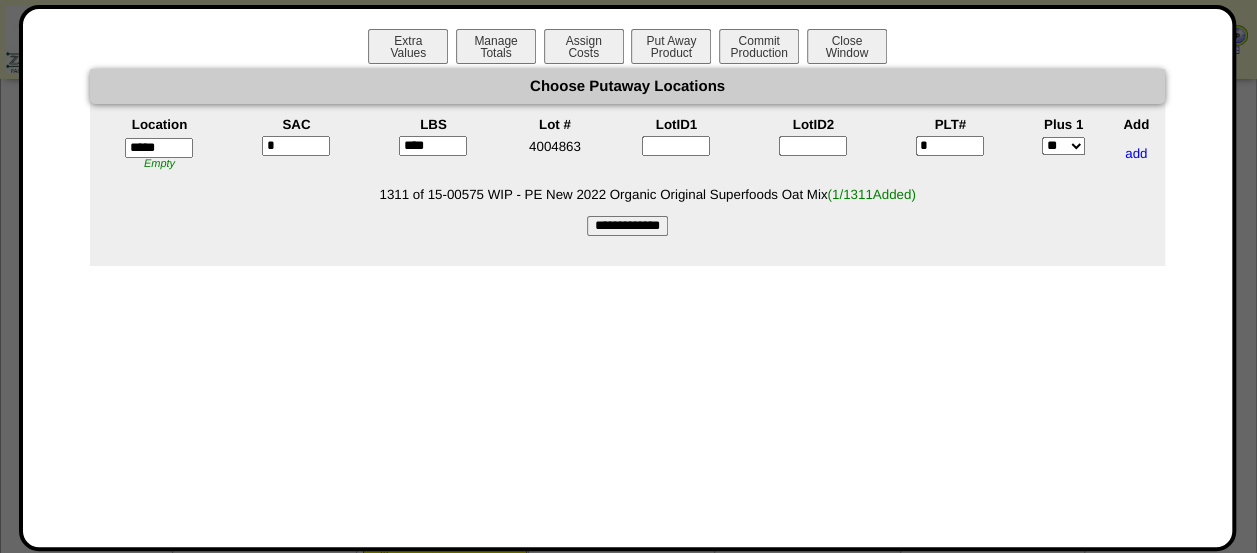 click on "**********" at bounding box center [627, 226] 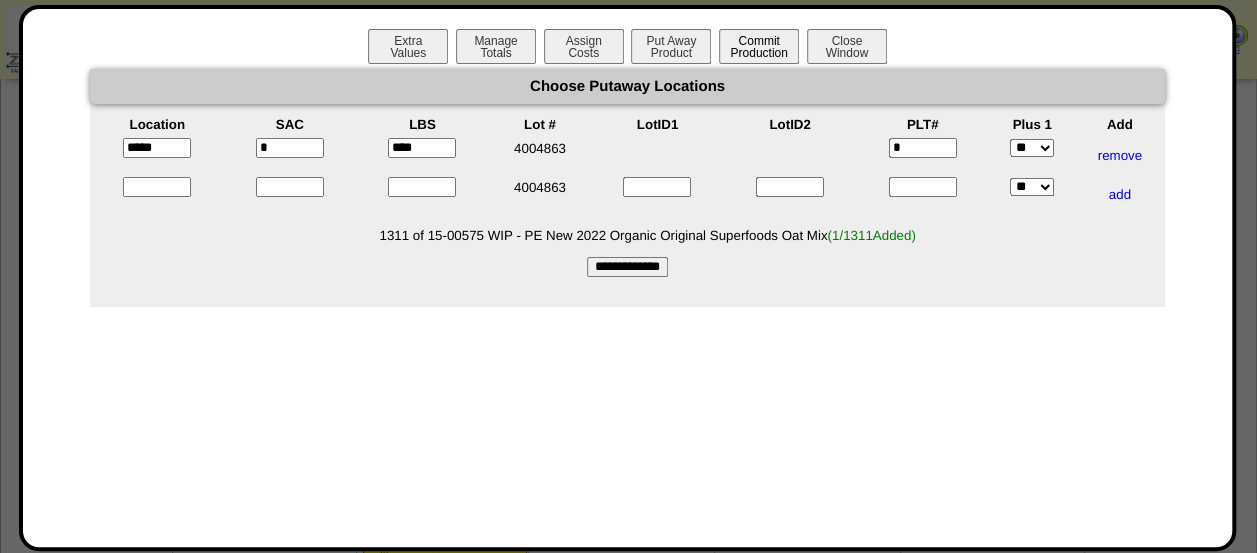 click on "Commit Production" at bounding box center (759, 46) 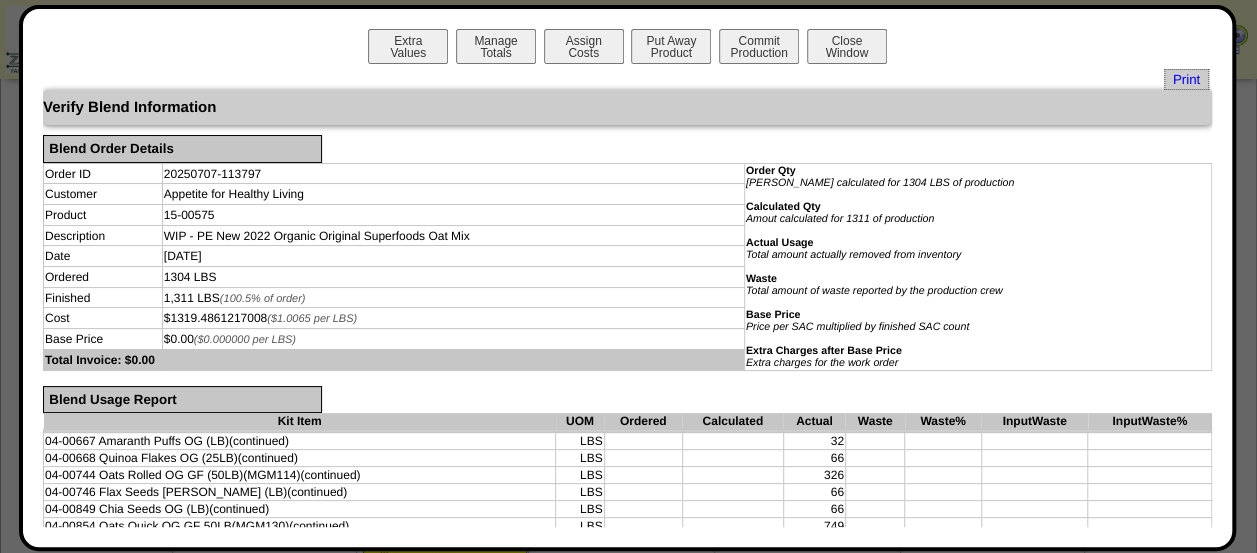 scroll, scrollTop: 468, scrollLeft: 0, axis: vertical 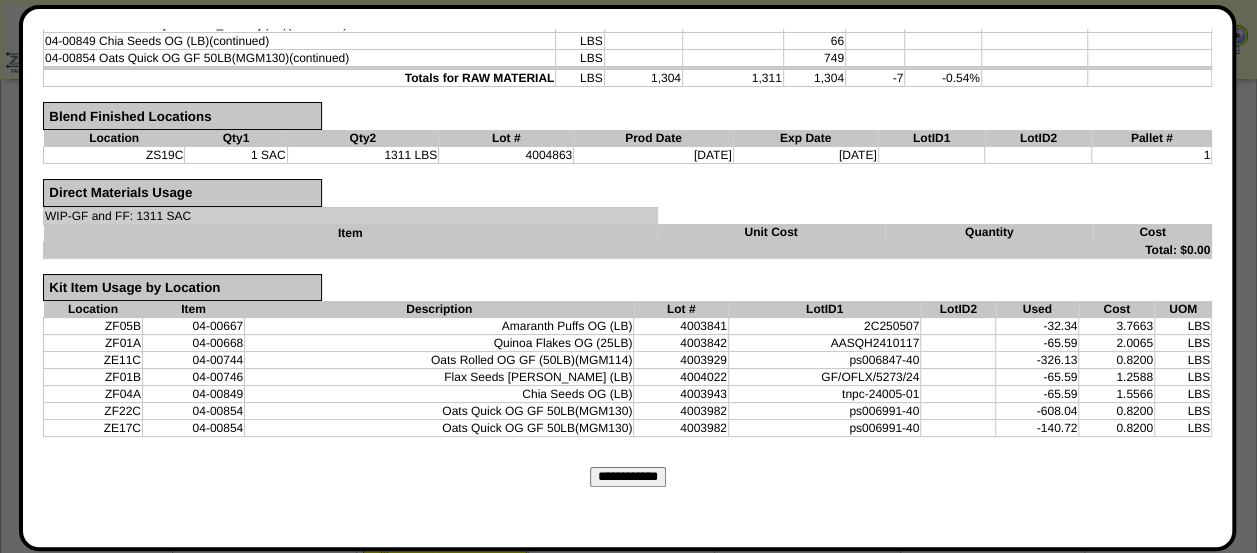 click on "**********" at bounding box center [628, 477] 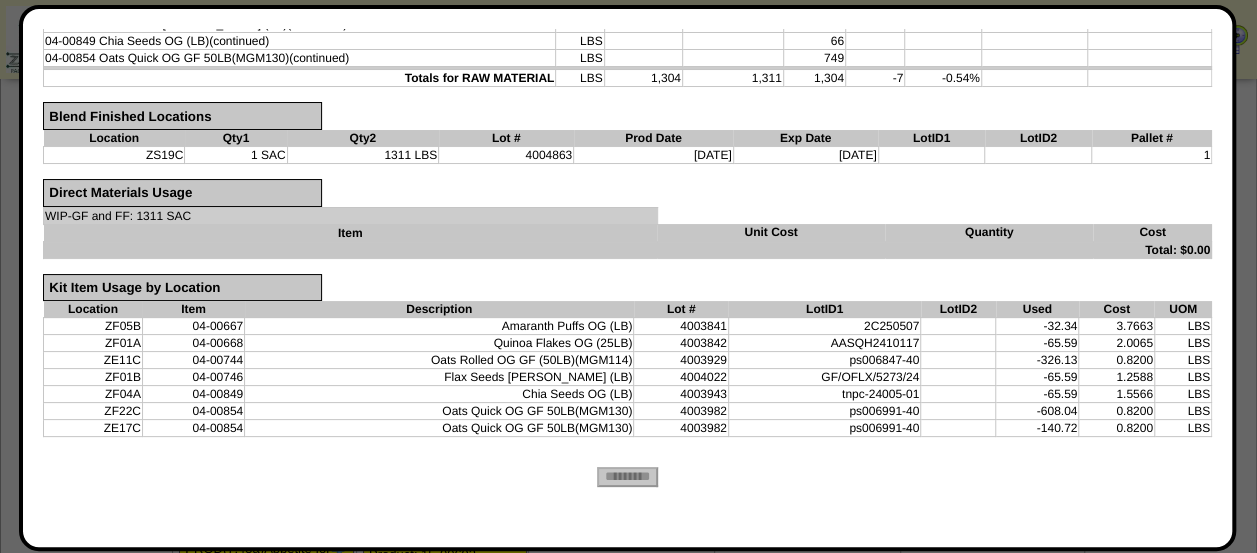 scroll, scrollTop: 3228, scrollLeft: 0, axis: vertical 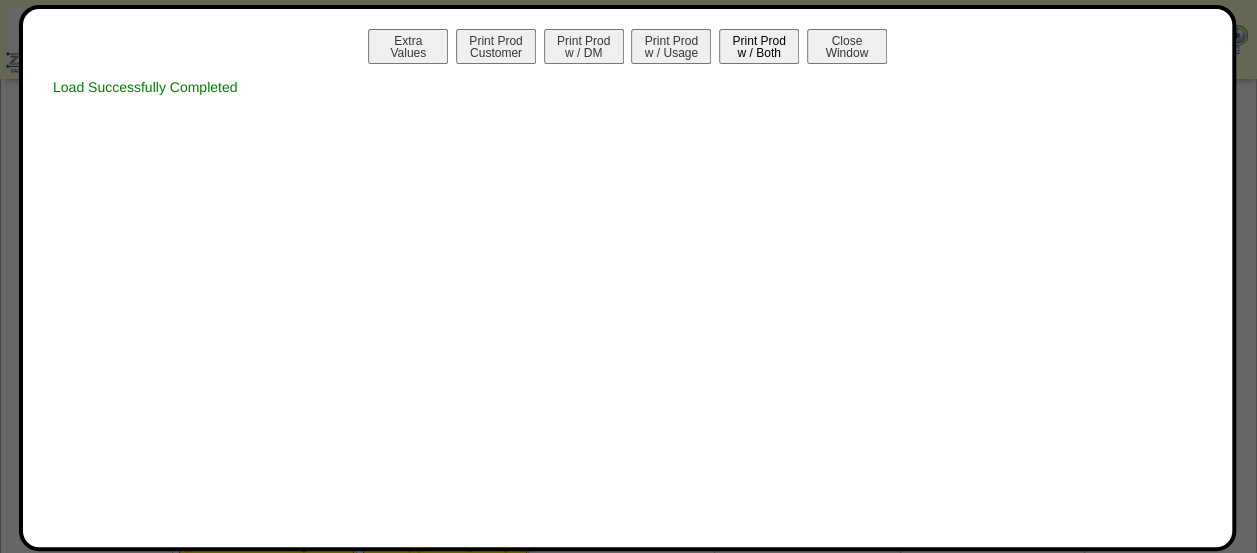 click on "Print Prod w / Both" at bounding box center [759, 46] 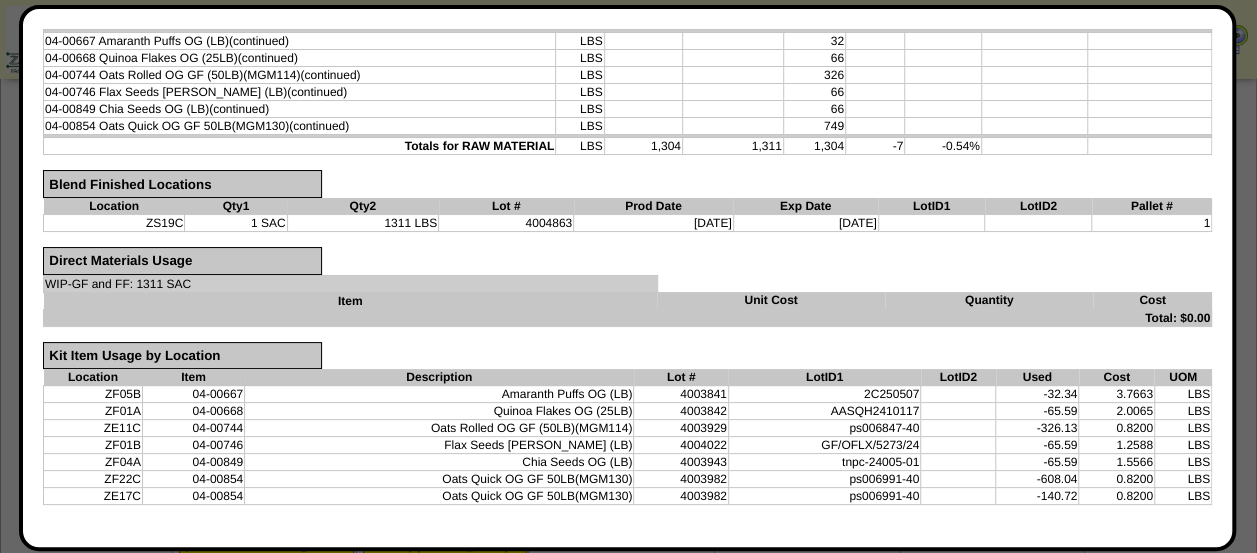 scroll, scrollTop: 0, scrollLeft: 0, axis: both 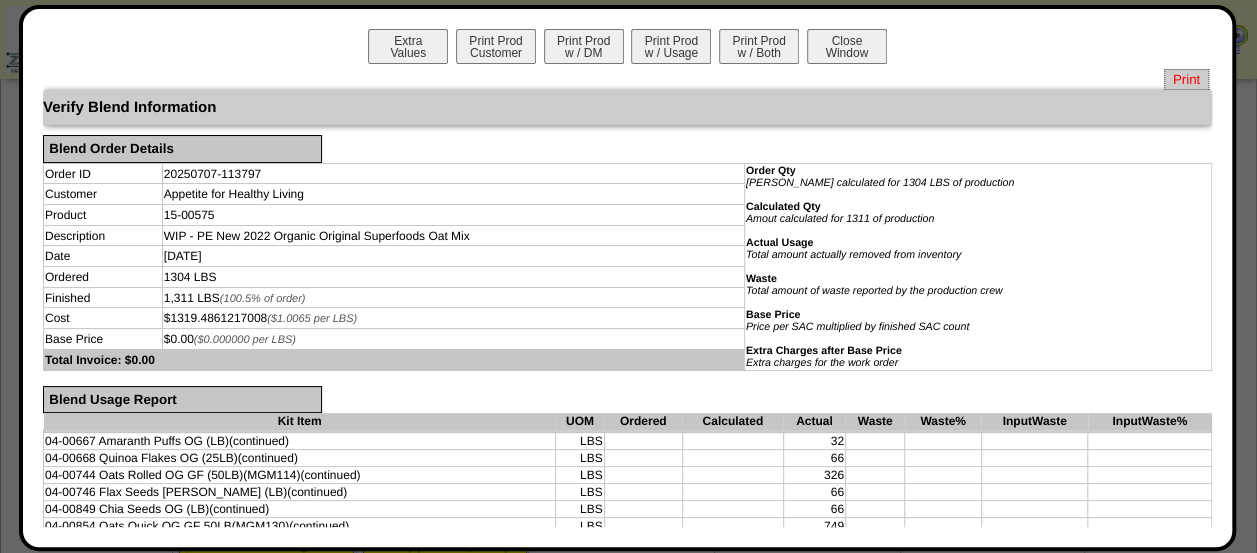 click on "Print" at bounding box center (1186, 79) 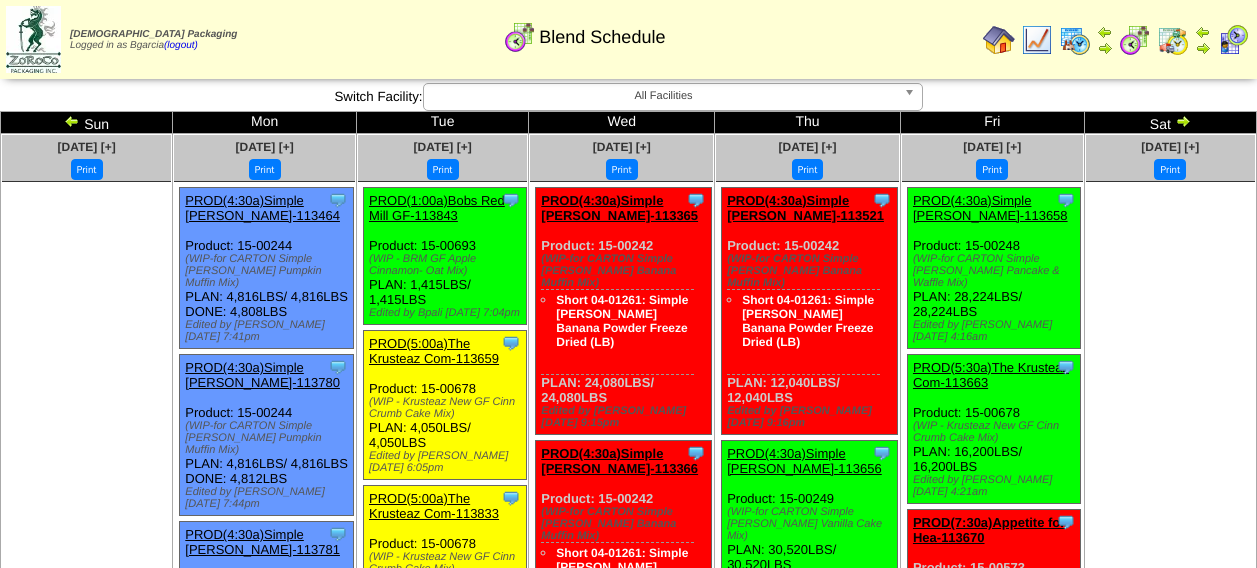 scroll, scrollTop: 0, scrollLeft: 0, axis: both 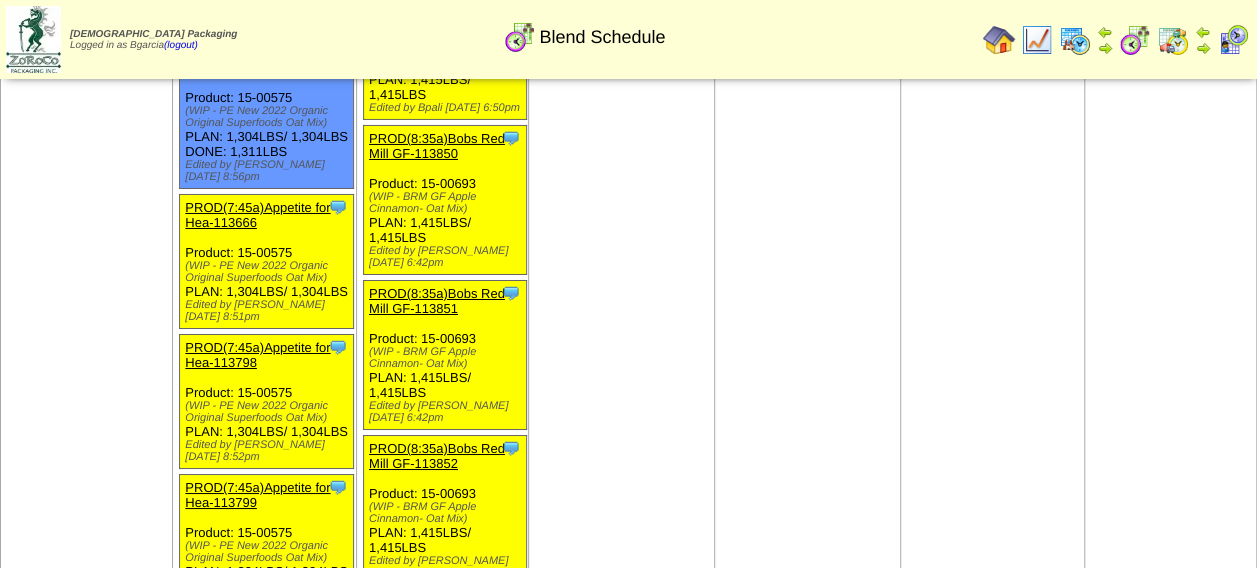 click on "PROD(7:45a)Appetite for Hea-113666" at bounding box center (257, 215) 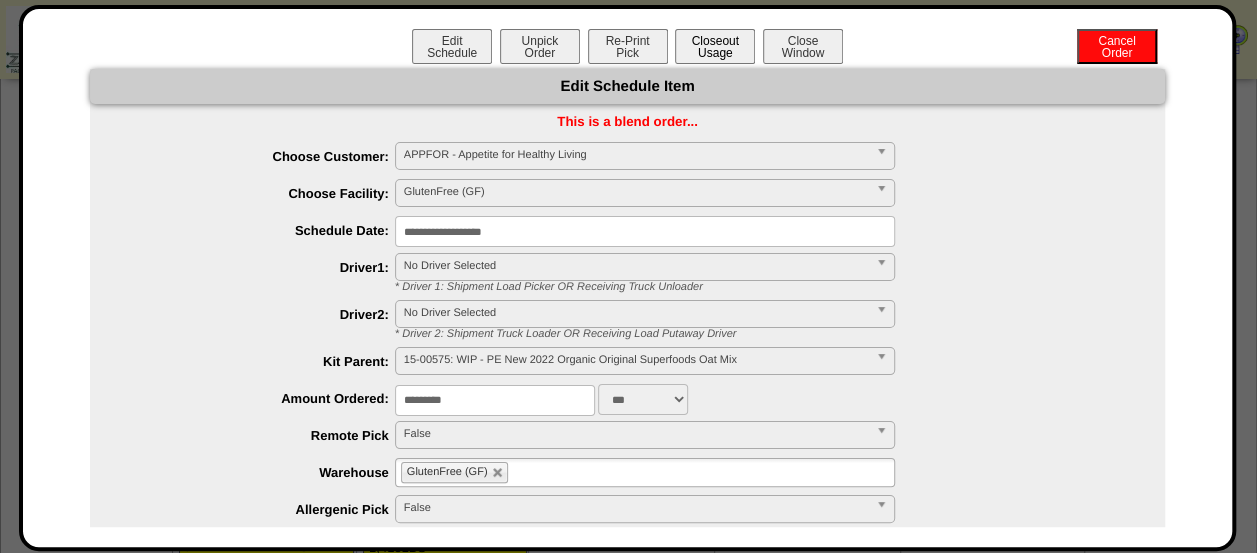 click on "Closeout Usage" at bounding box center [715, 46] 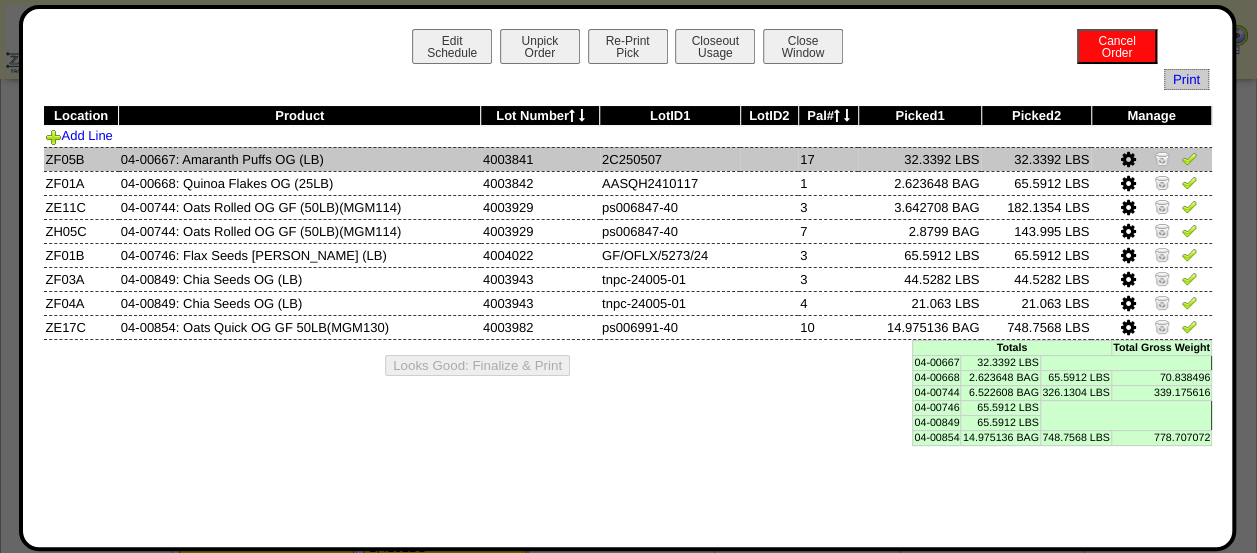 click at bounding box center [1189, 158] 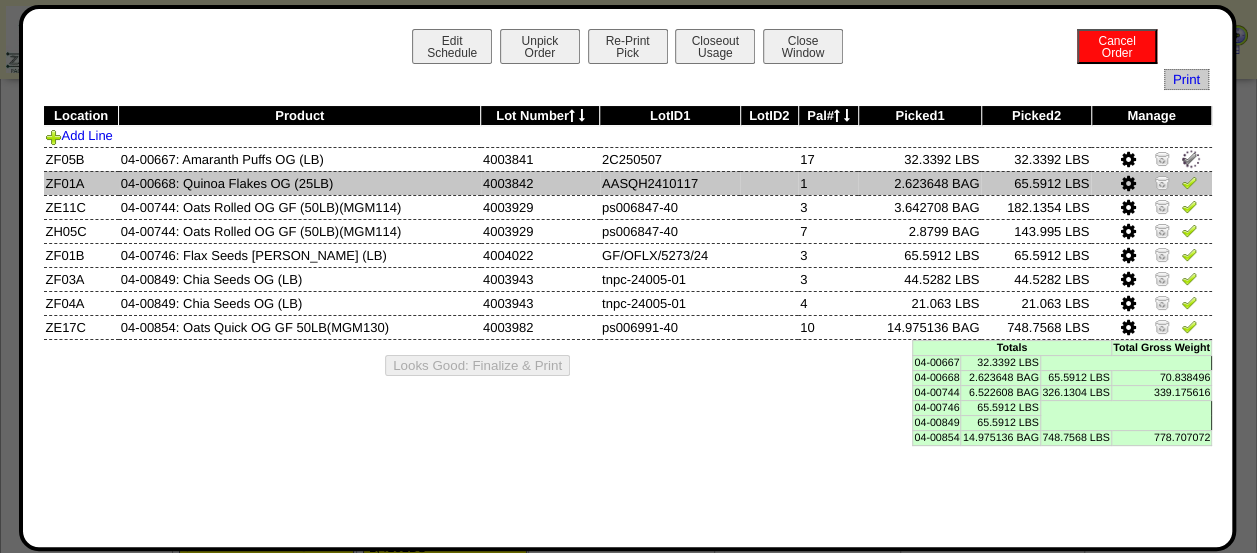 click at bounding box center (1189, 182) 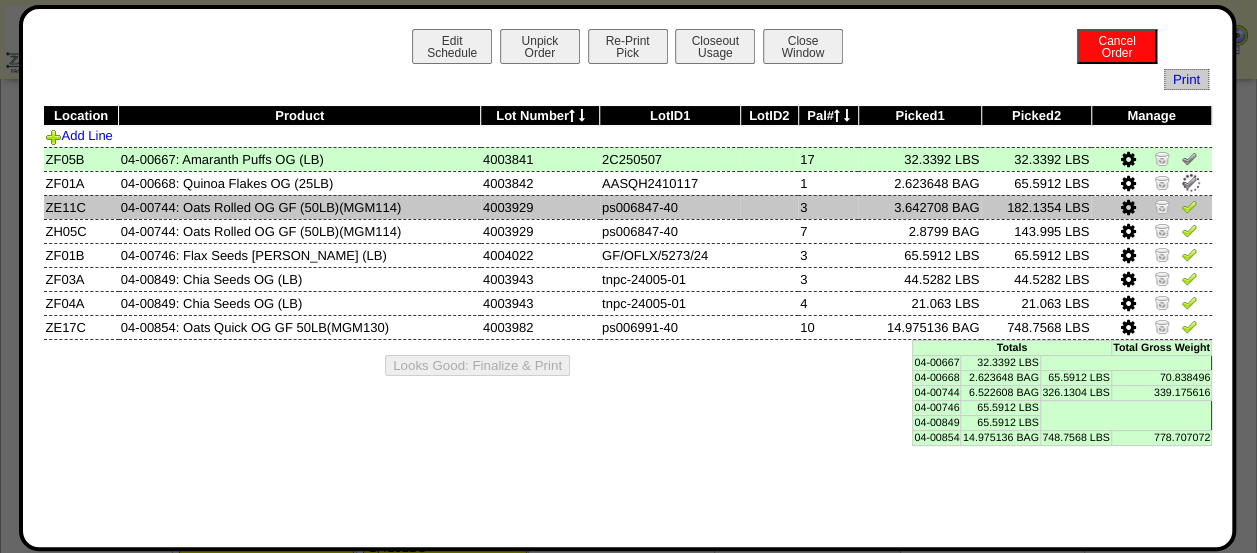 click at bounding box center (1189, 206) 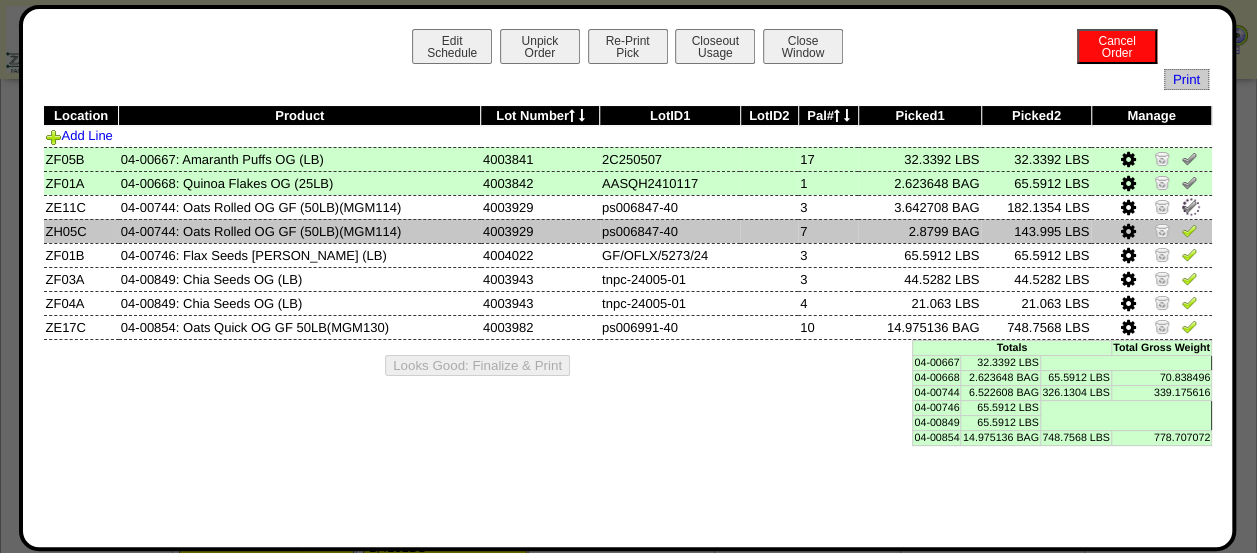 click at bounding box center [1189, 233] 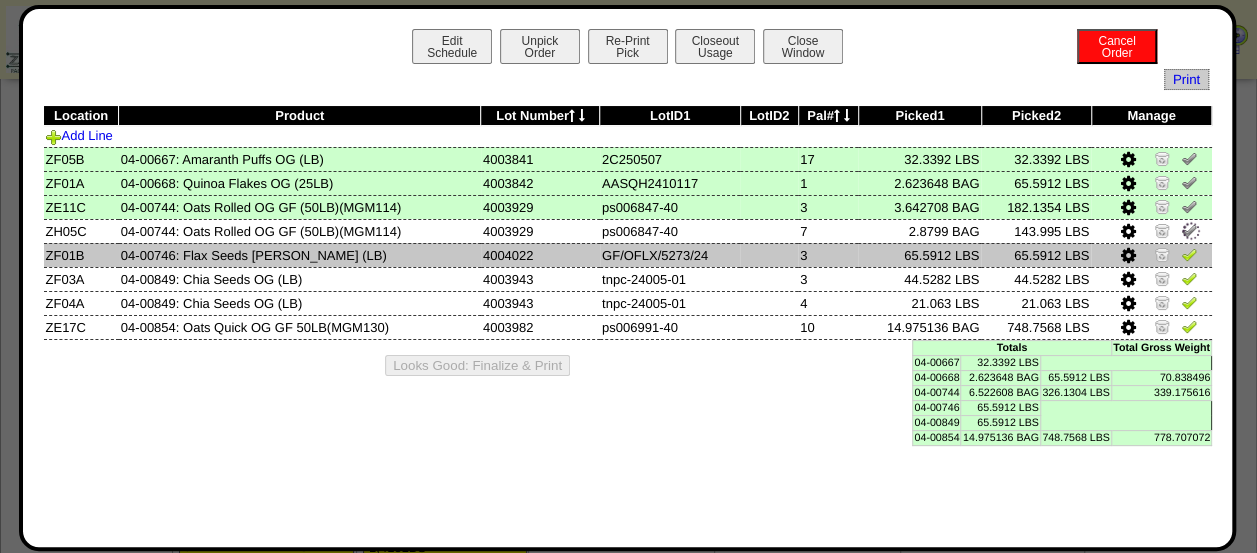 click at bounding box center [1189, 254] 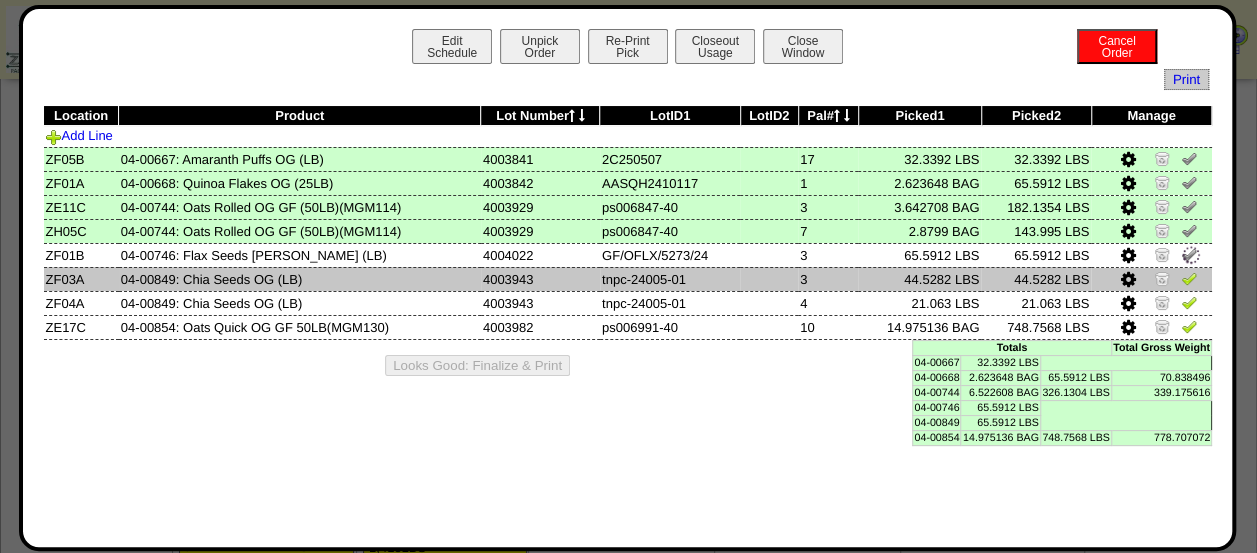 click at bounding box center (1151, 279) 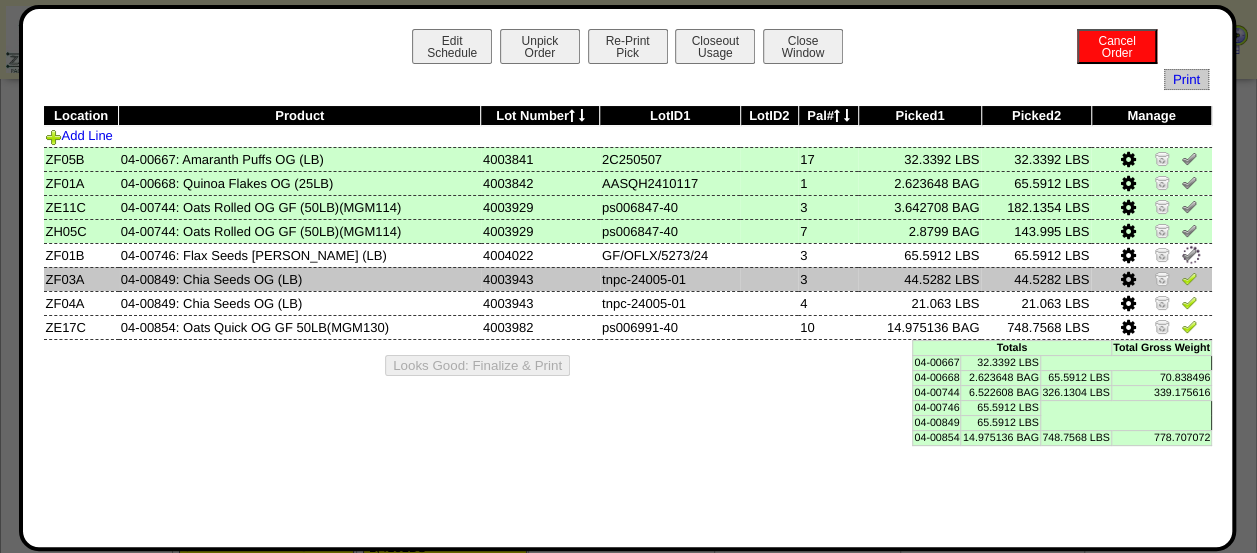 click at bounding box center (1189, 278) 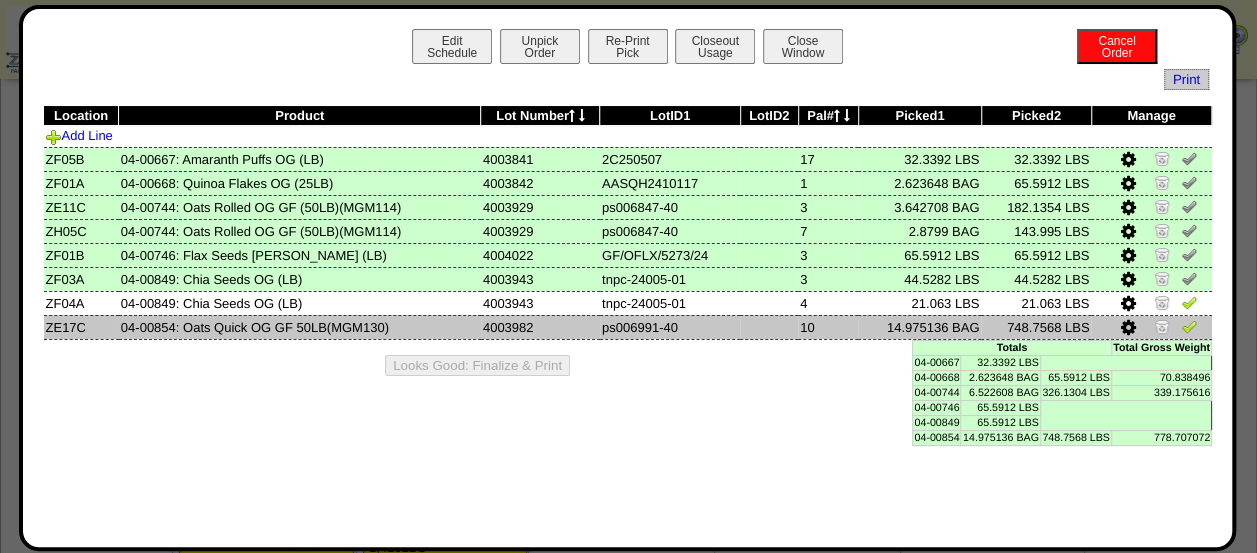 click at bounding box center [1189, 326] 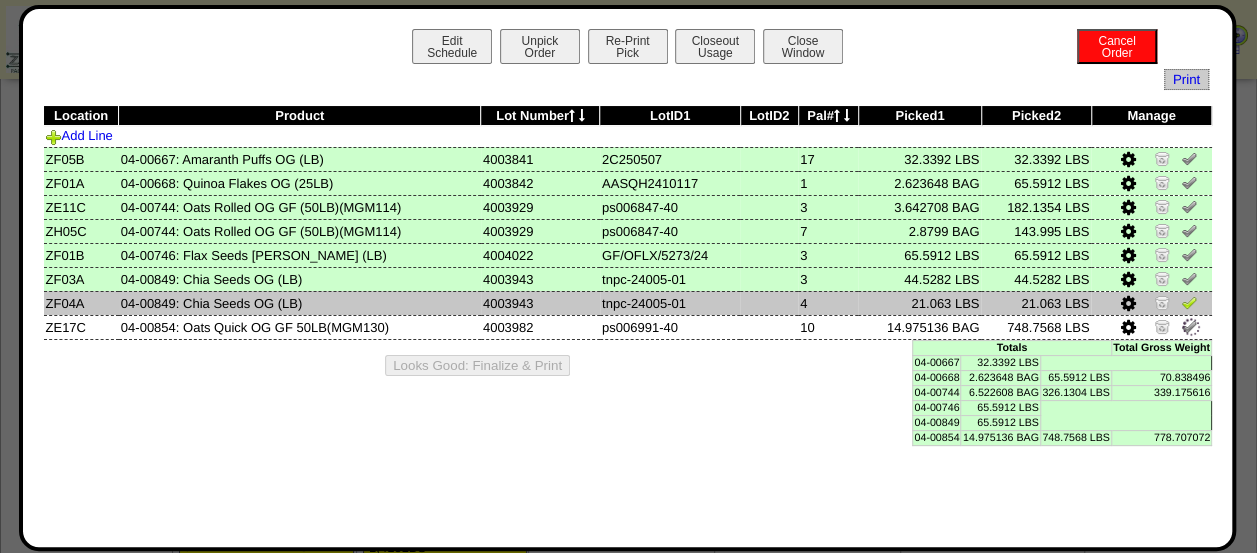 click at bounding box center (1189, 302) 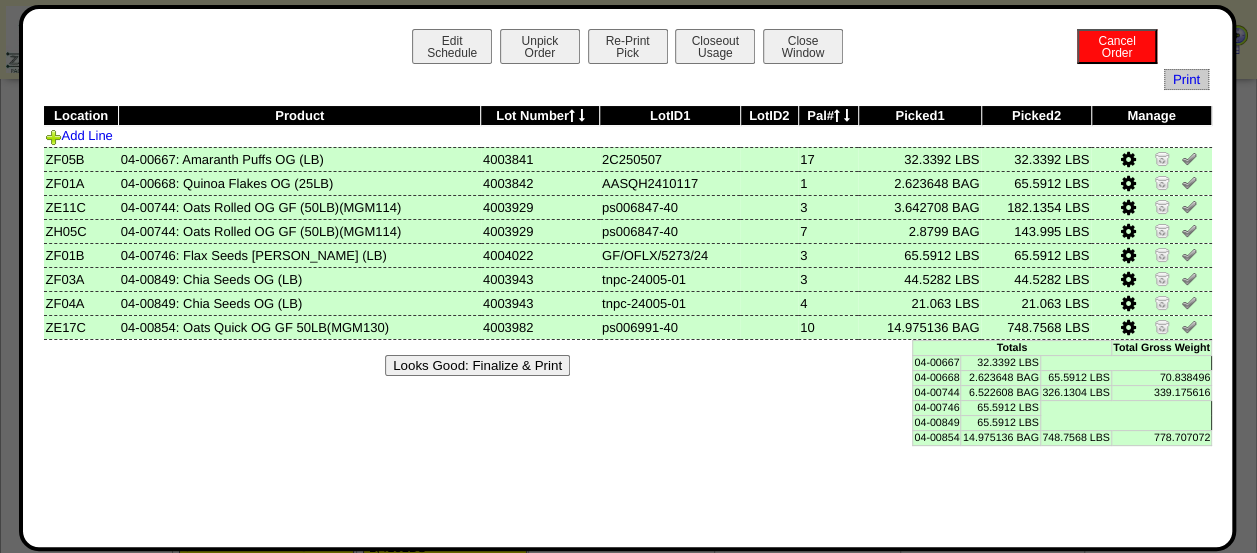 click on "Looks Good: Finalize & Print" at bounding box center [477, 365] 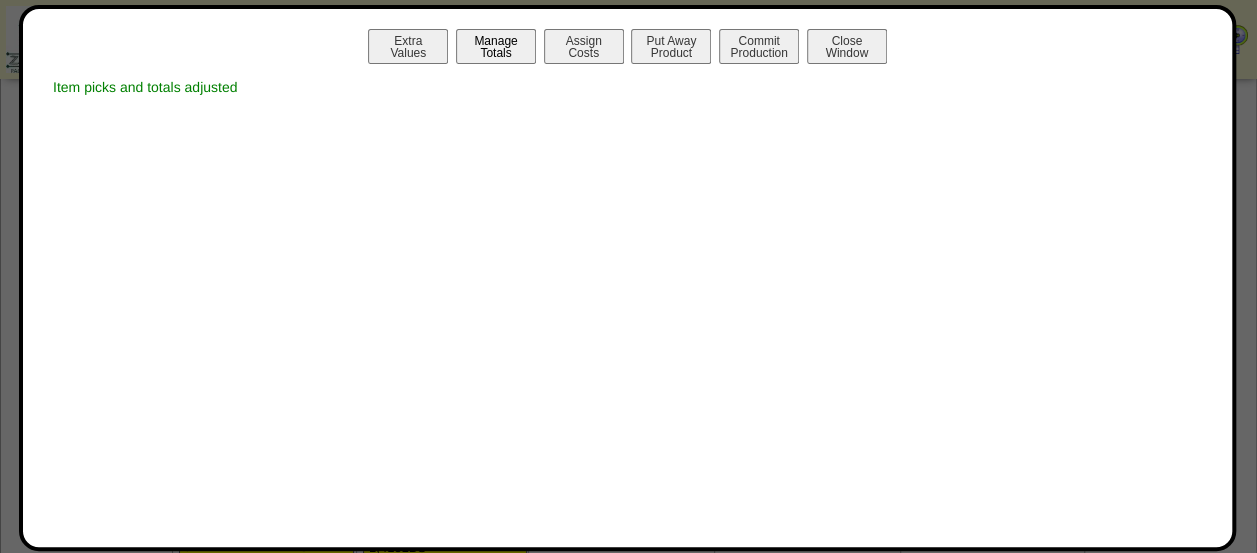 click on "Manage Totals" at bounding box center (496, 46) 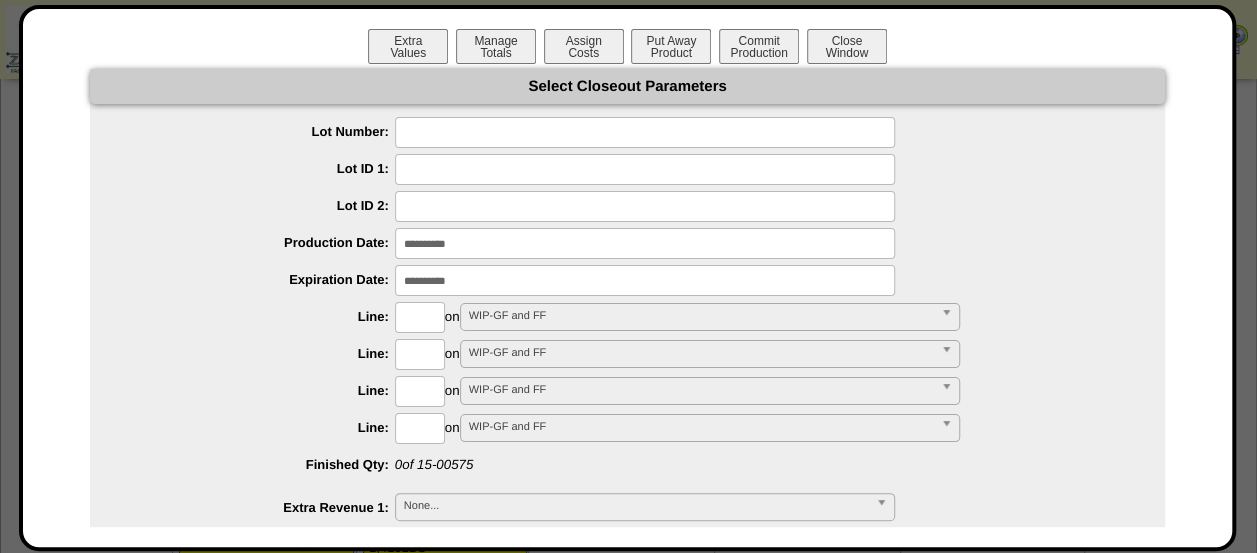 click at bounding box center (645, 132) 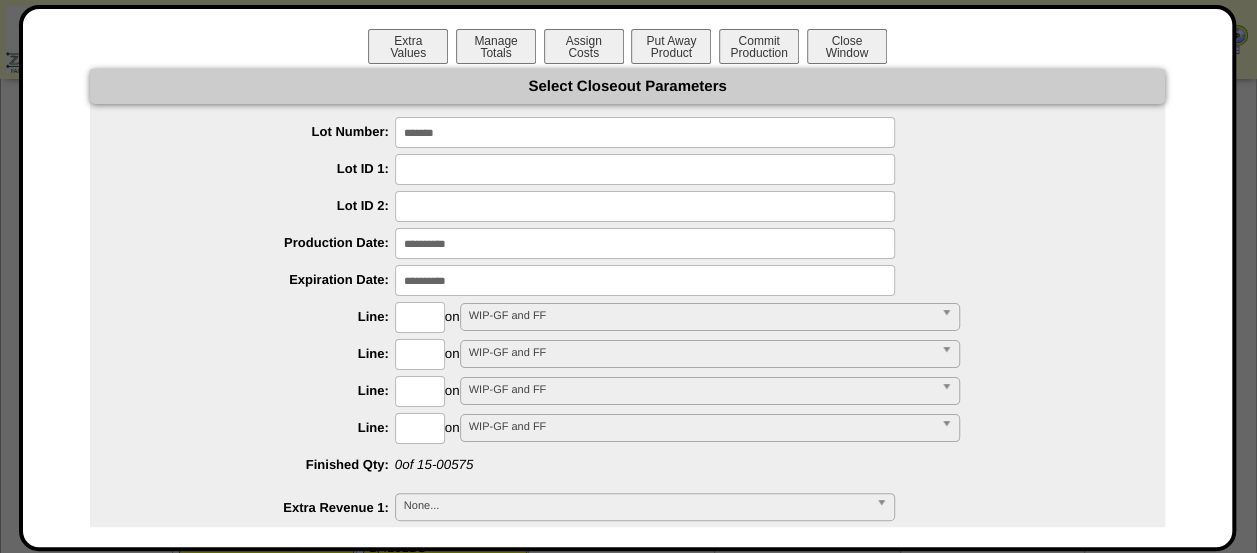 type on "*******" 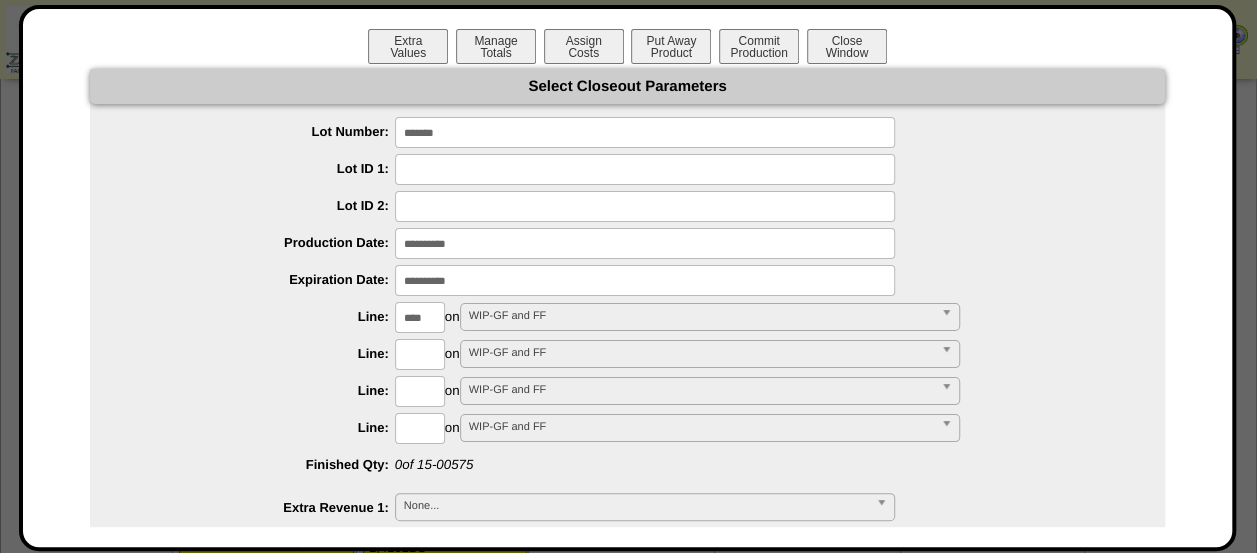 type on "****" 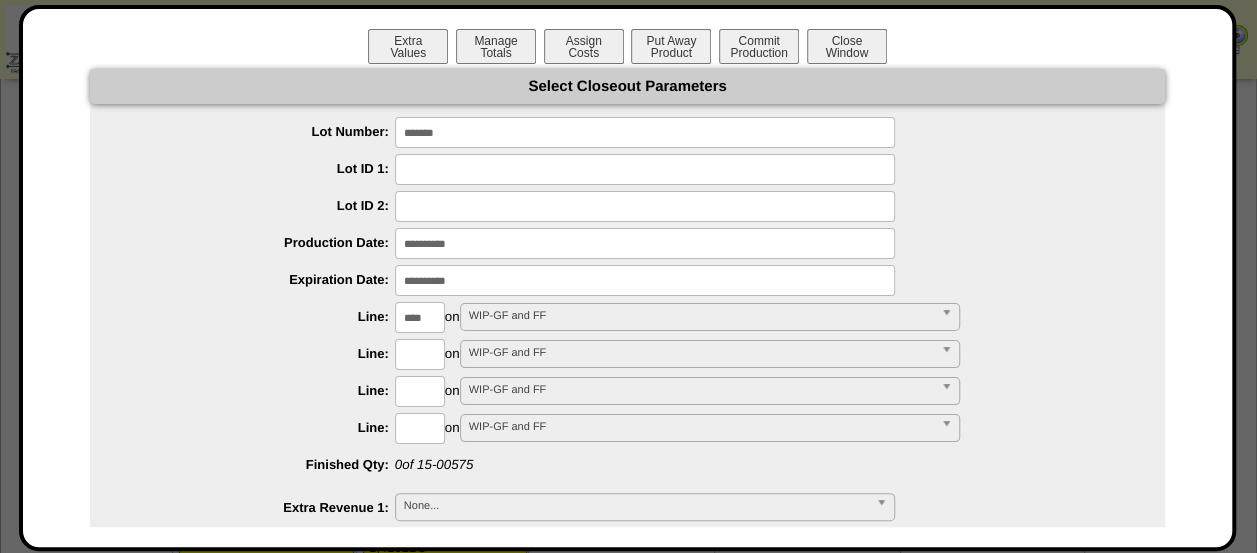 type on "*********" 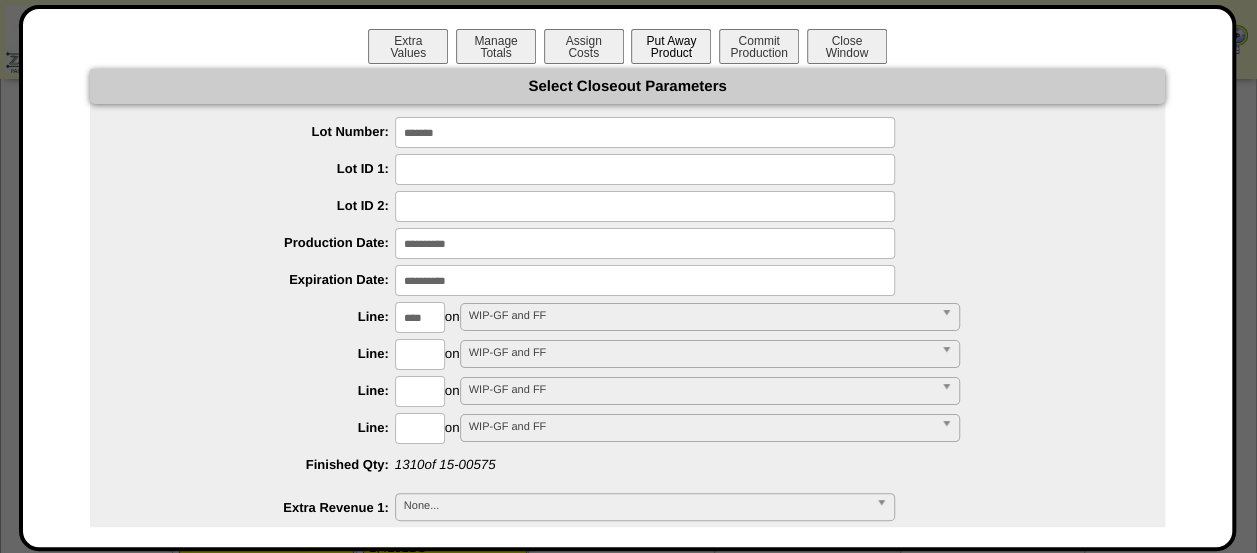 click on "Put Away Product" at bounding box center [671, 46] 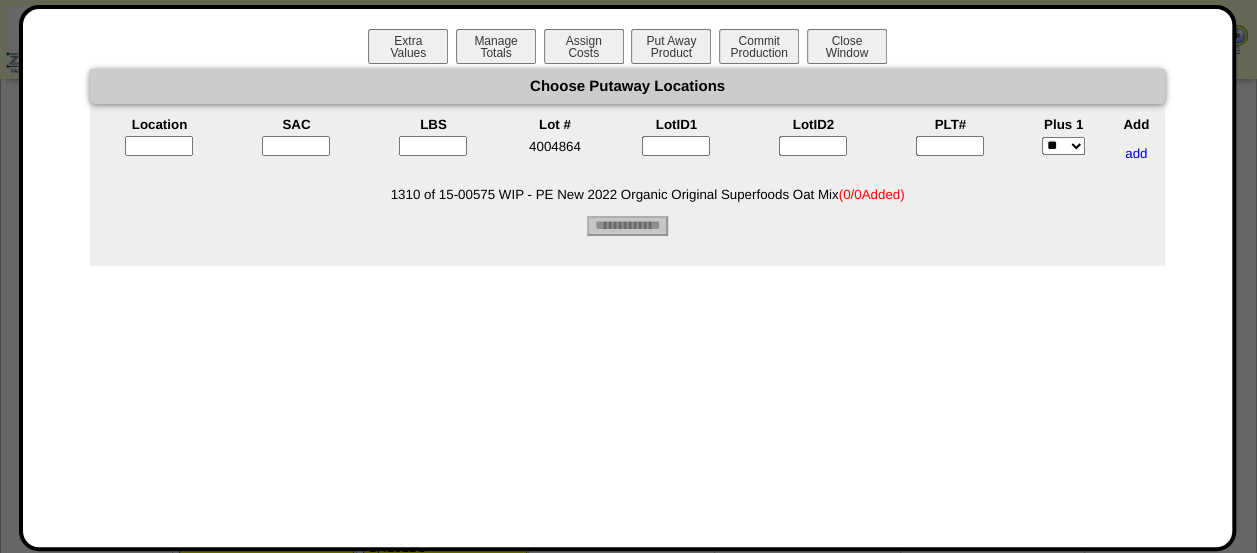 click at bounding box center [159, 146] 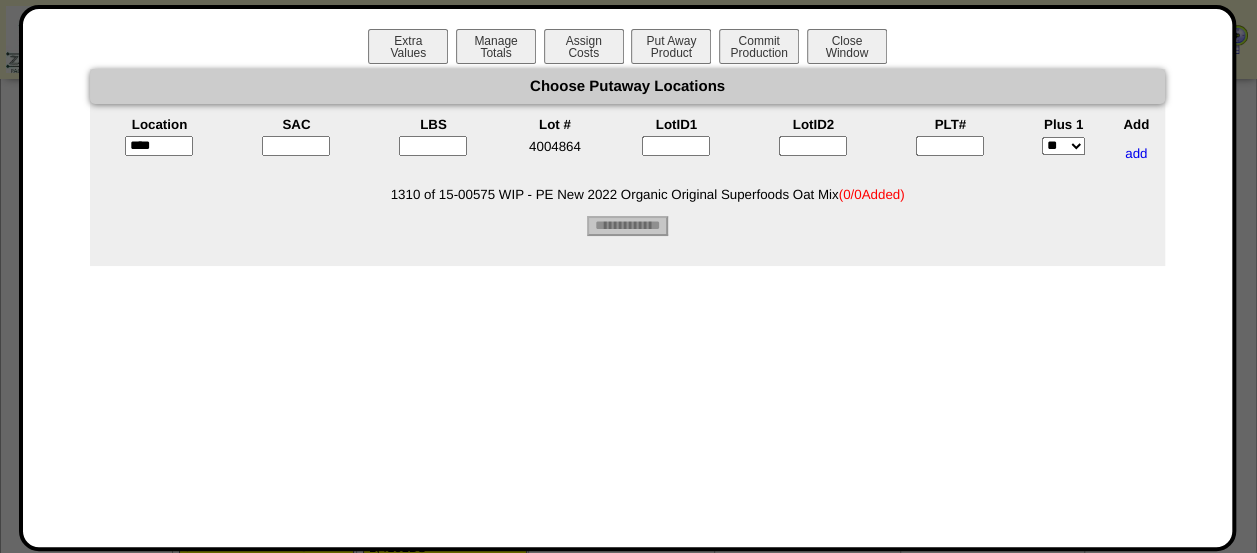 type on "*****" 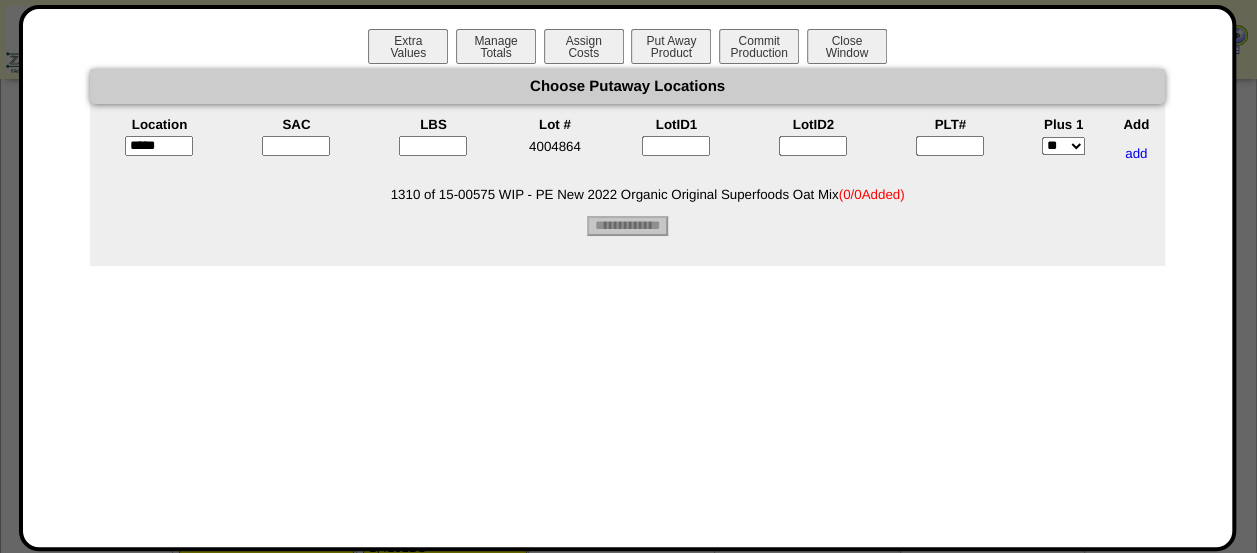 click at bounding box center (296, 146) 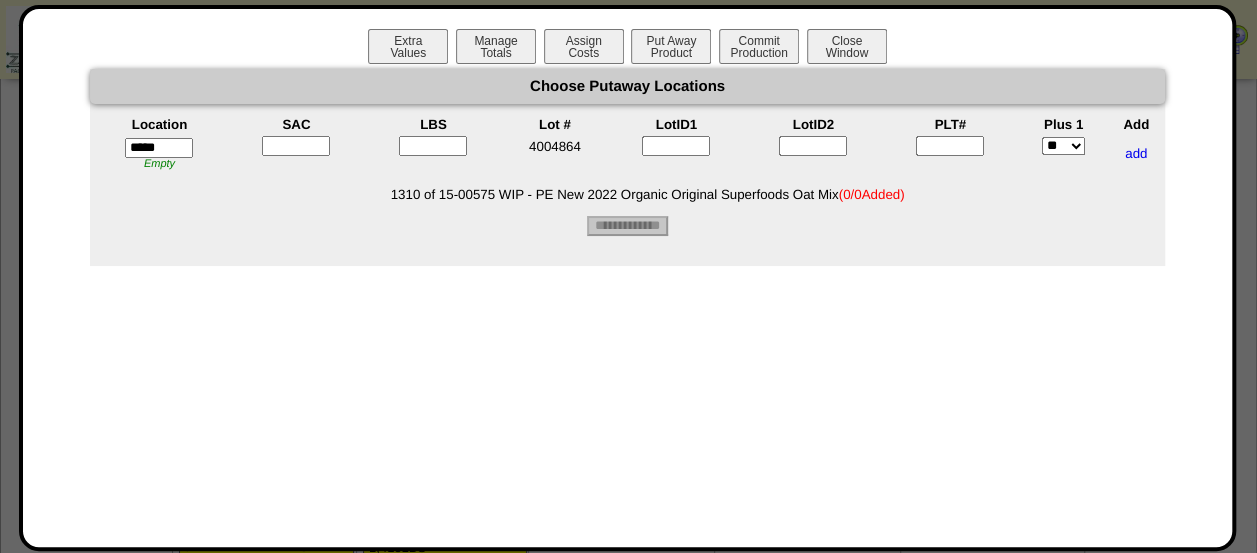 type on "*" 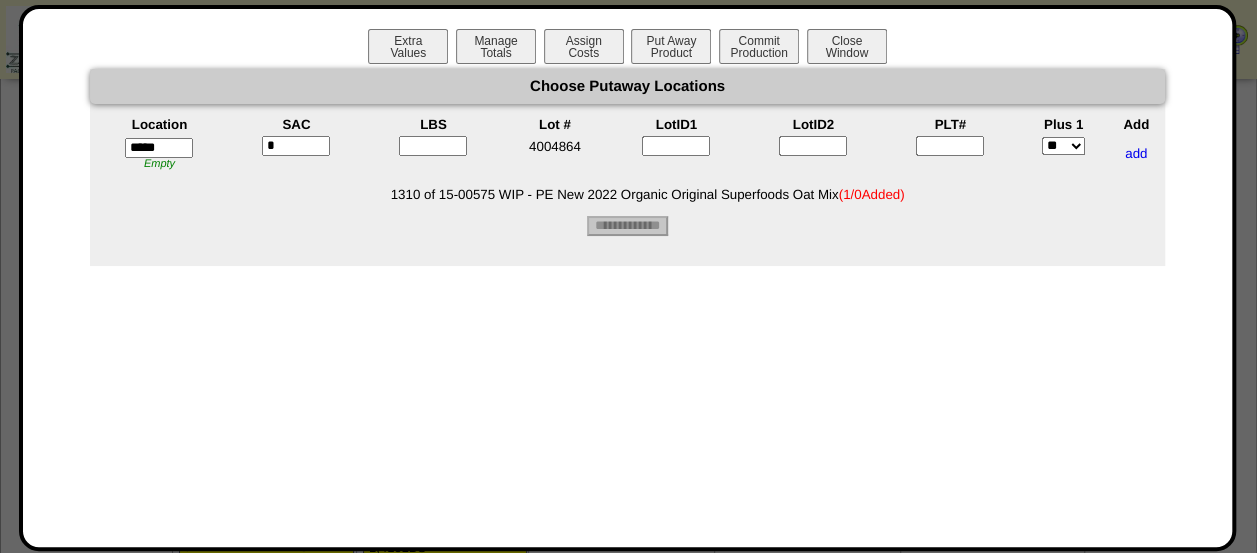 click at bounding box center [433, 146] 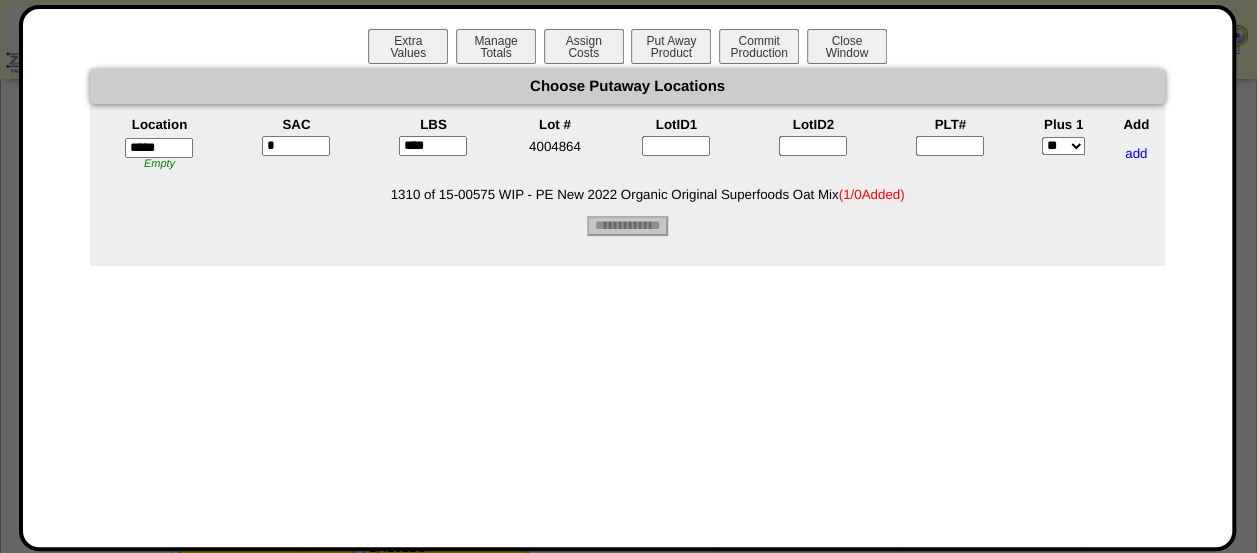 type on "****" 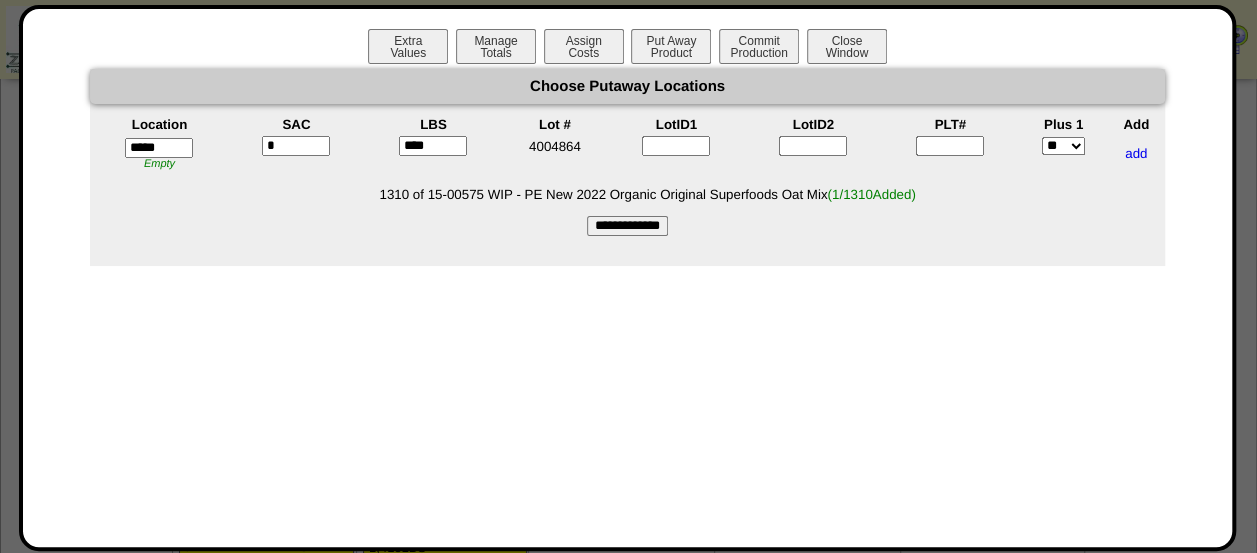 type on "*" 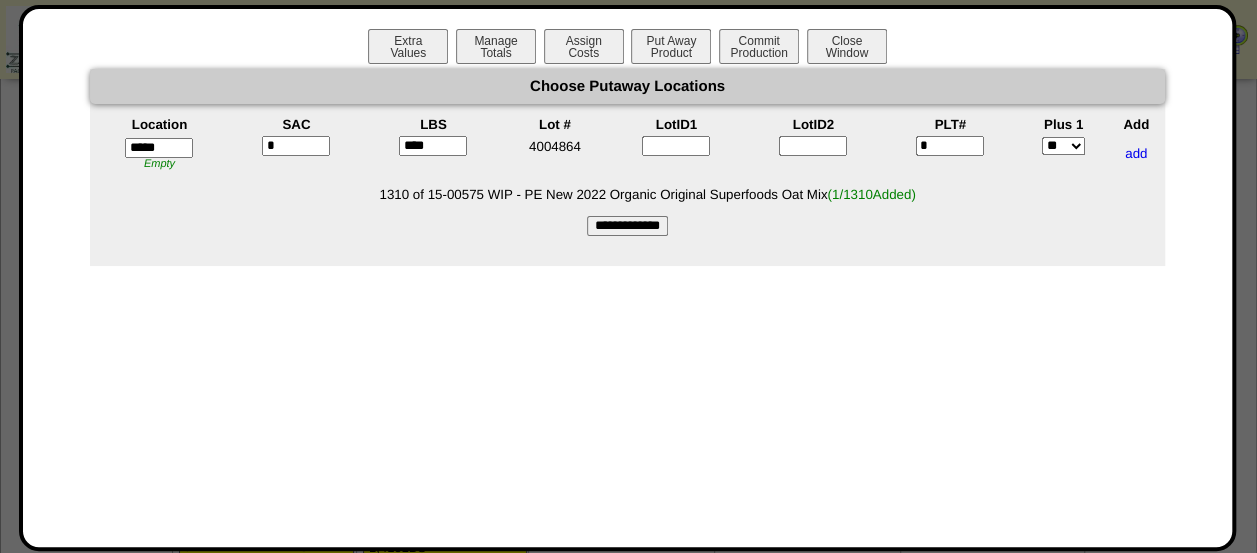 click on "**********" at bounding box center [627, 226] 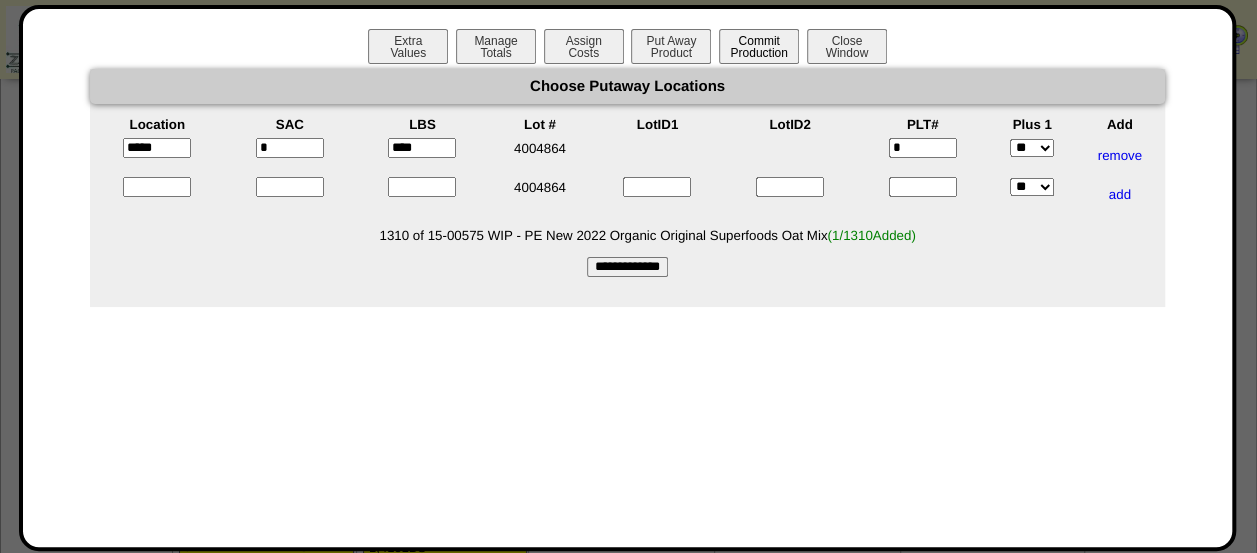 click on "Commit Production" at bounding box center (759, 46) 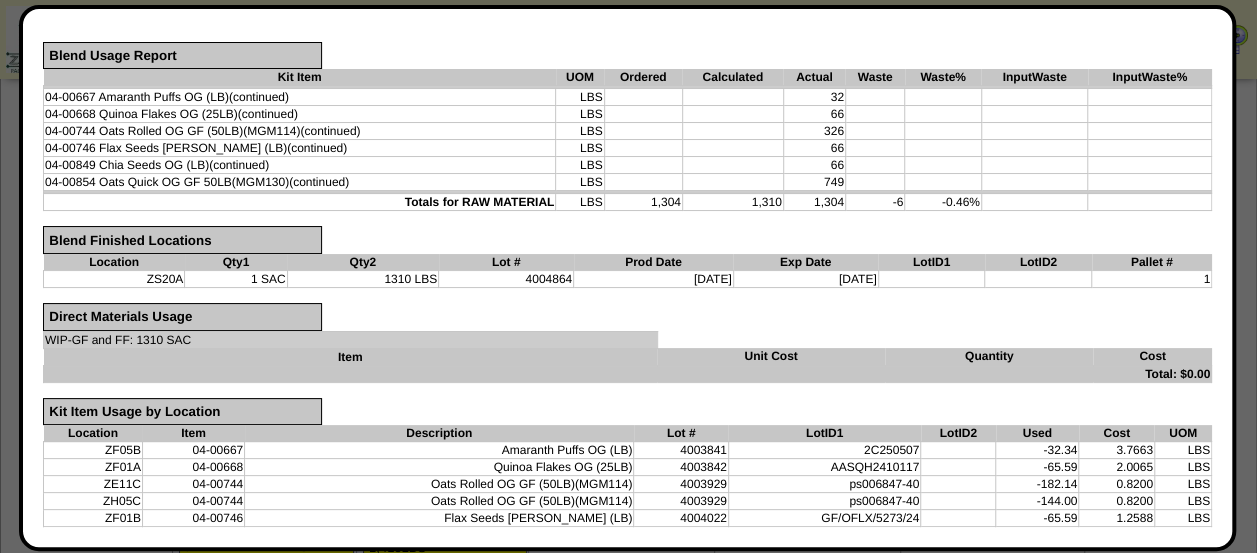 scroll, scrollTop: 484, scrollLeft: 0, axis: vertical 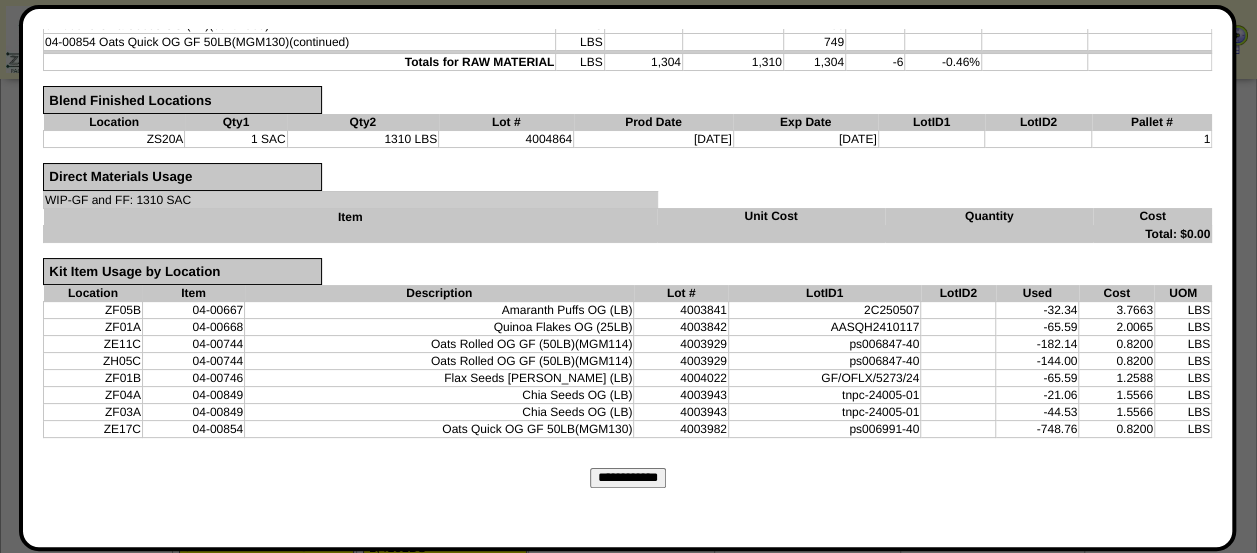 click on "**********" at bounding box center [628, 478] 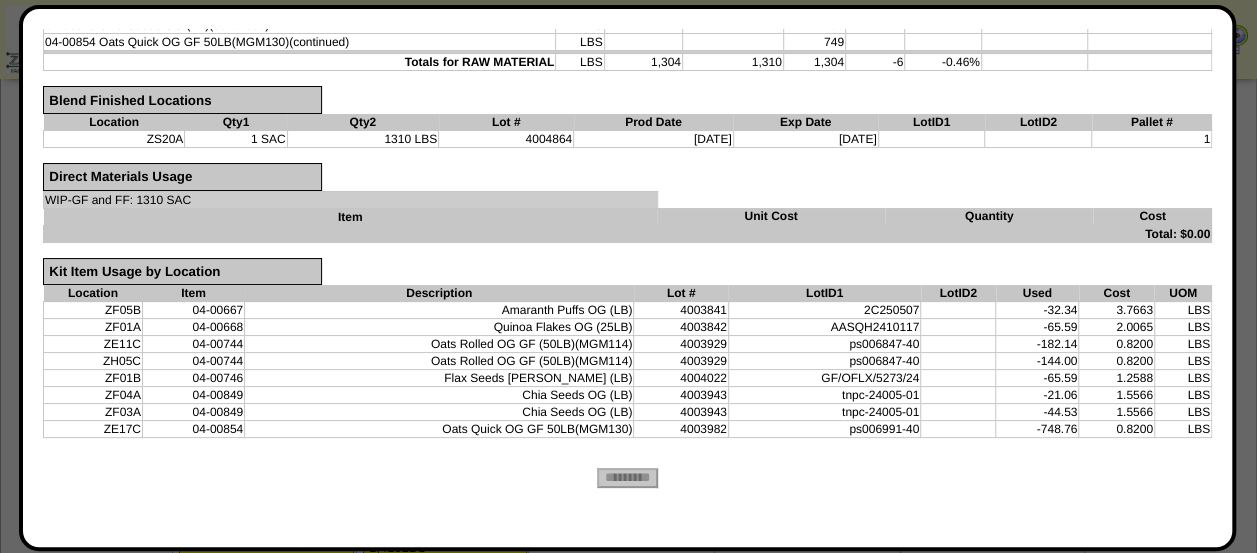 scroll, scrollTop: 0, scrollLeft: 0, axis: both 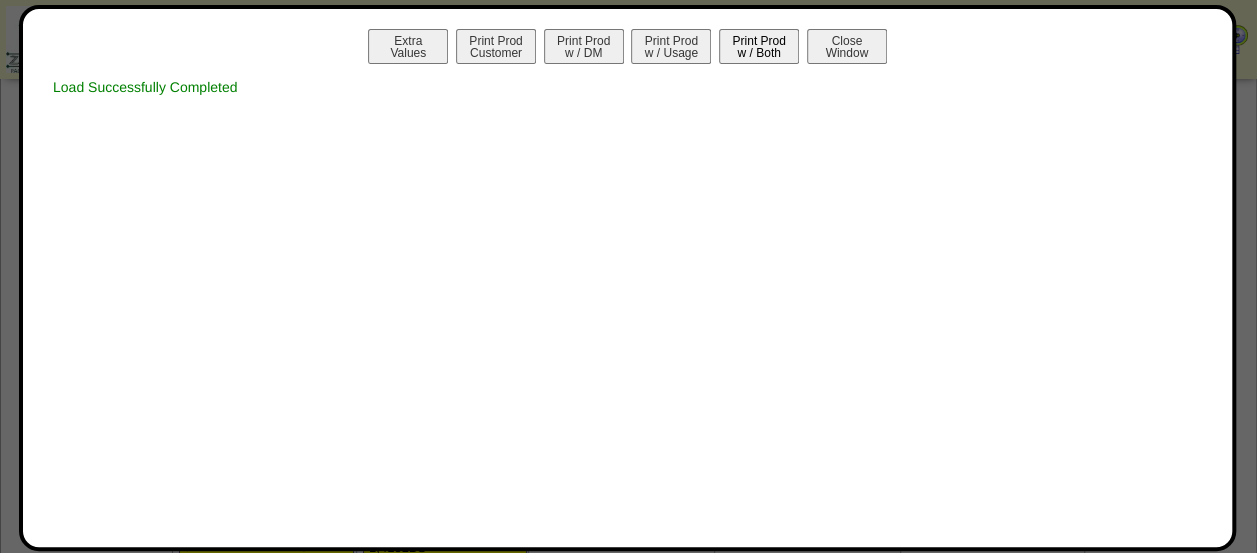 click on "Print Prod w / Both" at bounding box center [759, 46] 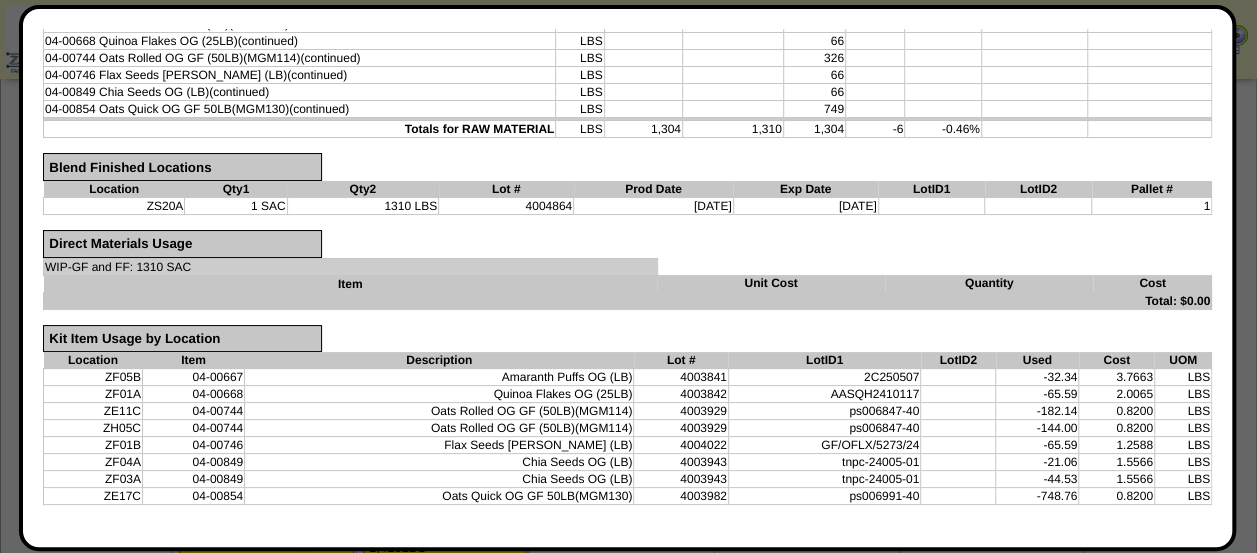 scroll, scrollTop: 0, scrollLeft: 0, axis: both 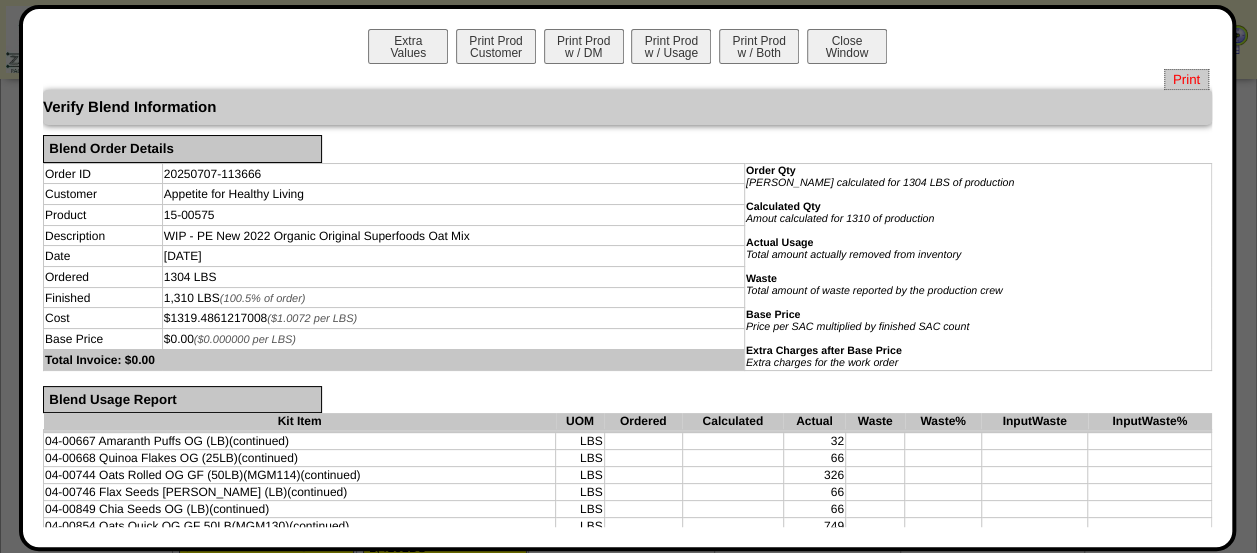 click on "Print" at bounding box center [1186, 79] 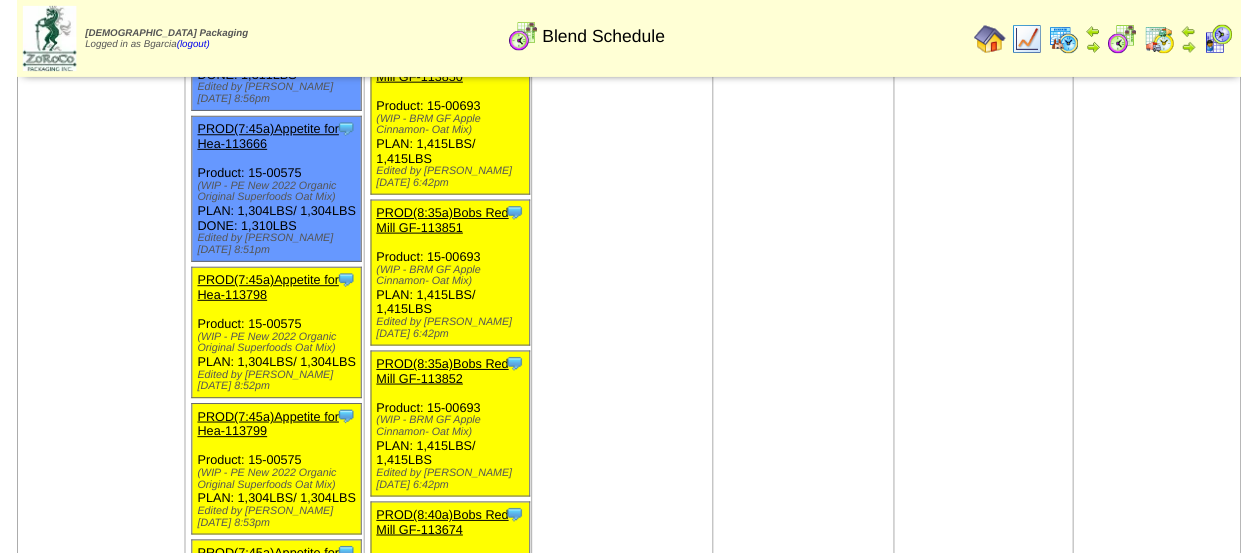 scroll, scrollTop: 3524, scrollLeft: 0, axis: vertical 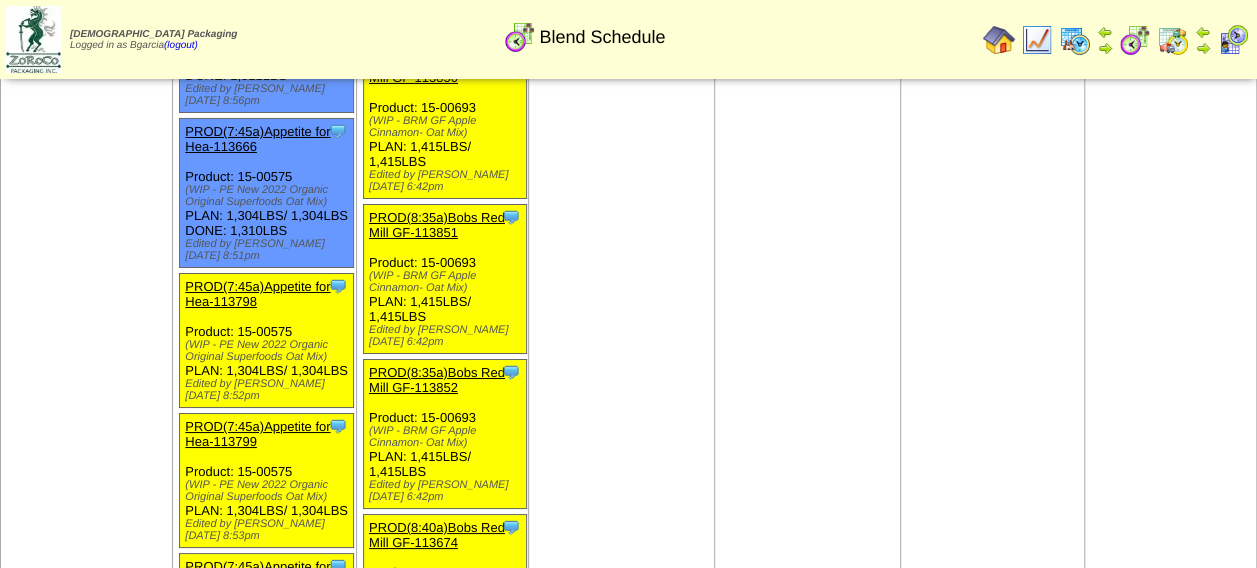 click on "PROD(7:45a)Appetite for Hea-113798" at bounding box center [257, 294] 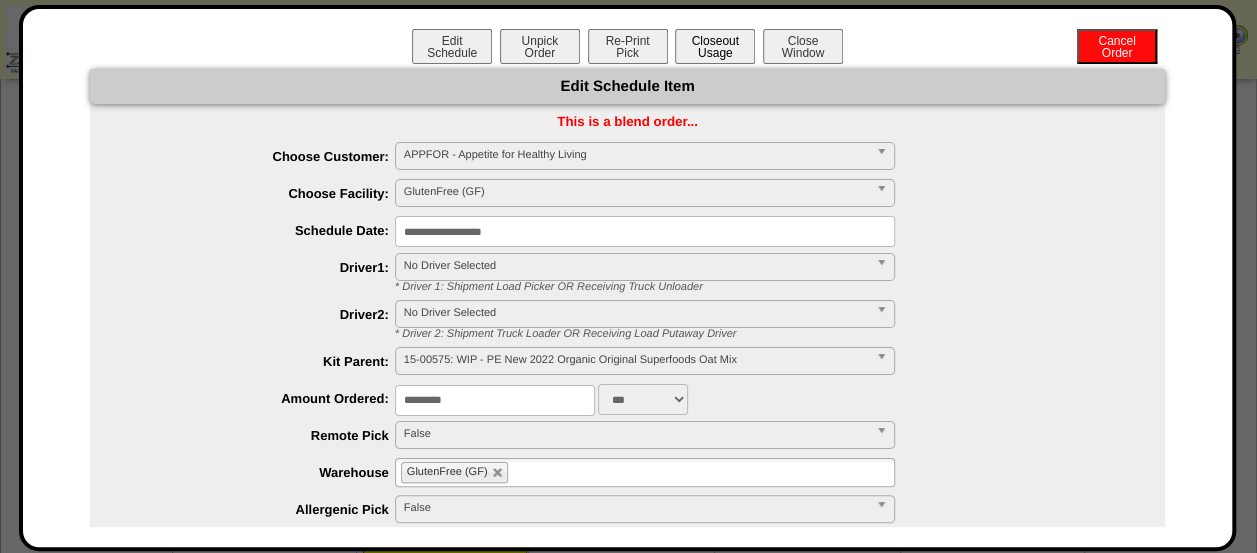 click on "Closeout Usage" at bounding box center (715, 46) 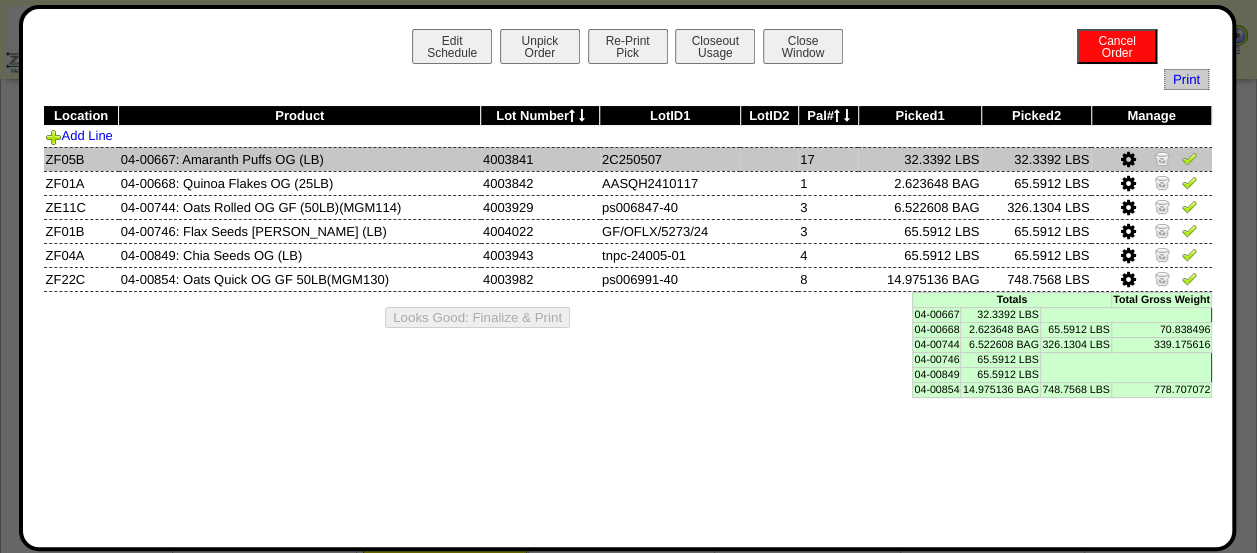 click at bounding box center (1151, 159) 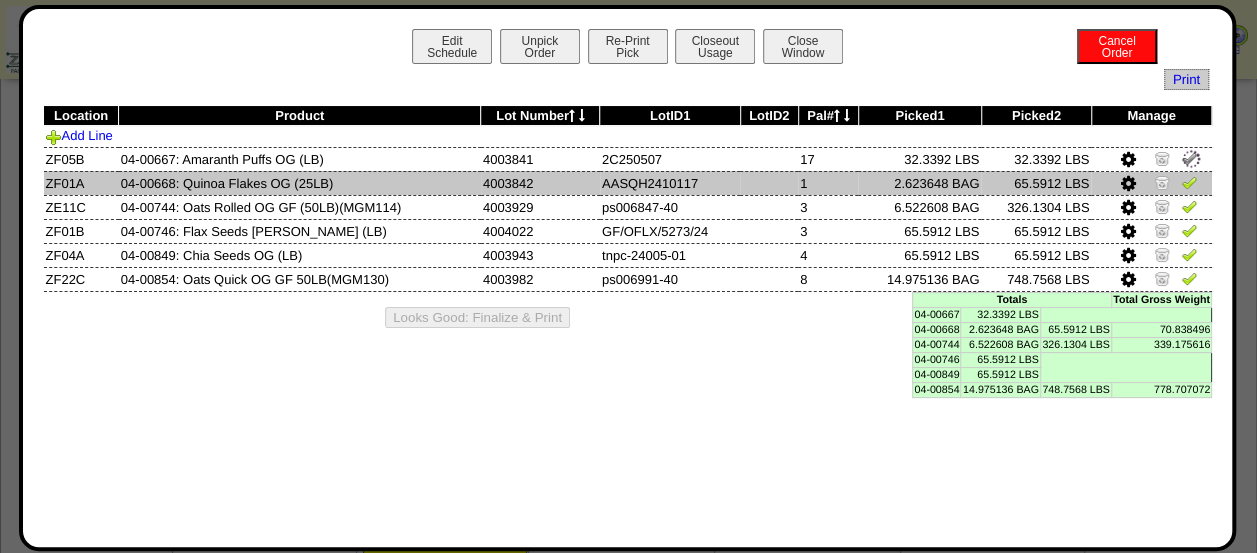 click at bounding box center [1189, 182] 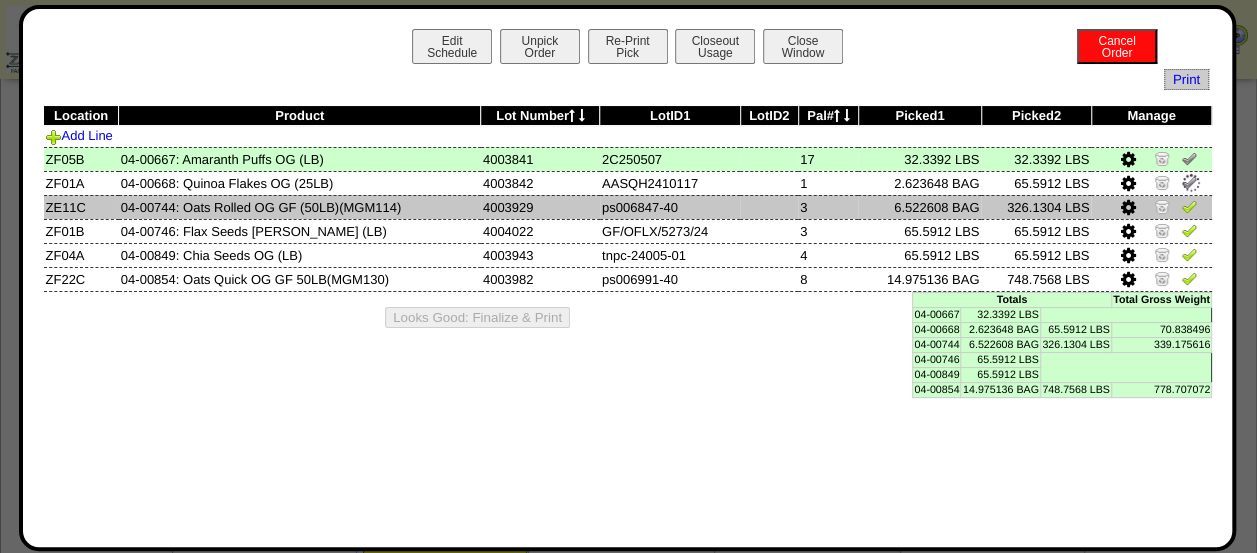 click at bounding box center [1189, 206] 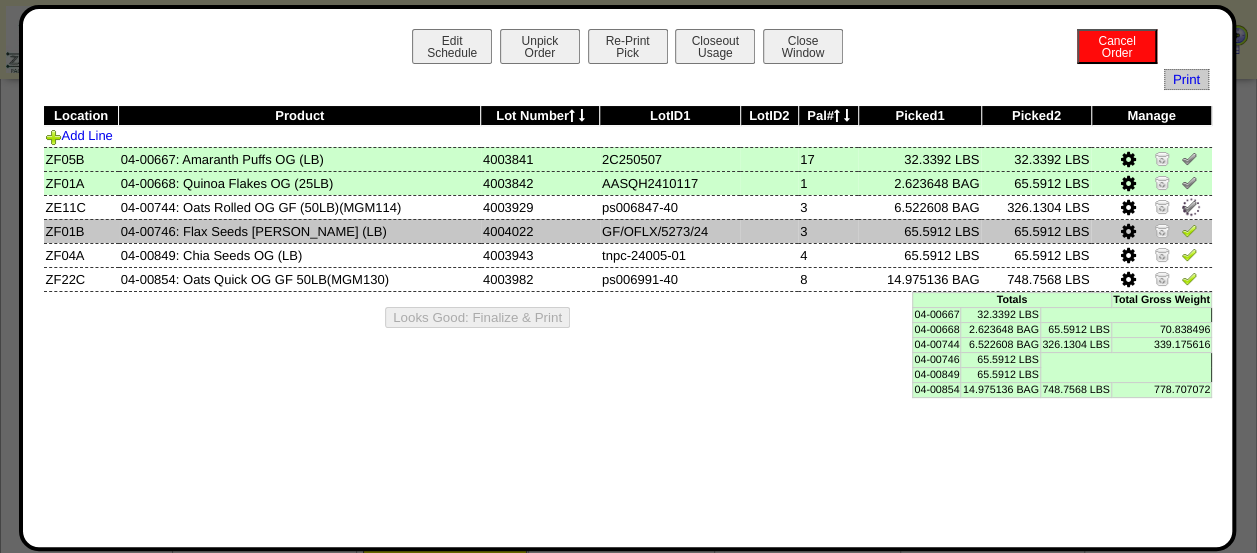click at bounding box center (1189, 230) 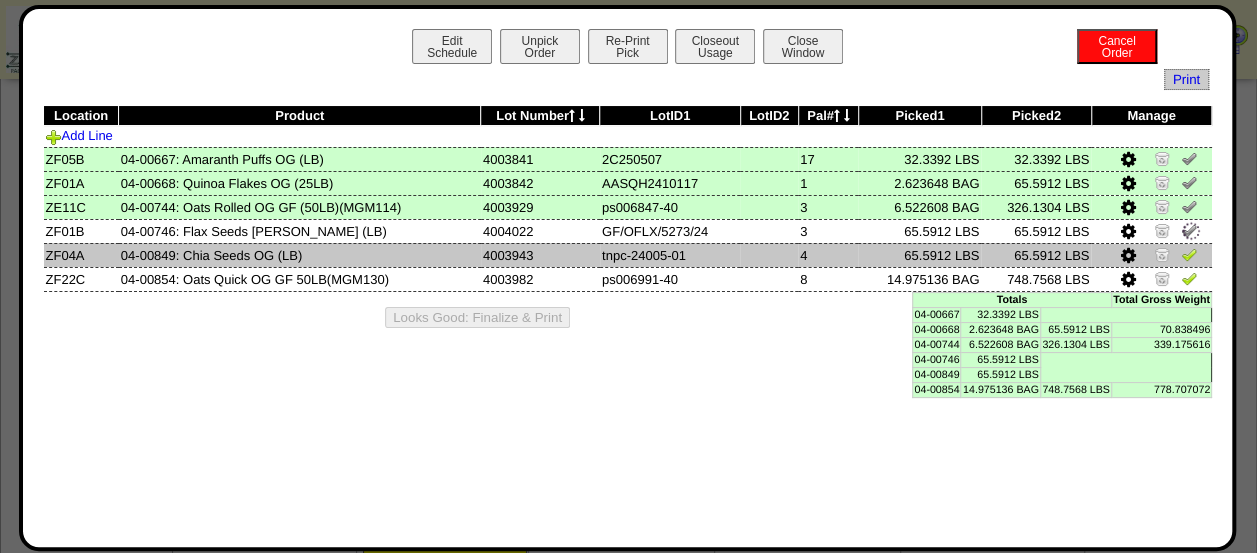 click at bounding box center [1189, 254] 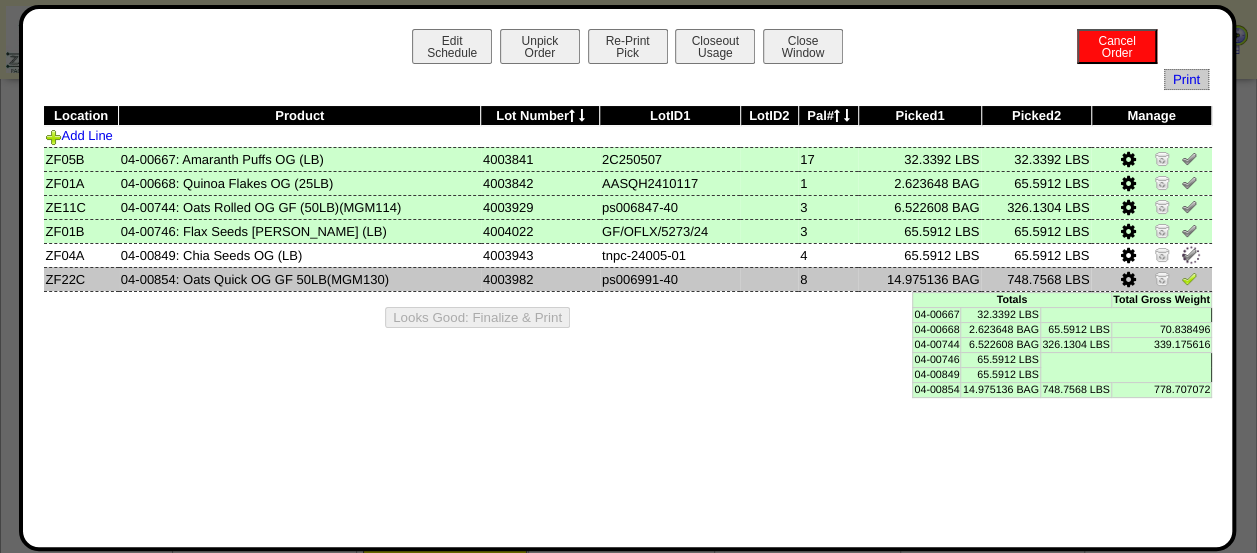 click at bounding box center [1189, 278] 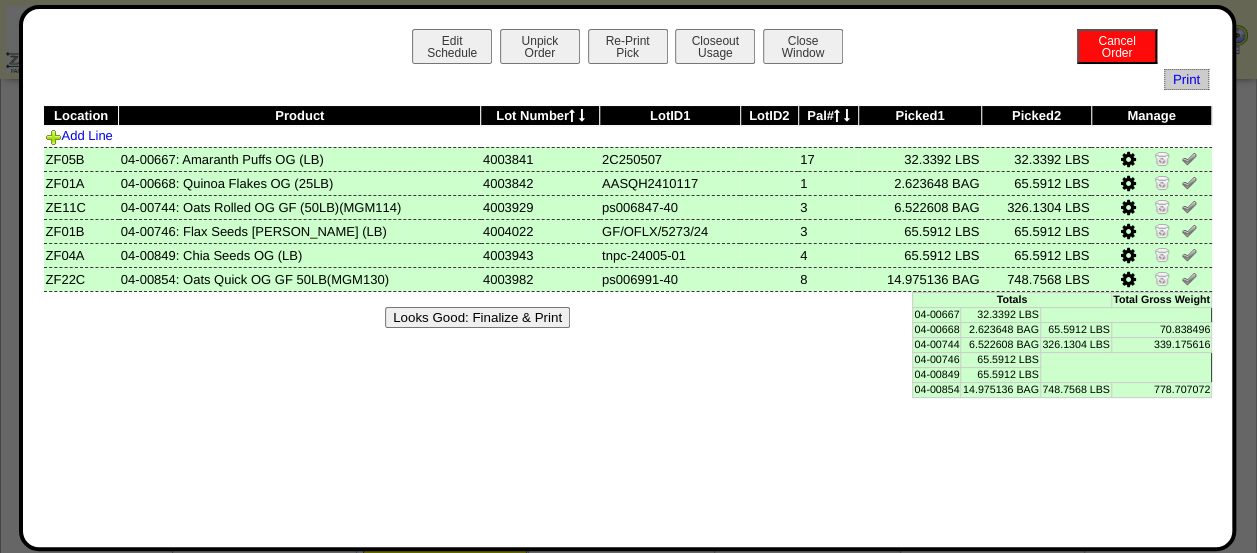 click on "Looks Good: Finalize & Print" at bounding box center [477, 317] 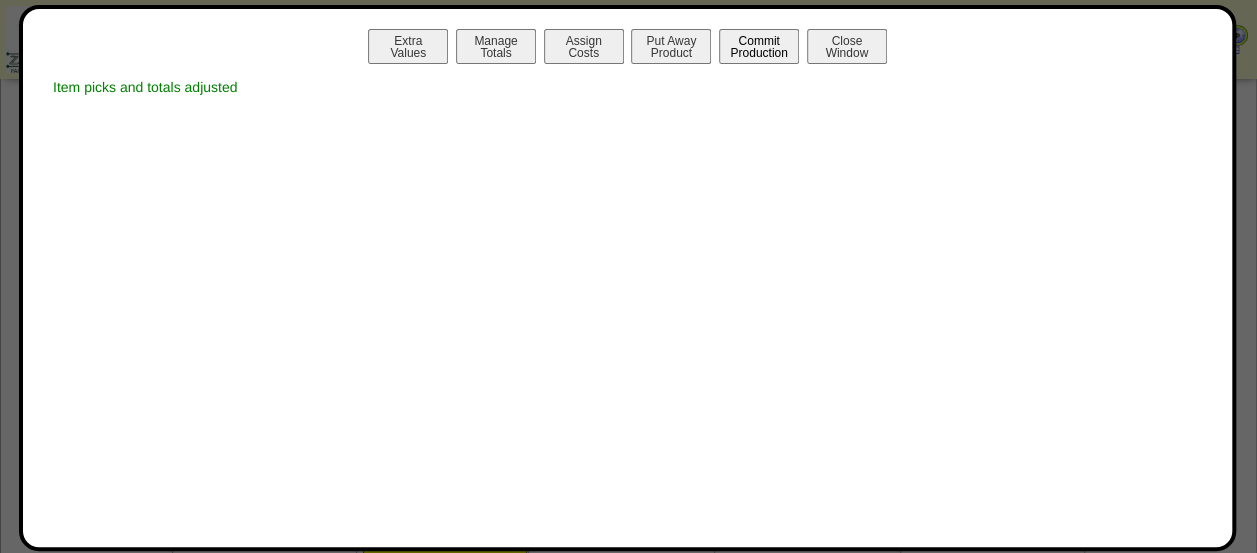 click on "Commit Production" at bounding box center (759, 46) 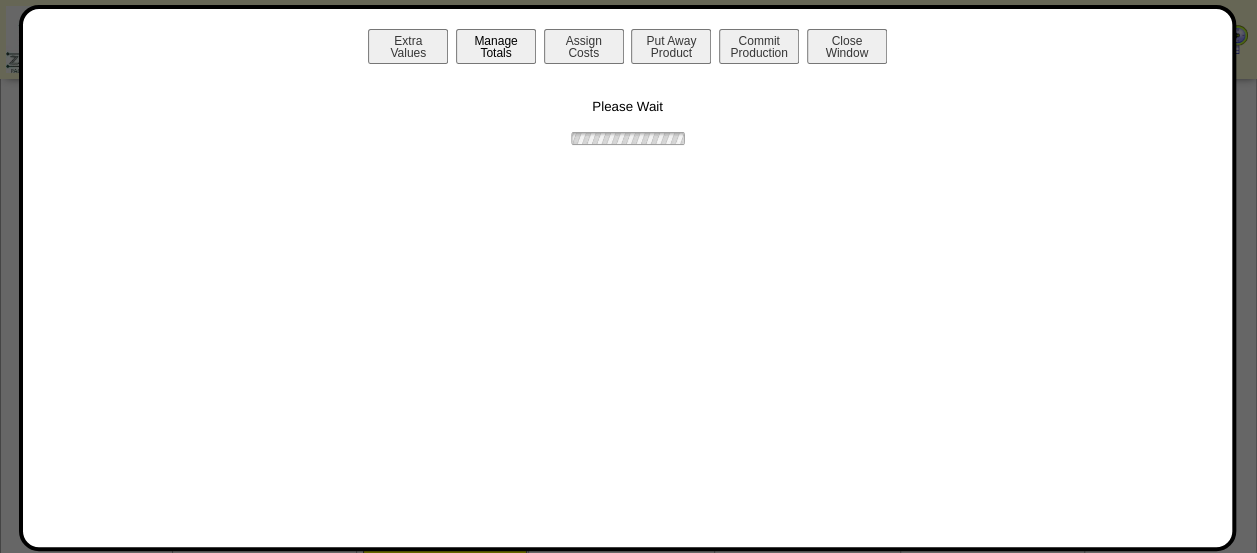 click on "Manage Totals" at bounding box center (496, 46) 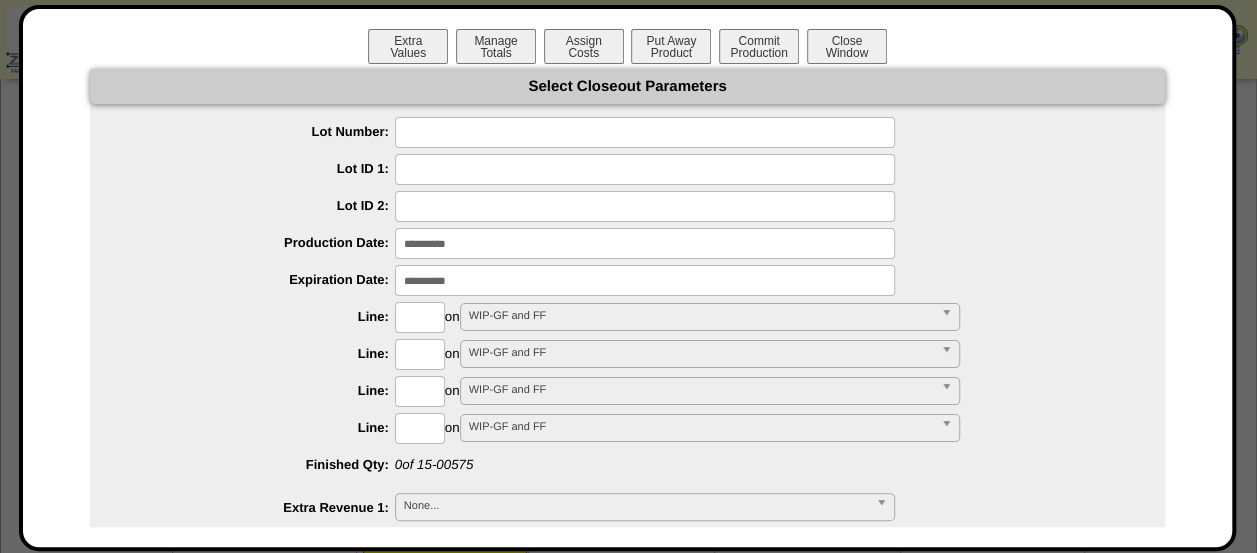 click at bounding box center [645, 132] 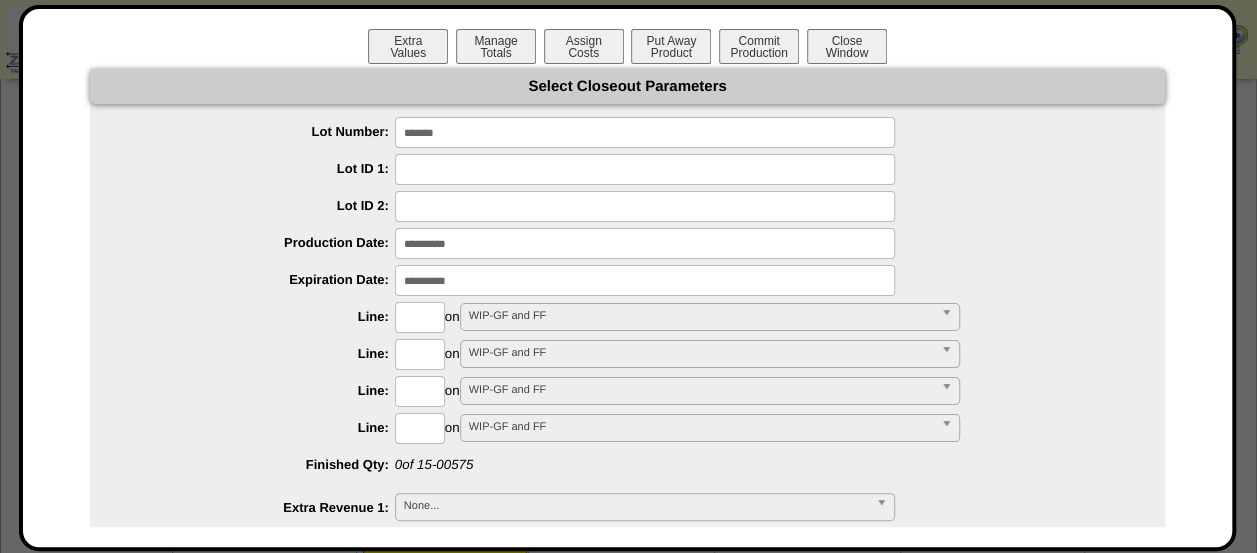 type on "*******" 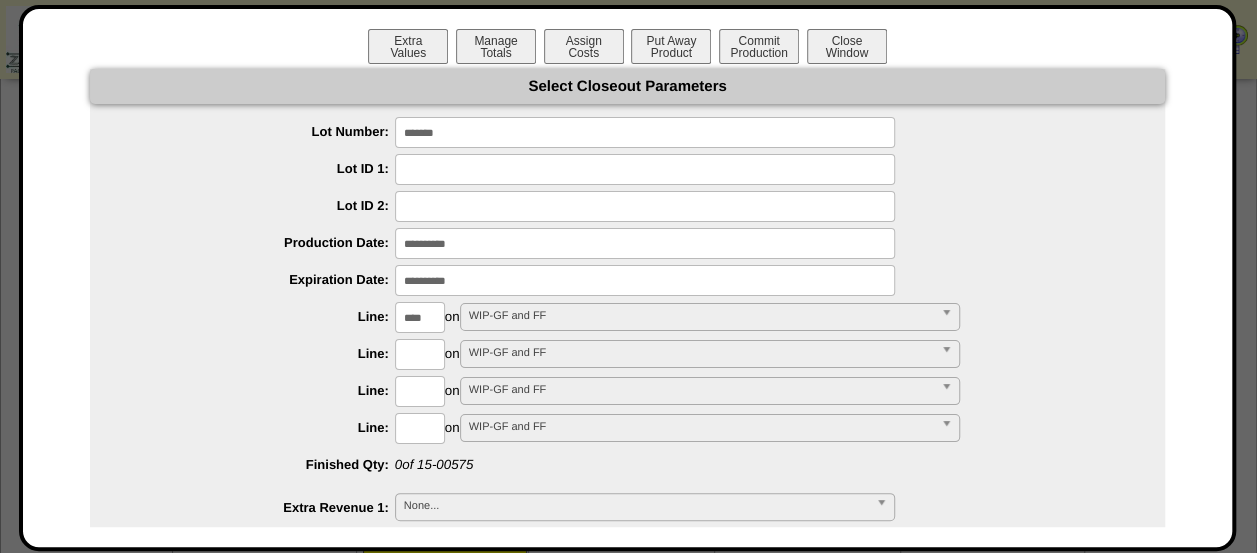 type on "****" 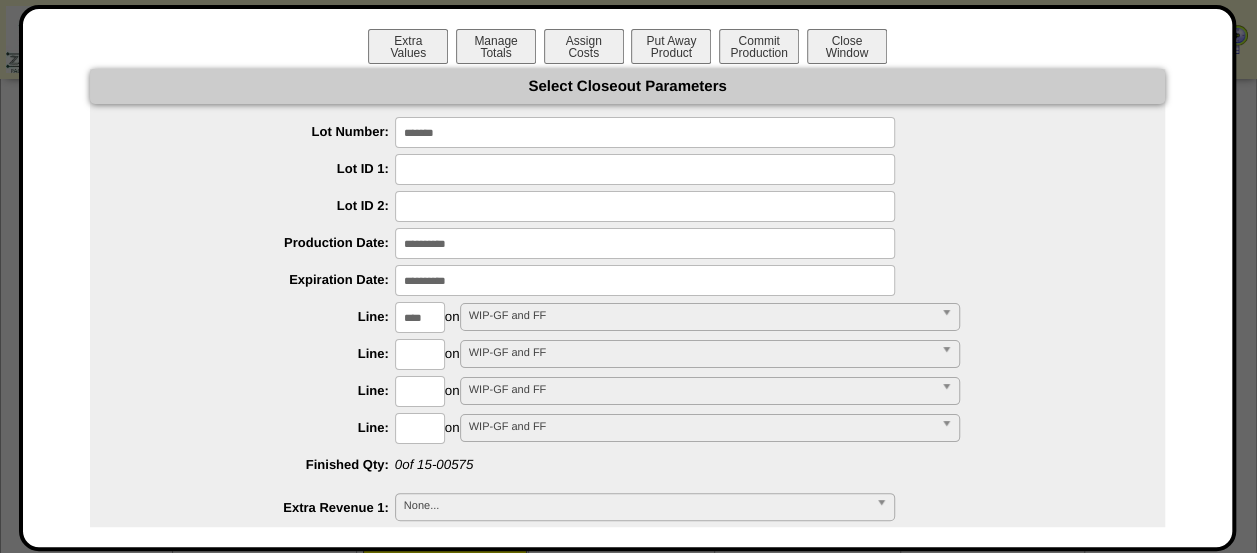click on "**********" at bounding box center [627, 862] 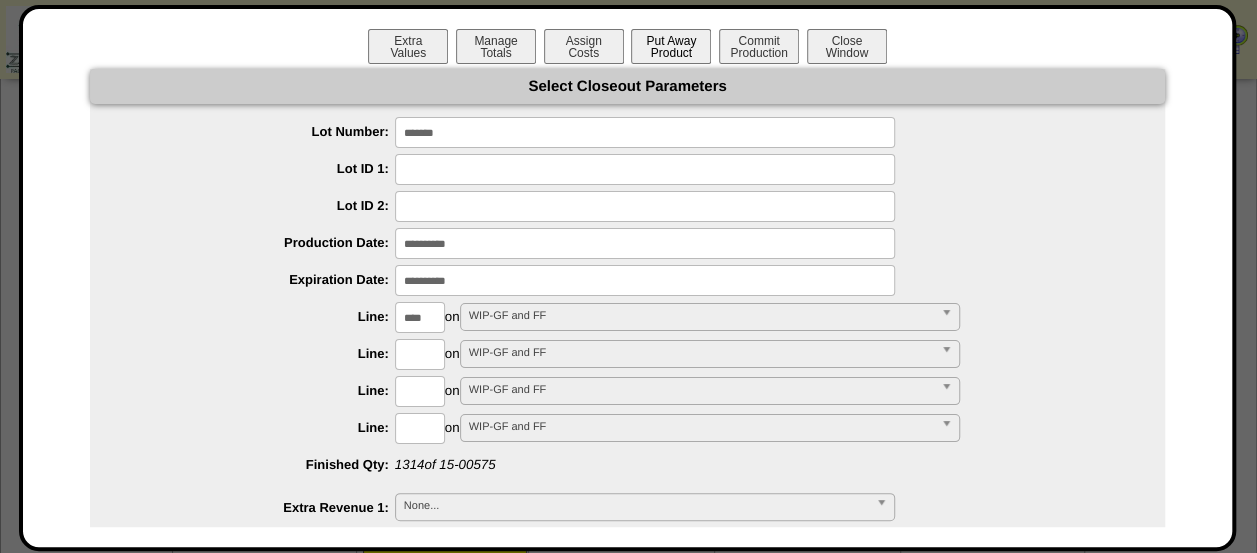 click on "Put Away Product" at bounding box center (671, 46) 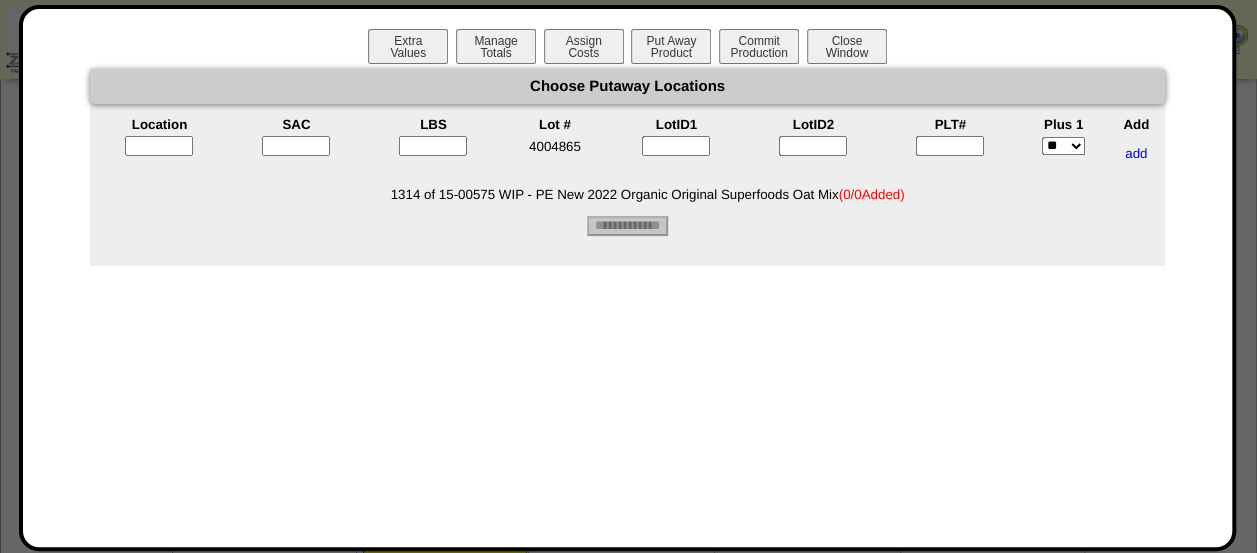 click at bounding box center (159, 146) 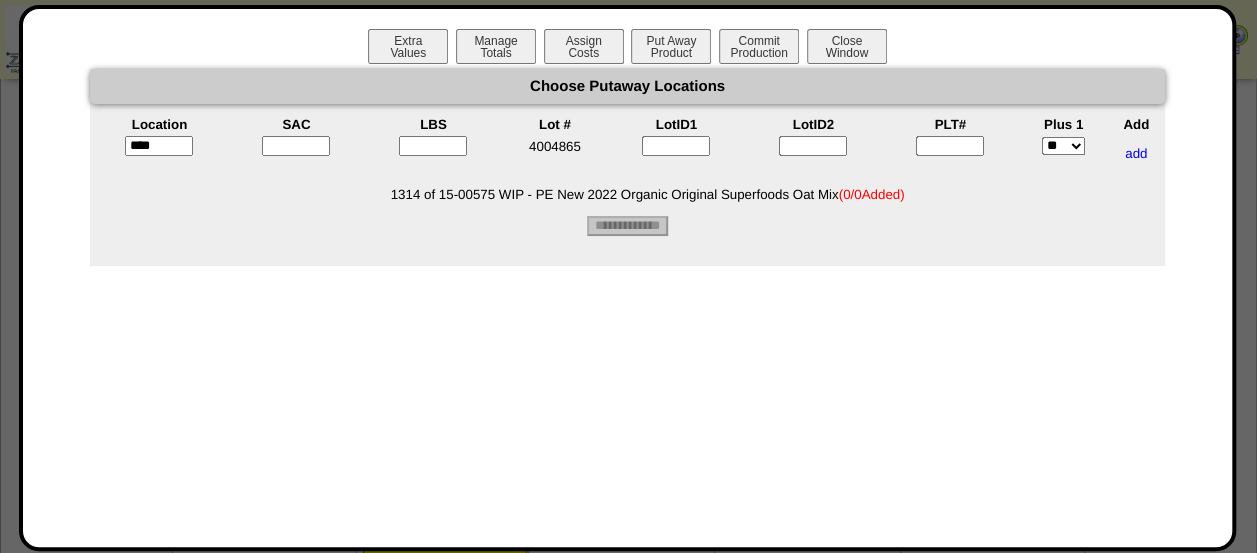 type on "*****" 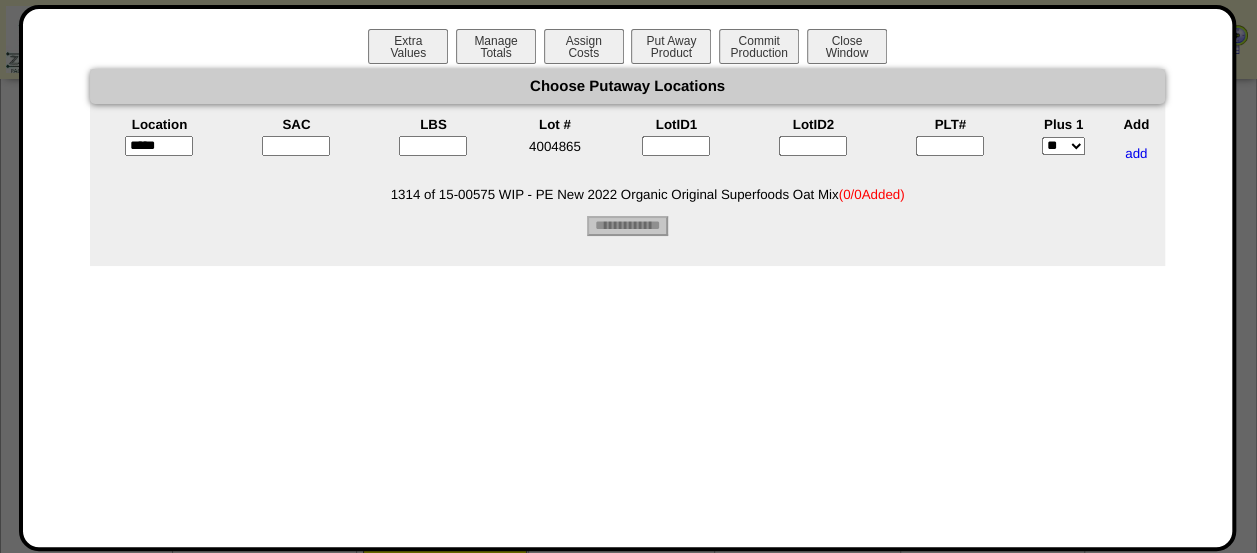 click at bounding box center (296, 146) 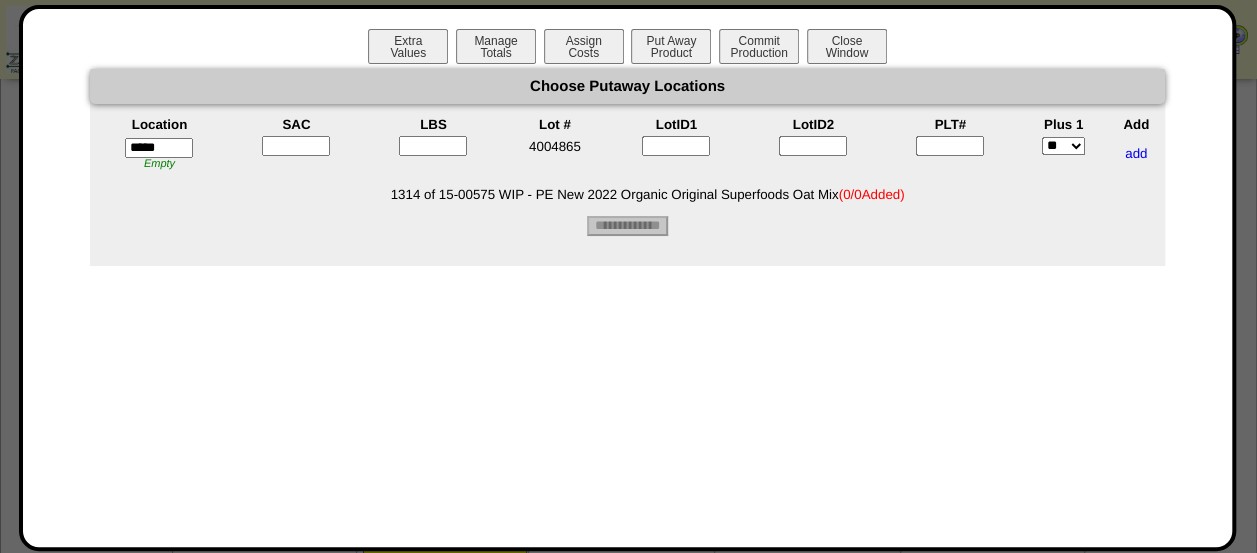 click at bounding box center (296, 146) 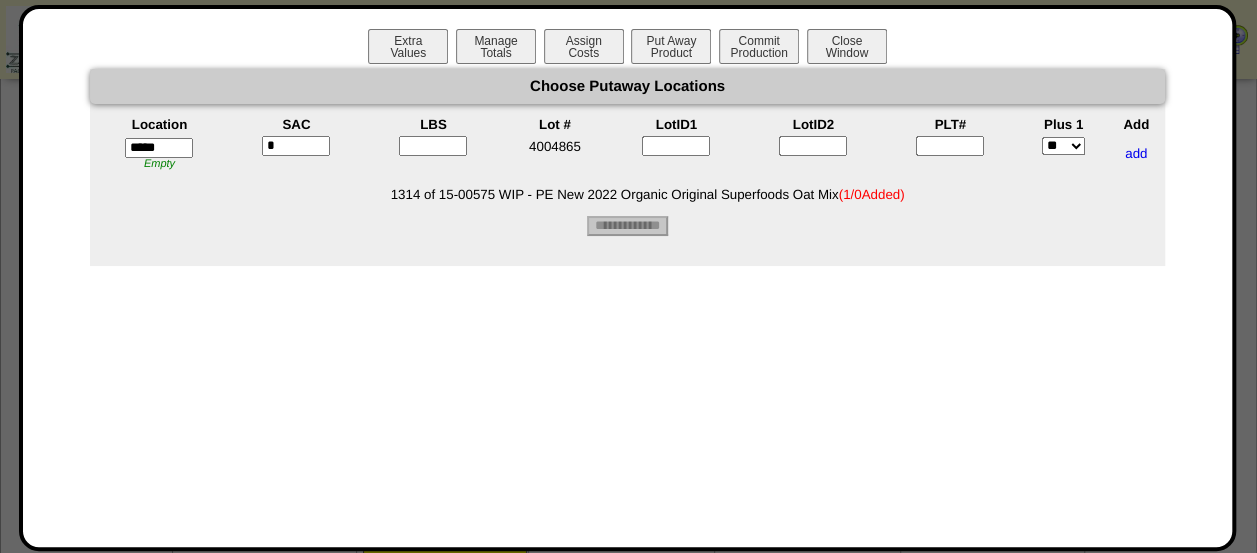 click at bounding box center [433, 146] 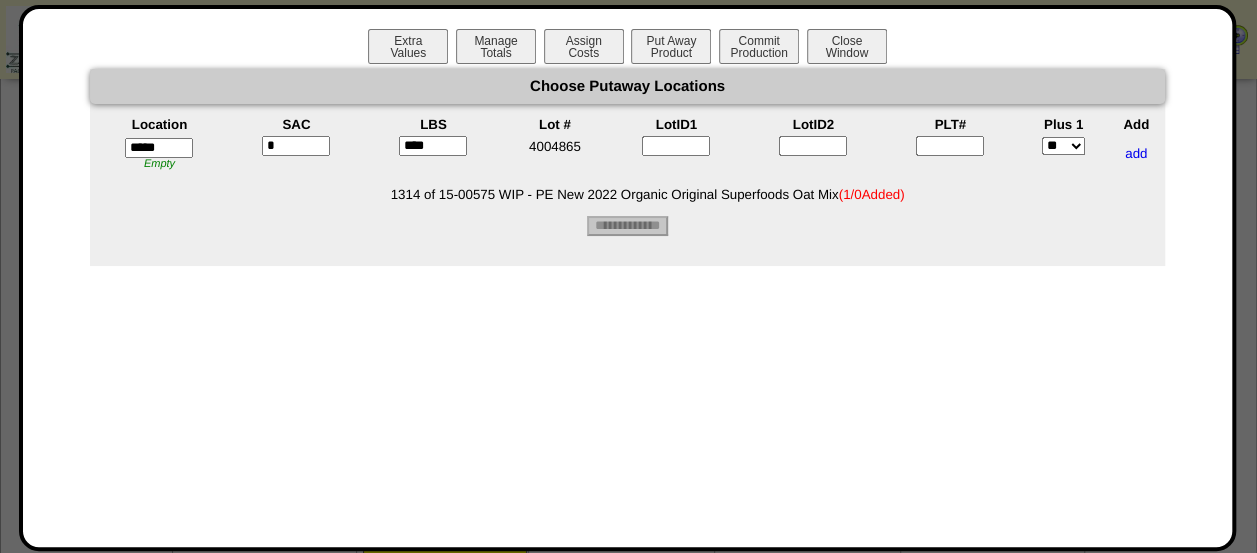 type on "****" 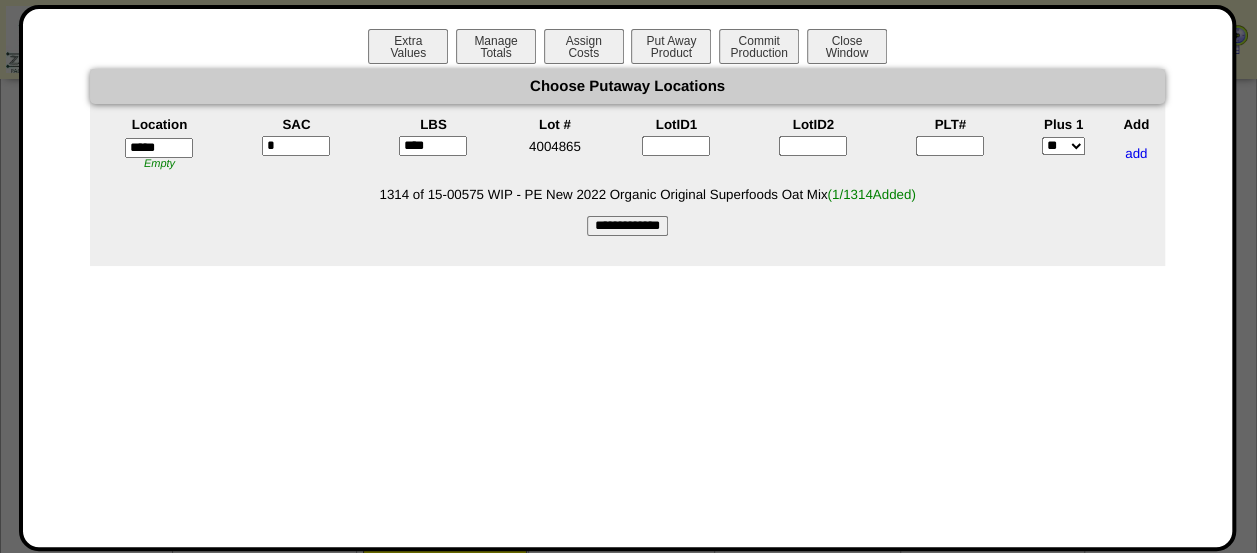 click at bounding box center (950, 146) 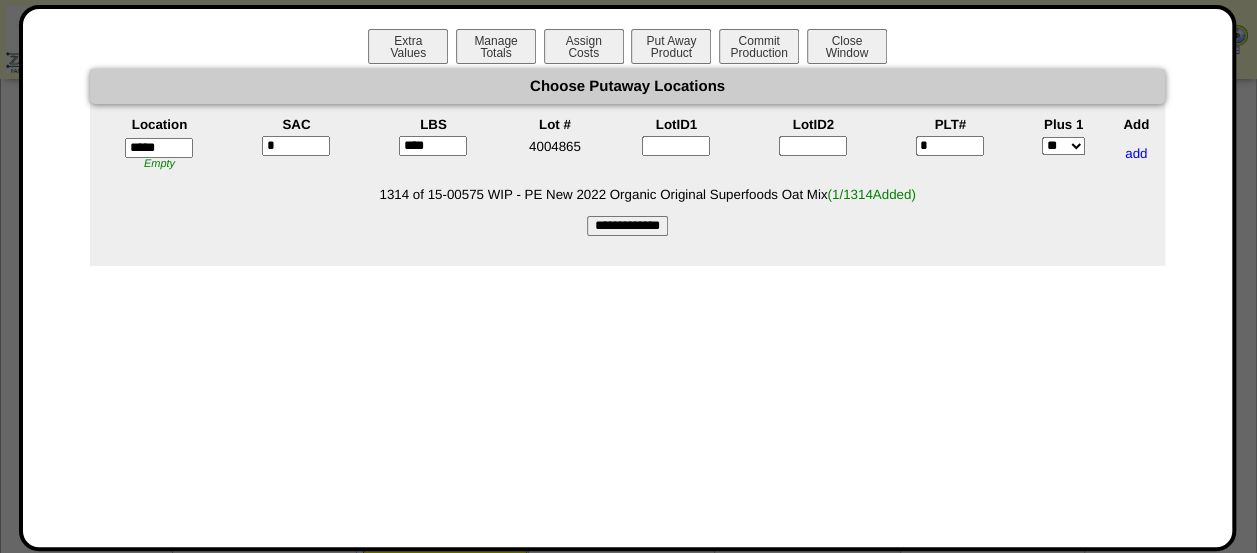 click on "**********" at bounding box center (627, 226) 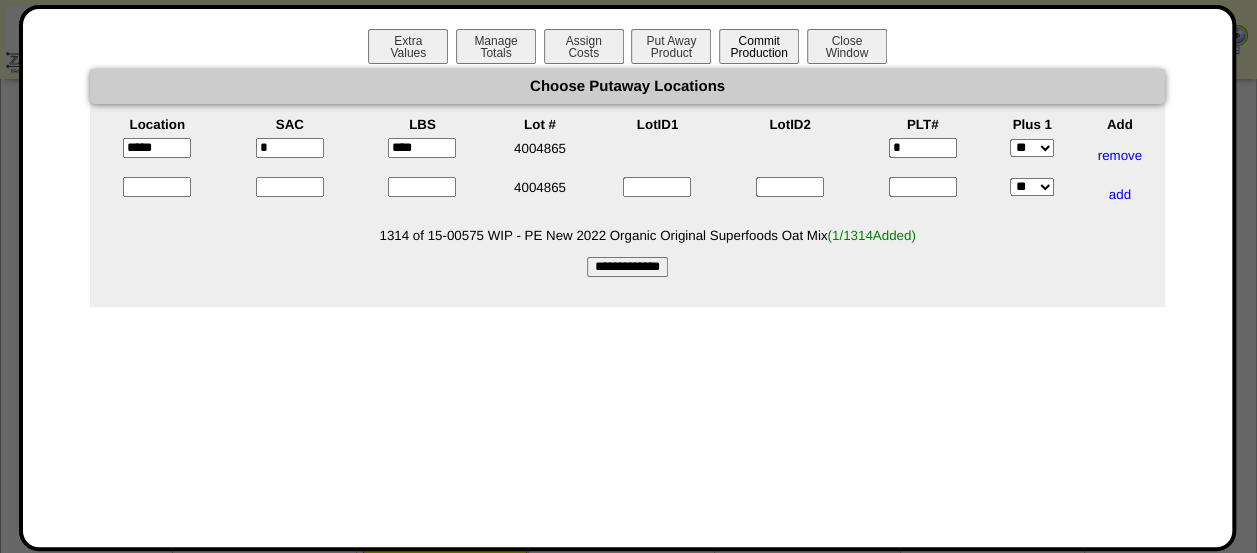 click on "Commit Production" at bounding box center [759, 46] 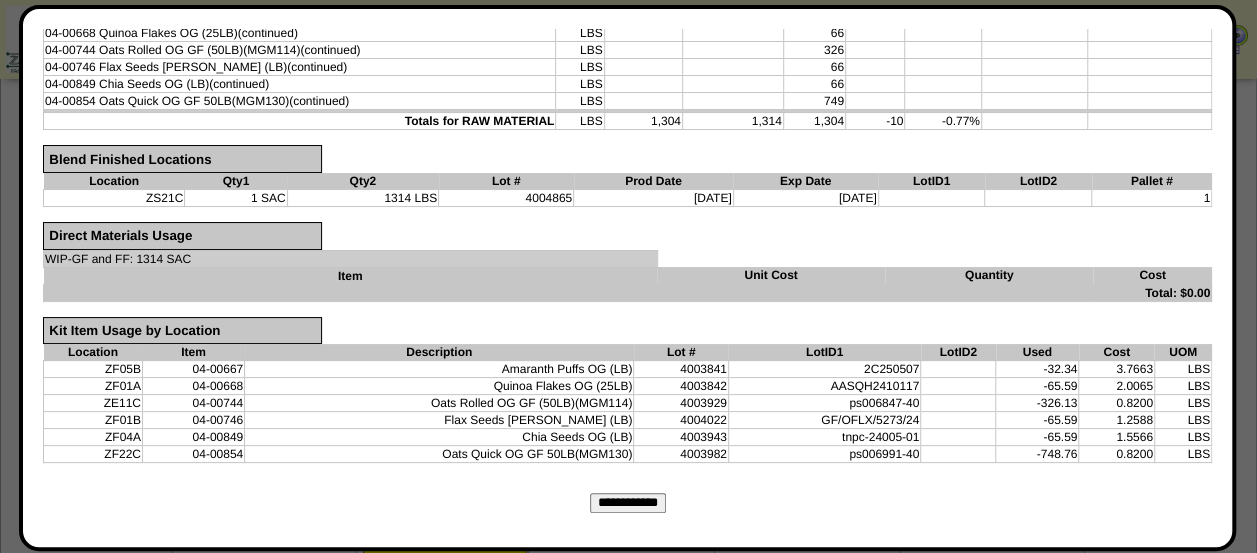 scroll, scrollTop: 451, scrollLeft: 0, axis: vertical 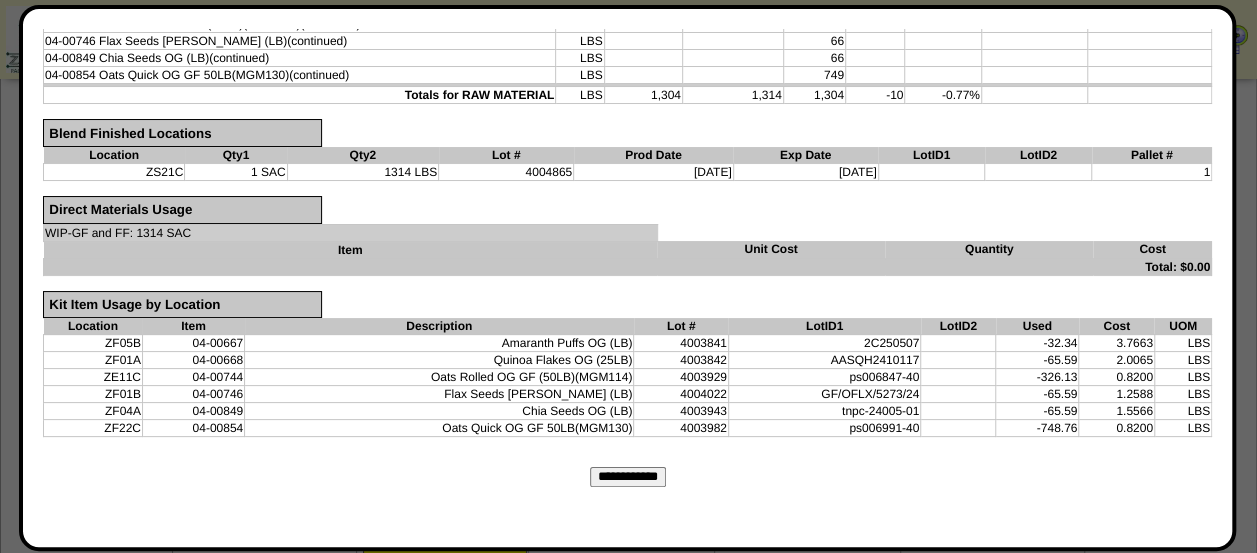 click on "**********" at bounding box center (628, 477) 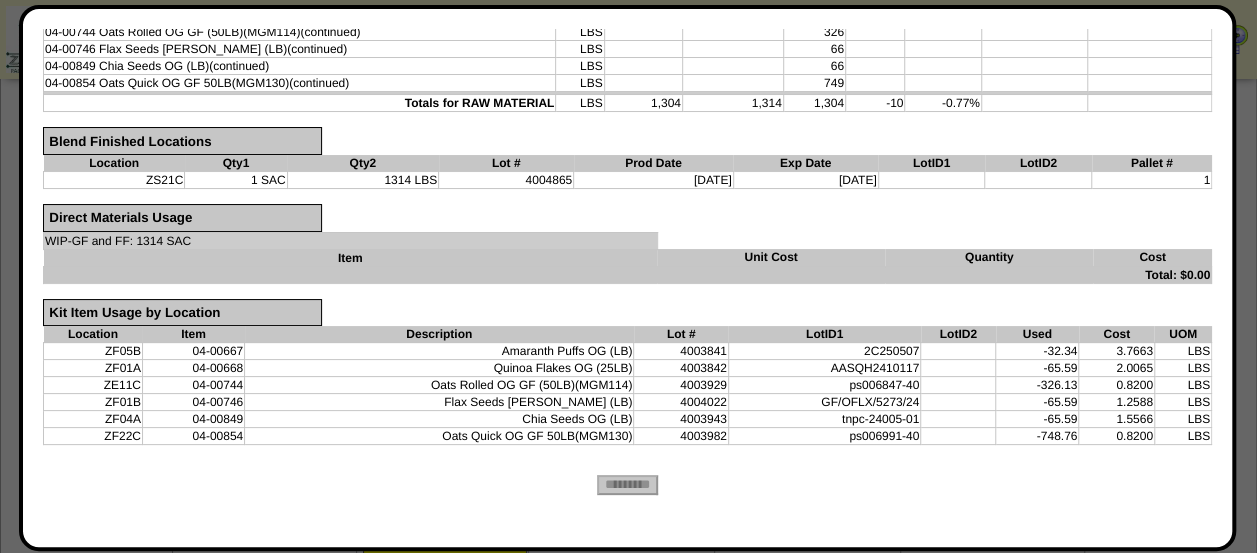 scroll, scrollTop: 0, scrollLeft: 0, axis: both 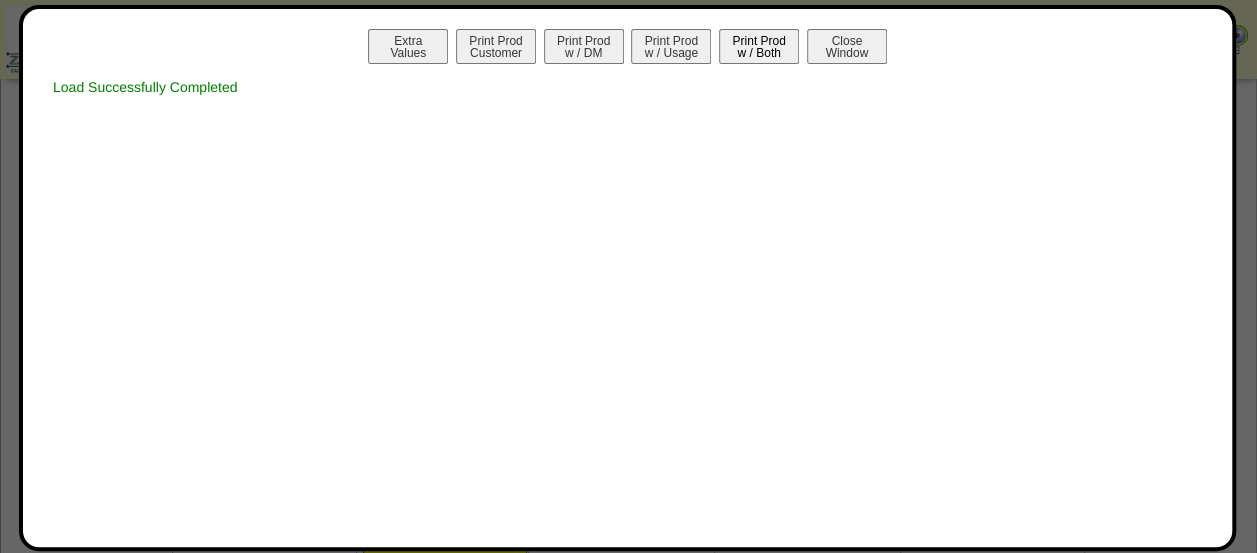 click on "Print Prod w / Both" at bounding box center [759, 46] 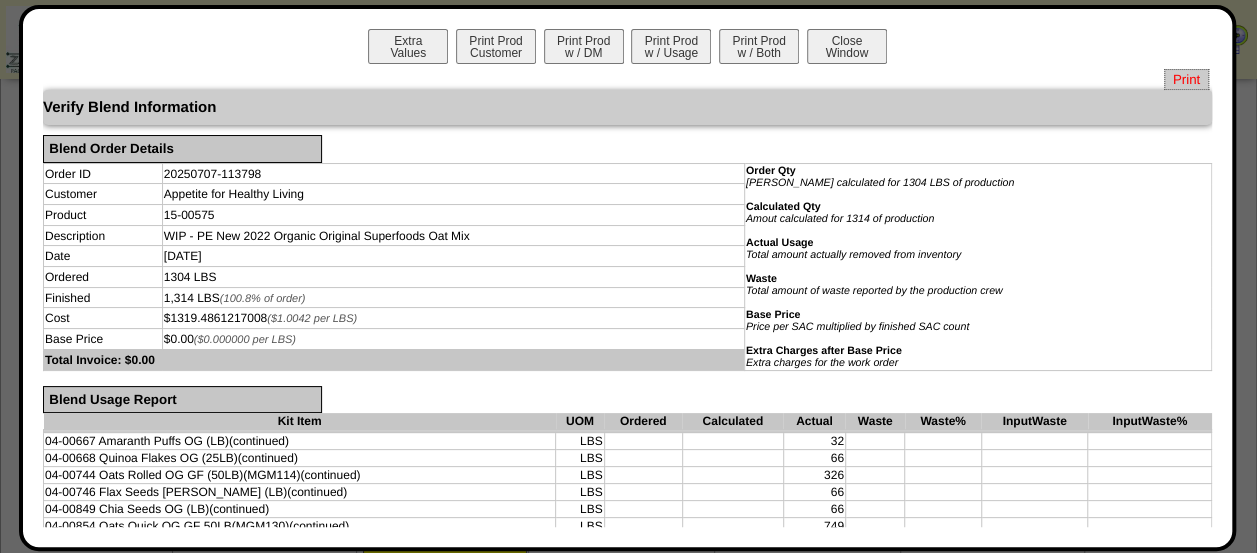 click on "Print" at bounding box center (1186, 79) 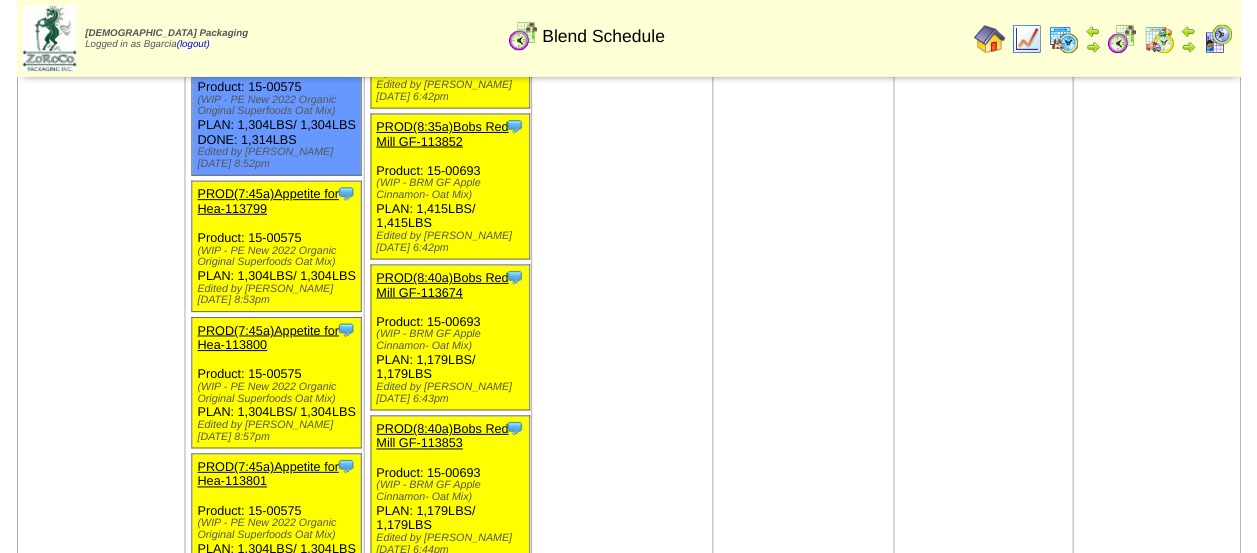 scroll, scrollTop: 3771, scrollLeft: 0, axis: vertical 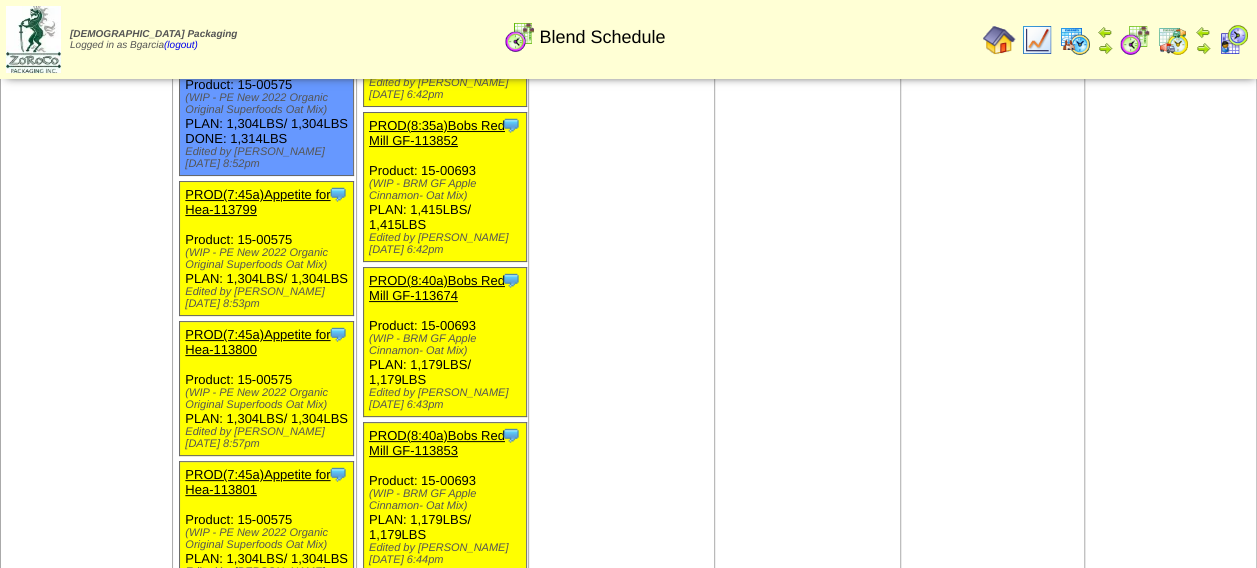 click on "PROD(7:45a)Appetite for Hea-113799" at bounding box center (265, 202) 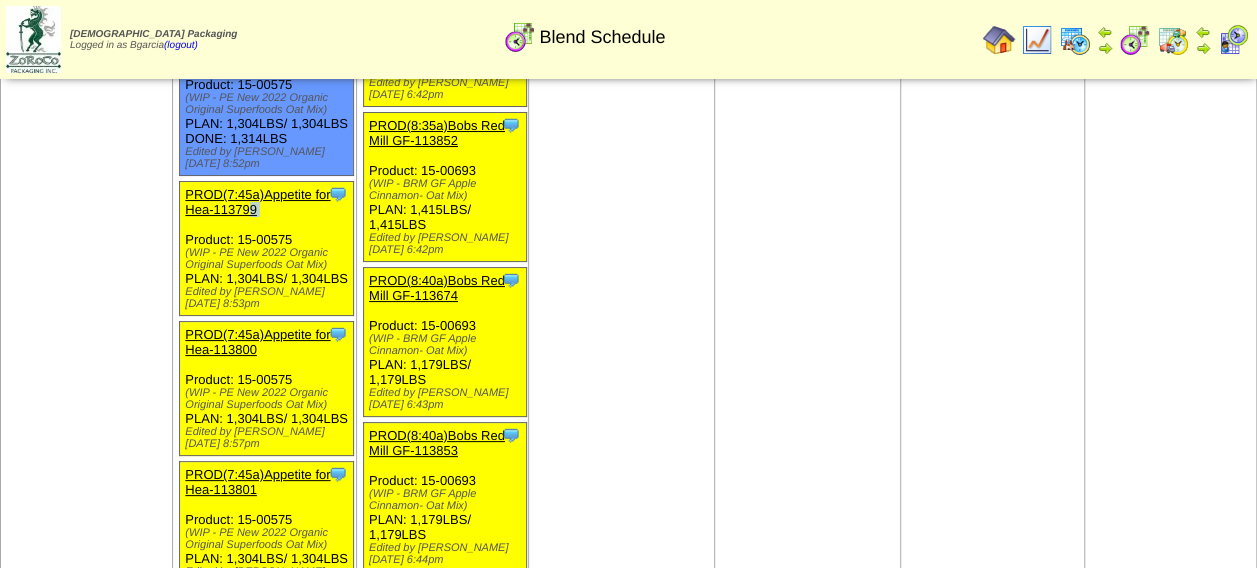 click on "PROD(7:45a)Appetite for Hea-113799" at bounding box center (265, 202) 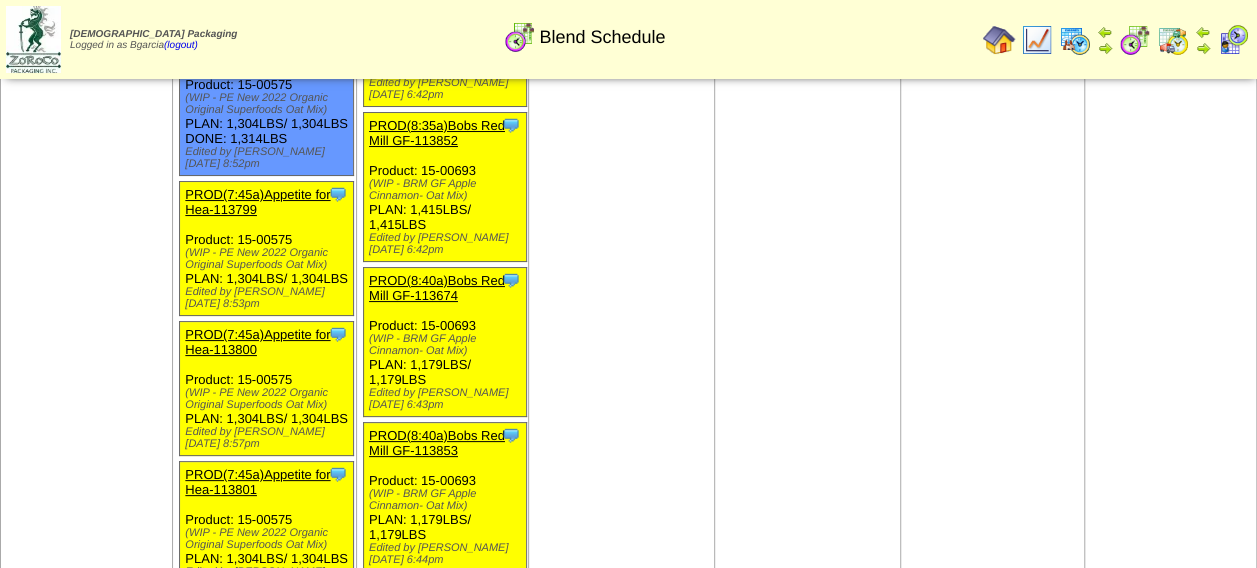 click on "(WIP - PE New 2022 Organic Original Superfoods Oat Mix)" at bounding box center (268, 259) 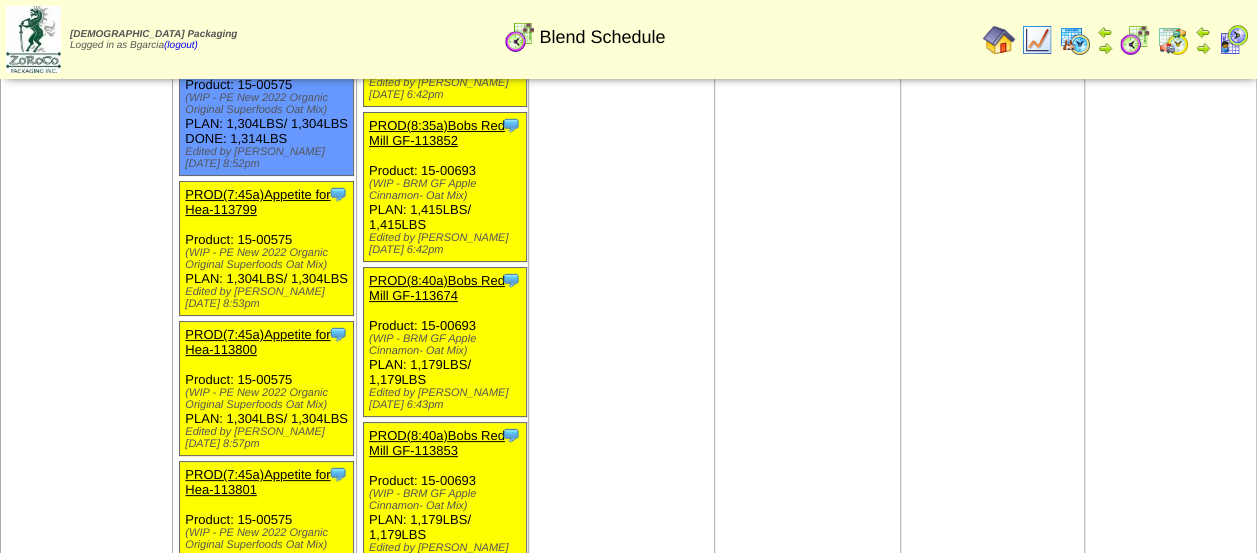 click at bounding box center [0, 0] 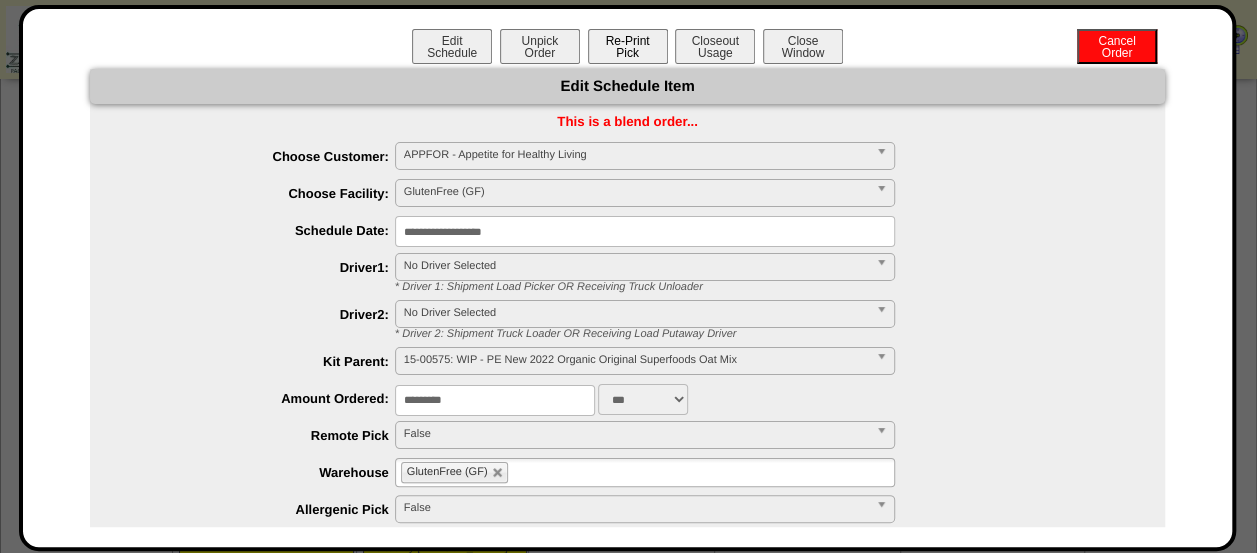 click on "Re-Print Pick" at bounding box center (628, 46) 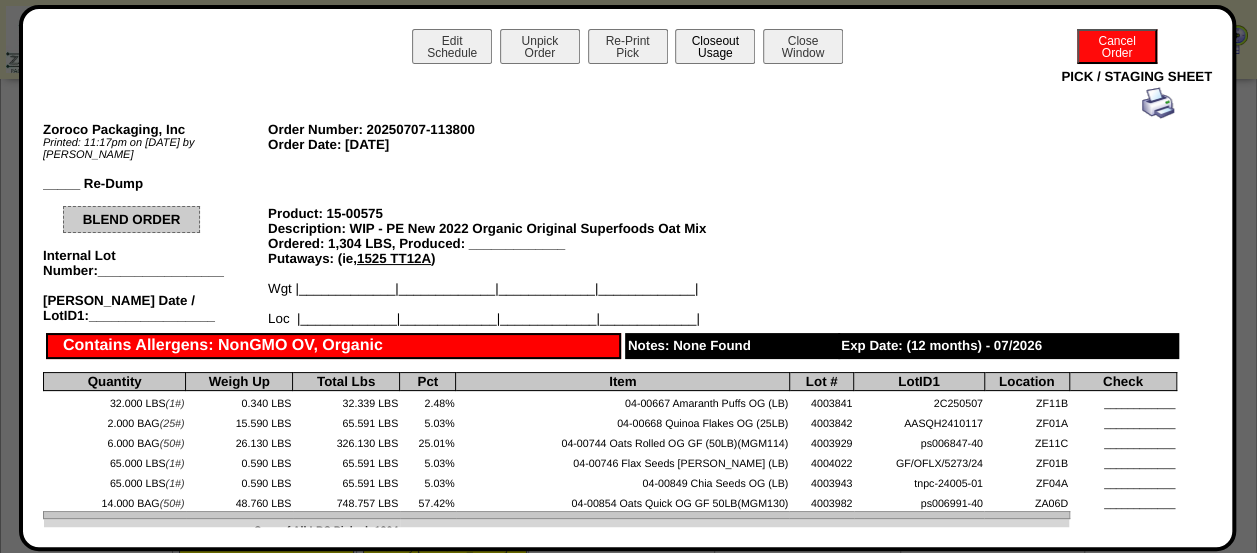 click on "Closeout Usage" at bounding box center [715, 46] 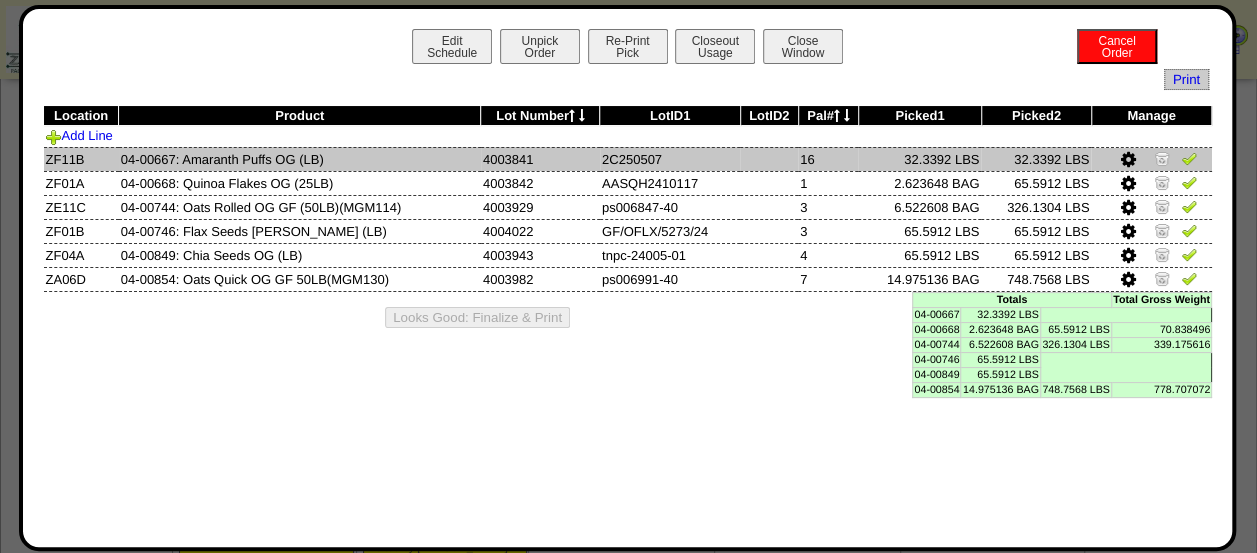 click at bounding box center [1189, 158] 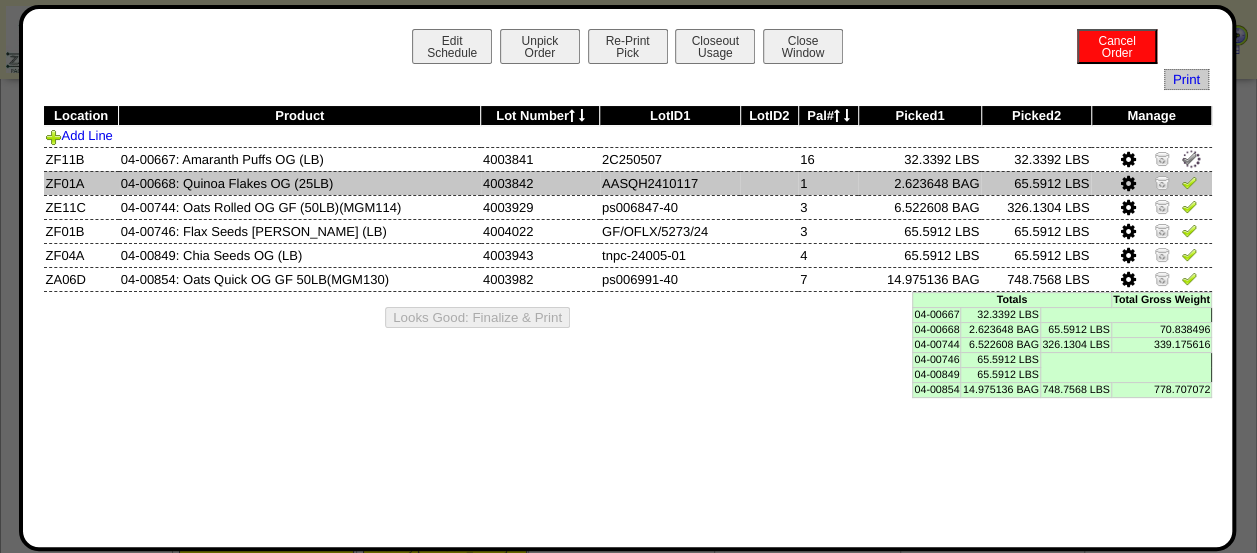 click at bounding box center (1189, 182) 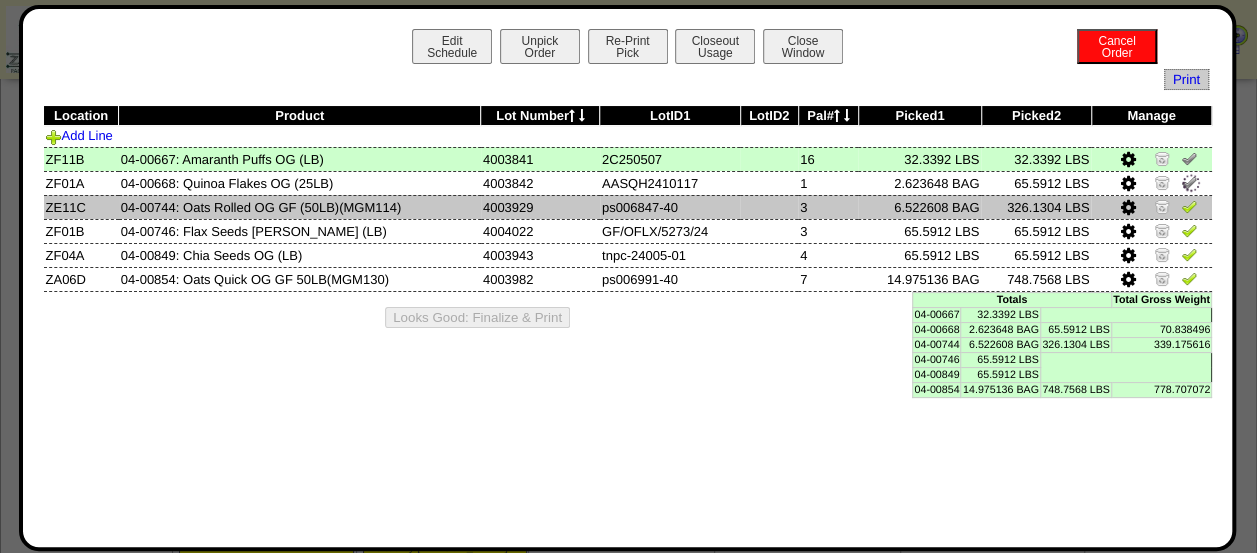 click at bounding box center [1189, 206] 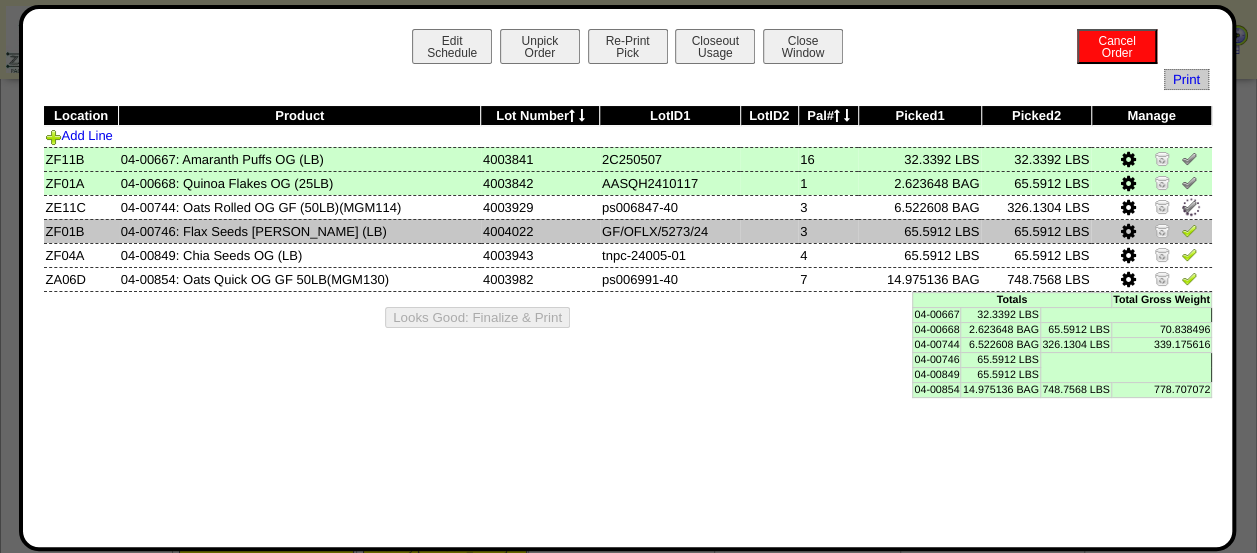 click at bounding box center [1189, 230] 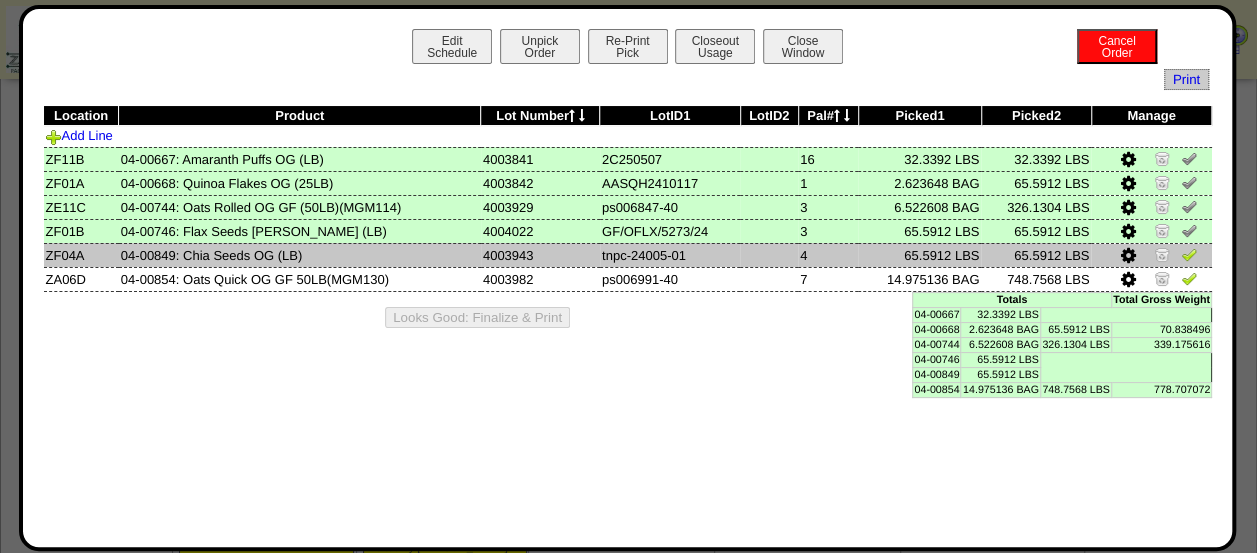 click at bounding box center [1189, 254] 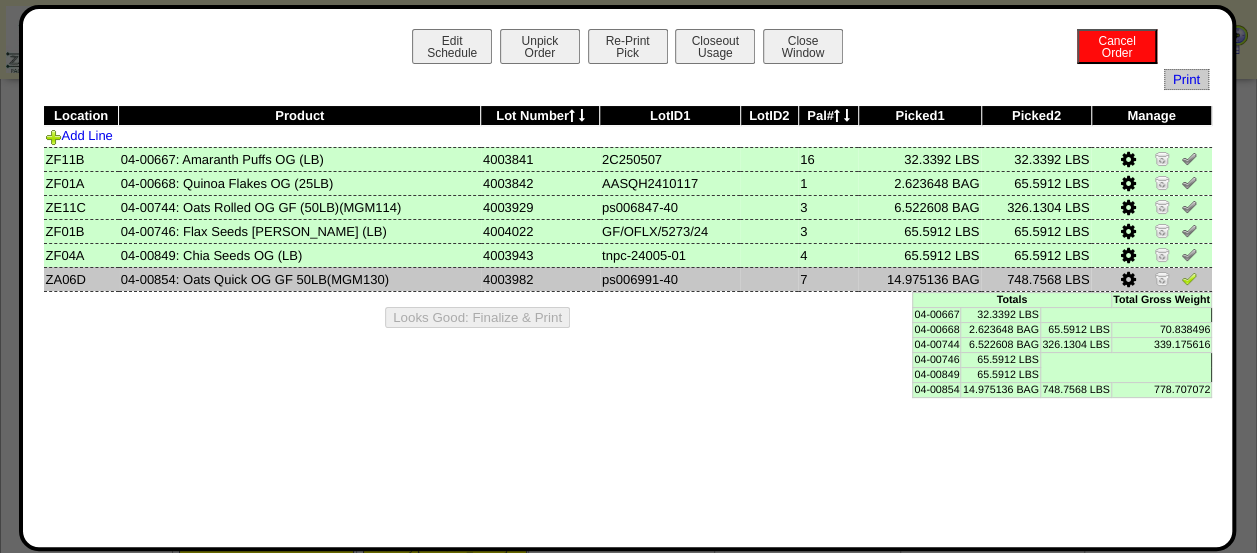 click at bounding box center (1189, 278) 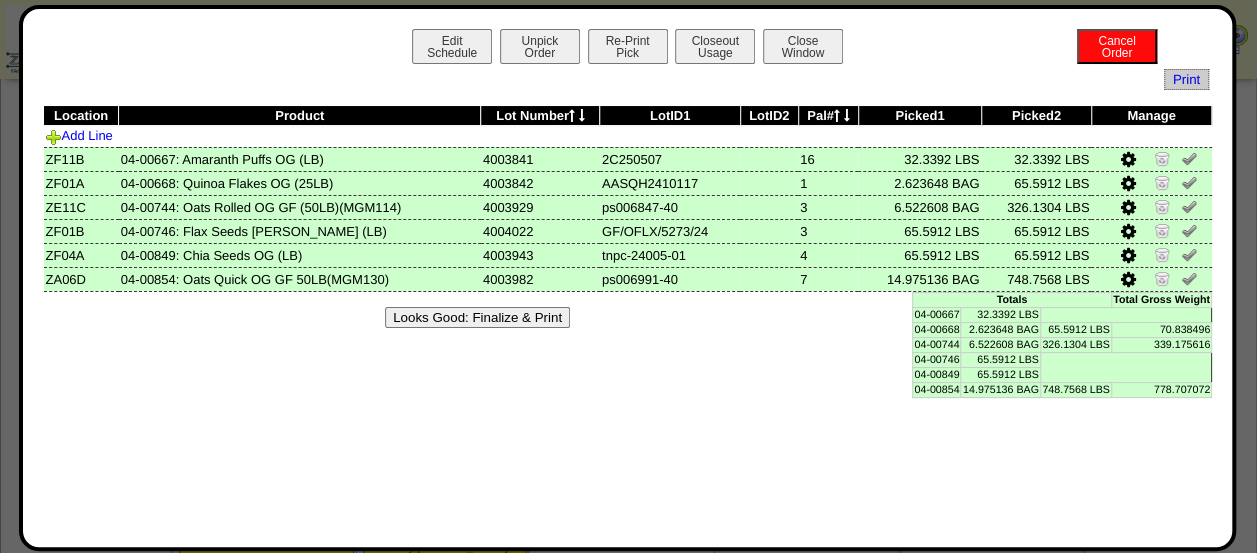 click on "Looks Good: Finalize & Print" at bounding box center (477, 317) 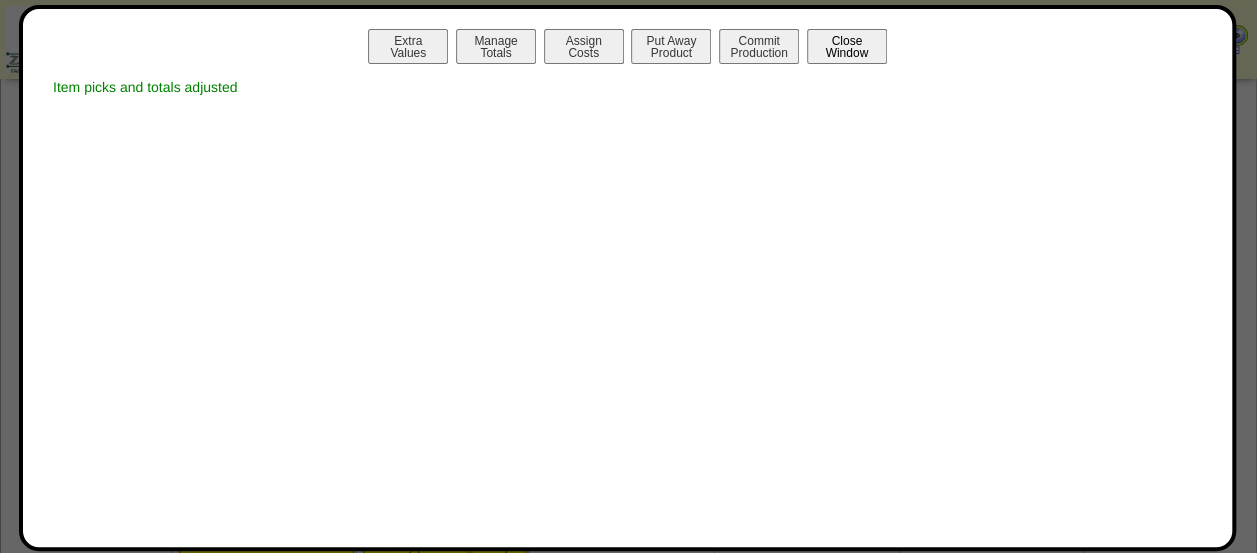 click on "Close Window" at bounding box center (847, 46) 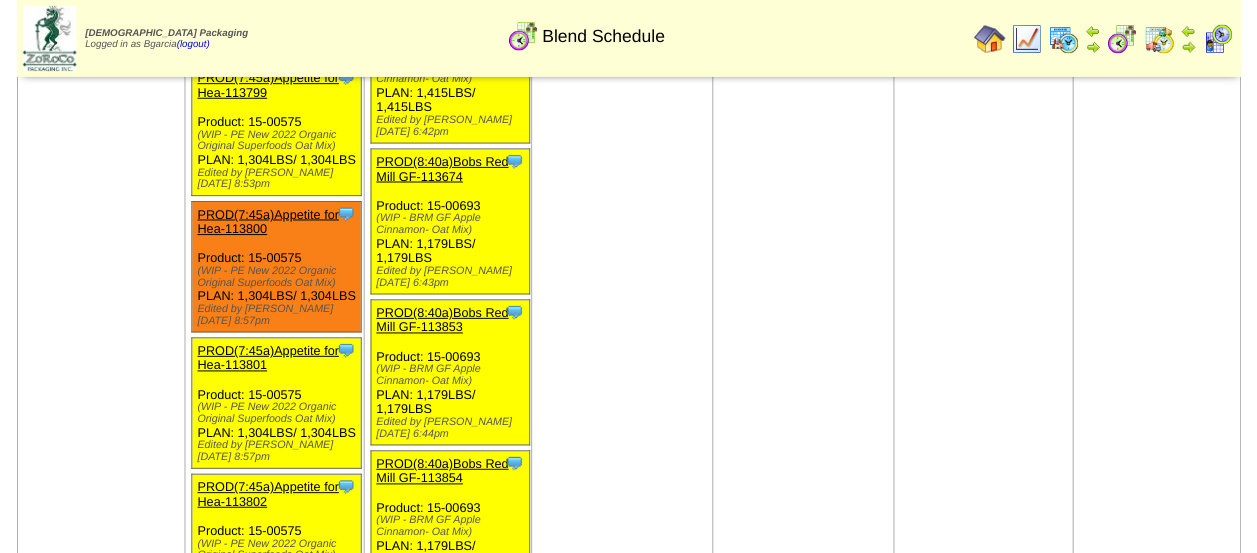 scroll, scrollTop: 3889, scrollLeft: 0, axis: vertical 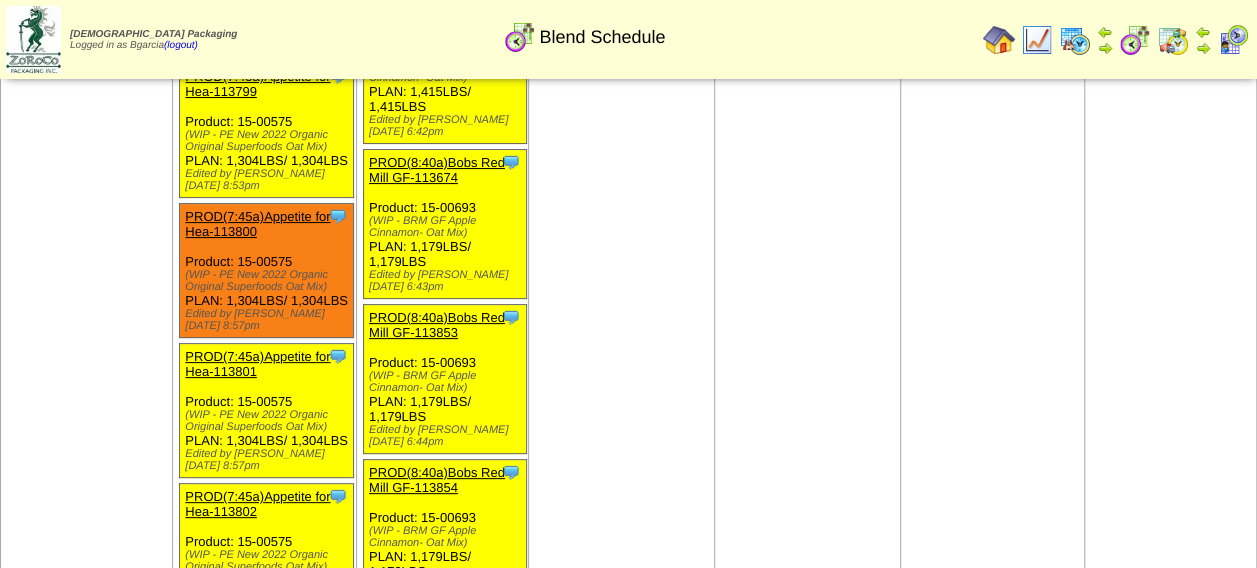 click on "PROD(7:45a)Appetite for Hea-113799" at bounding box center [257, 84] 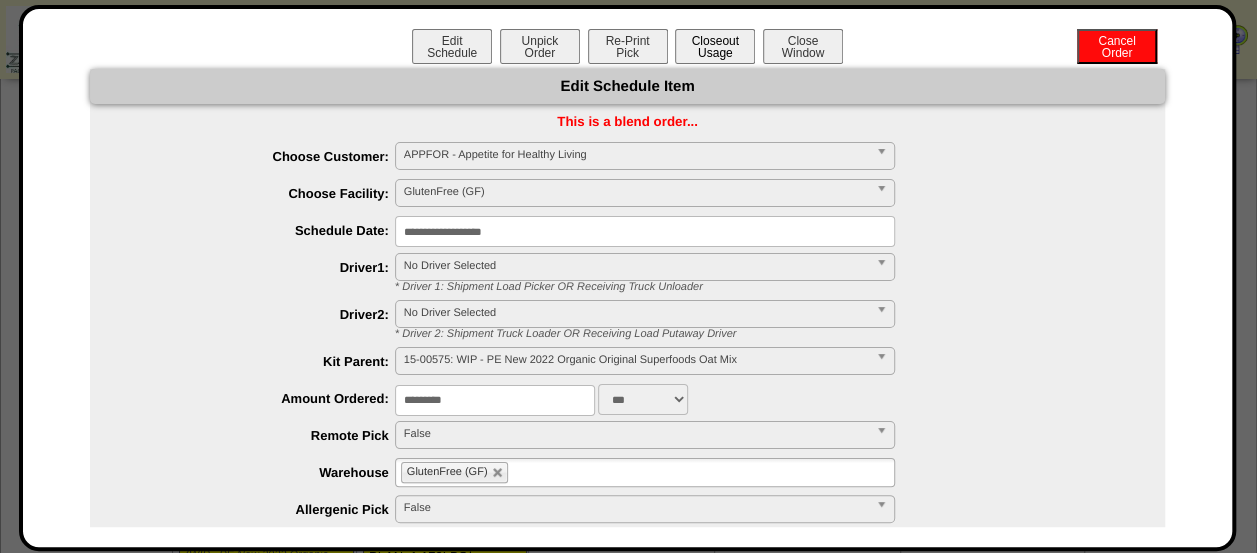 click on "Closeout Usage" at bounding box center [715, 46] 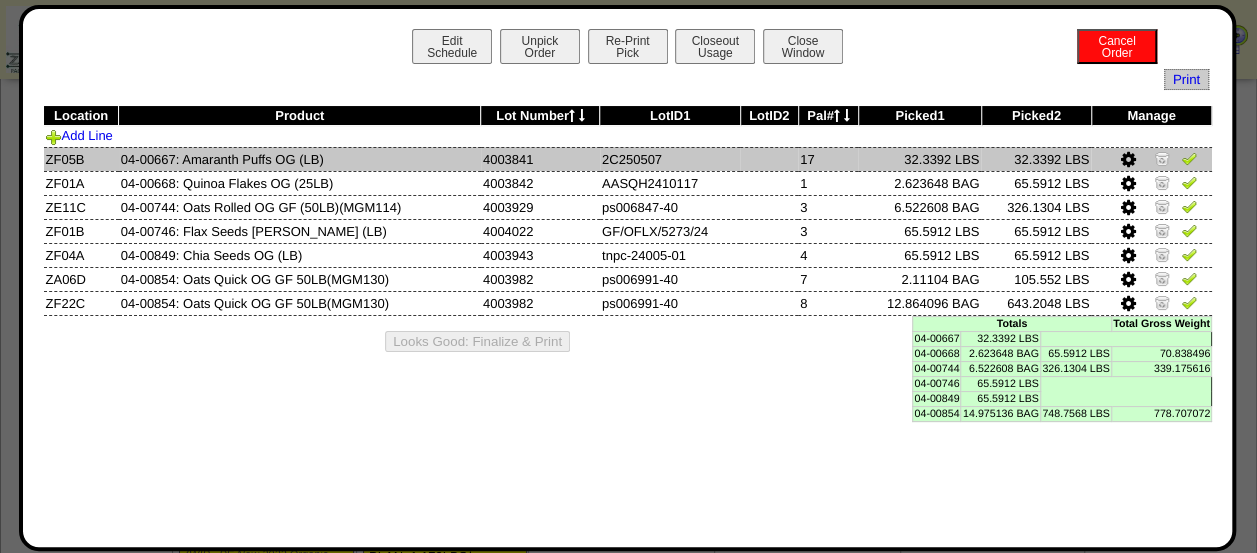 click at bounding box center [1189, 158] 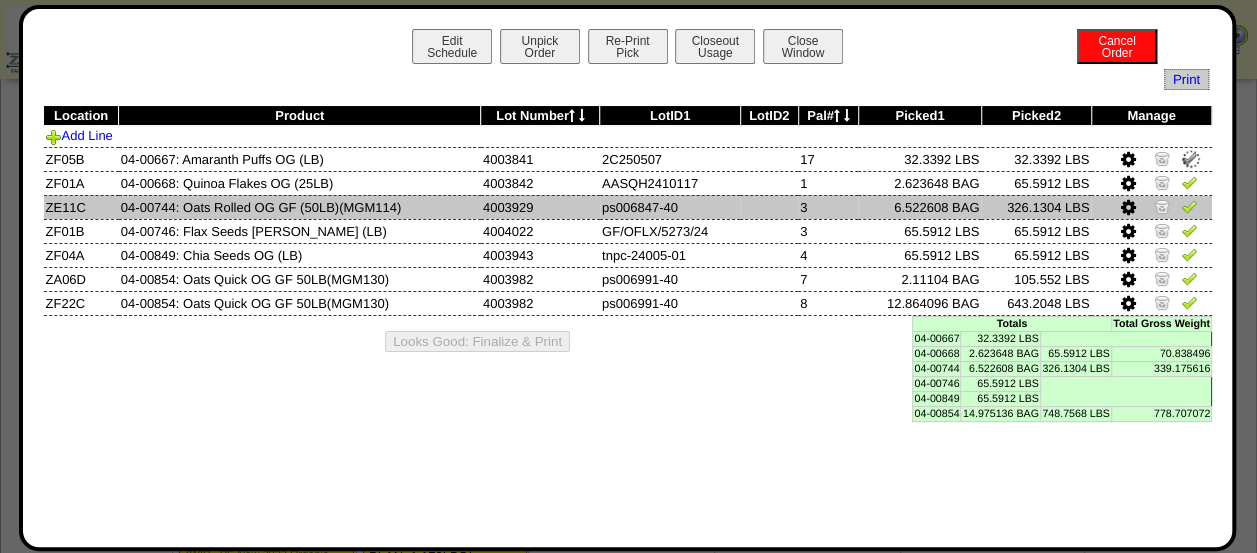click at bounding box center (1189, 206) 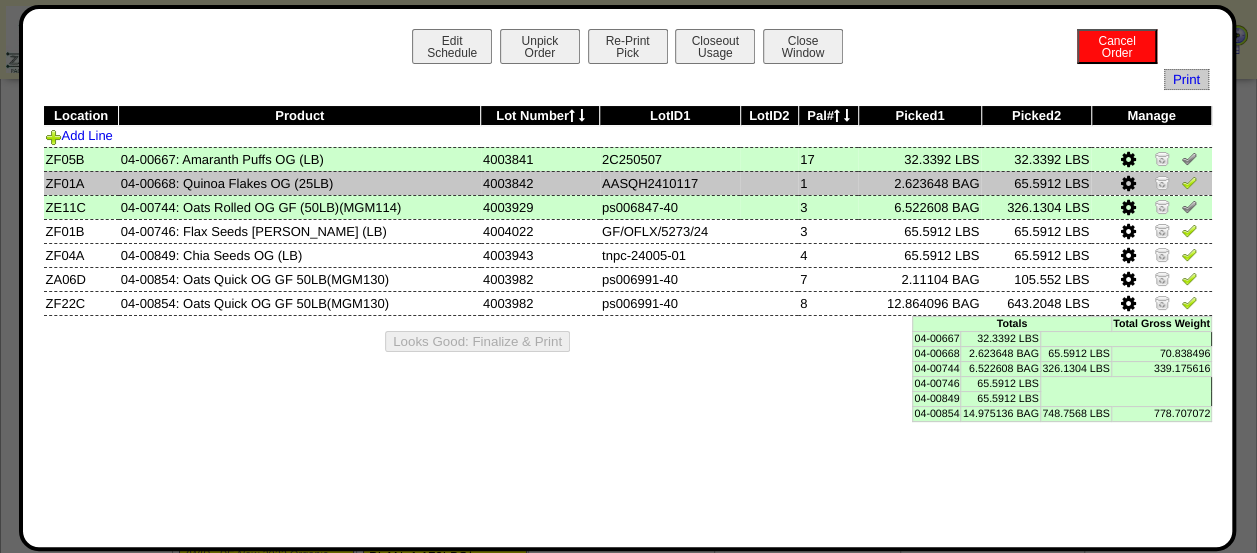 click at bounding box center [1189, 182] 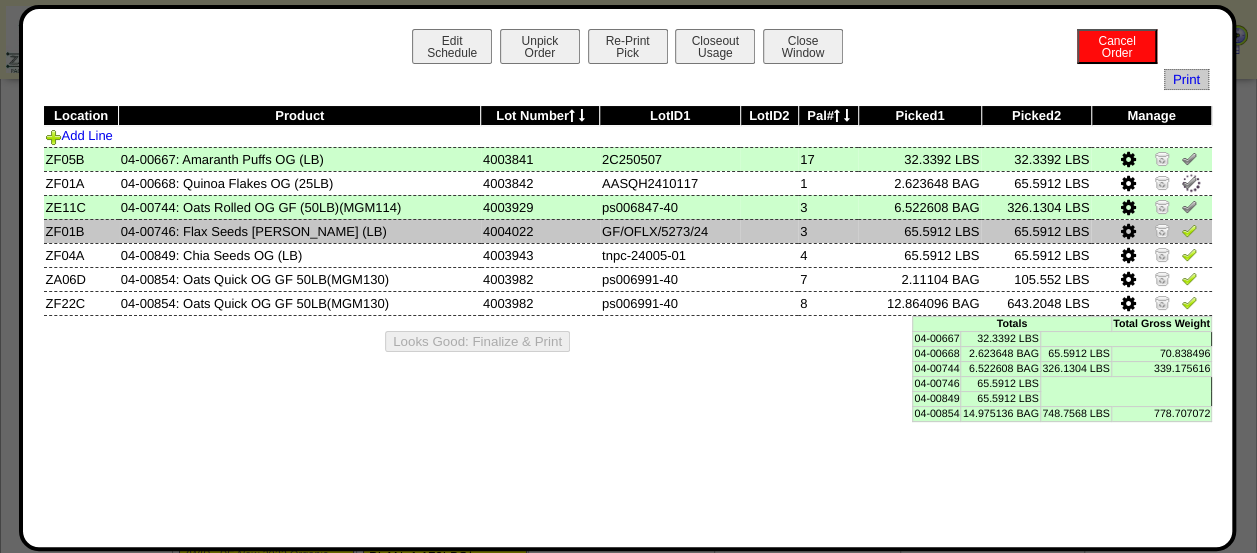 click at bounding box center (1151, 231) 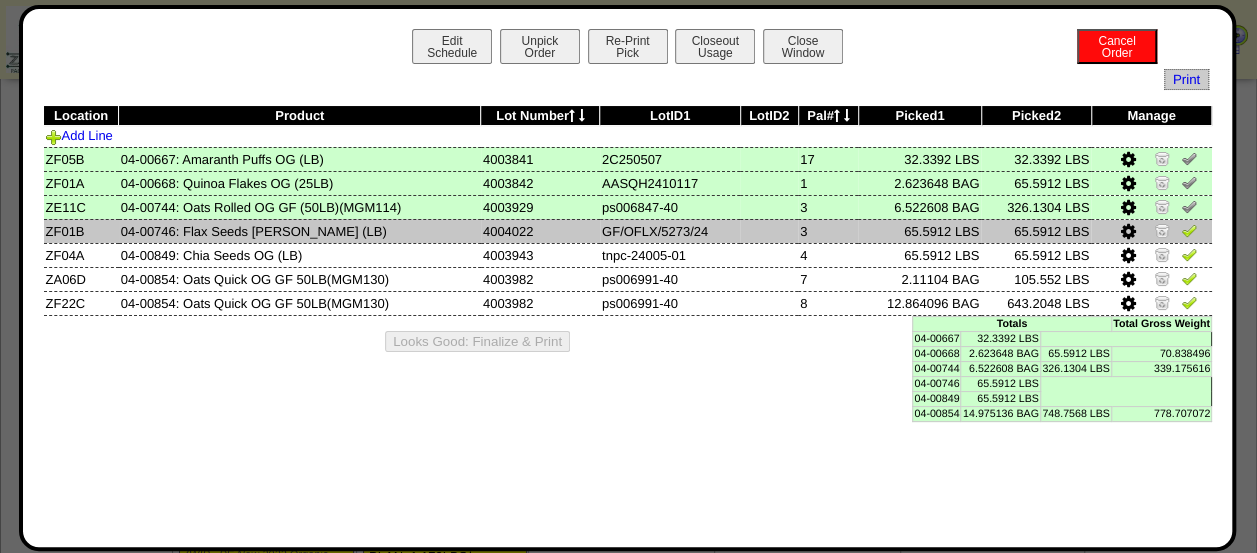 click at bounding box center (1189, 230) 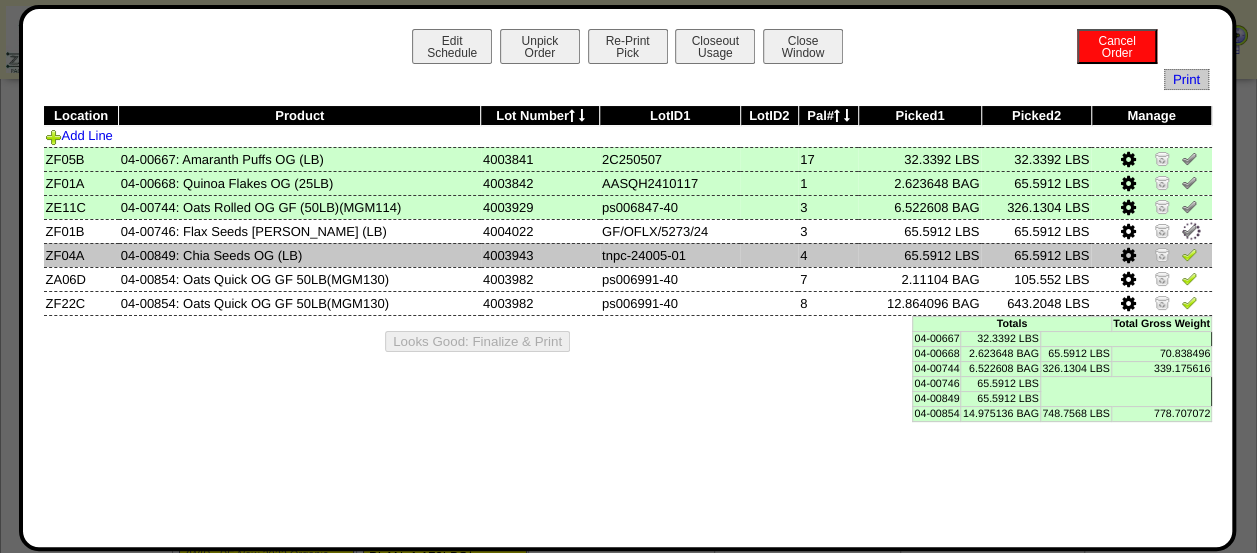 click at bounding box center (1189, 254) 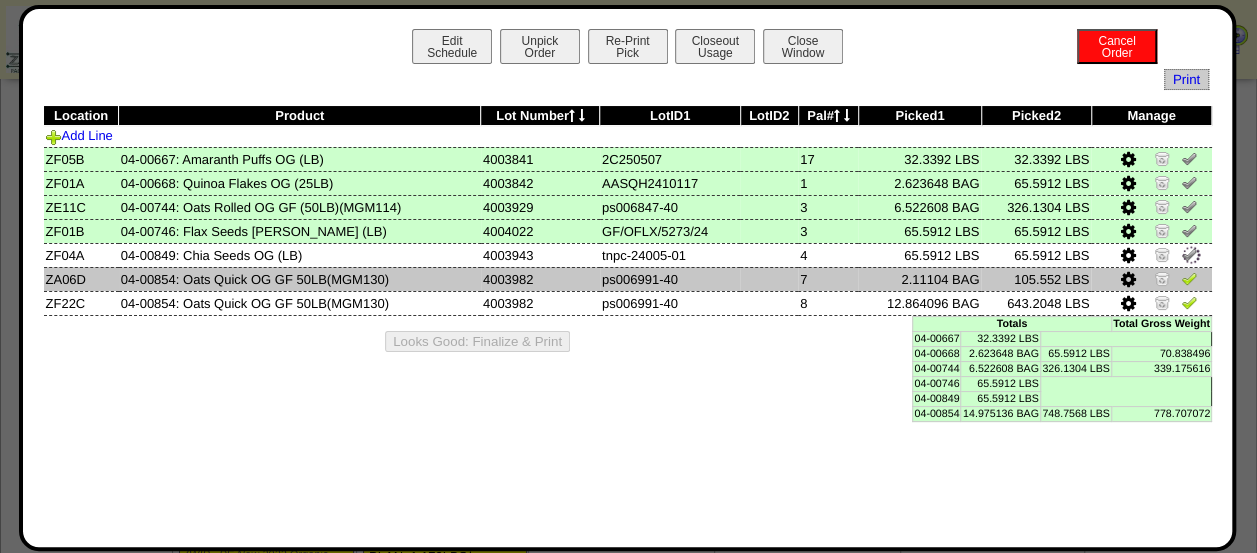 click at bounding box center (1189, 278) 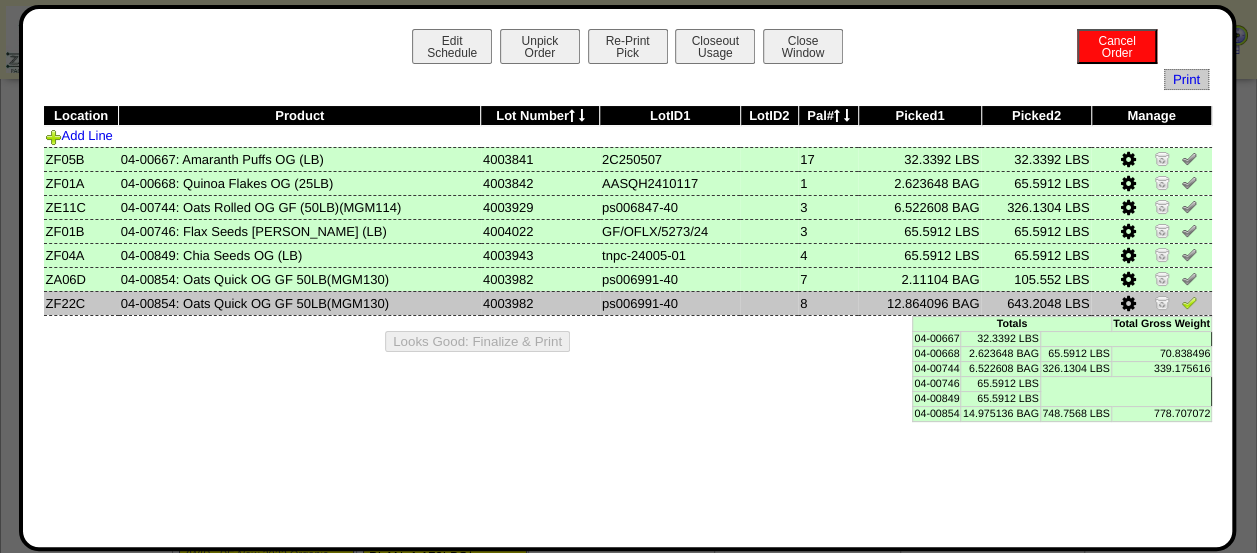 click at bounding box center (1189, 302) 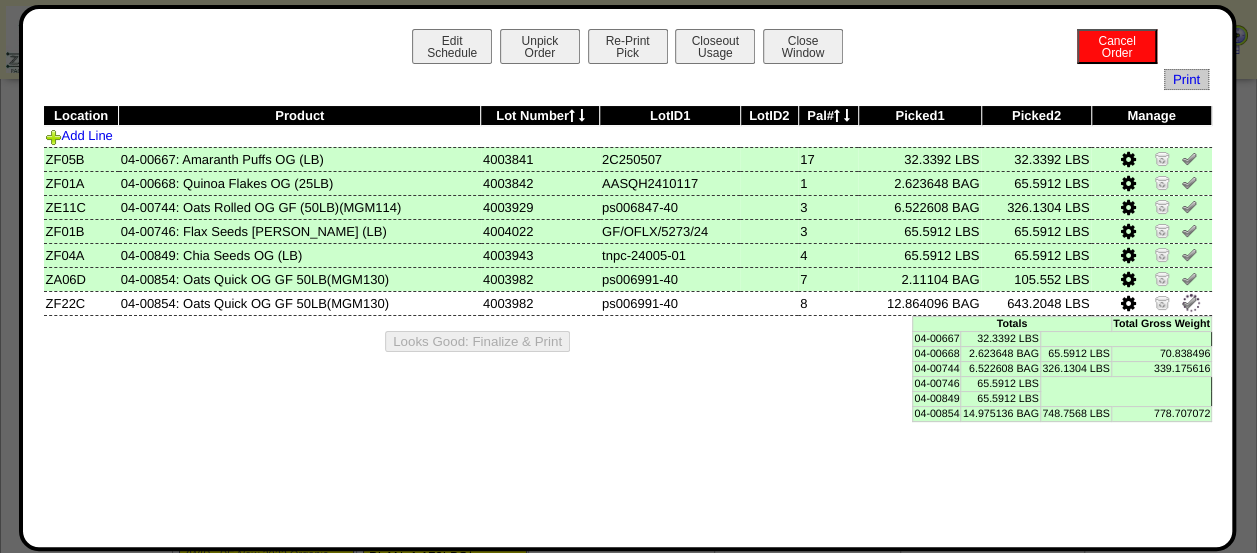 click on "Looks Good: Finalize & Print" at bounding box center [627, 341] 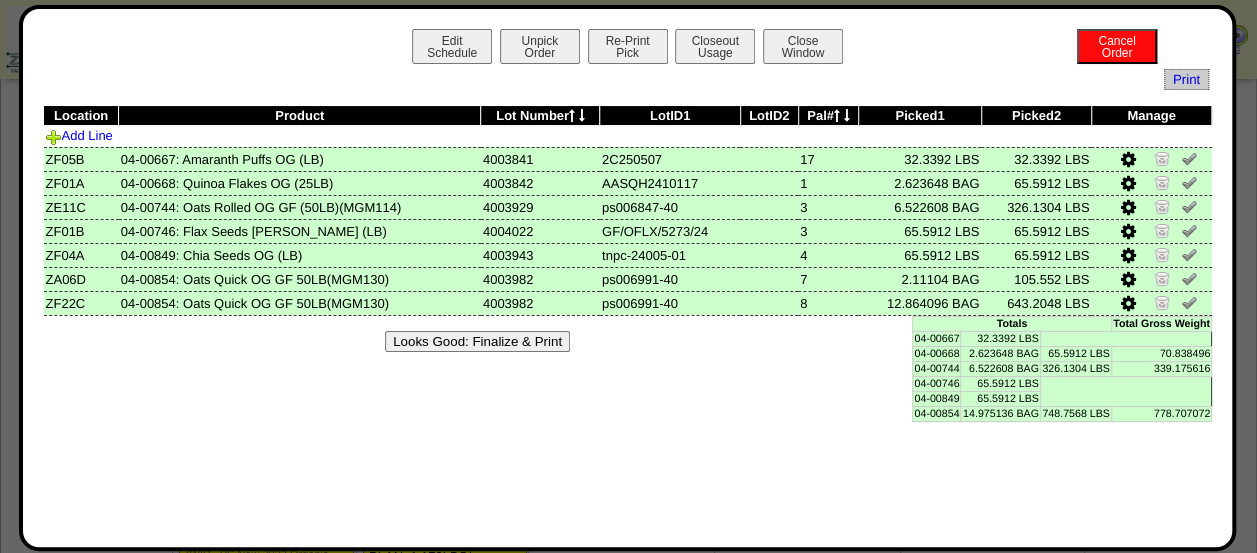 click on "Looks Good: Finalize & Print" at bounding box center (477, 341) 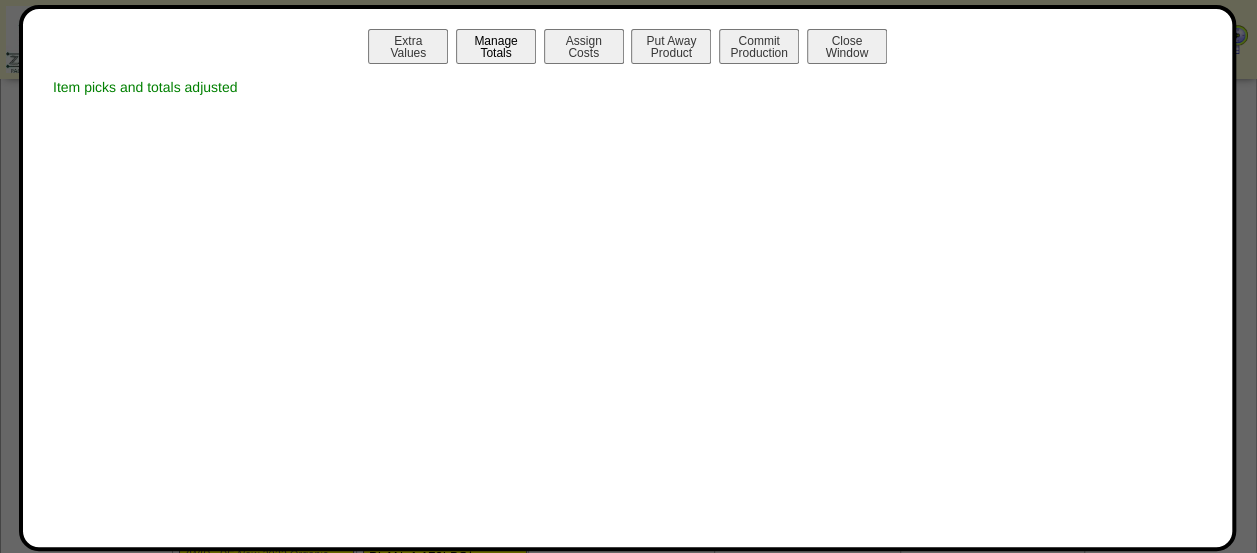 click on "Manage Totals" at bounding box center [496, 46] 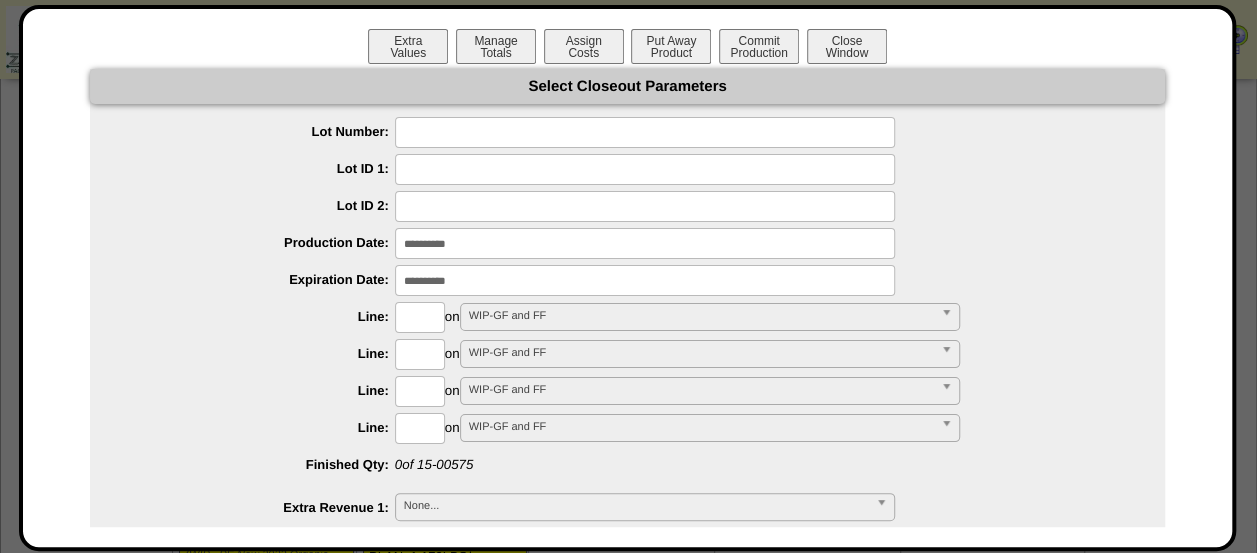 click on "**********" at bounding box center [627, 477] 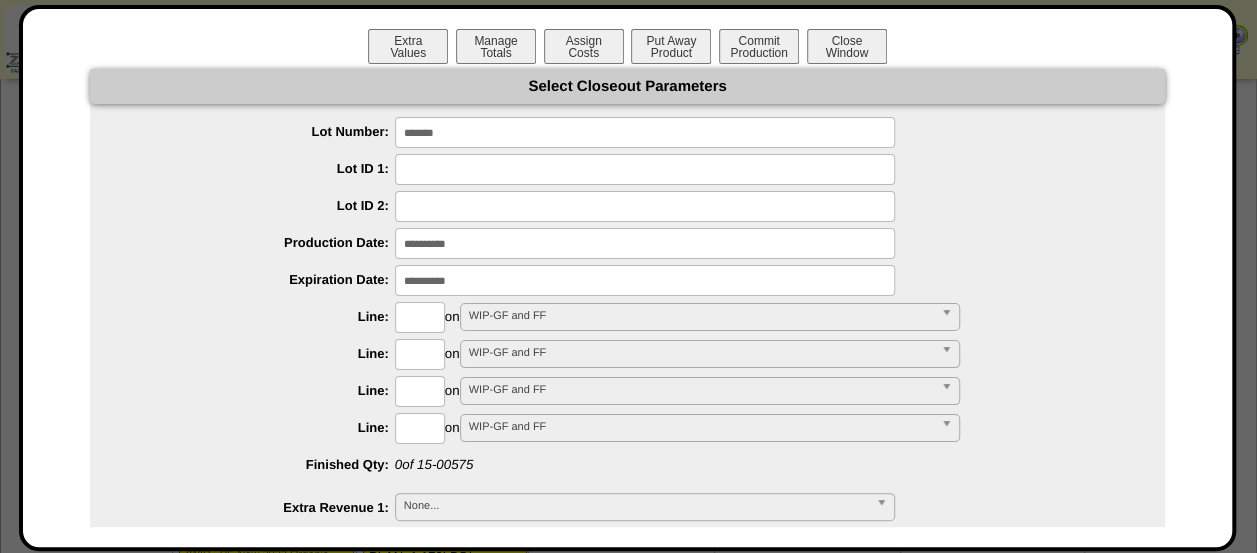 type on "*******" 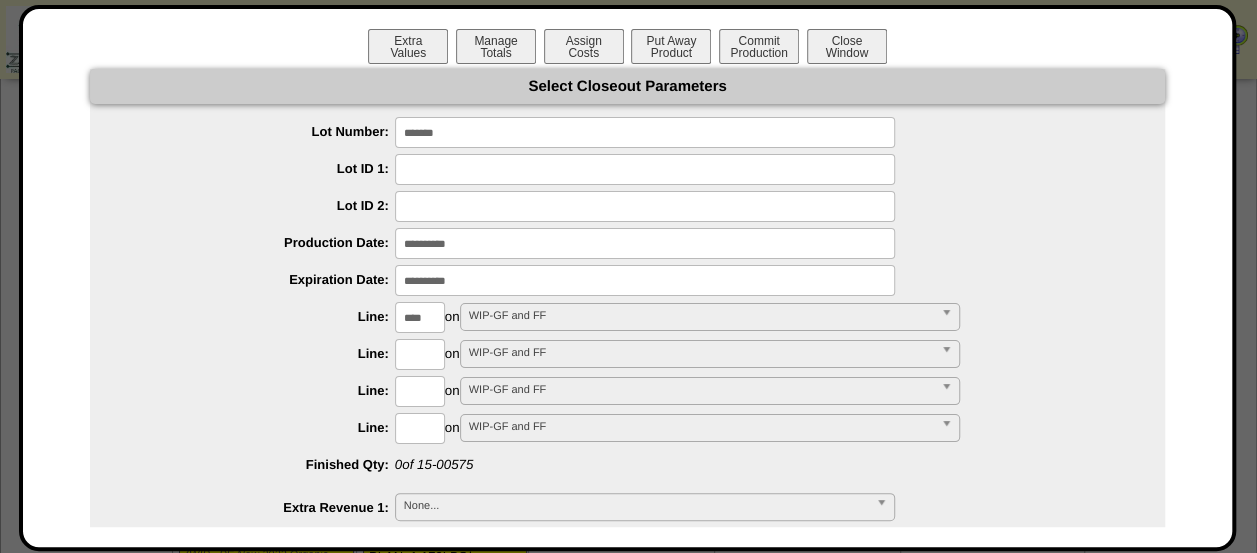 type on "****" 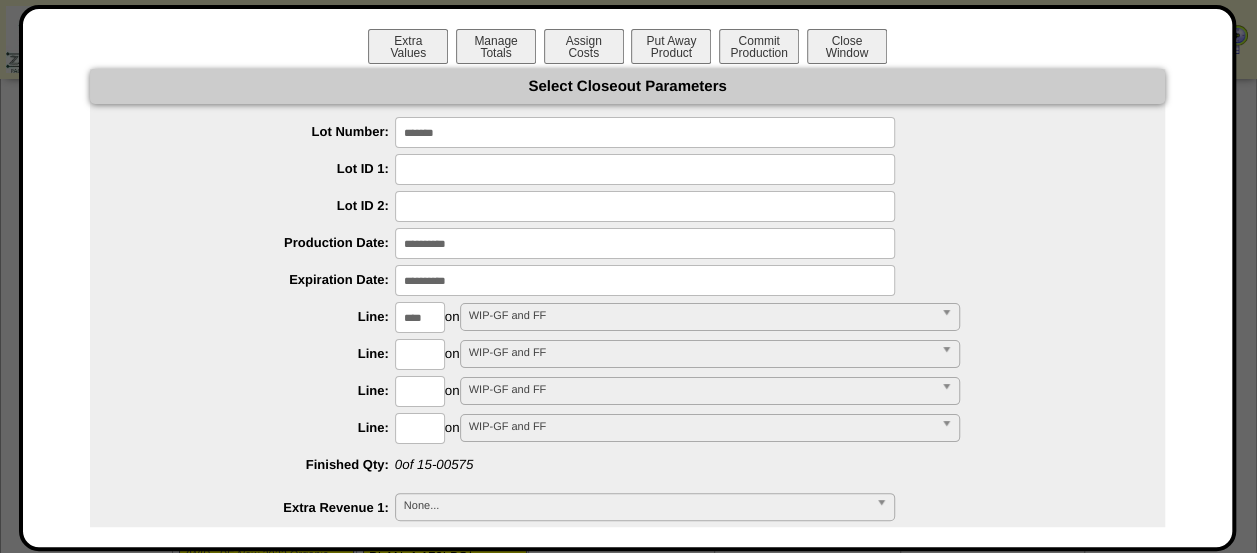 click on "**********" at bounding box center [627, 862] 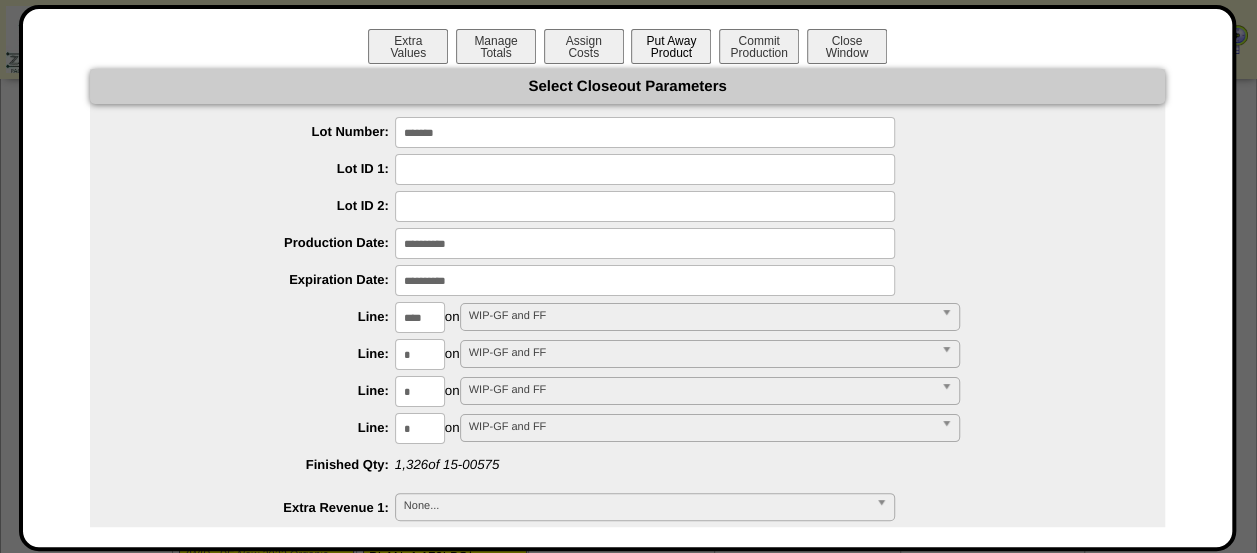 click on "Put Away Product" at bounding box center (671, 46) 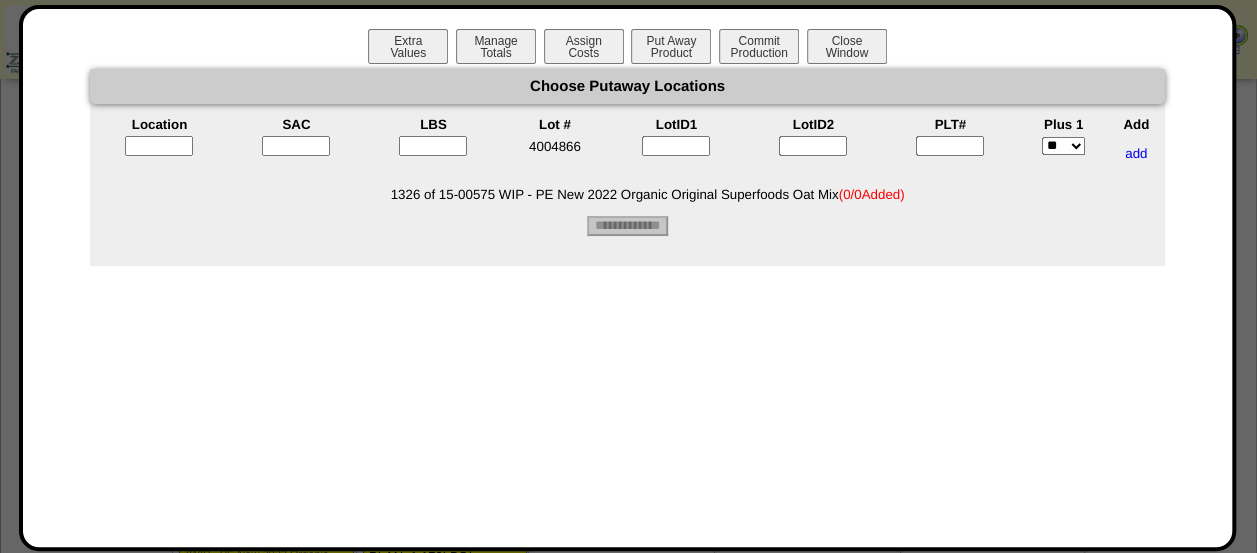 click at bounding box center [159, 146] 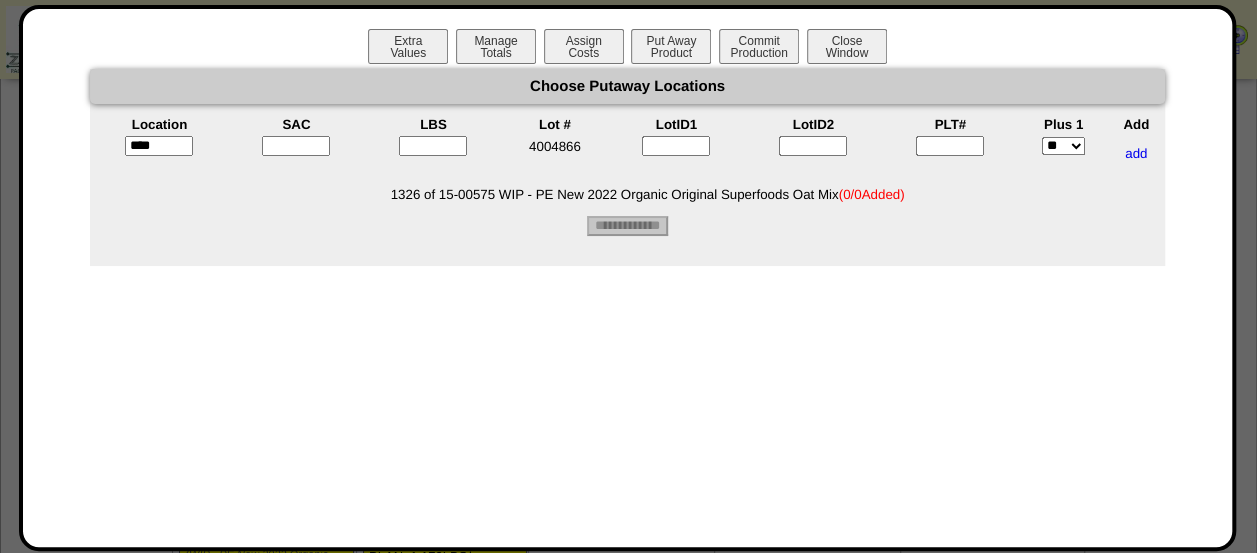 type on "*****" 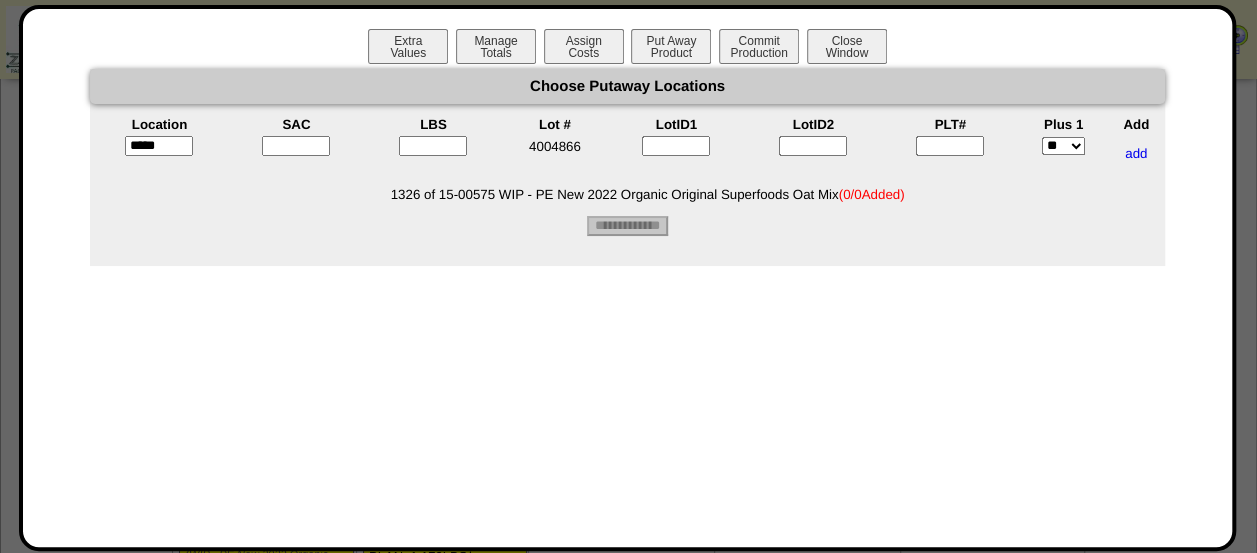click at bounding box center (296, 146) 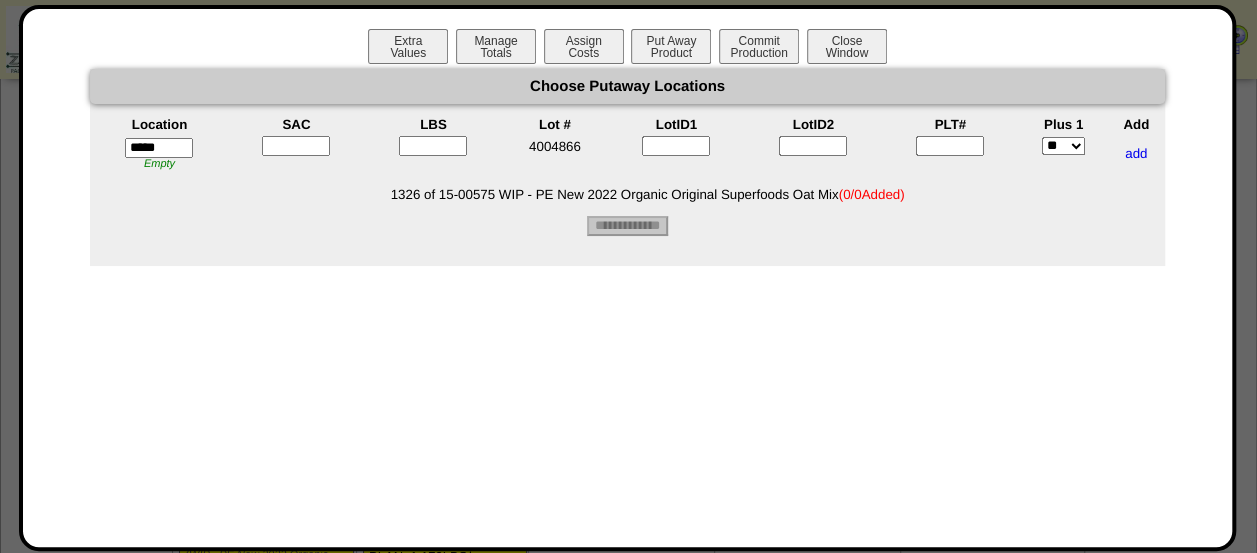 type on "*" 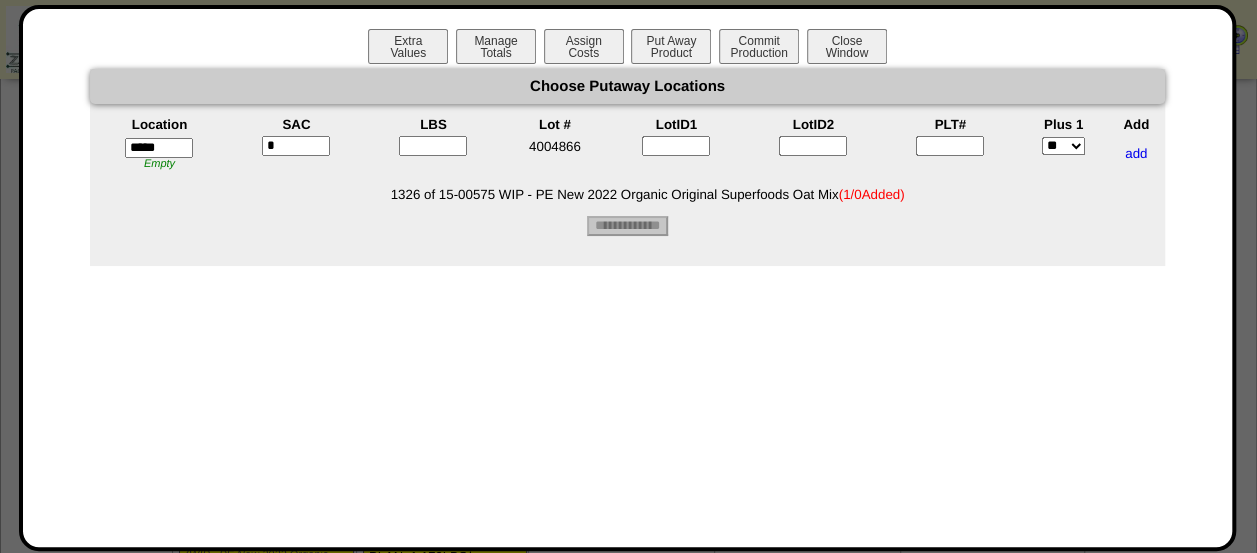 click at bounding box center (433, 146) 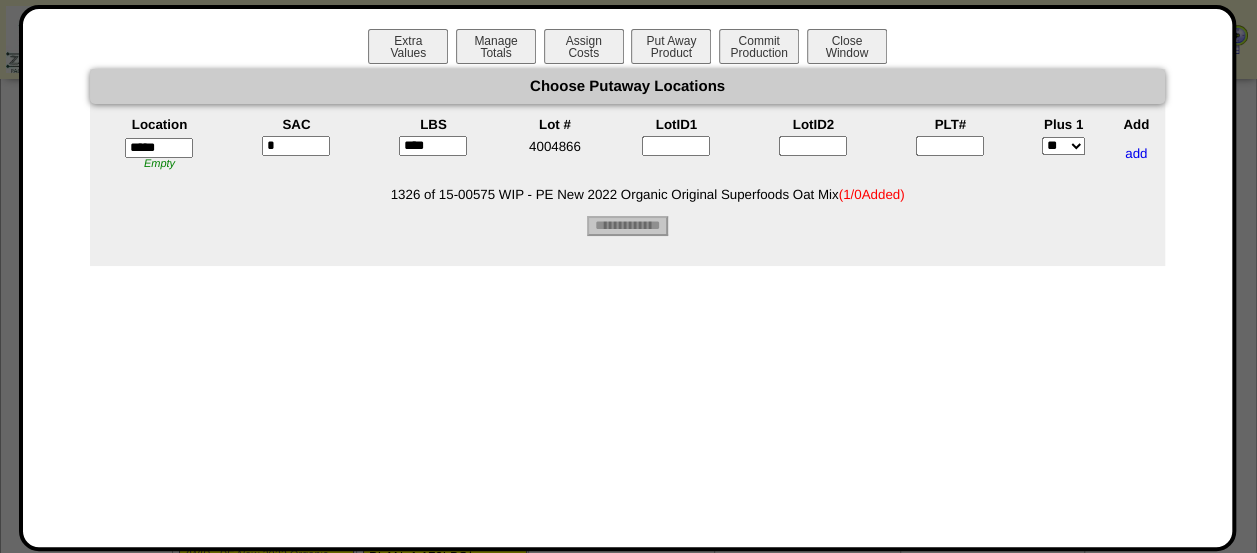 type on "****" 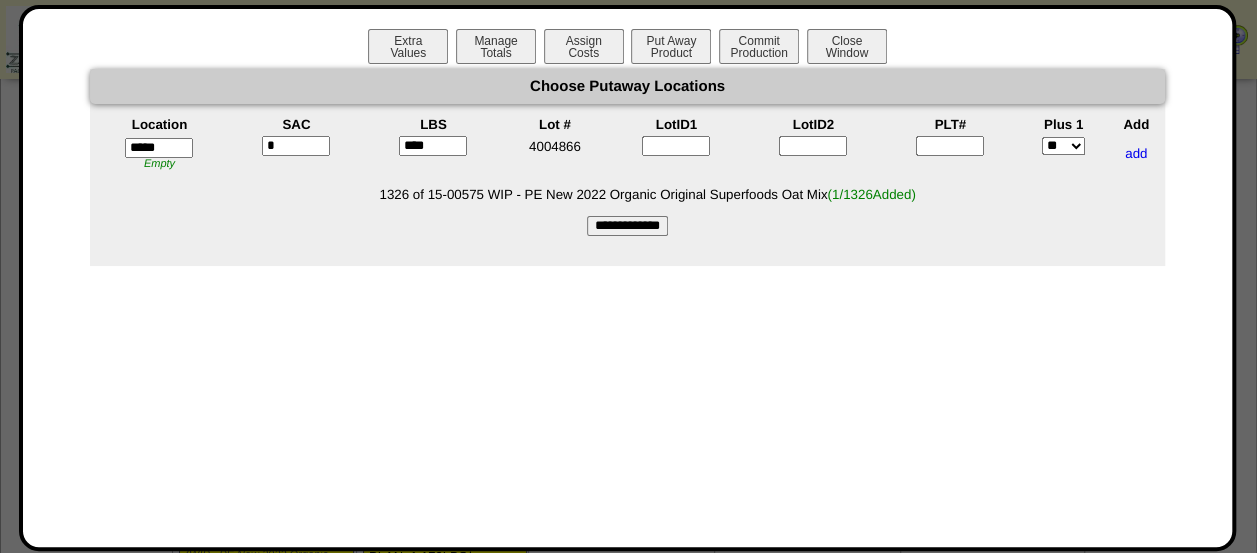 type on "*" 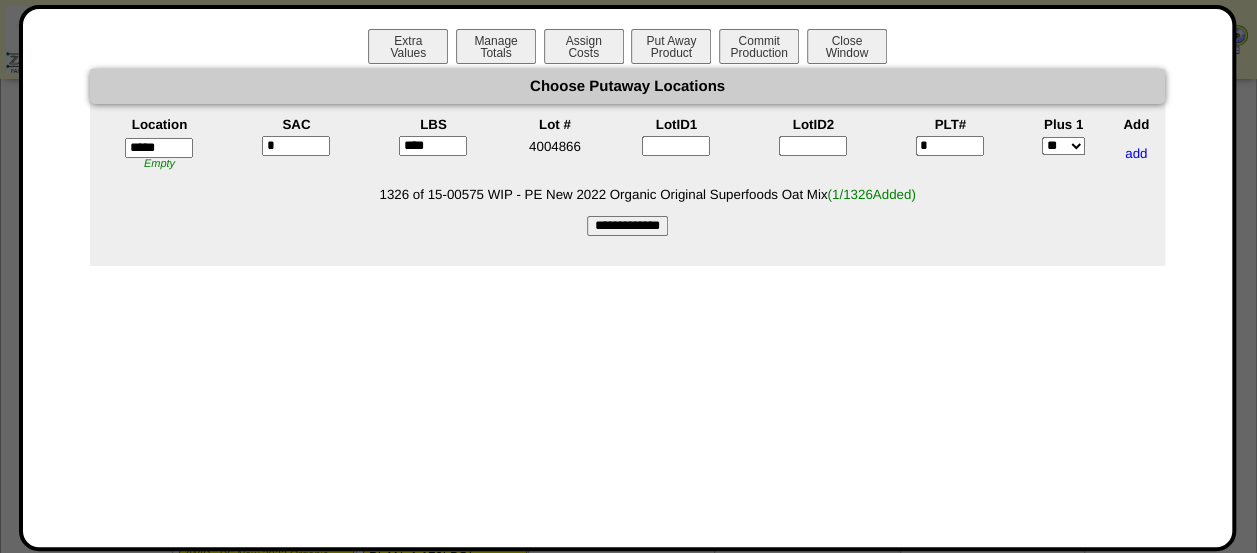 click on "**********" at bounding box center [627, 226] 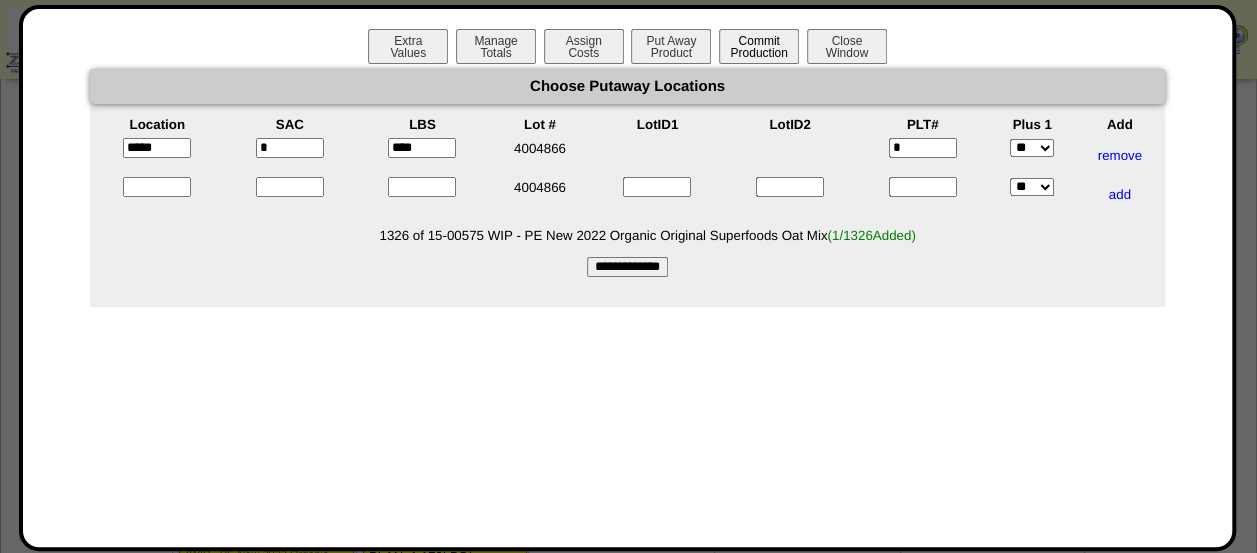 click on "Commit Production" at bounding box center [759, 46] 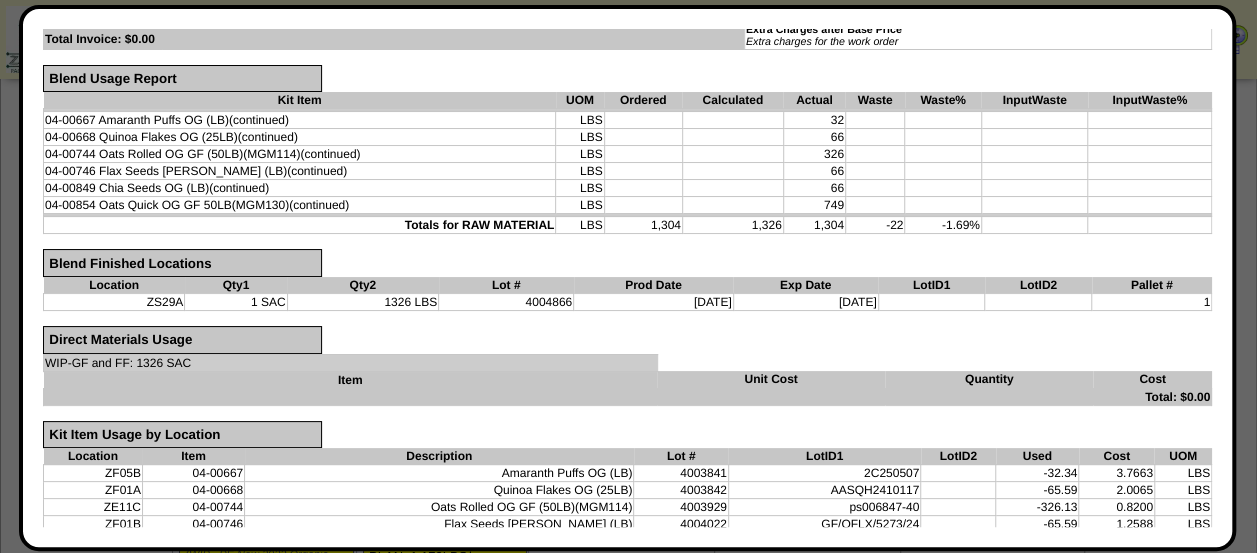scroll, scrollTop: 468, scrollLeft: 0, axis: vertical 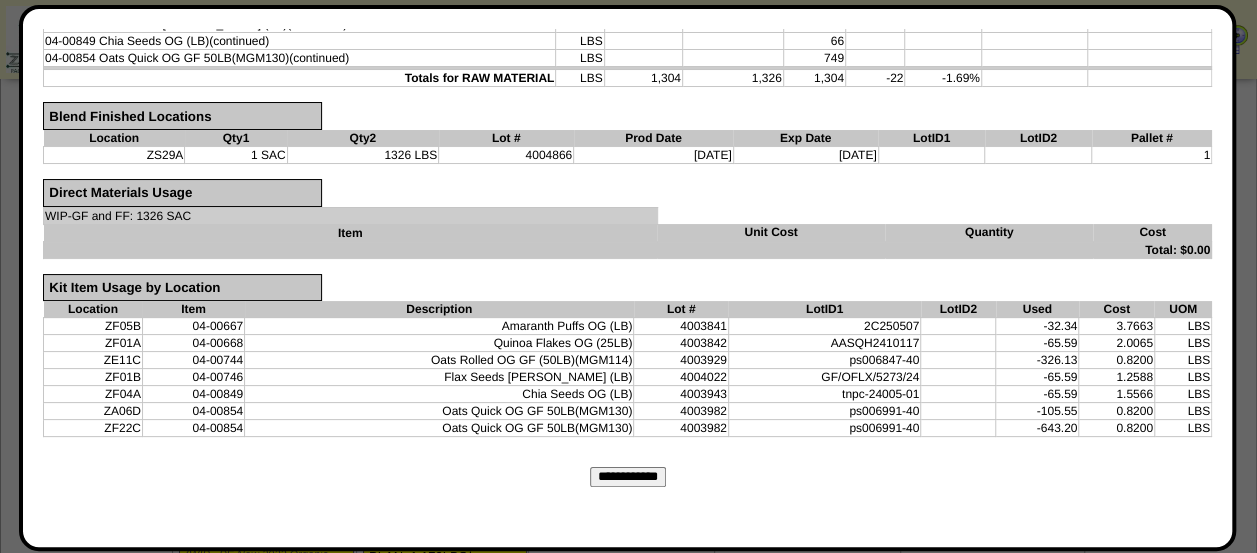 click on "**********" at bounding box center [628, 477] 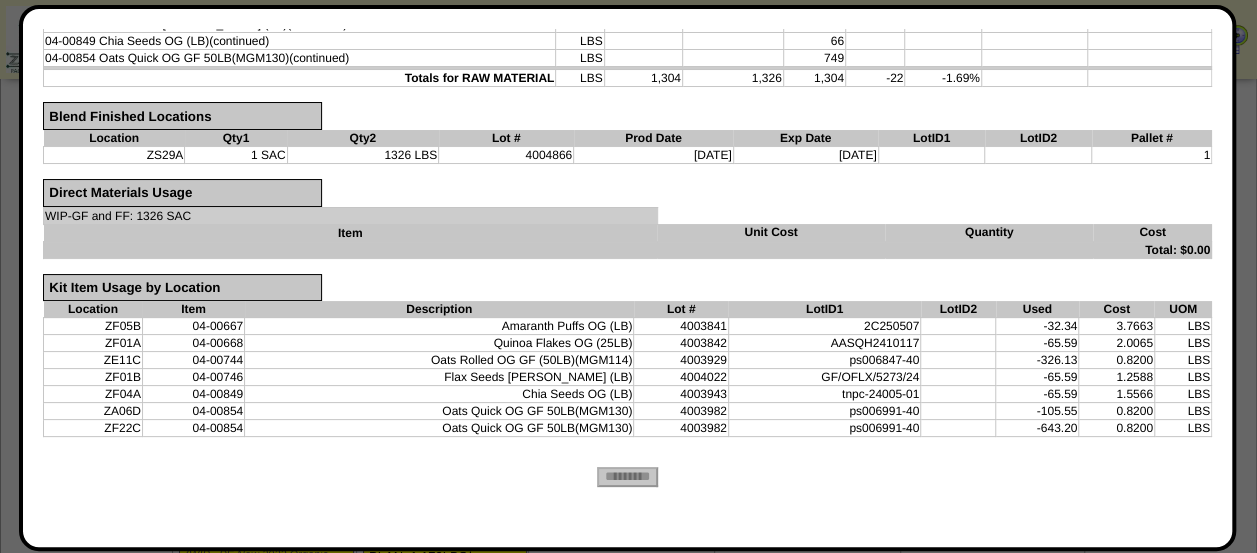 scroll, scrollTop: 0, scrollLeft: 0, axis: both 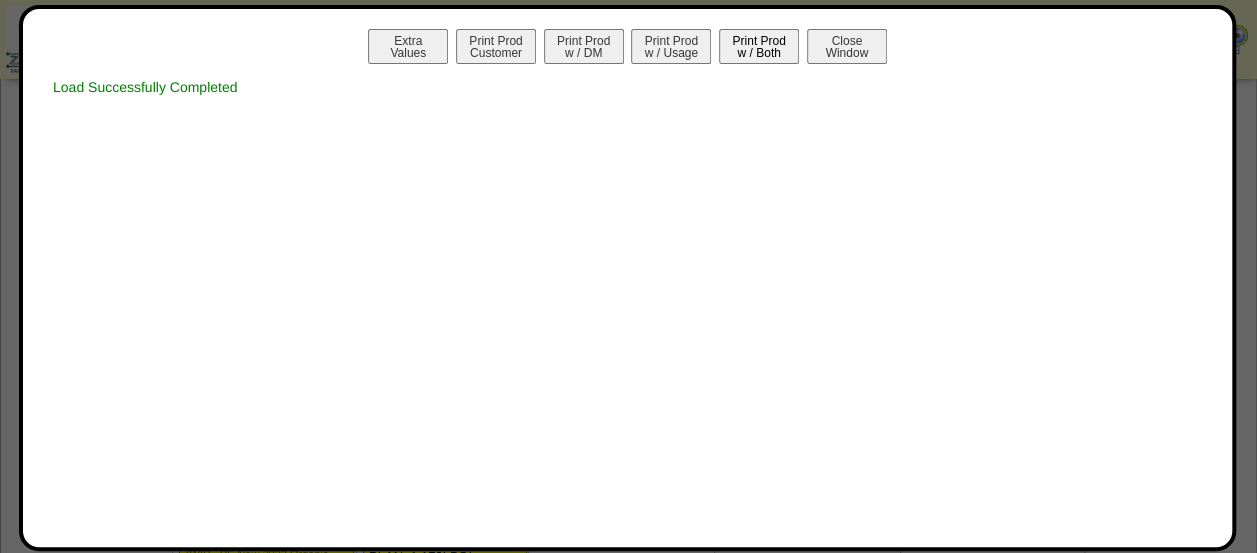 click on "Print Prod w / Both" at bounding box center [759, 46] 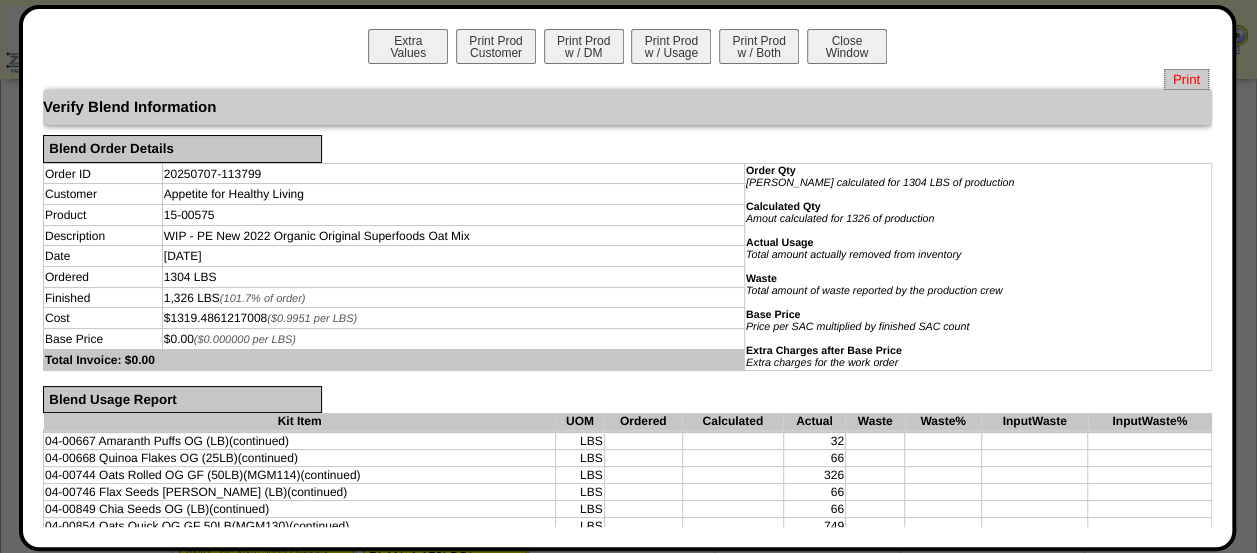 click on "Print" at bounding box center (1186, 79) 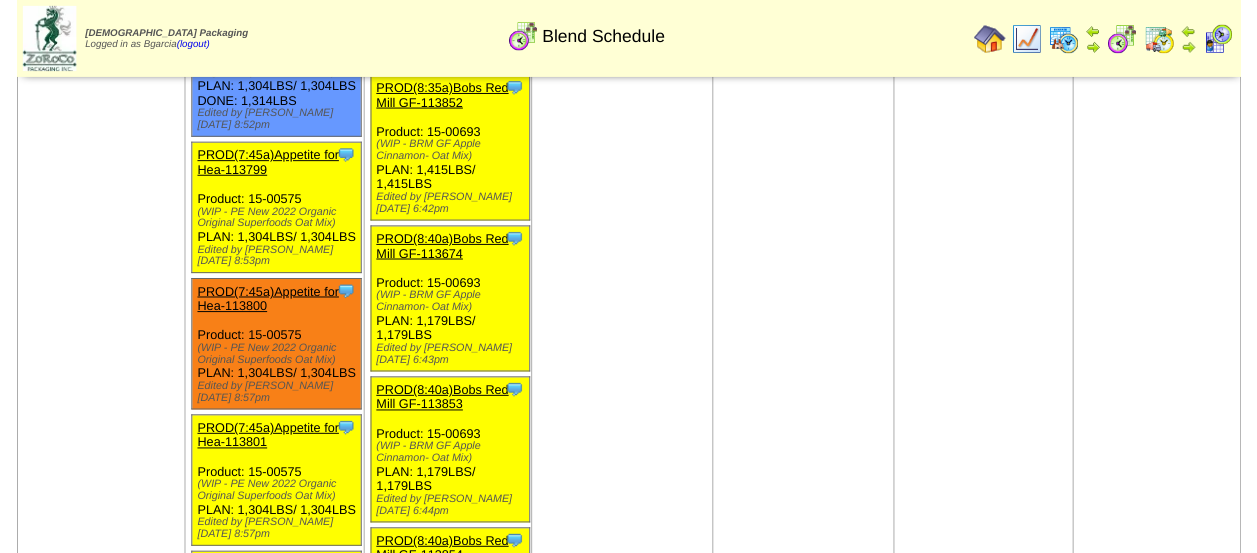 scroll, scrollTop: 3806, scrollLeft: 0, axis: vertical 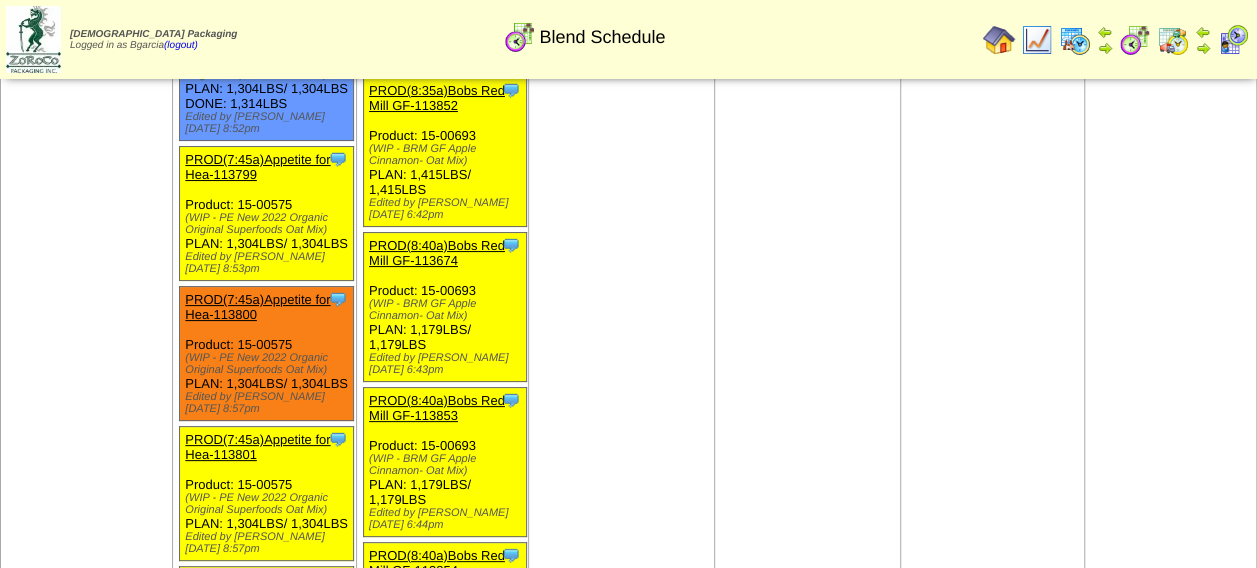 click on "PROD(7:45a)Appetite for Hea-113800" at bounding box center (257, 307) 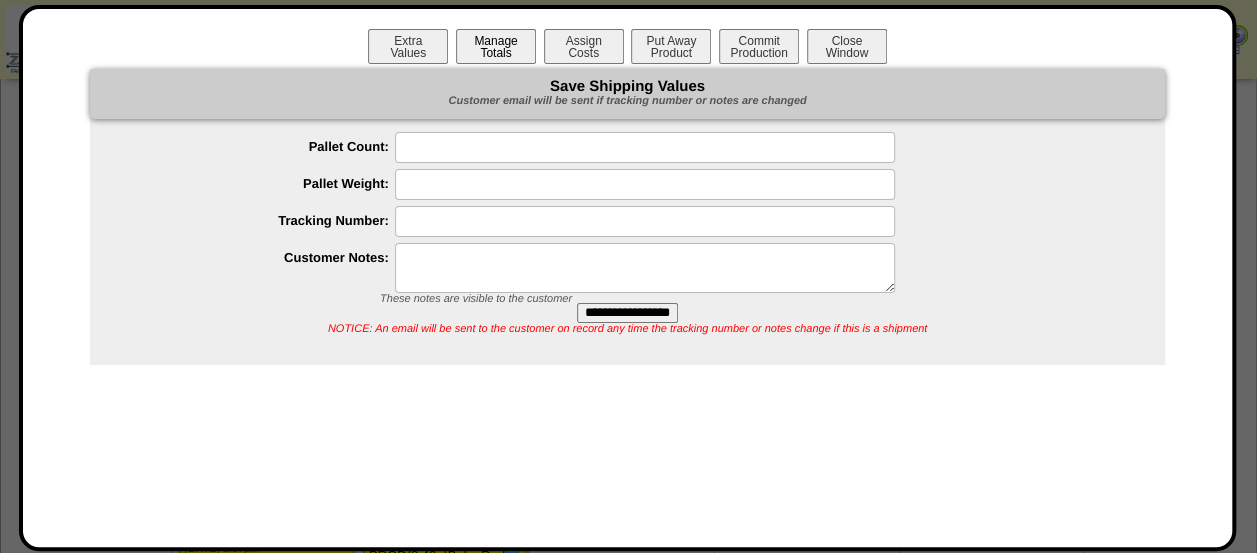 click on "Manage Totals" at bounding box center (496, 46) 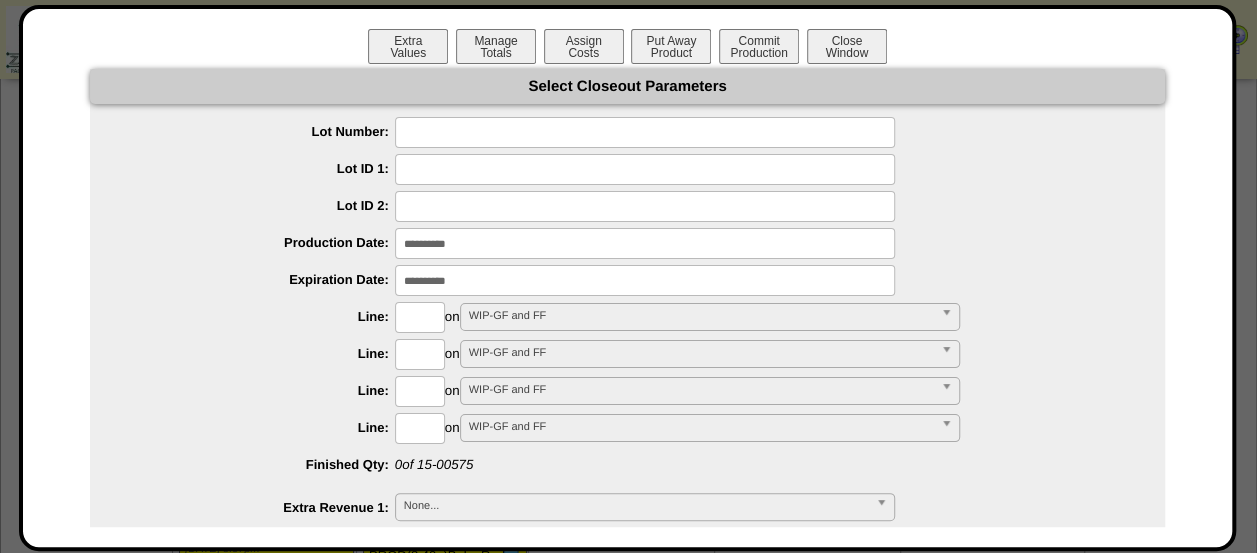 click at bounding box center [645, 132] 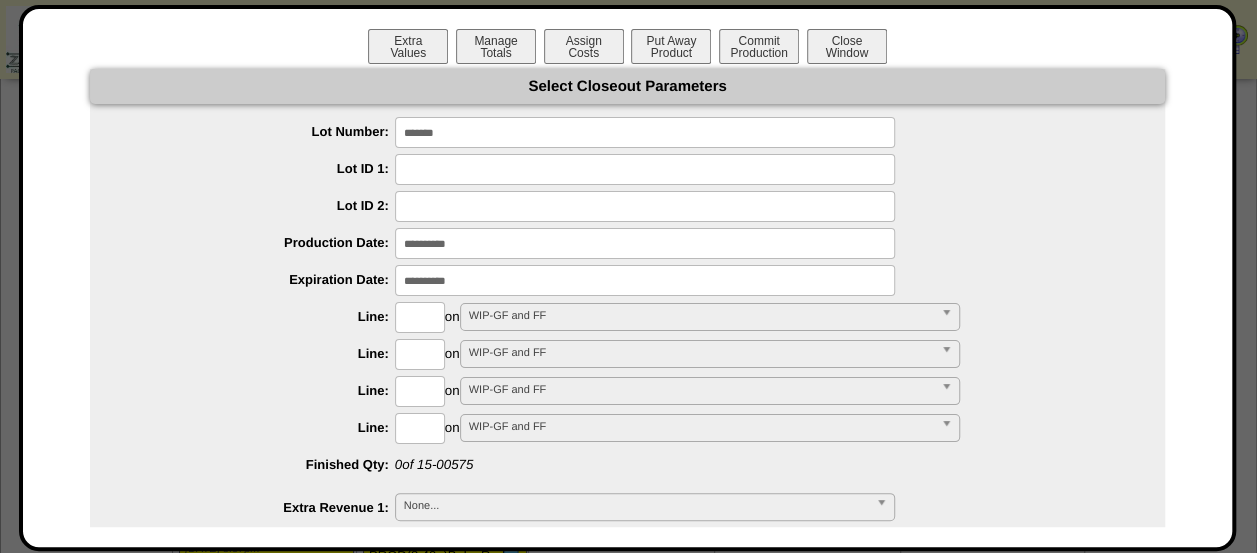 type on "*******" 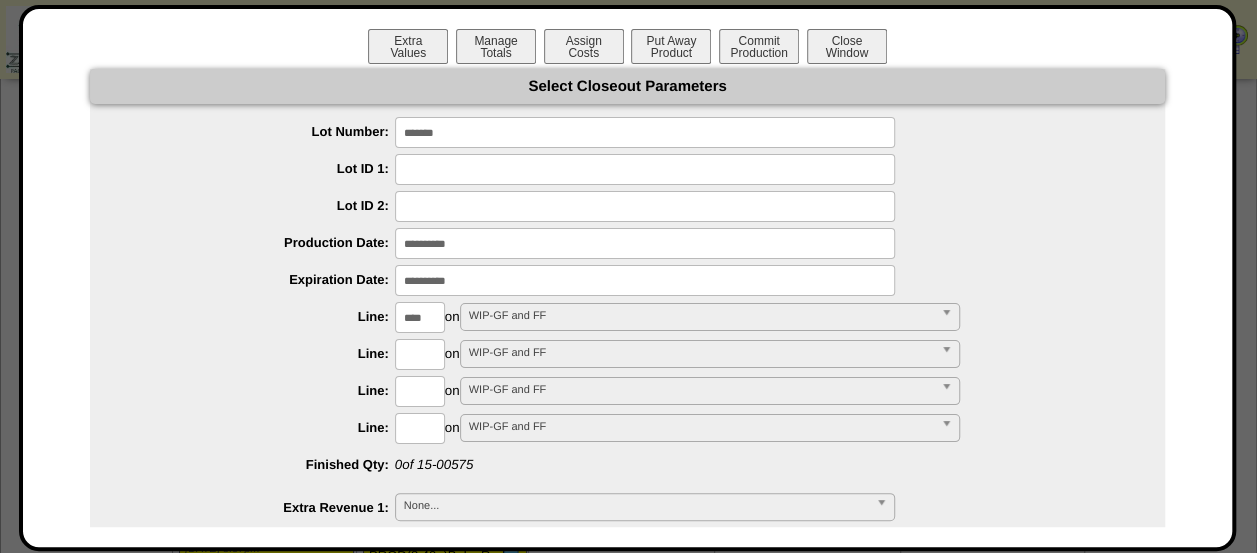 type on "****" 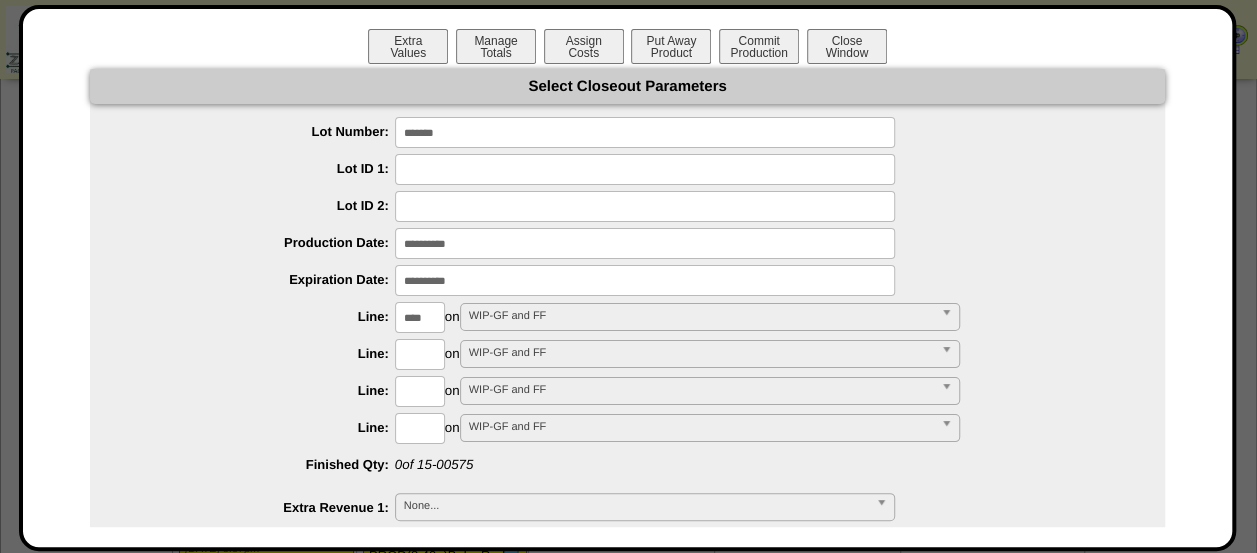 click on "**********" at bounding box center [627, 862] 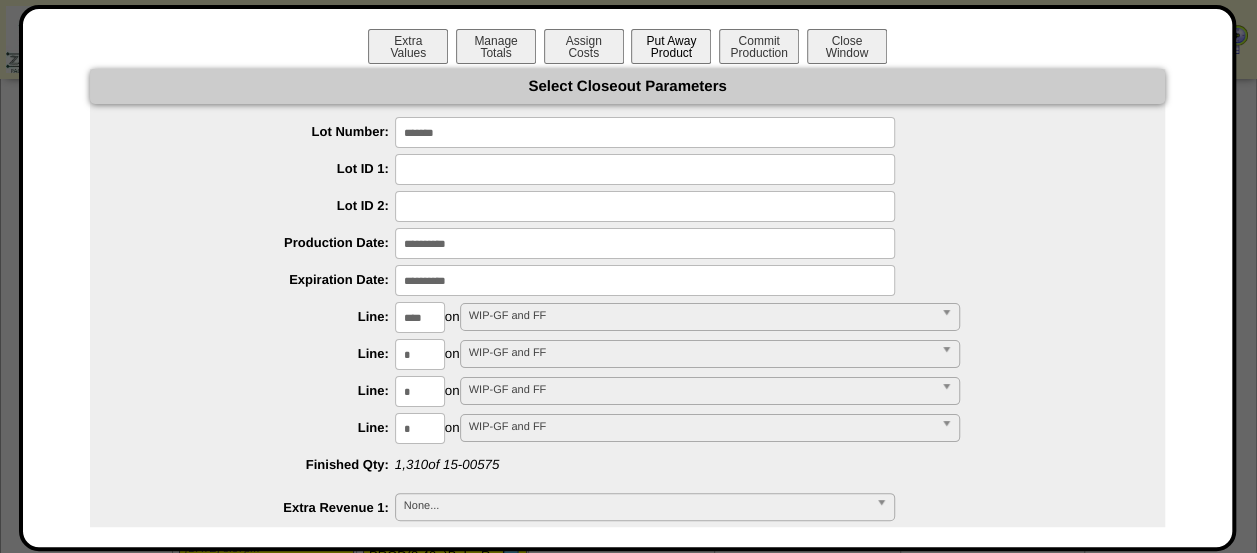 click on "Put Away Product" at bounding box center [671, 46] 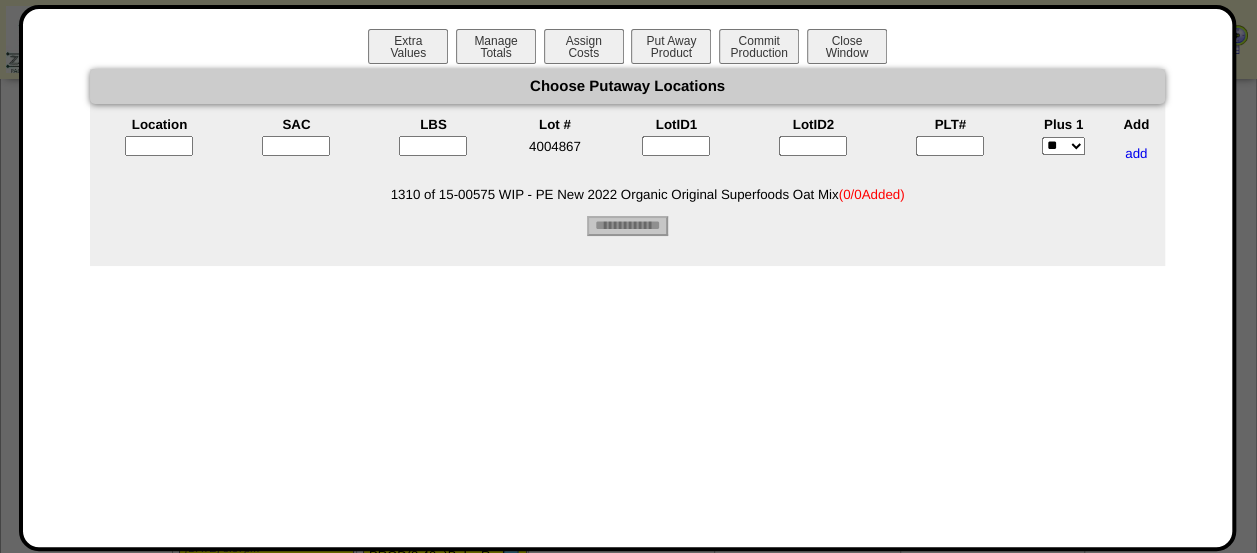click at bounding box center [159, 146] 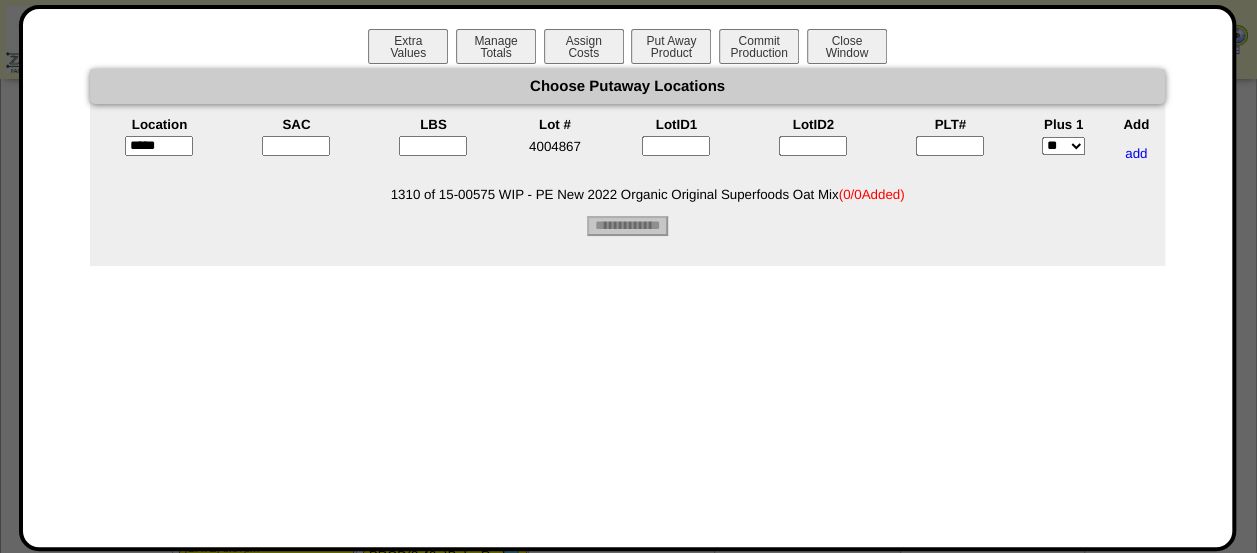 click at bounding box center (296, 146) 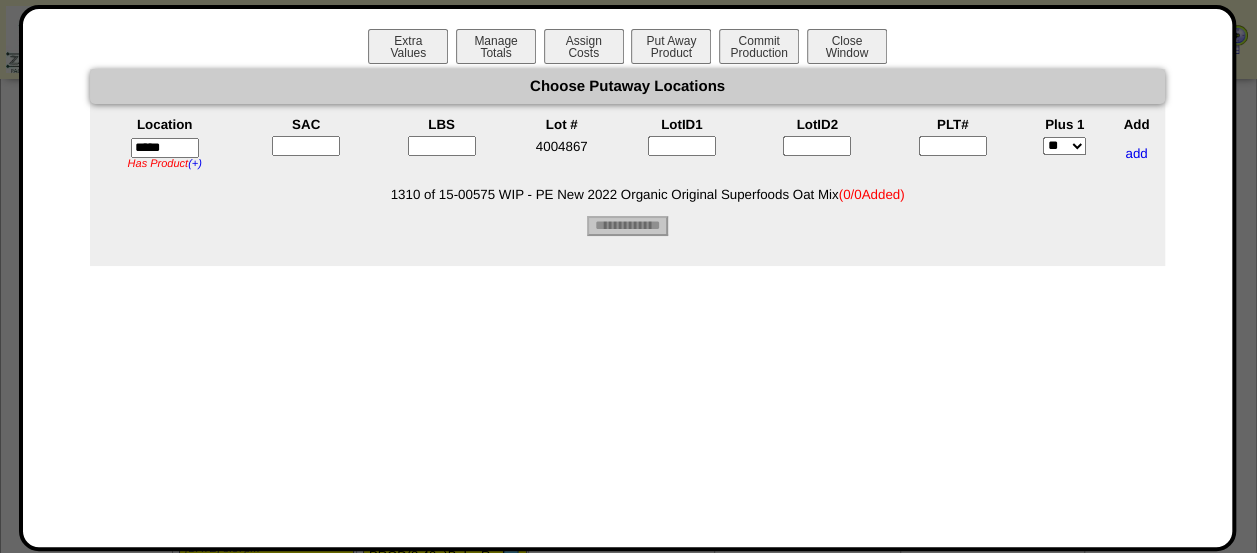 type on "*" 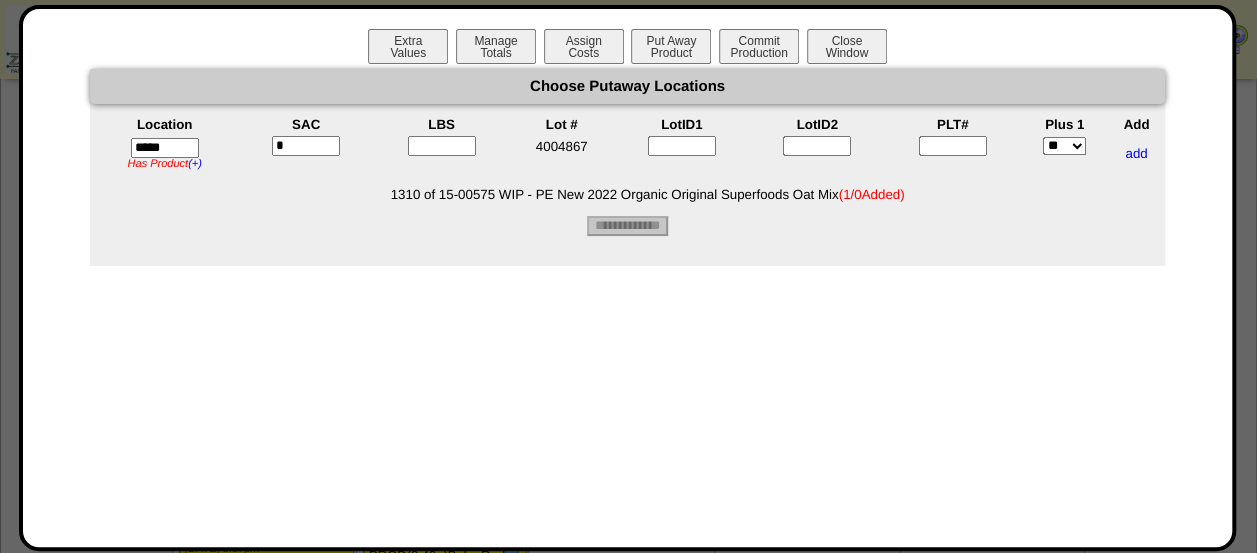 click at bounding box center (442, 146) 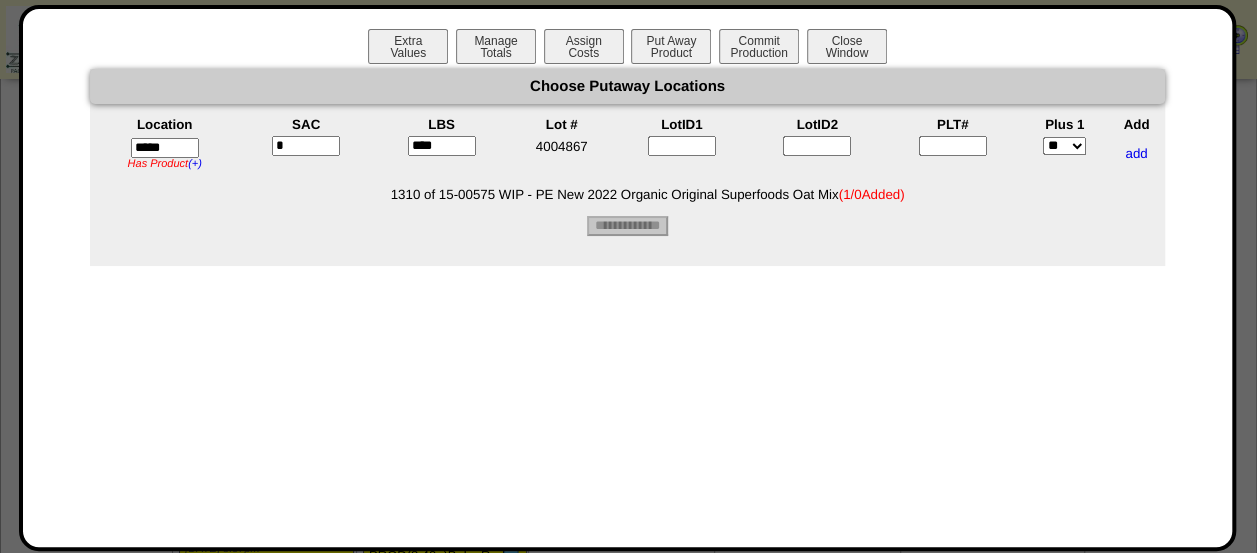 type on "****" 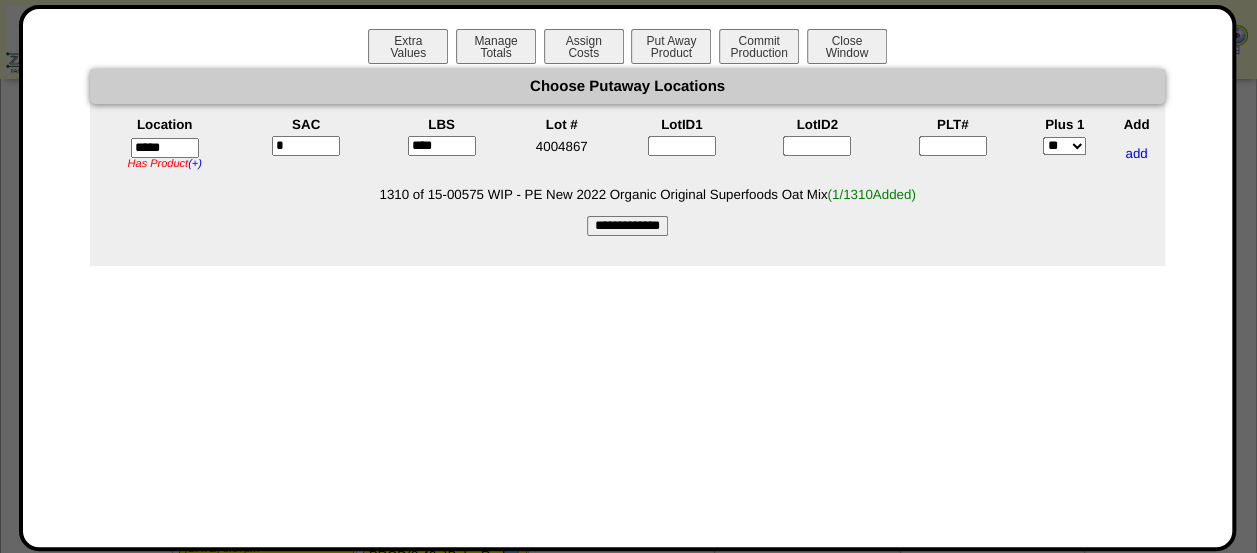 type on "*" 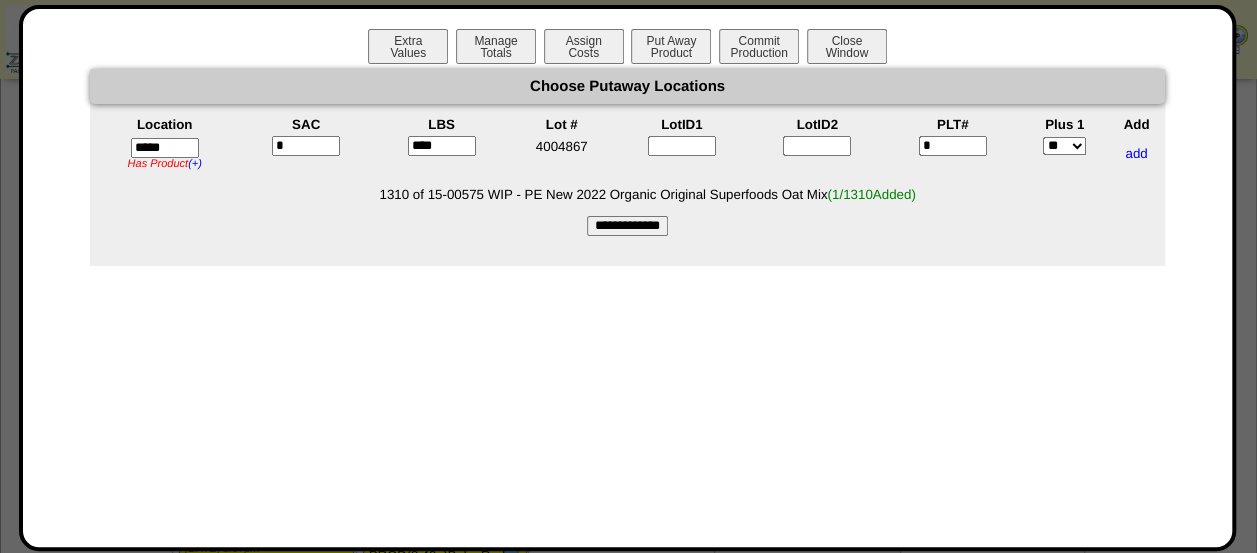 click on "**********" at bounding box center (627, 226) 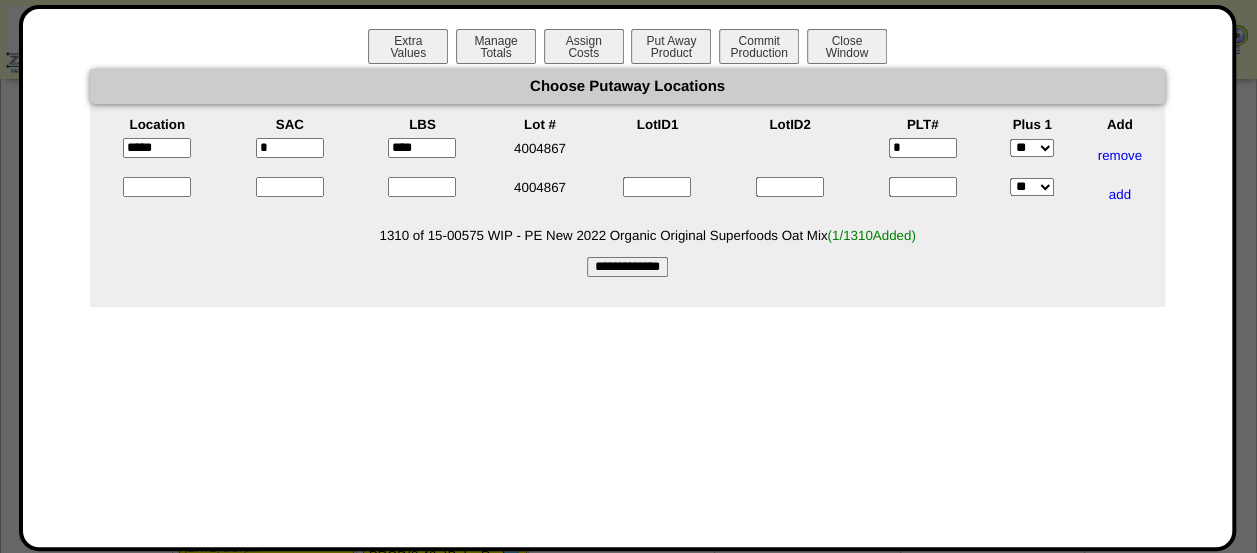 click on "Extra Values
Manage Totals
Assign Costs
Put Away Product
Commit Production
Close Window" at bounding box center [627, 49] 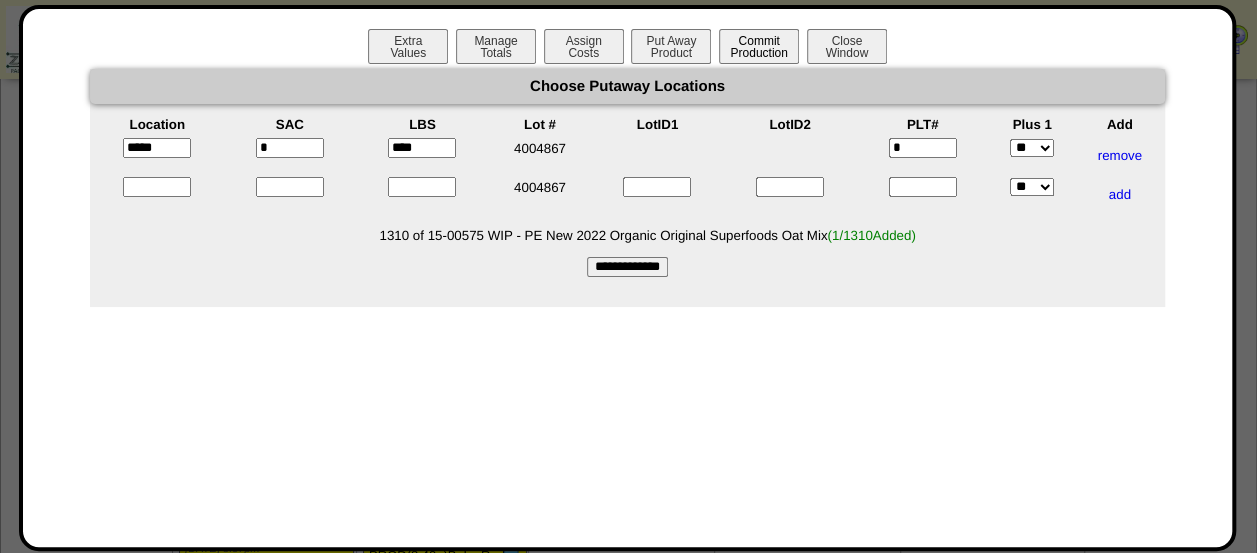 click on "Commit Production" at bounding box center (759, 46) 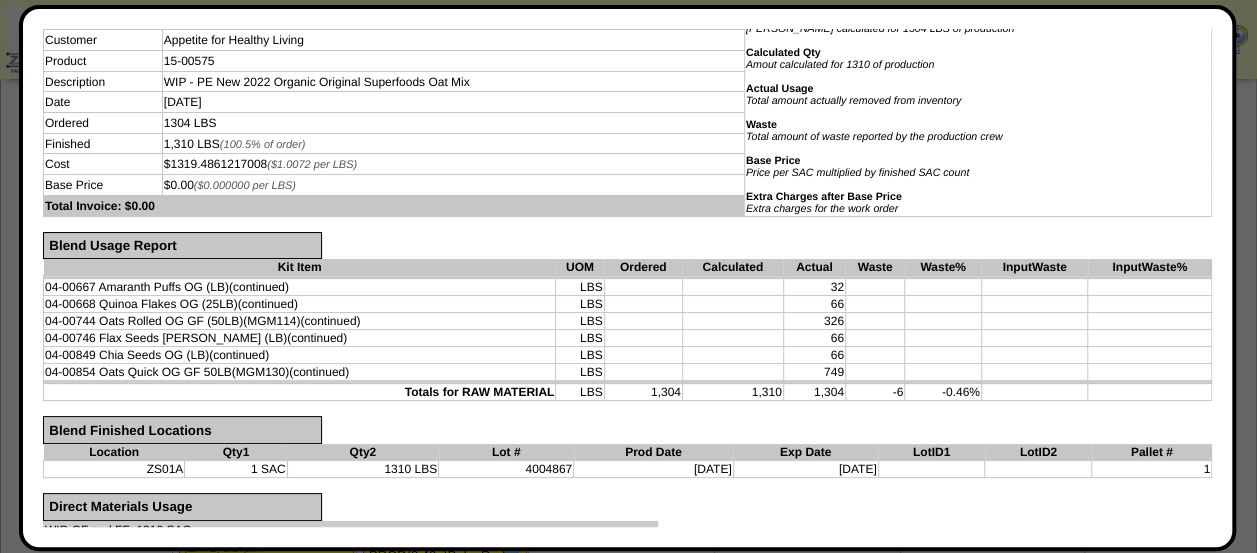 scroll, scrollTop: 451, scrollLeft: 0, axis: vertical 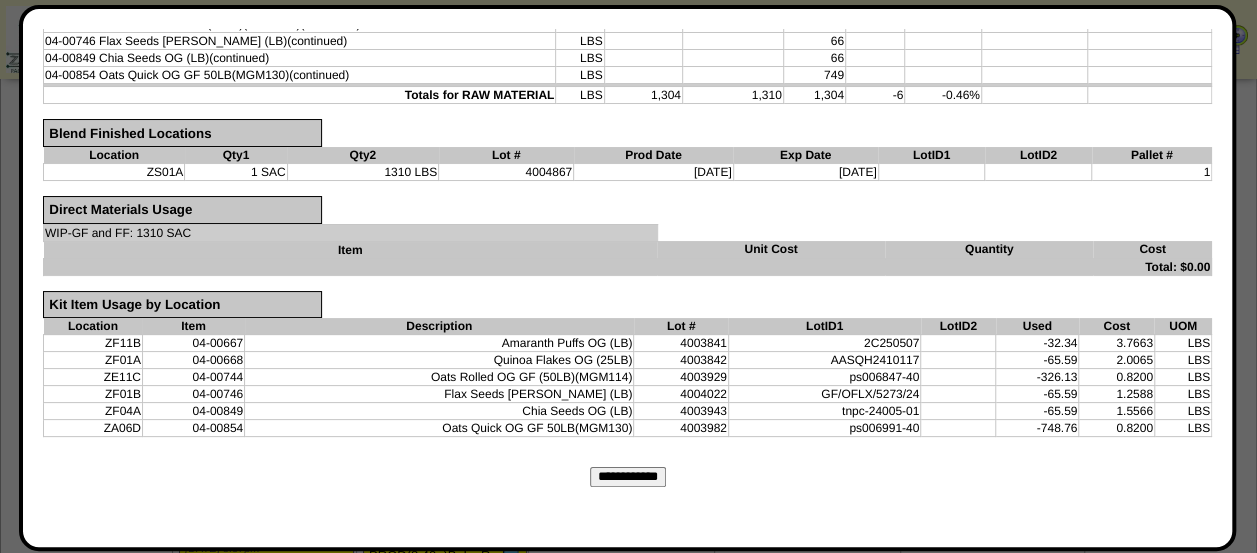 click on "**********" at bounding box center [628, 477] 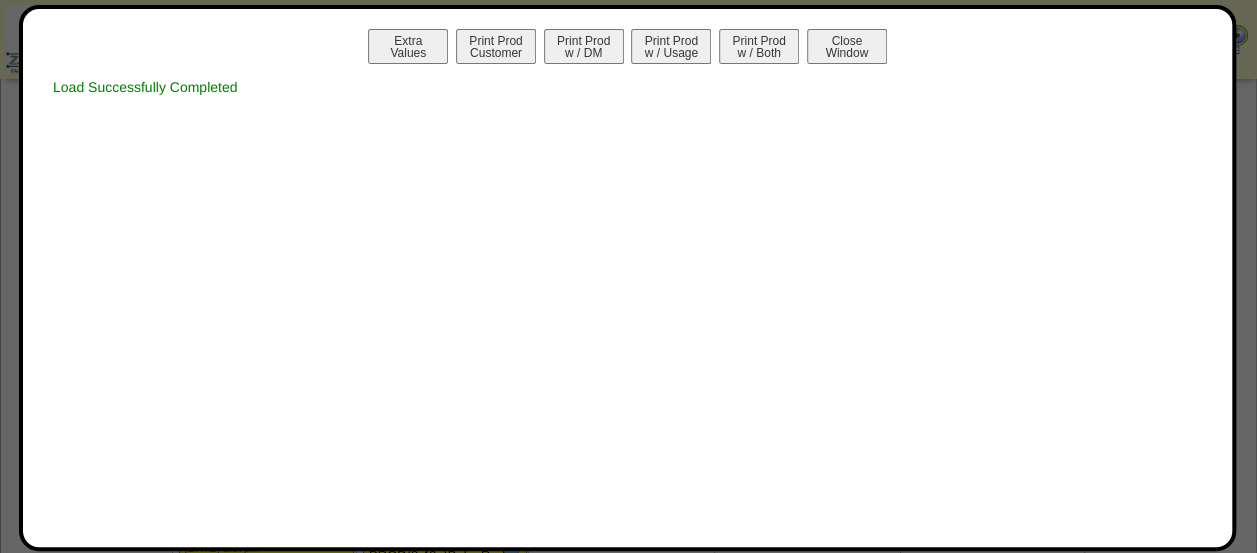 scroll, scrollTop: 0, scrollLeft: 0, axis: both 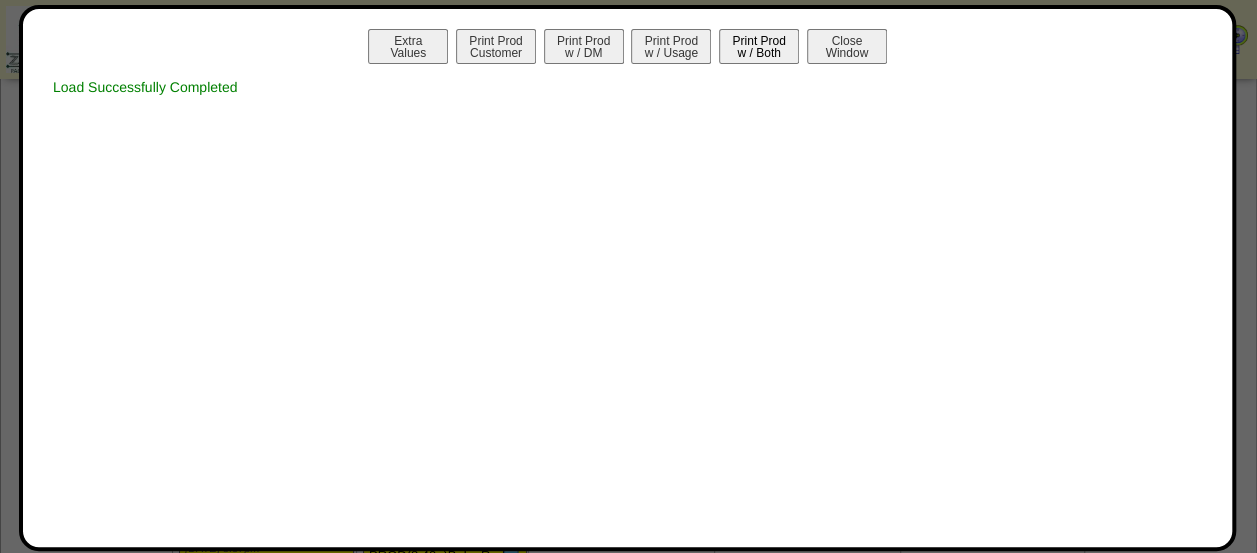 click on "Print Prod w / Both" at bounding box center (759, 46) 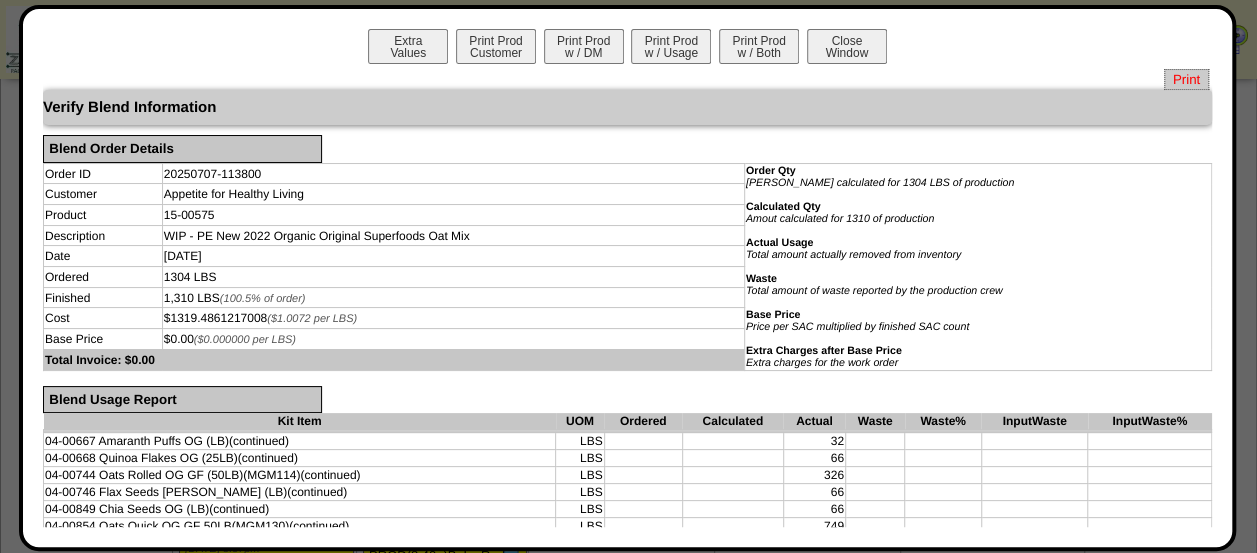 click on "Print" at bounding box center (1186, 79) 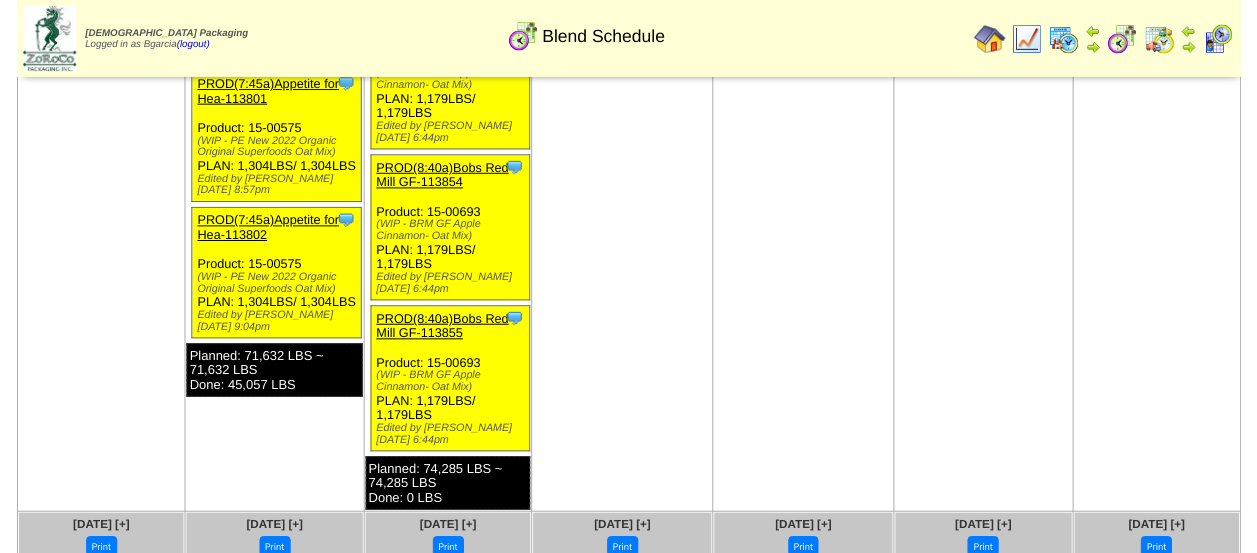 scroll, scrollTop: 4215, scrollLeft: 0, axis: vertical 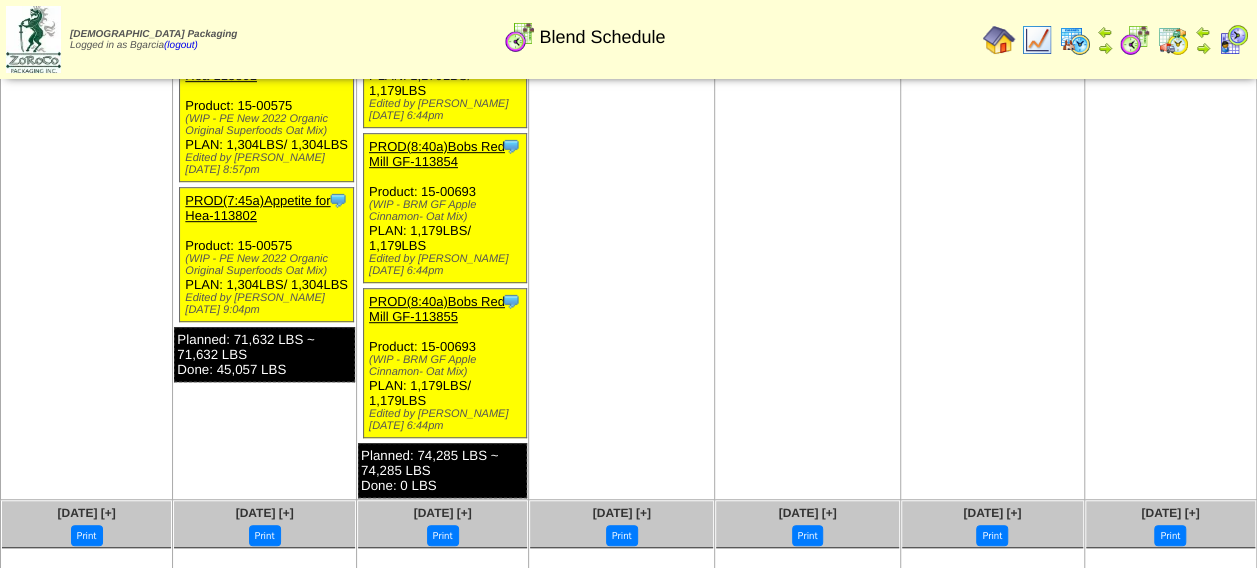 click on "PROD(7:45a)Appetite for Hea-113801" at bounding box center [257, 68] 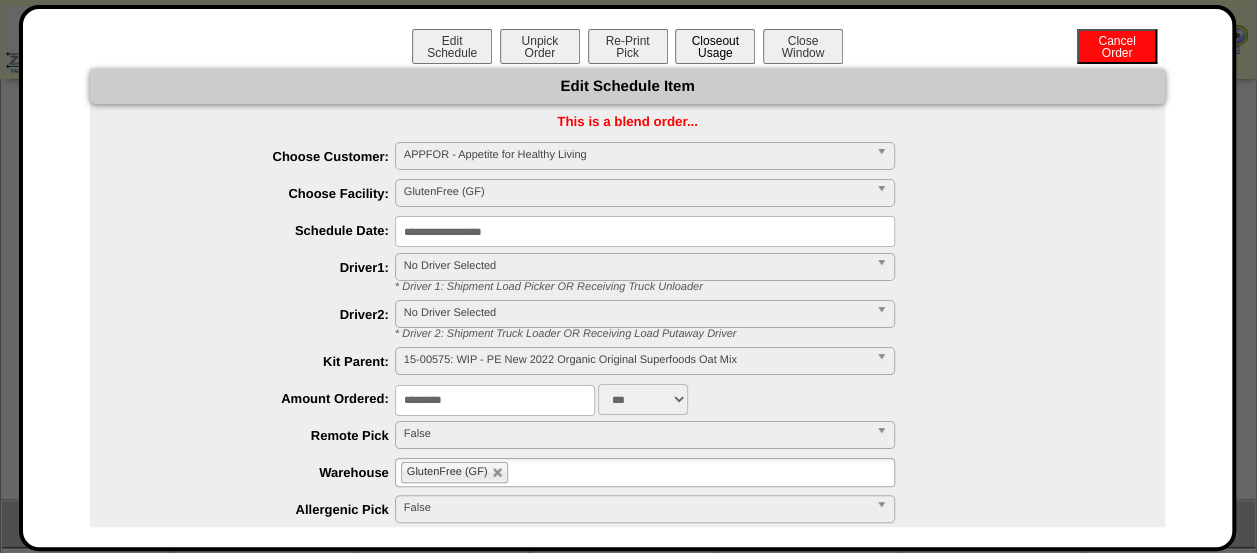 click on "Closeout Usage" at bounding box center [715, 46] 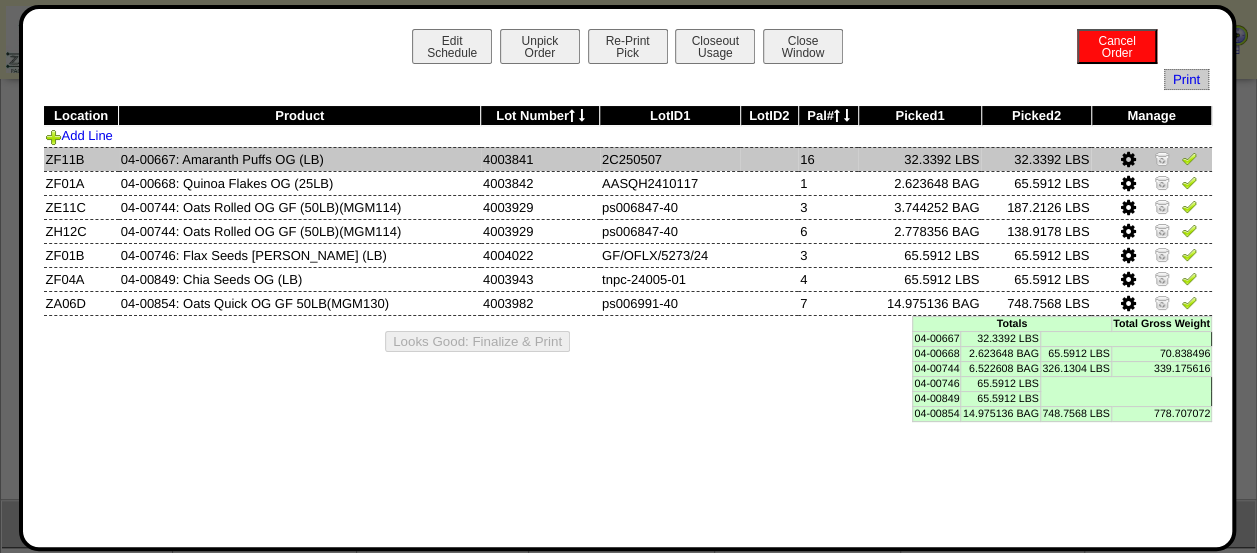 click at bounding box center [1189, 158] 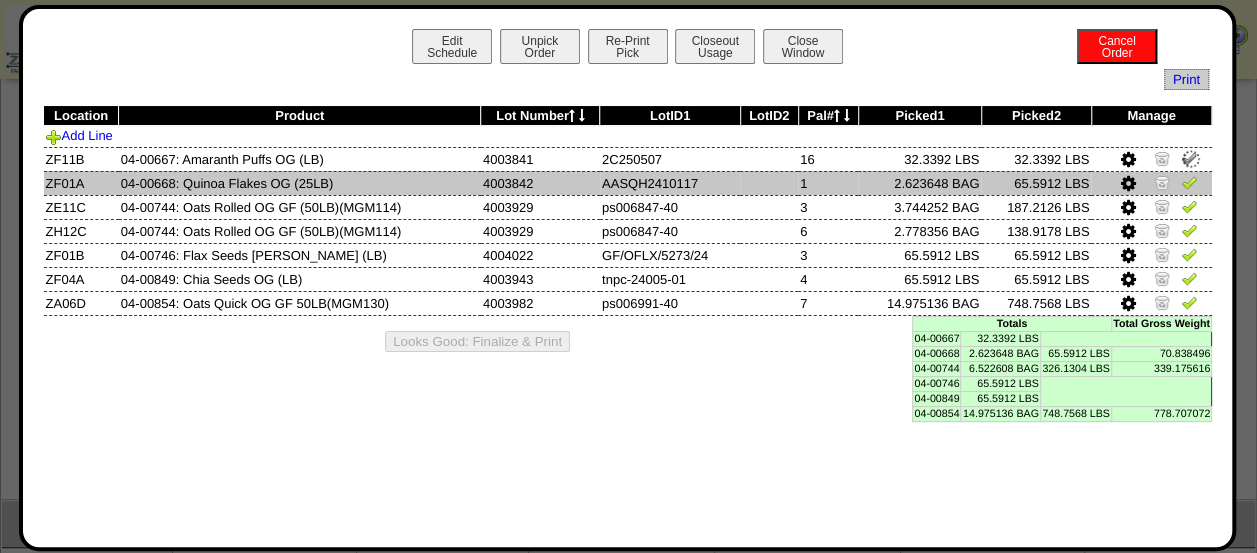 click at bounding box center [1189, 182] 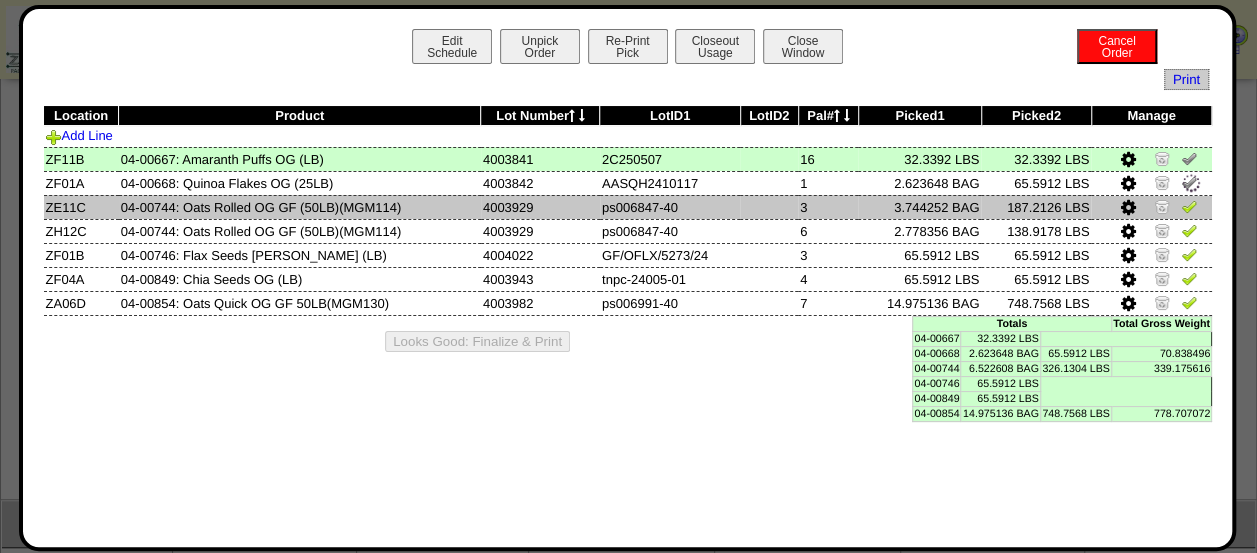click at bounding box center [1189, 206] 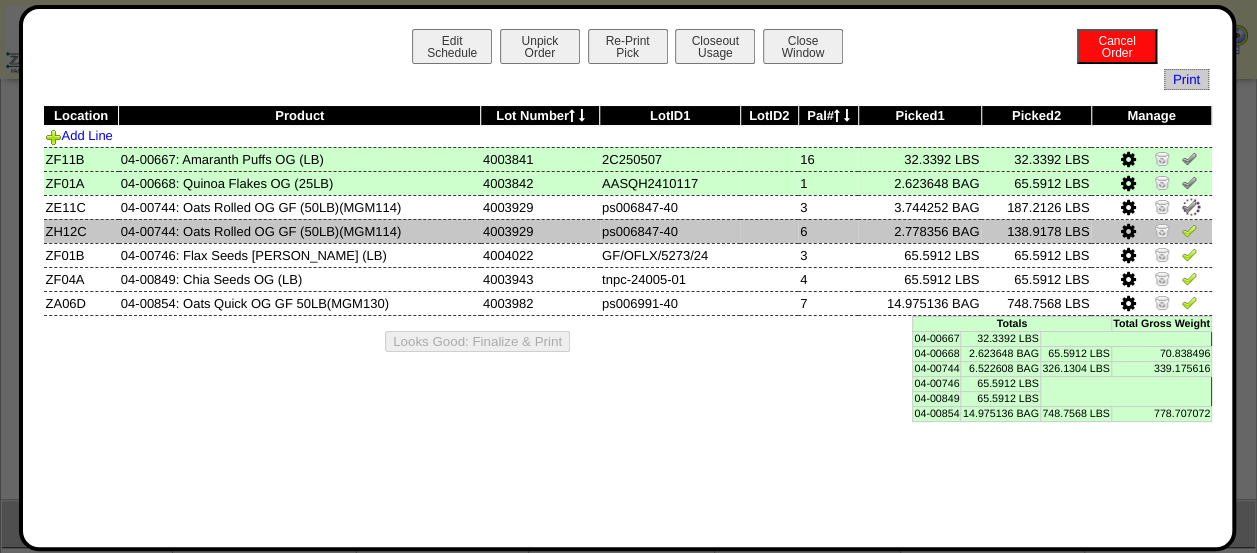click at bounding box center [1189, 230] 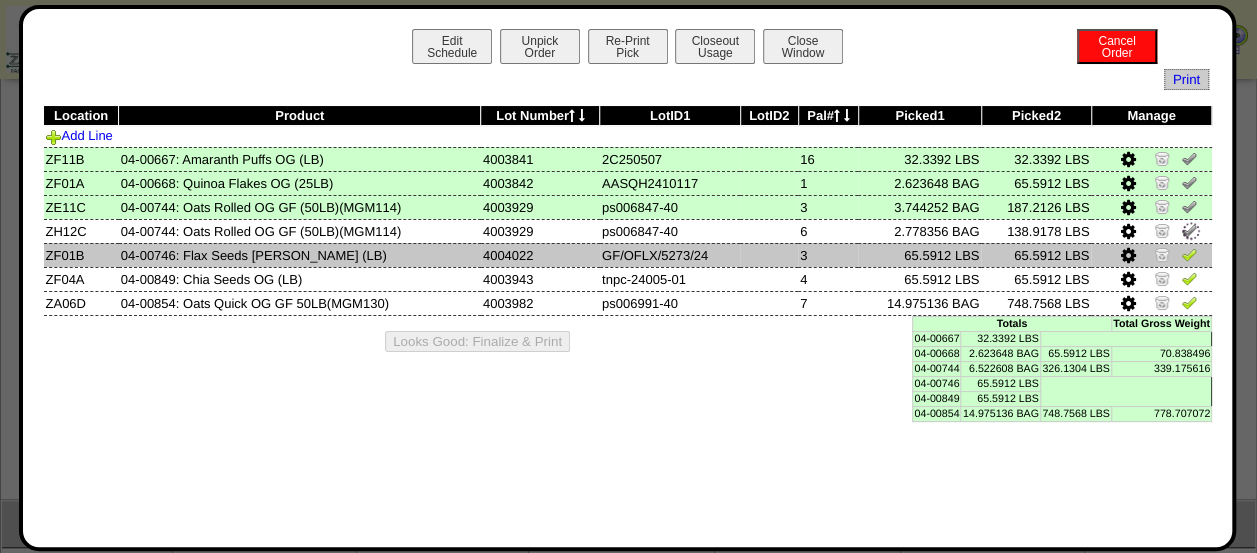 click at bounding box center [1189, 254] 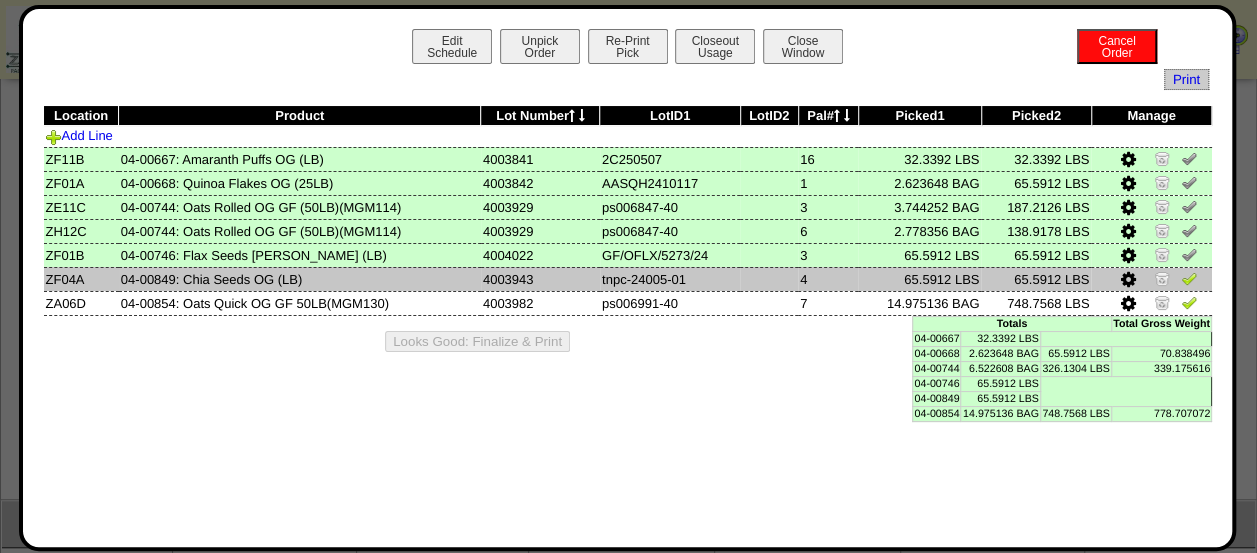 click at bounding box center [1189, 278] 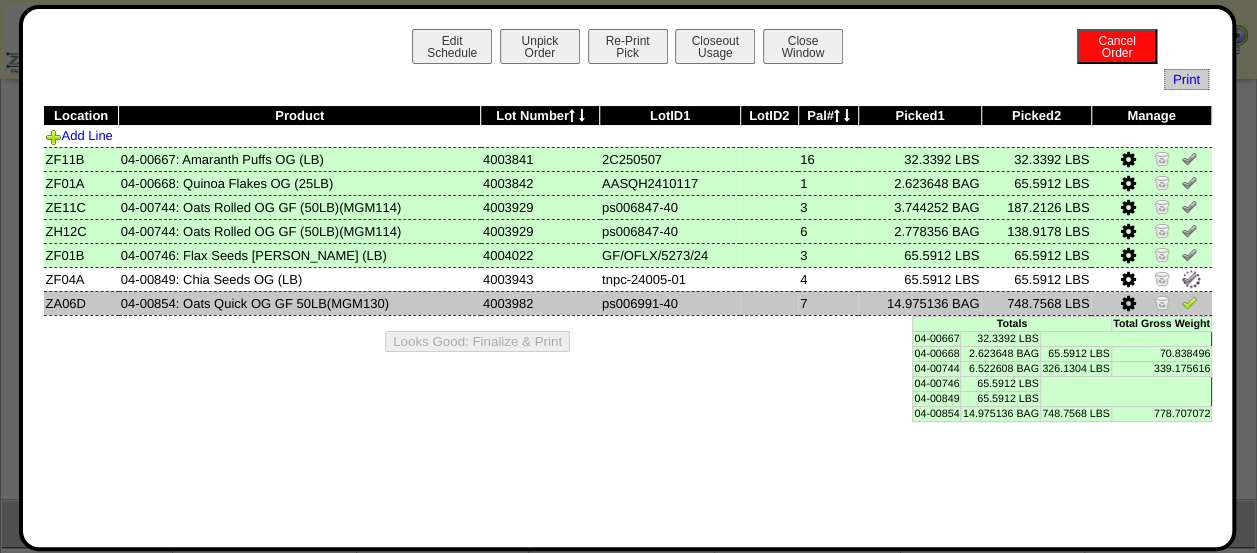 click at bounding box center (1189, 302) 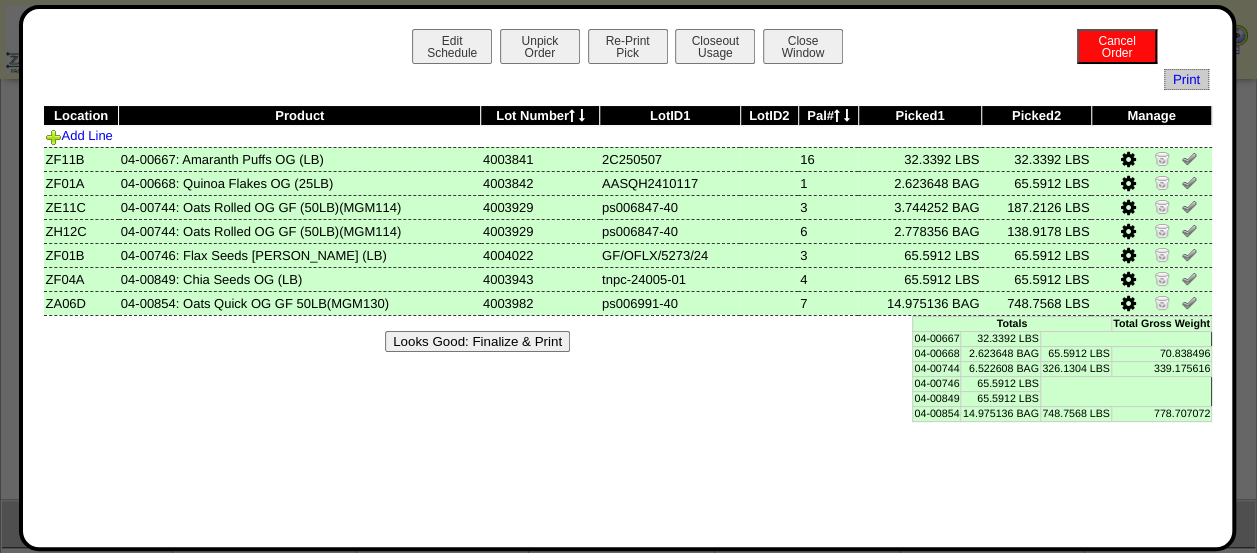 click on "Looks Good: Finalize & Print" at bounding box center [477, 341] 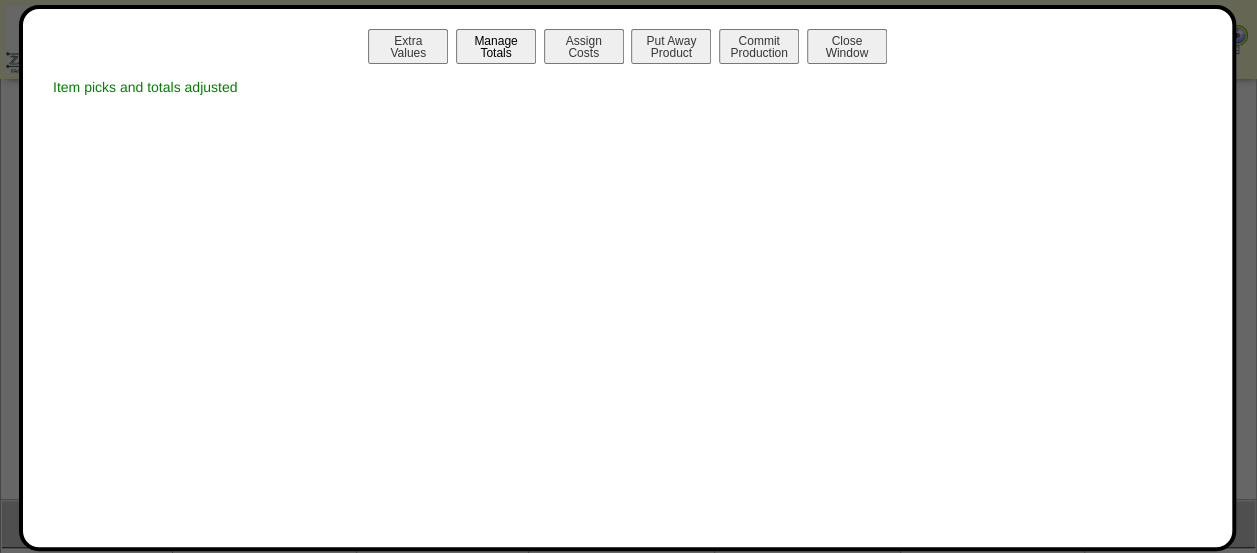 click on "Manage Totals" at bounding box center [496, 46] 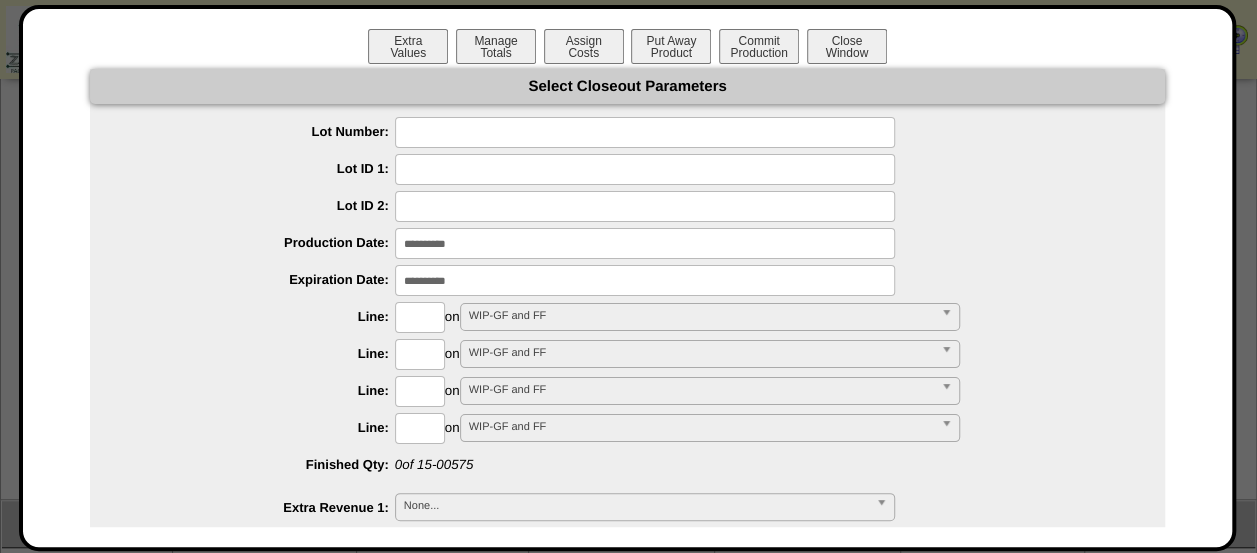 click at bounding box center (645, 132) 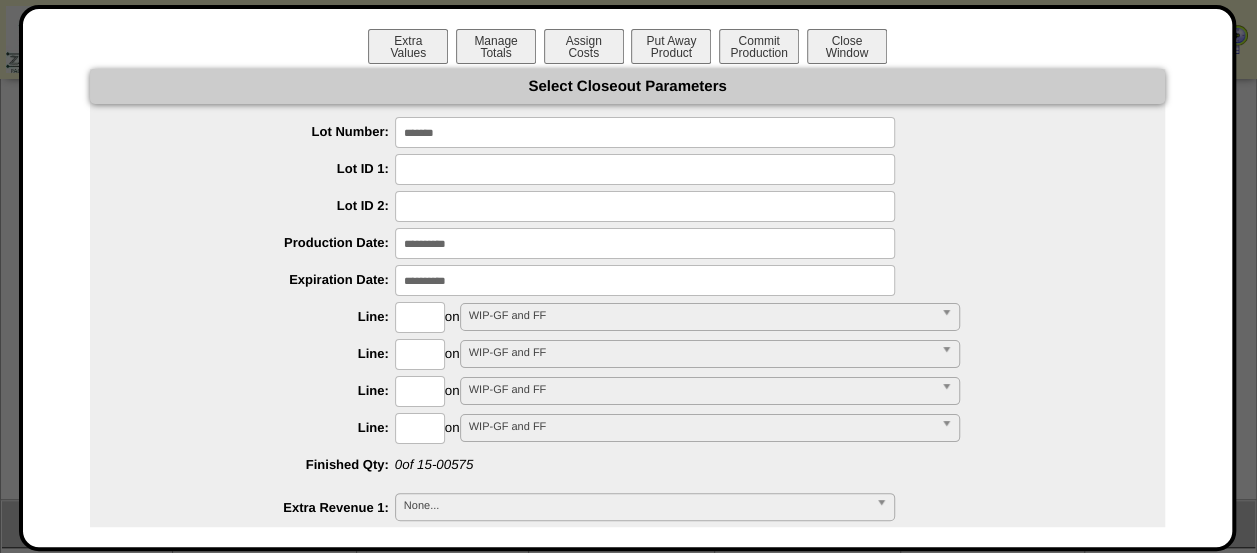 type on "*******" 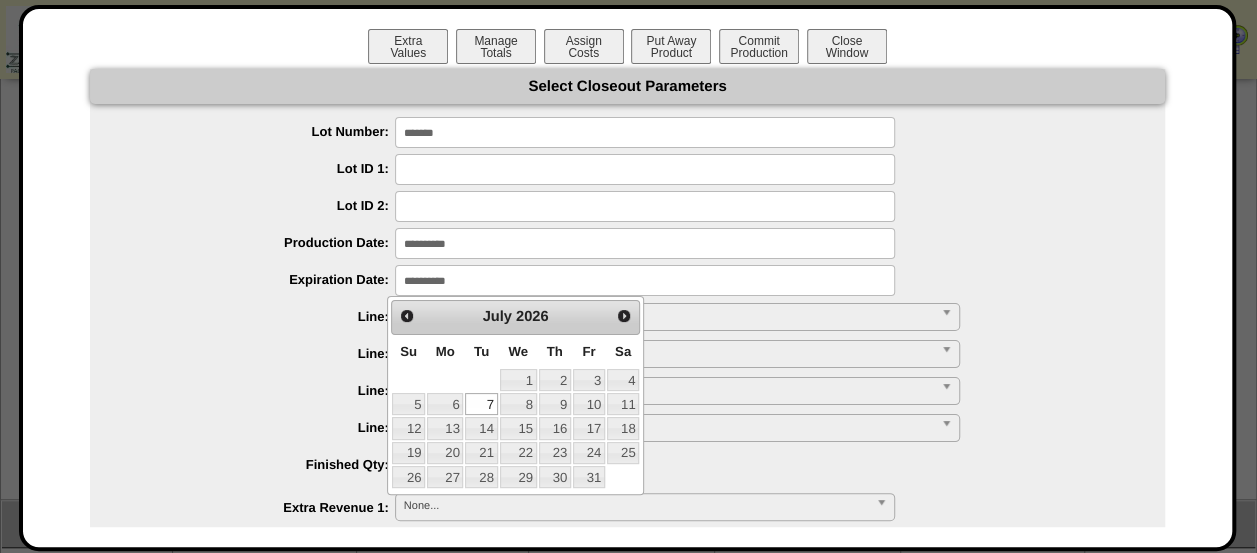 click on "**********" at bounding box center [627, 477] 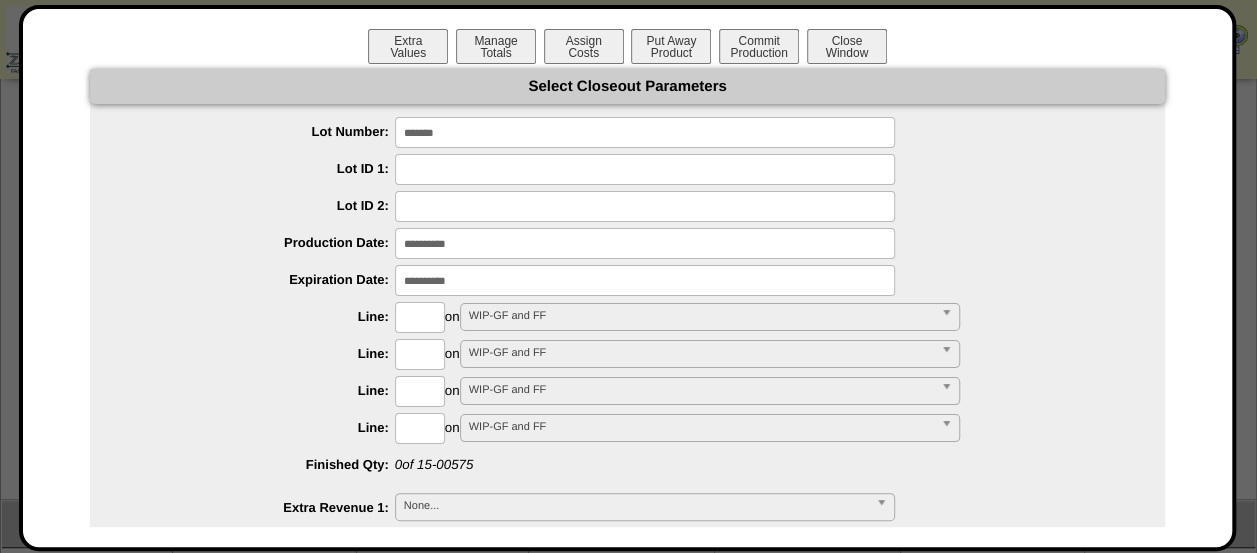 click at bounding box center [420, 317] 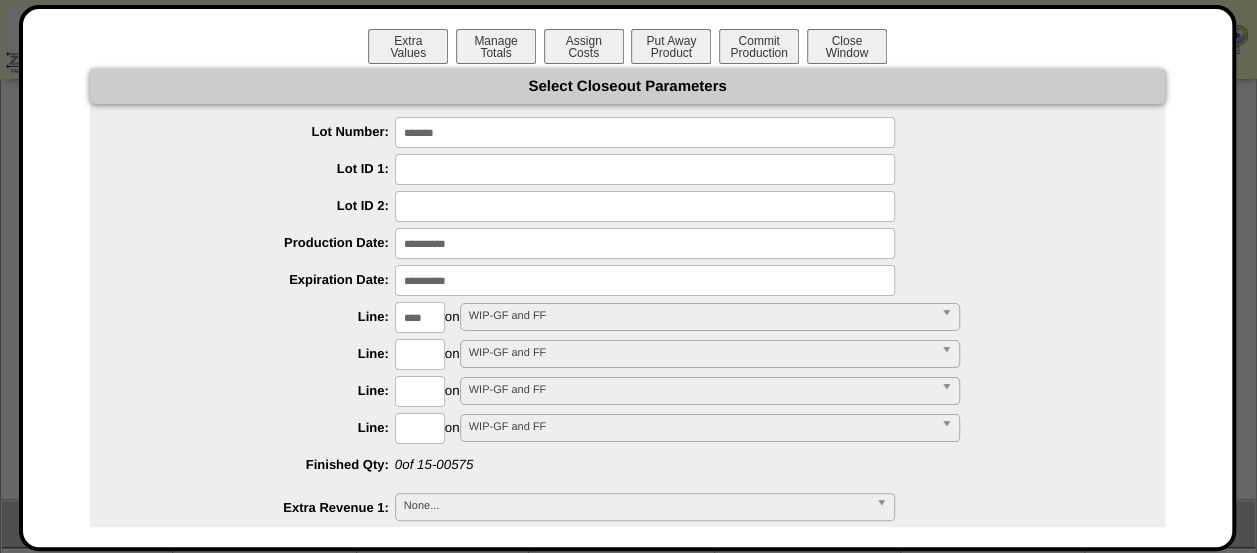 type on "****" 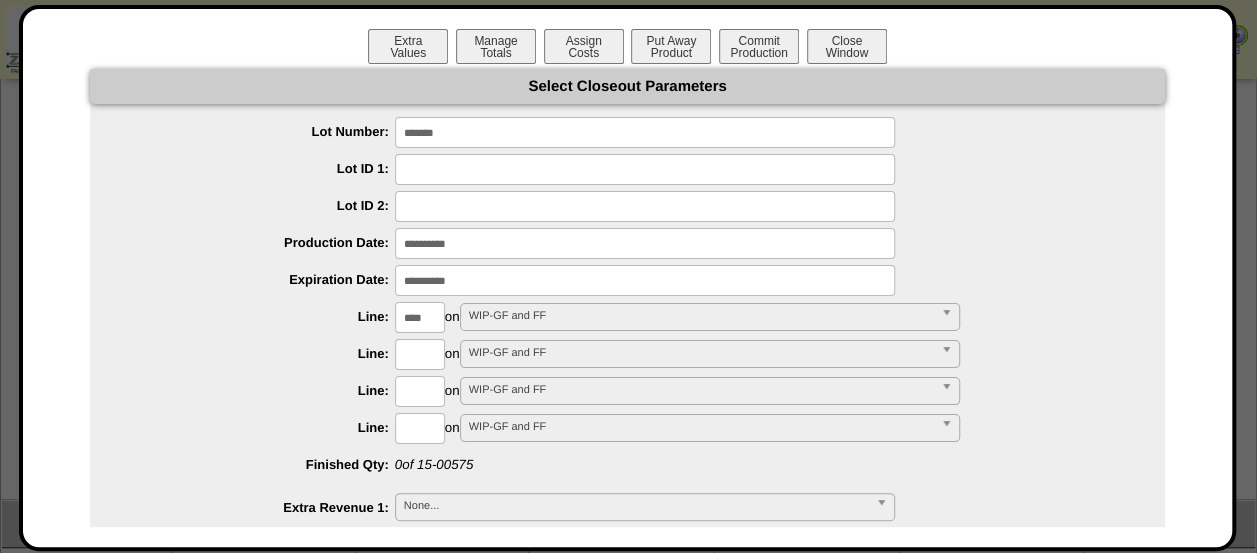 click on "**********" at bounding box center [627, 862] 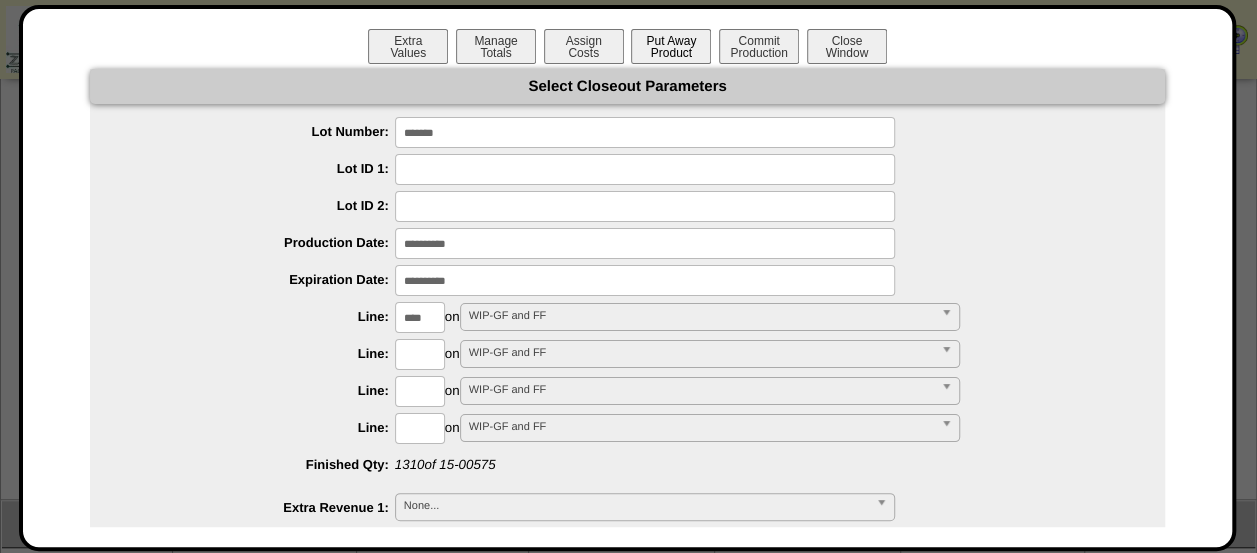 click on "Put Away Product" at bounding box center (671, 46) 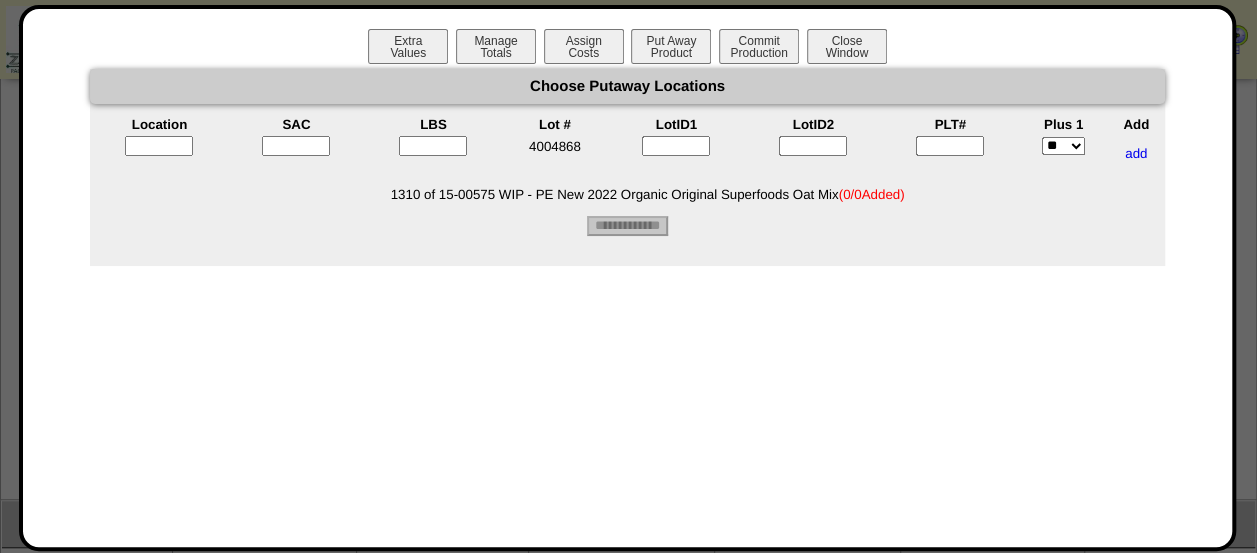 click at bounding box center (159, 146) 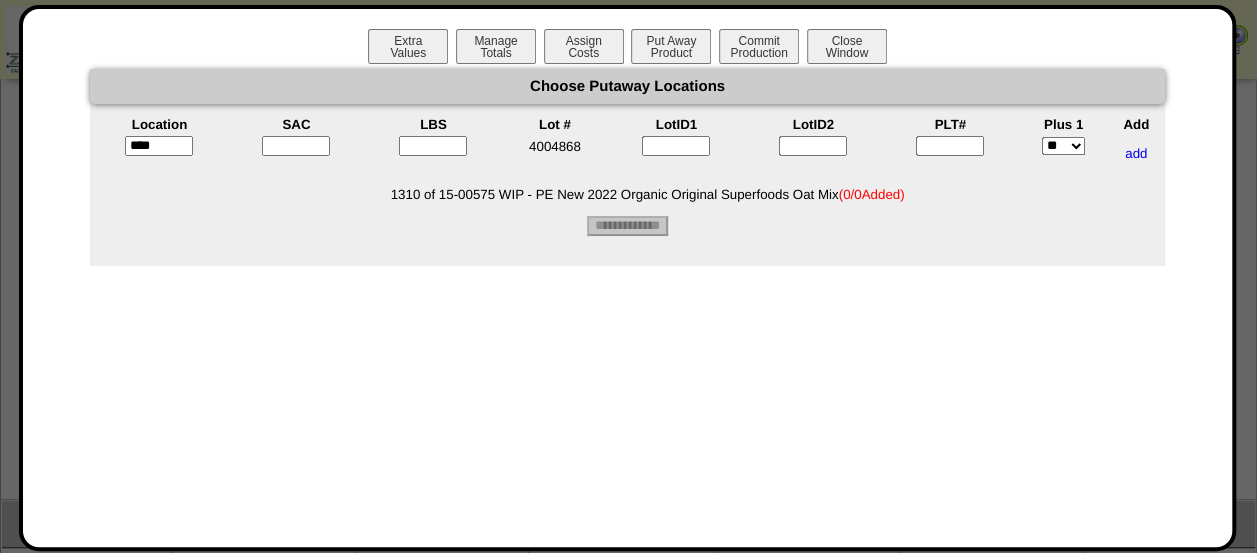 type on "*****" 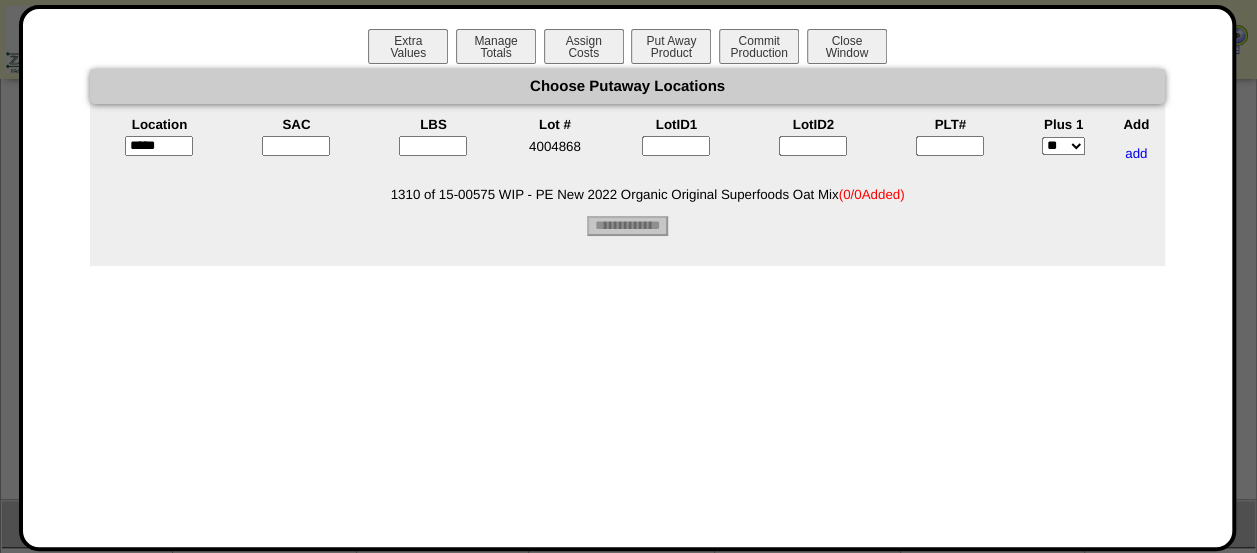 click at bounding box center [296, 153] 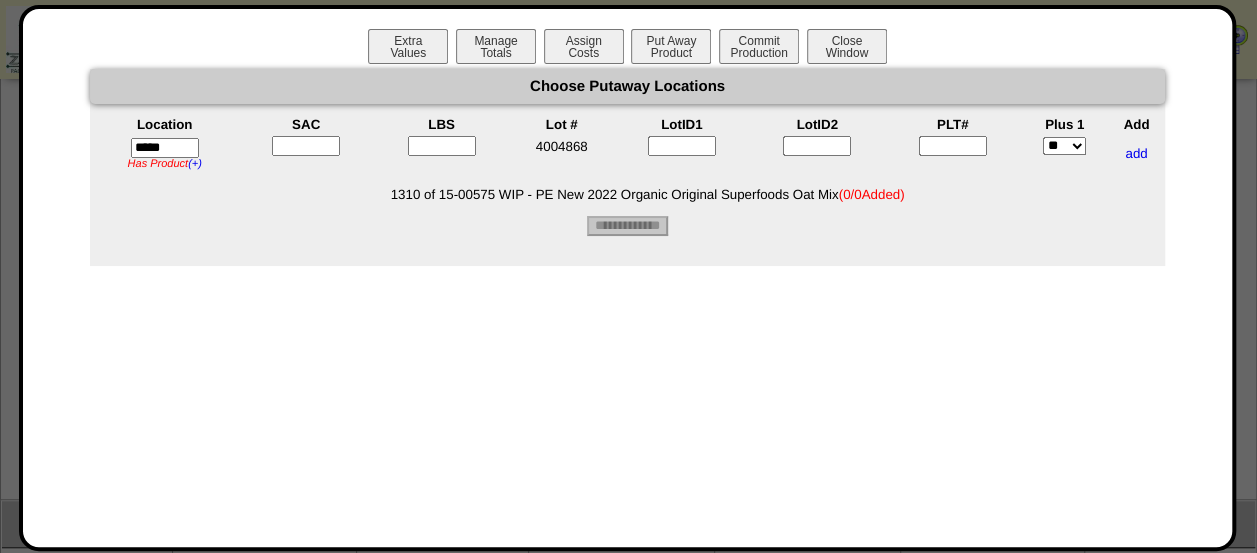 type on "*" 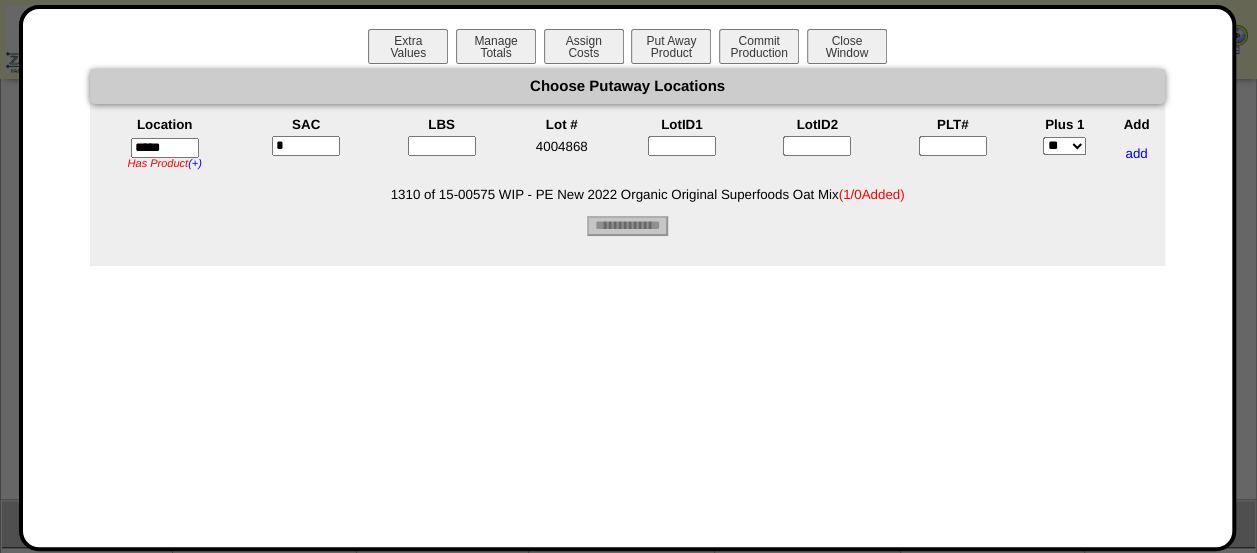 click at bounding box center (442, 146) 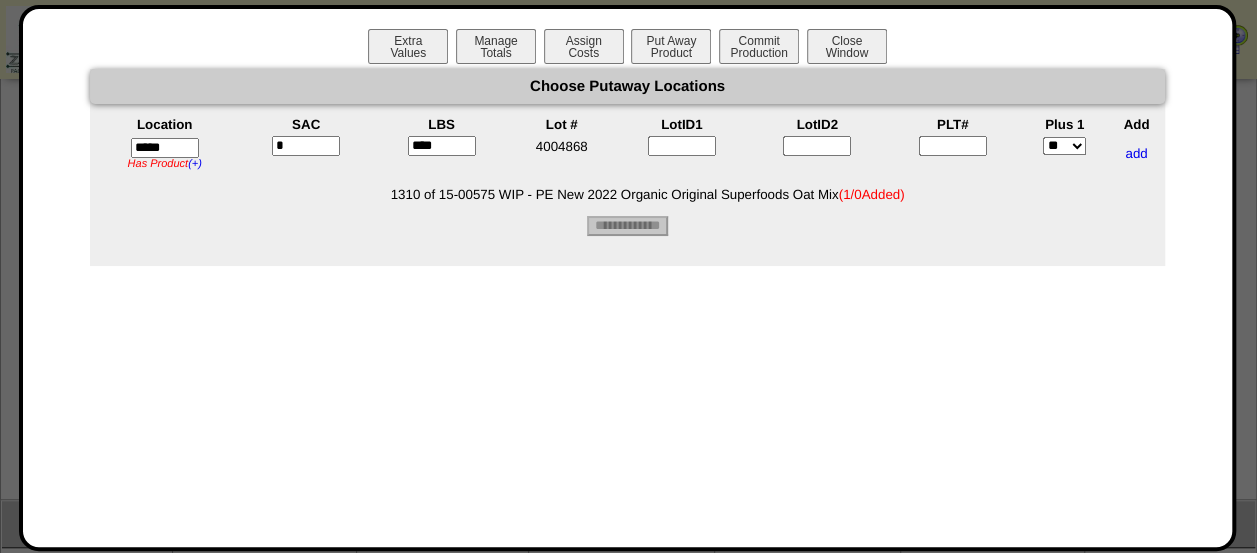 type on "****" 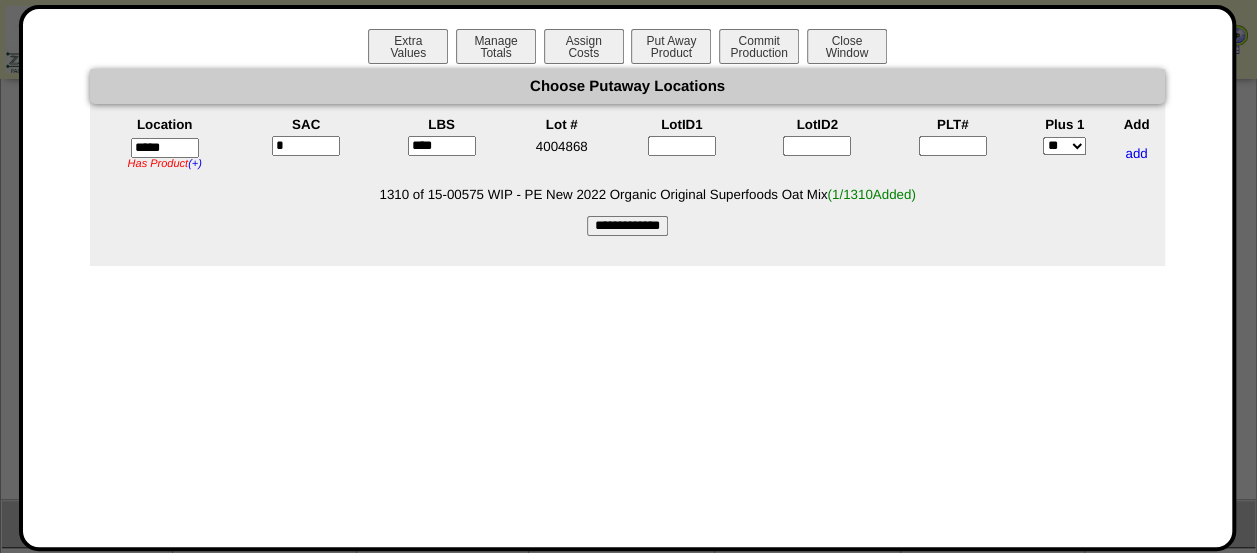 type on "*" 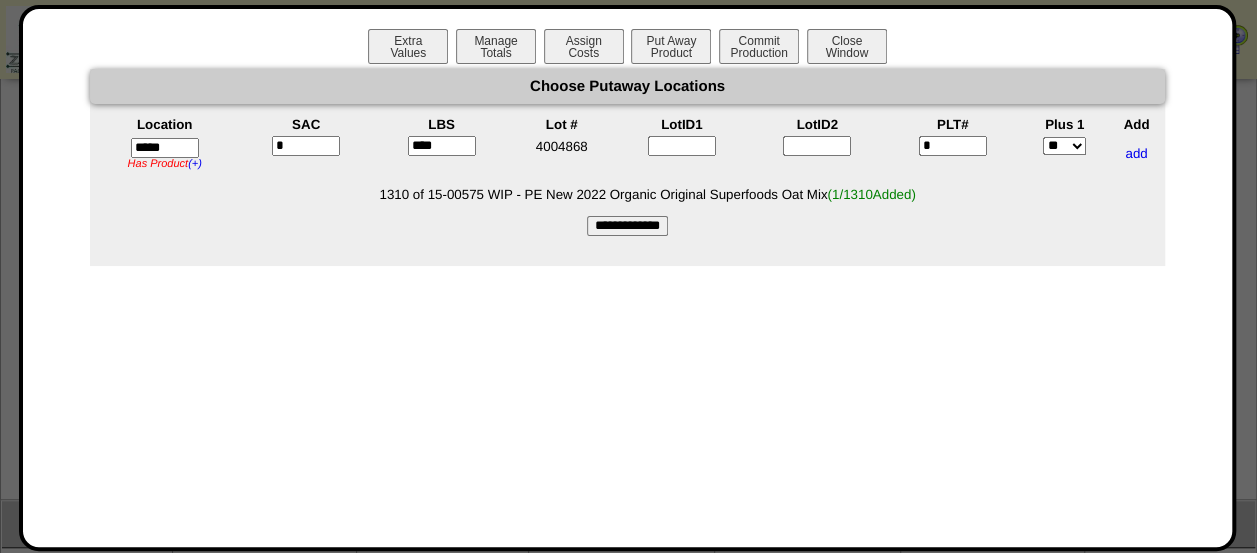 click on "**********" at bounding box center (627, 226) 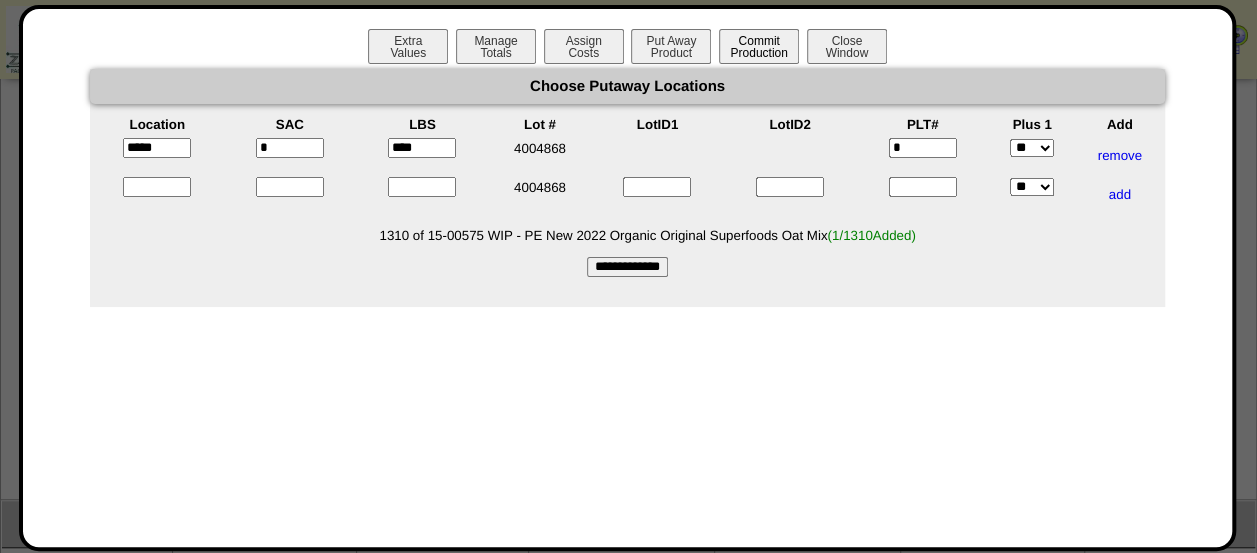 click on "Commit Production" at bounding box center [759, 46] 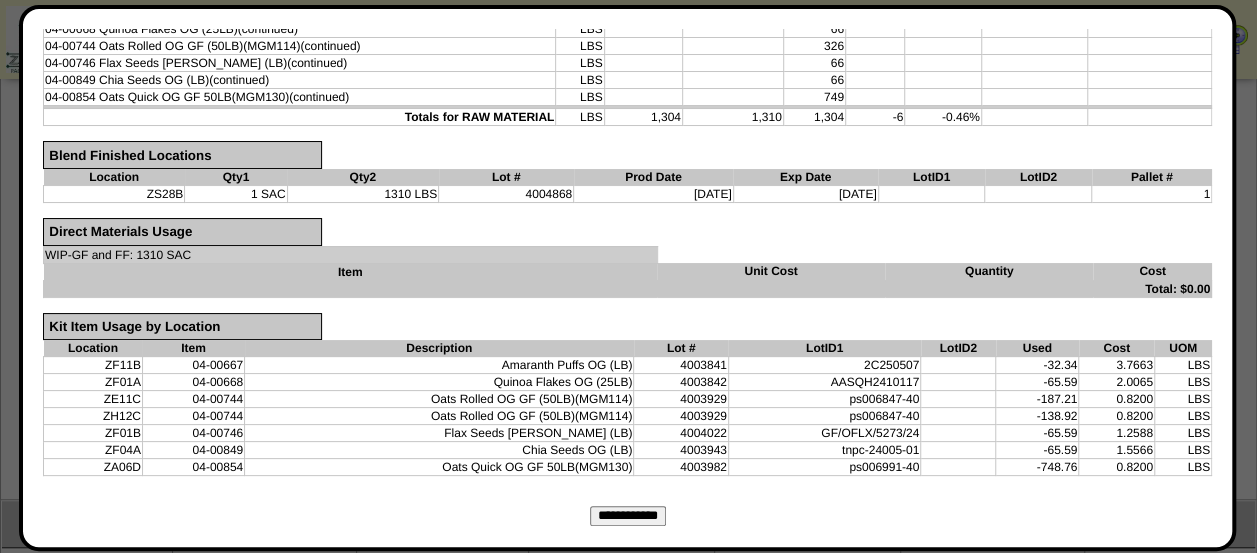 scroll, scrollTop: 431, scrollLeft: 0, axis: vertical 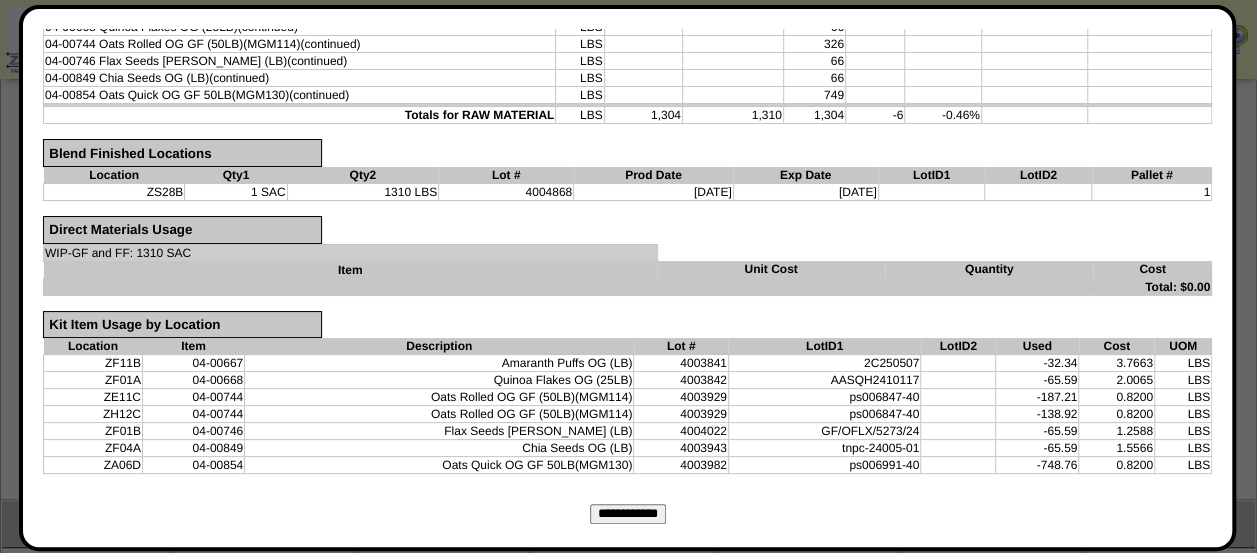 click on "**********" at bounding box center (628, 514) 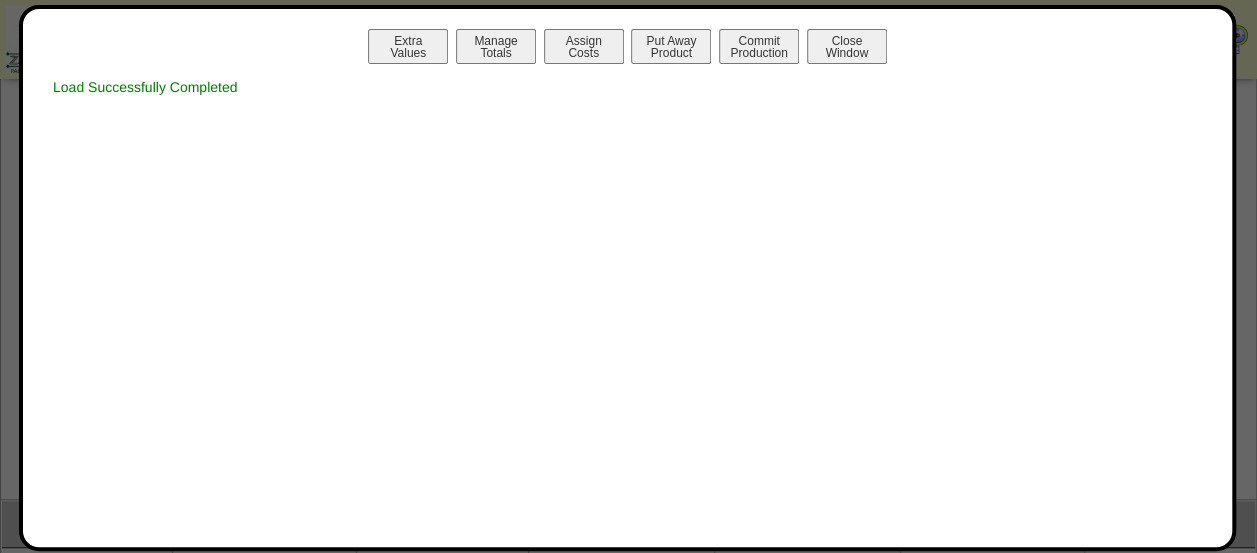 scroll, scrollTop: 0, scrollLeft: 0, axis: both 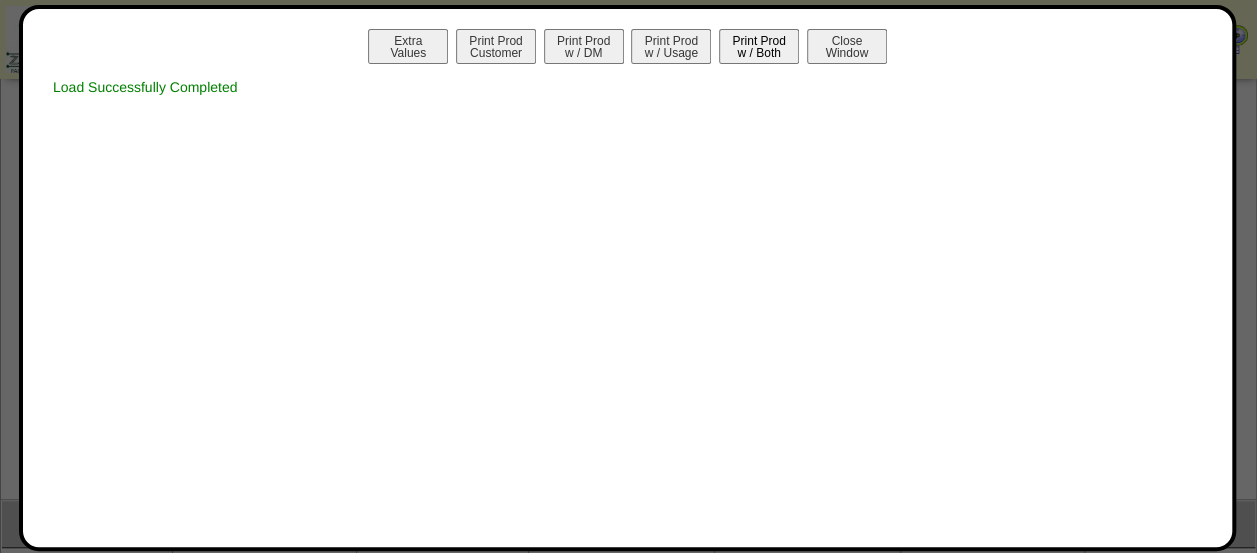 click on "Print Prod w / Both" at bounding box center [759, 46] 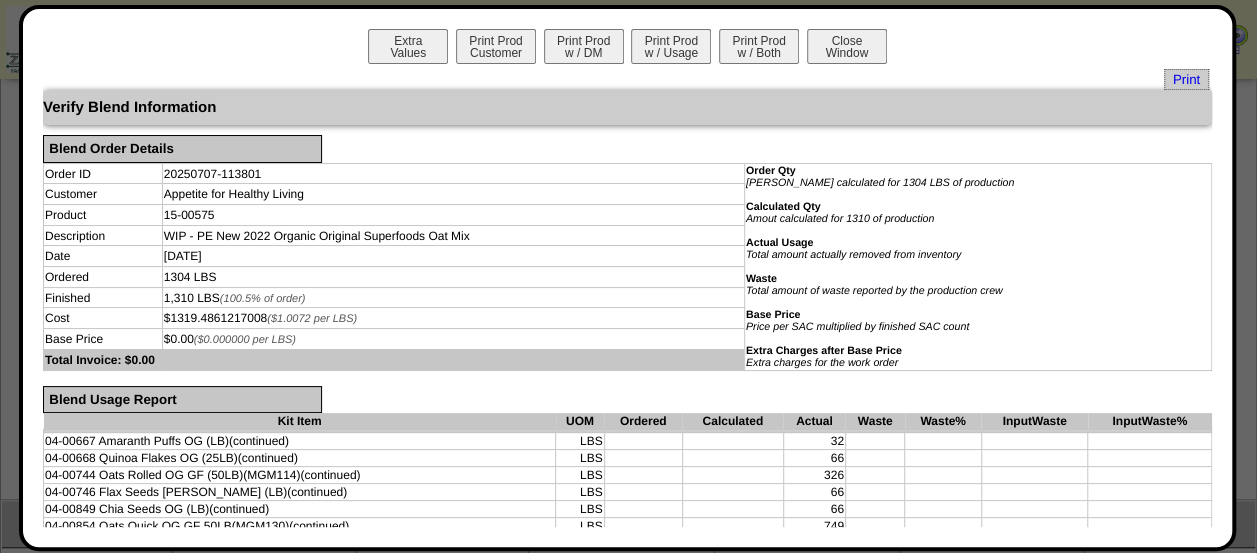 scroll, scrollTop: 1, scrollLeft: 0, axis: vertical 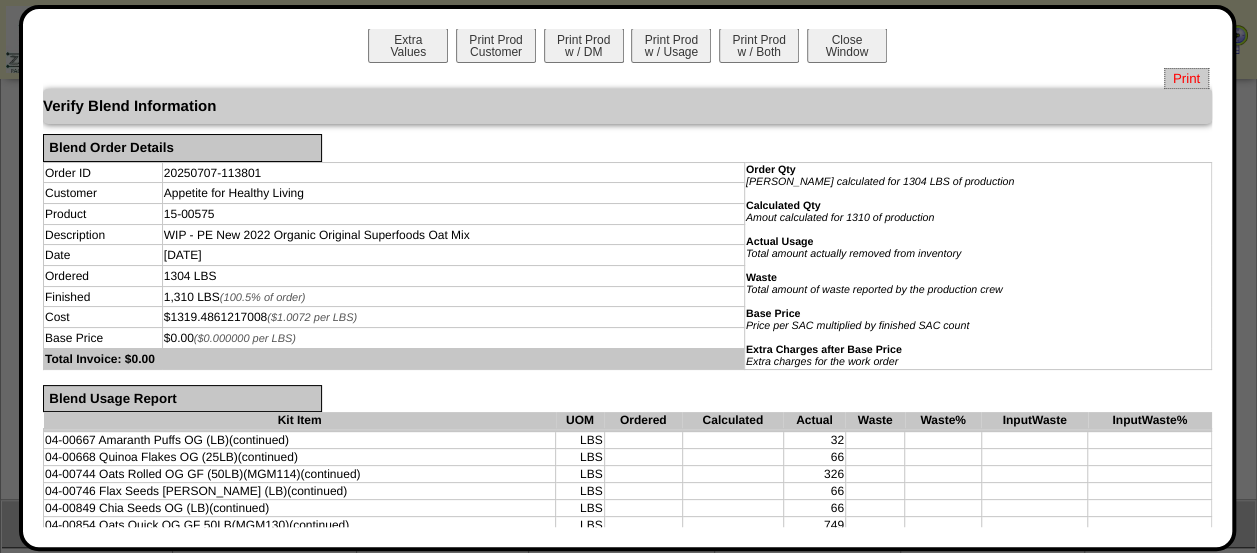 click on "Print" at bounding box center [1186, 78] 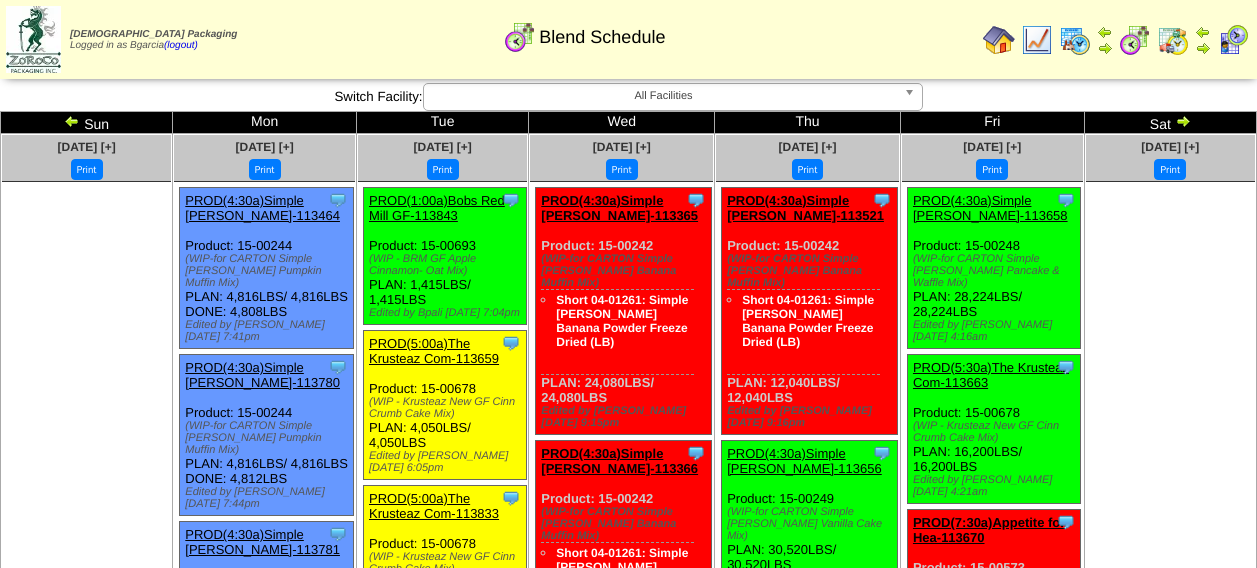scroll, scrollTop: 3806, scrollLeft: 0, axis: vertical 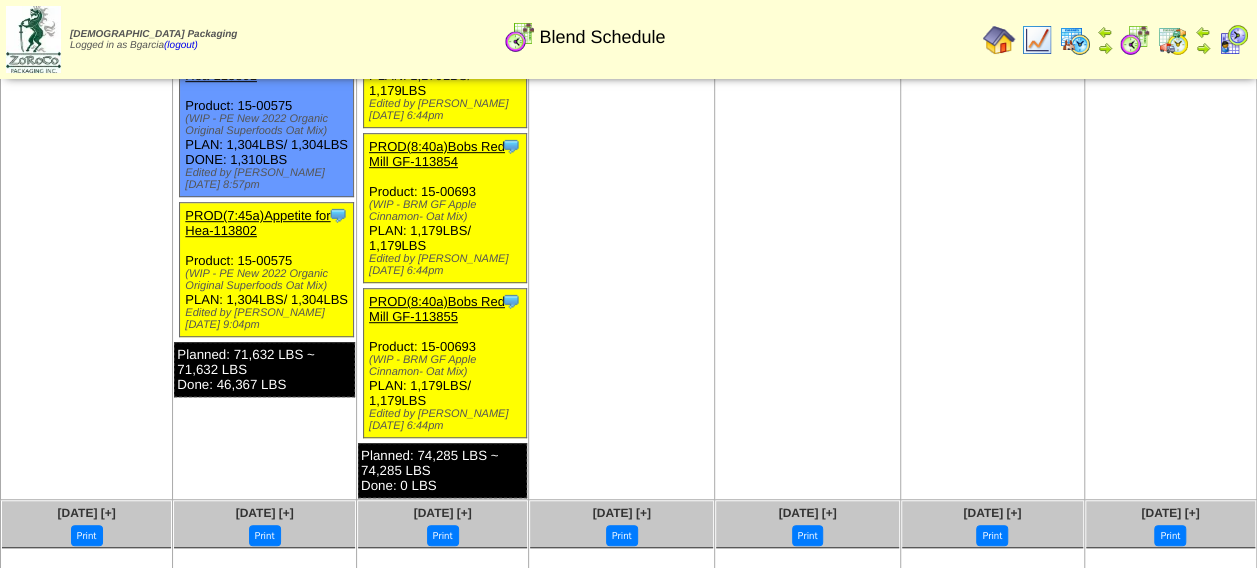 click on "PROD(7:45a)Appetite for Hea-113802" at bounding box center [257, 223] 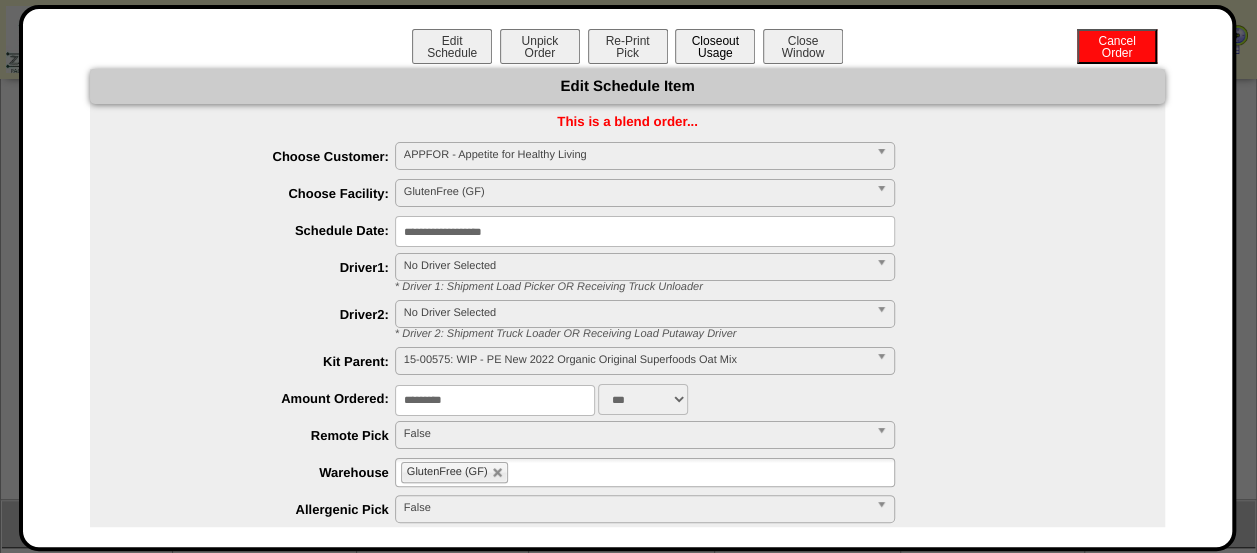 click on "Closeout Usage" at bounding box center (715, 46) 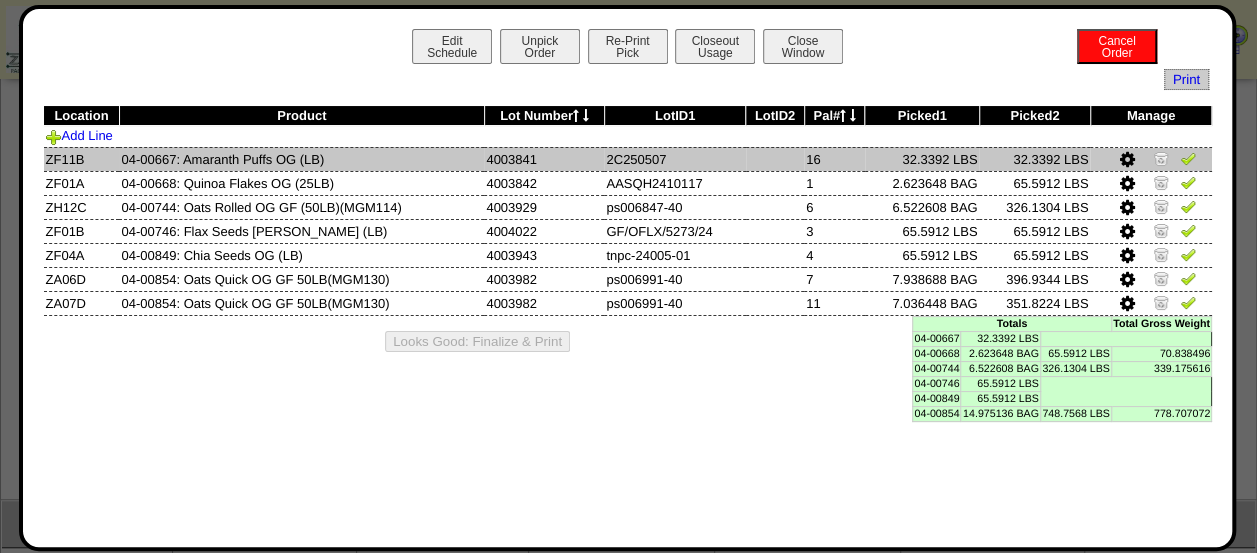 click at bounding box center [1188, 158] 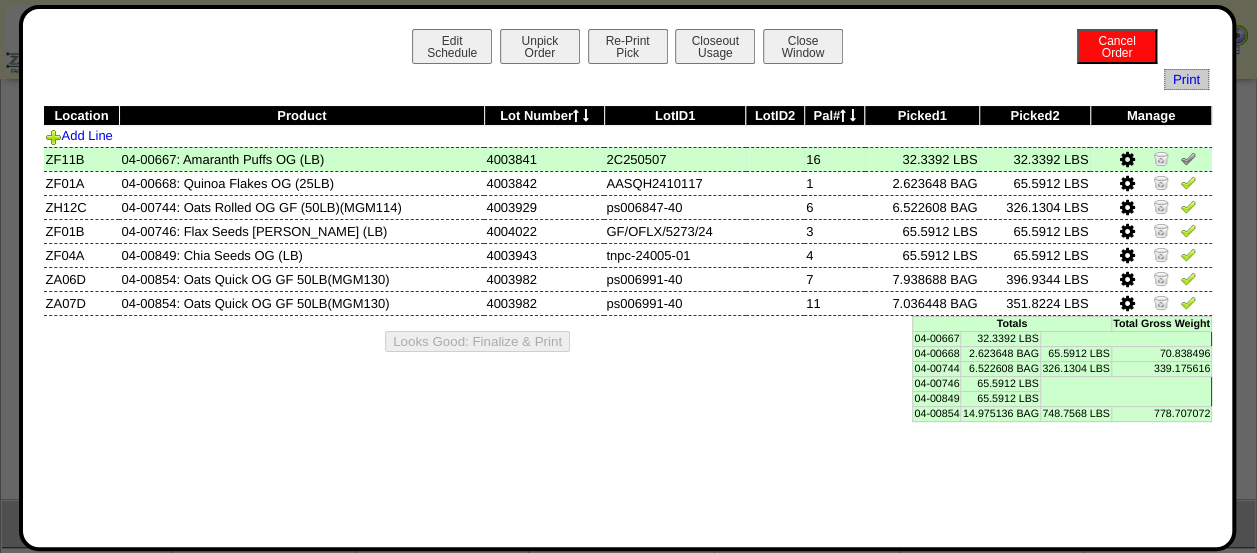 click at bounding box center [1188, 161] 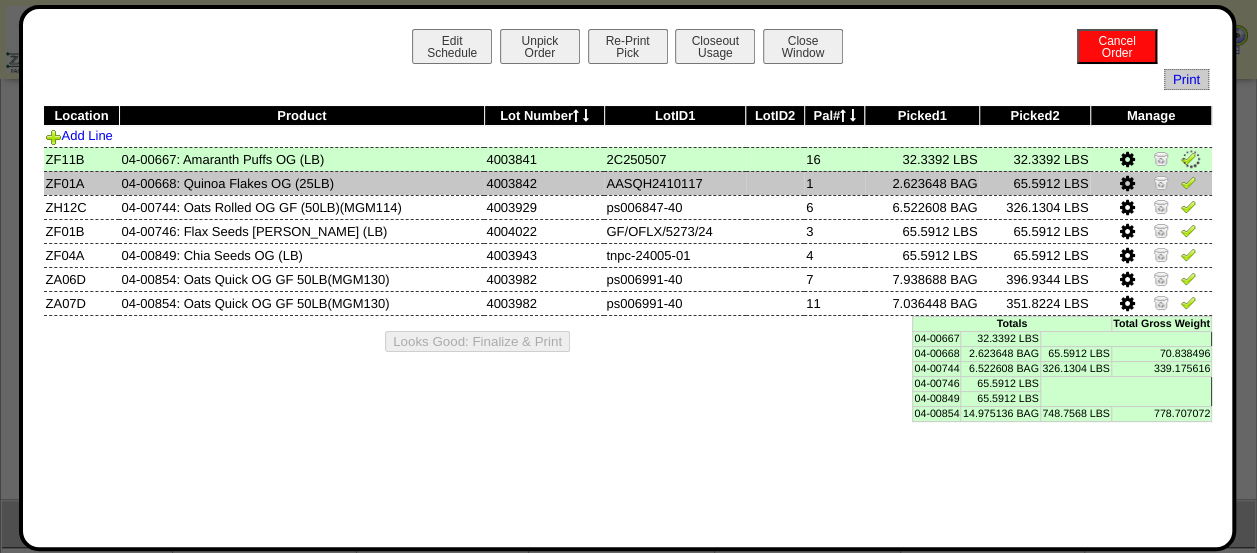 click at bounding box center [1188, 182] 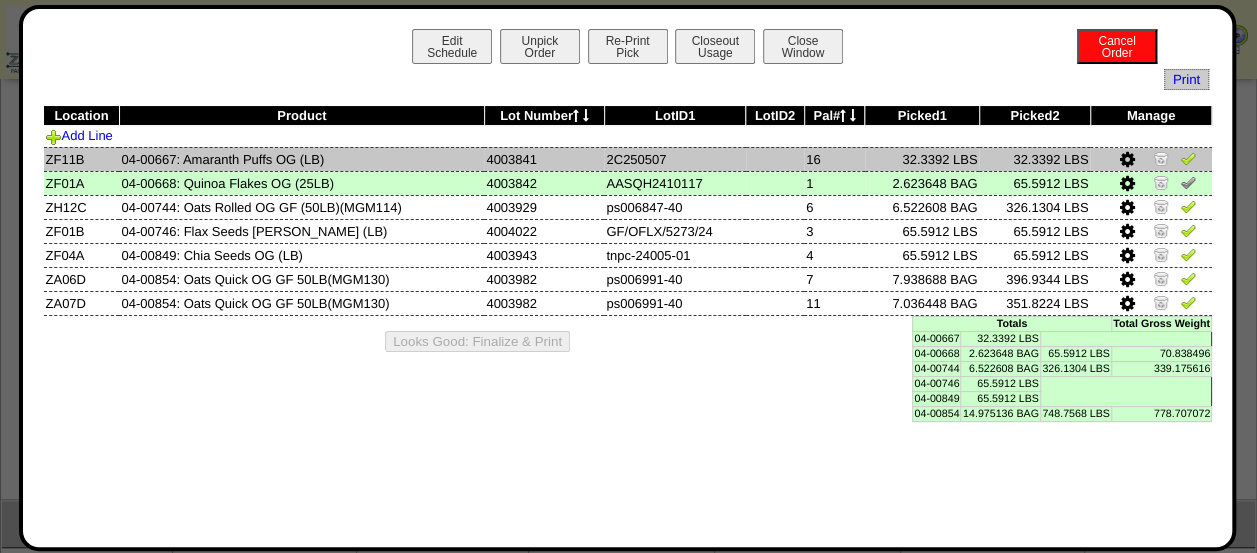 click at bounding box center [1150, 159] 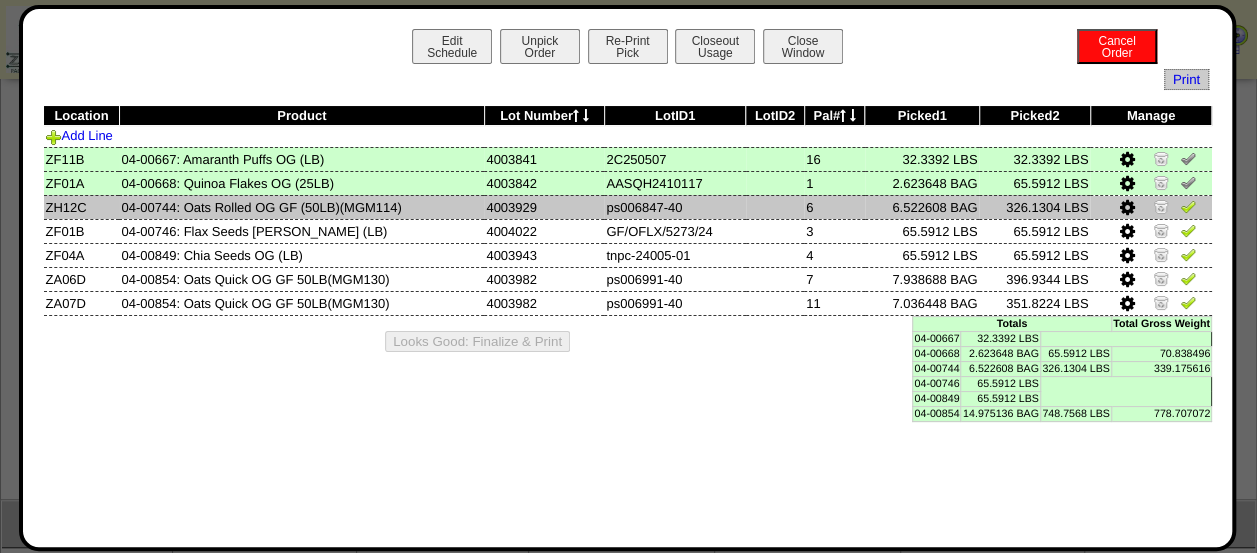 click at bounding box center (1150, 207) 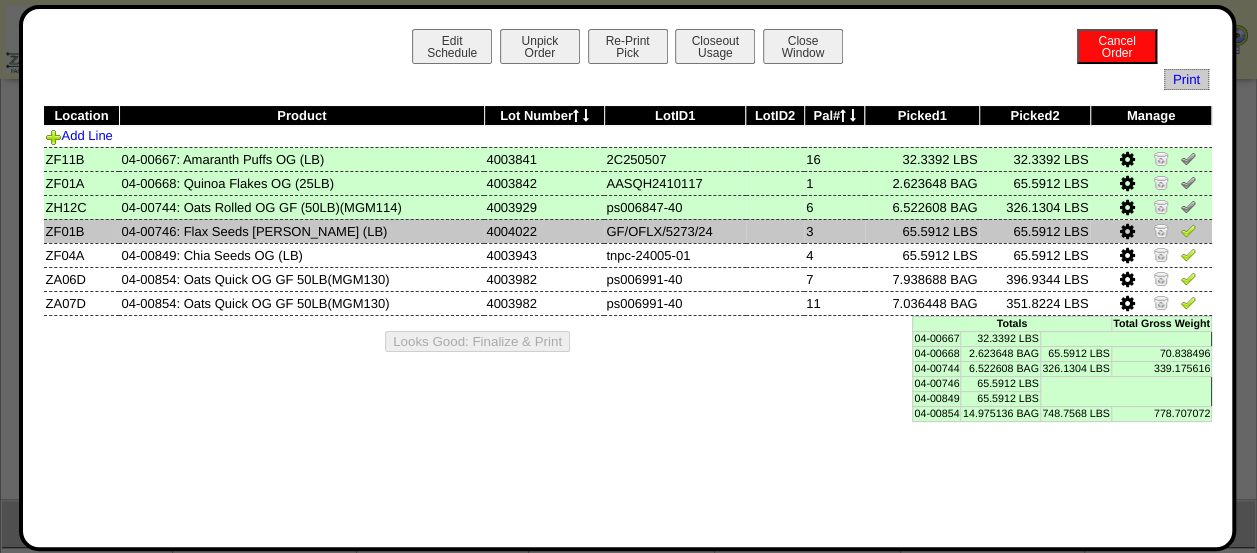 click at bounding box center (1188, 230) 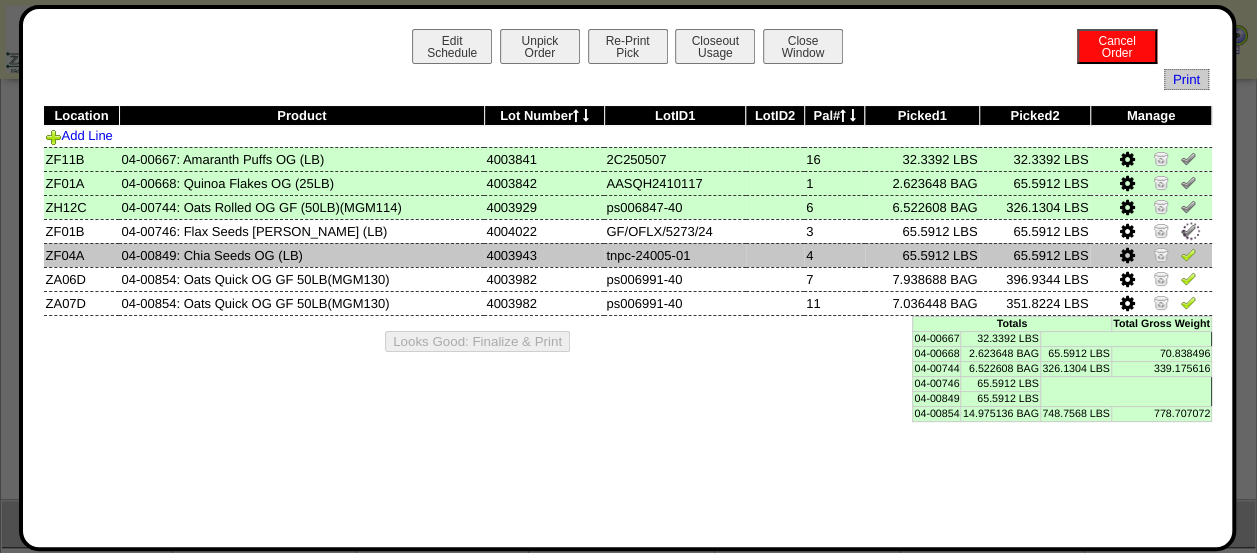 click at bounding box center [1150, 255] 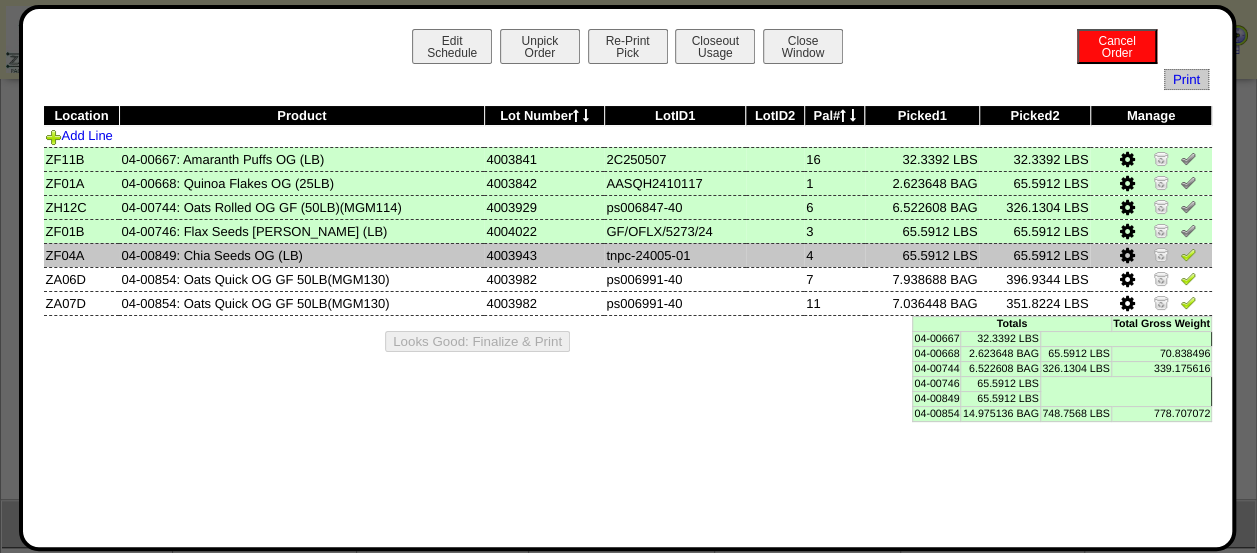 click at bounding box center [1188, 254] 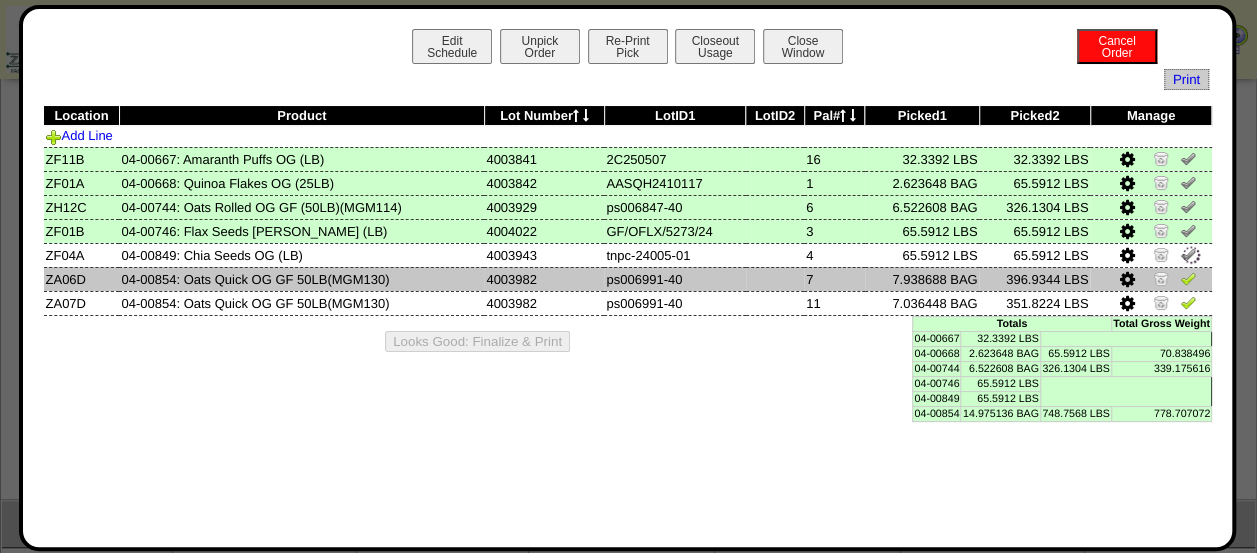 click at bounding box center (1188, 278) 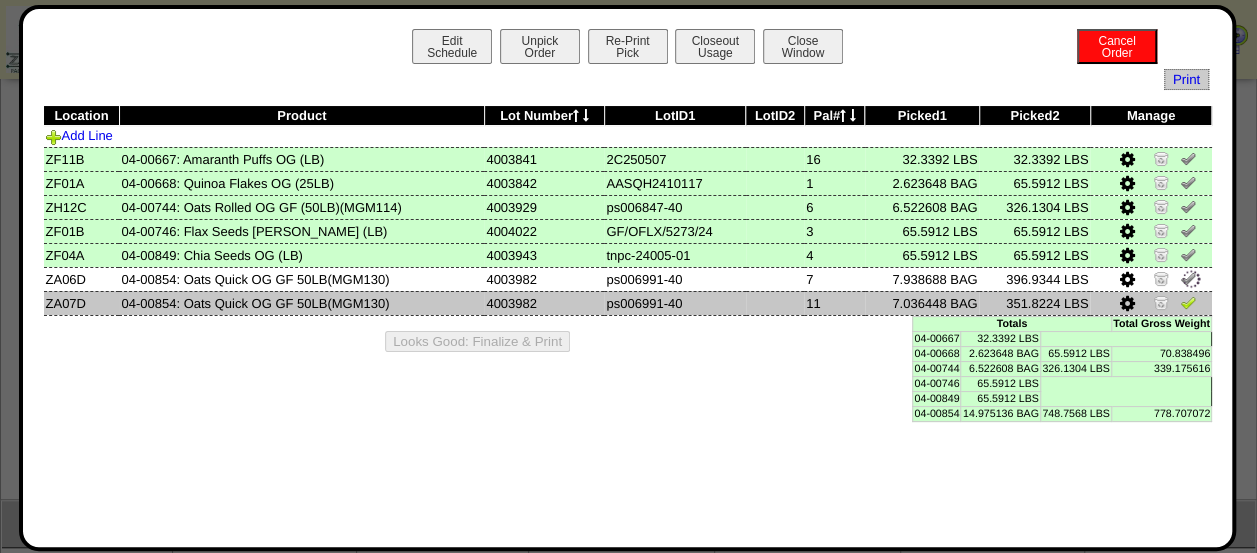 click at bounding box center [1150, 303] 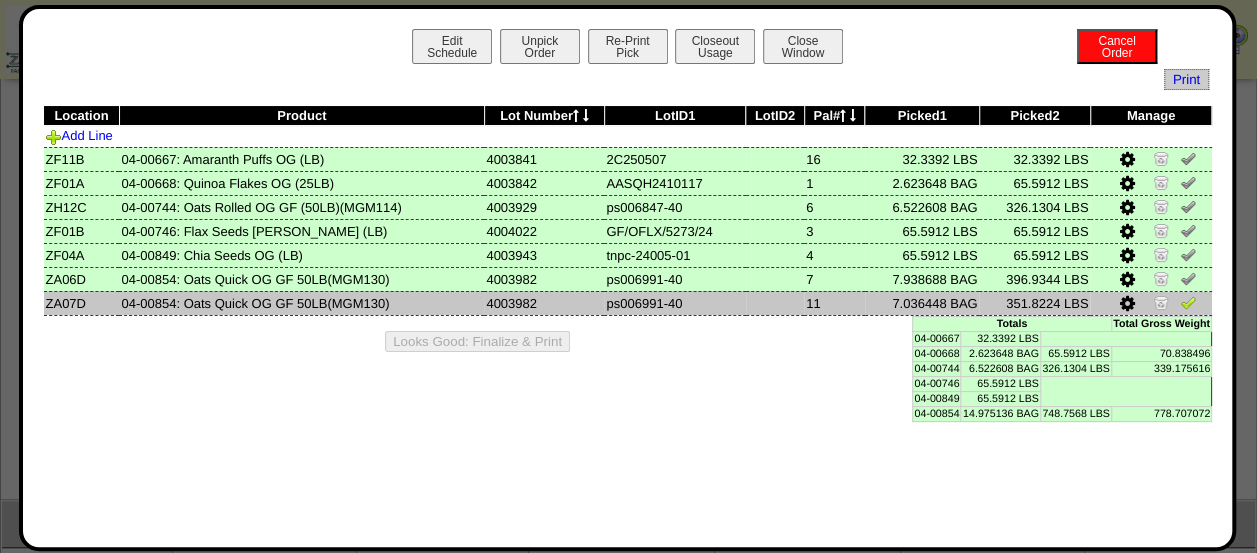 click at bounding box center (1188, 302) 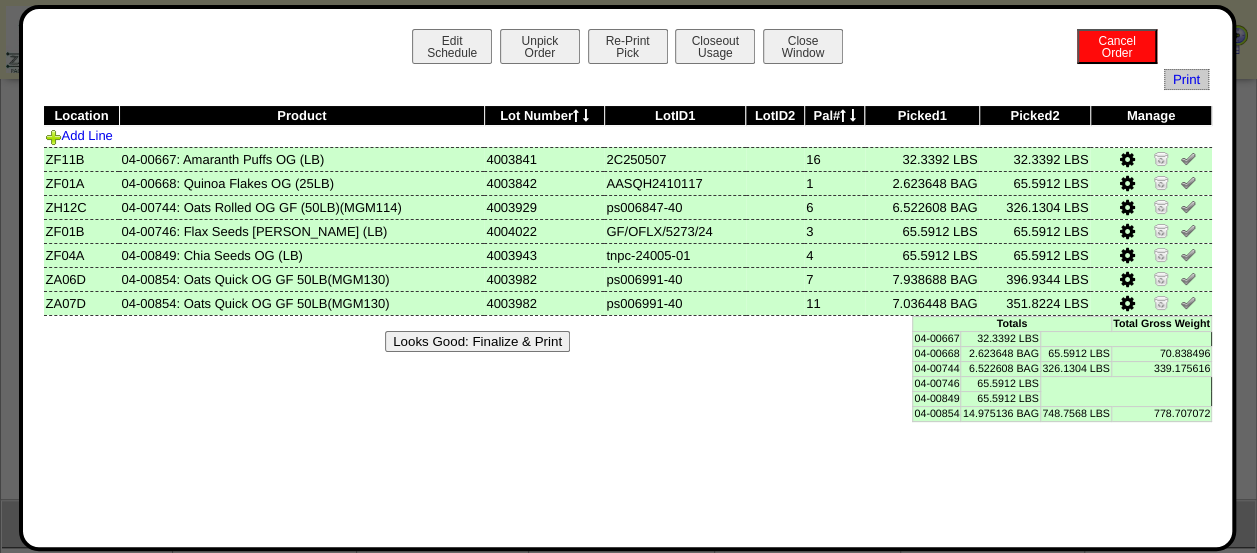click on "Looks Good: Finalize & Print" at bounding box center (627, 341) 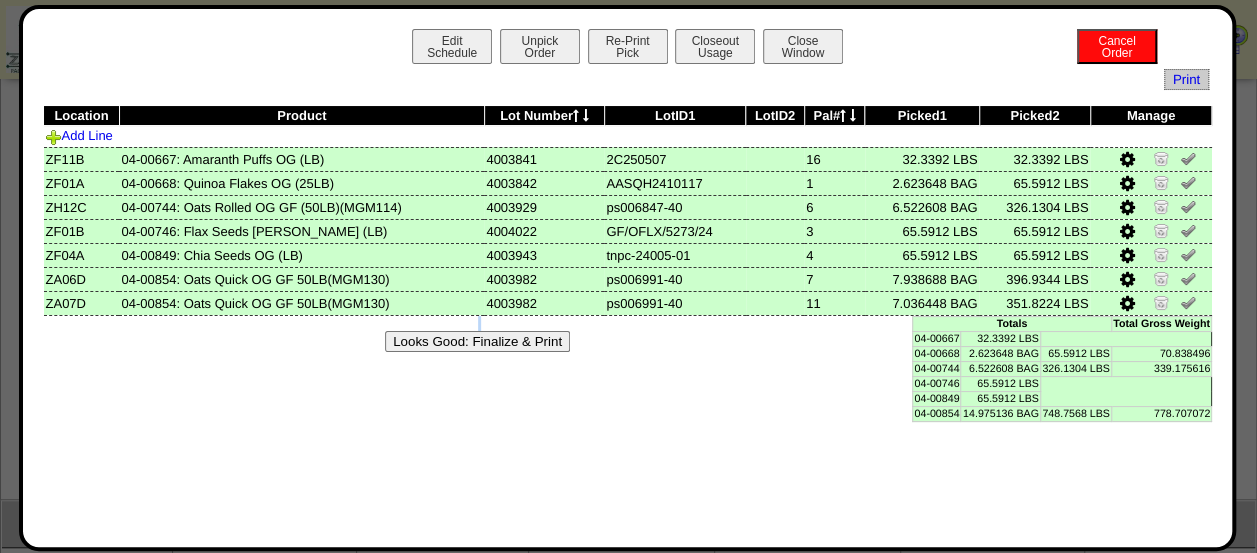 click on "Looks Good: Finalize & Print" at bounding box center [627, 341] 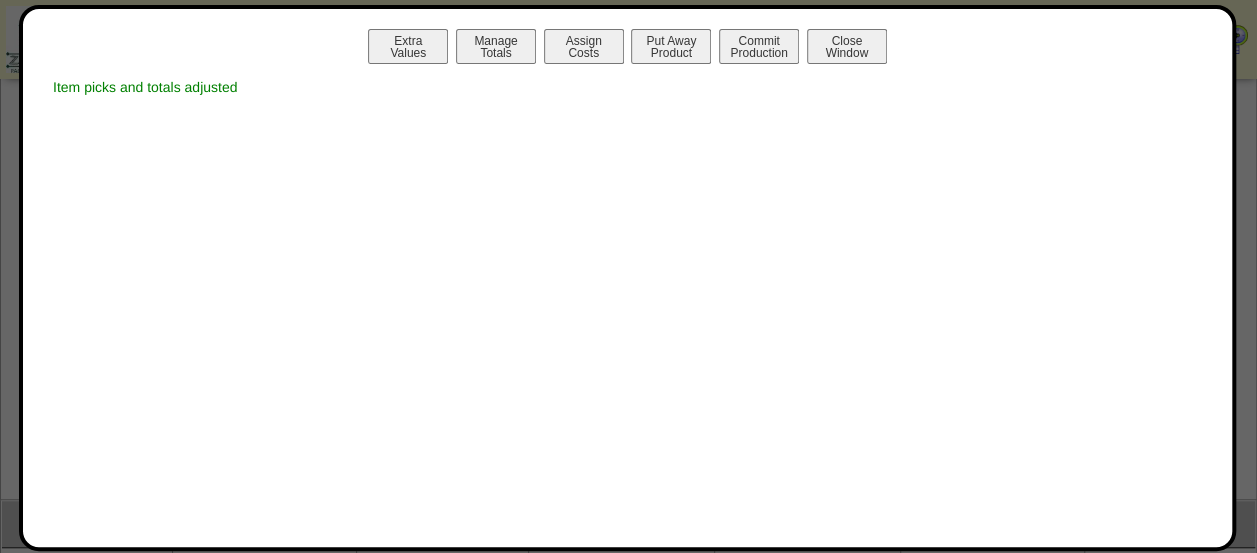 click on "Put Away Product" at bounding box center [671, 46] 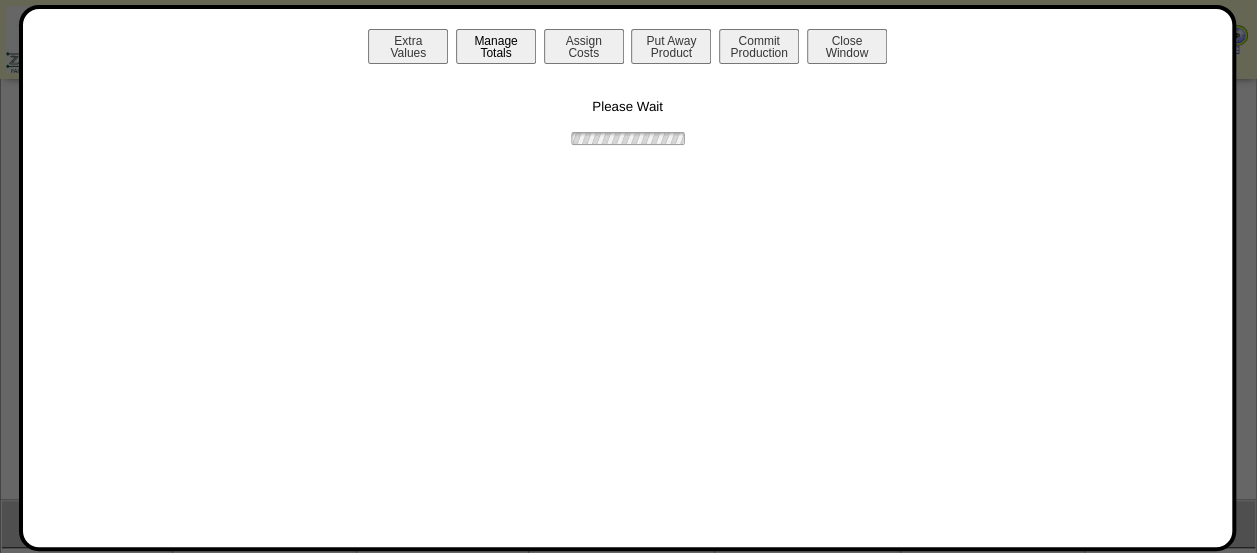 click on "Manage Totals" at bounding box center (496, 46) 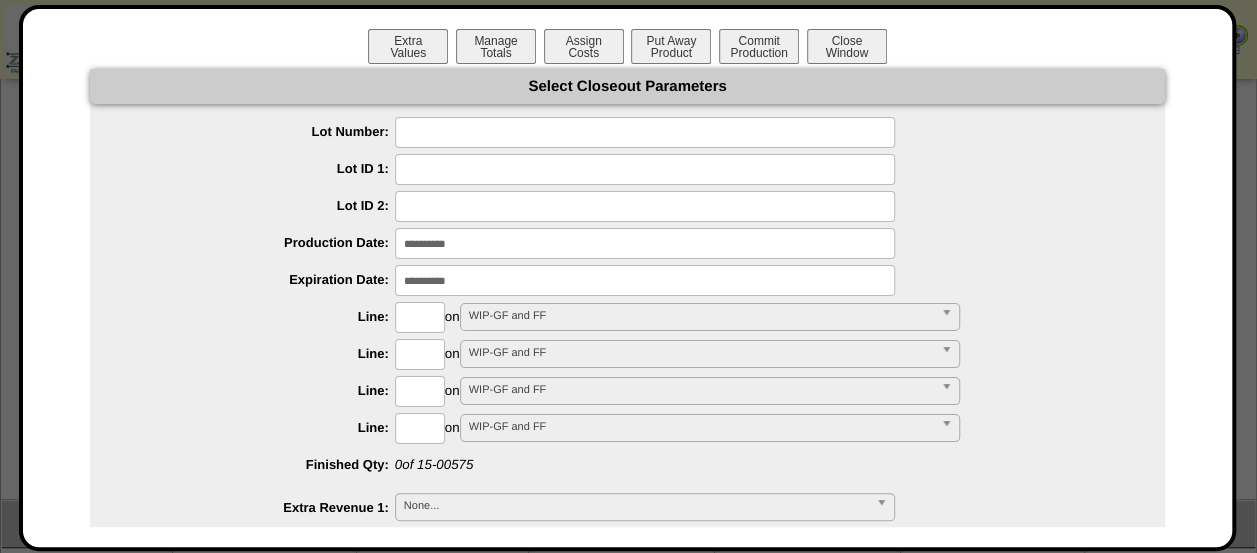 click at bounding box center [645, 132] 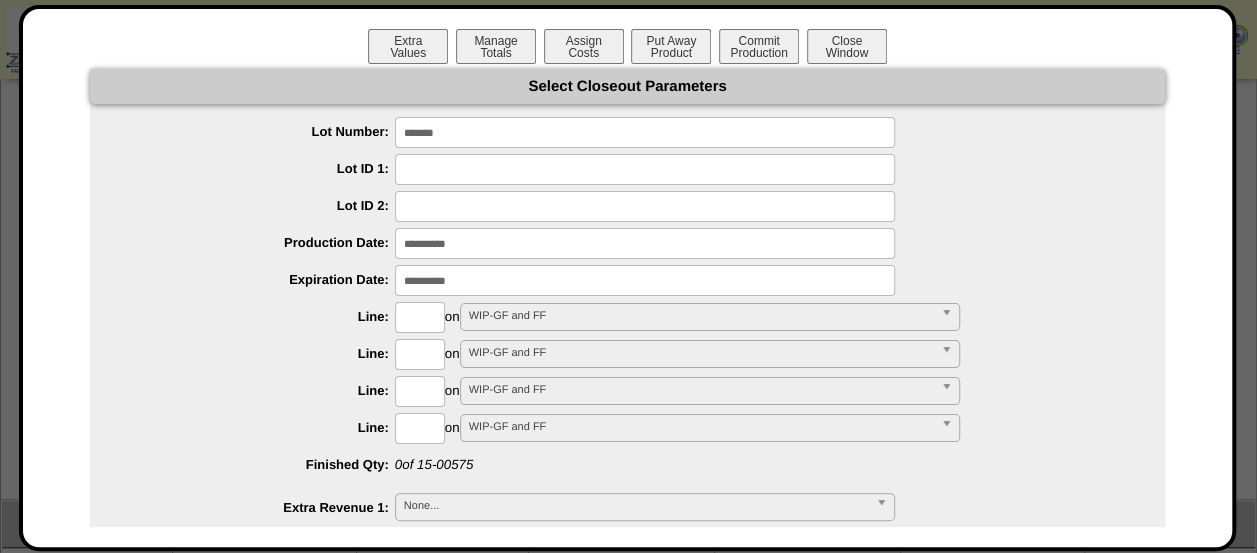 type on "*******" 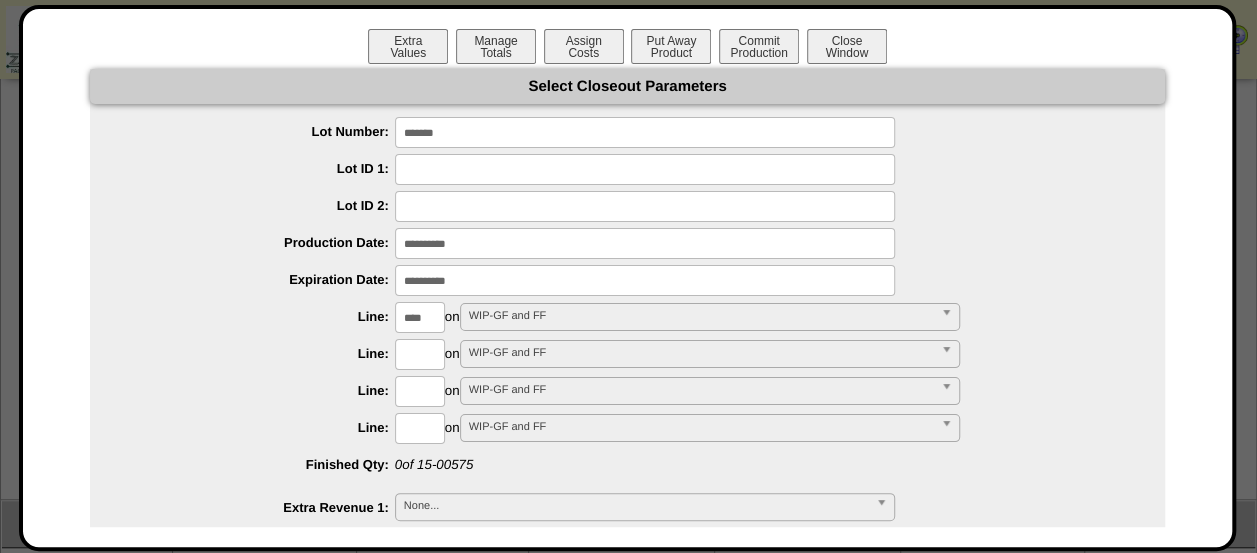 click on "****" at bounding box center [420, 317] 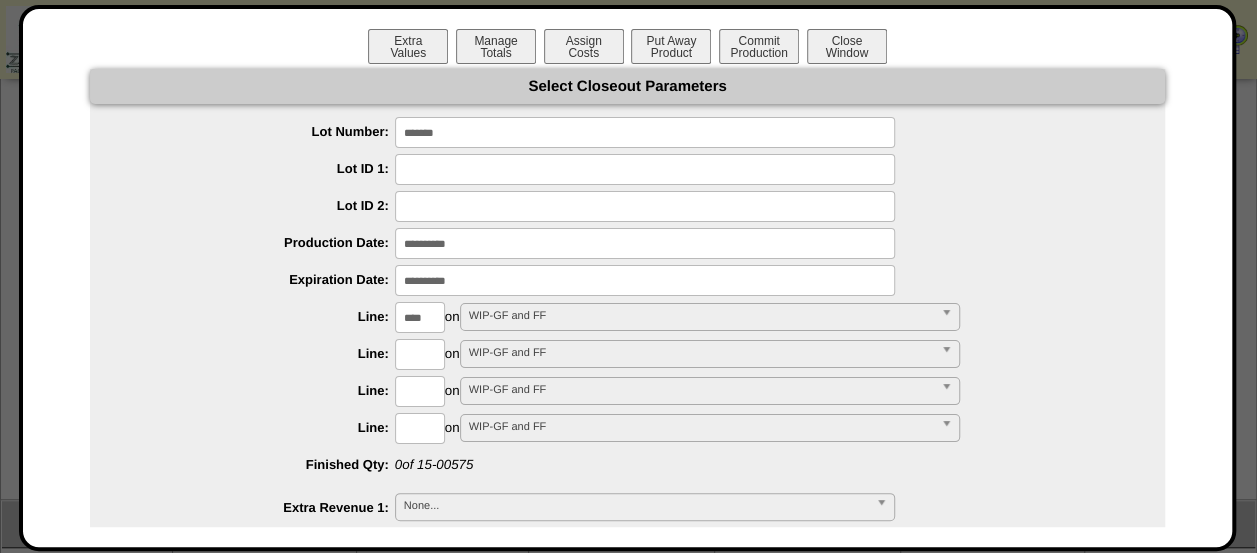 scroll, scrollTop: 375, scrollLeft: 0, axis: vertical 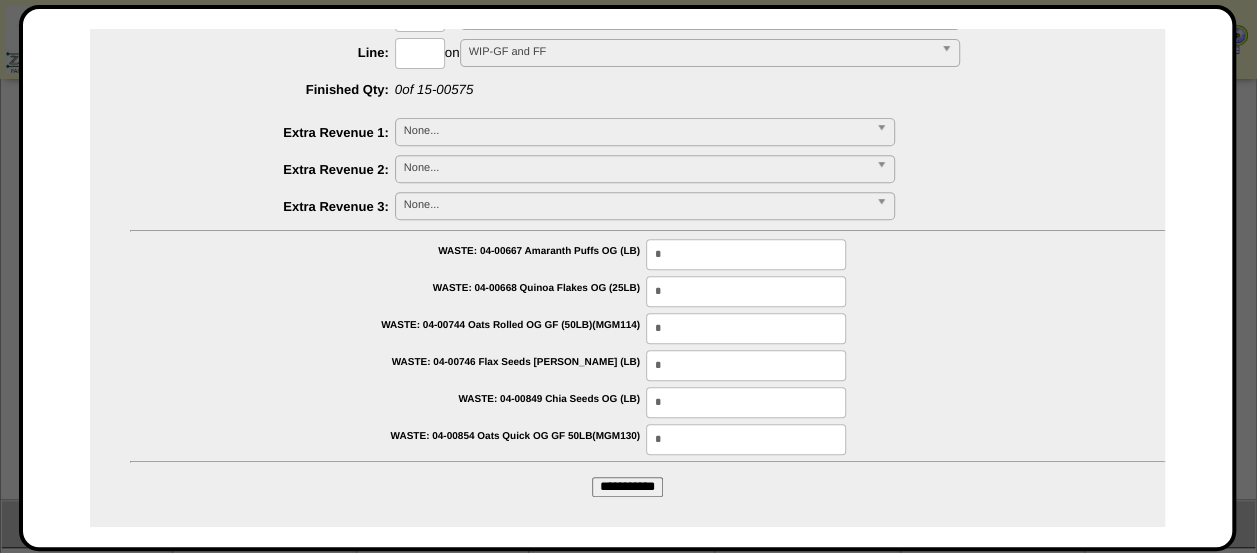 type on "****" 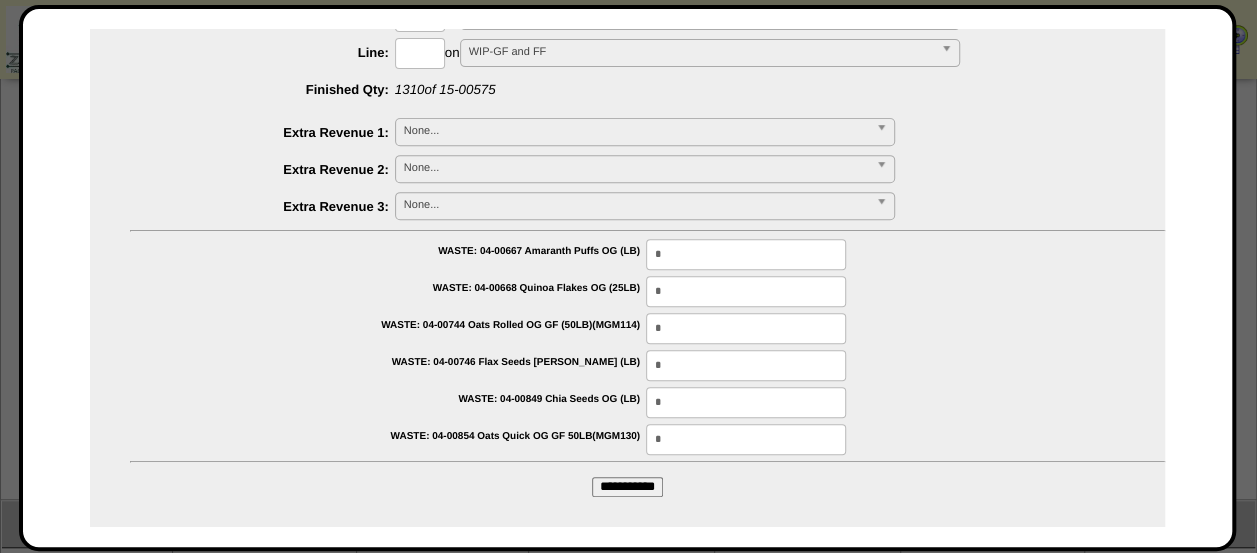 click on "**********" at bounding box center [627, 487] 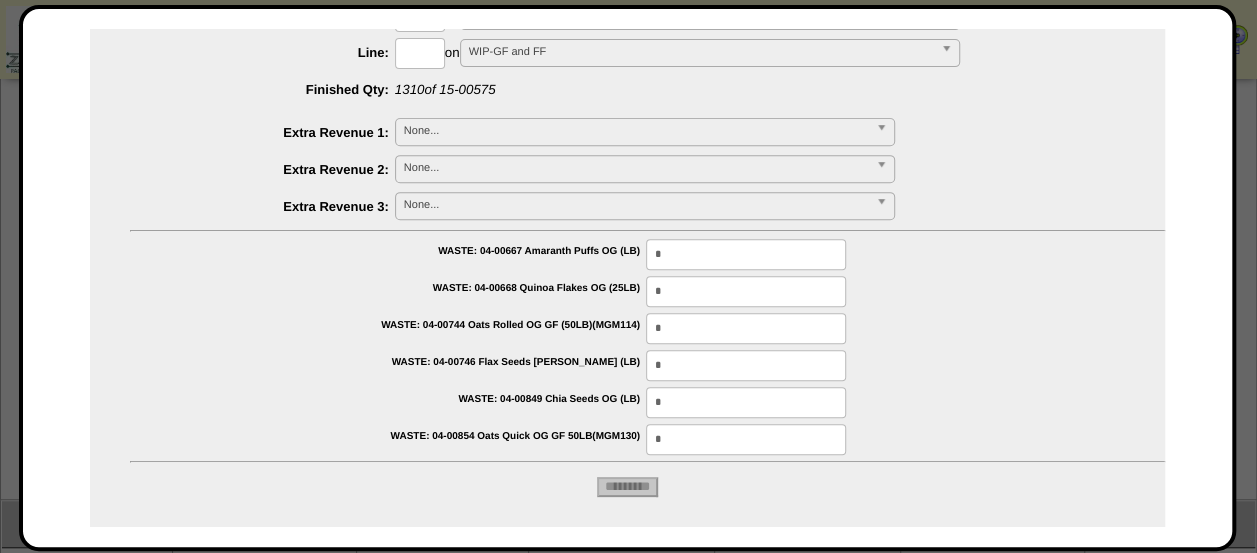 type on "*********" 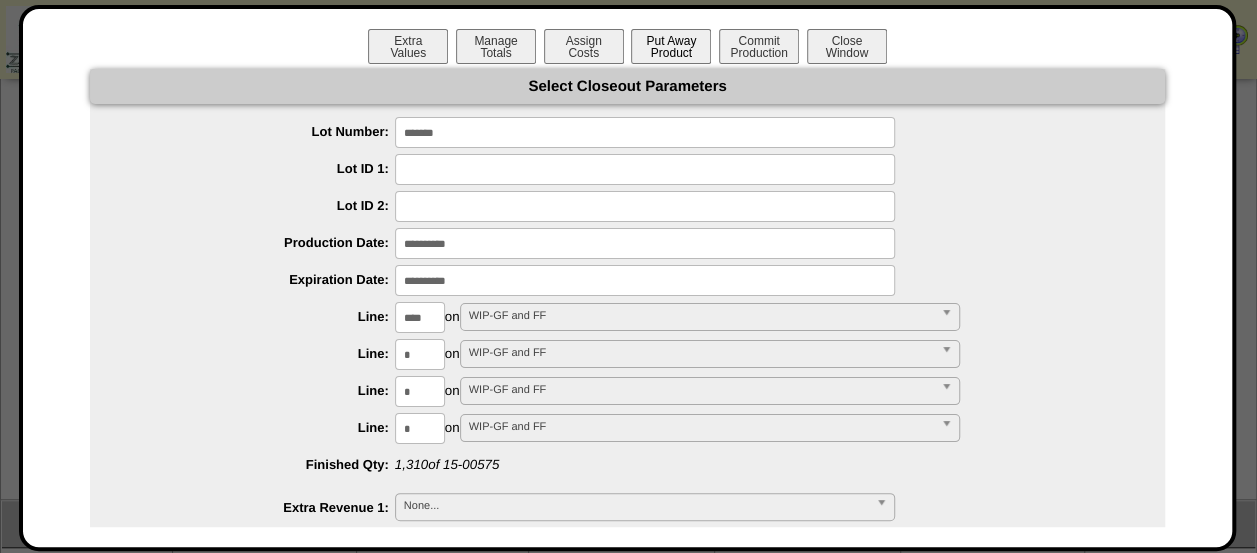click on "Put Away Product" at bounding box center (671, 46) 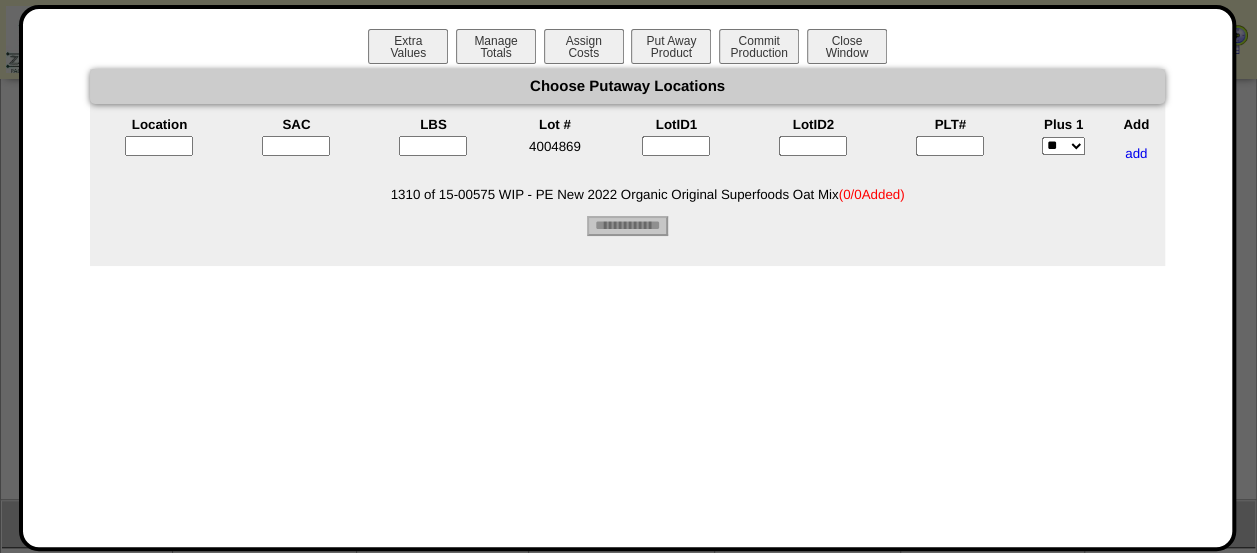 click at bounding box center (159, 146) 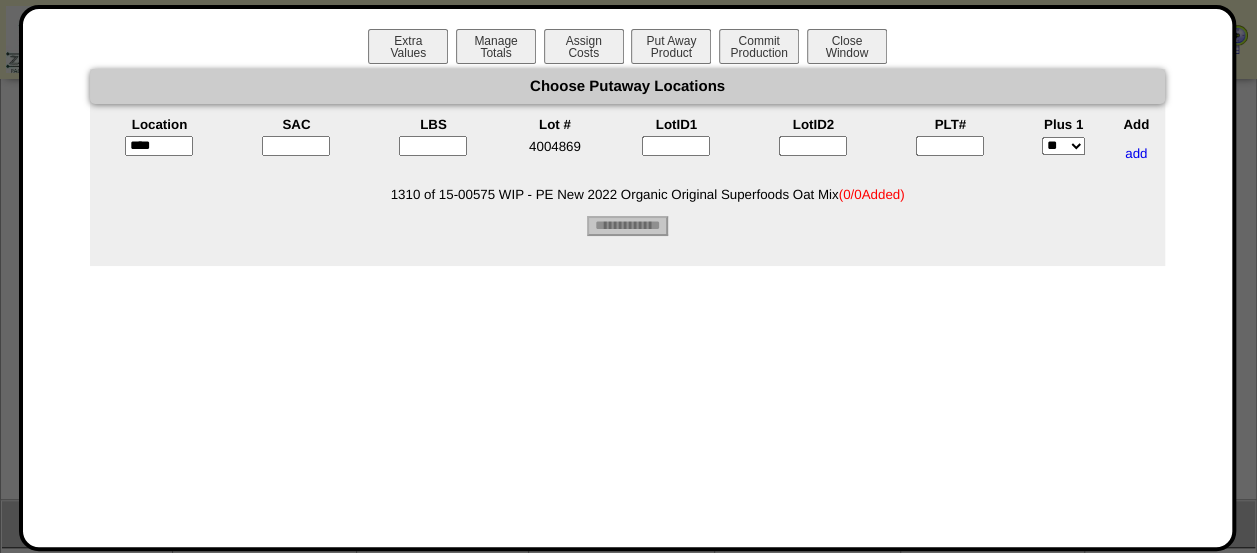 type on "*****" 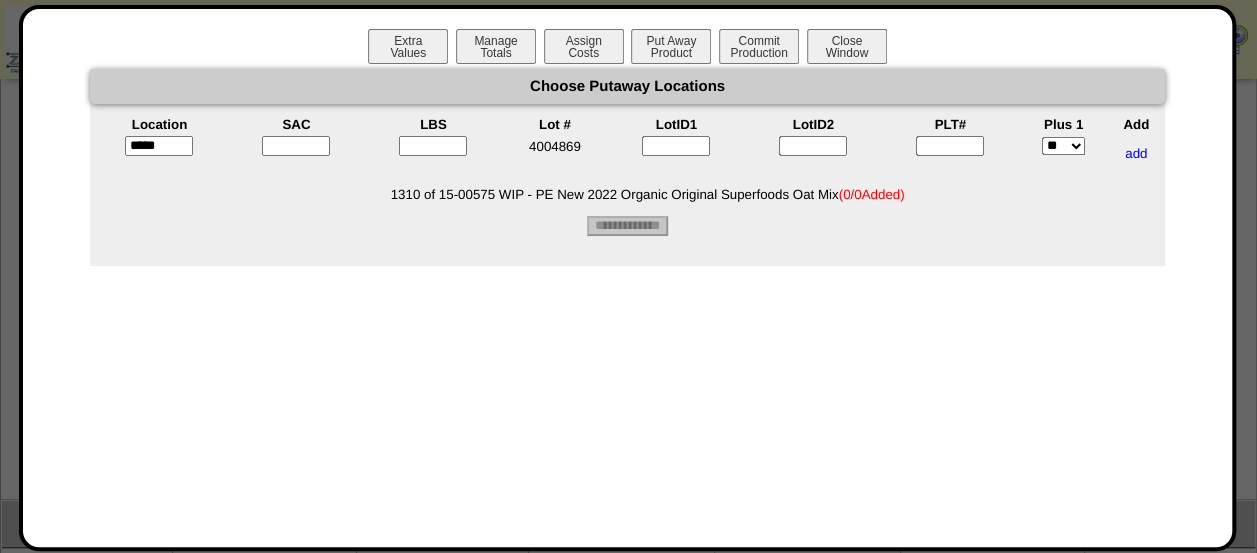 click at bounding box center (296, 146) 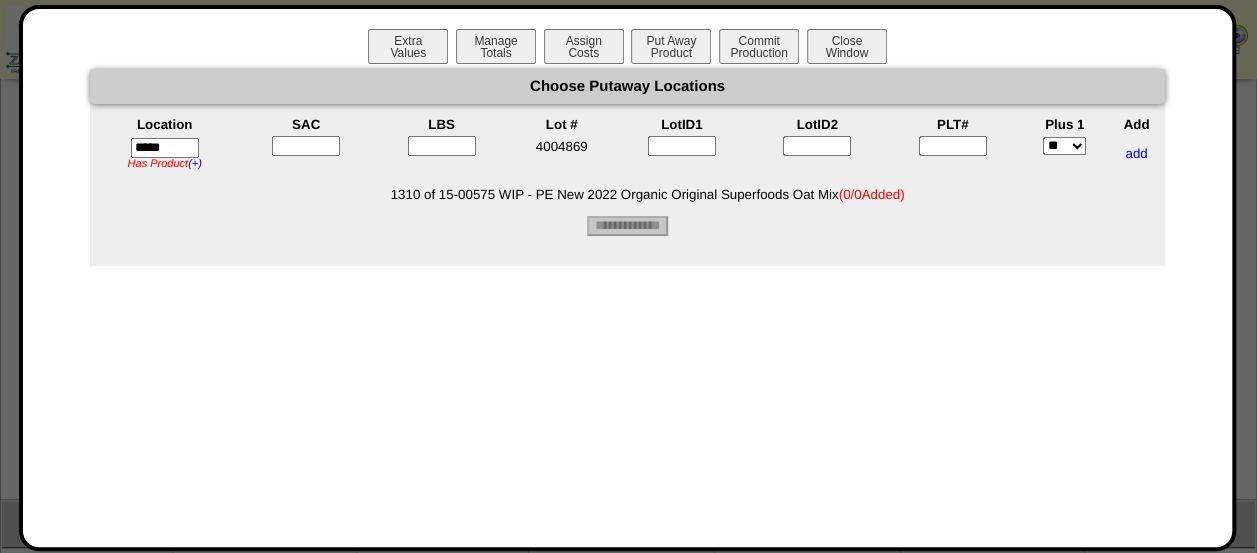 drag, startPoint x: 304, startPoint y: 140, endPoint x: 286, endPoint y: 138, distance: 18.110771 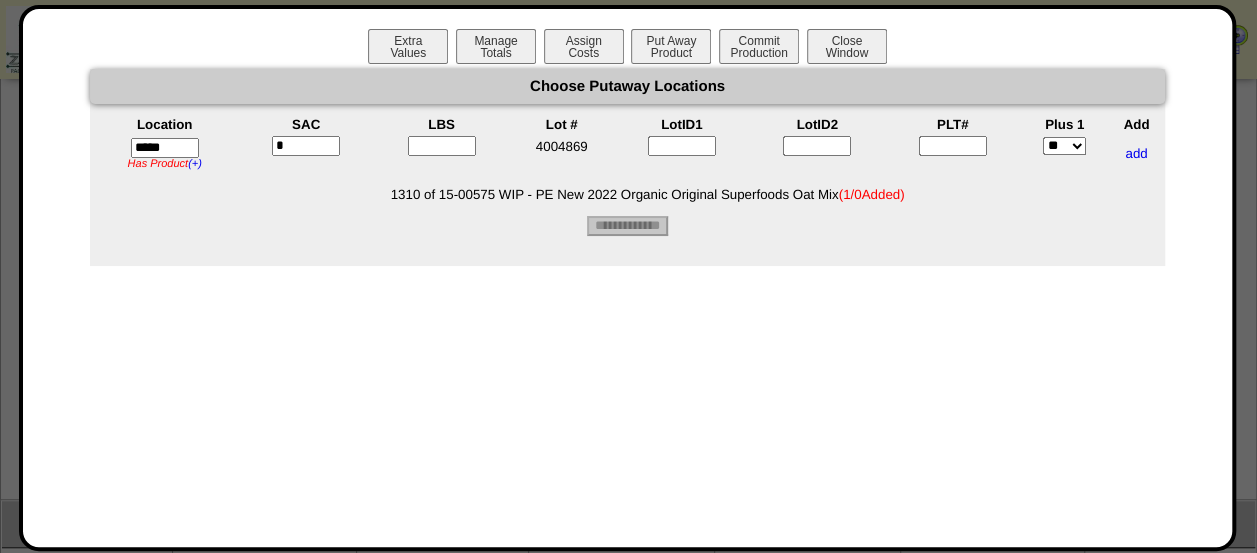 click at bounding box center [442, 146] 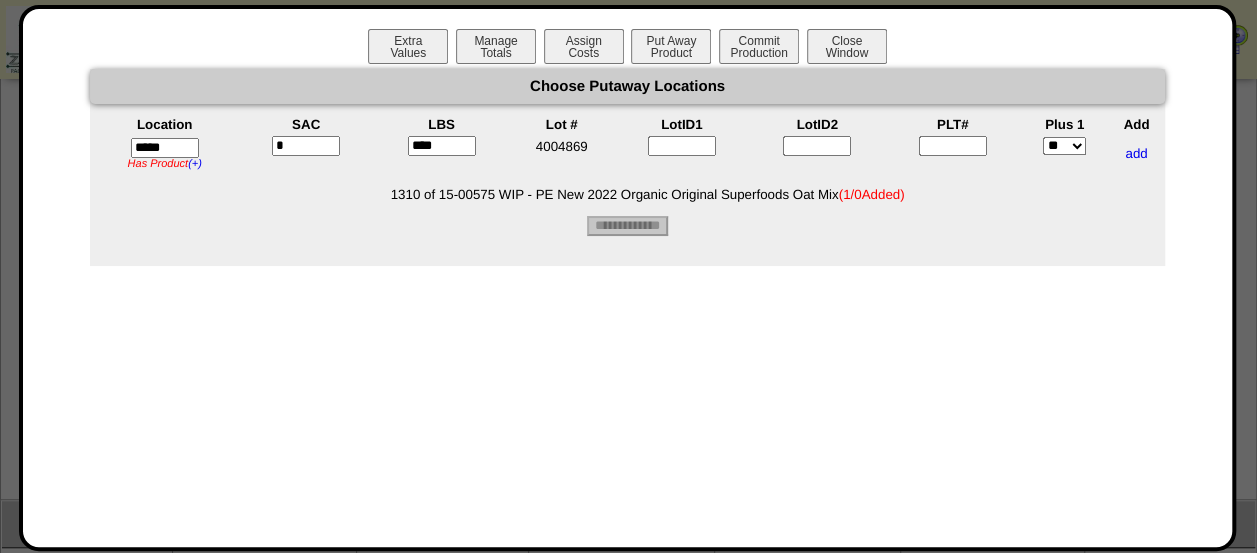 type on "****" 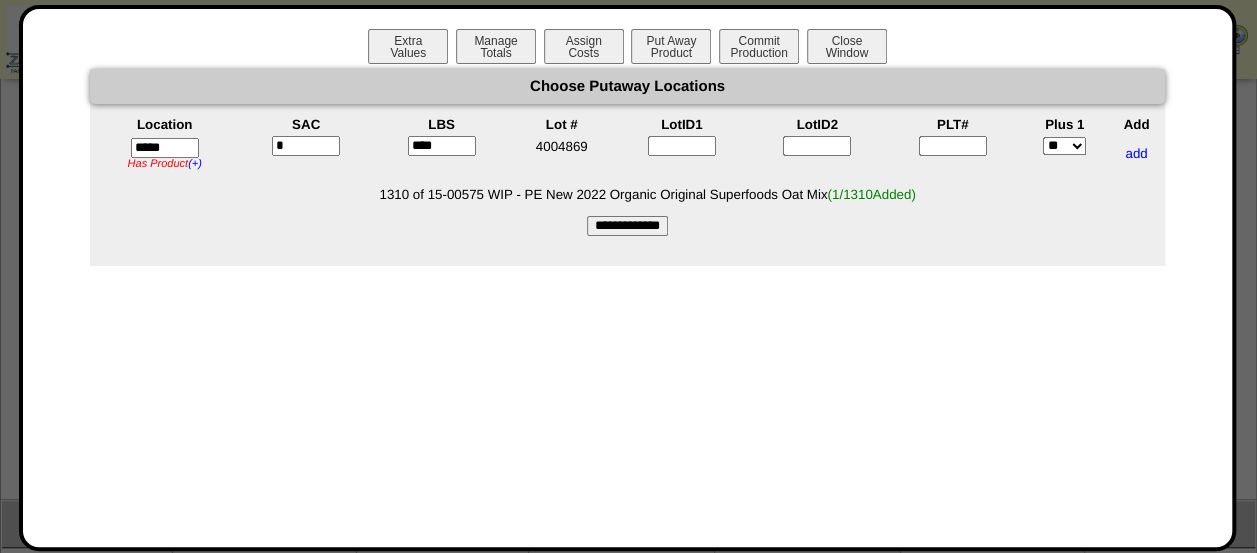 click at bounding box center [953, 146] 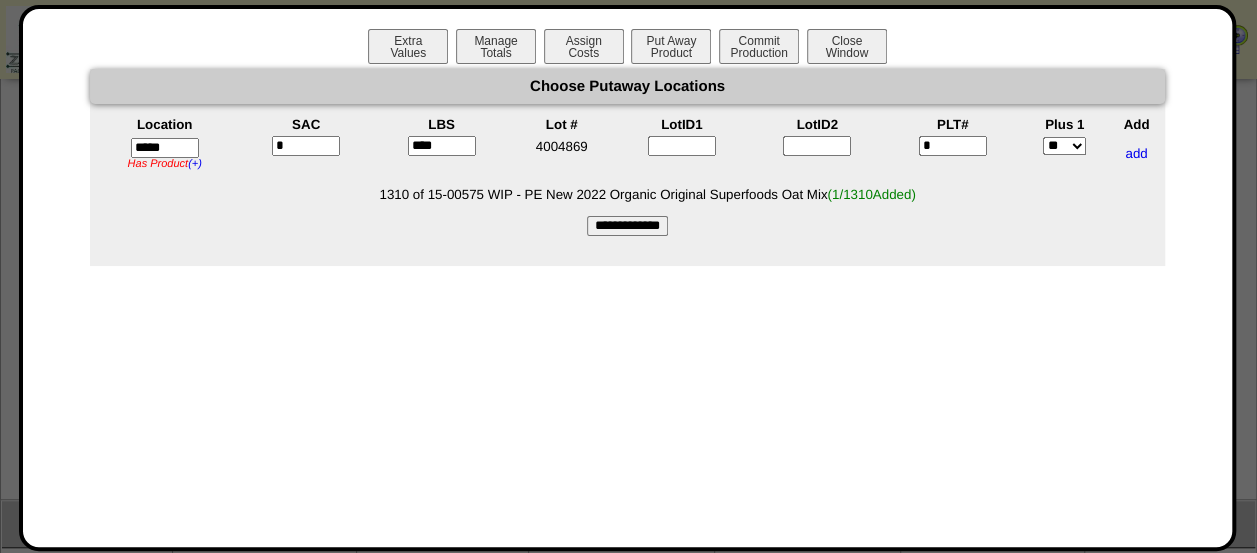 click on "**********" at bounding box center [627, 226] 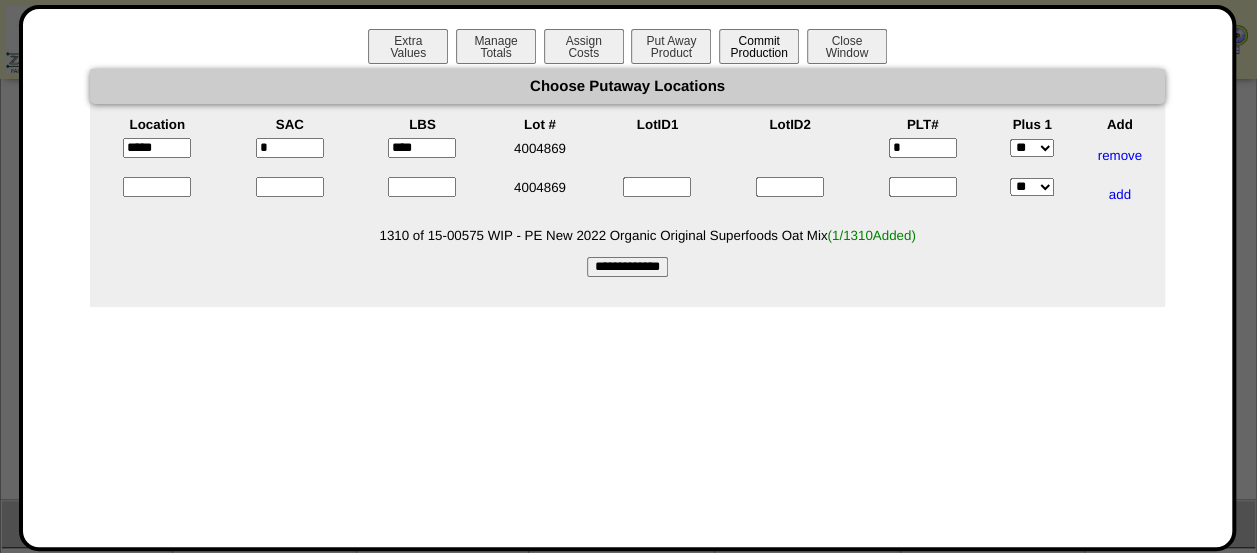 click on "Commit Production" at bounding box center (759, 46) 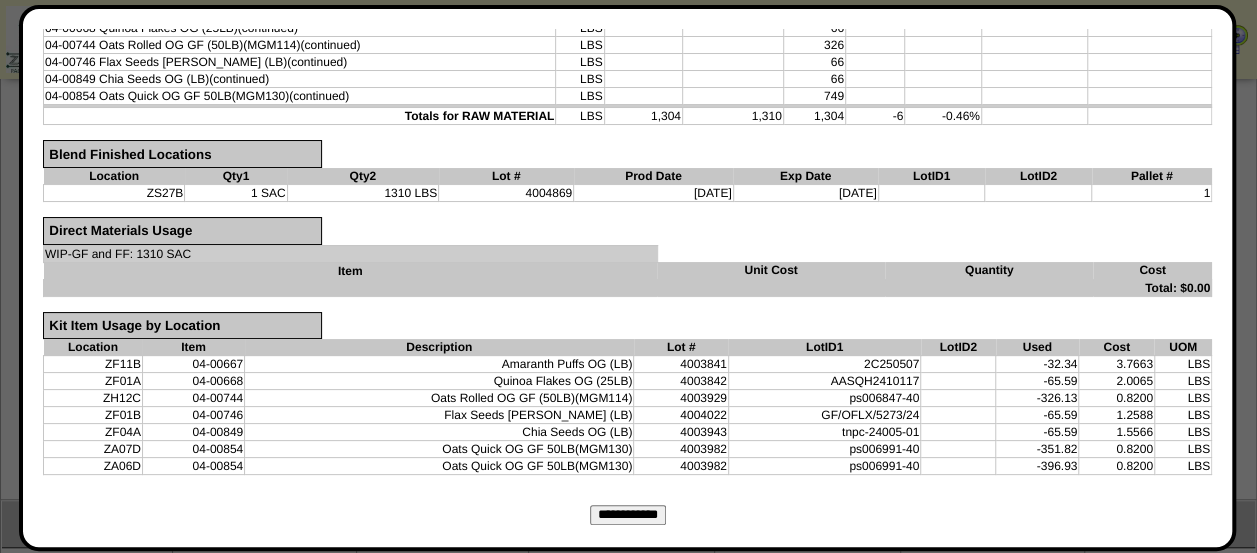 scroll, scrollTop: 468, scrollLeft: 0, axis: vertical 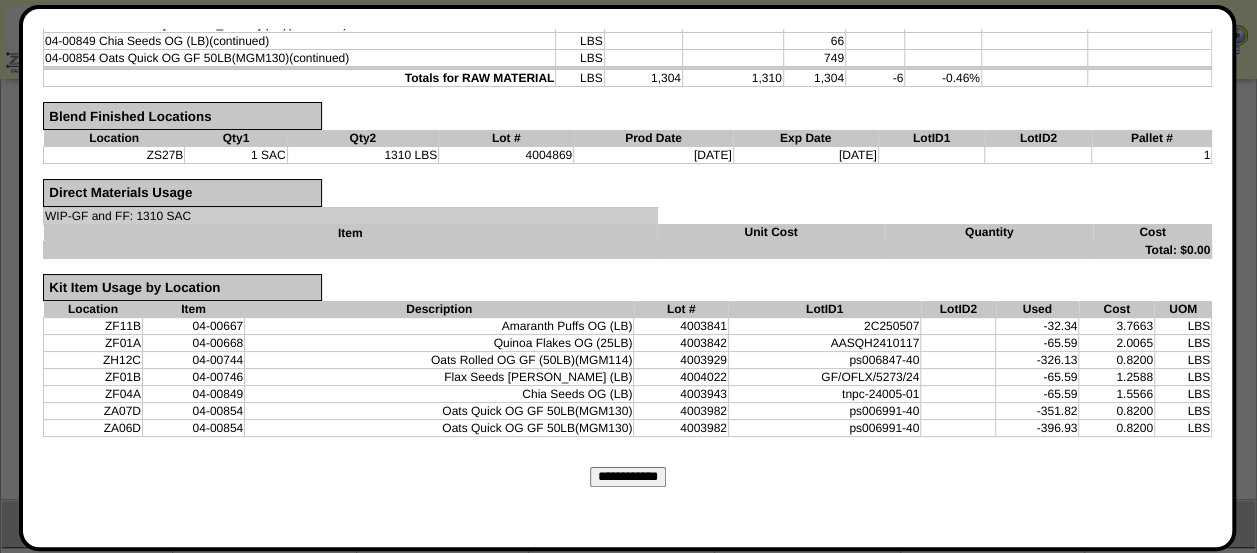 click on "**********" at bounding box center [628, 477] 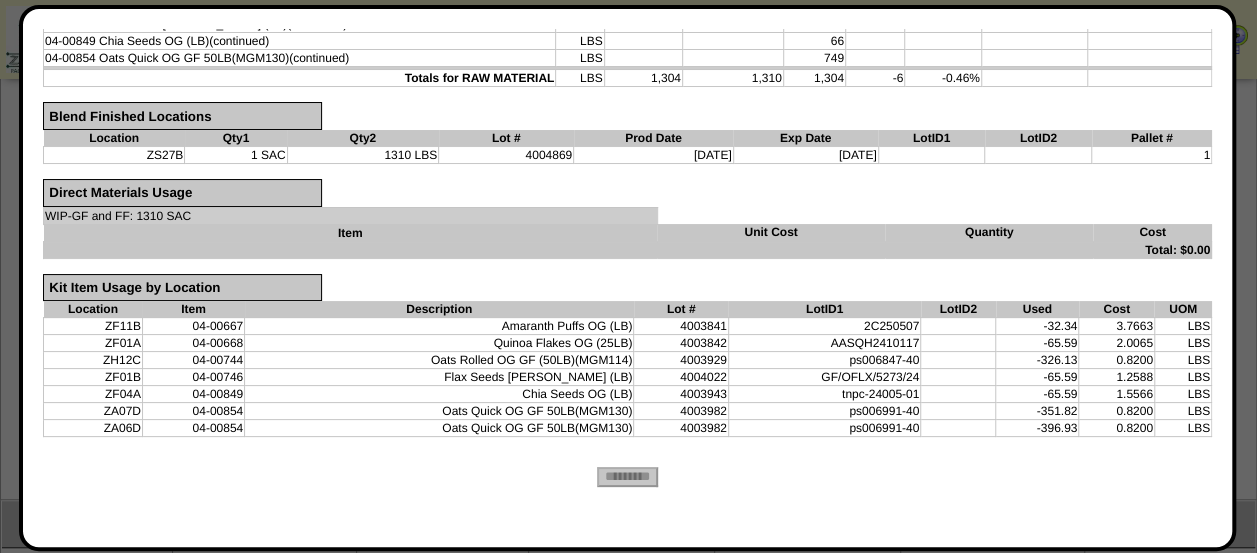 scroll, scrollTop: 0, scrollLeft: 0, axis: both 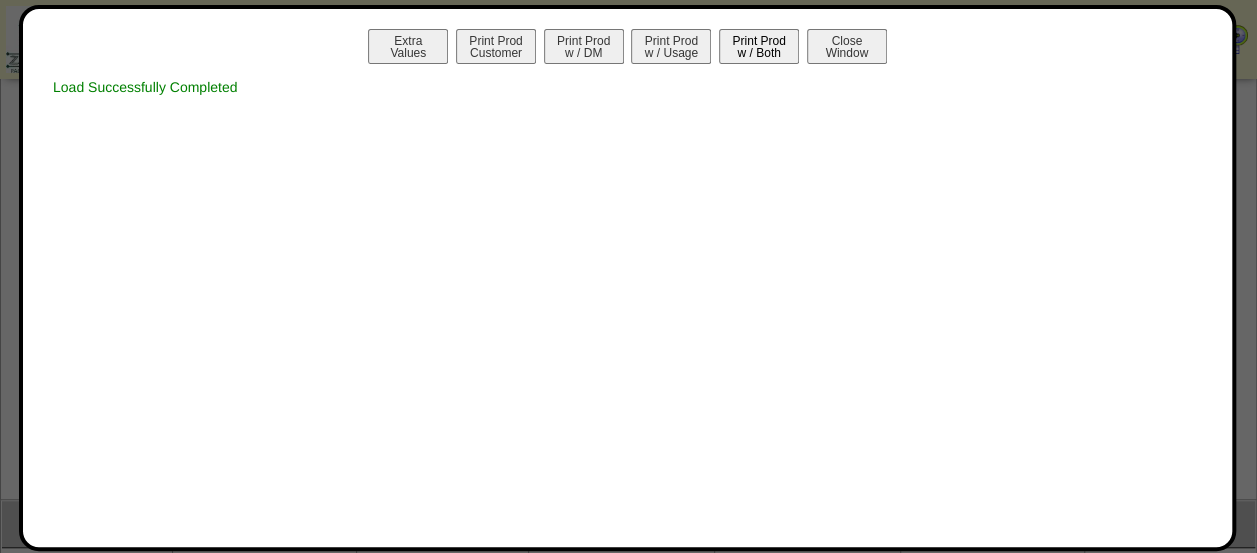 click on "Print Prod w / Both" at bounding box center (759, 46) 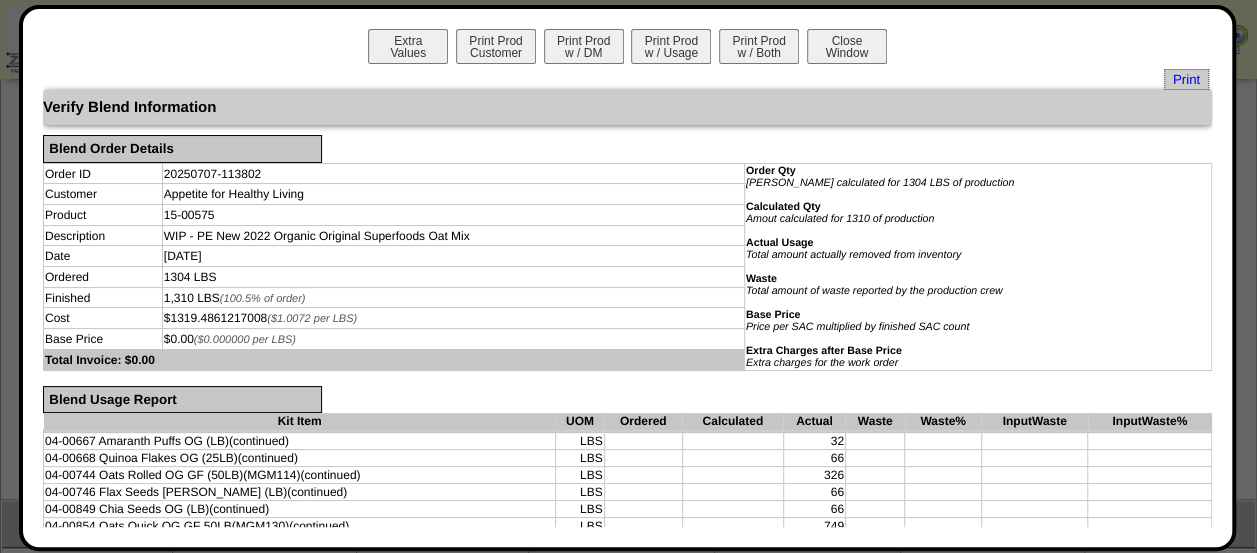 click on "Extra Values
Print Prod Customer
Print Prod w / DM
Print Prod w / Usage
Print Prod w / Both
Close Window" at bounding box center (627, 49) 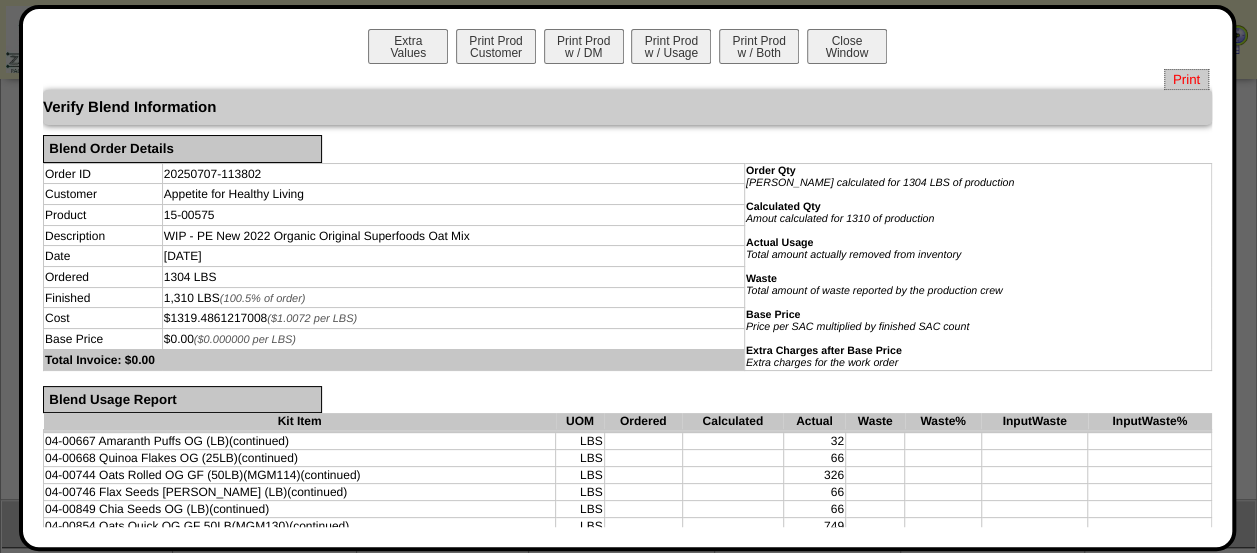 click on "Print" at bounding box center [1186, 79] 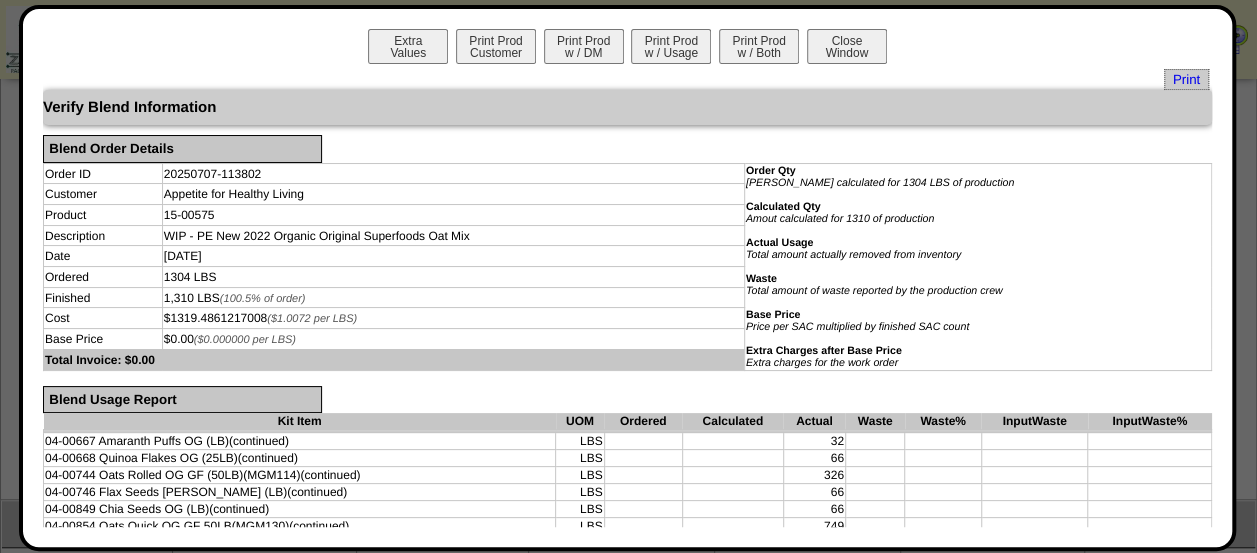 scroll, scrollTop: 400, scrollLeft: 0, axis: vertical 